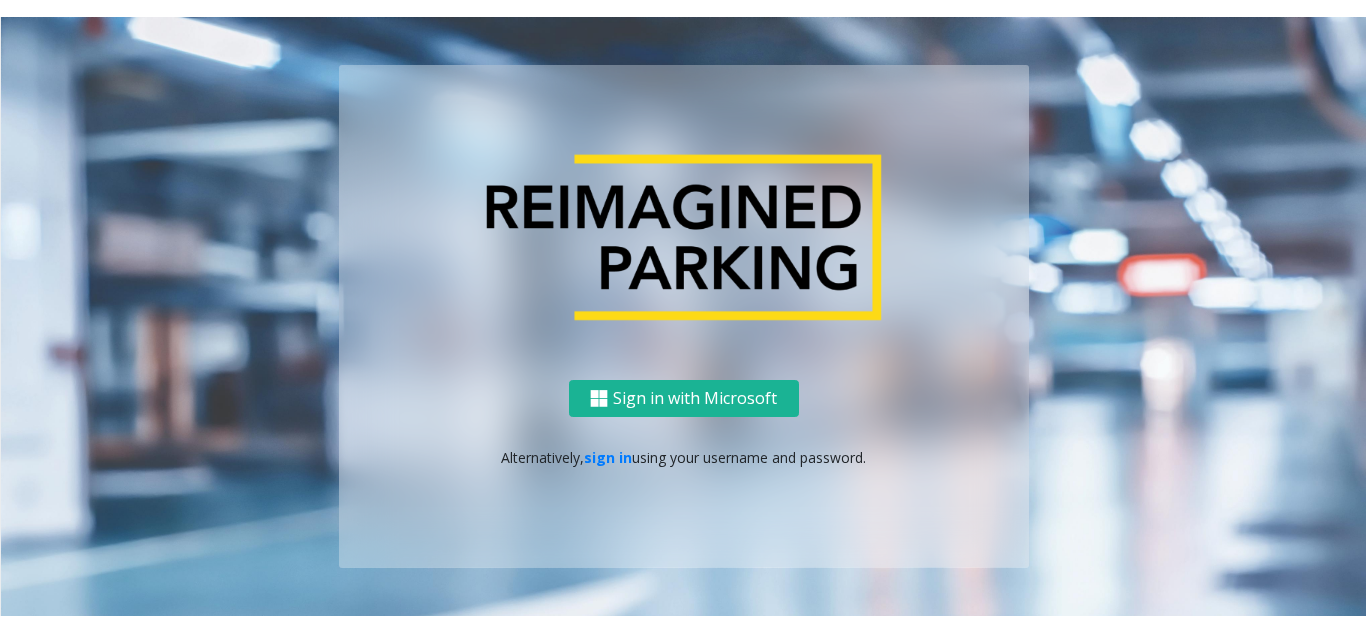 scroll, scrollTop: 0, scrollLeft: 0, axis: both 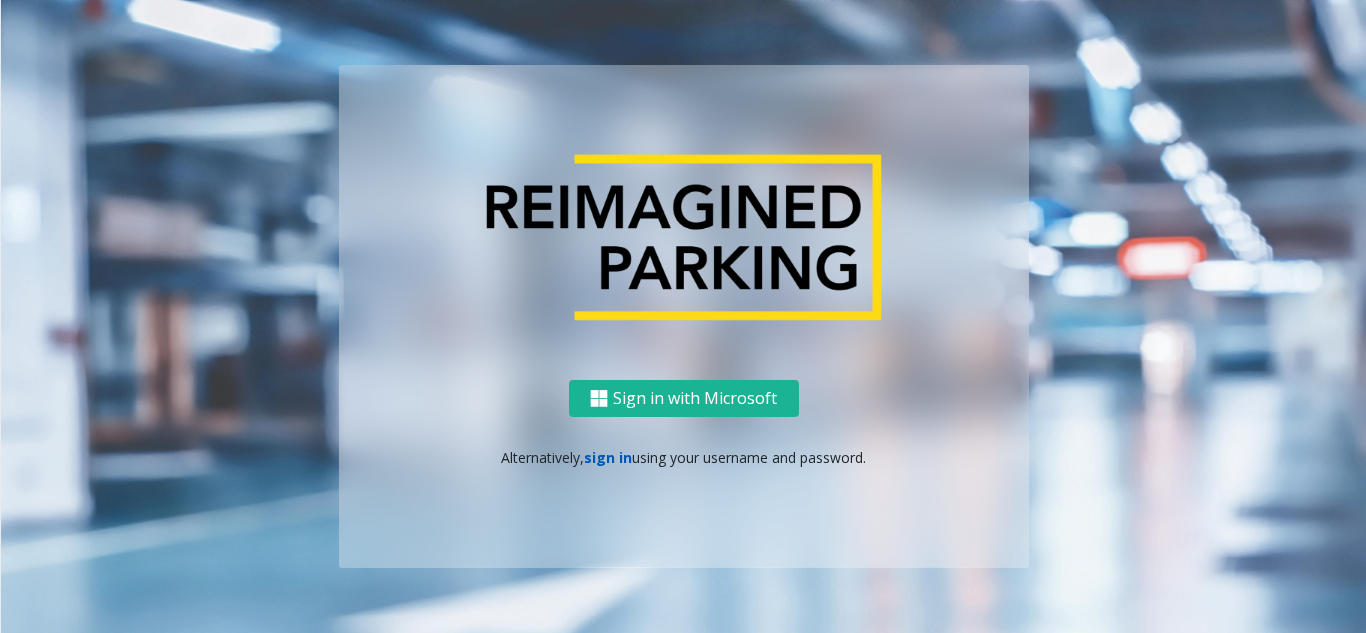 click on "sign in" 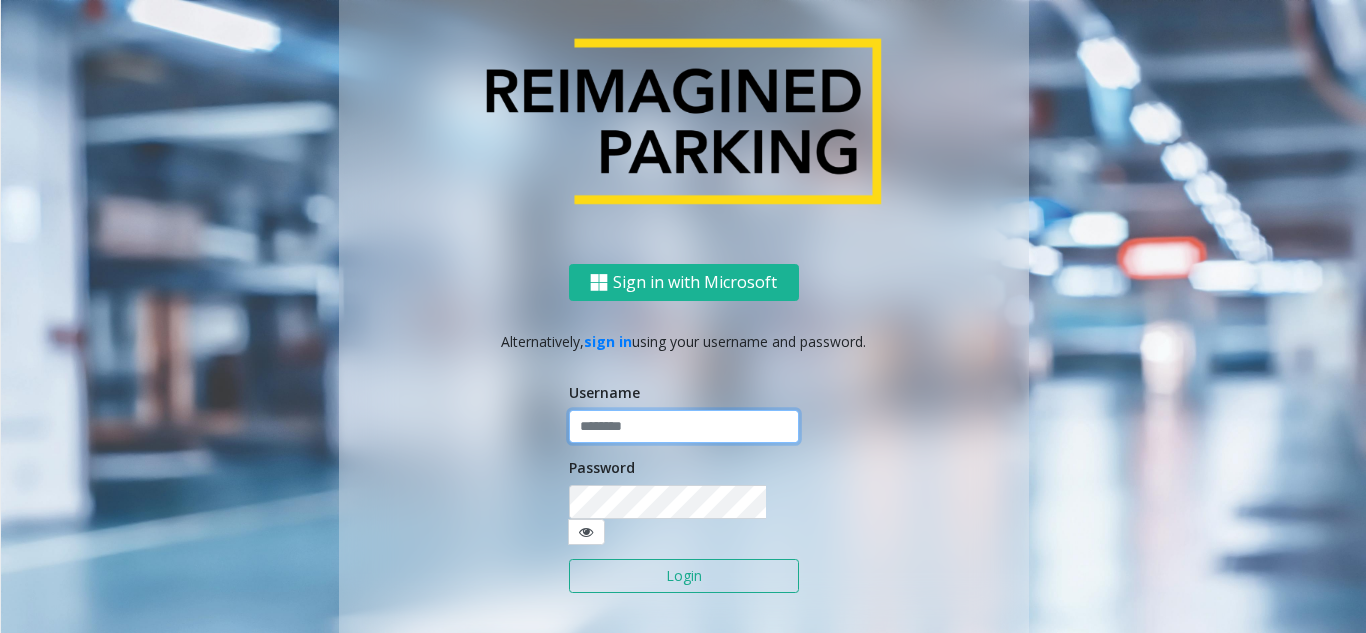 click 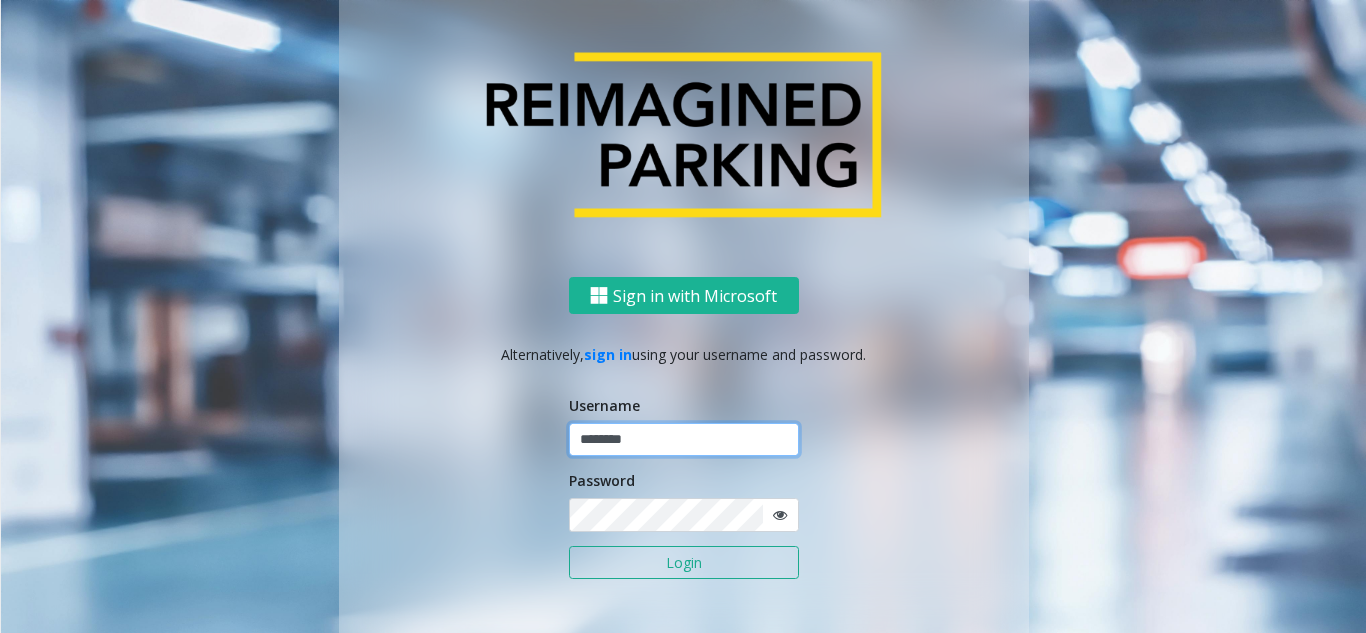 type on "********" 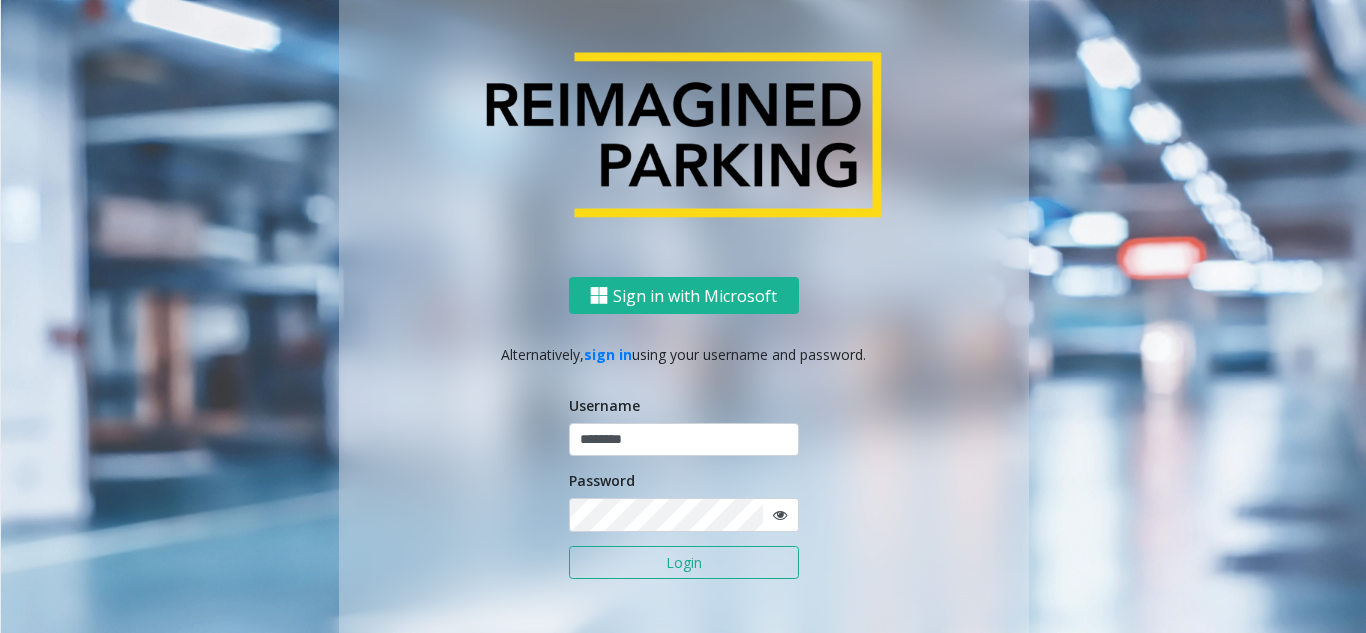 click on "Login" 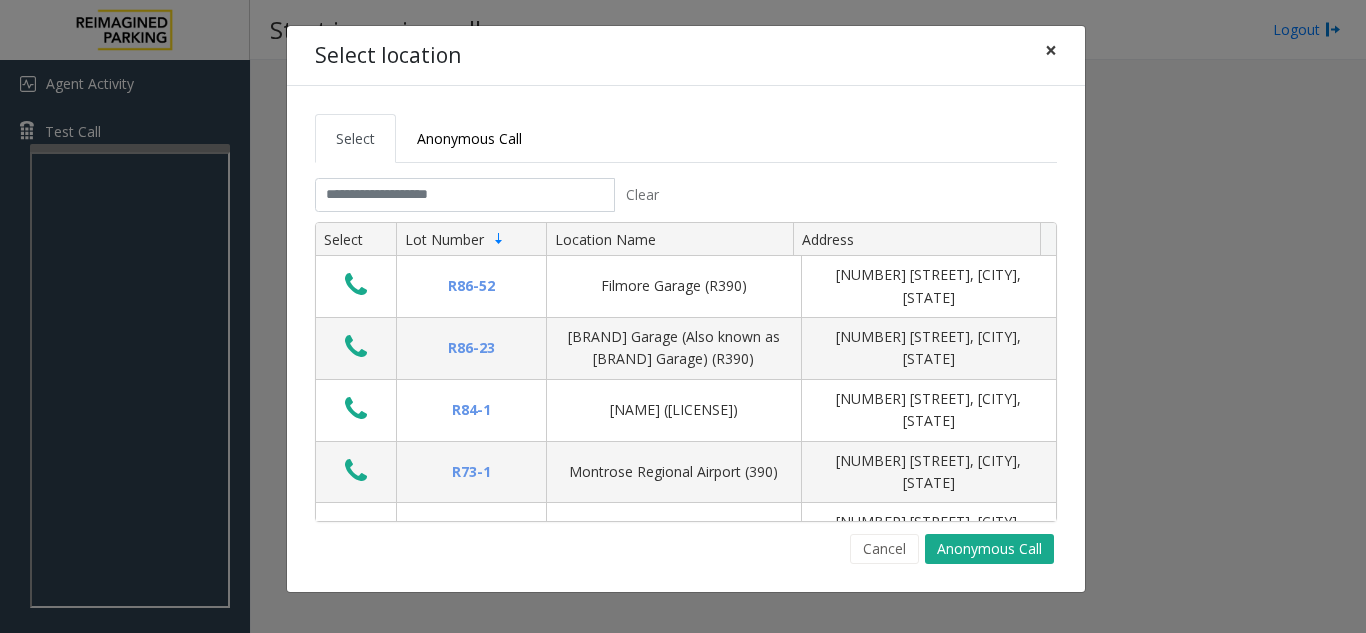 click on "×" 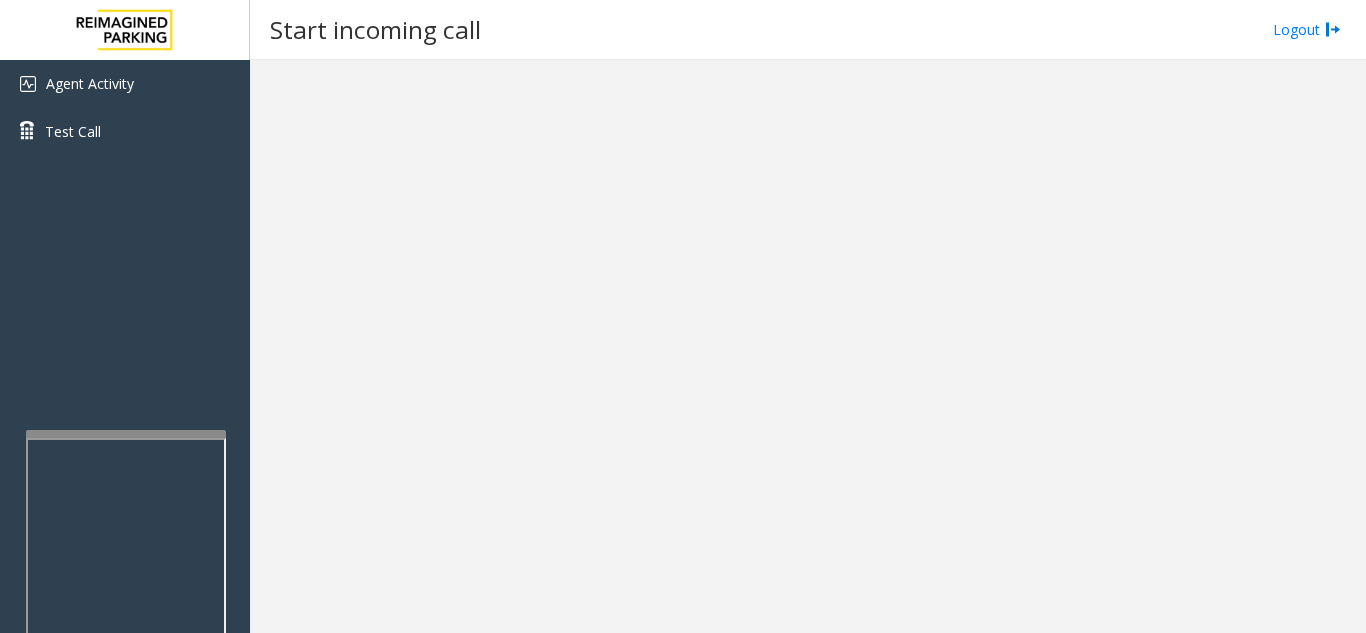 click at bounding box center [126, 434] 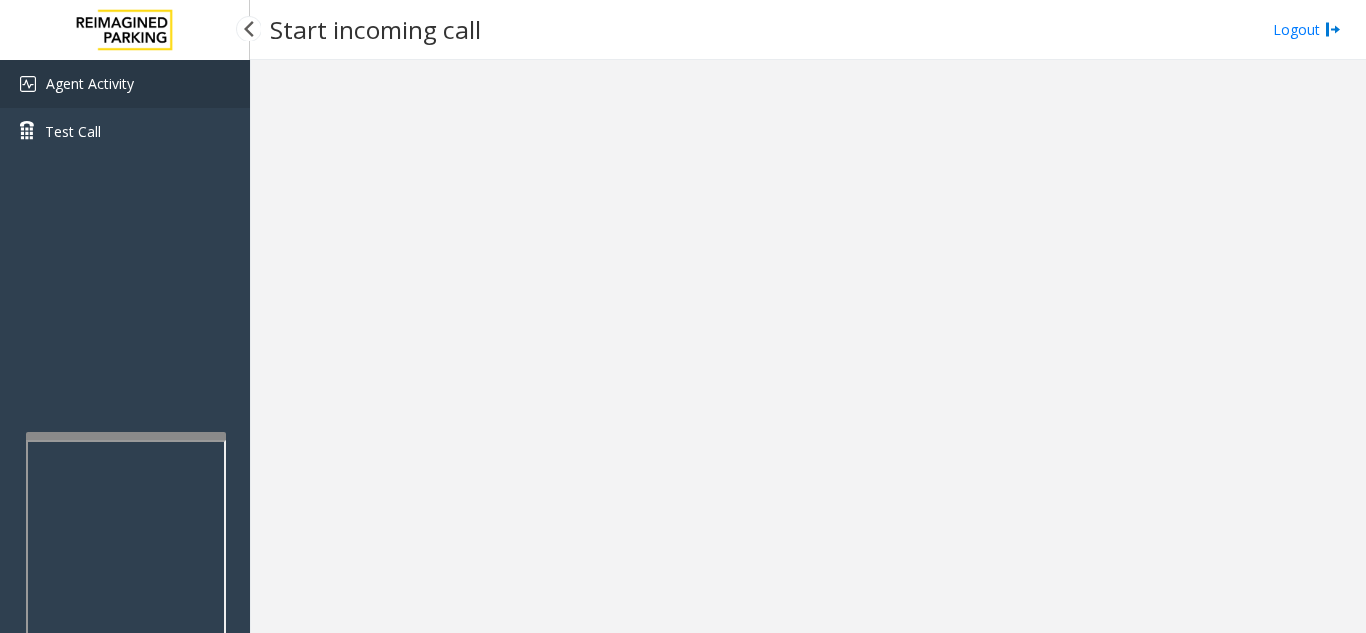 click on "Agent Activity" at bounding box center [125, 84] 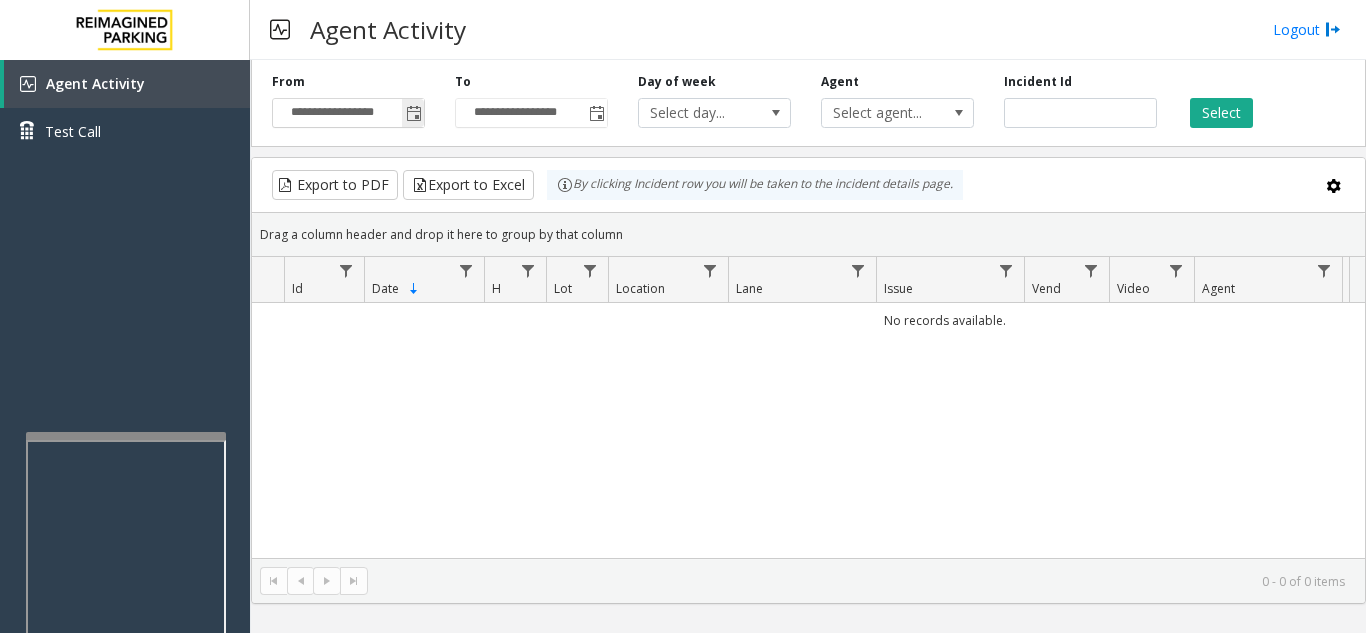 click 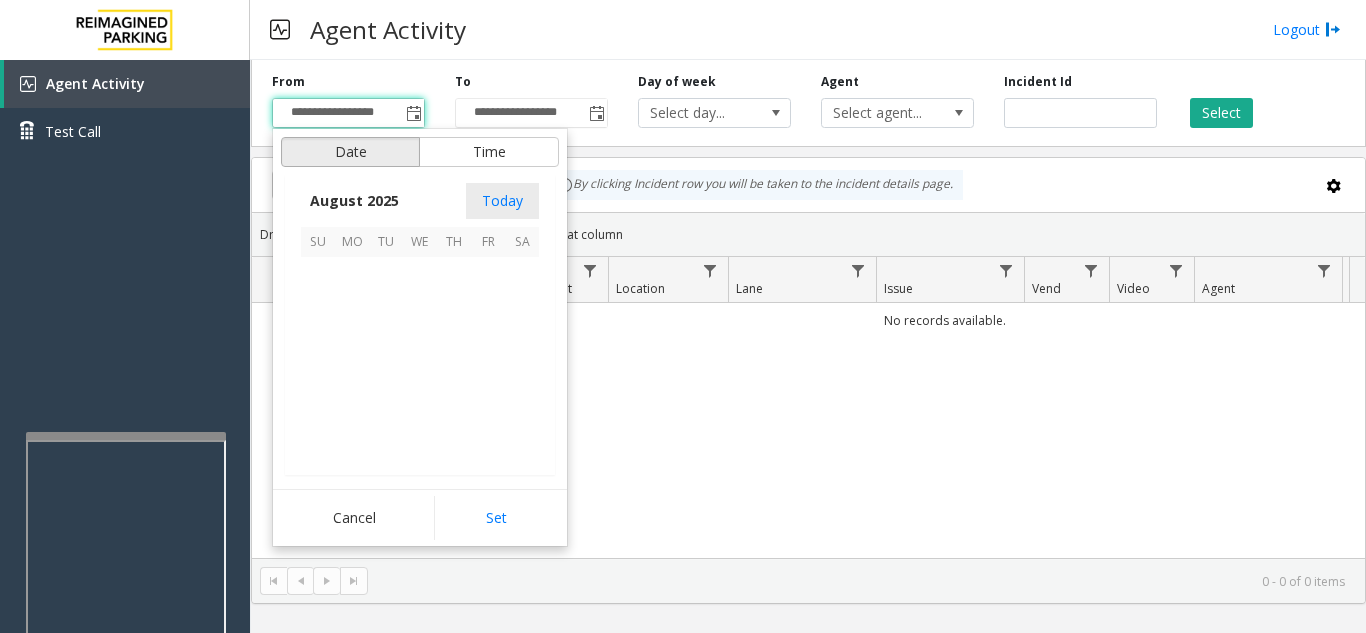 scroll, scrollTop: 358666, scrollLeft: 0, axis: vertical 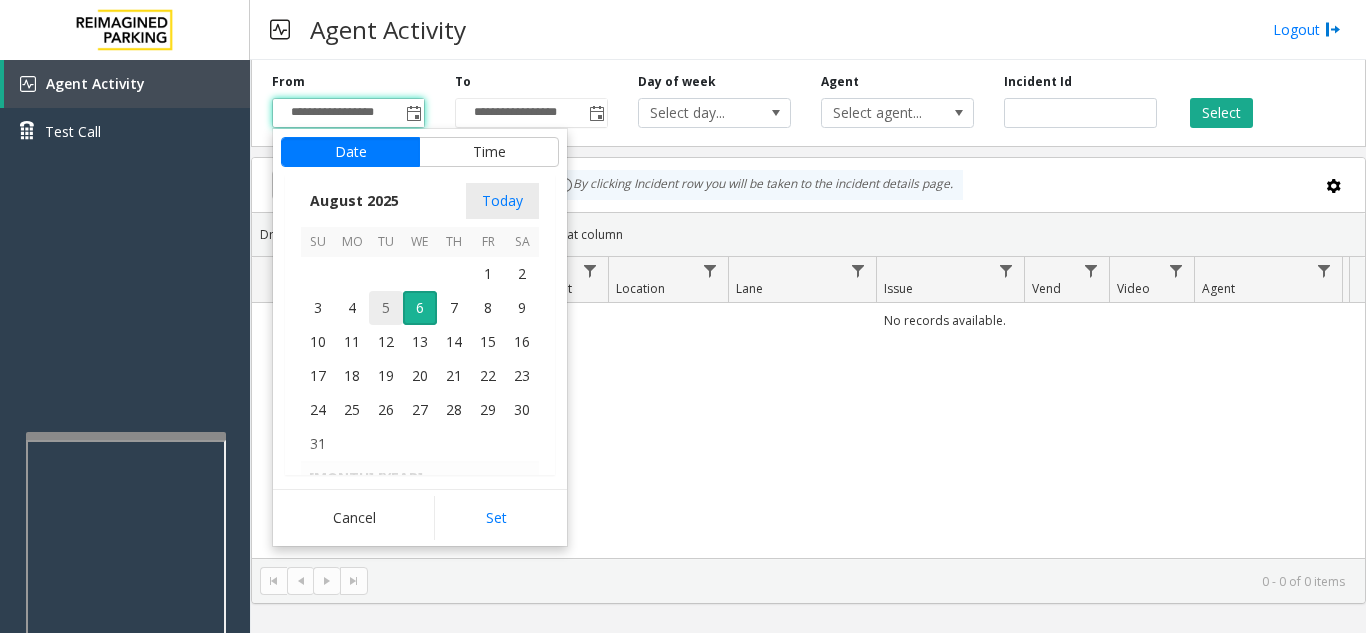 click on "5" at bounding box center [386, 308] 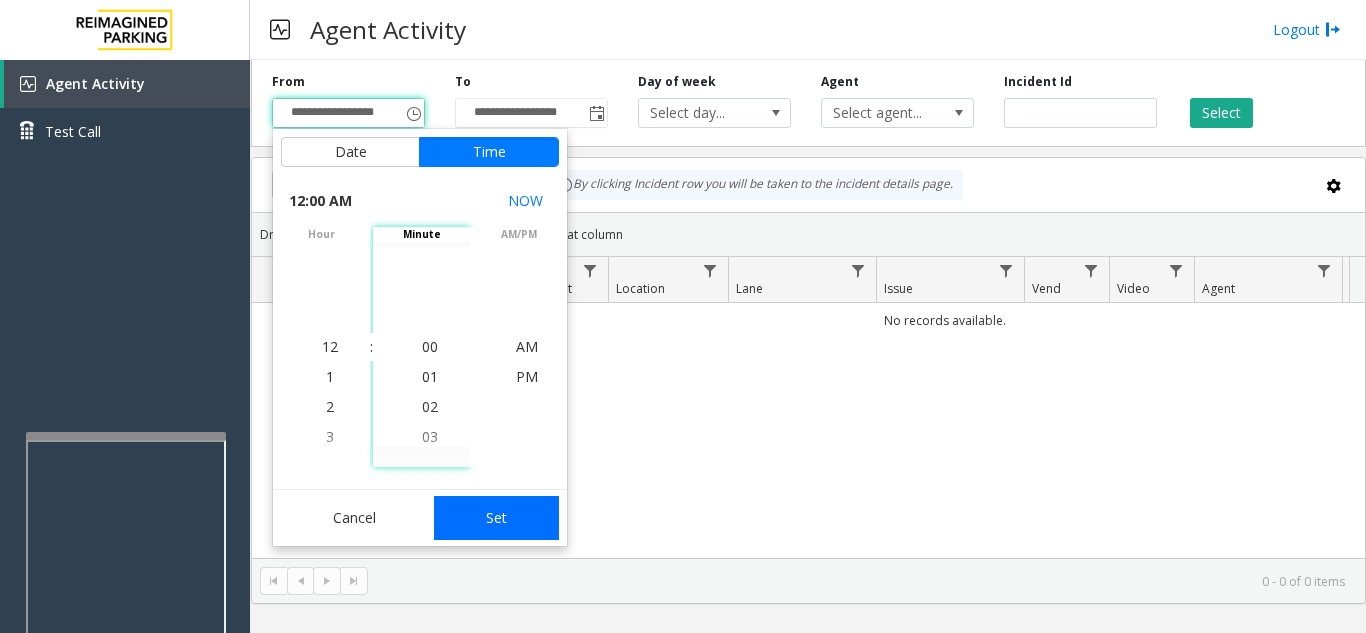 click on "Set" 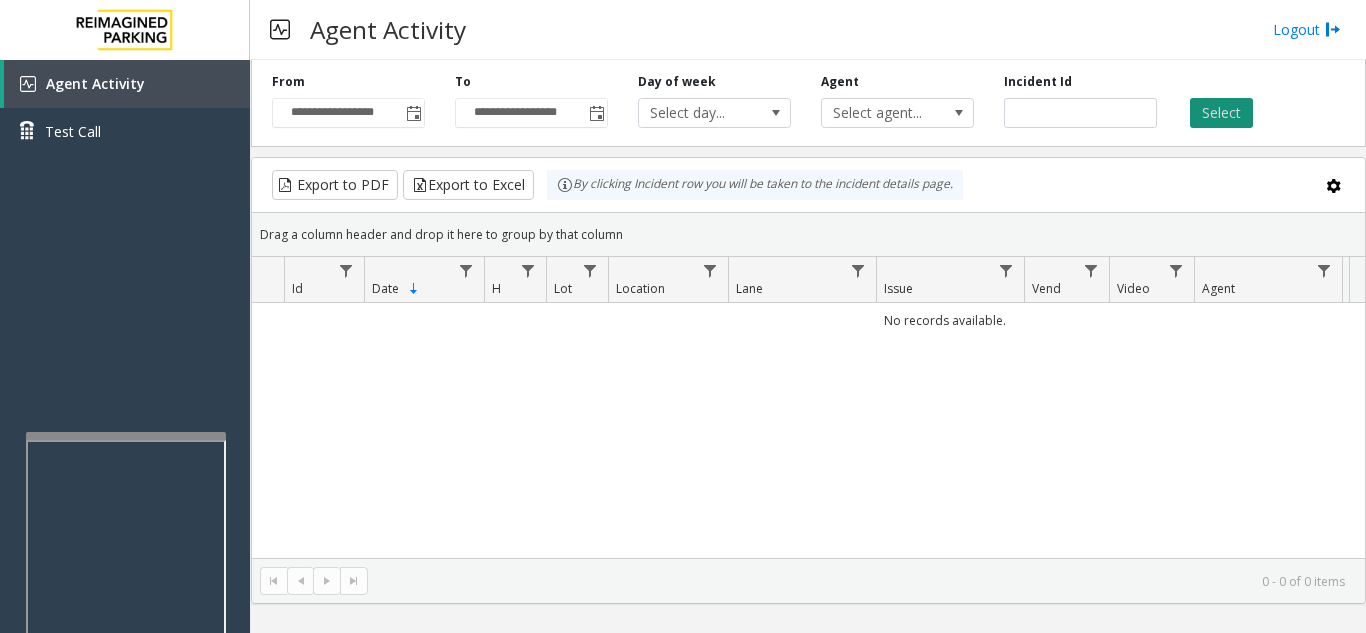 click on "Select" 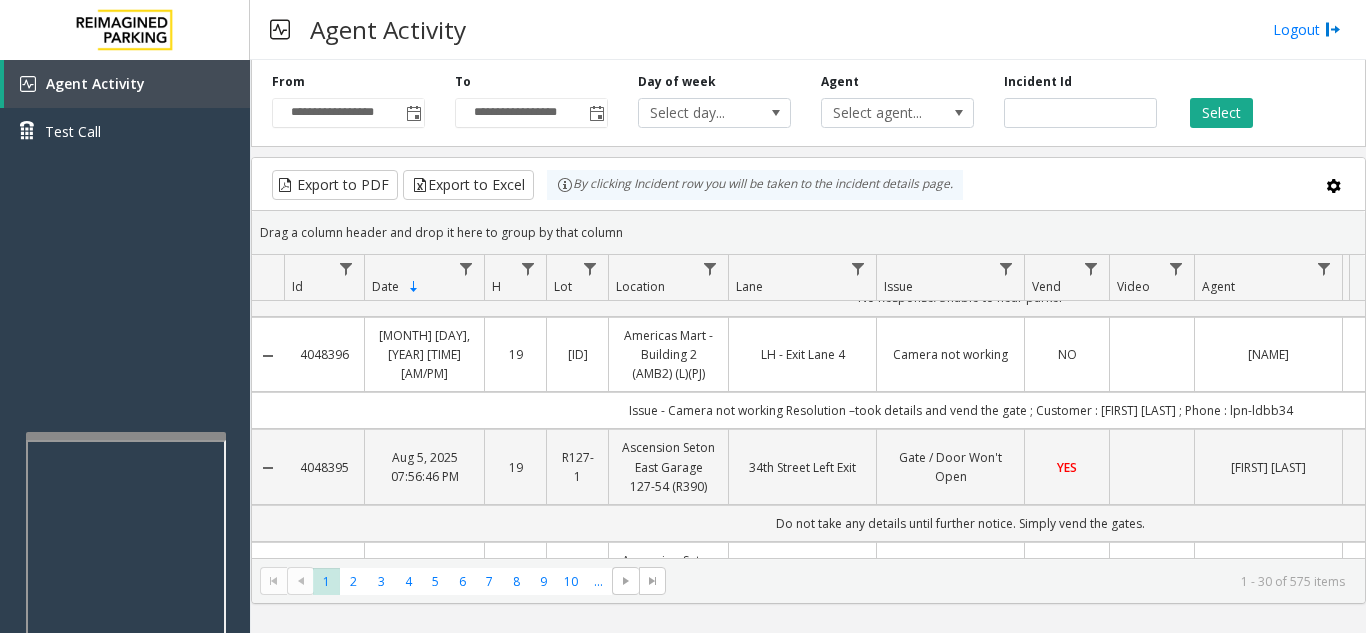 scroll, scrollTop: 0, scrollLeft: 0, axis: both 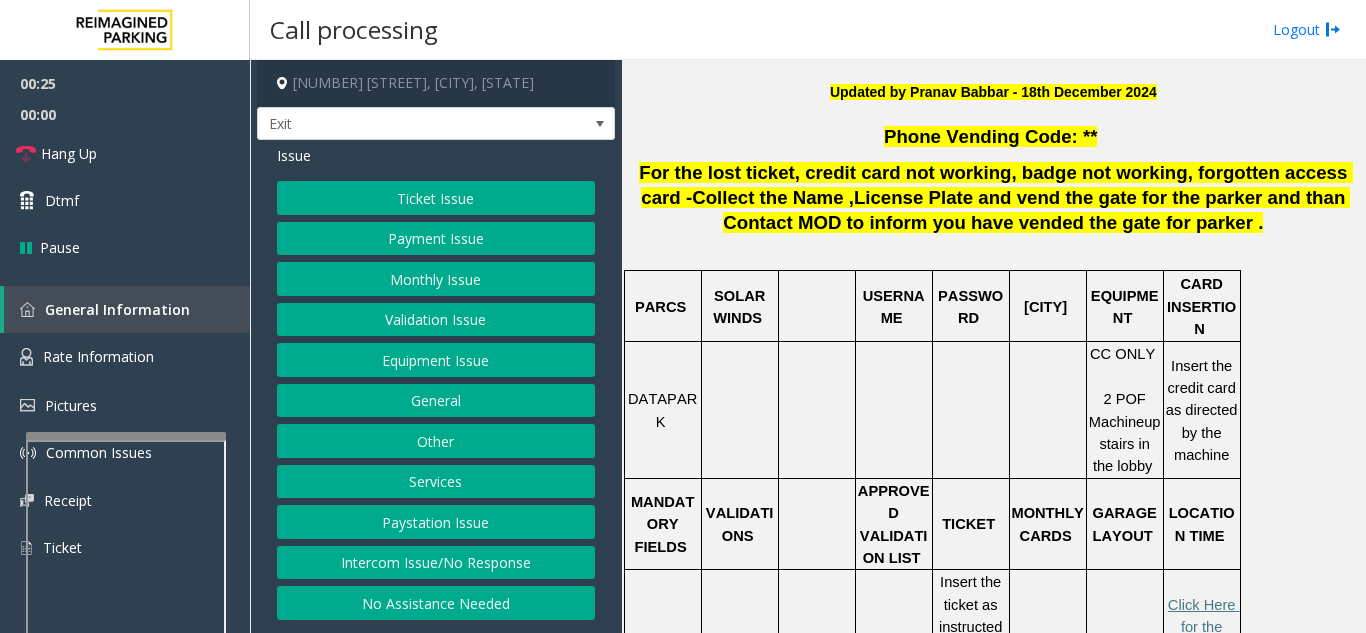 click on "Equipment Issue" 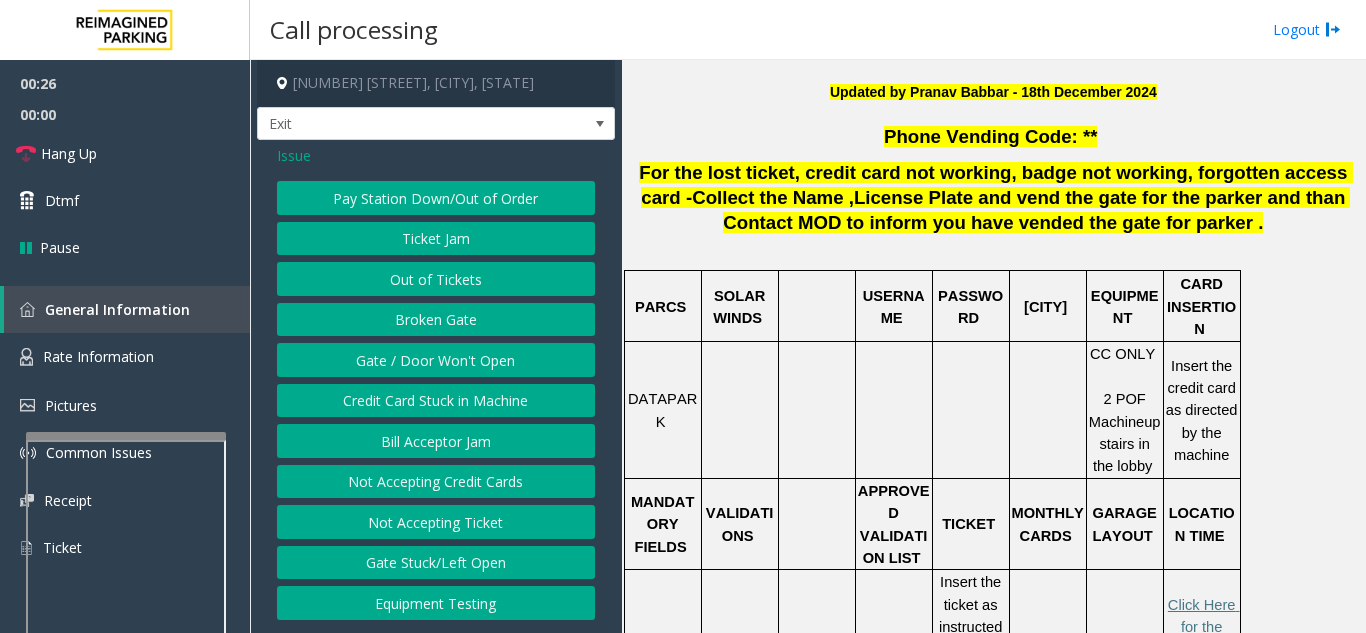 click on "Ticket Jam" 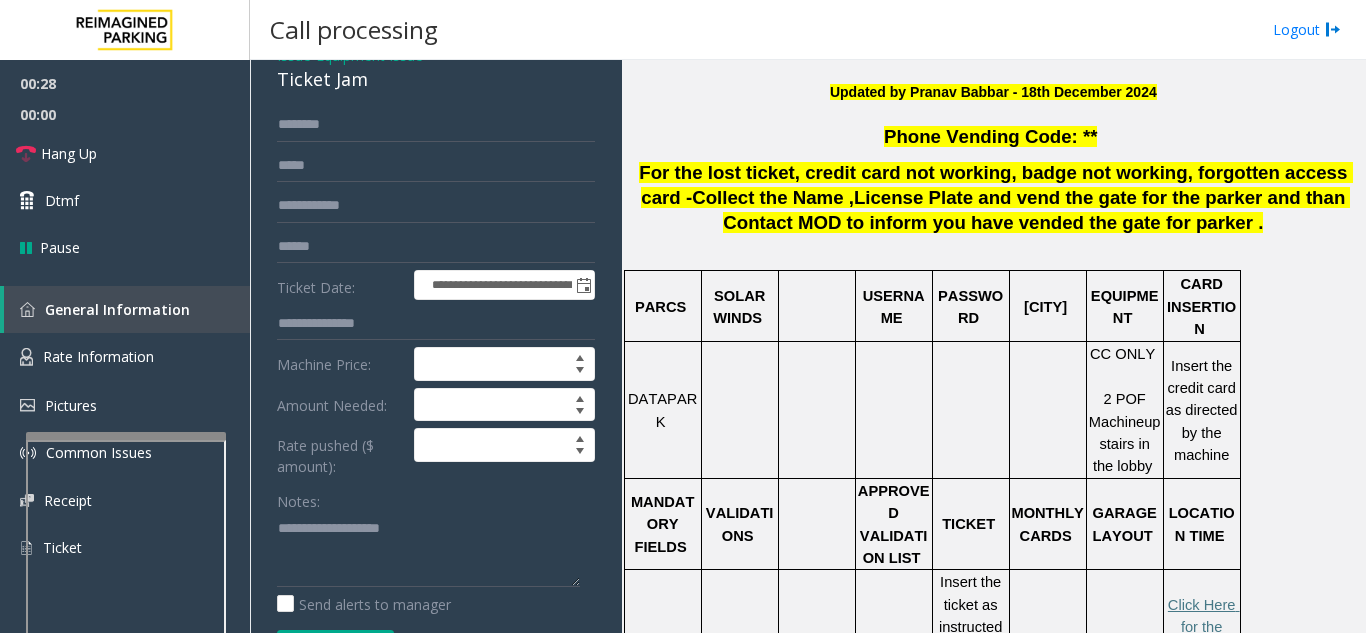 scroll, scrollTop: 0, scrollLeft: 0, axis: both 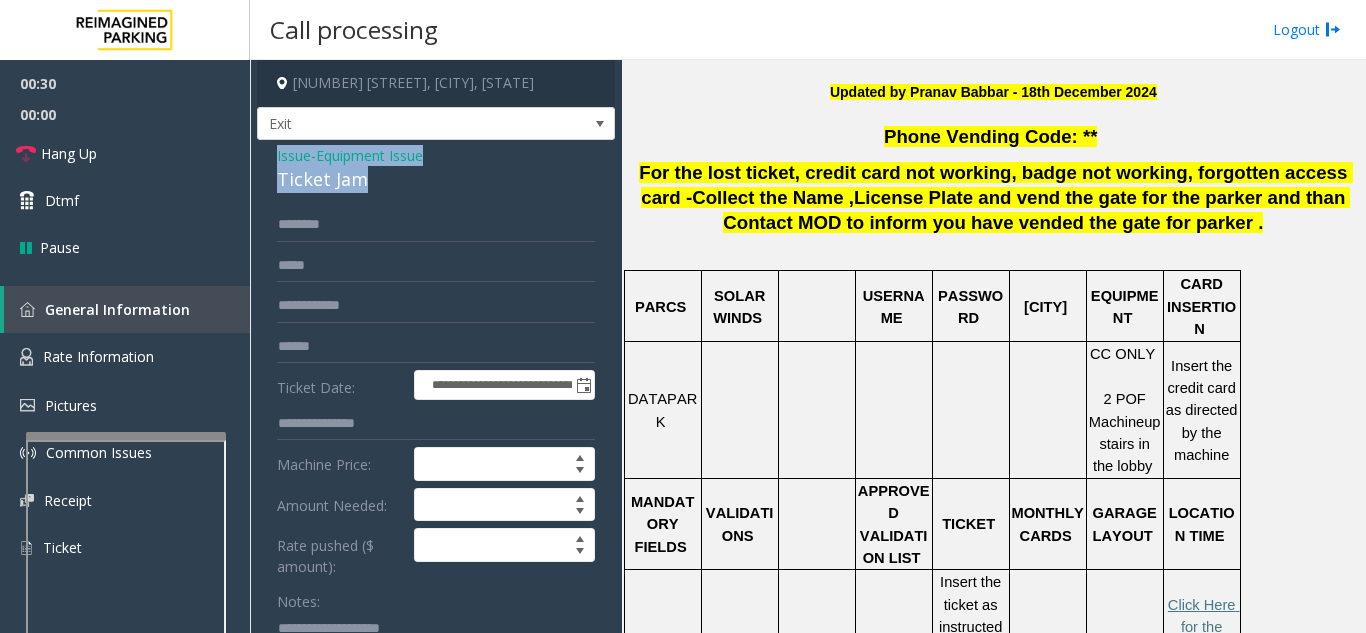 drag, startPoint x: 260, startPoint y: 145, endPoint x: 394, endPoint y: 193, distance: 142.33763 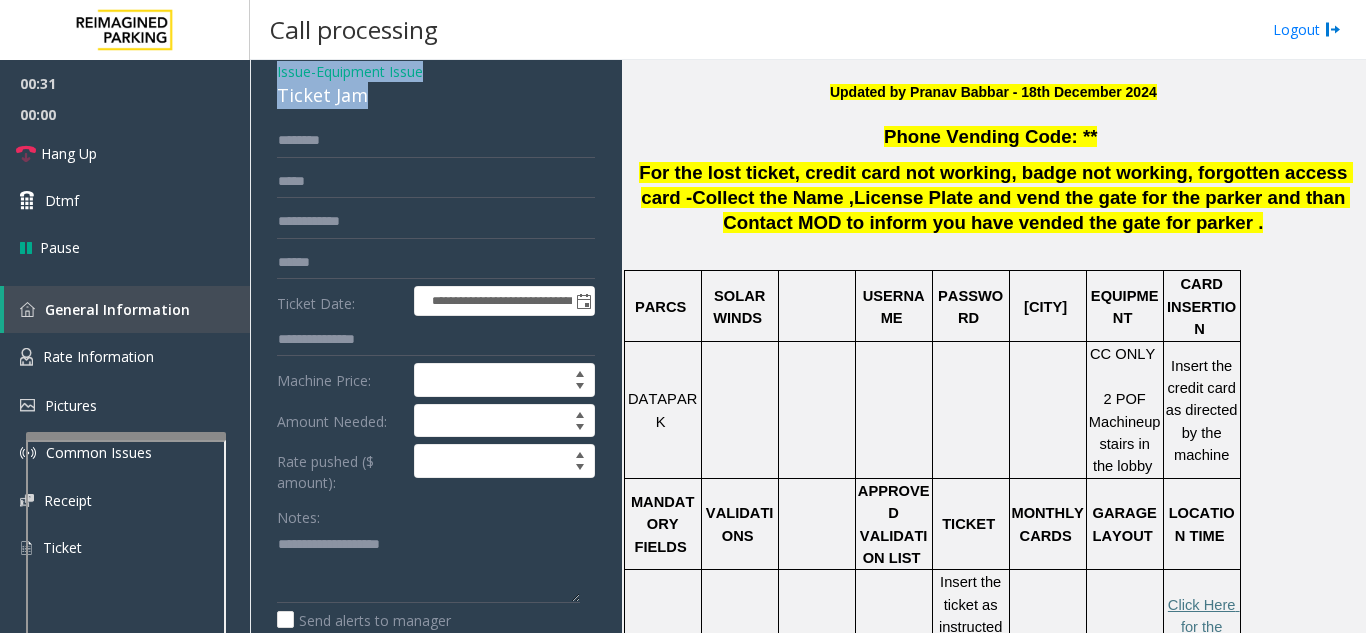 scroll, scrollTop: 96, scrollLeft: 0, axis: vertical 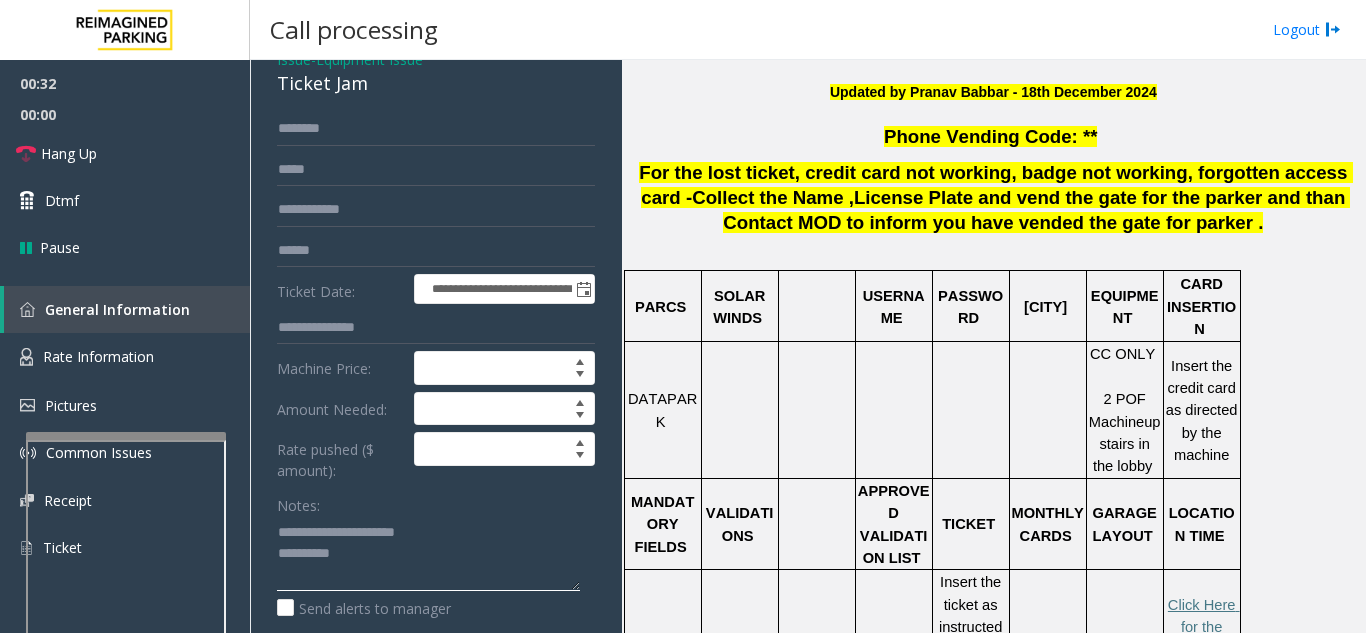 click 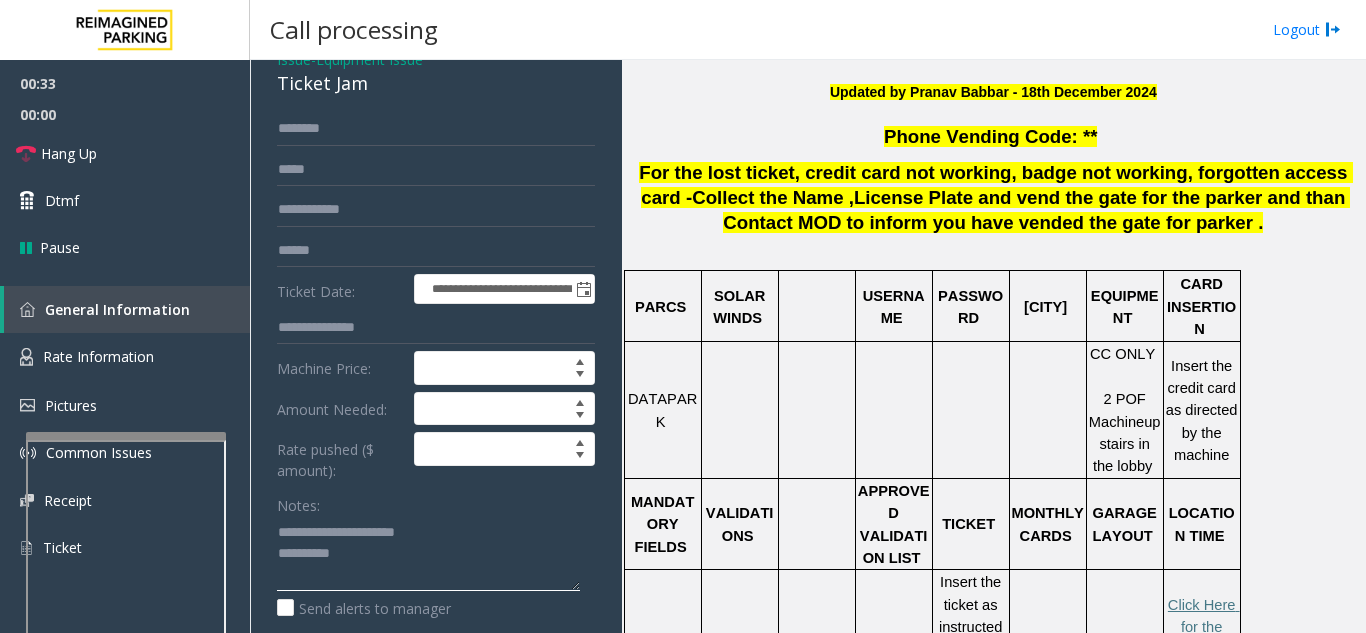 type on "**********" 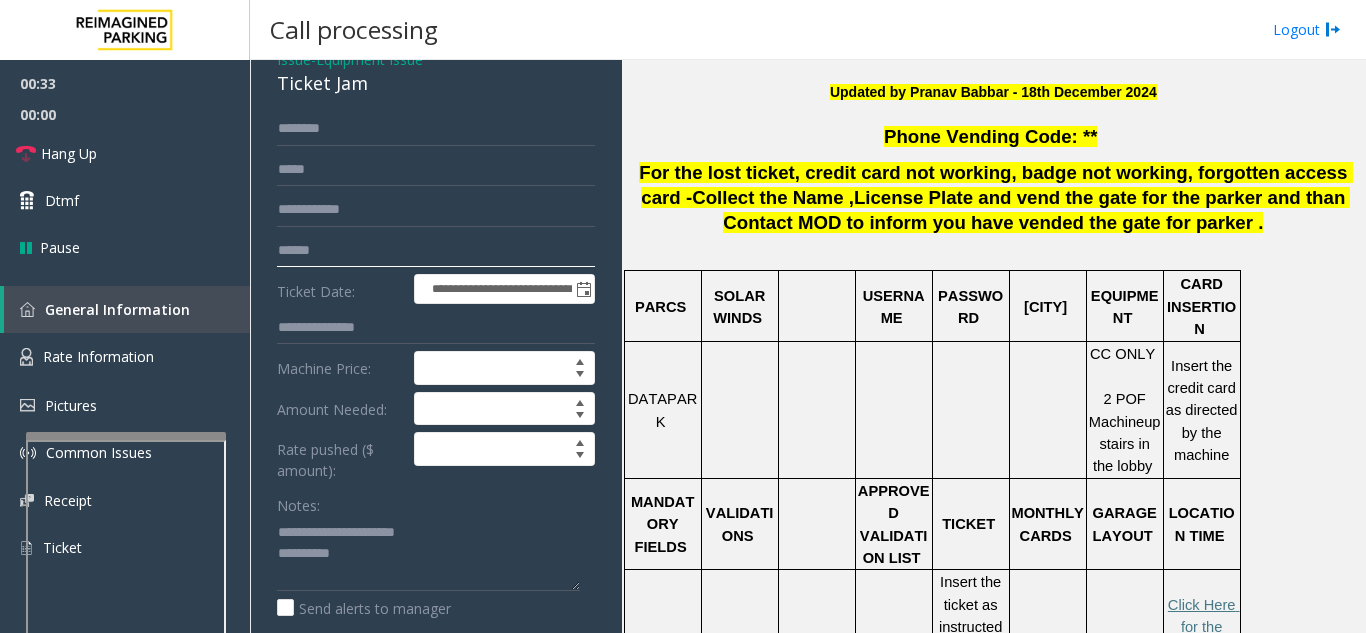 click 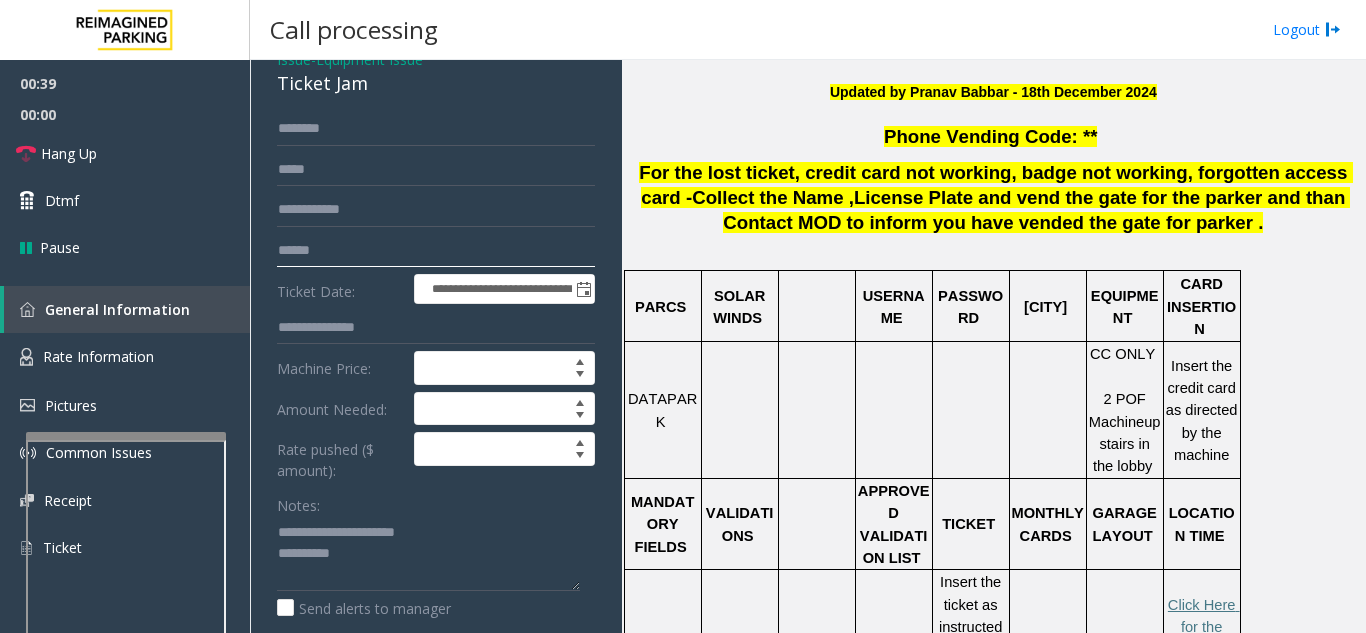 type on "******" 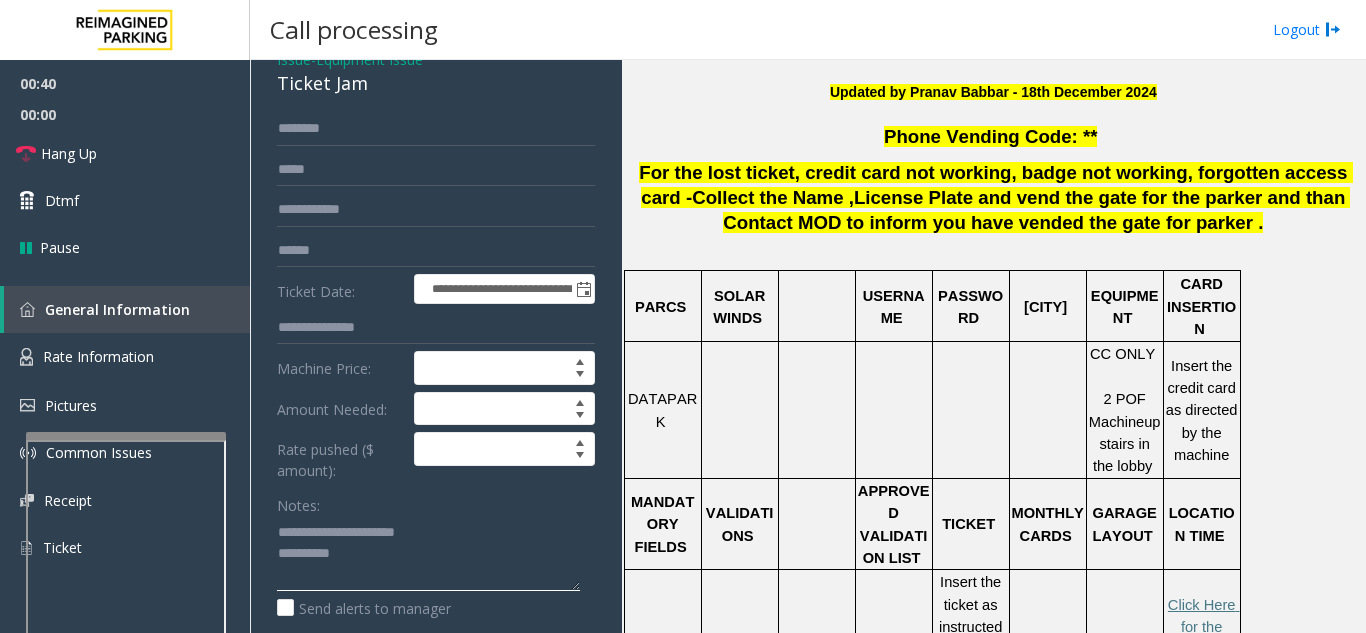 drag, startPoint x: 323, startPoint y: 530, endPoint x: 459, endPoint y: 532, distance: 136.01471 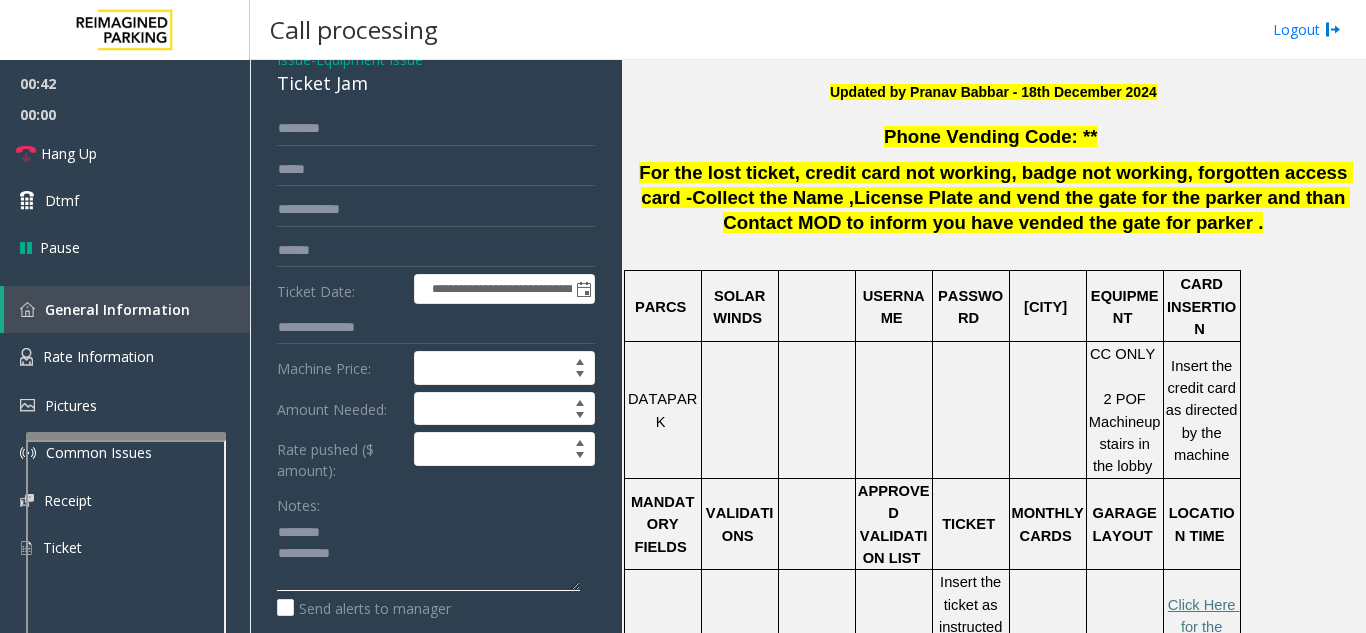 click 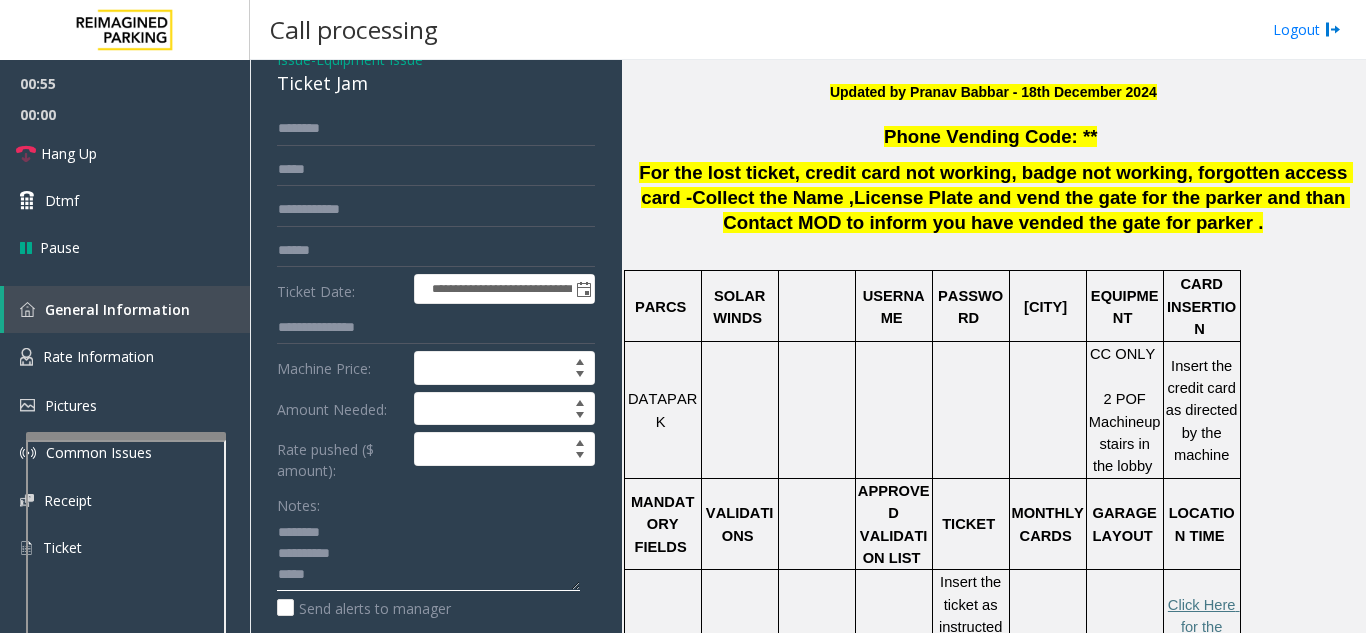 scroll, scrollTop: 600, scrollLeft: 0, axis: vertical 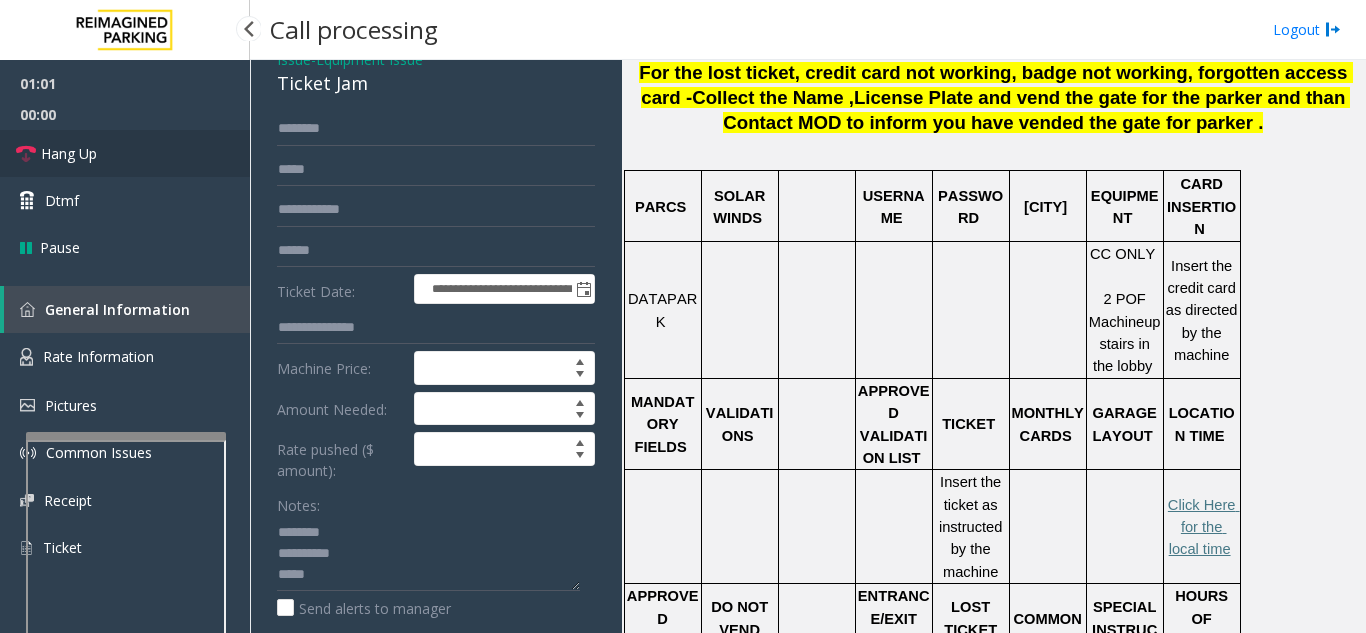 click on "Hang Up" at bounding box center (69, 153) 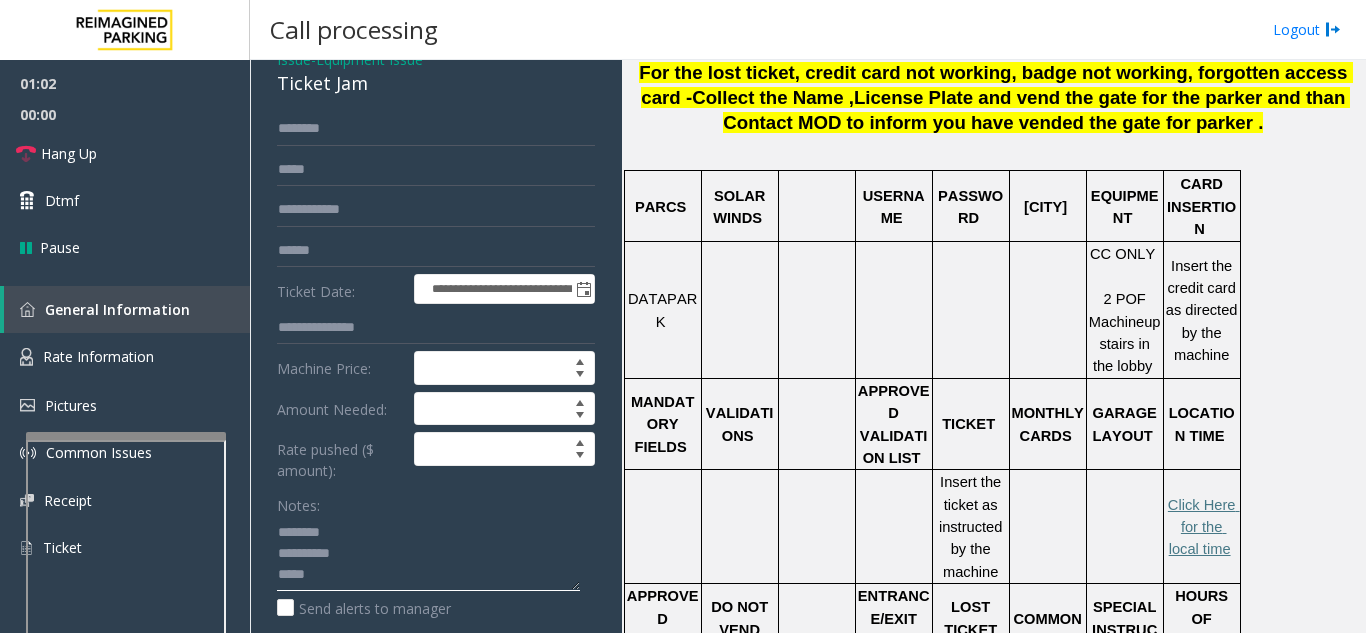 click 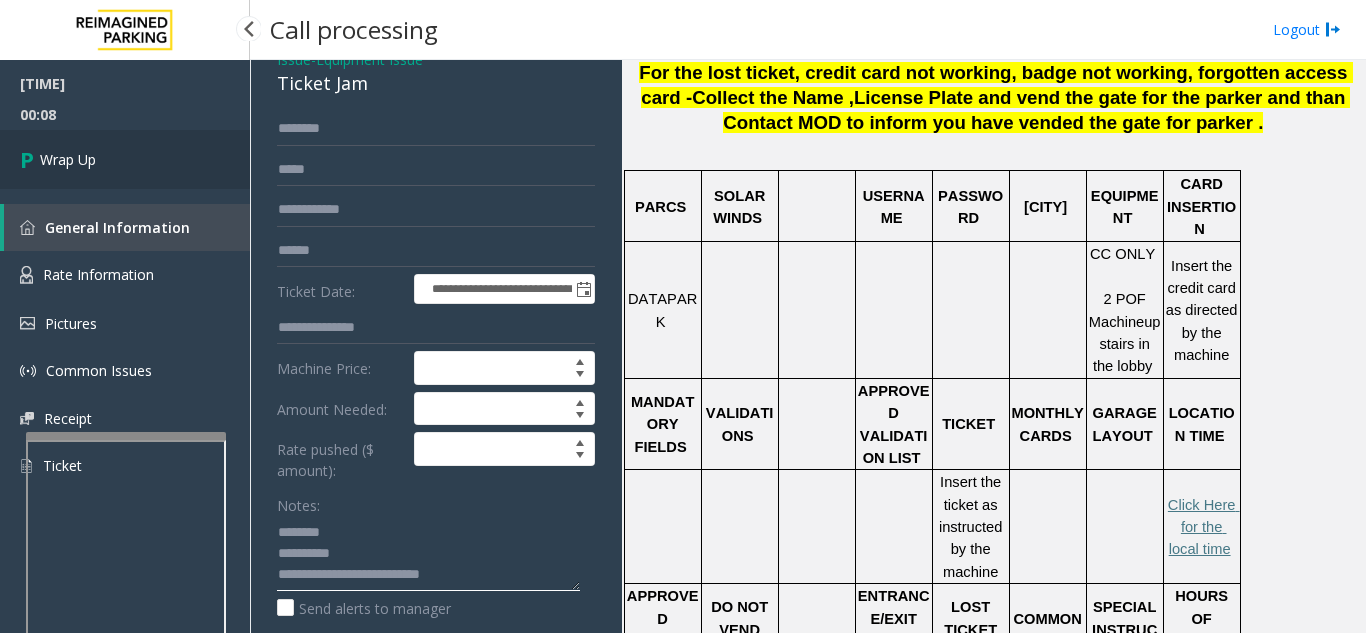 type on "**********" 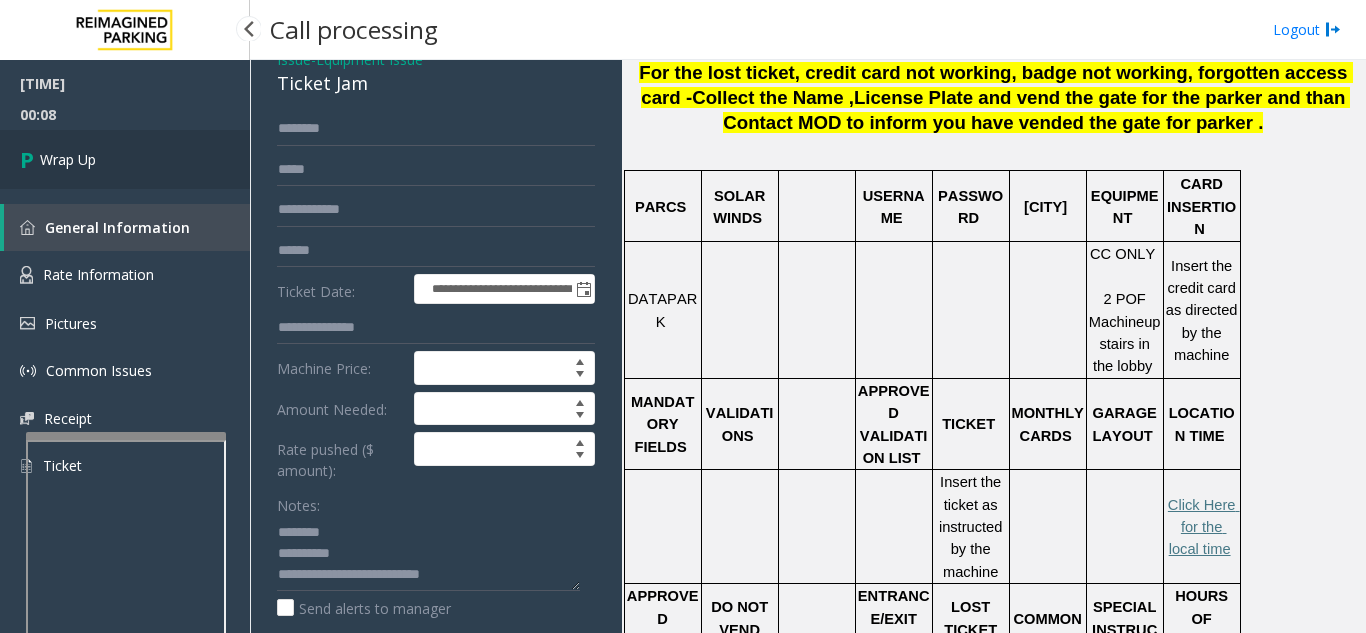 click on "Wrap Up" at bounding box center [125, 159] 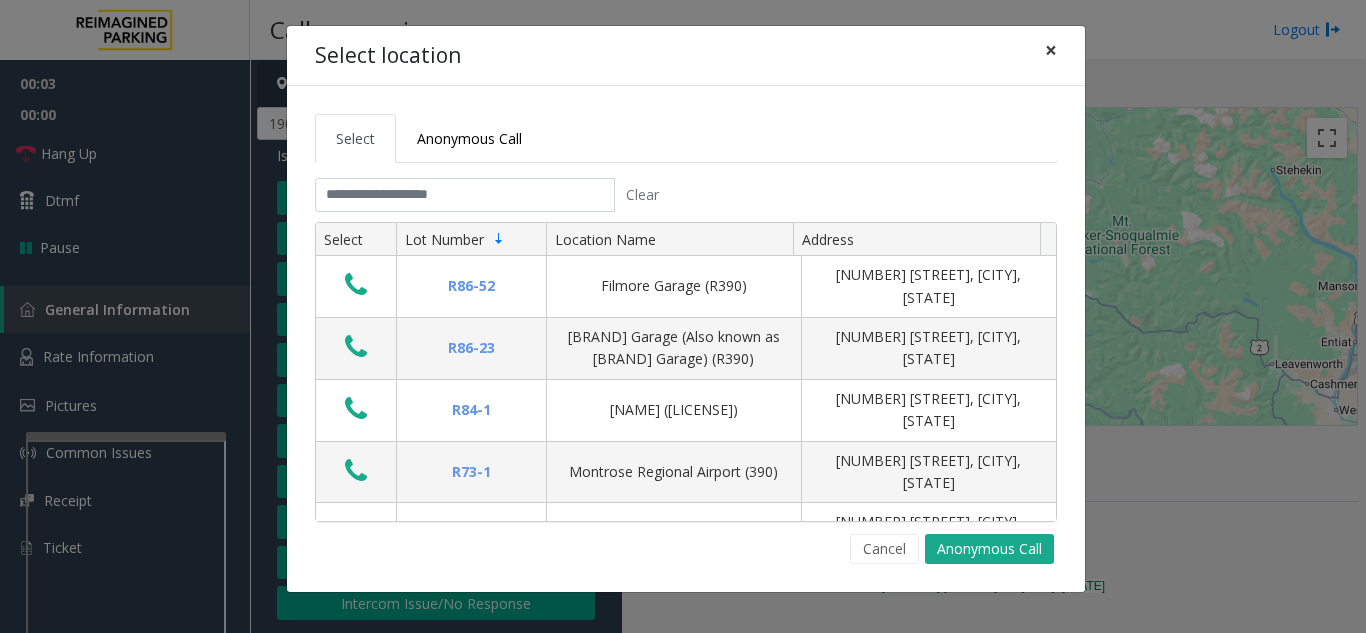 click on "×" 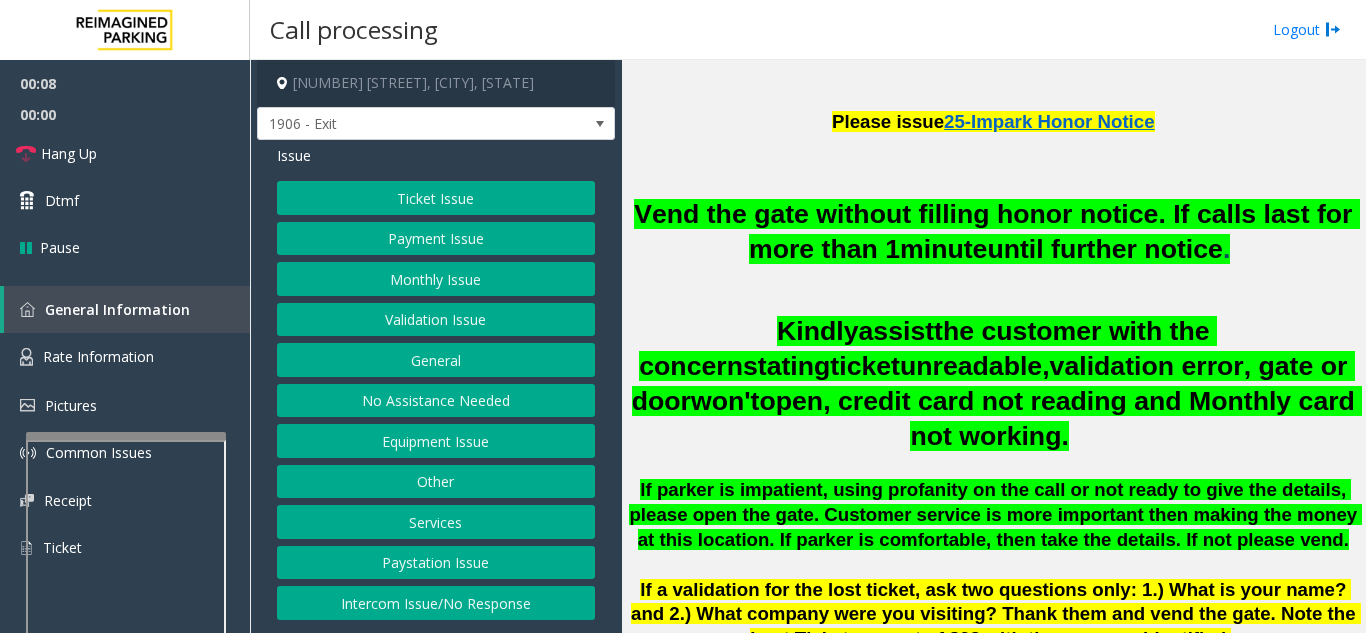 scroll, scrollTop: 600, scrollLeft: 0, axis: vertical 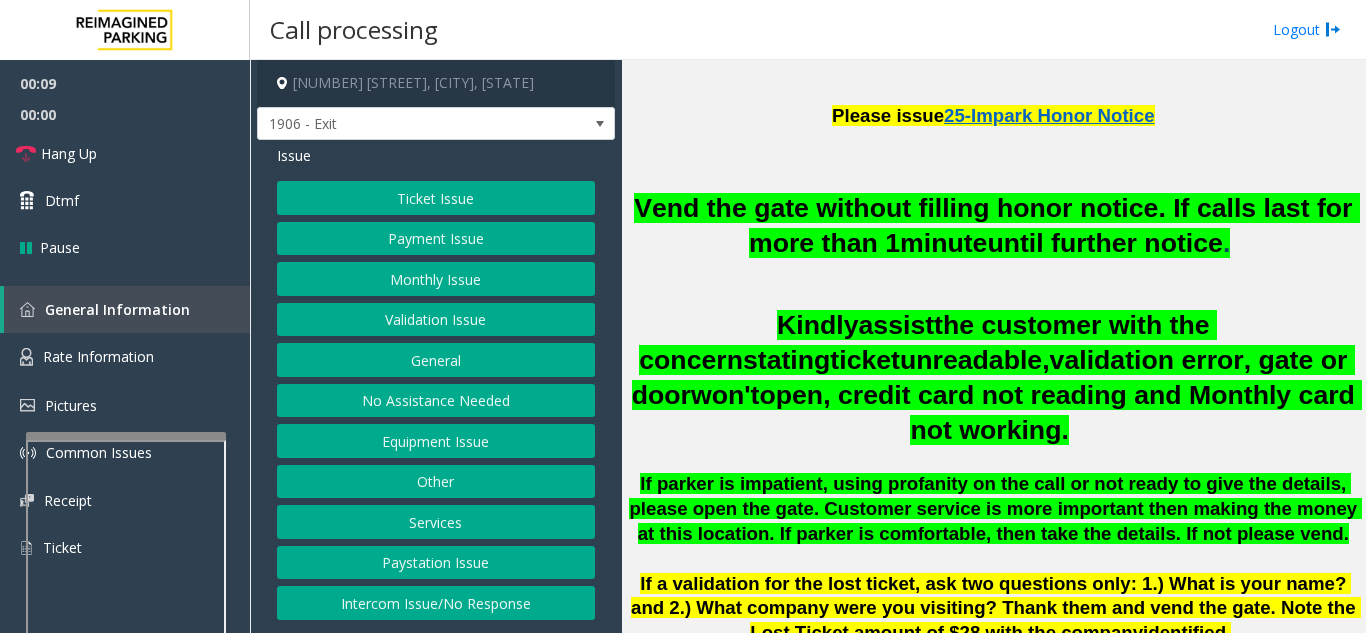 click on "Monthly Issue" 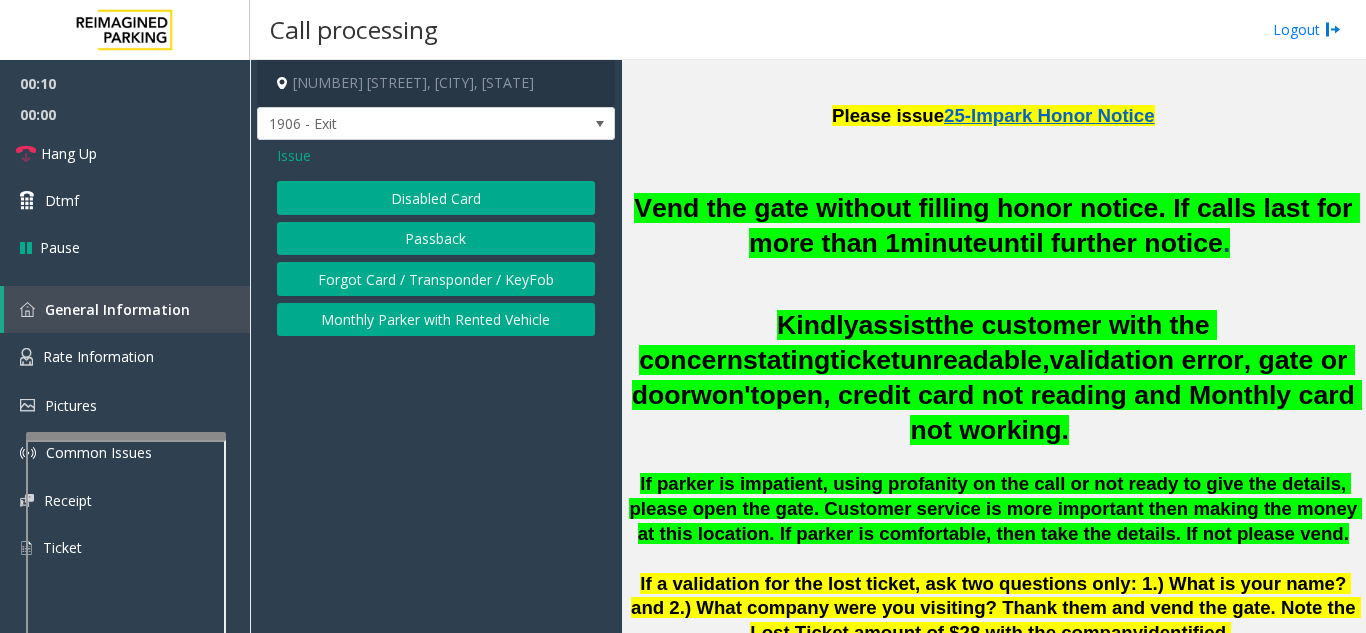 click on "Disabled Card" 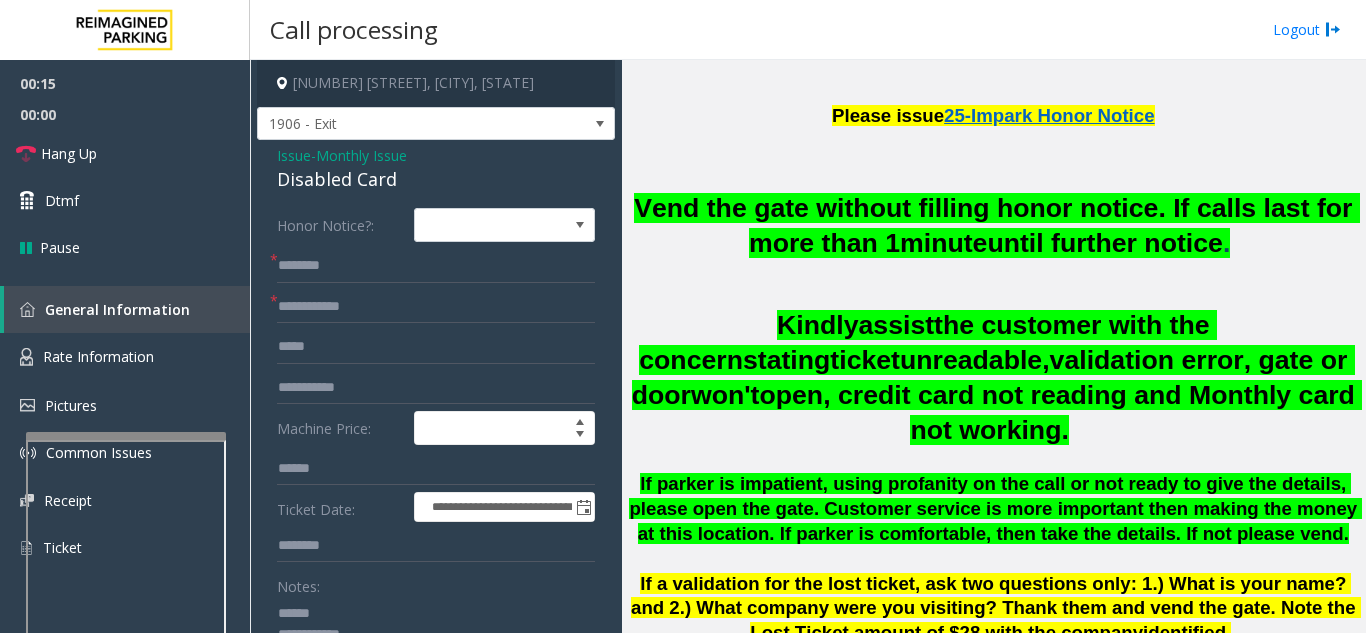 click 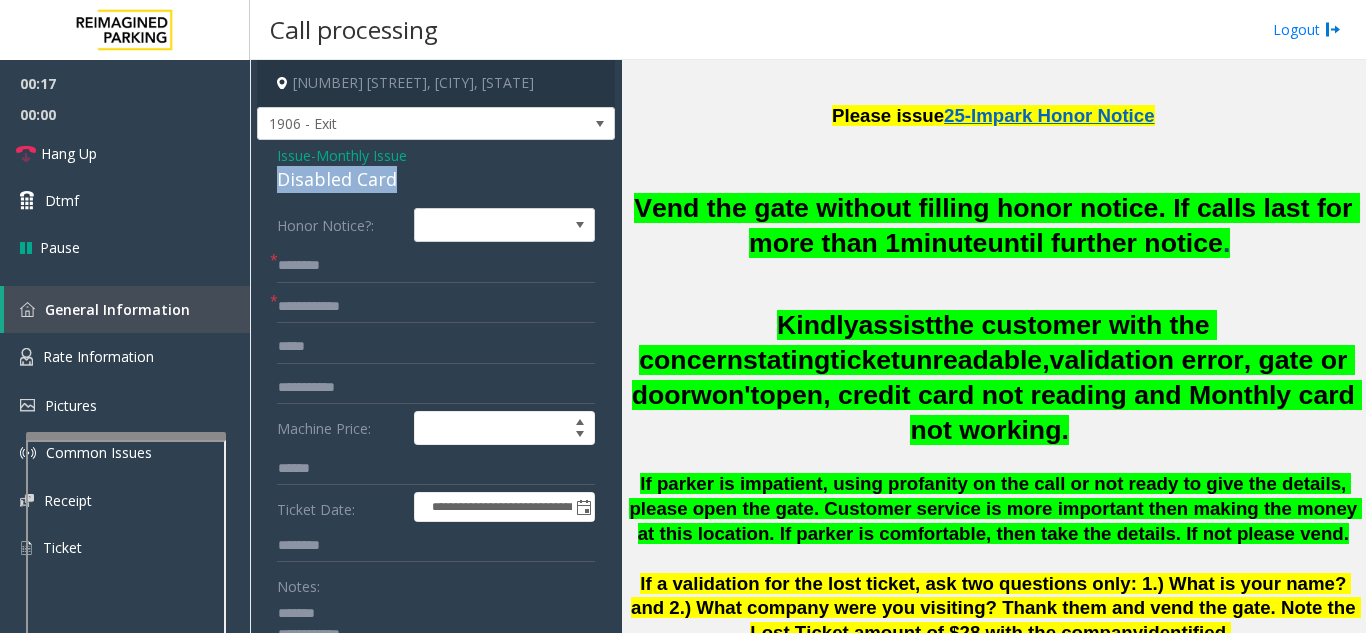 drag, startPoint x: 417, startPoint y: 179, endPoint x: 270, endPoint y: 178, distance: 147.0034 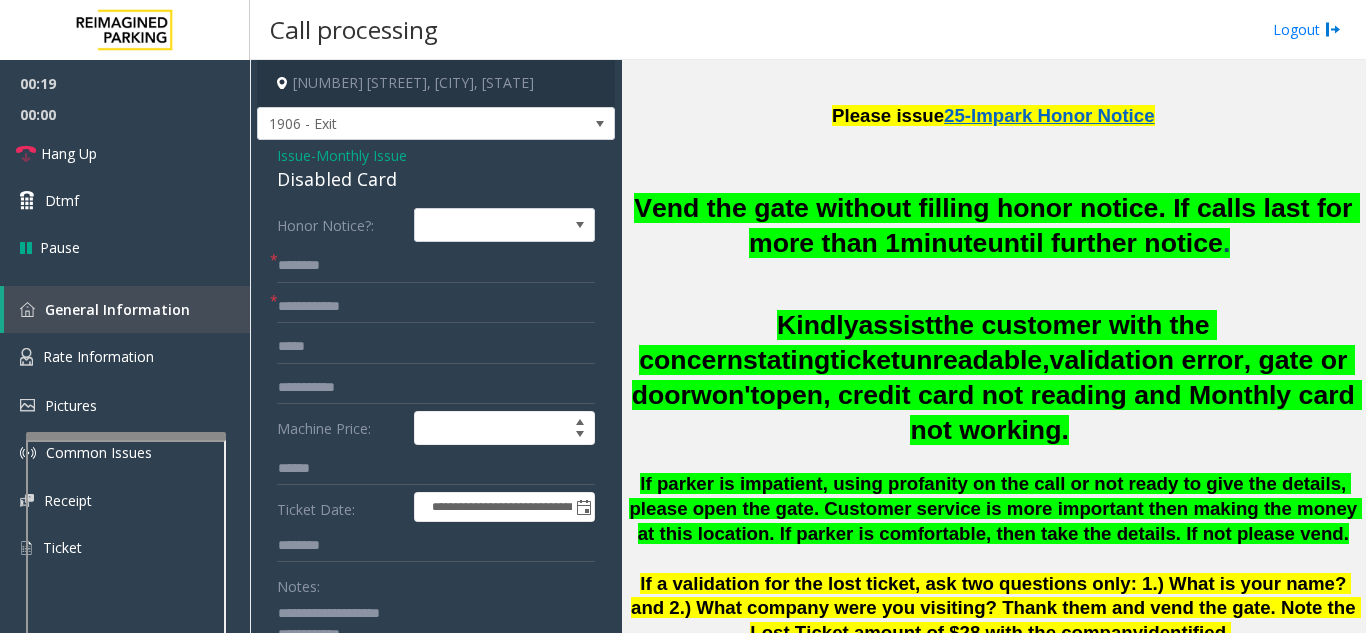 type on "**********" 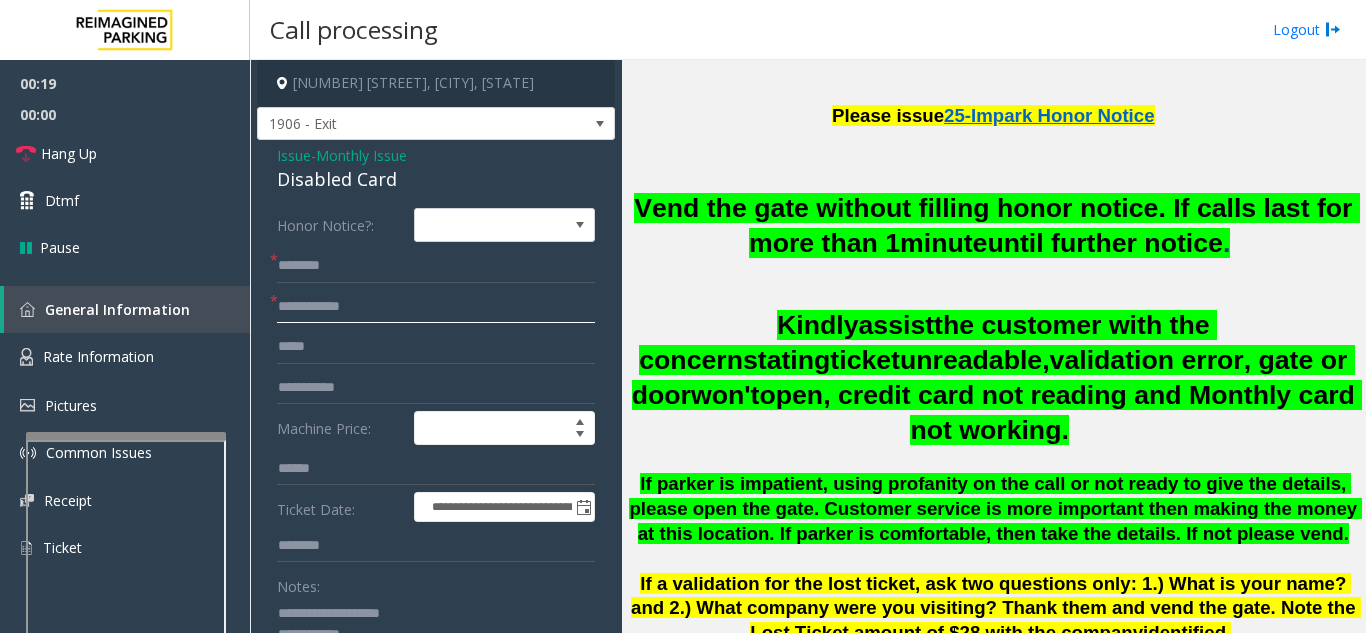 click 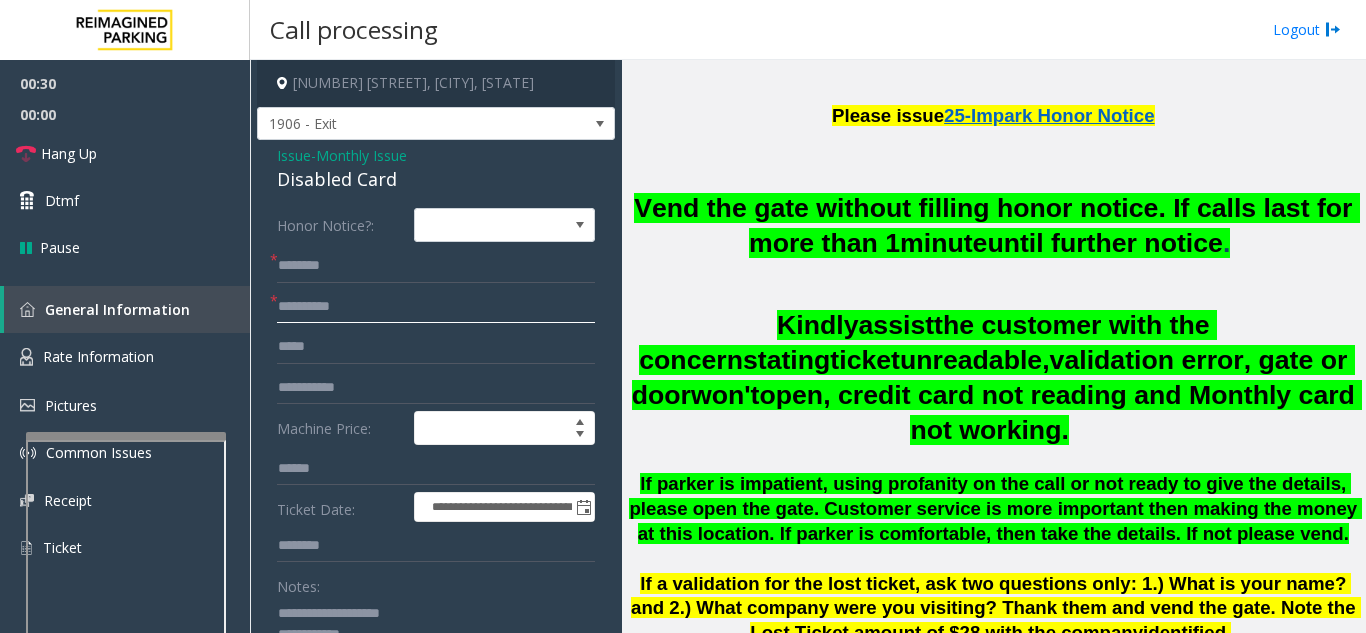 type on "**********" 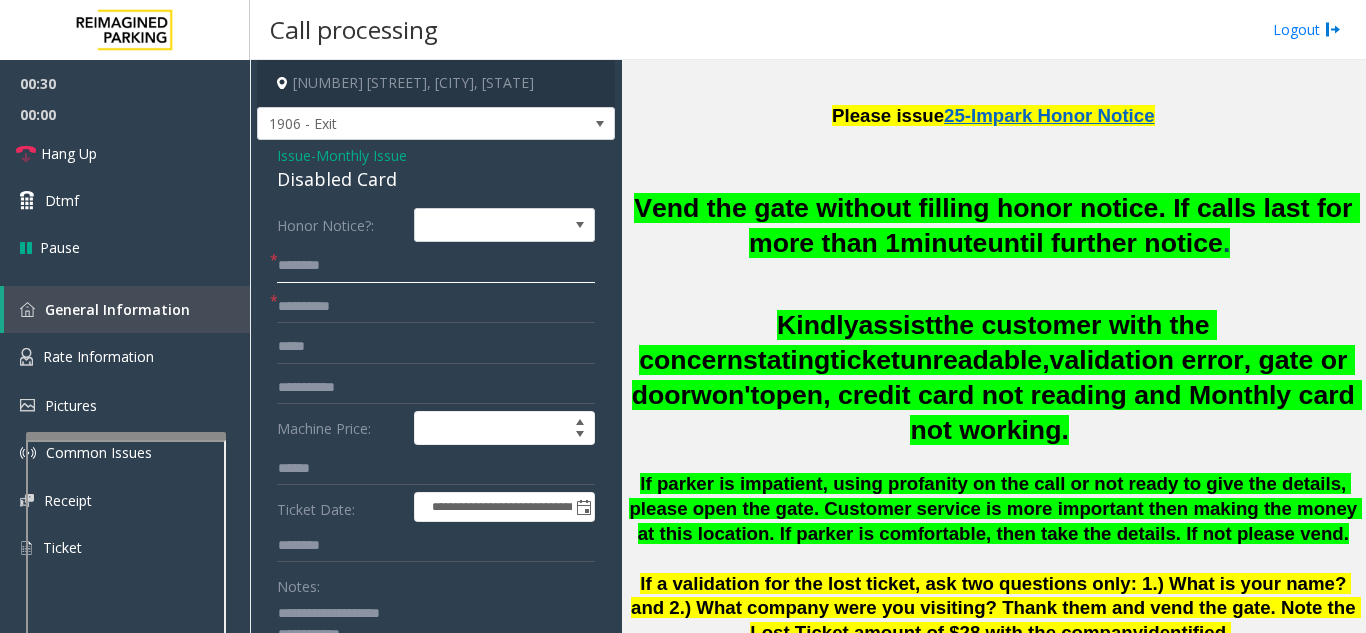click 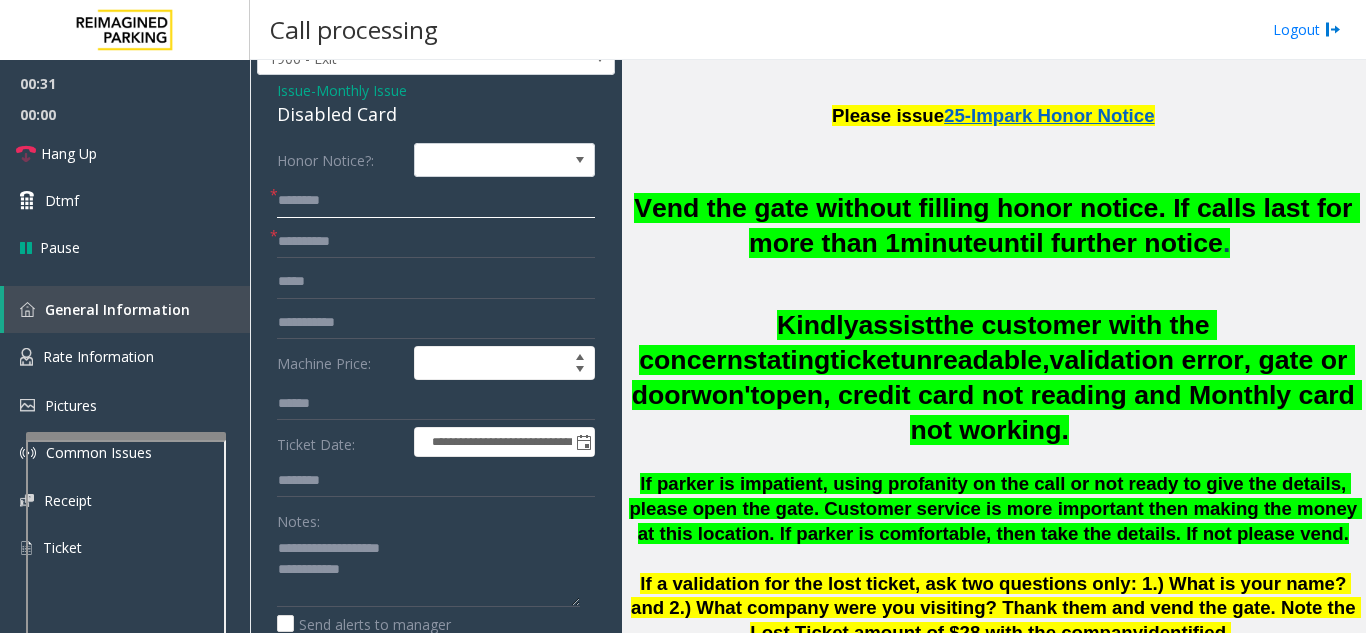 scroll, scrollTop: 100, scrollLeft: 0, axis: vertical 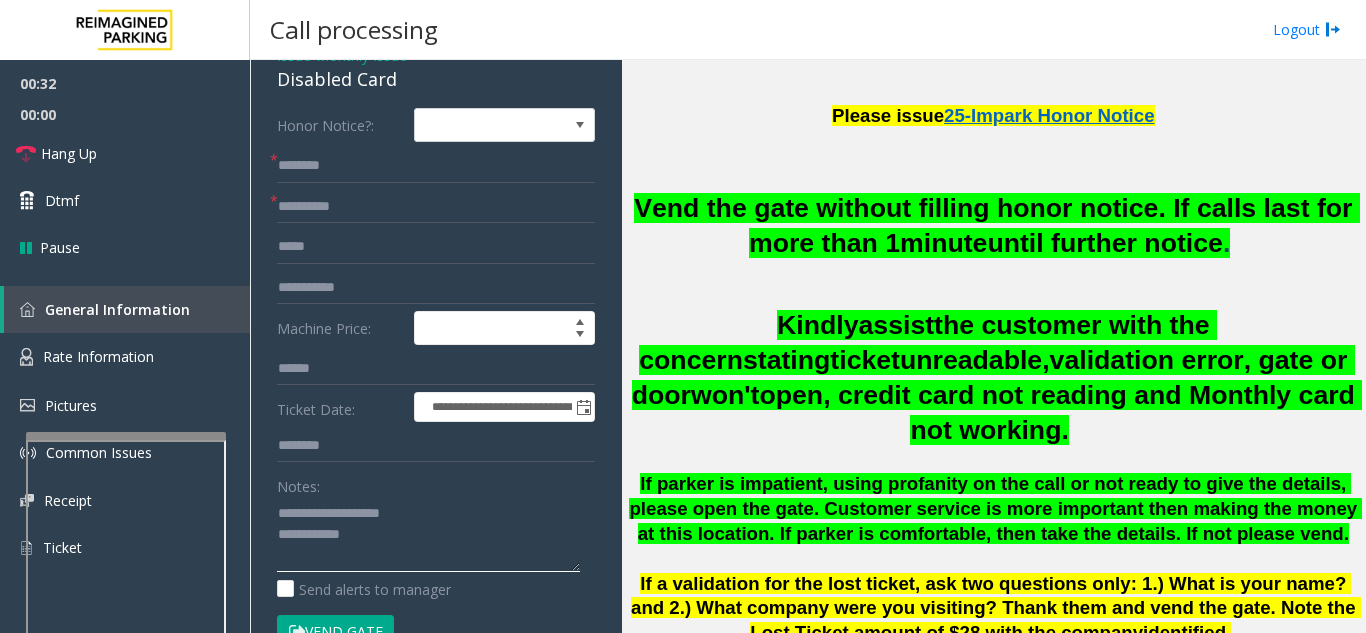 click 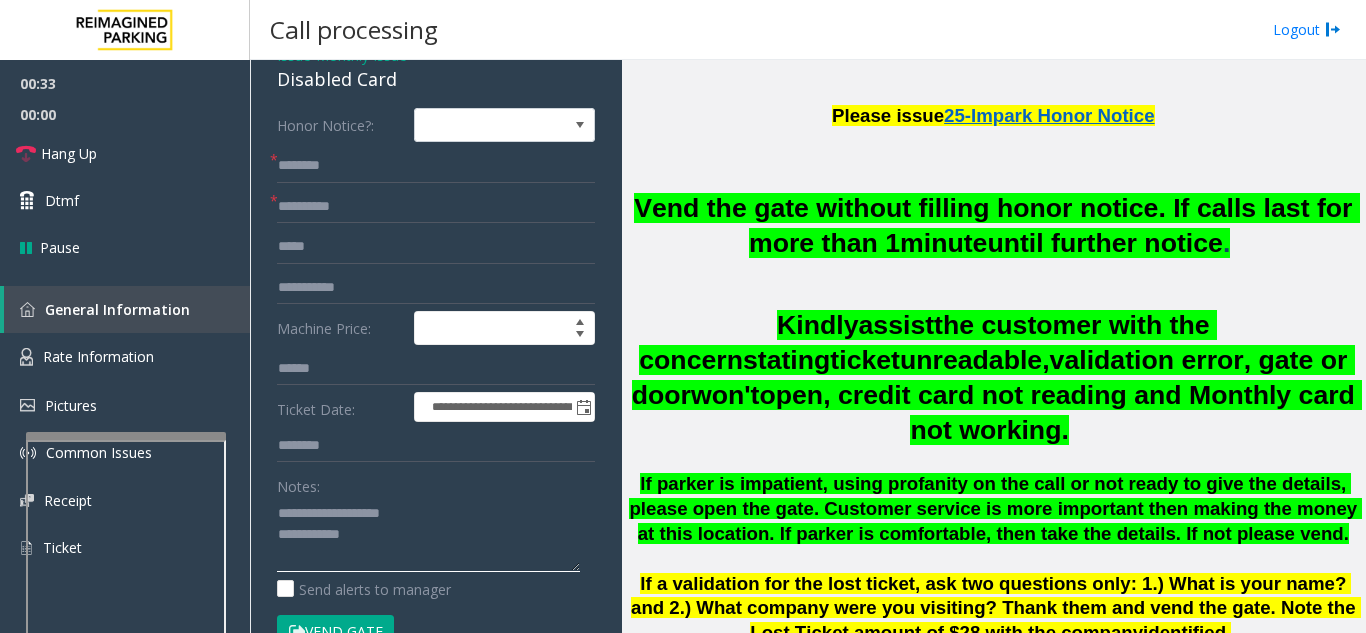 click 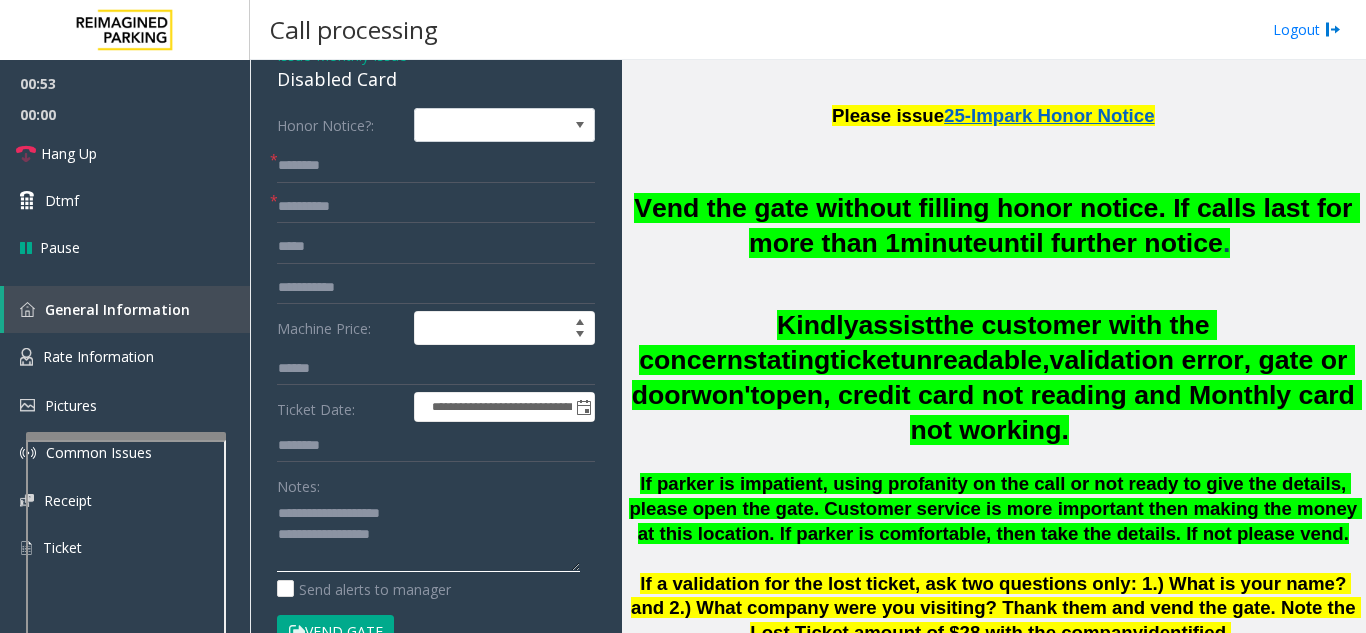 type on "**********" 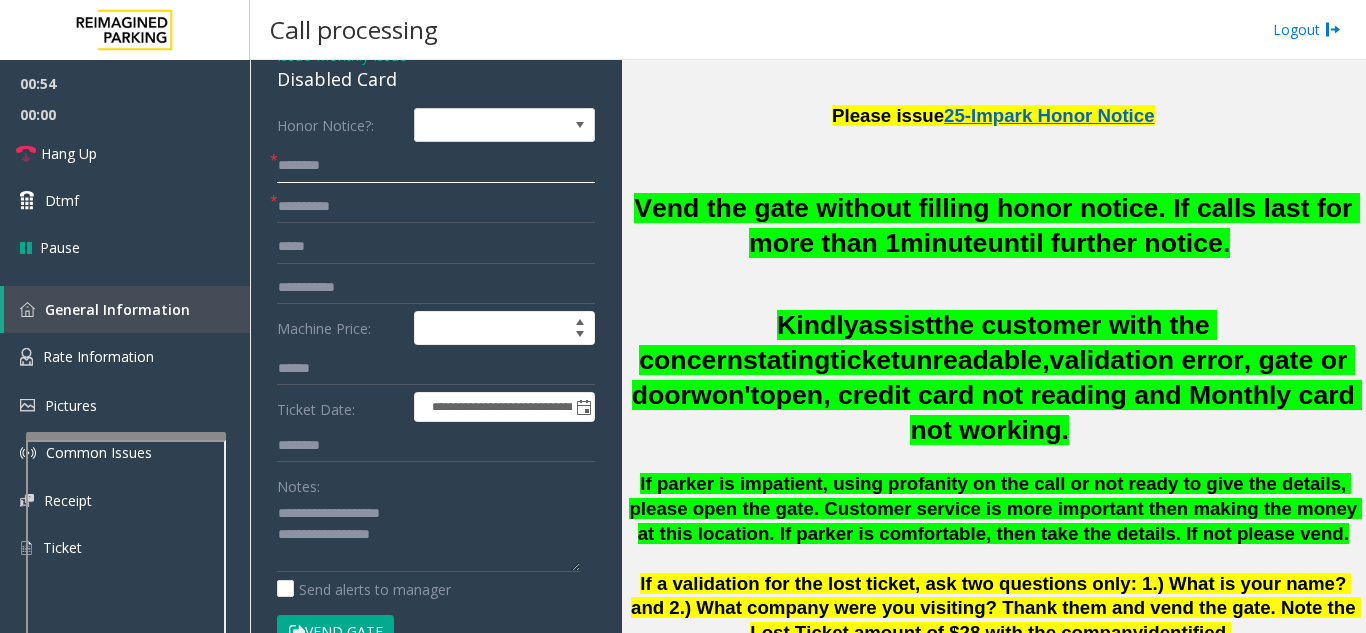 click 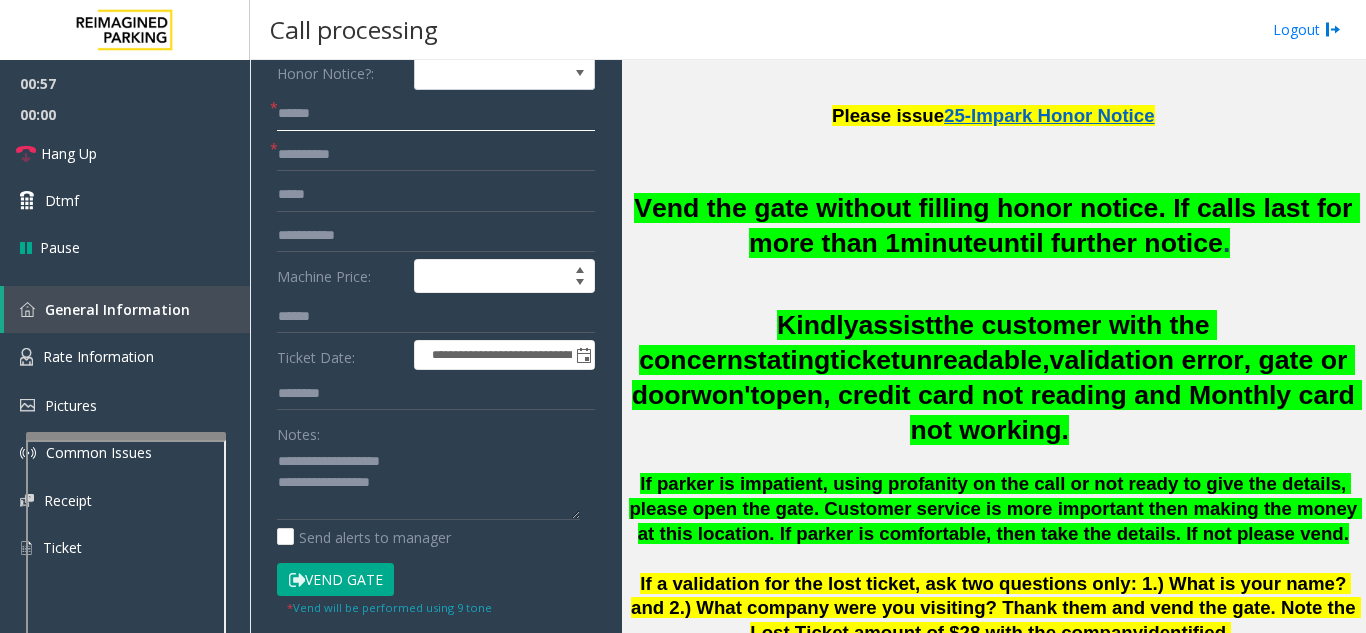 scroll, scrollTop: 200, scrollLeft: 0, axis: vertical 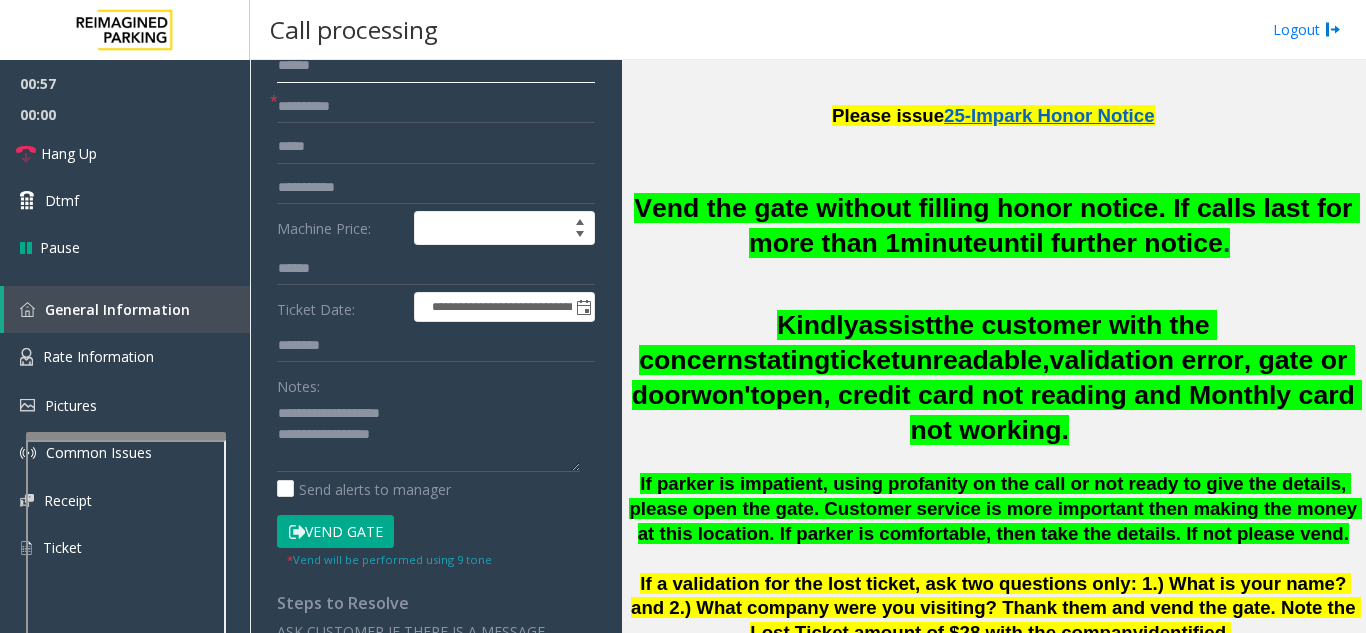 type on "*****" 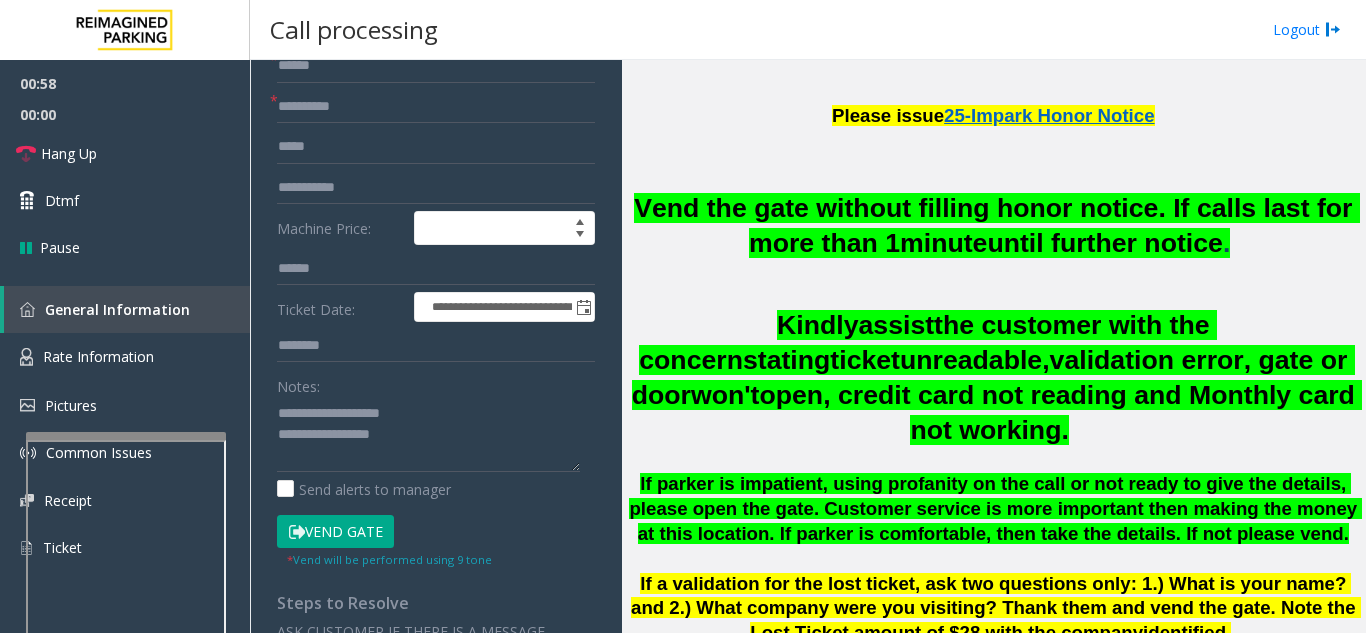 click on "Vend Gate" 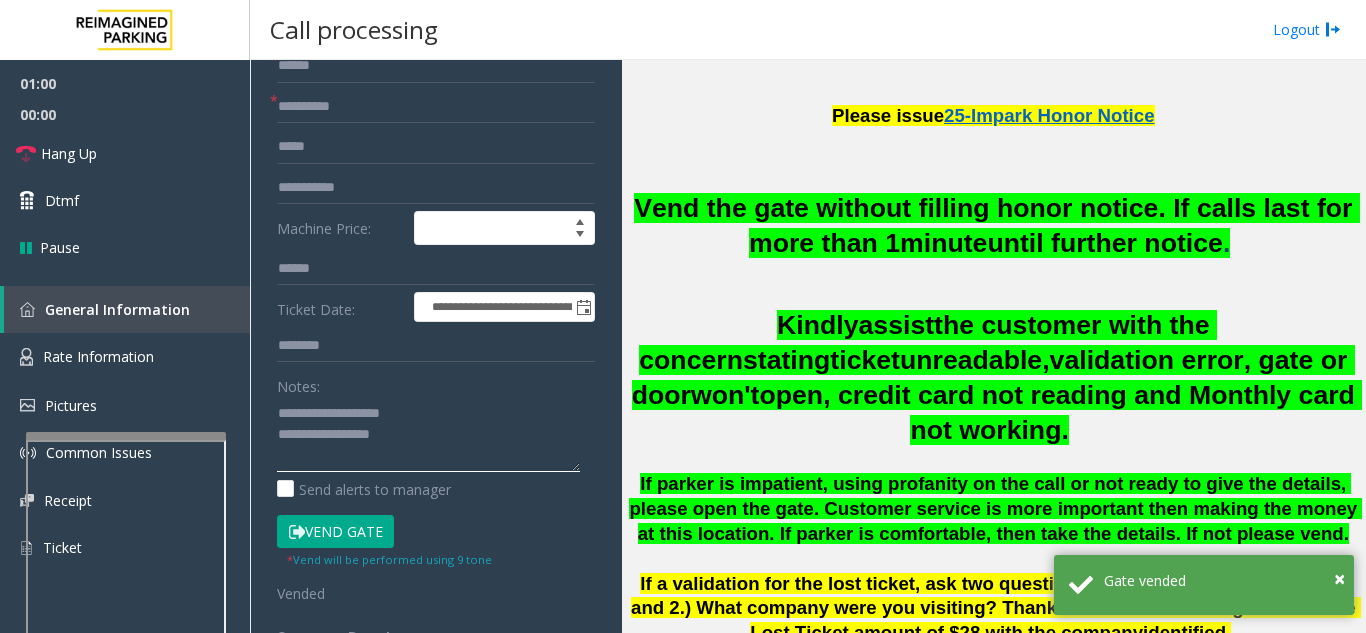 drag, startPoint x: 351, startPoint y: 435, endPoint x: 395, endPoint y: 439, distance: 44.181442 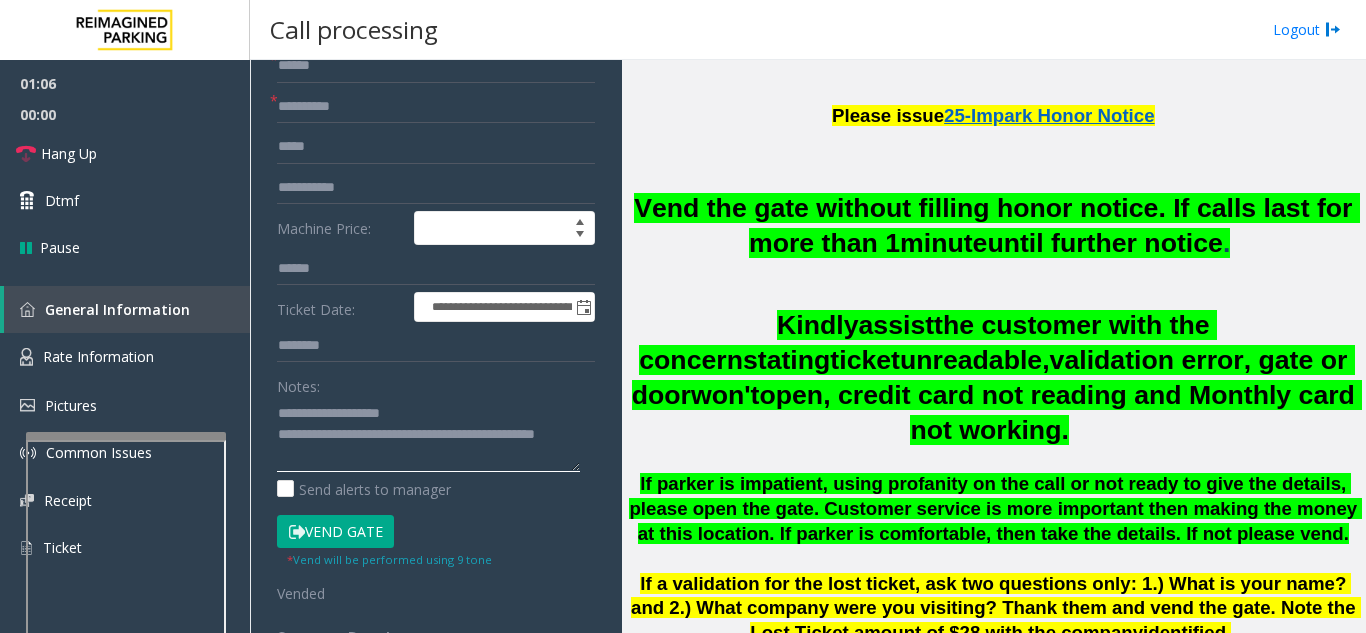type on "**********" 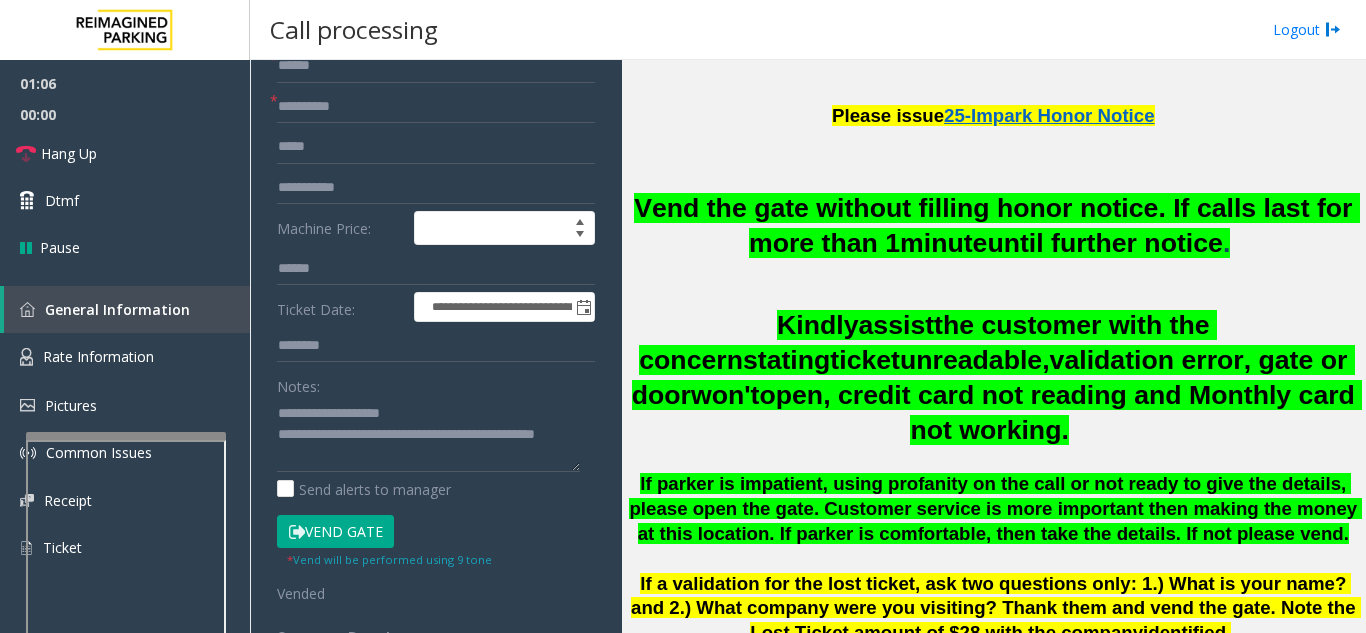 click on "Notes:" 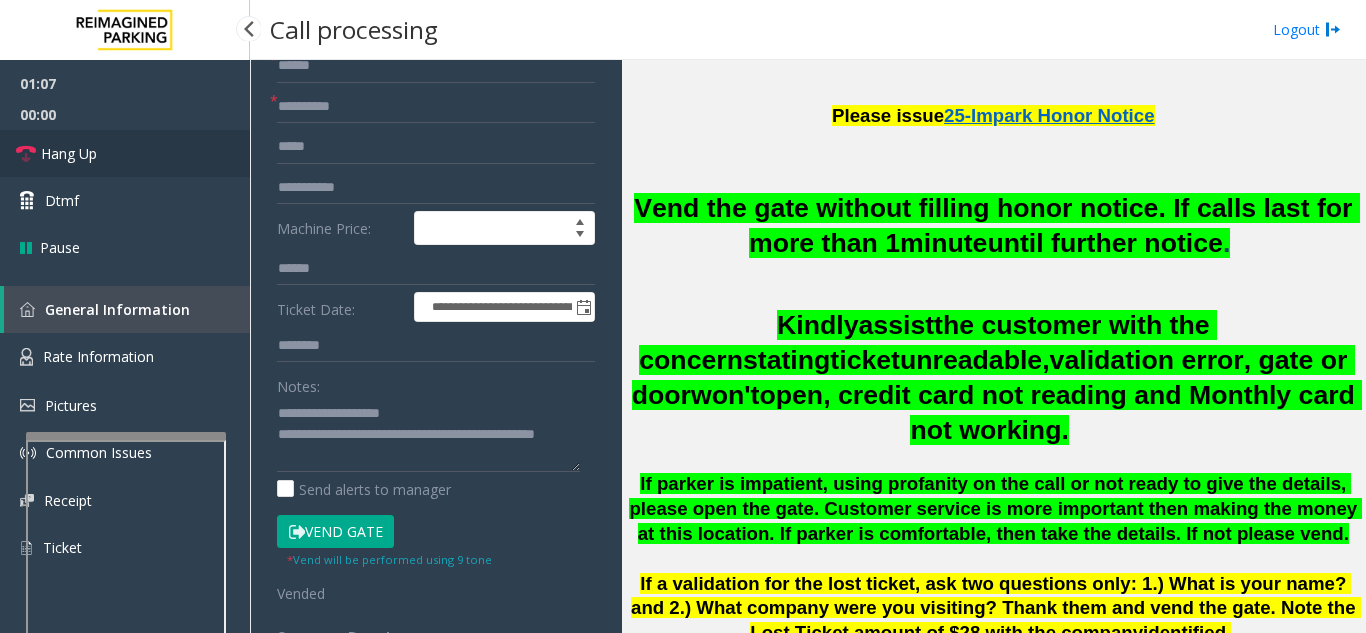 click on "Hang Up" at bounding box center (125, 153) 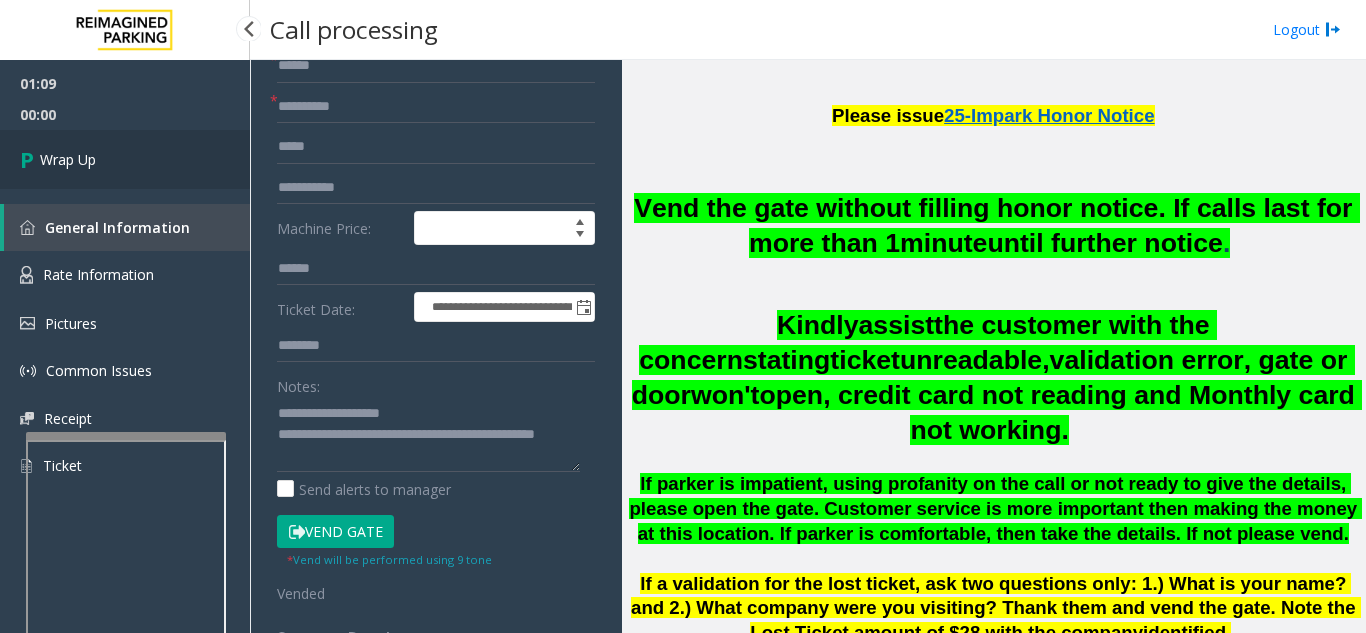 click on "Wrap Up" at bounding box center (125, 159) 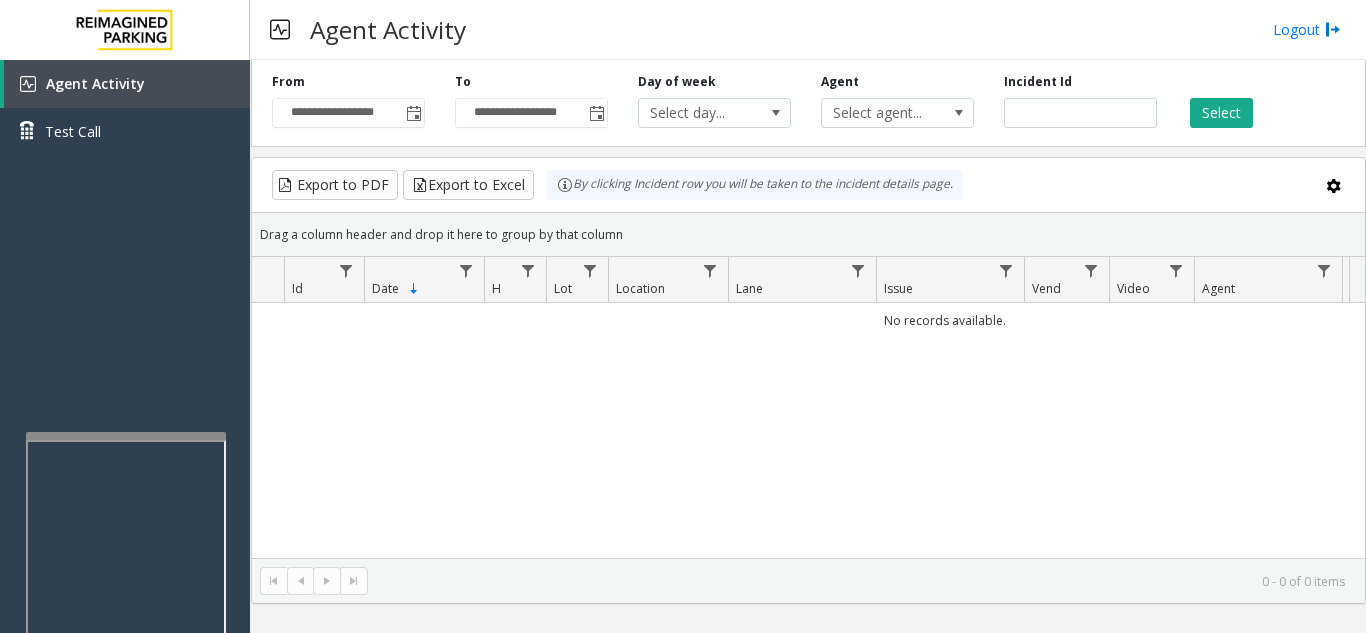 click on "No records available." 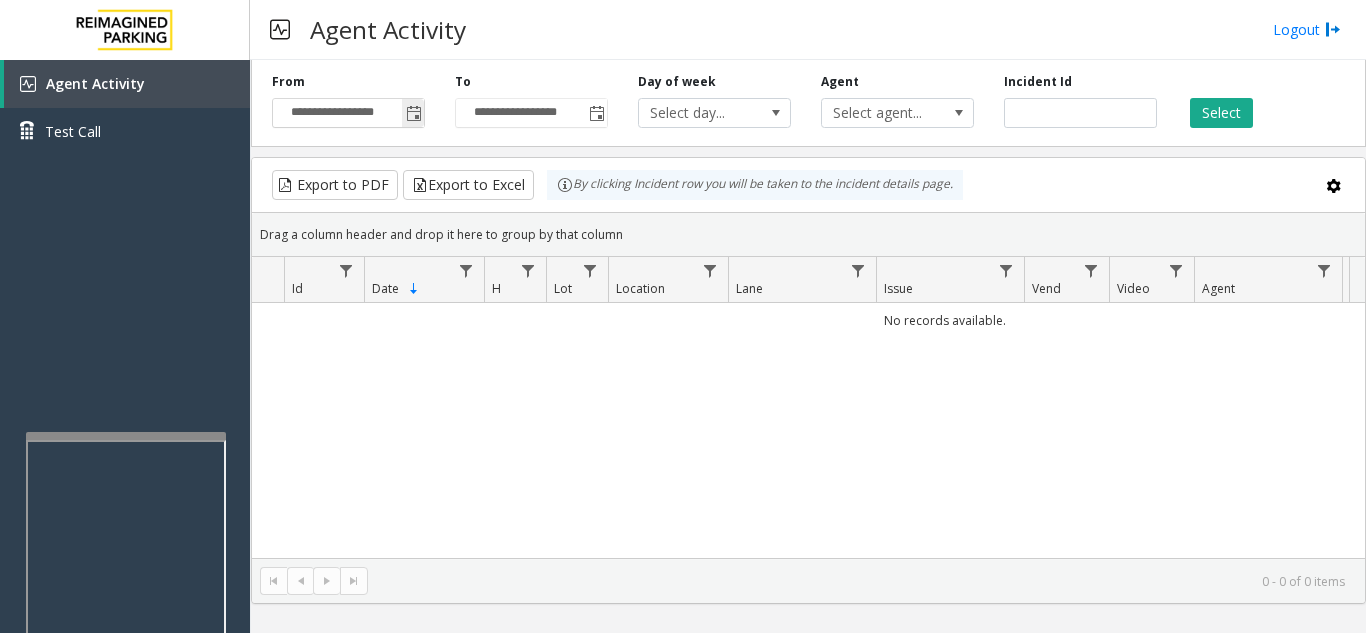 click 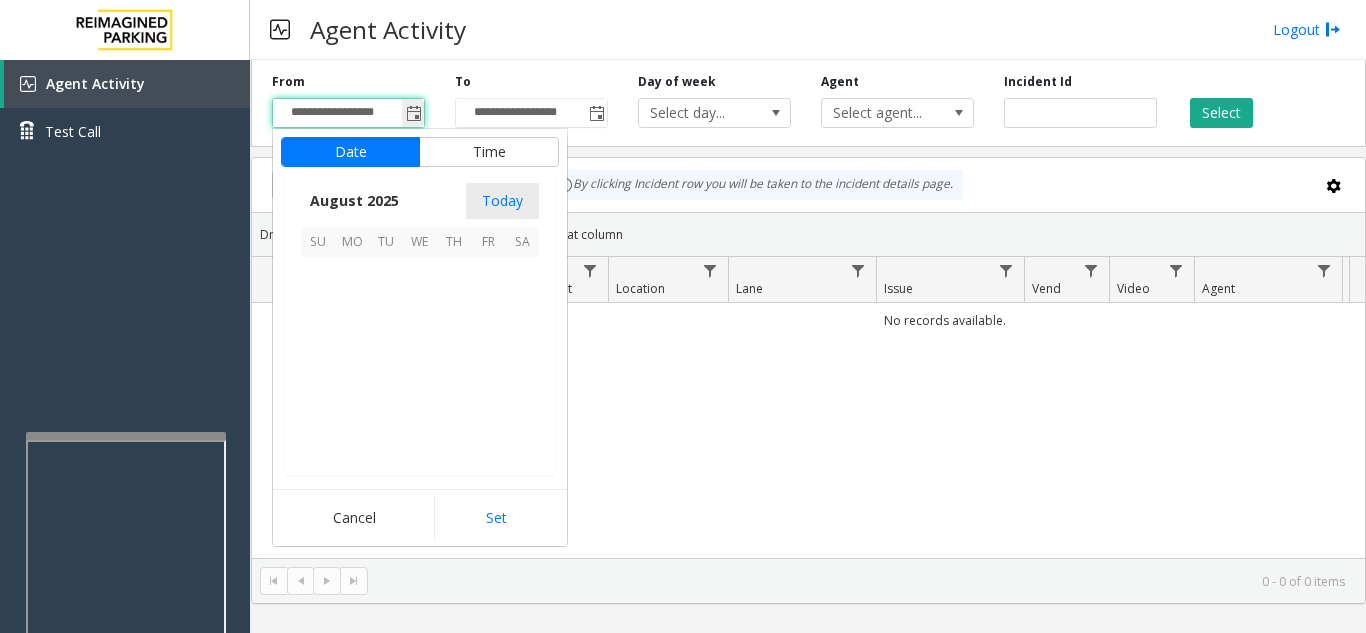 scroll, scrollTop: 358666, scrollLeft: 0, axis: vertical 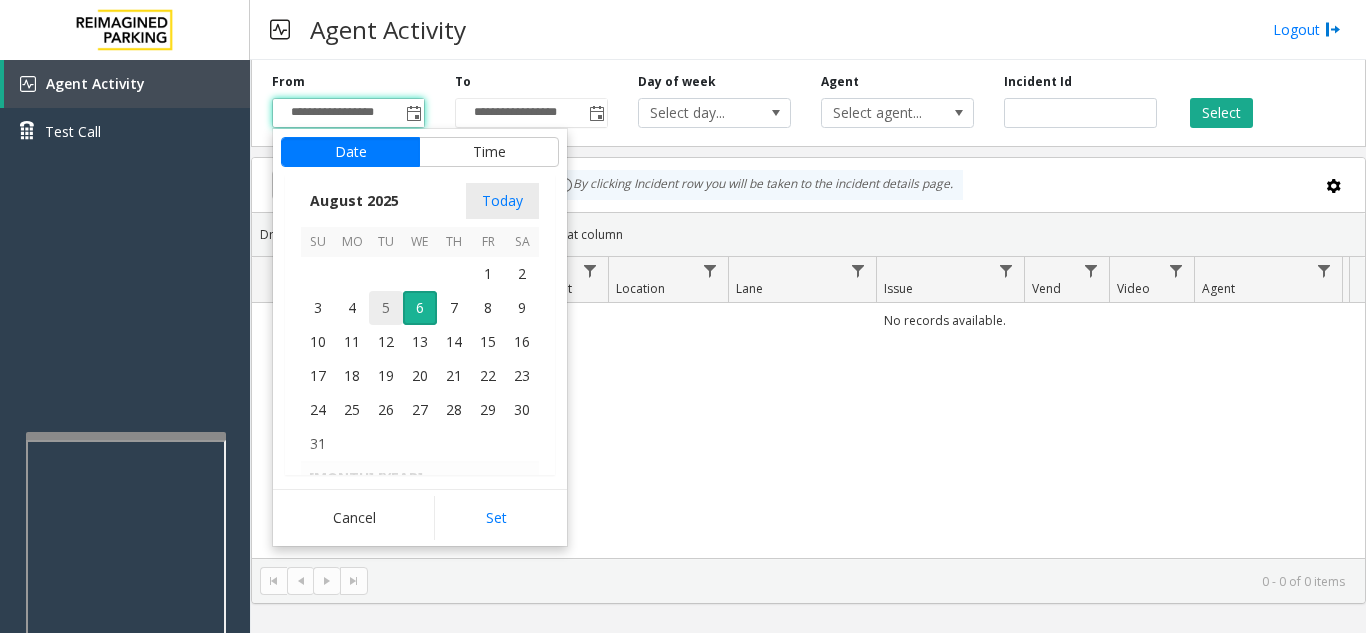 click on "5" at bounding box center [386, 308] 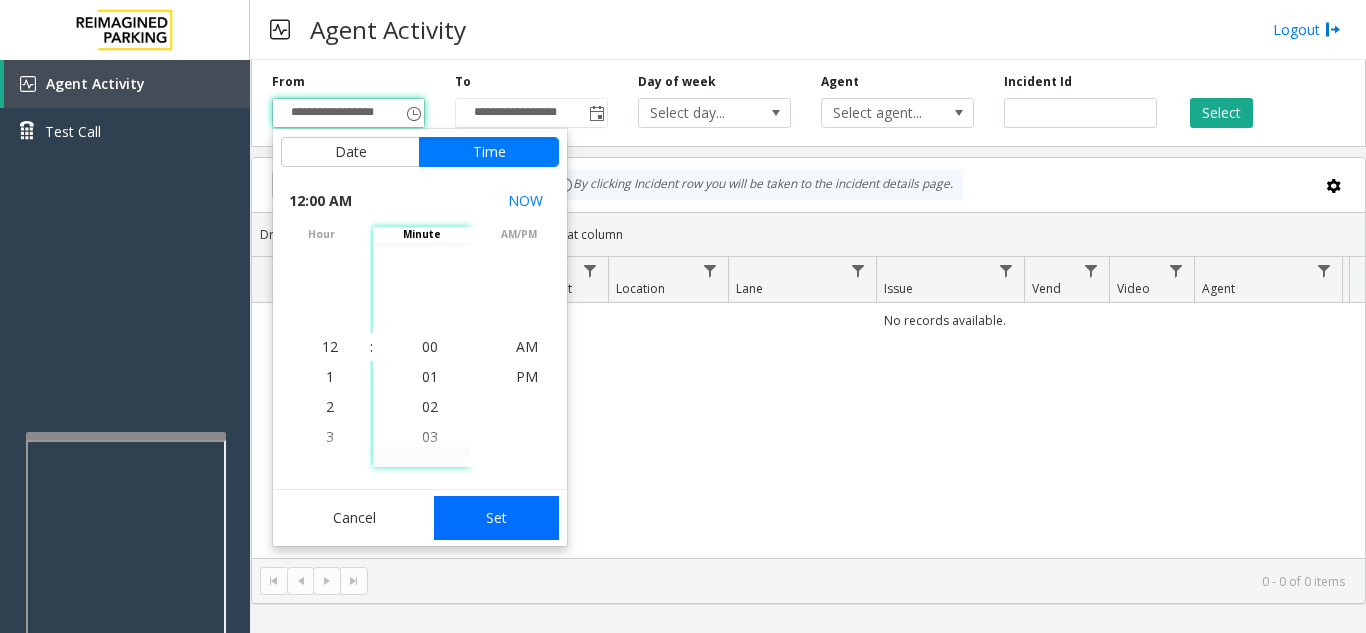click on "Set" 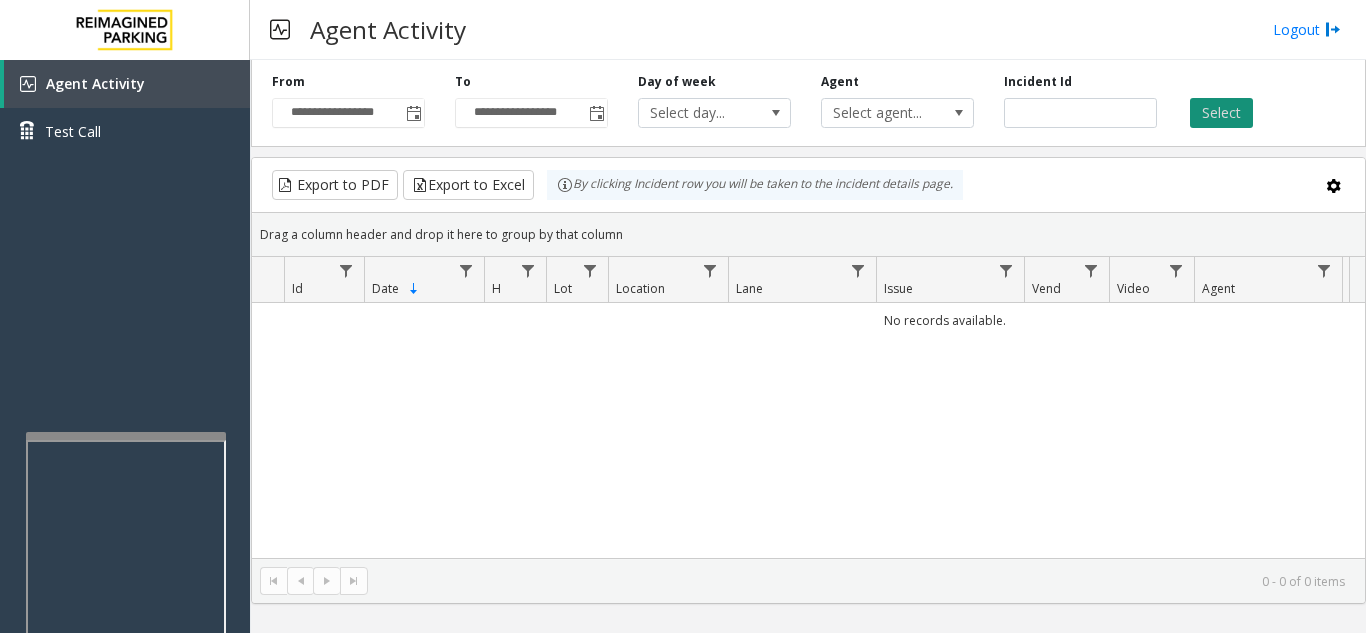 click on "Select" 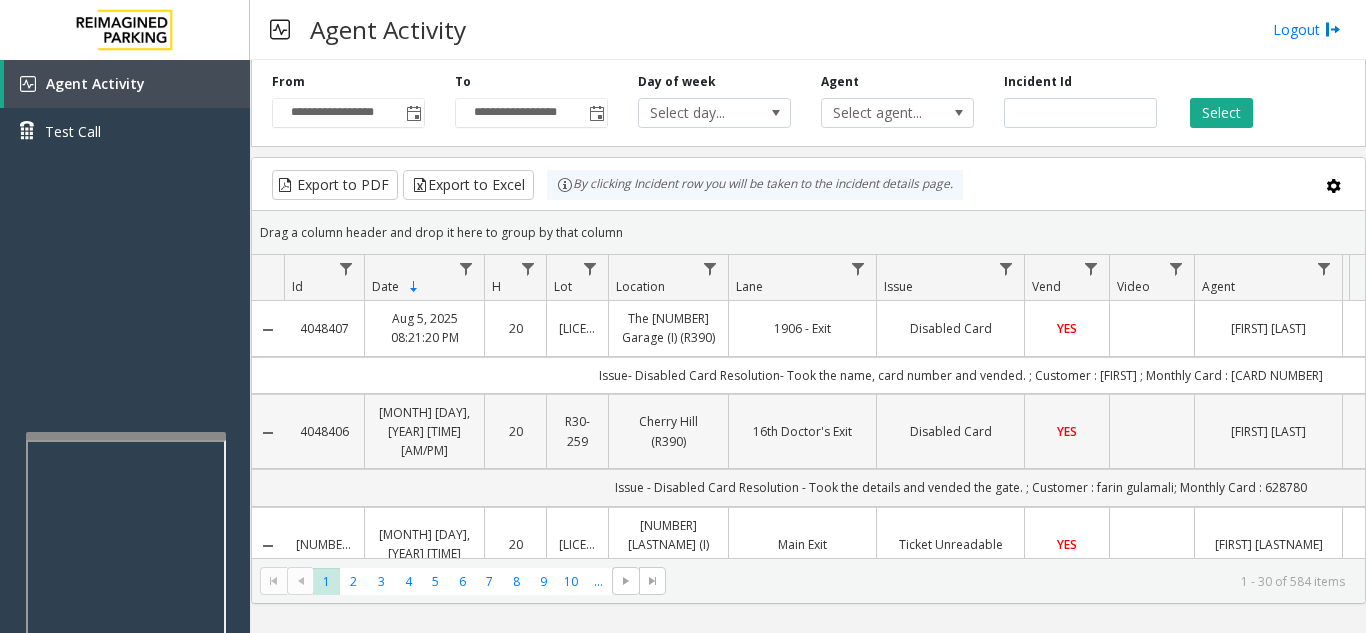 scroll, scrollTop: 100, scrollLeft: 0, axis: vertical 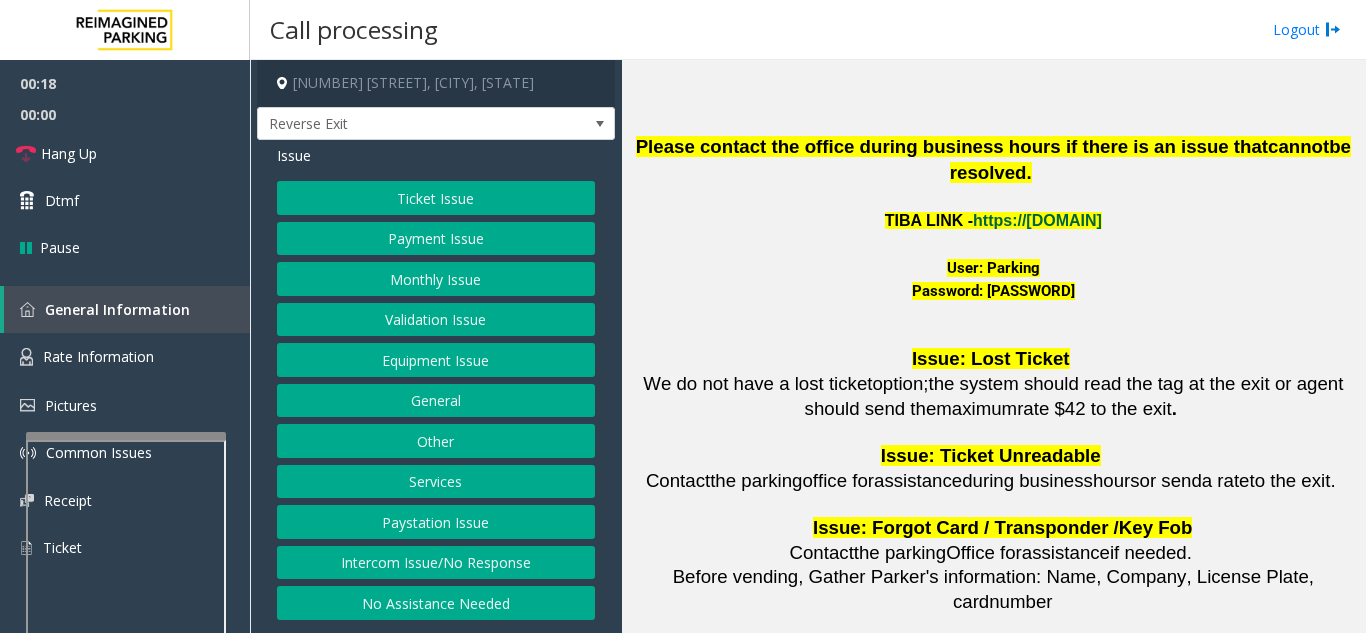 click on "https://[DOMAIN]" 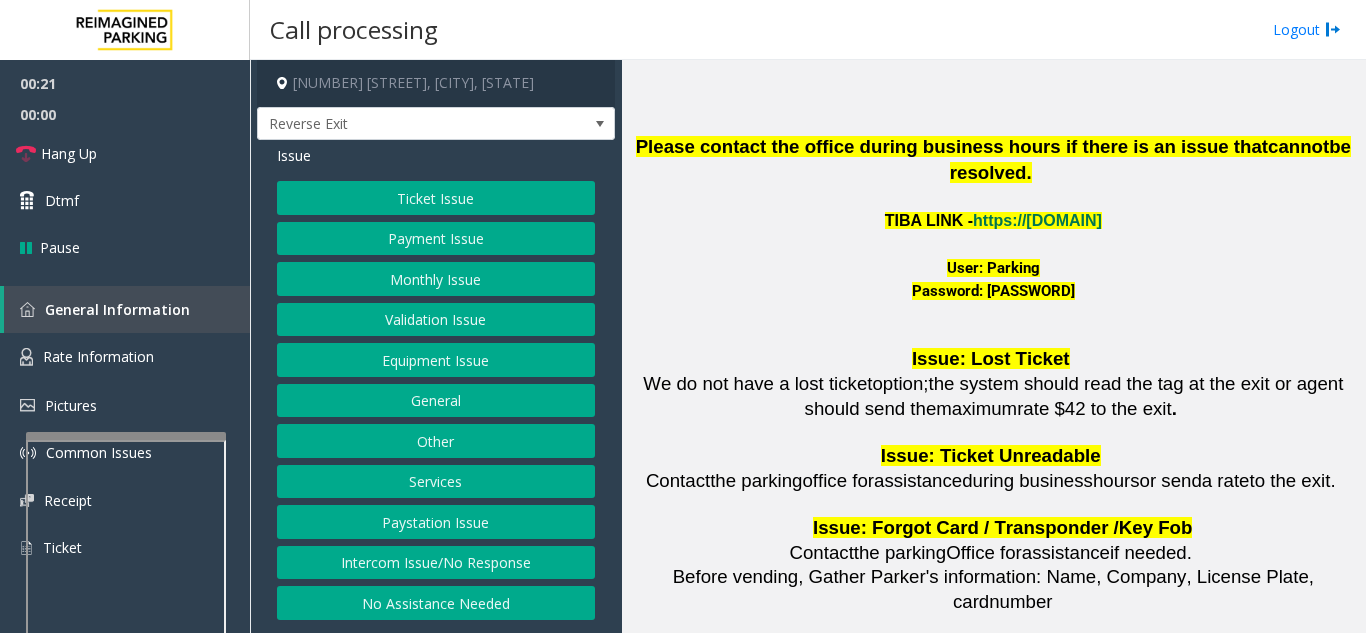 click on "Monthly Issue" 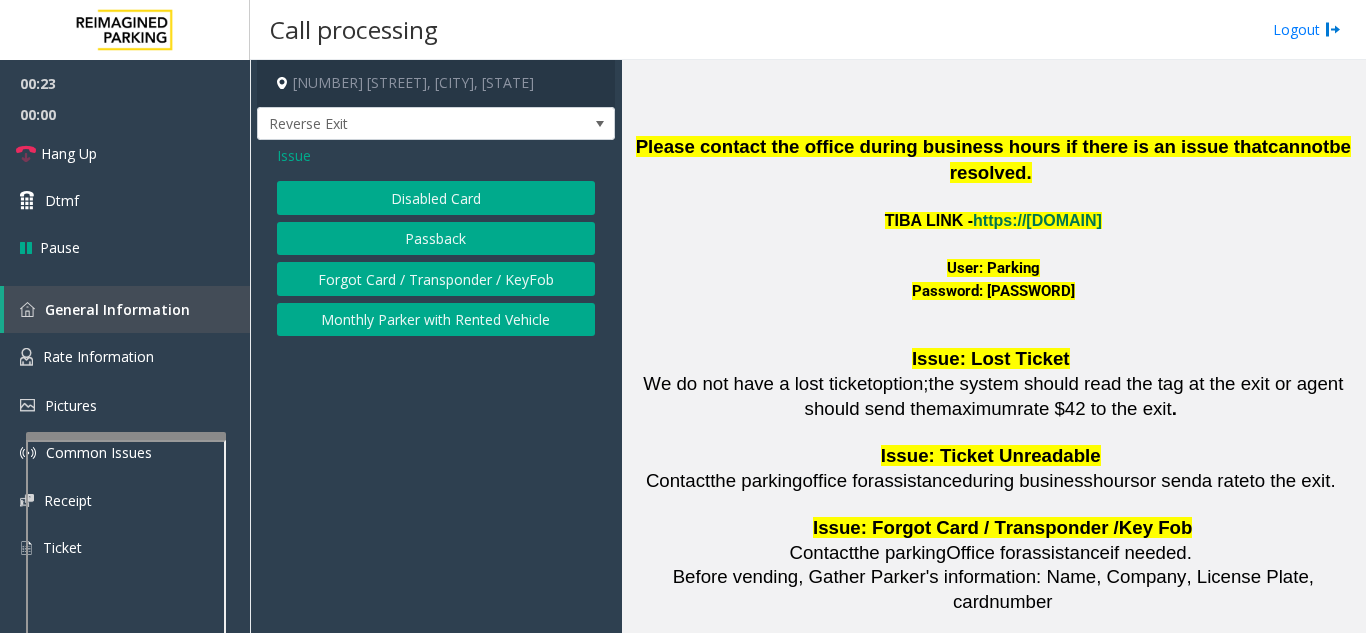click on "Passback" 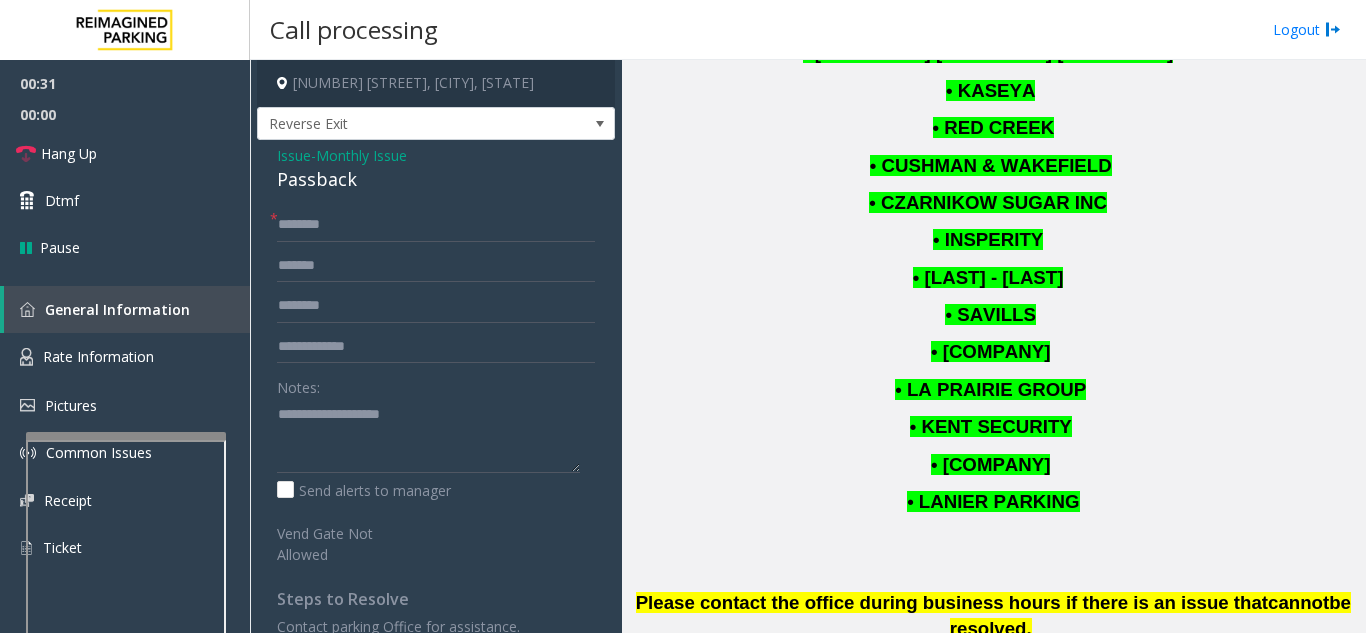 scroll, scrollTop: 2300, scrollLeft: 0, axis: vertical 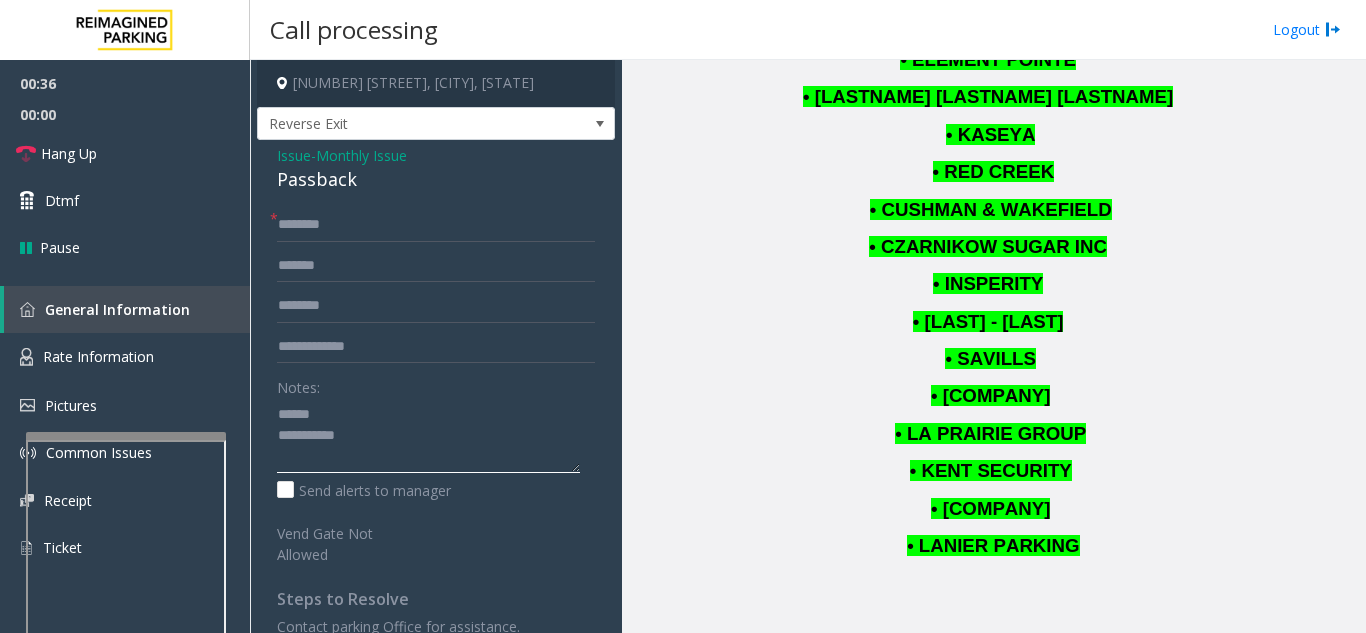 click 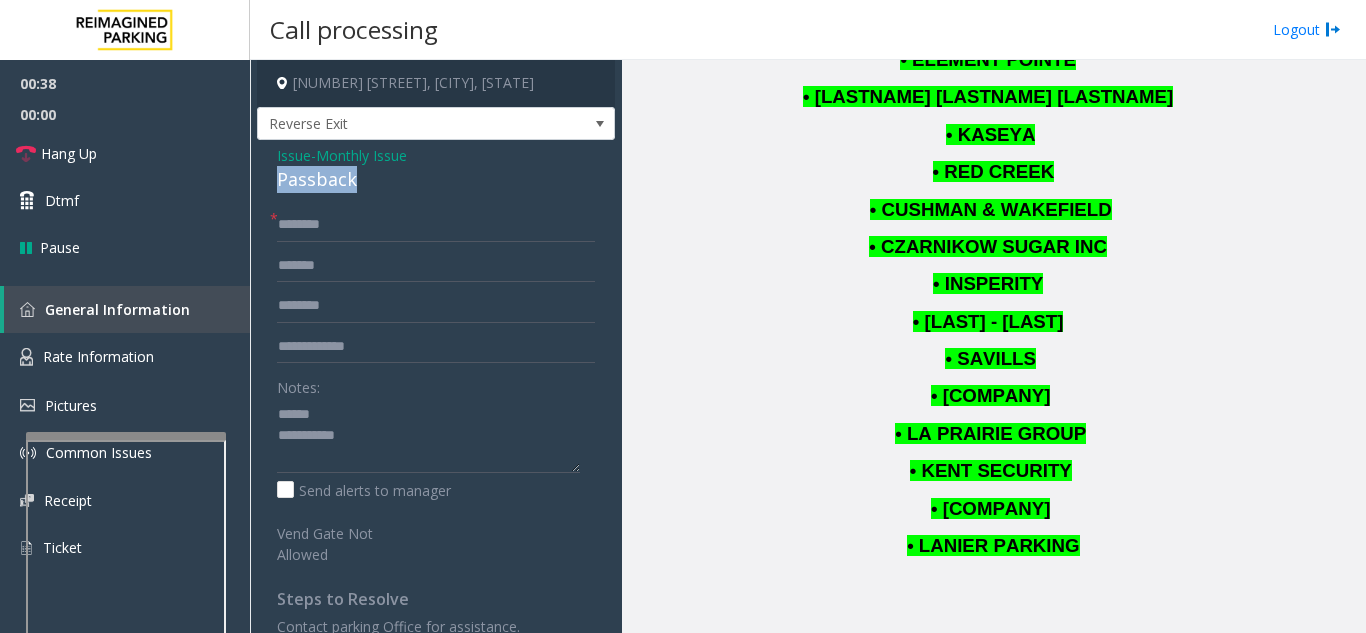 drag, startPoint x: 266, startPoint y: 174, endPoint x: 389, endPoint y: 185, distance: 123.49089 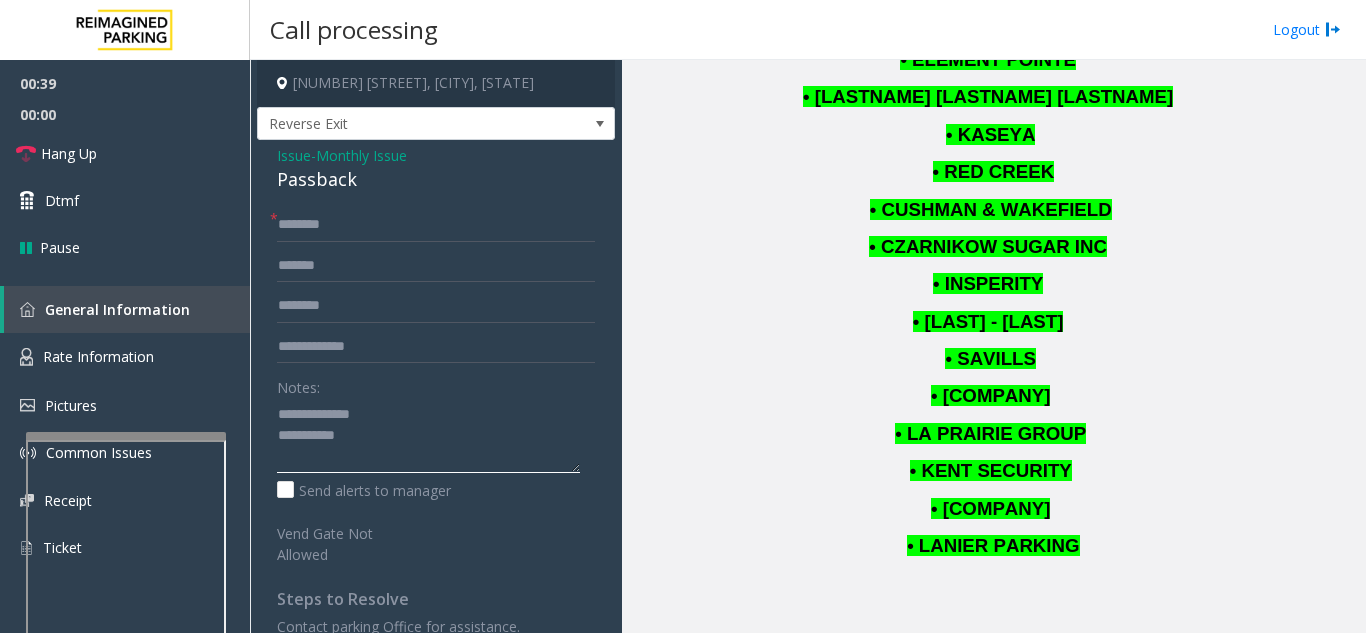 click 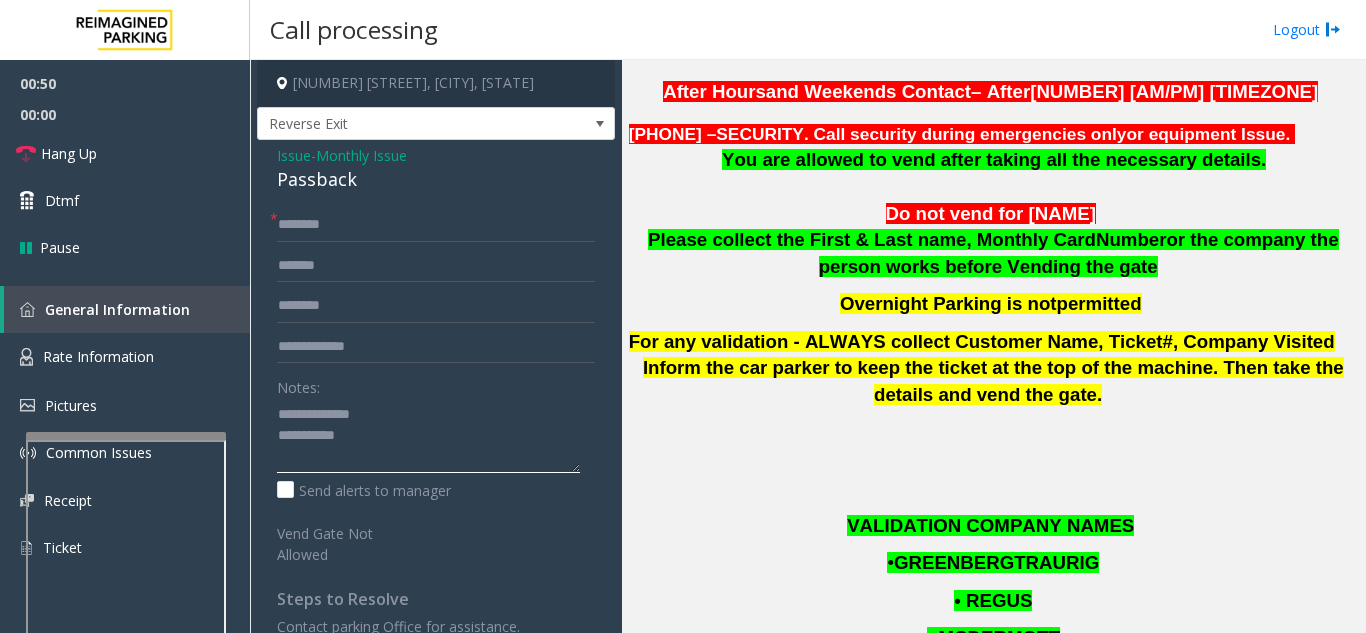 scroll, scrollTop: 1500, scrollLeft: 0, axis: vertical 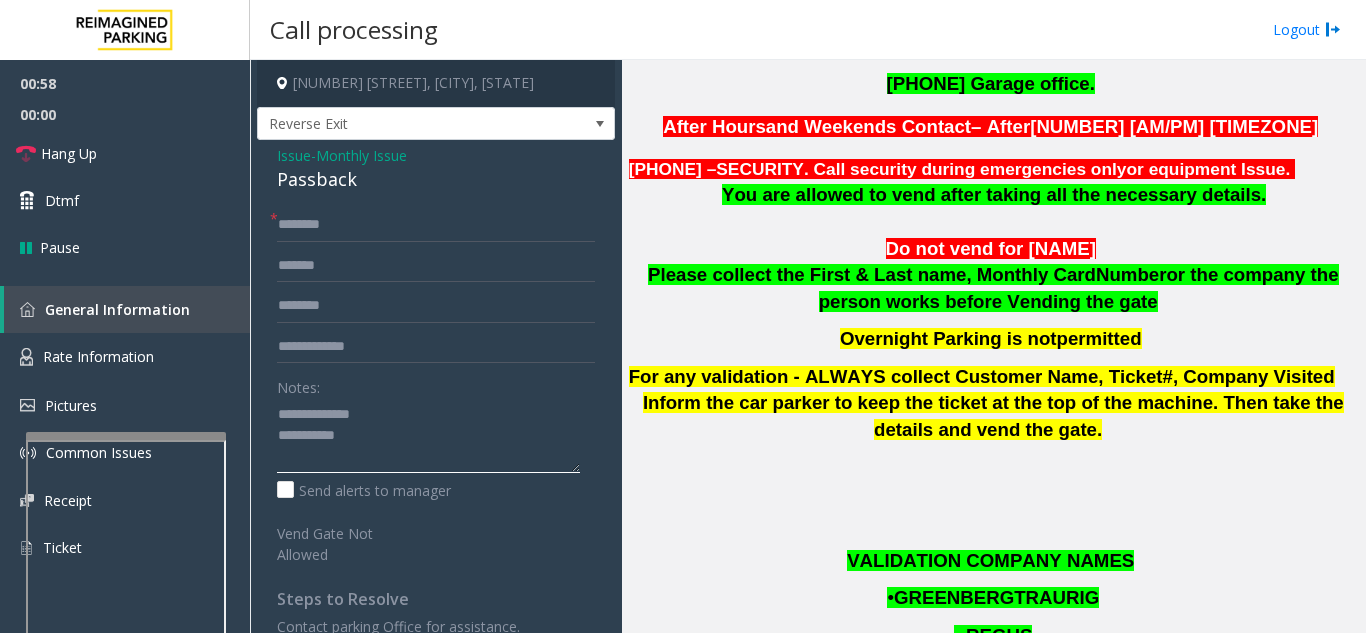 type on "**********" 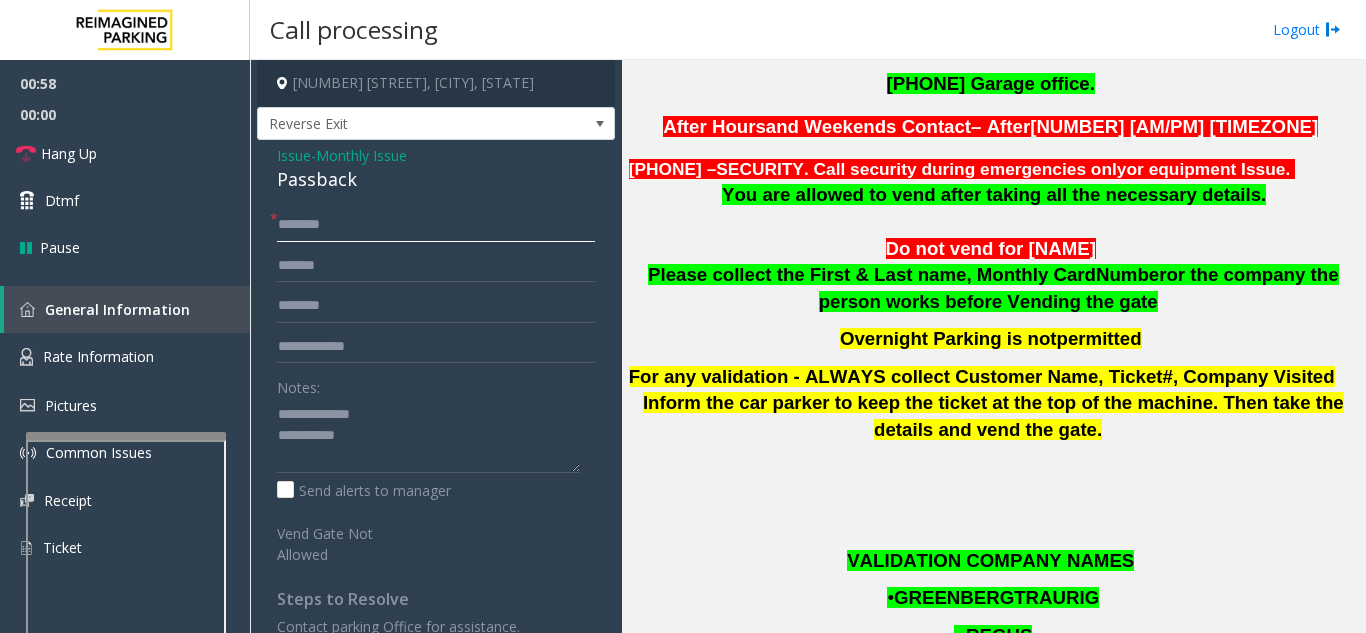 click 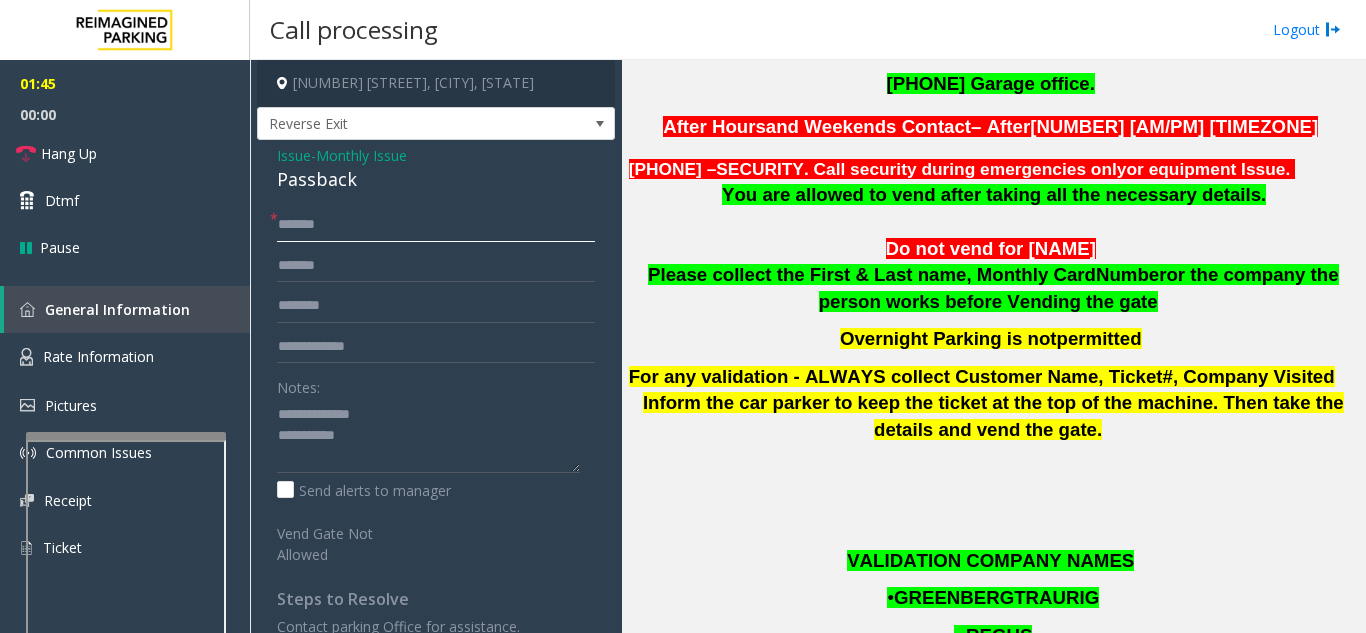 type on "******" 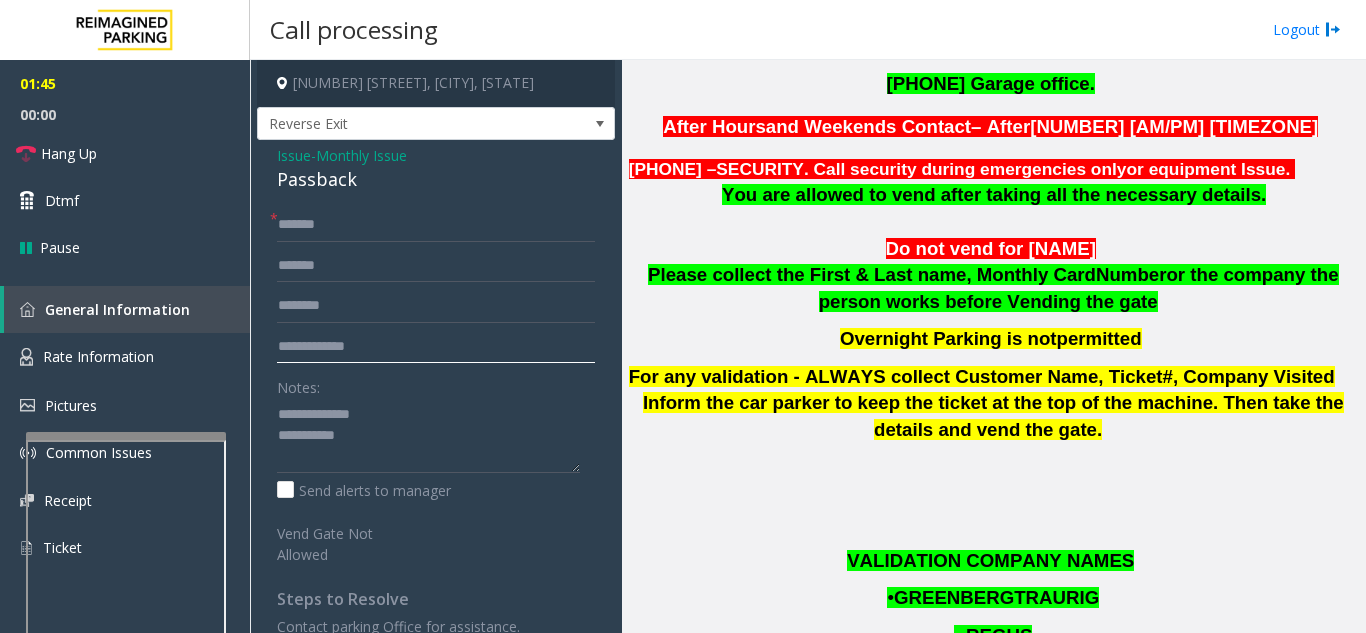 click 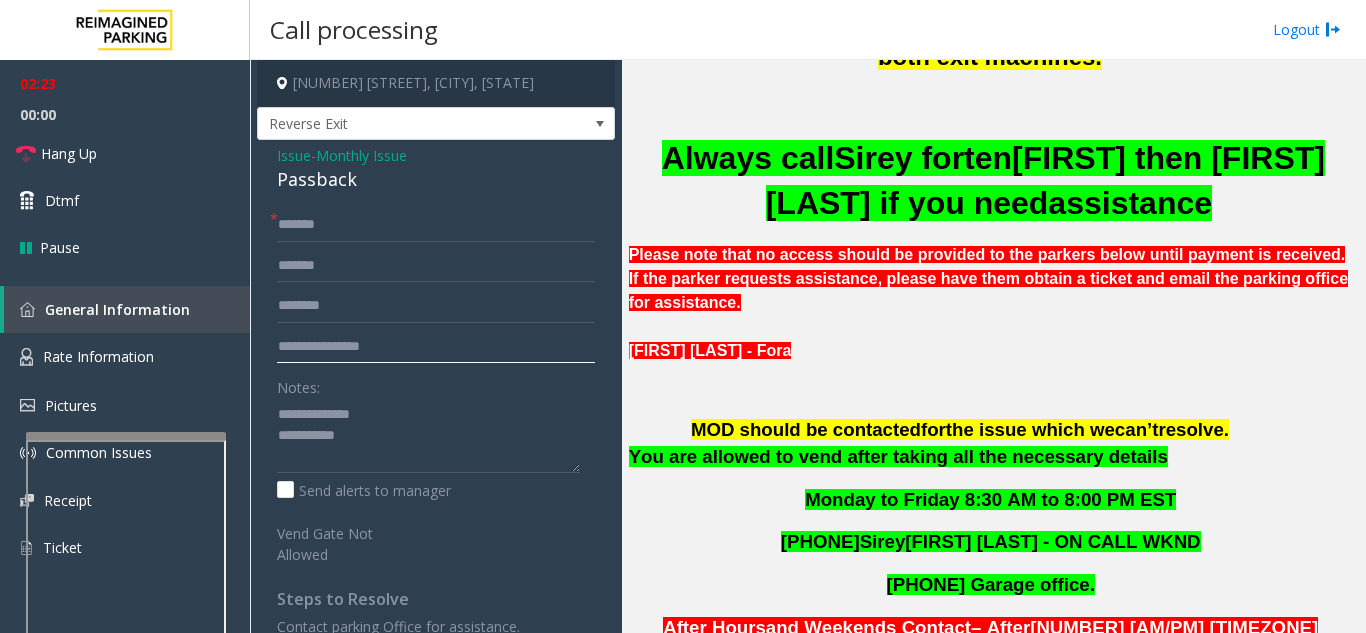 scroll, scrollTop: 1000, scrollLeft: 0, axis: vertical 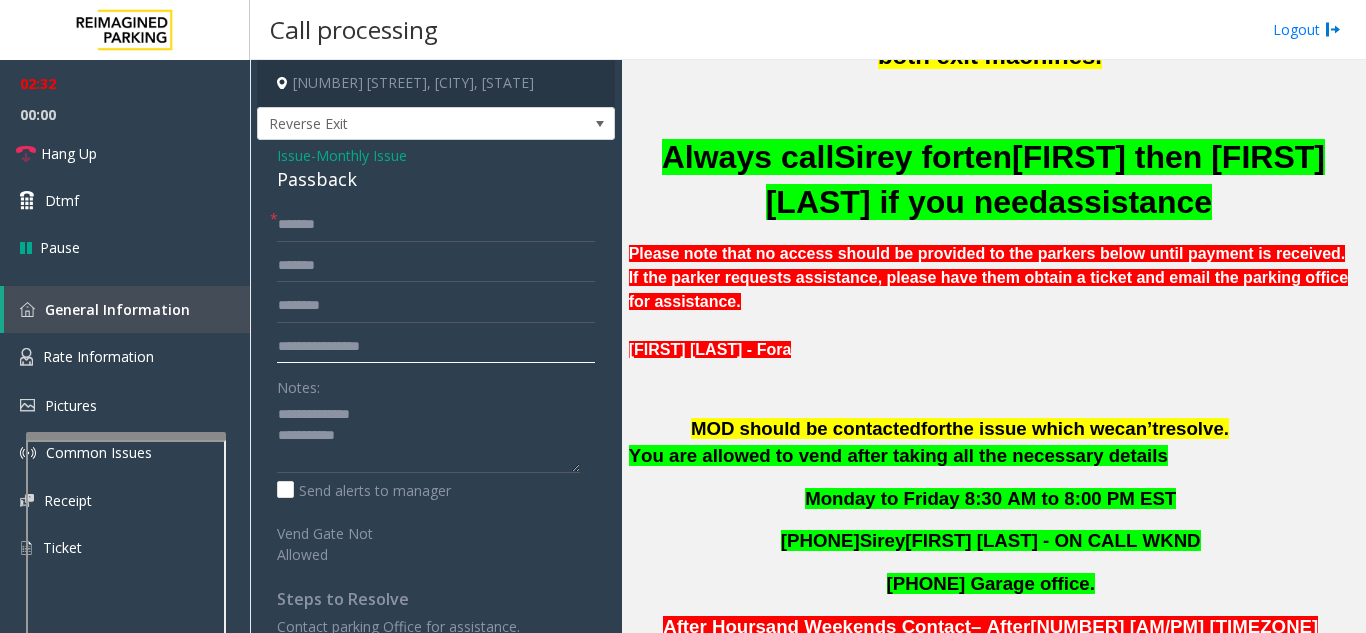 click on "**********" 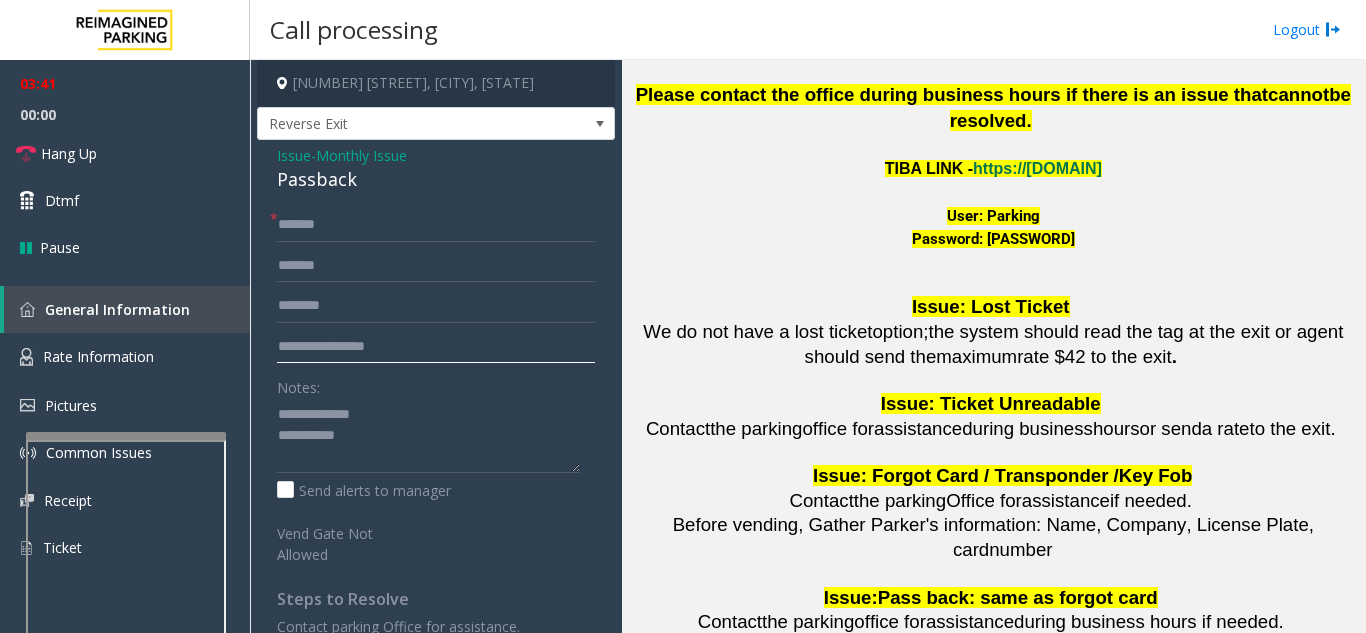 scroll, scrollTop: 2900, scrollLeft: 0, axis: vertical 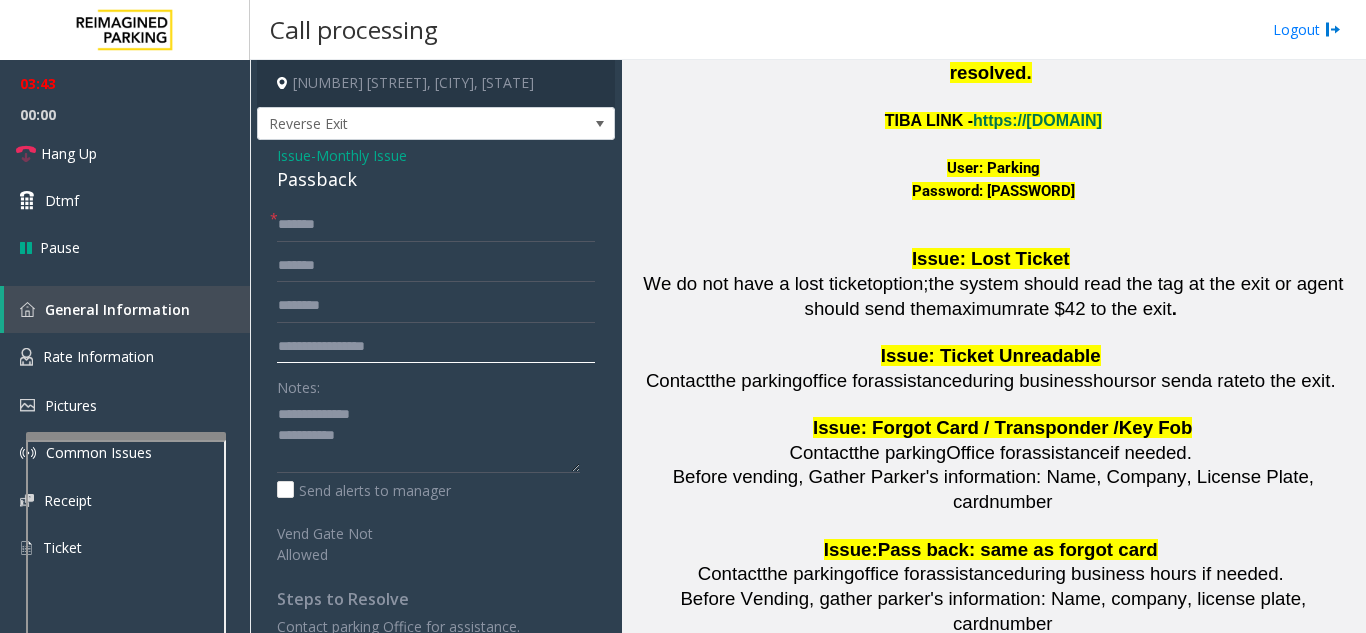 type on "**********" 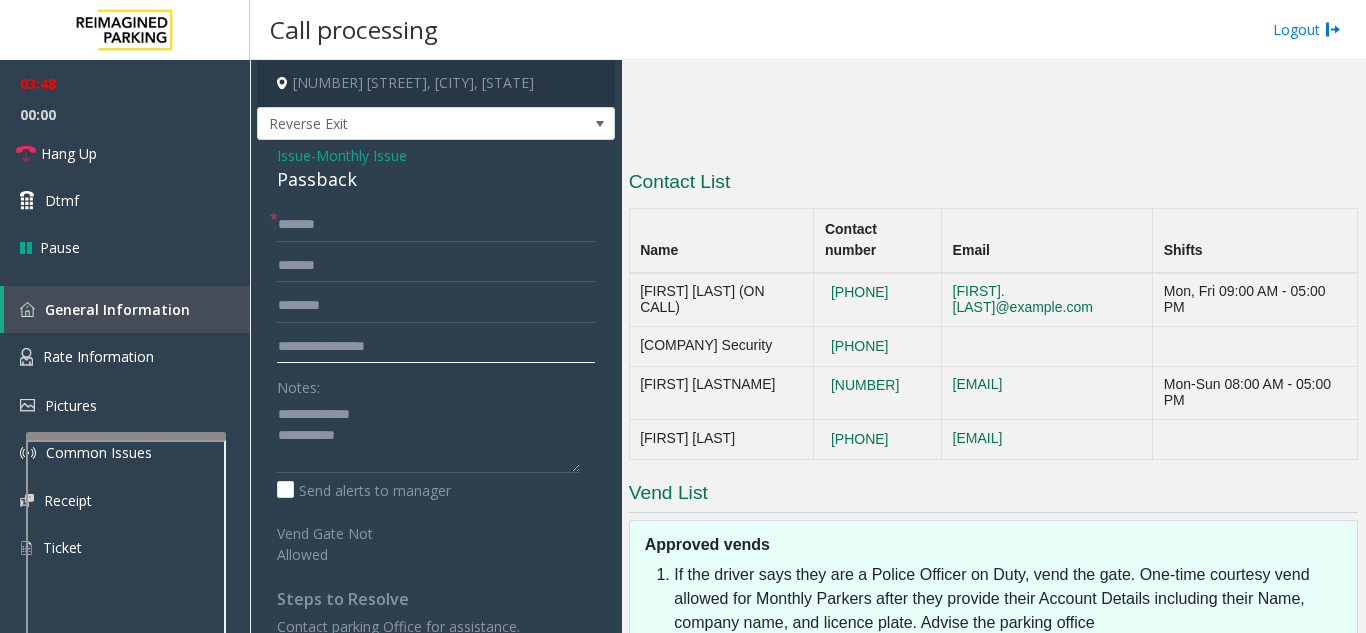 scroll, scrollTop: 4000, scrollLeft: 0, axis: vertical 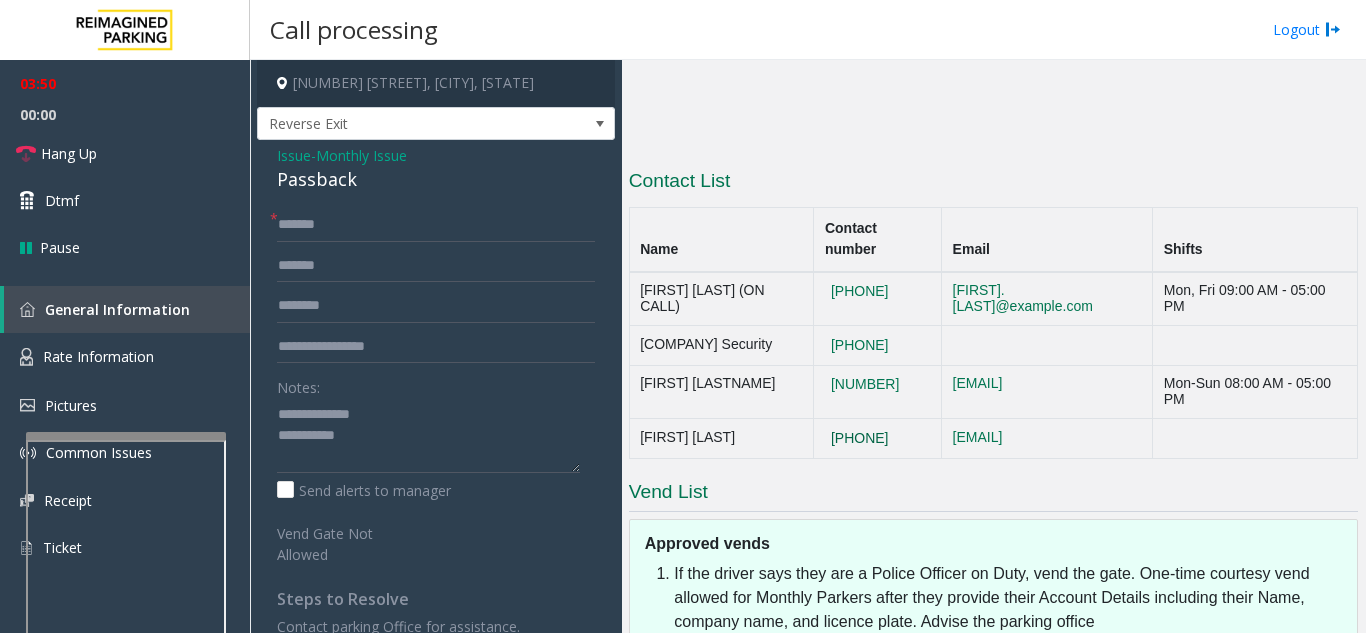 drag, startPoint x: 881, startPoint y: 374, endPoint x: 841, endPoint y: 385, distance: 41.484936 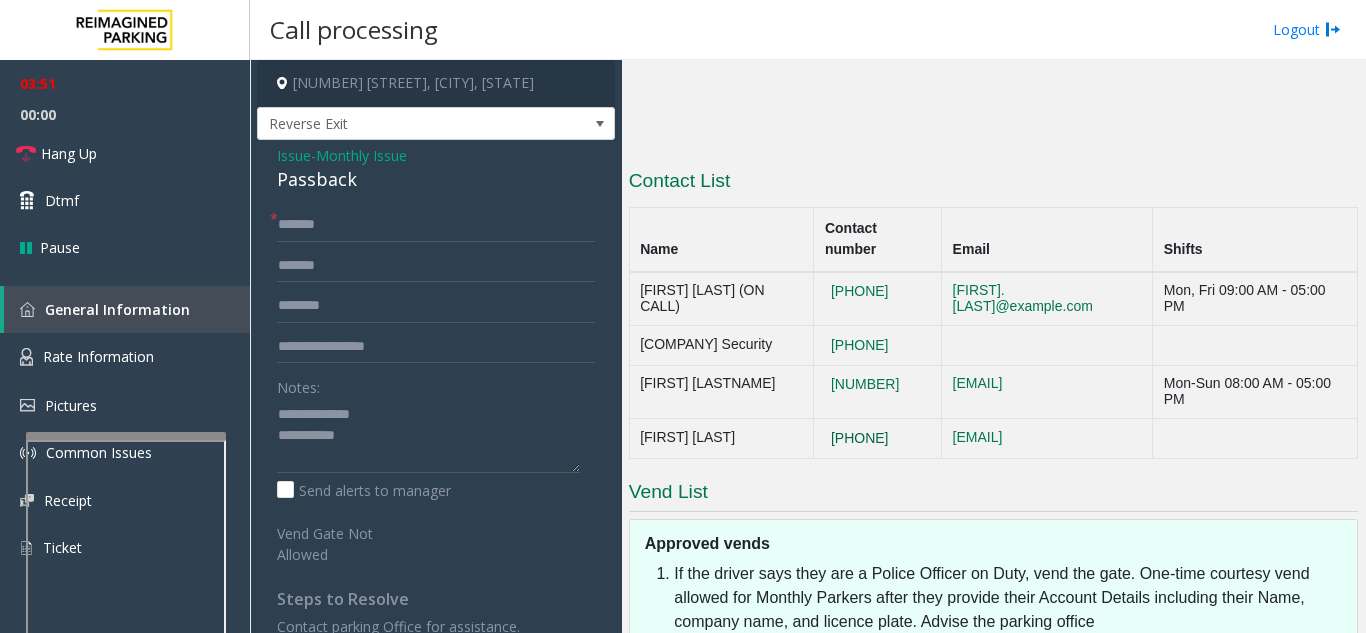 drag, startPoint x: 785, startPoint y: 372, endPoint x: 857, endPoint y: 373, distance: 72.00694 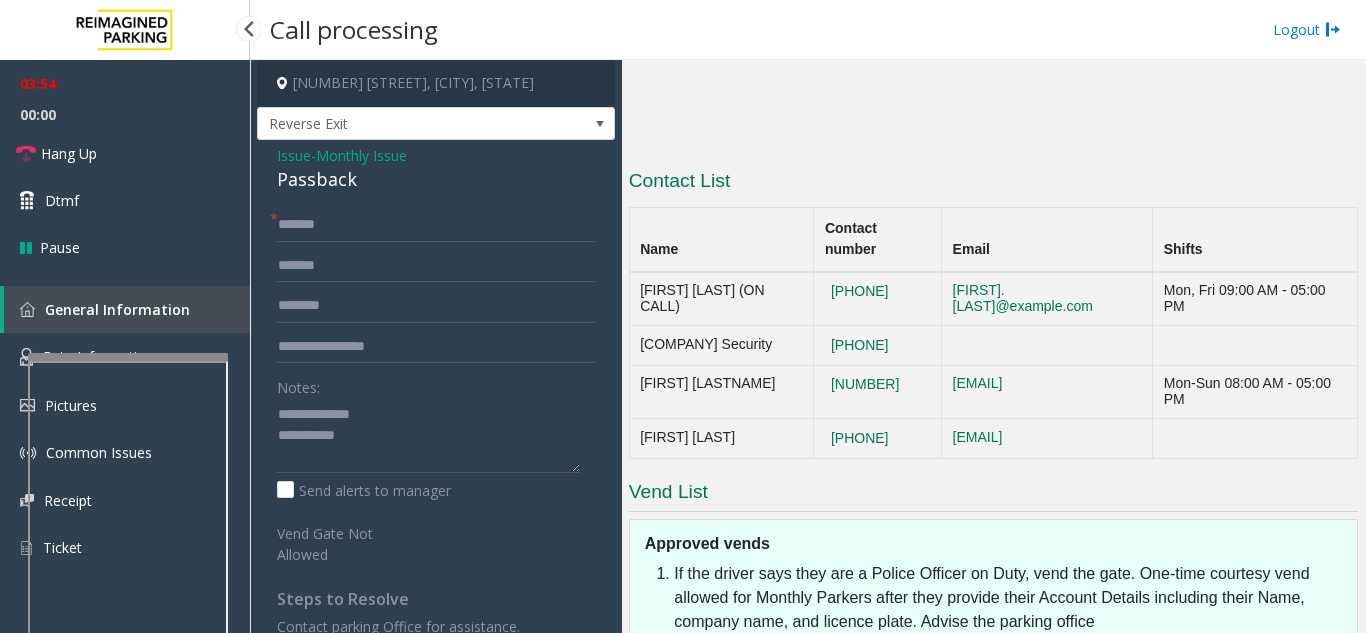 click at bounding box center [128, 357] 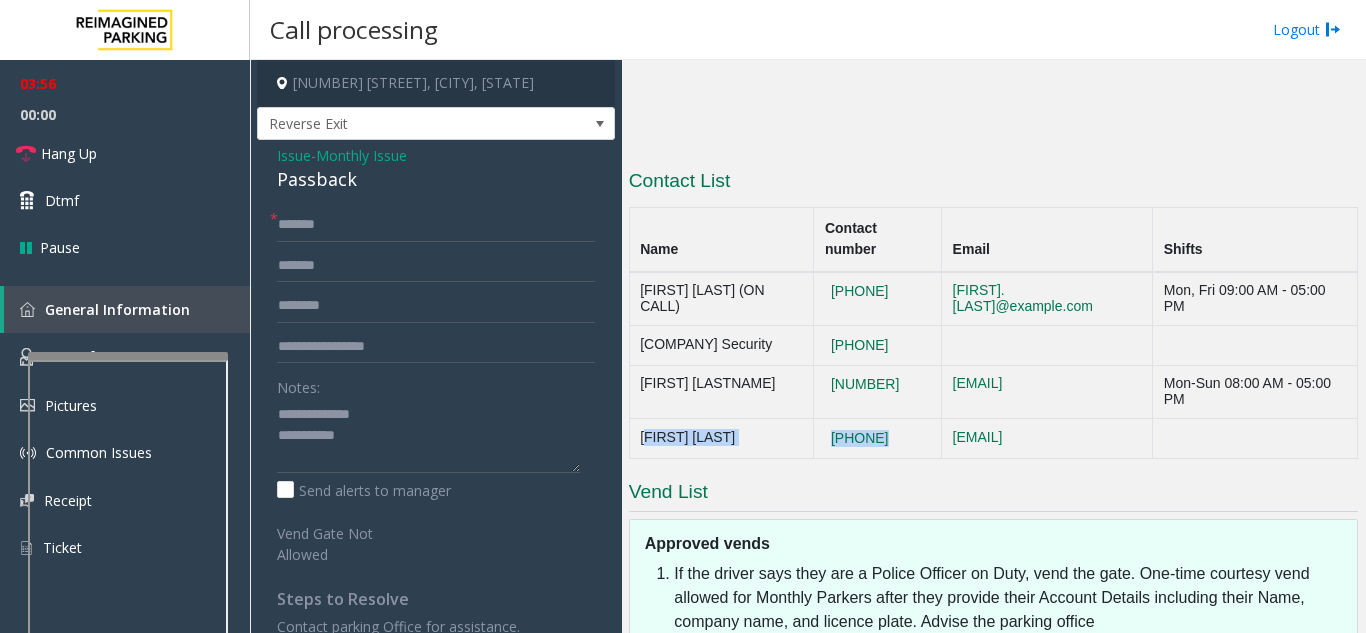 drag, startPoint x: 633, startPoint y: 377, endPoint x: 898, endPoint y: 378, distance: 265.0019 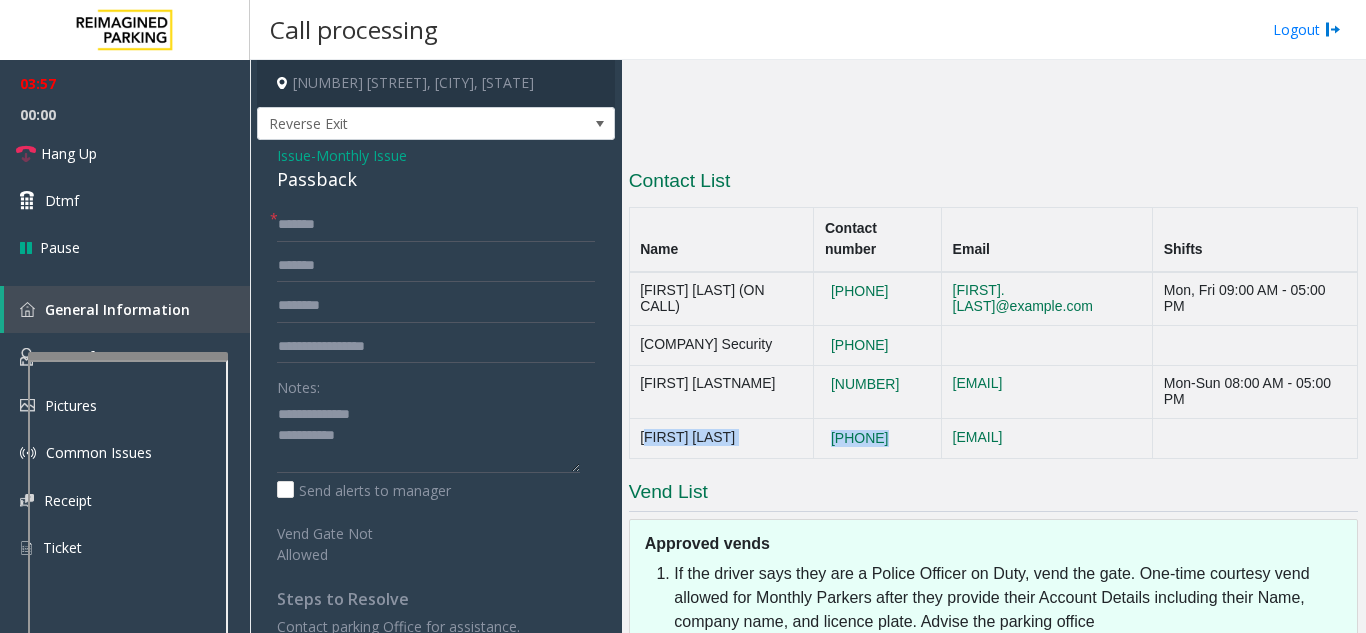copy on "[FIRST] [LAST]   [PHONE]" 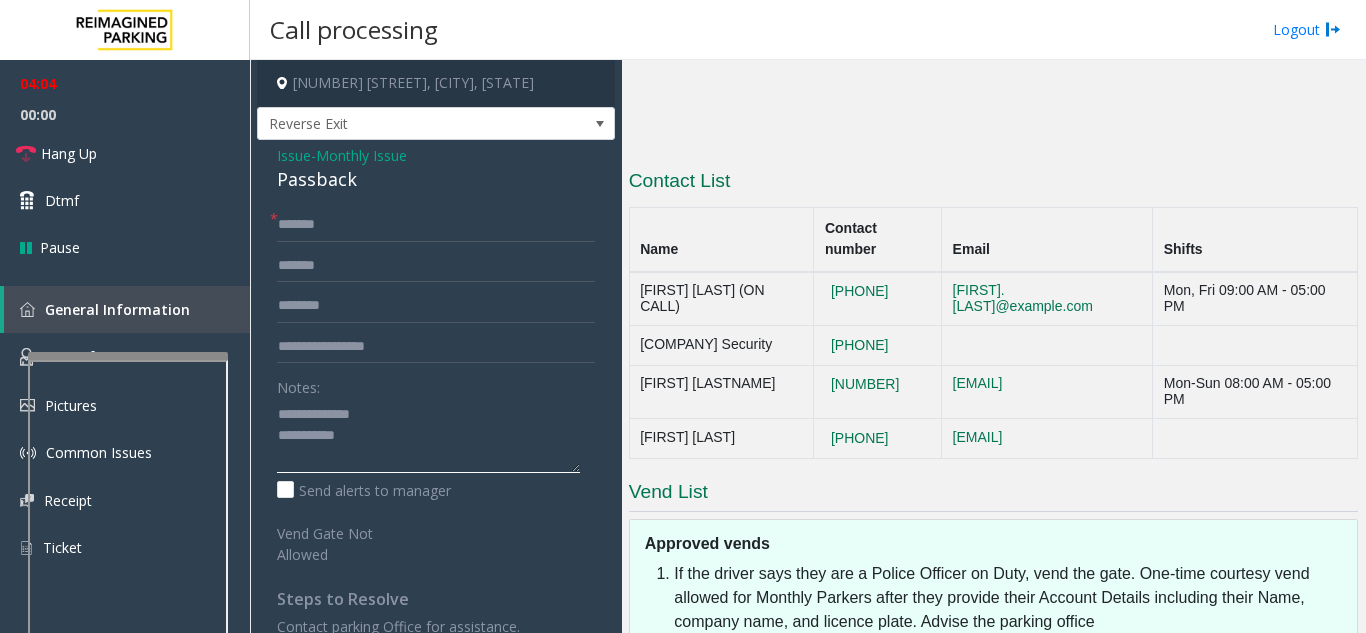 click 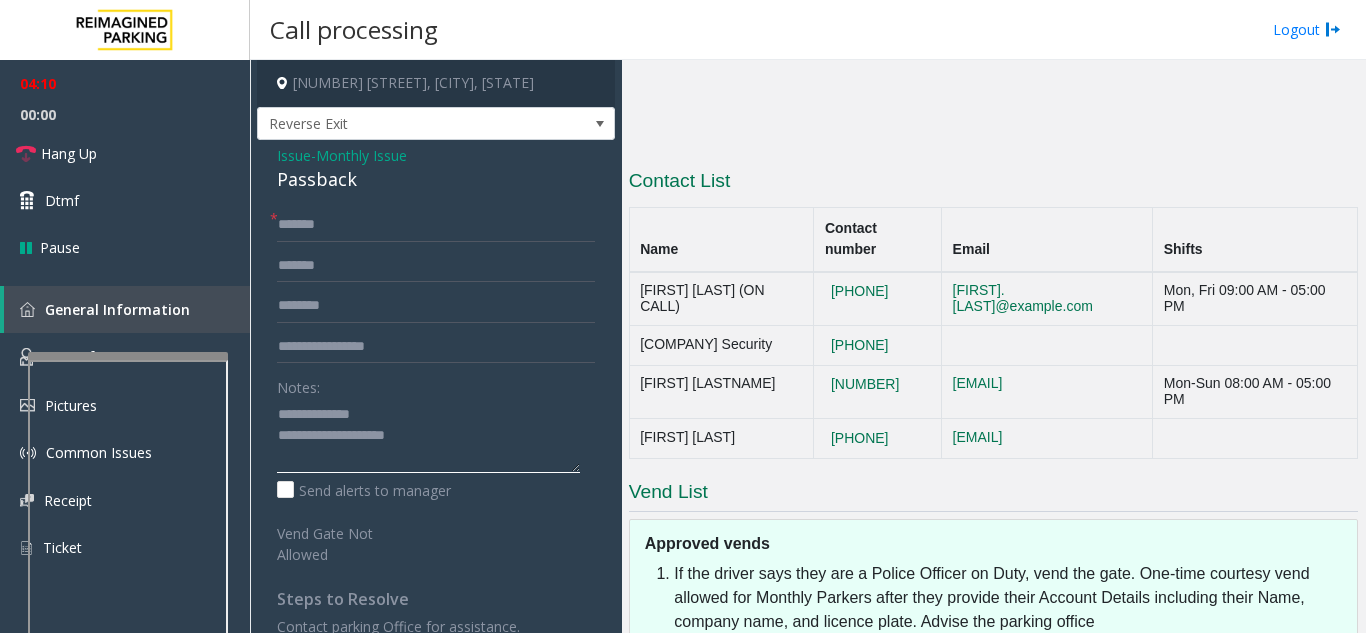 paste on "**********" 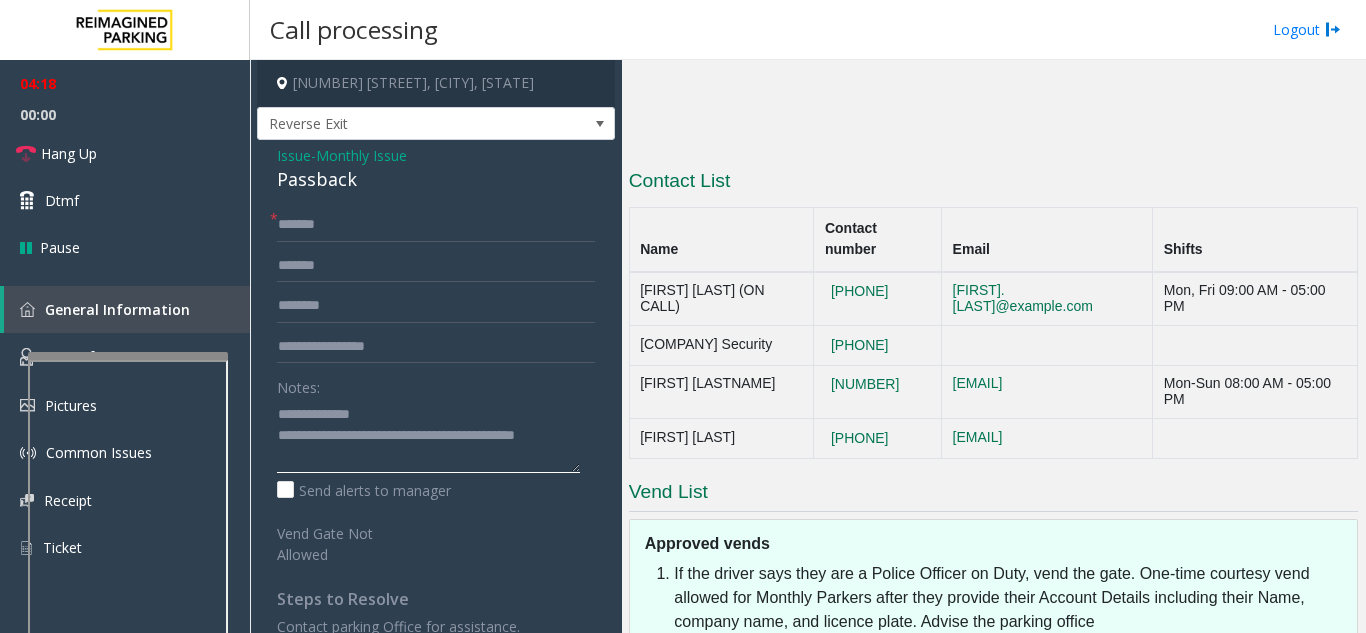 drag, startPoint x: 311, startPoint y: 455, endPoint x: 510, endPoint y: 433, distance: 200.21239 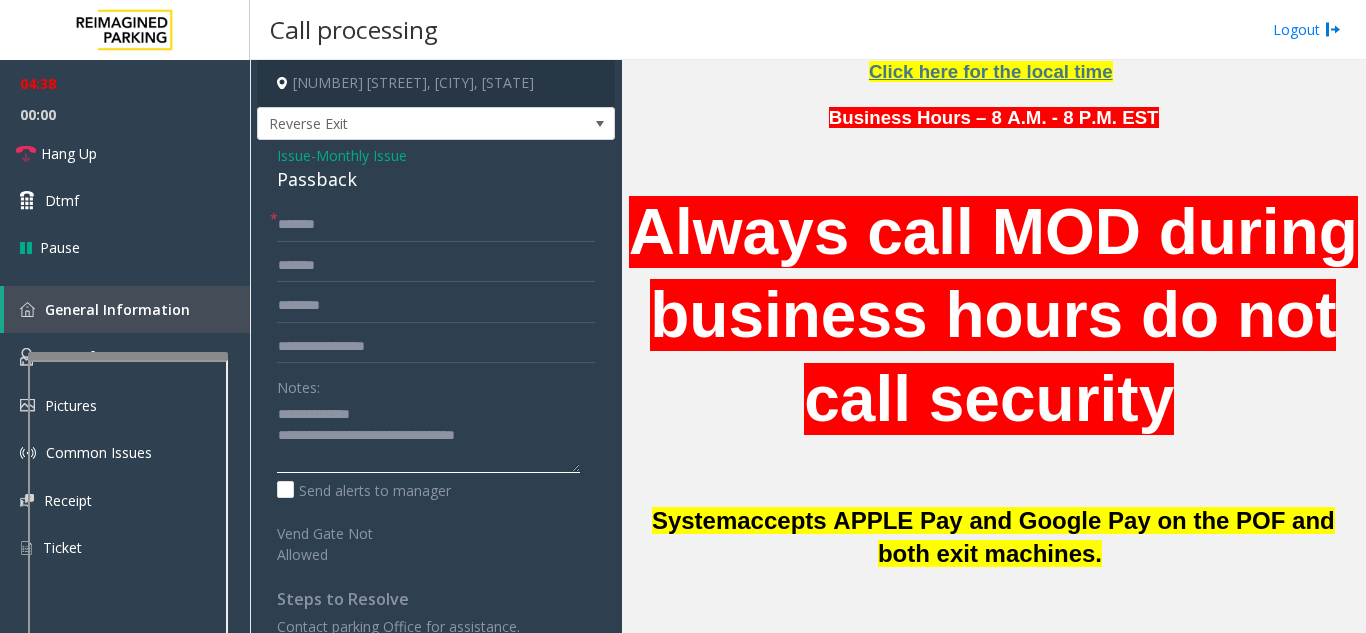 scroll, scrollTop: 500, scrollLeft: 0, axis: vertical 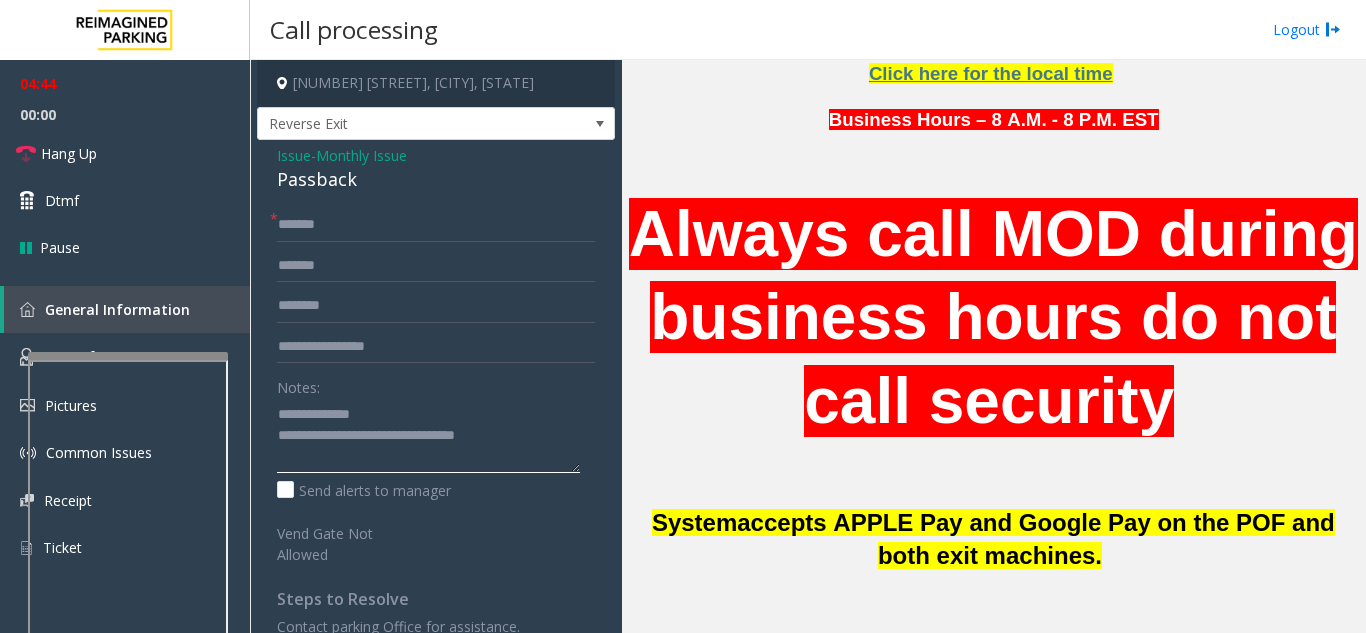 type on "**********" 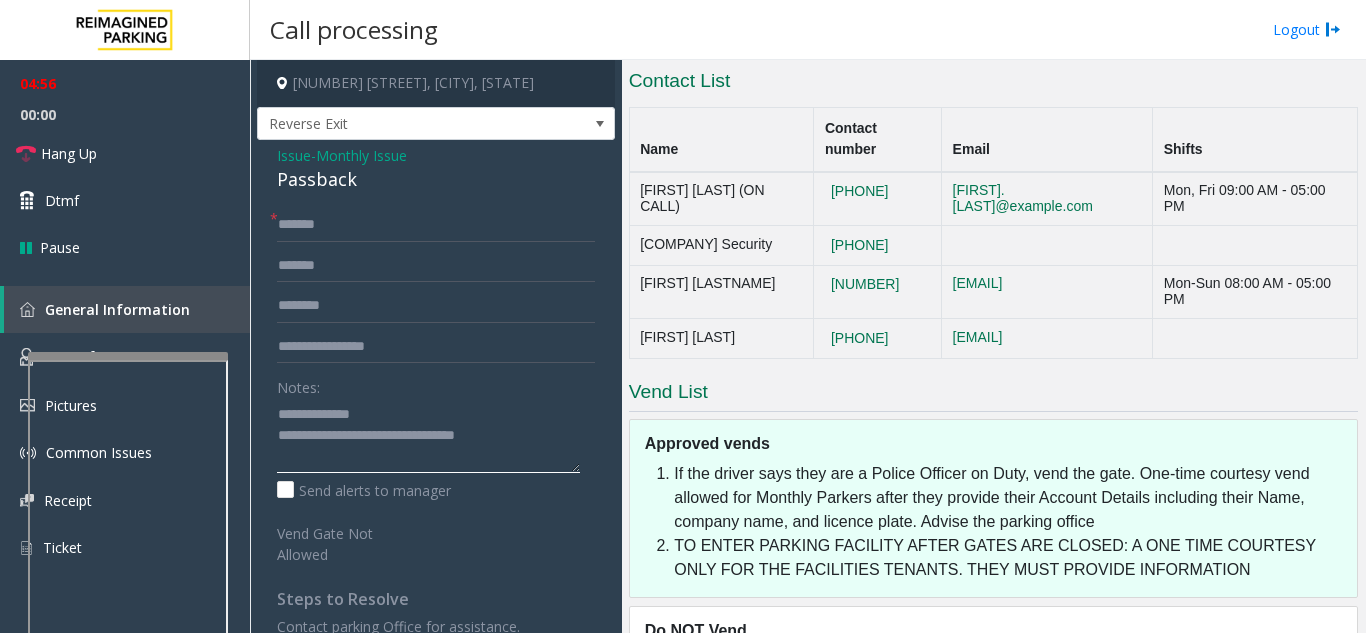 scroll, scrollTop: 4000, scrollLeft: 0, axis: vertical 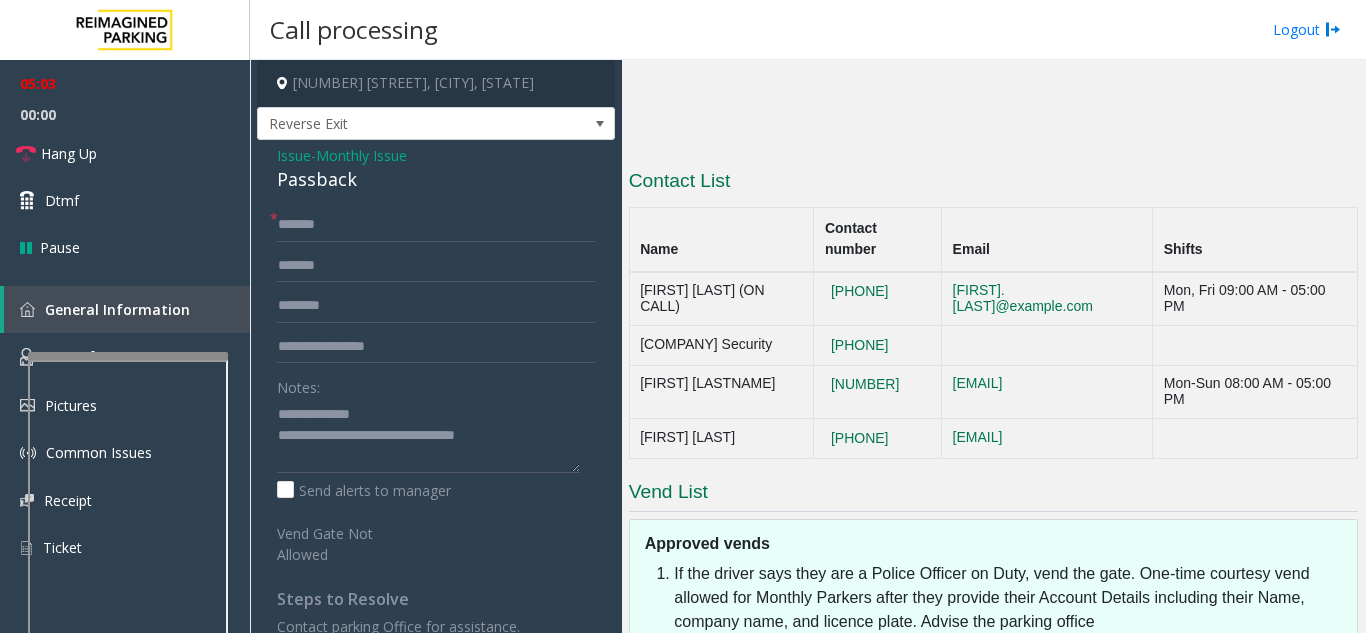 click on "Issue" 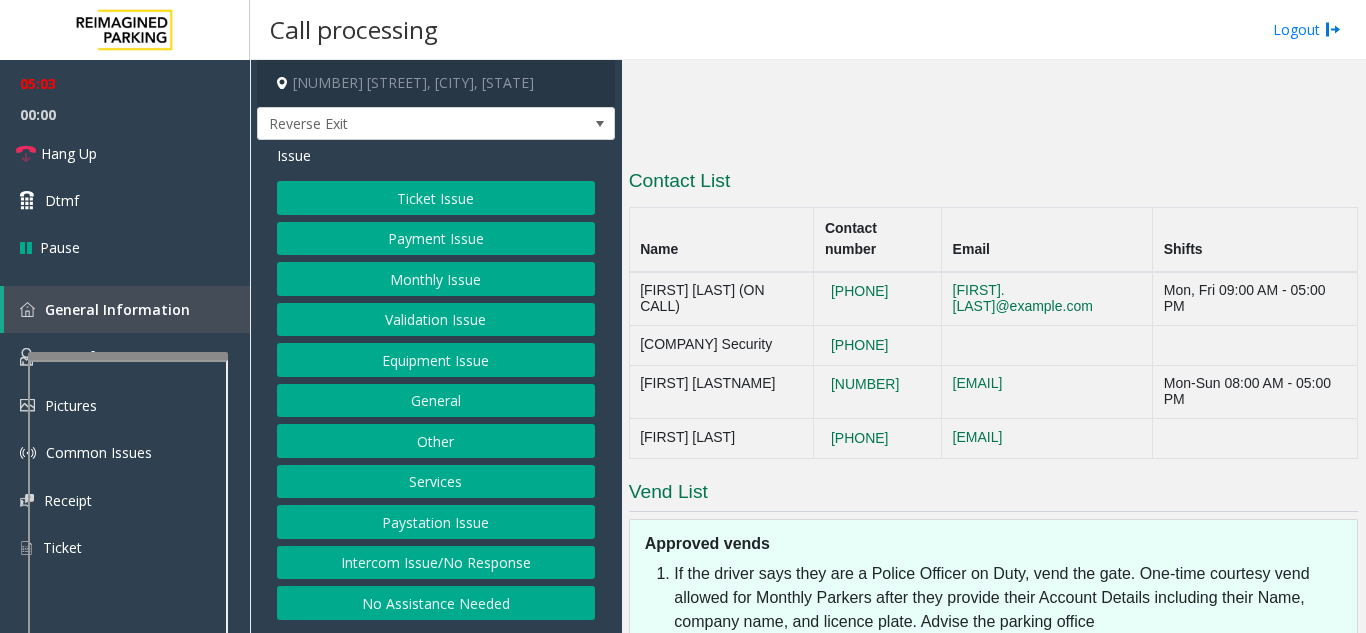 click on "Ticket Issue" 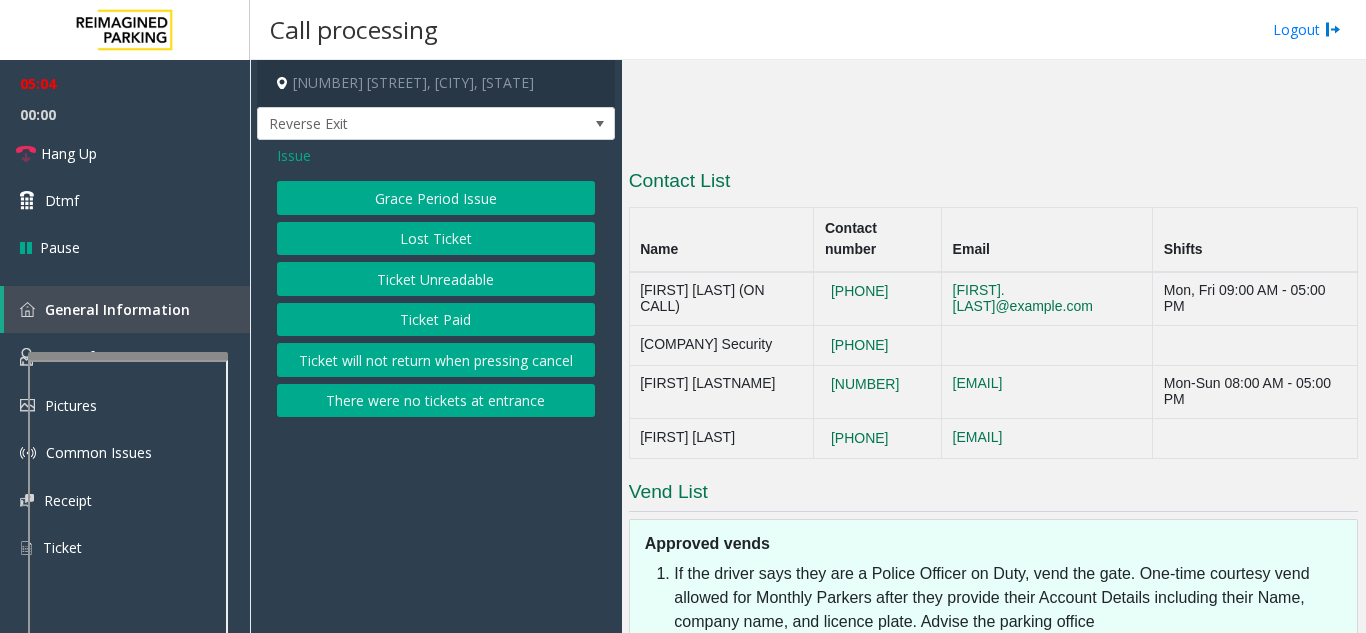 click on "Ticket Unreadable" 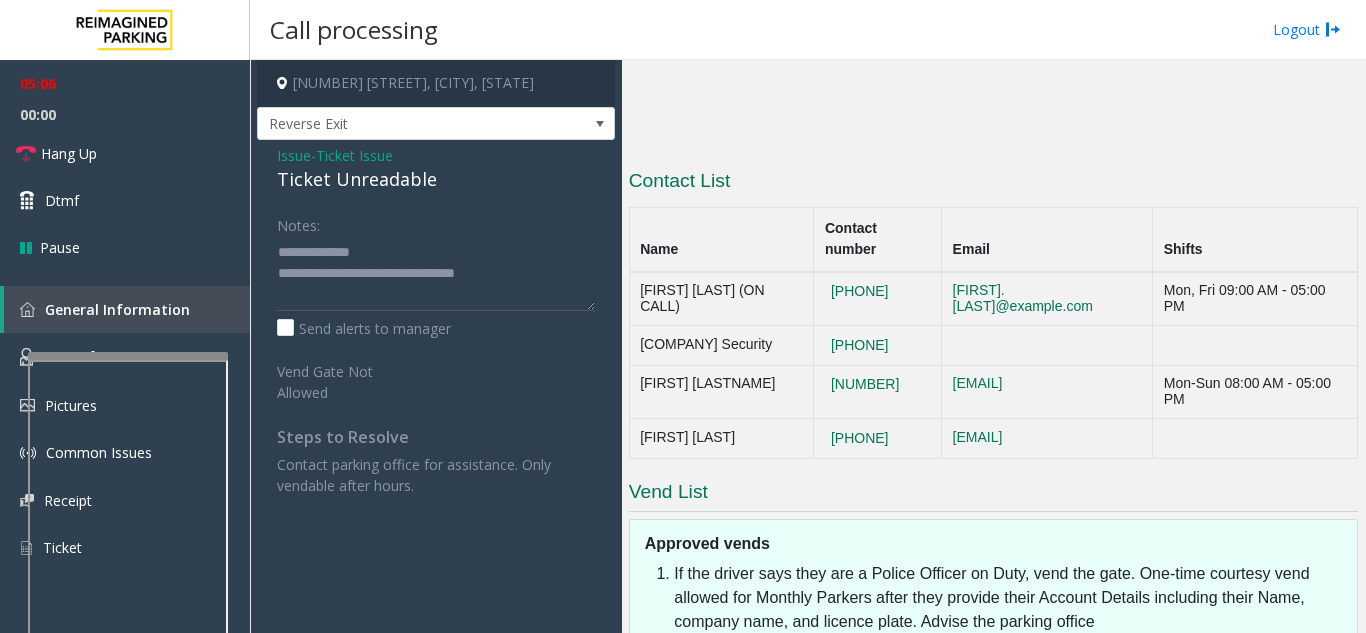 click on "Issue" 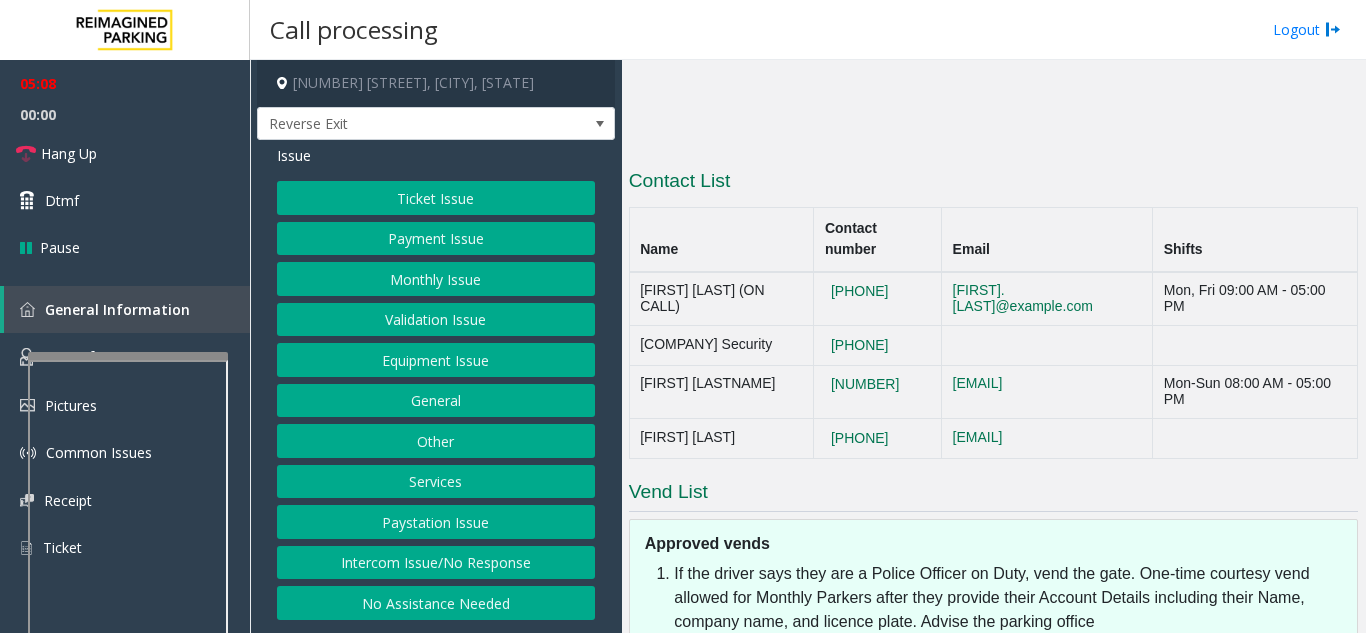click on "Monthly Issue" 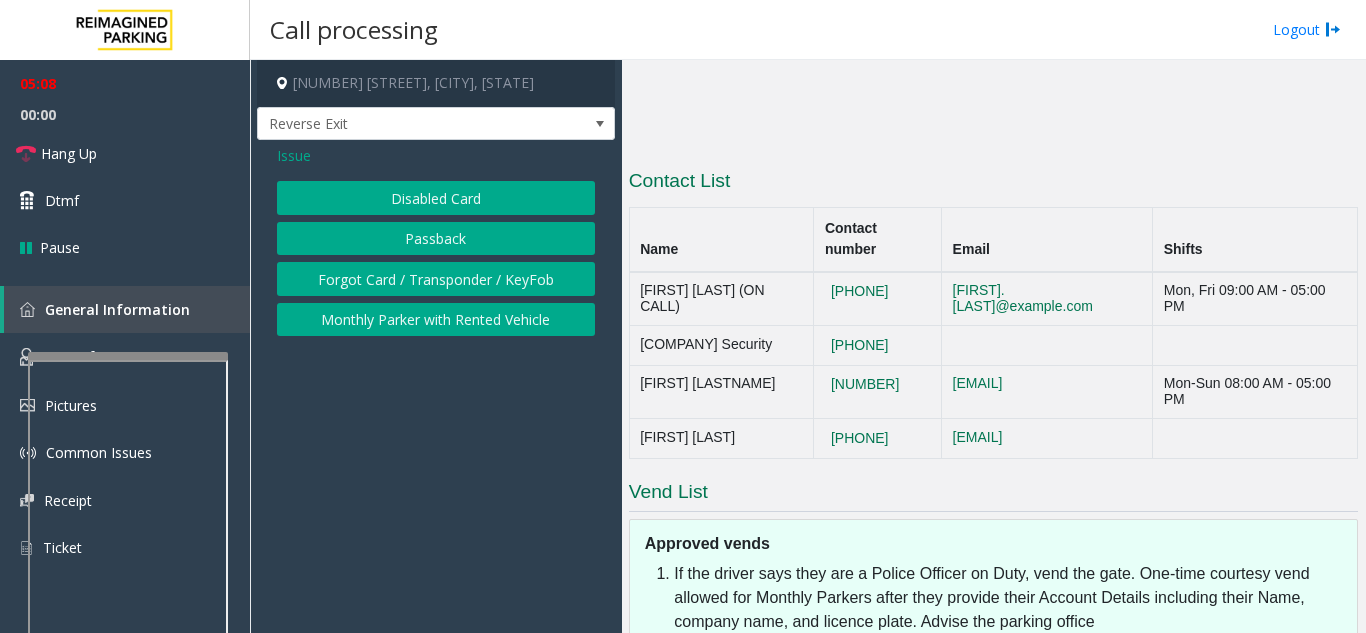 click on "Passback" 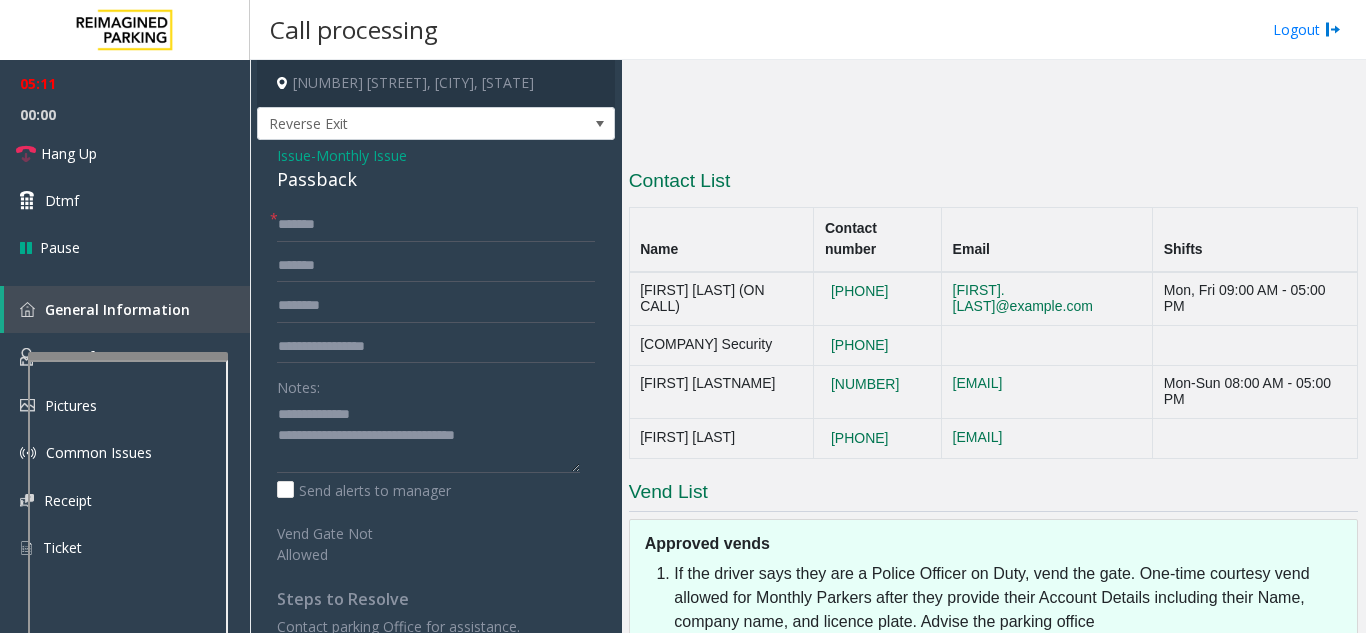 click on "Issue" 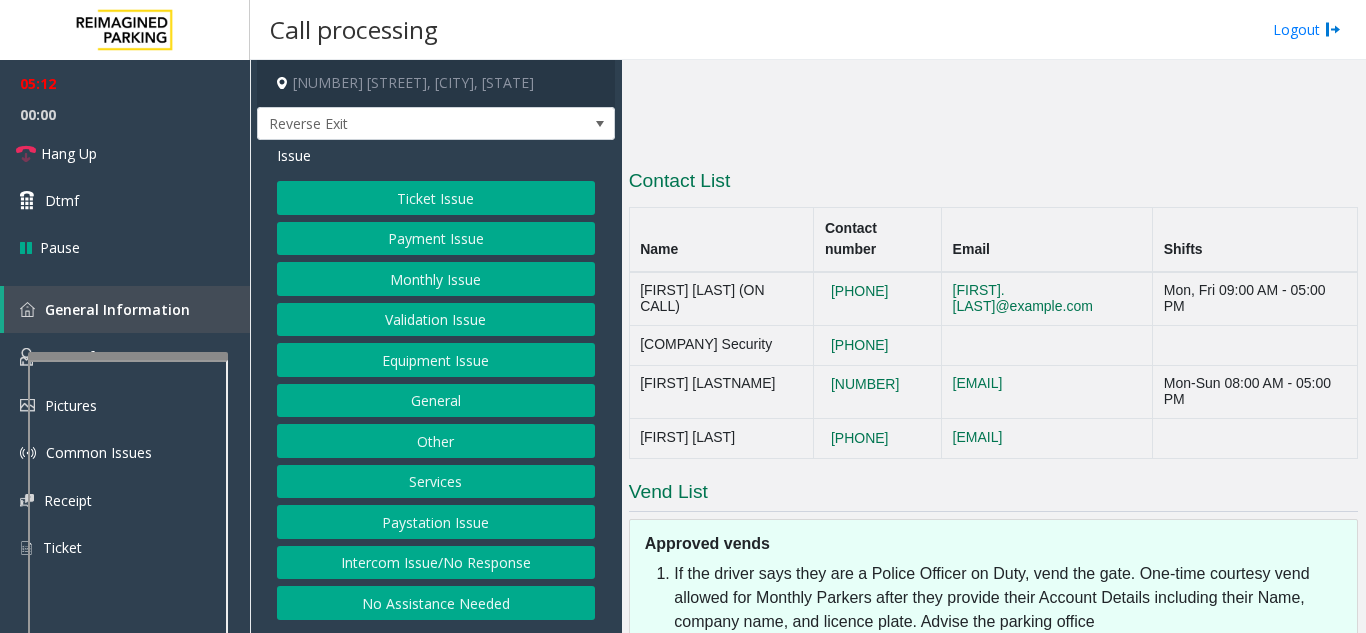 click on "Monthly Issue" 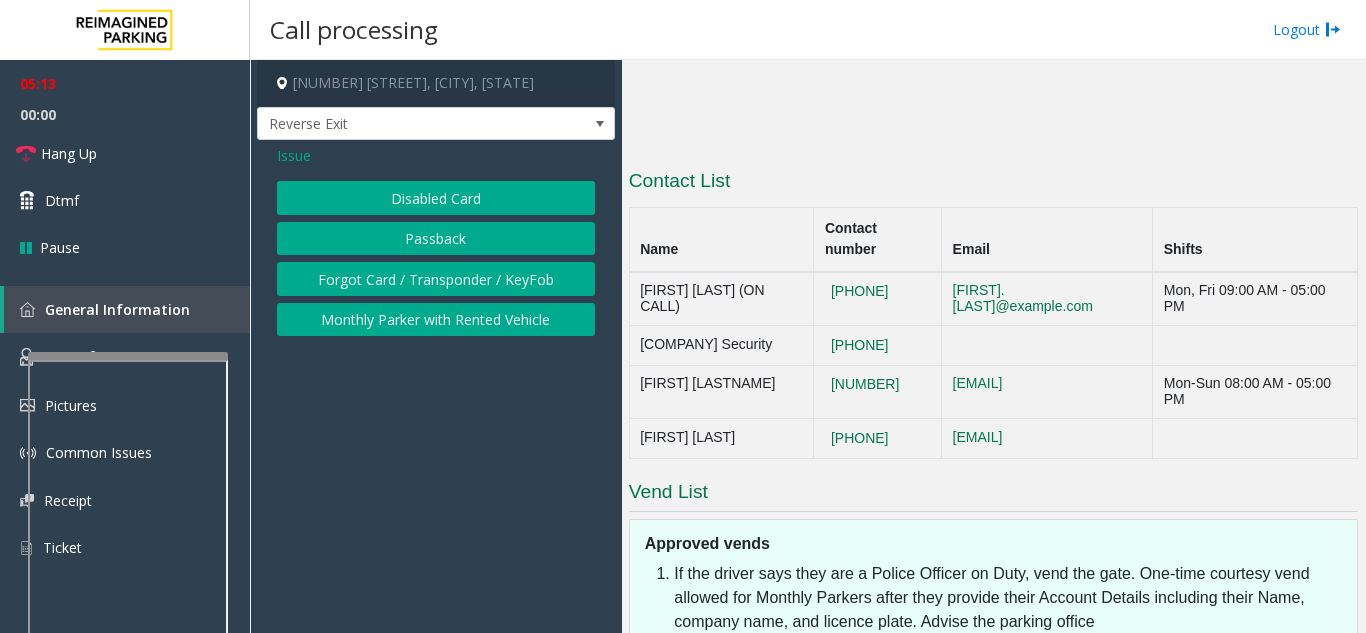 click on "Disabled Card" 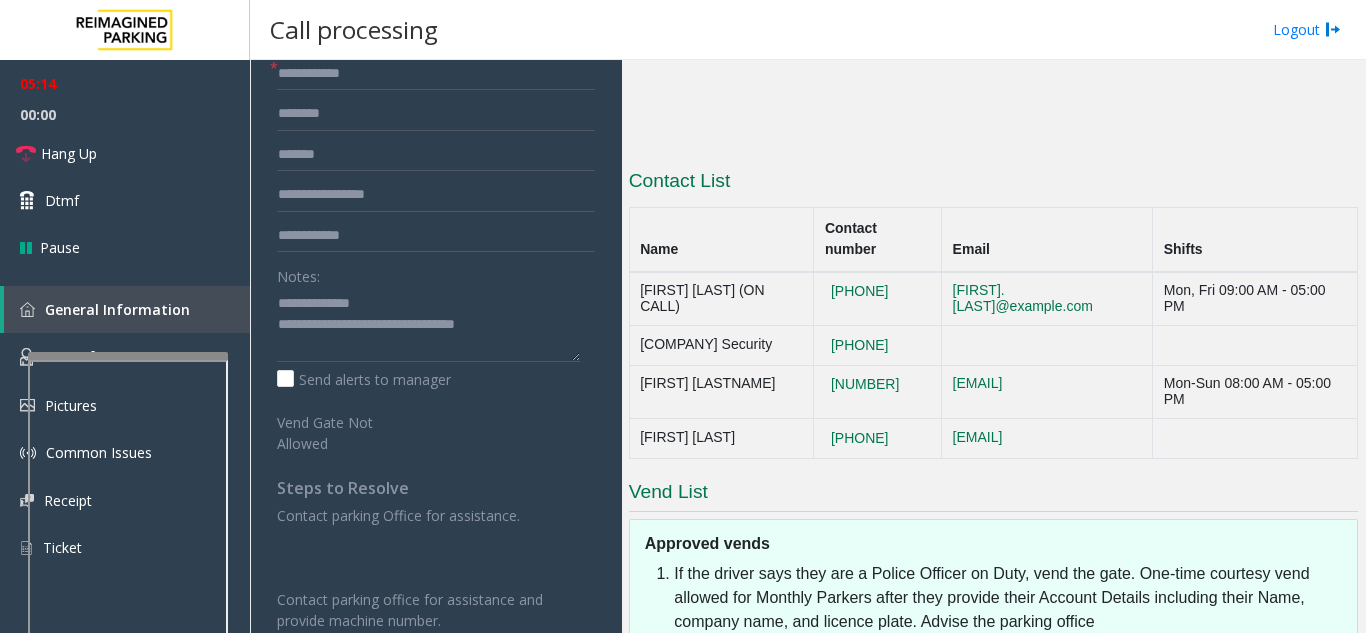 scroll, scrollTop: 200, scrollLeft: 0, axis: vertical 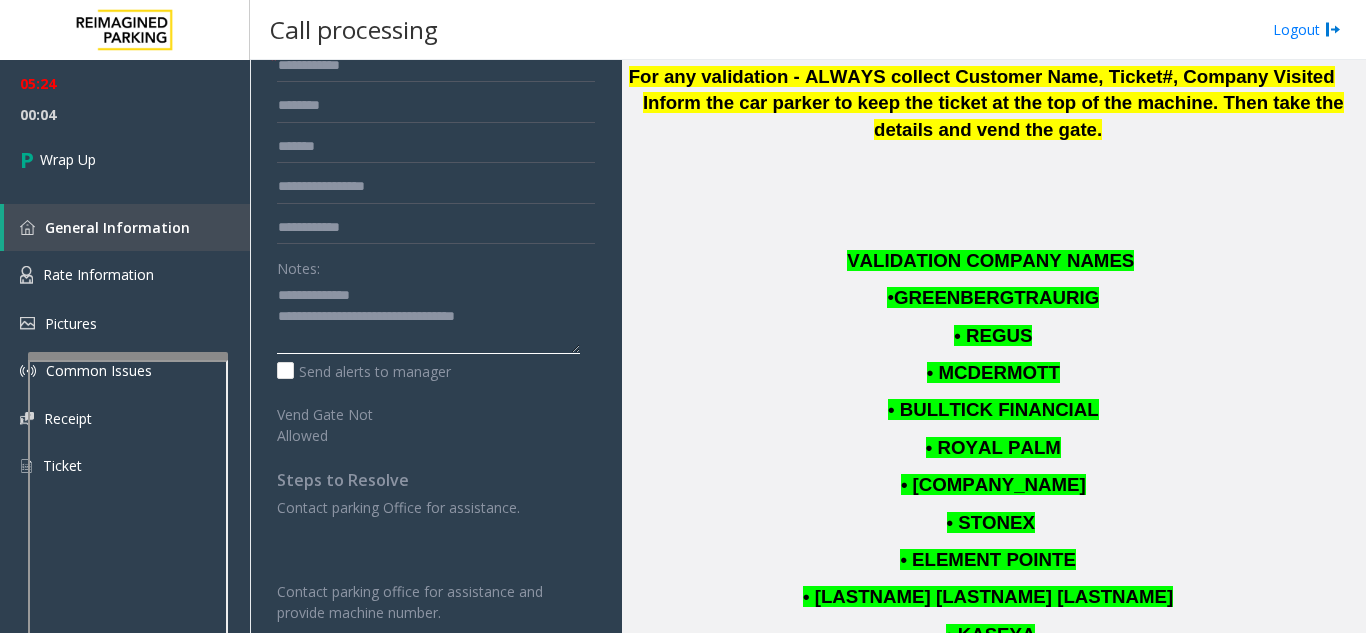 click 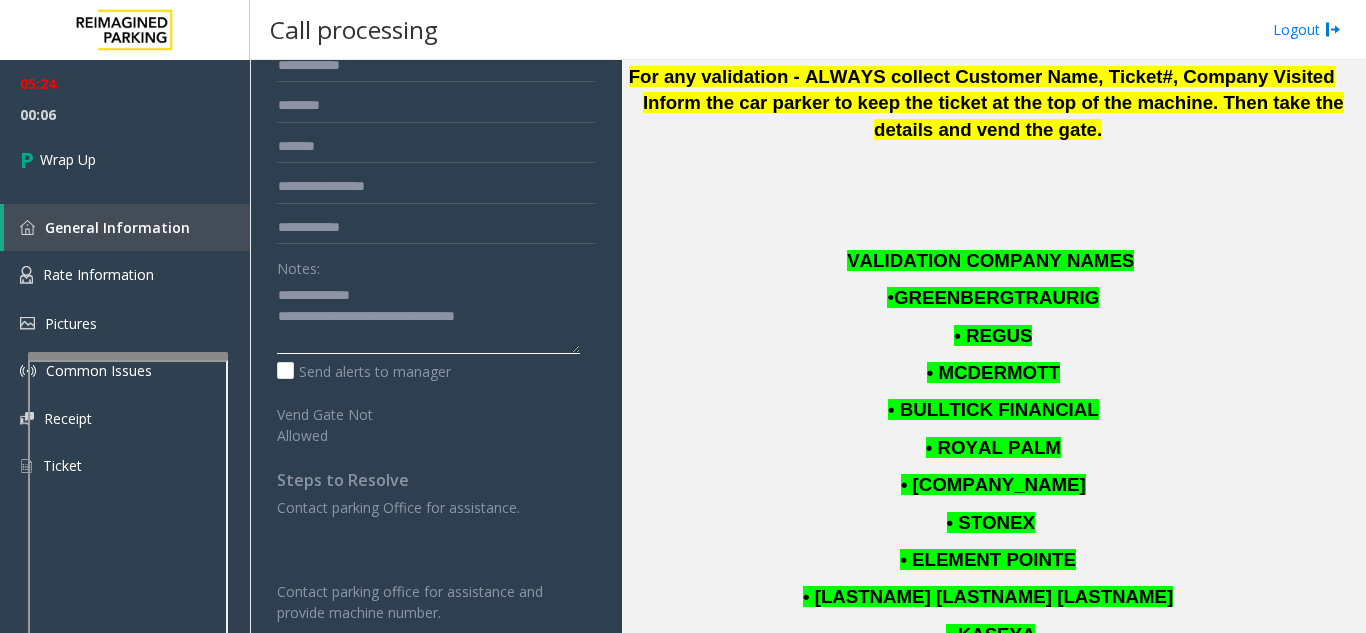 click 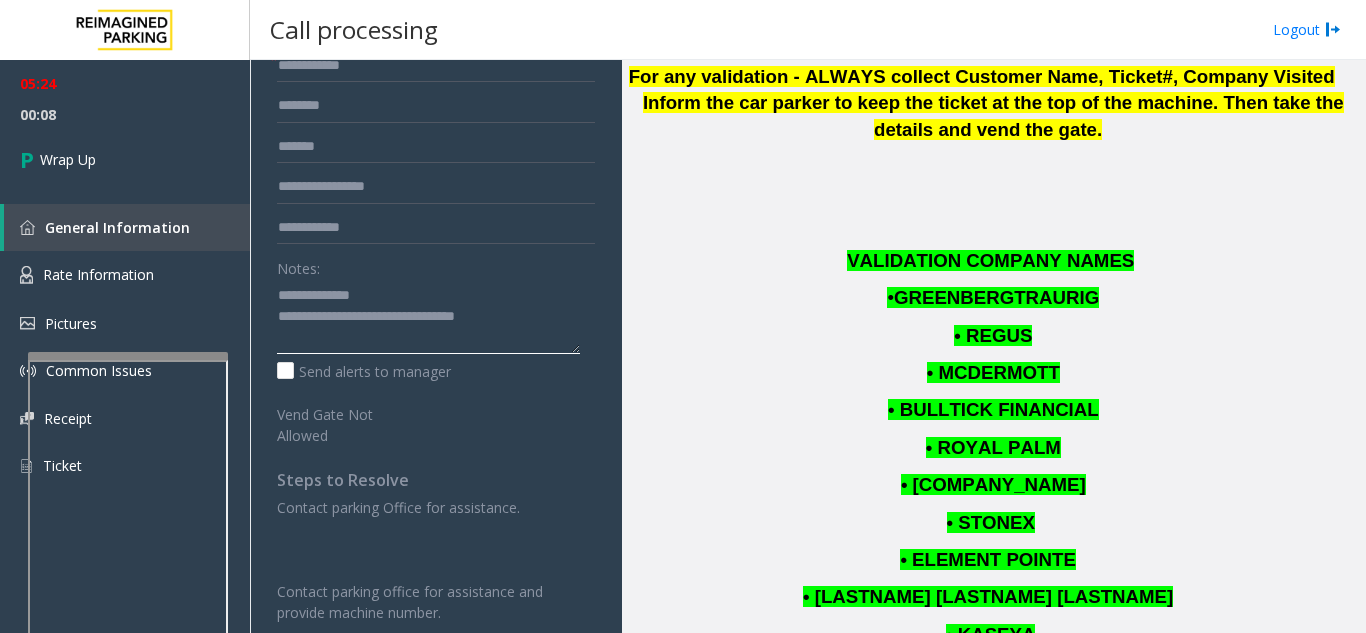 click 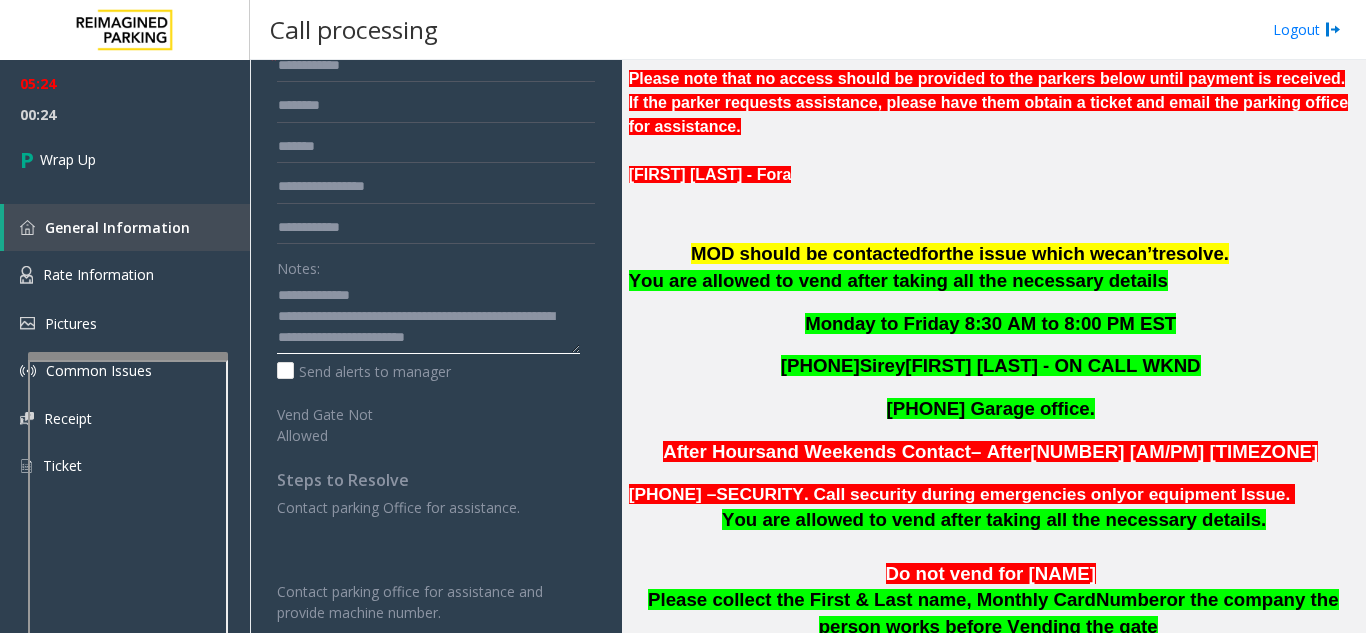 scroll, scrollTop: 1300, scrollLeft: 0, axis: vertical 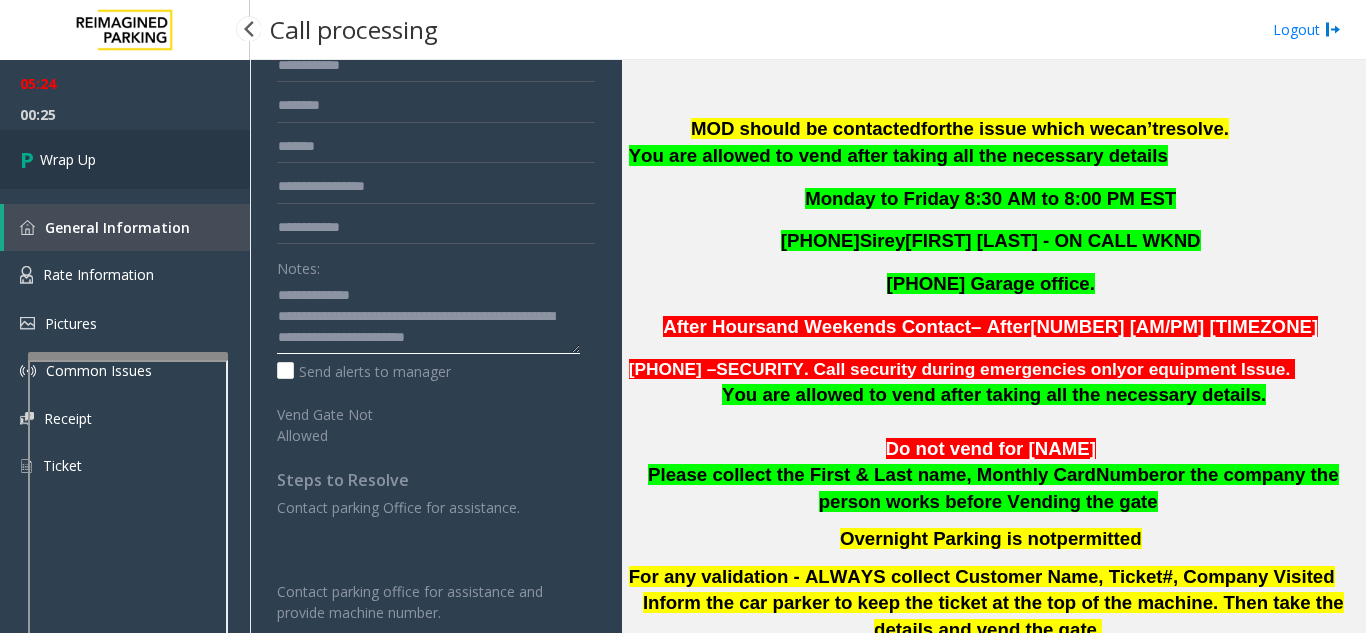 type on "**********" 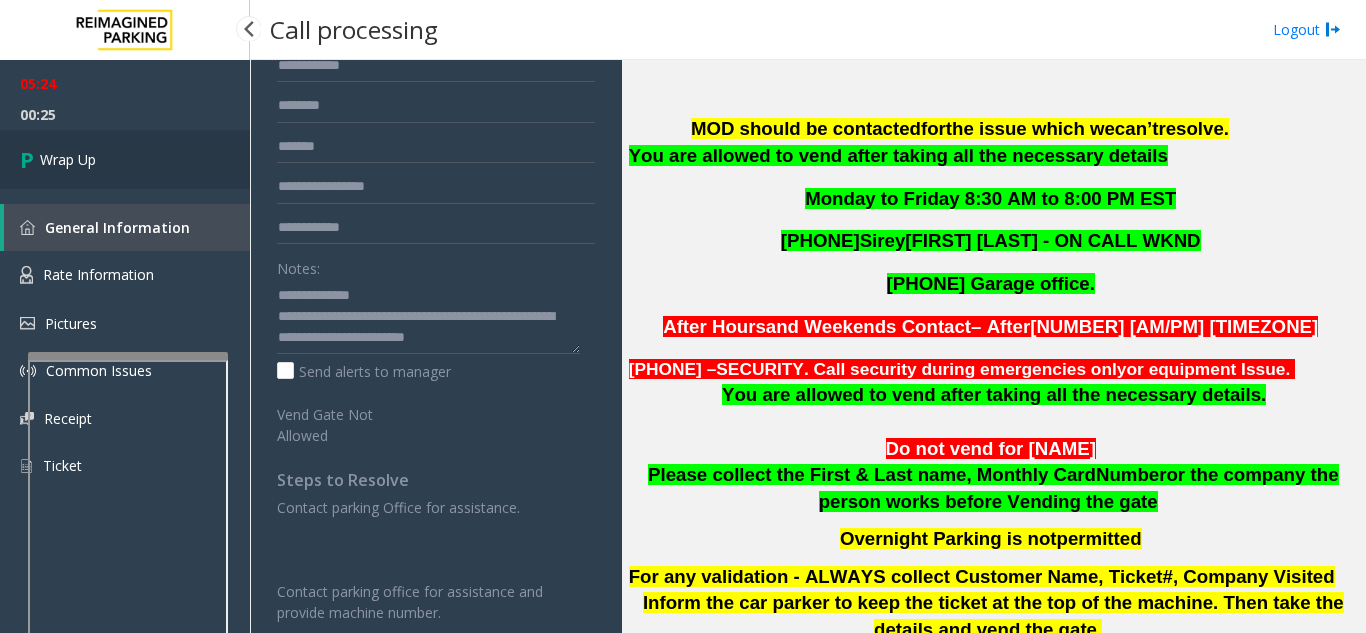 click on "Wrap Up" at bounding box center (125, 159) 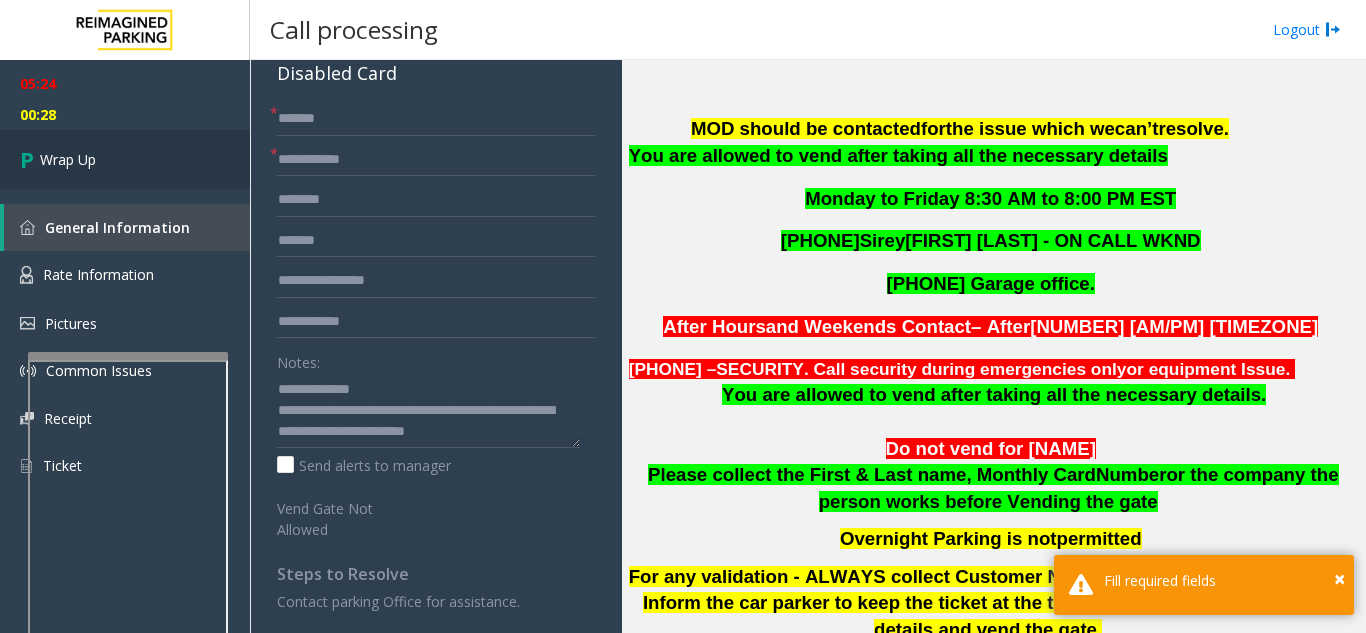 scroll, scrollTop: 0, scrollLeft: 0, axis: both 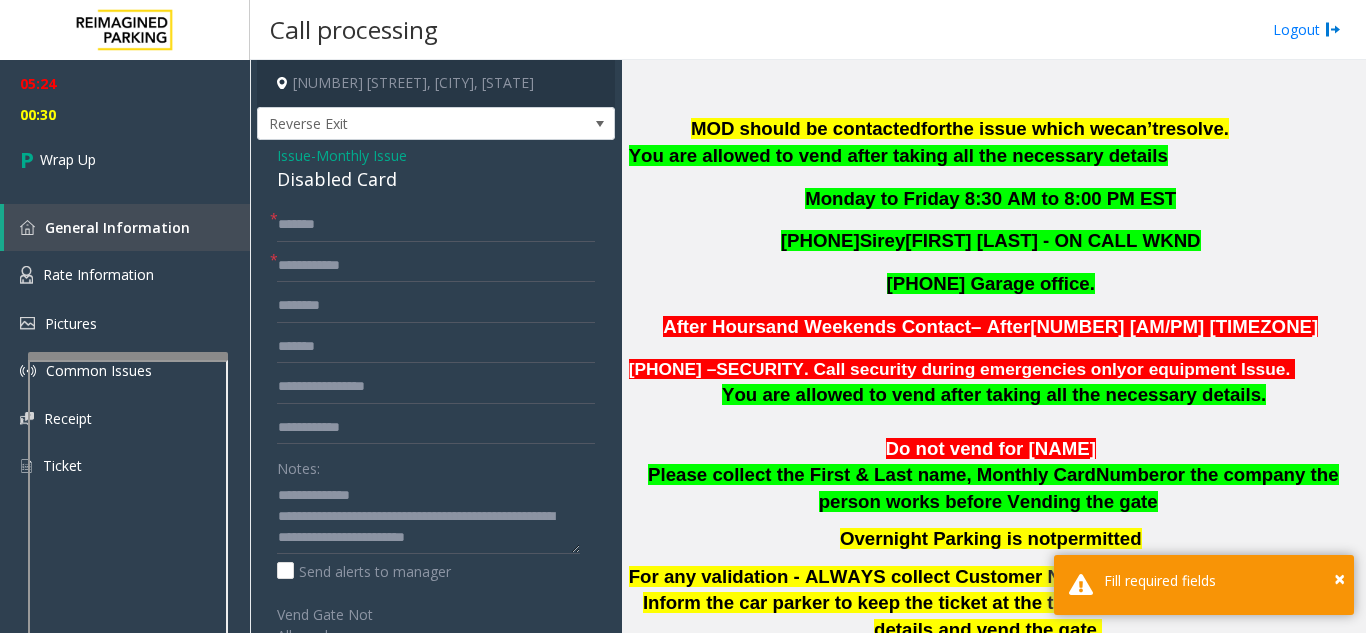 click on "Issue" 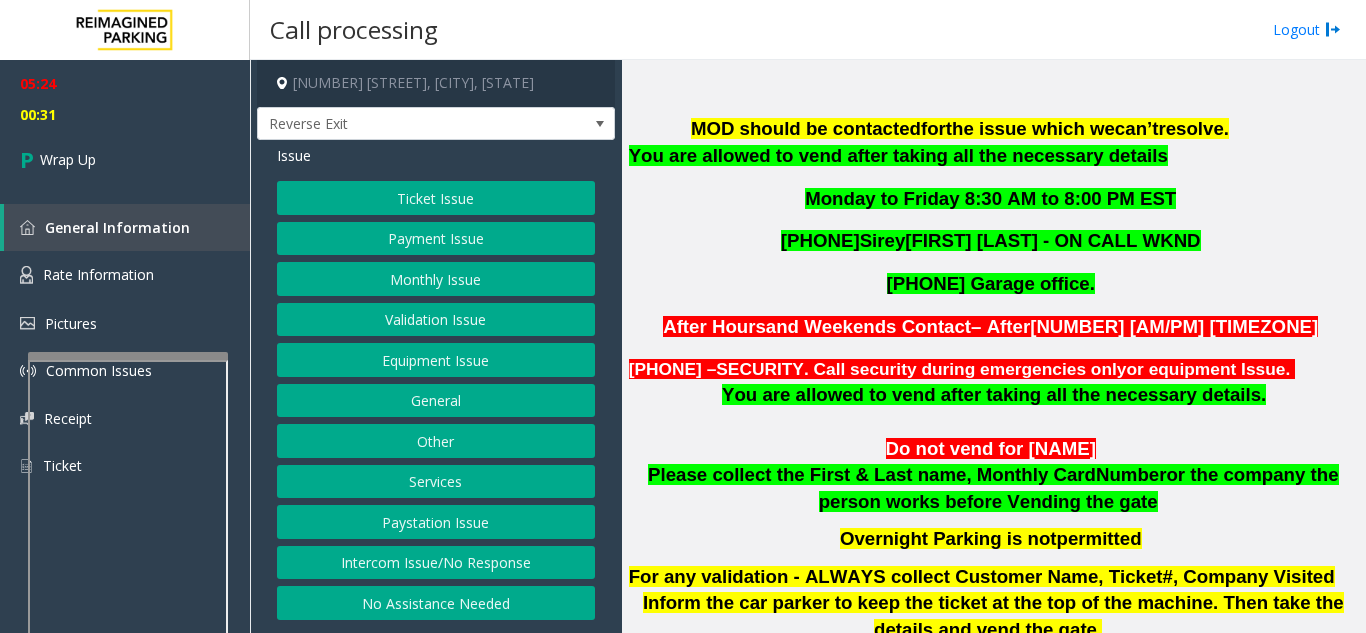 click on "Monthly Issue" 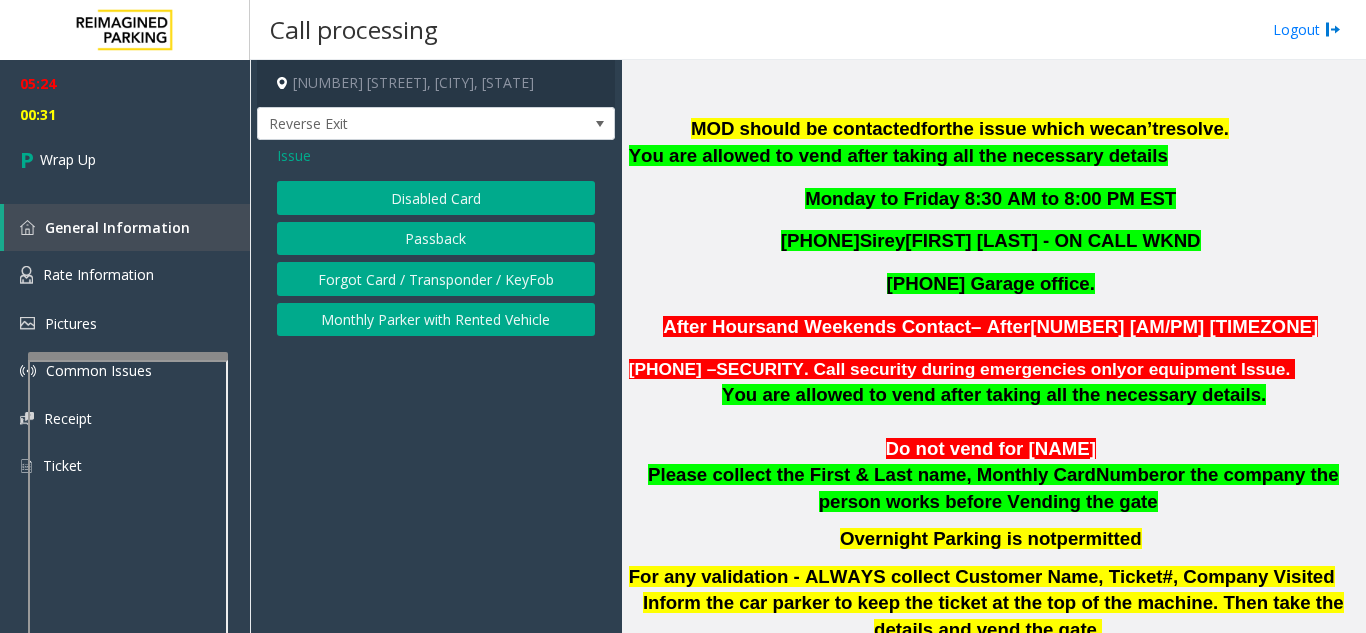 click on "Passback" 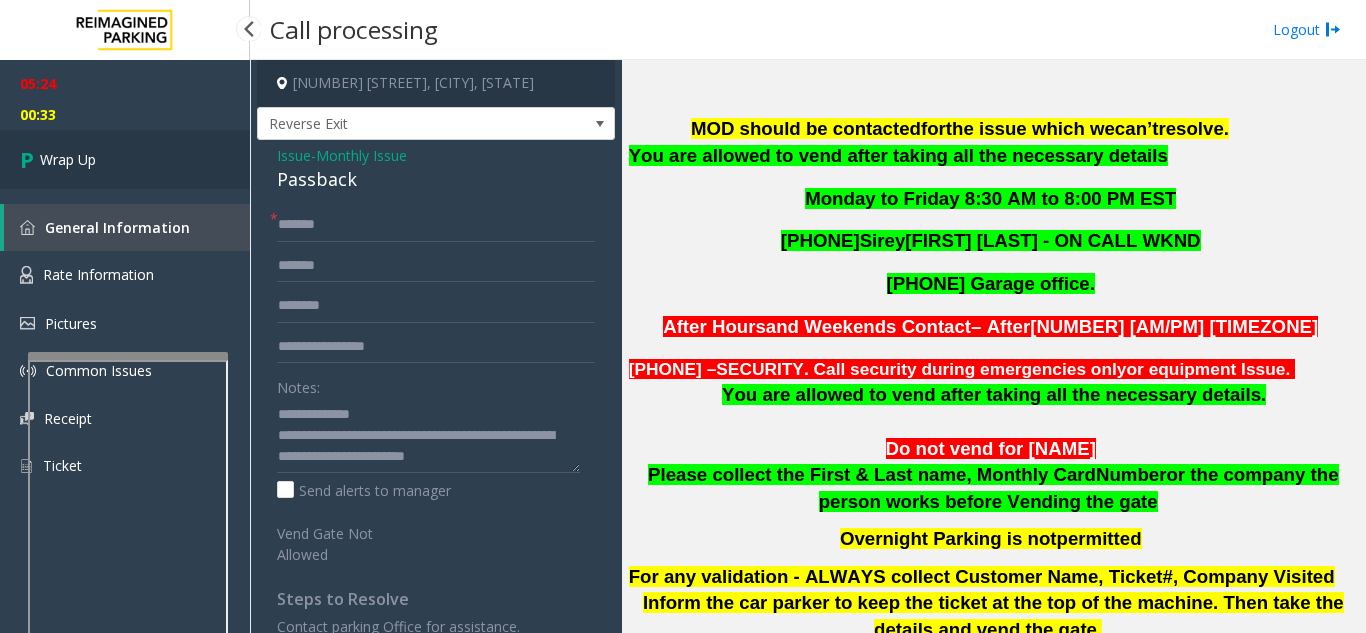 click on "Wrap Up" at bounding box center [125, 159] 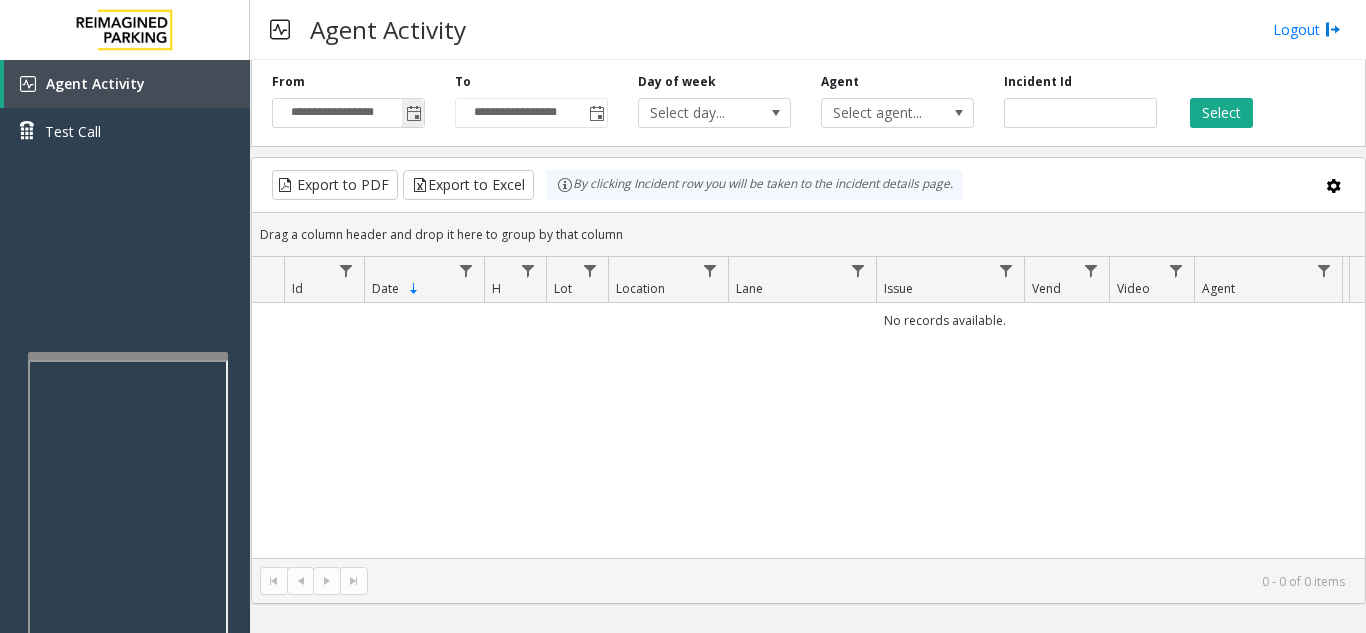 click 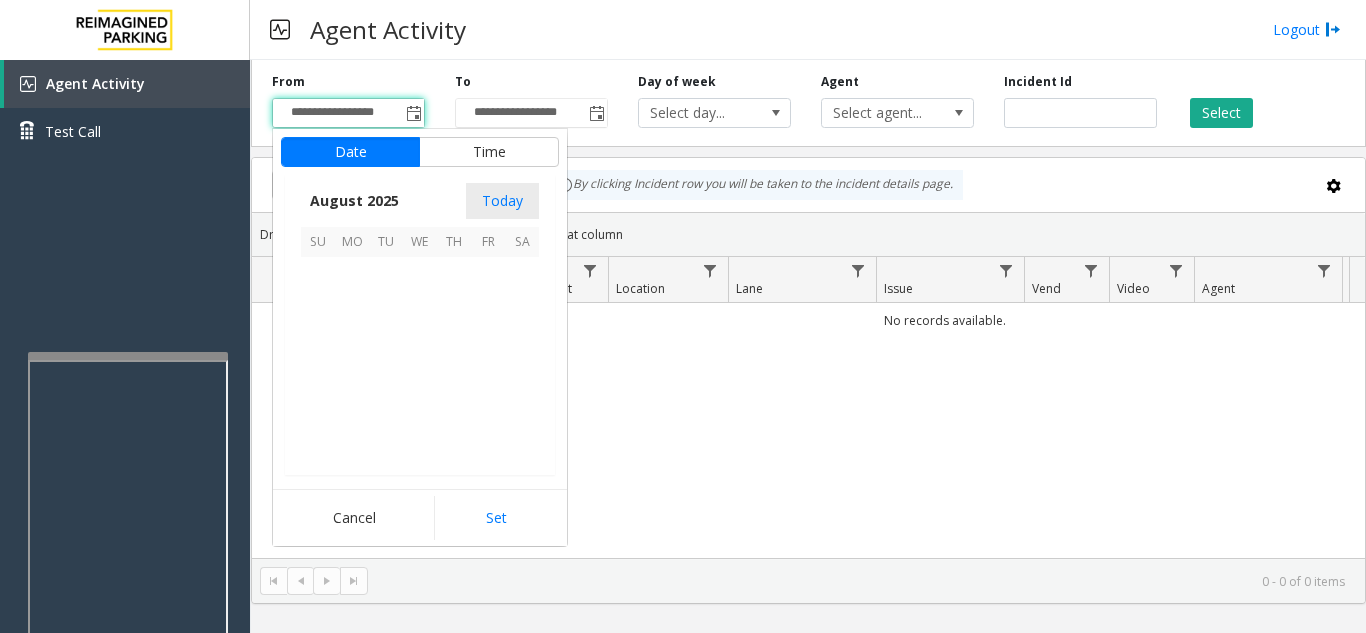 scroll, scrollTop: 358666, scrollLeft: 0, axis: vertical 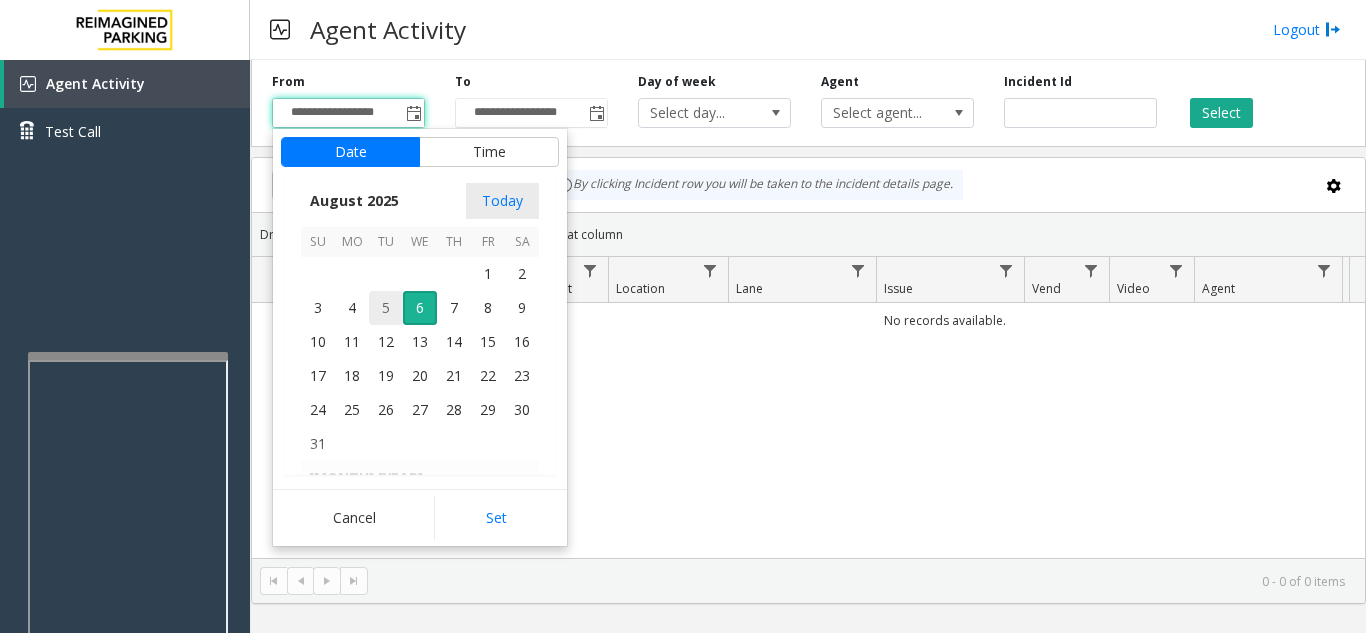 click on "5" at bounding box center (386, 308) 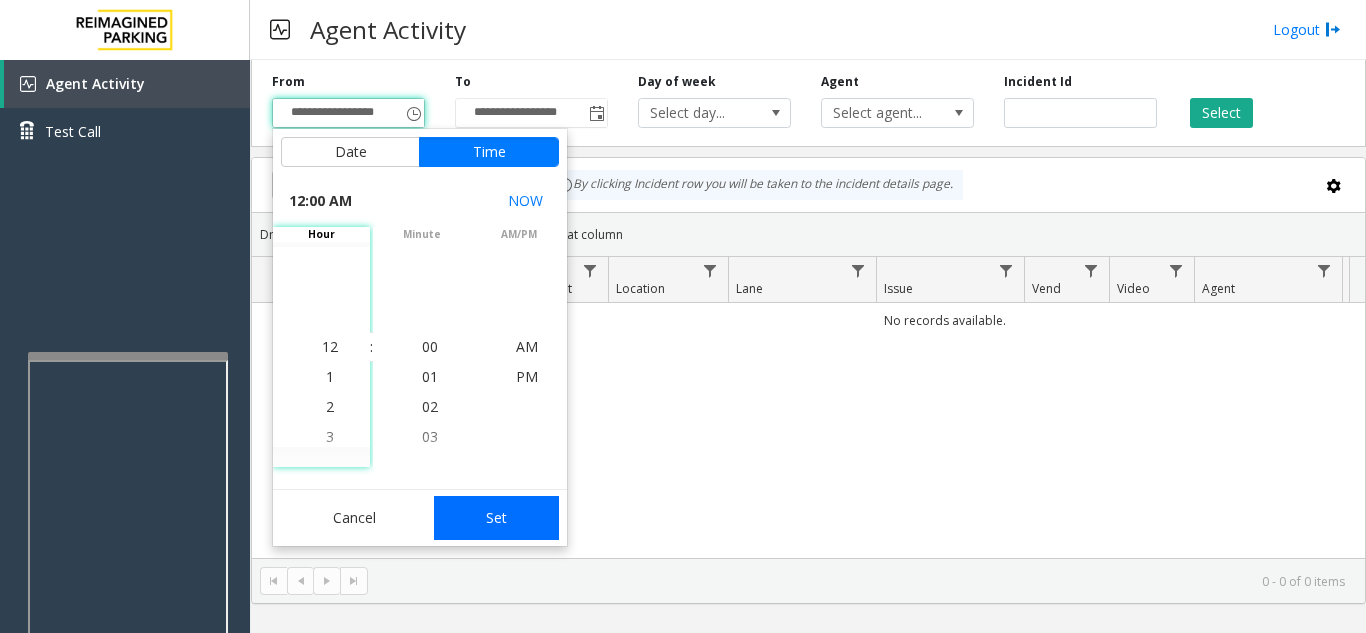 click on "Set" 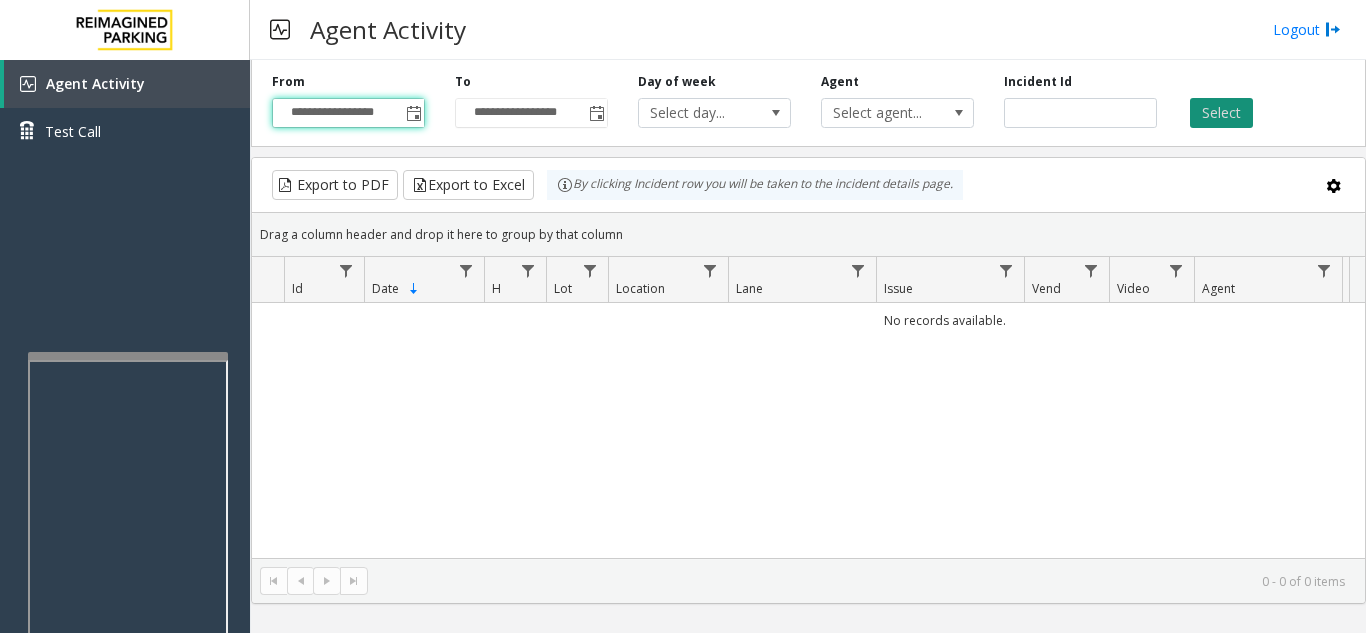 click on "Select" 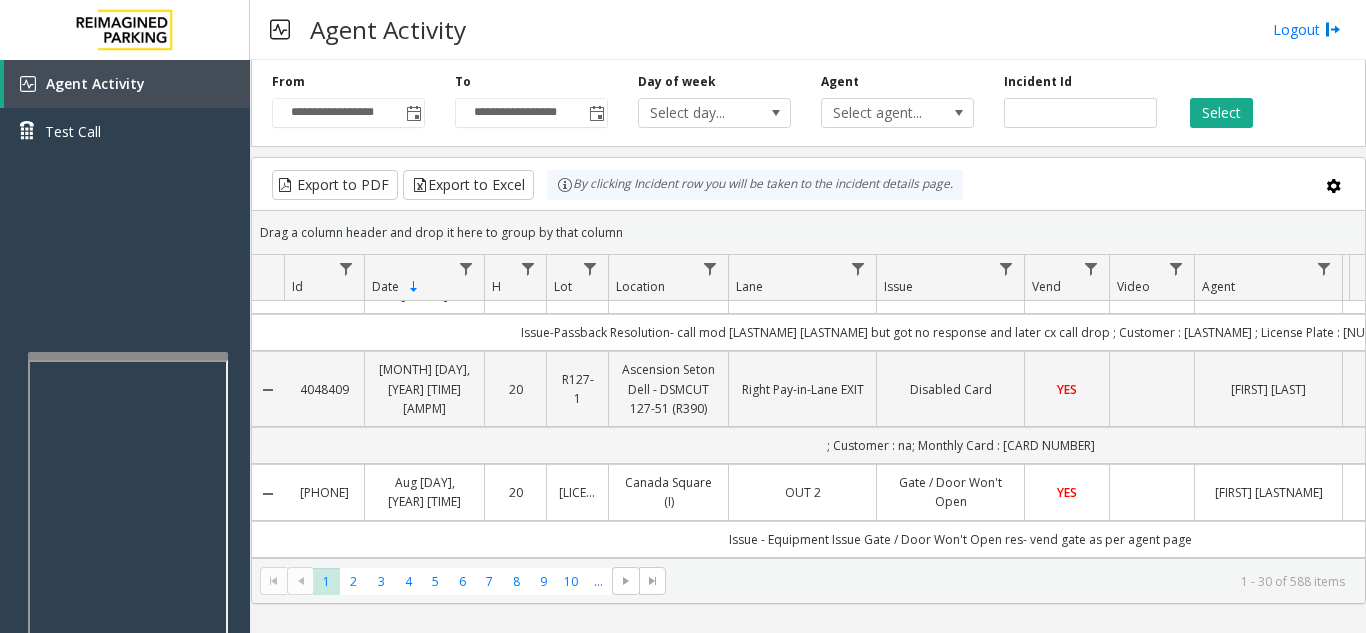 scroll, scrollTop: 0, scrollLeft: 0, axis: both 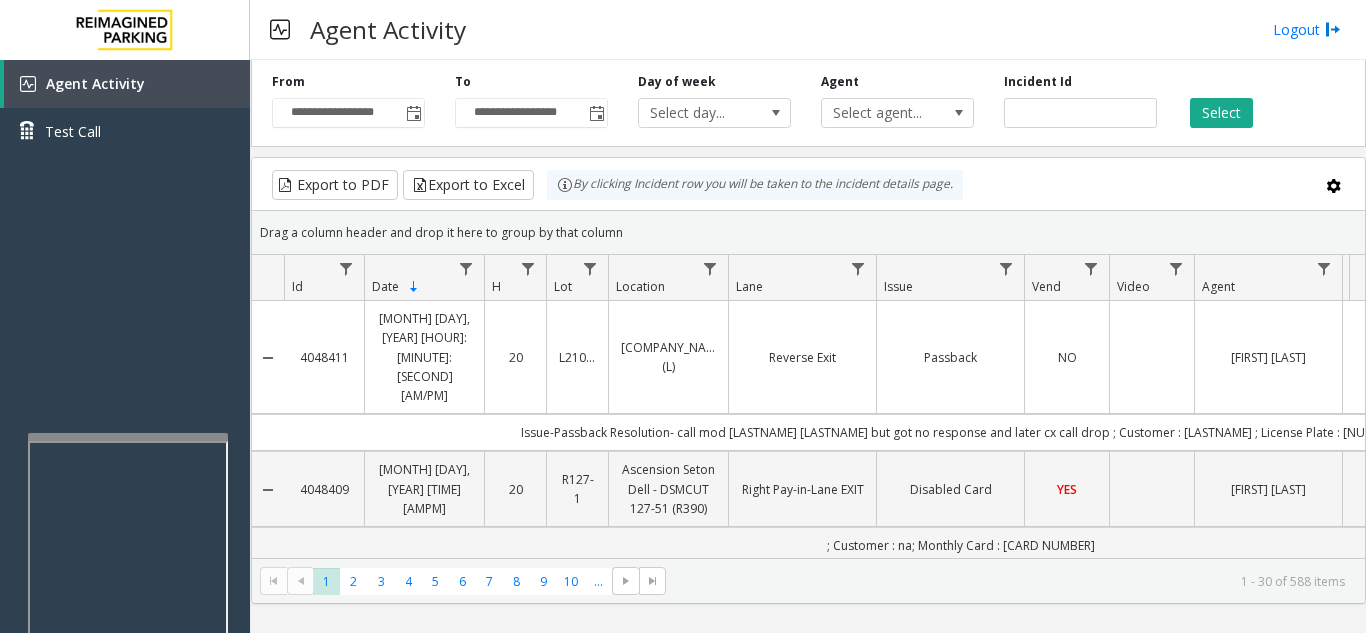 click at bounding box center [128, 437] 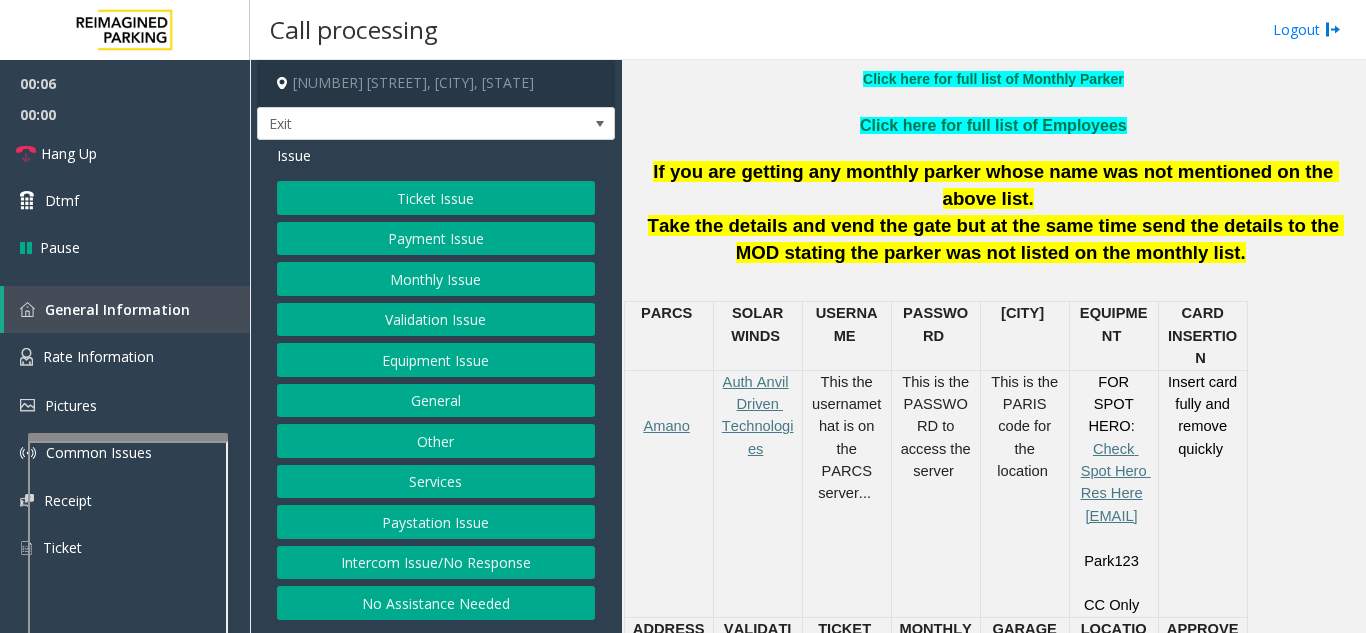 scroll, scrollTop: 600, scrollLeft: 0, axis: vertical 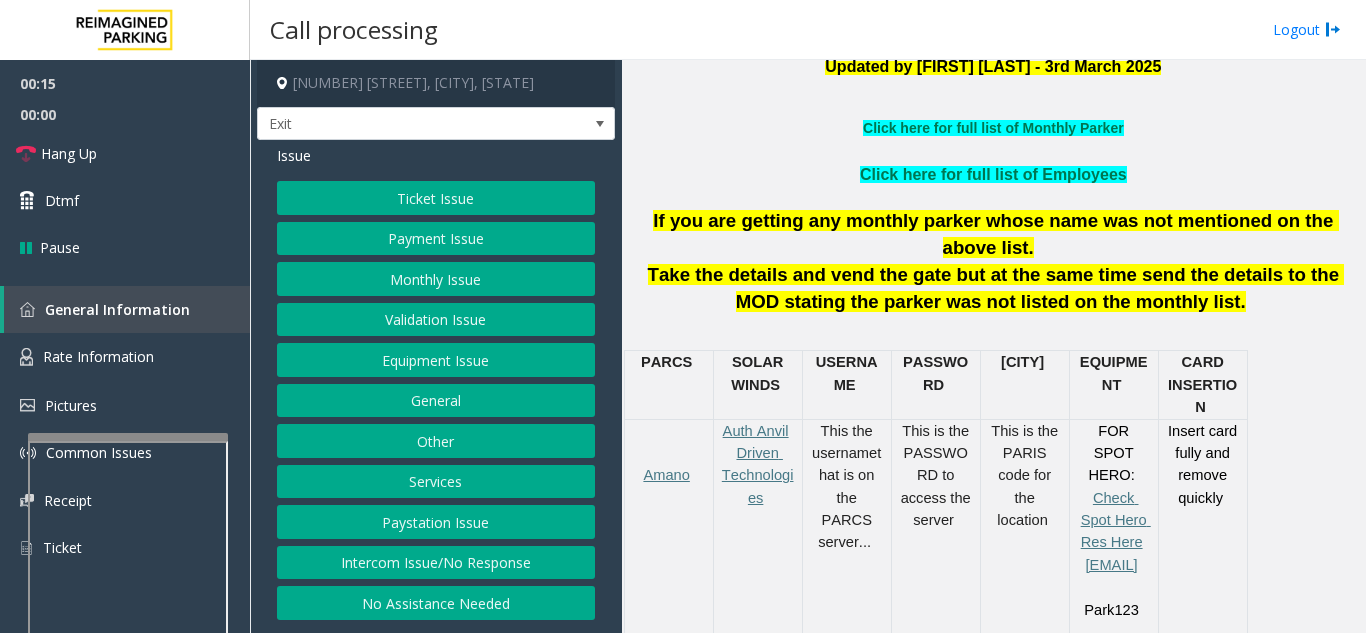 click on "Services" 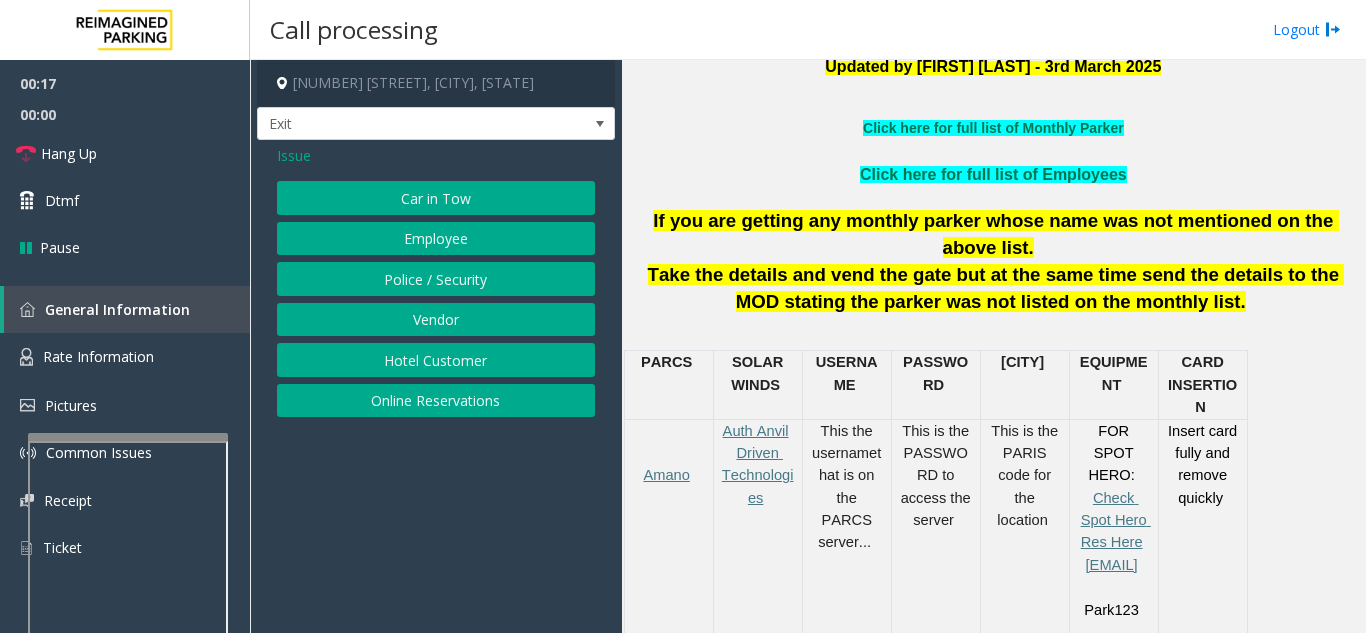 click on "Online Reservations" 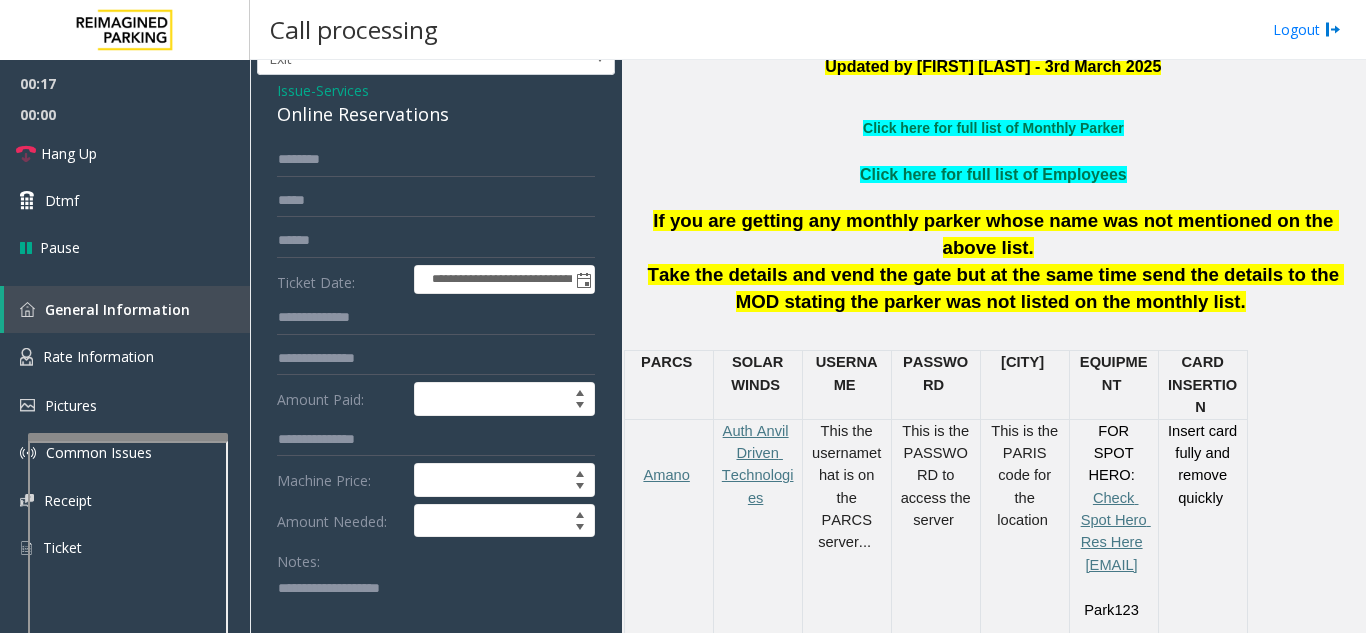 scroll, scrollTop: 100, scrollLeft: 0, axis: vertical 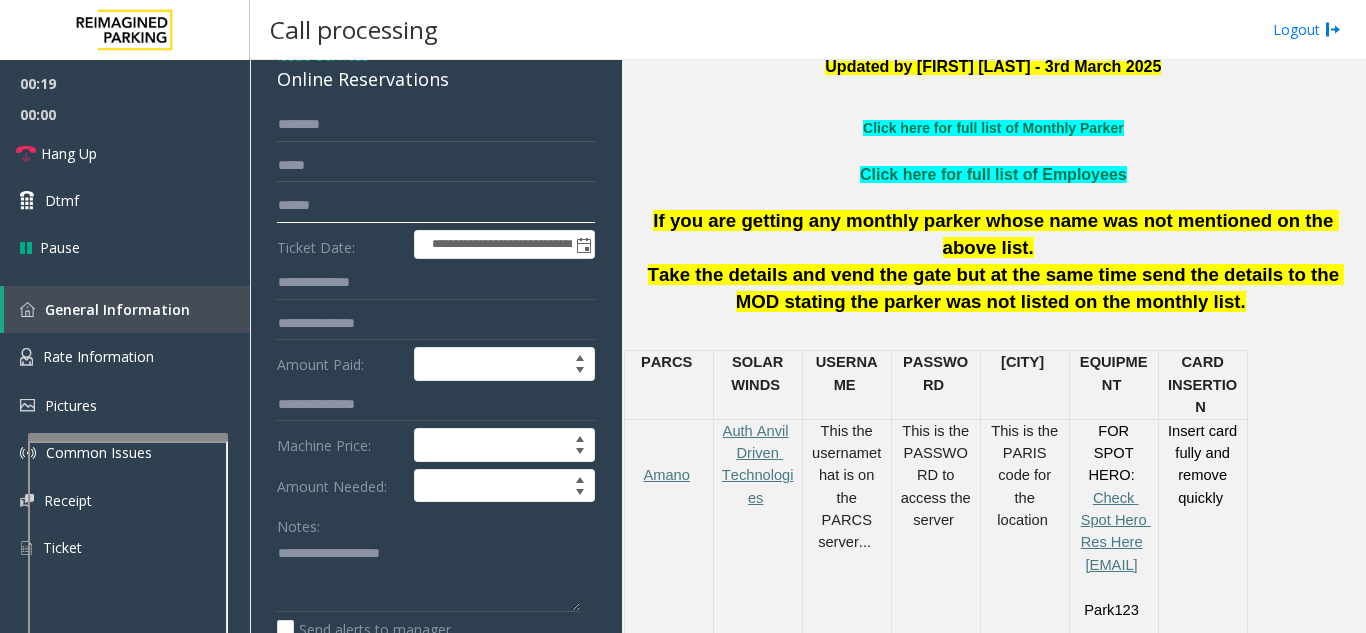 click 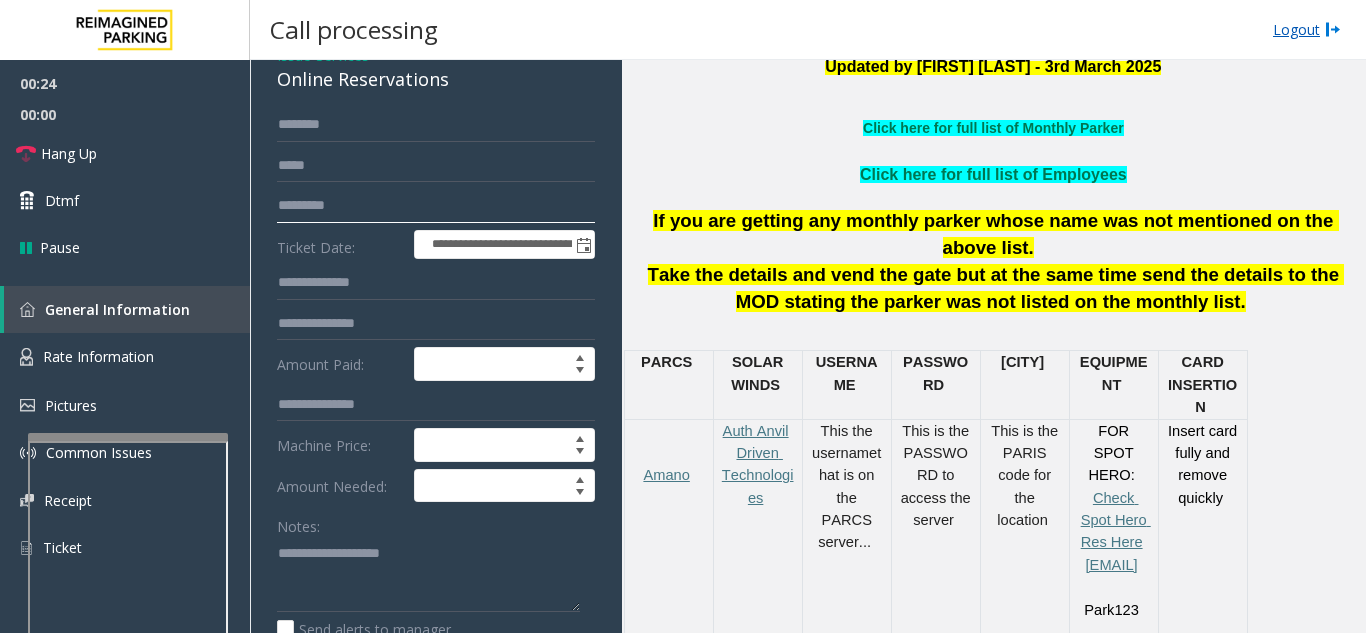 type on "*********" 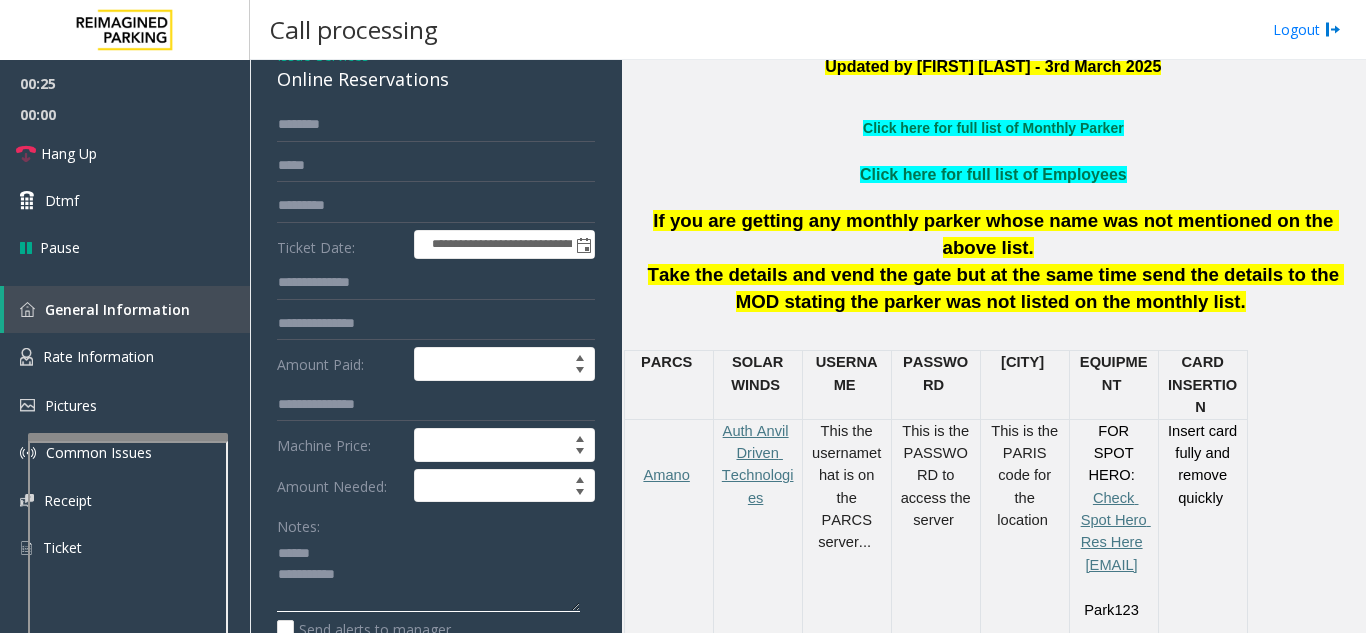 click 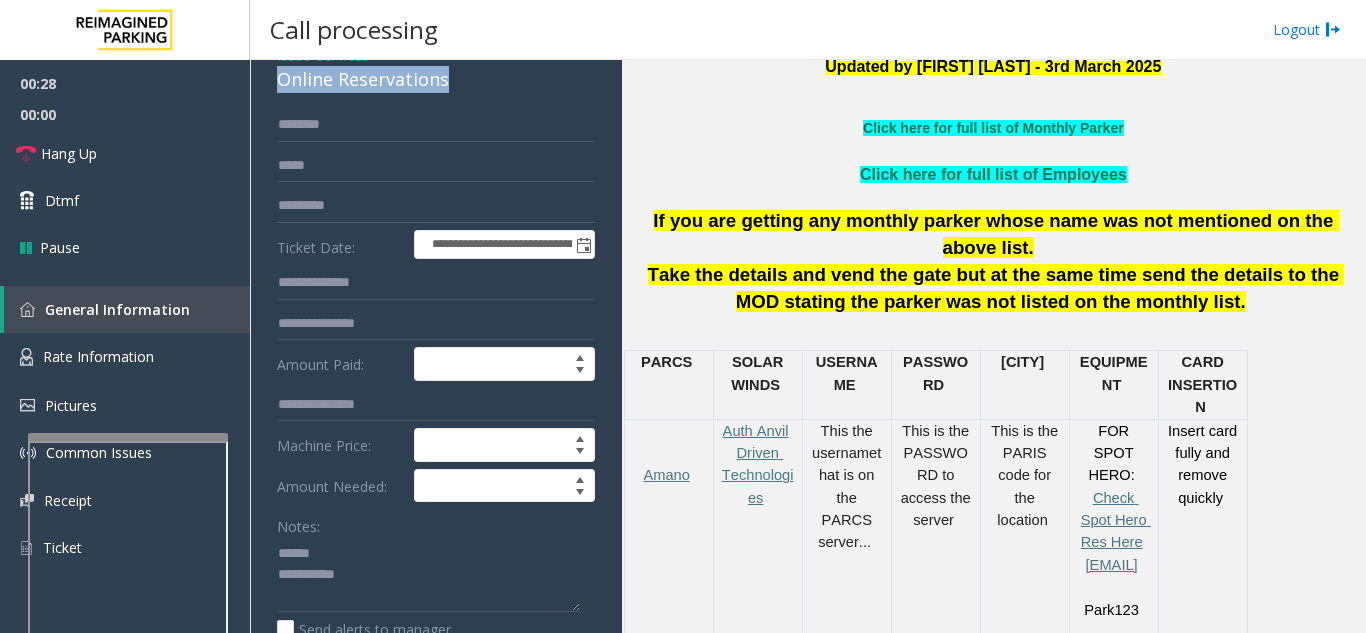 drag, startPoint x: 273, startPoint y: 77, endPoint x: 474, endPoint y: 90, distance: 201.41995 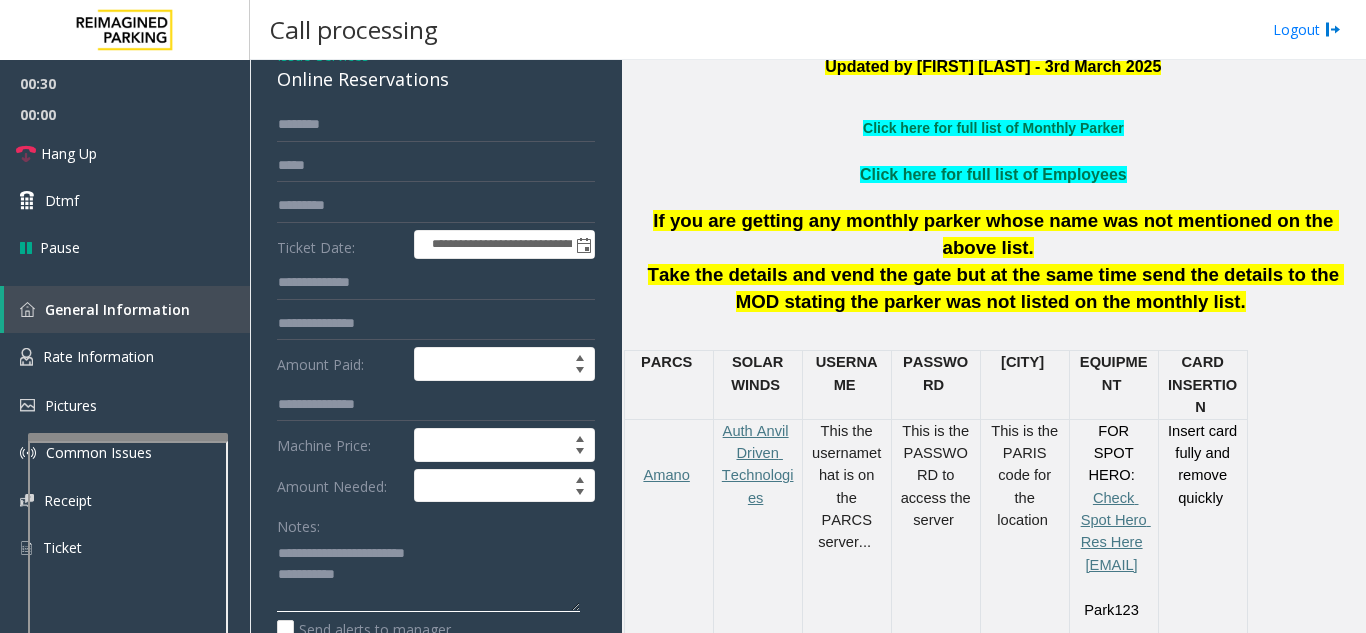 click 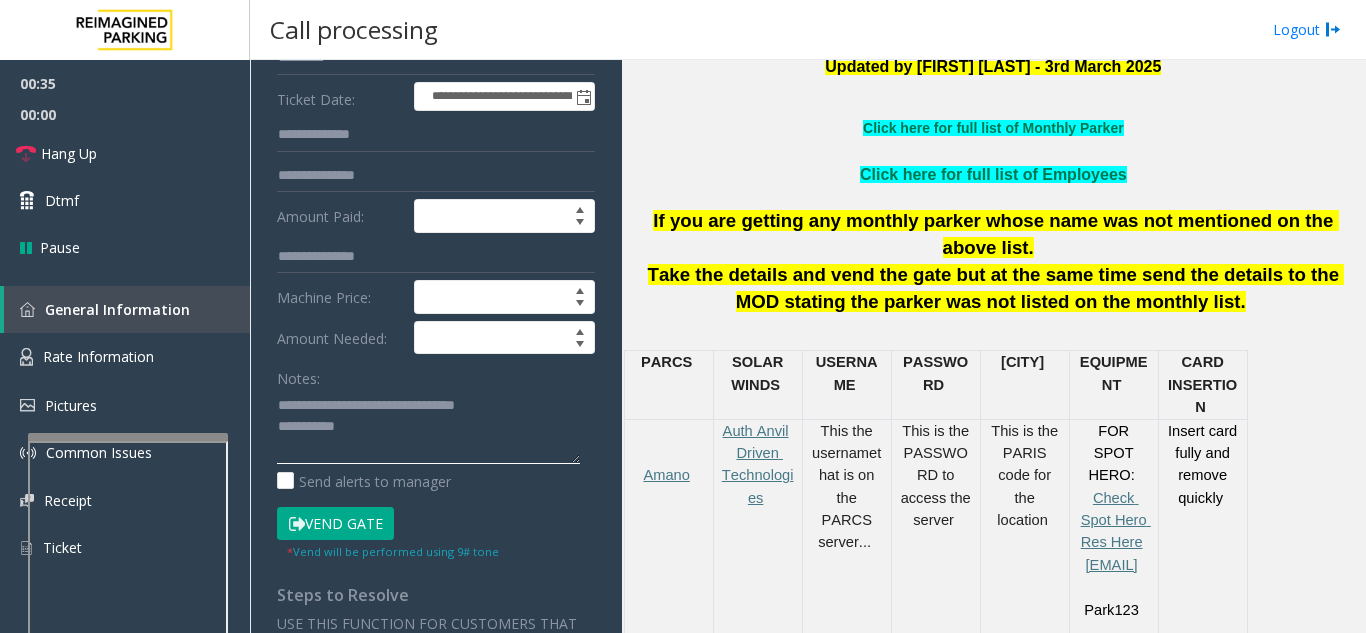 scroll, scrollTop: 300, scrollLeft: 0, axis: vertical 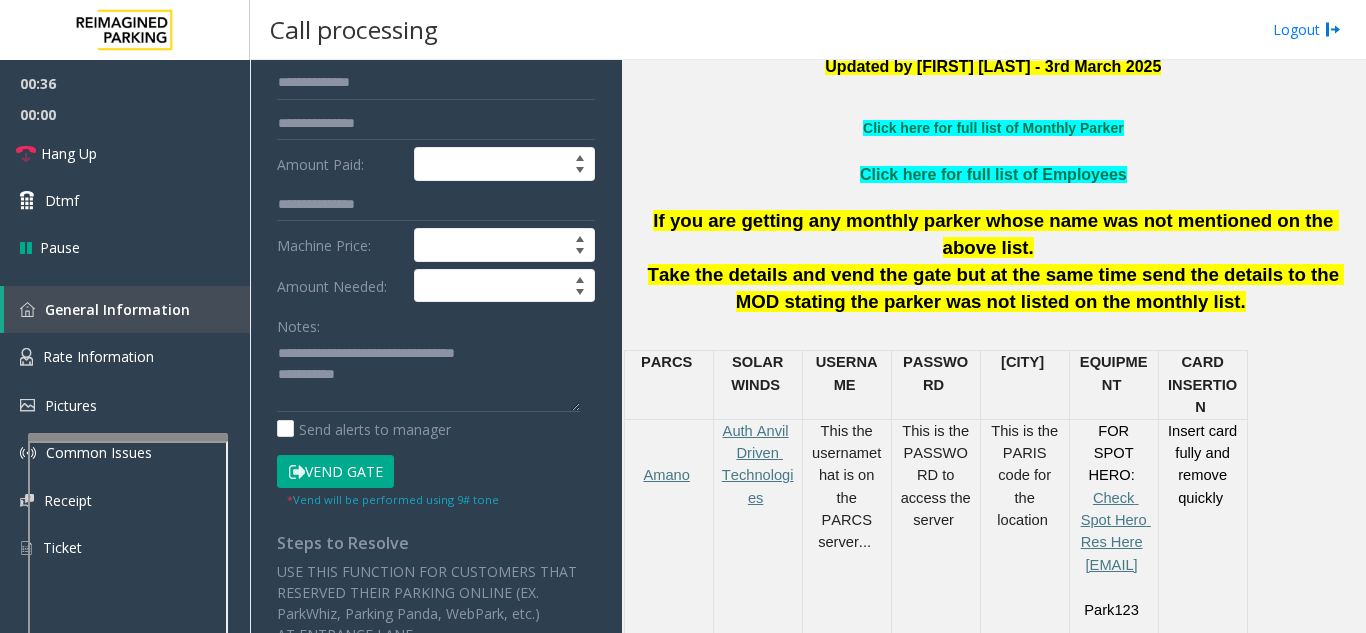 click on "Vend Gate" 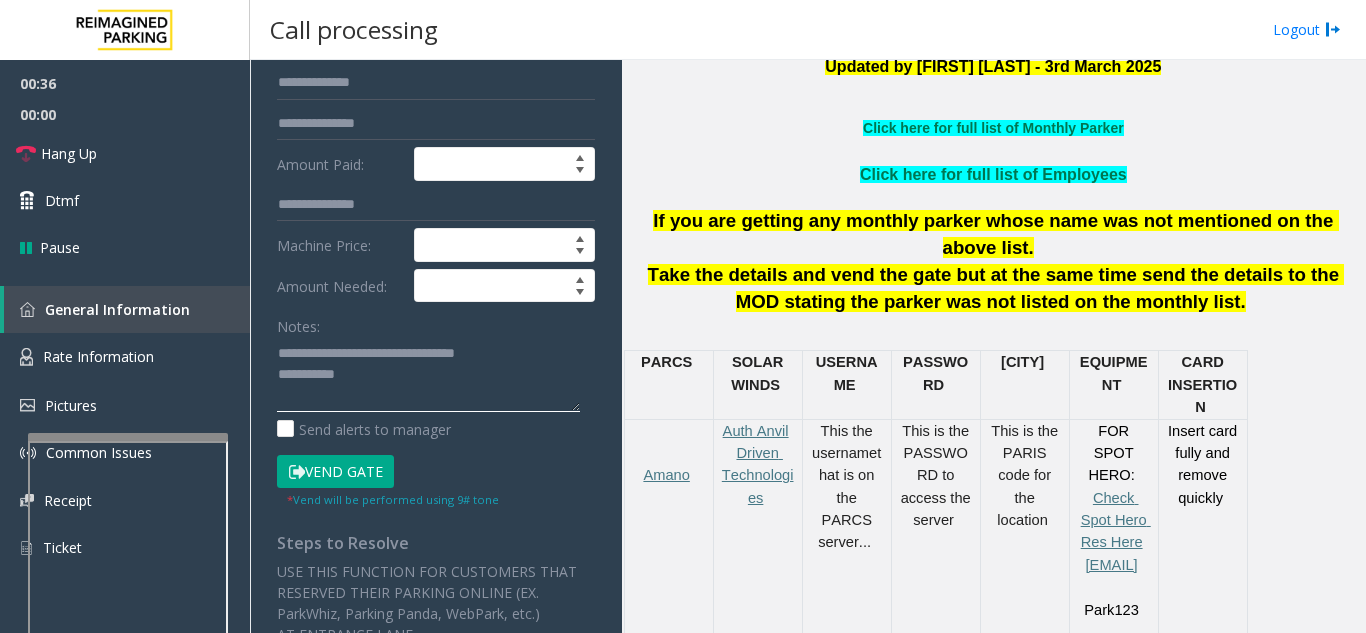 click 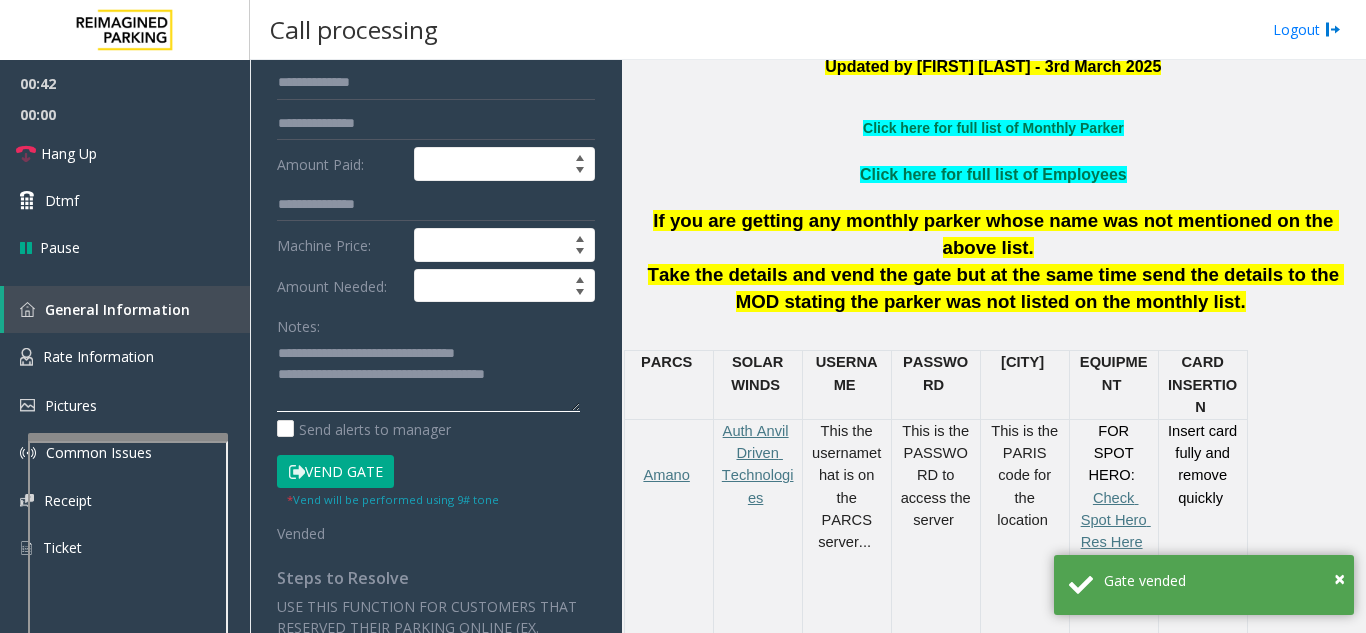 click 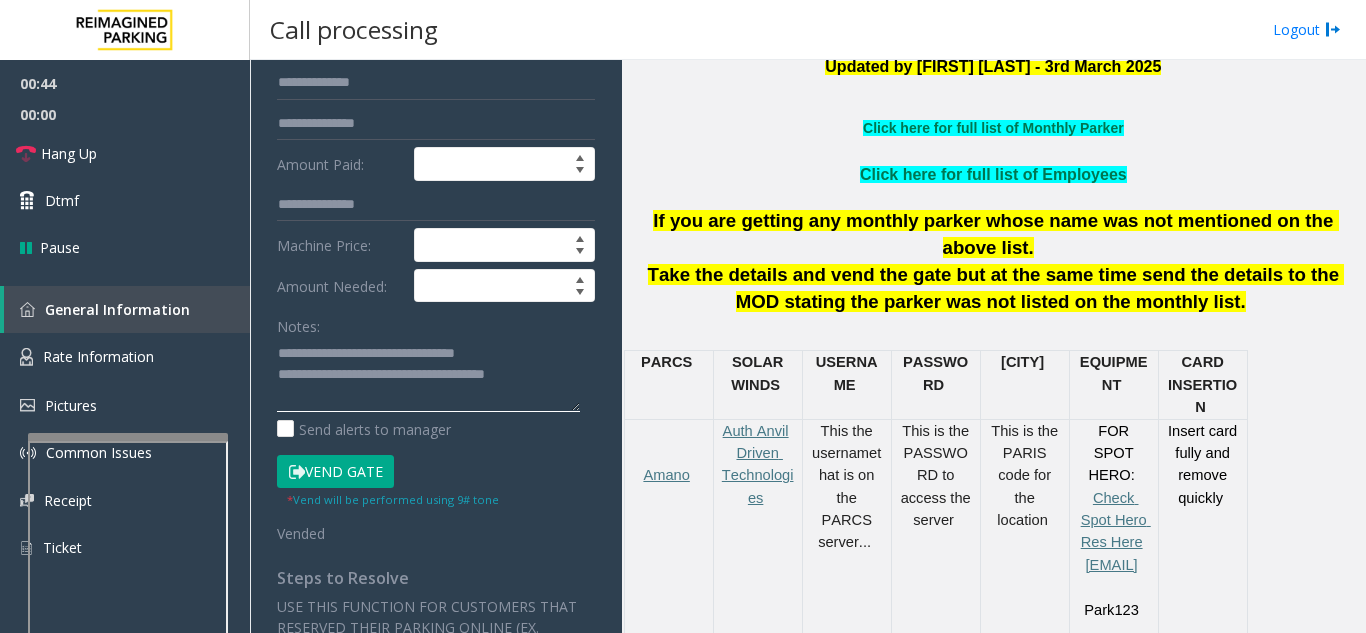 type on "**********" 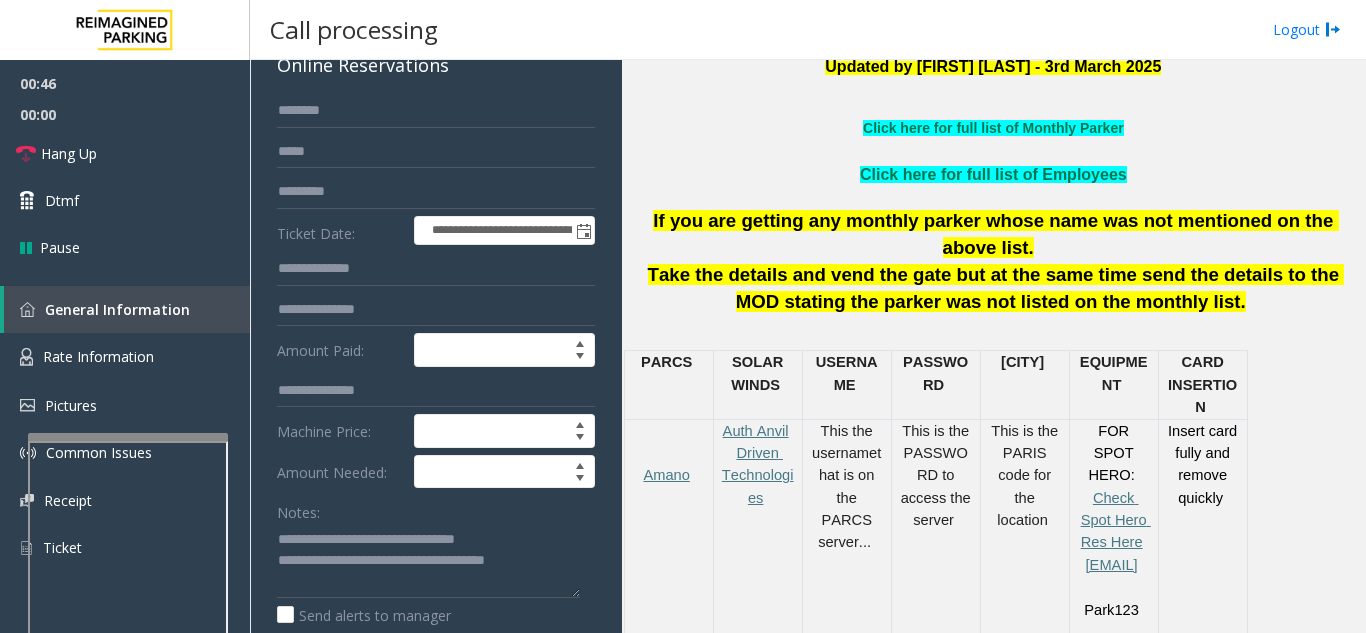 scroll, scrollTop: 0, scrollLeft: 0, axis: both 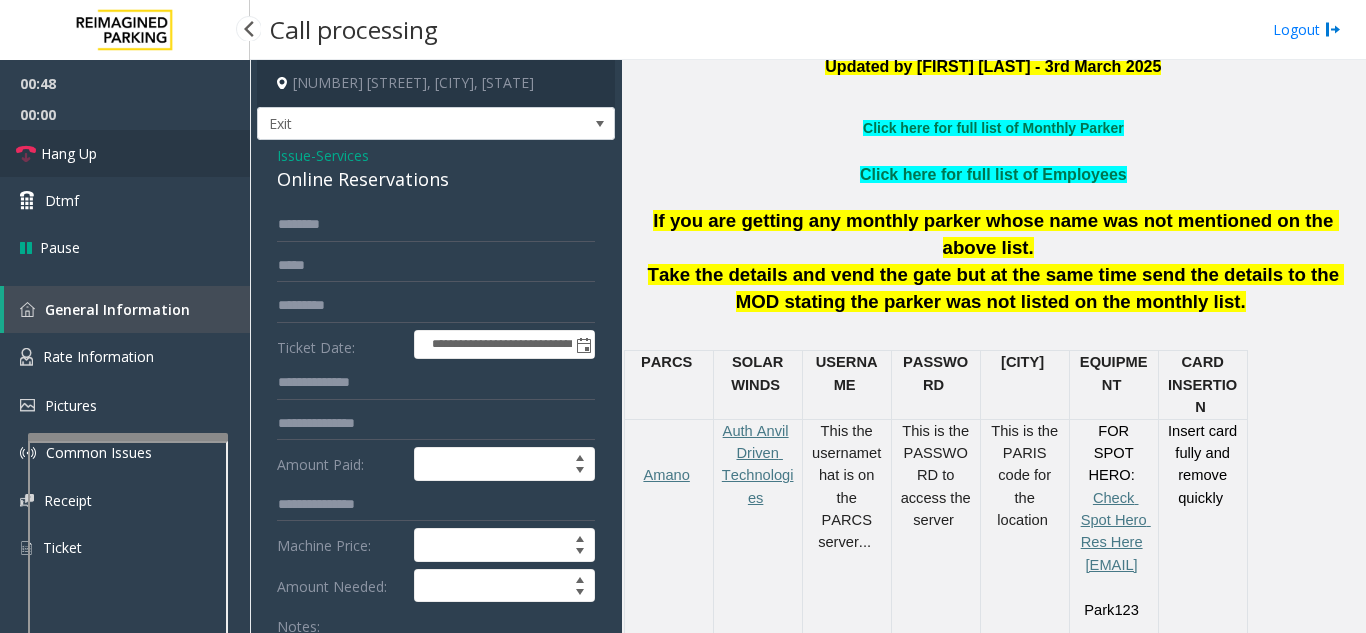 click on "Hang Up" at bounding box center [125, 153] 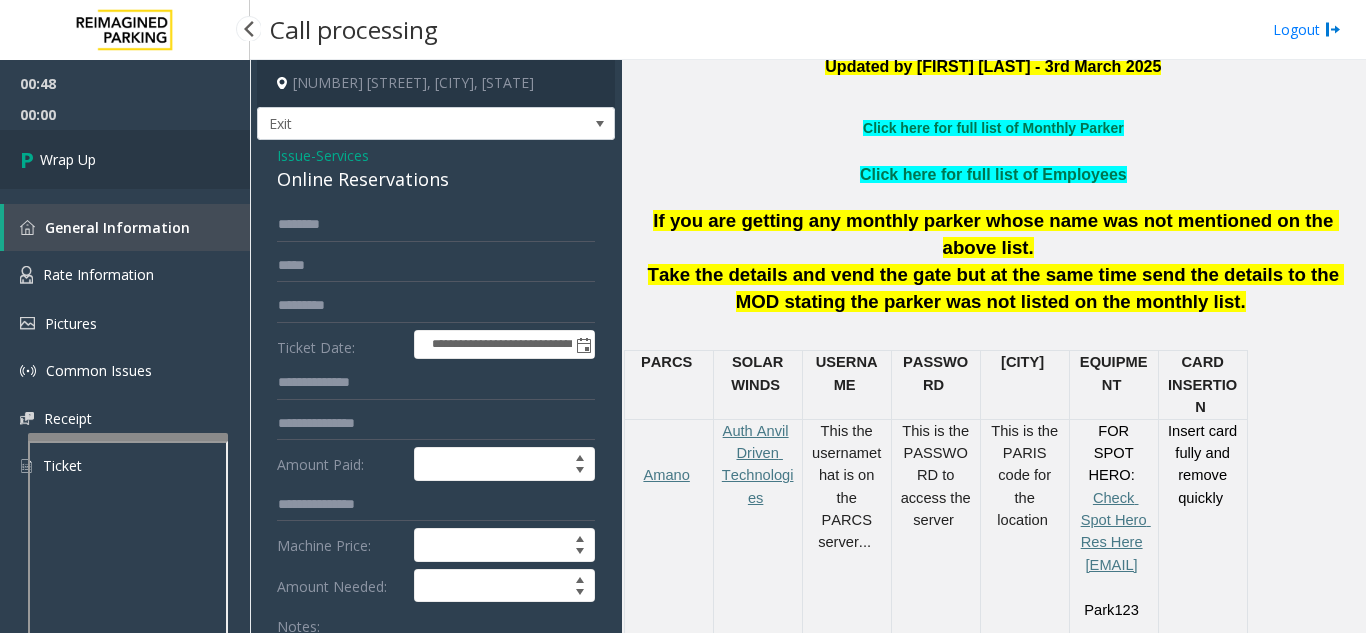 click on "Wrap Up" at bounding box center [125, 159] 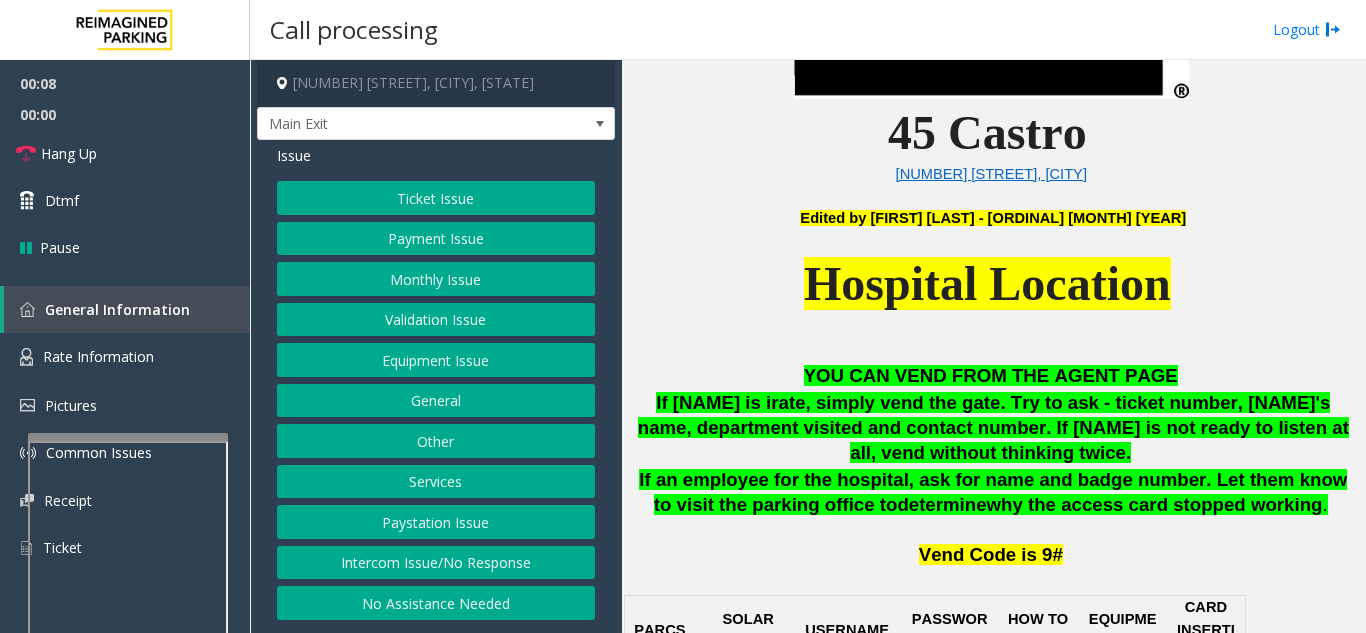 scroll, scrollTop: 700, scrollLeft: 0, axis: vertical 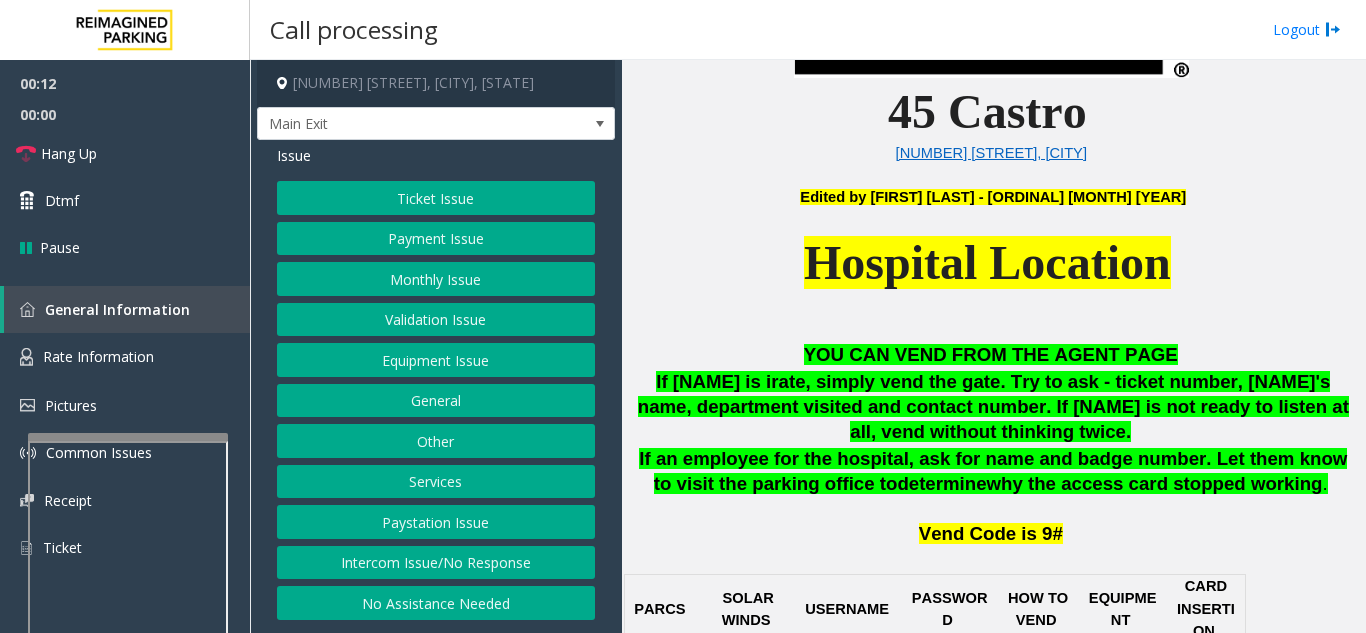 click on "Ticket Issue" 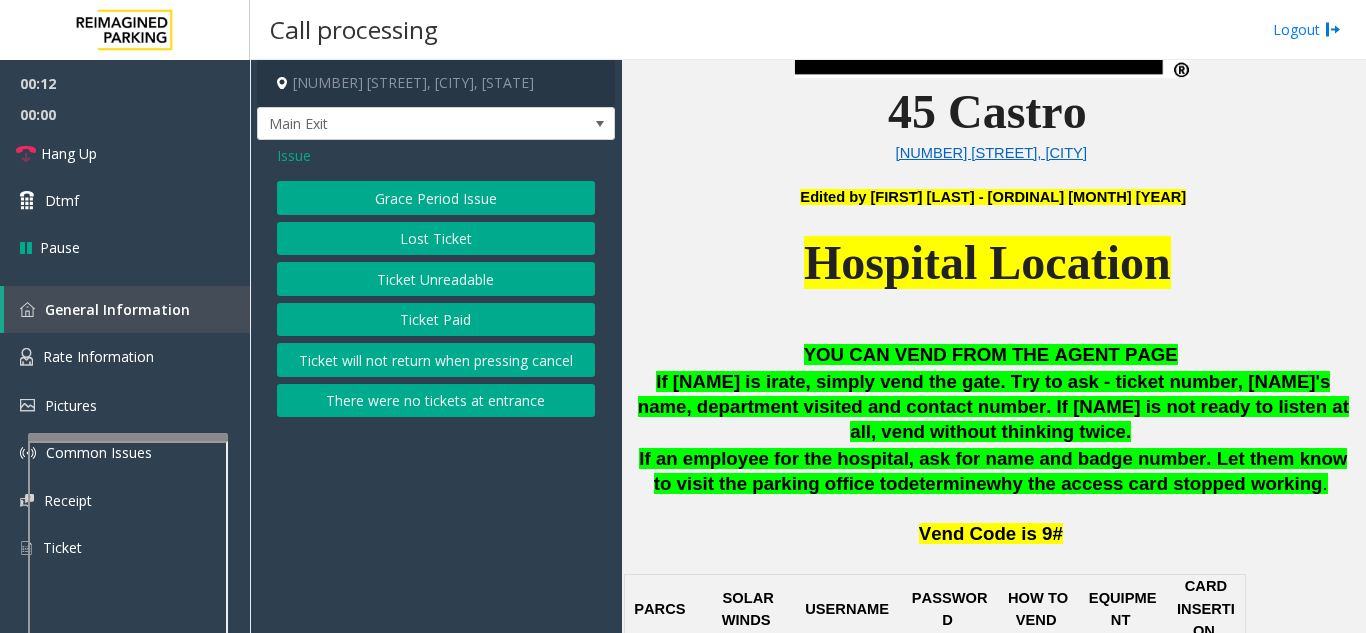 click on "There were no tickets at entrance" 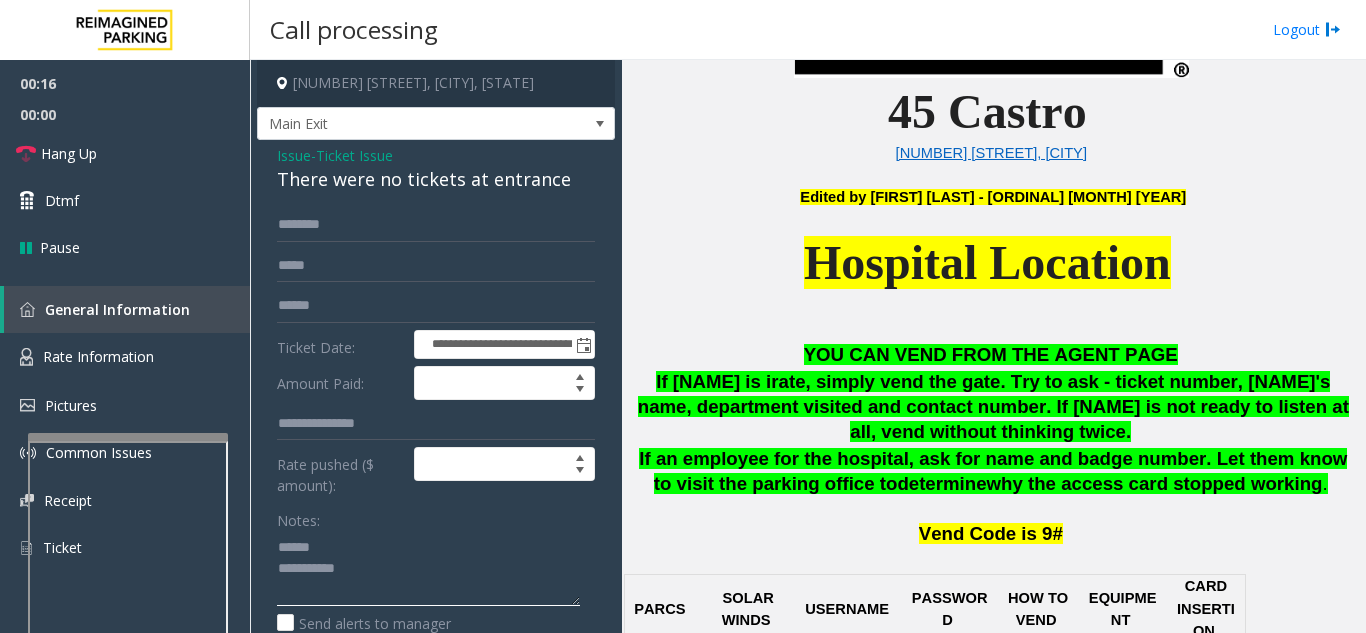 click 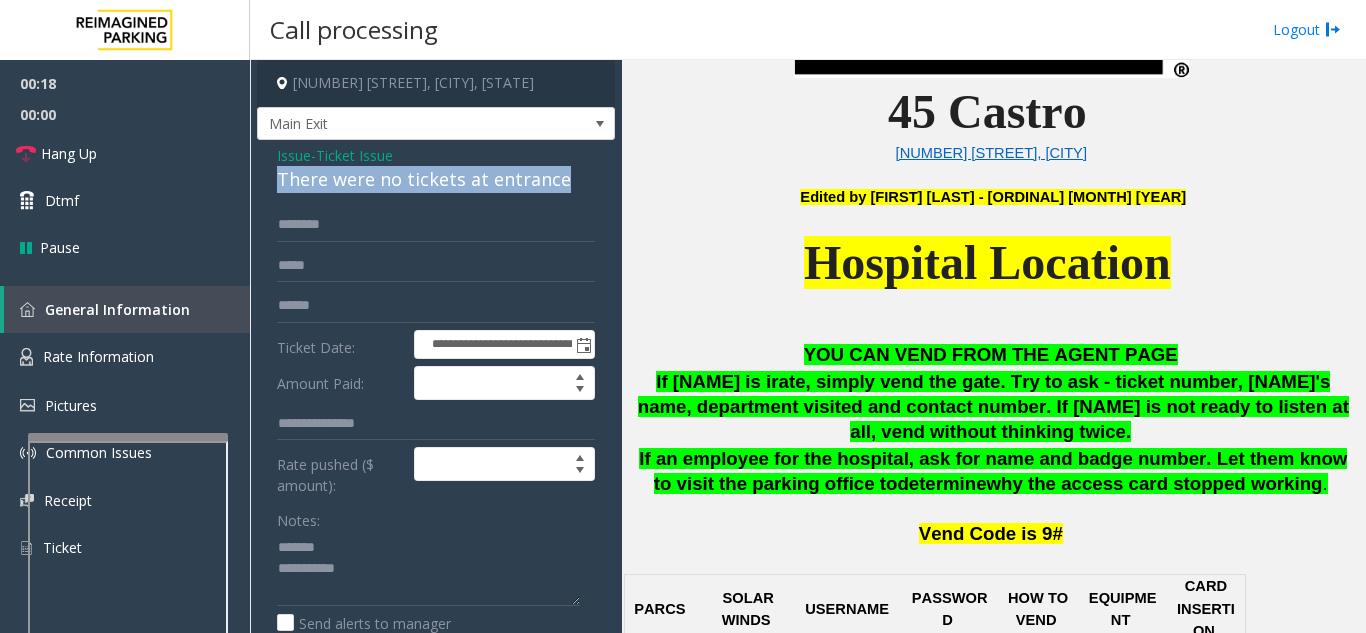 drag, startPoint x: 565, startPoint y: 184, endPoint x: 267, endPoint y: 175, distance: 298.13586 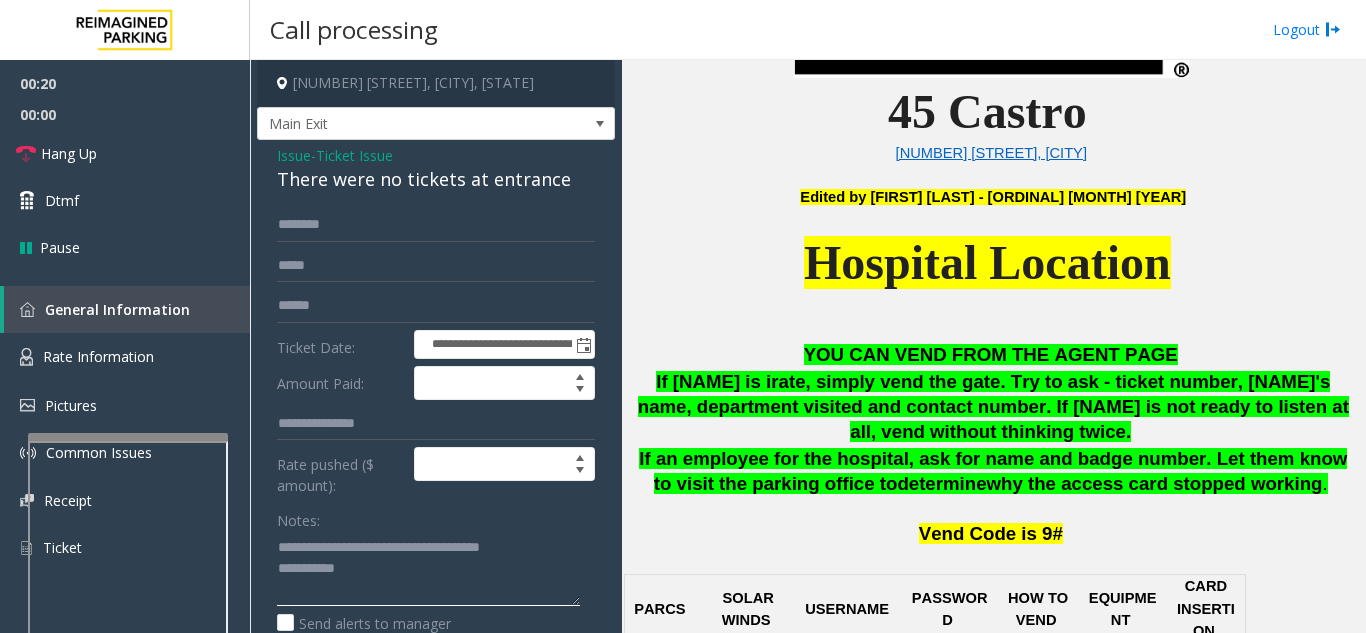 click 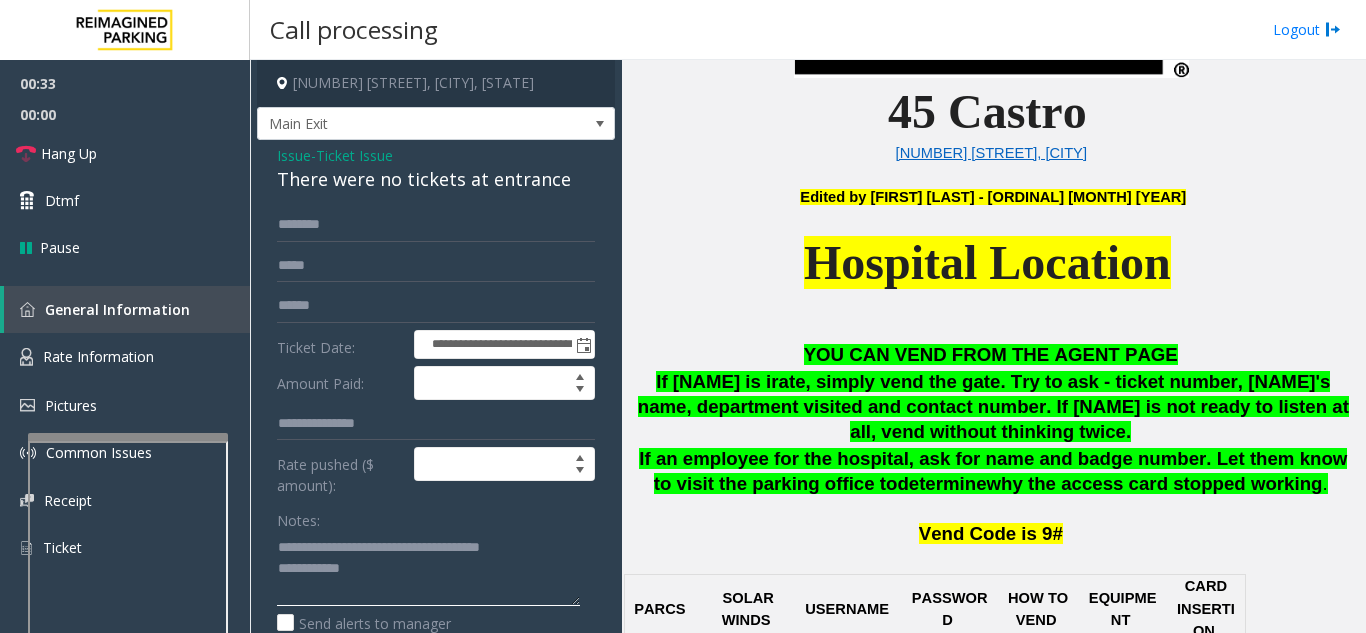 type on "**********" 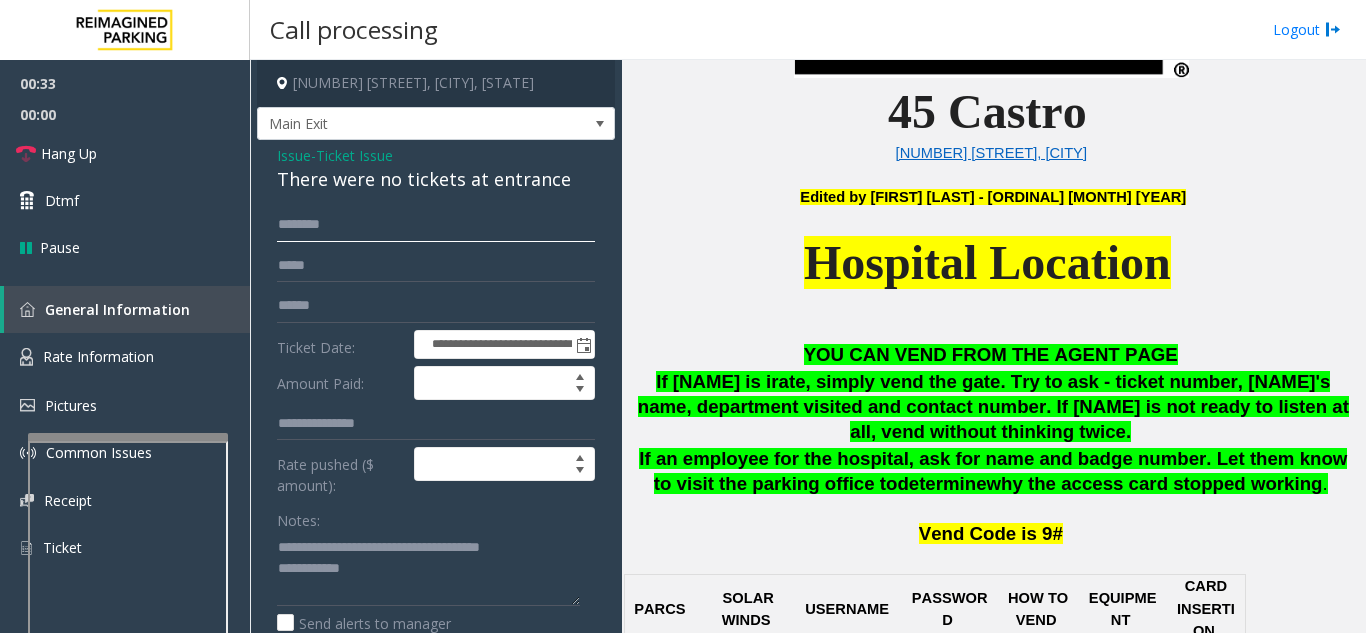 click 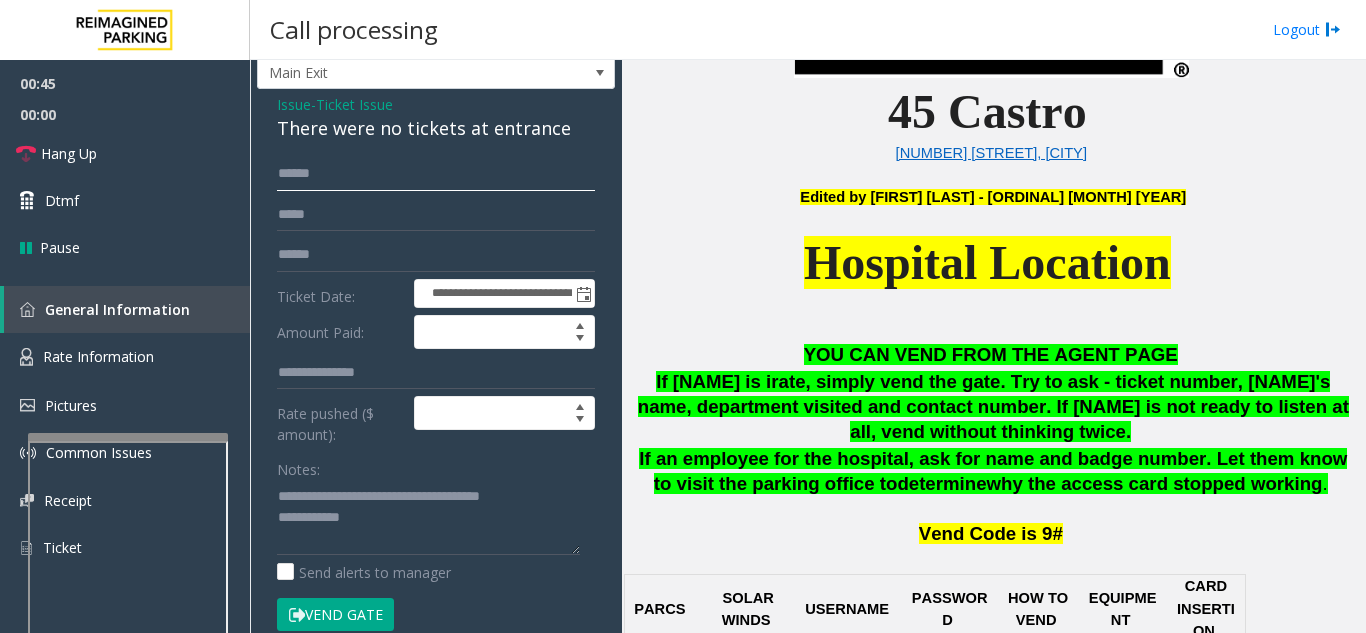scroll, scrollTop: 100, scrollLeft: 0, axis: vertical 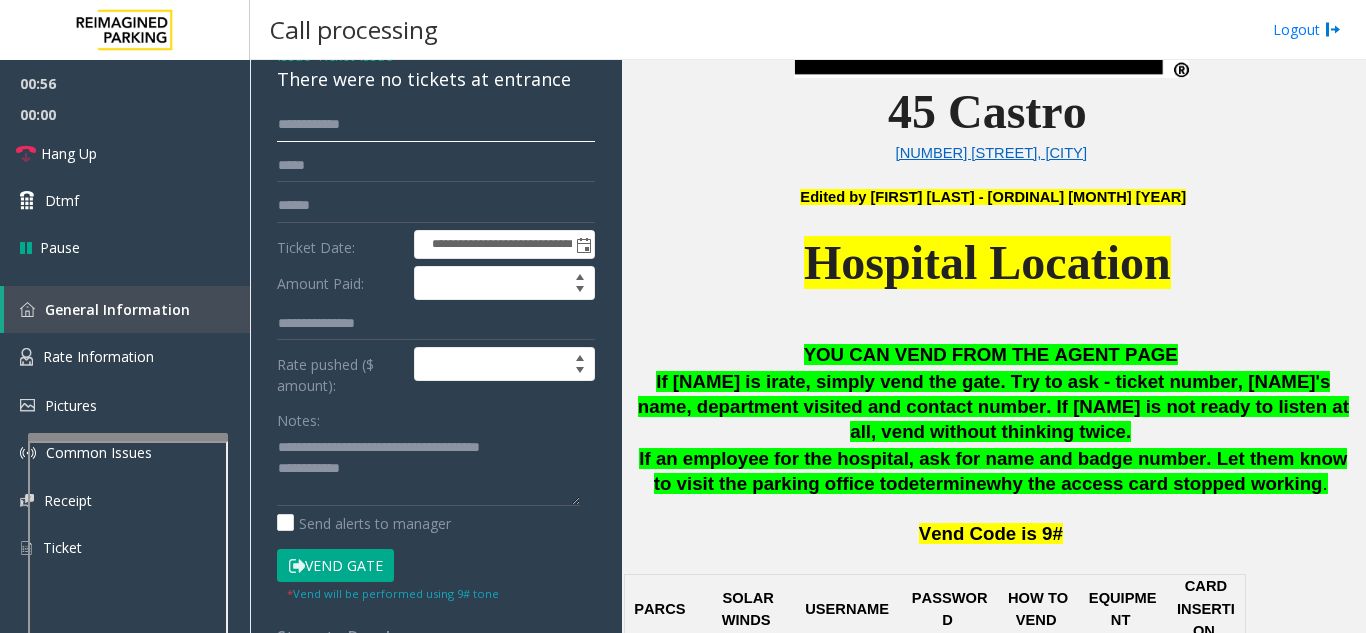type on "**********" 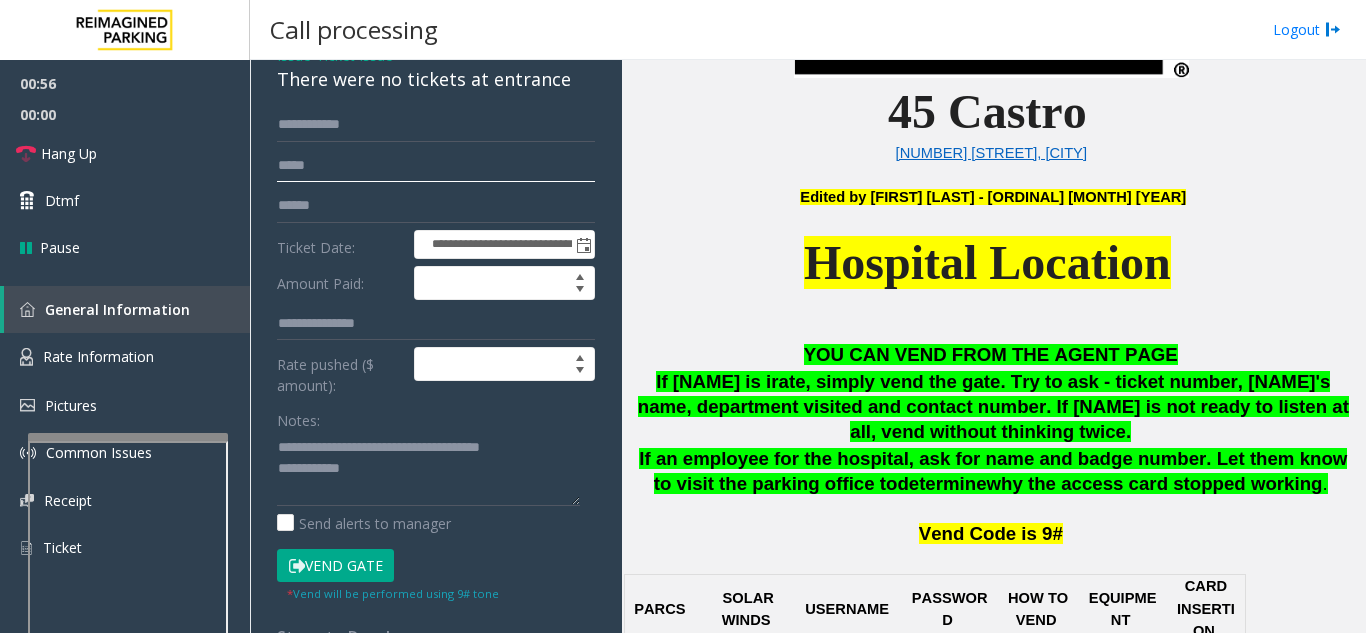 click 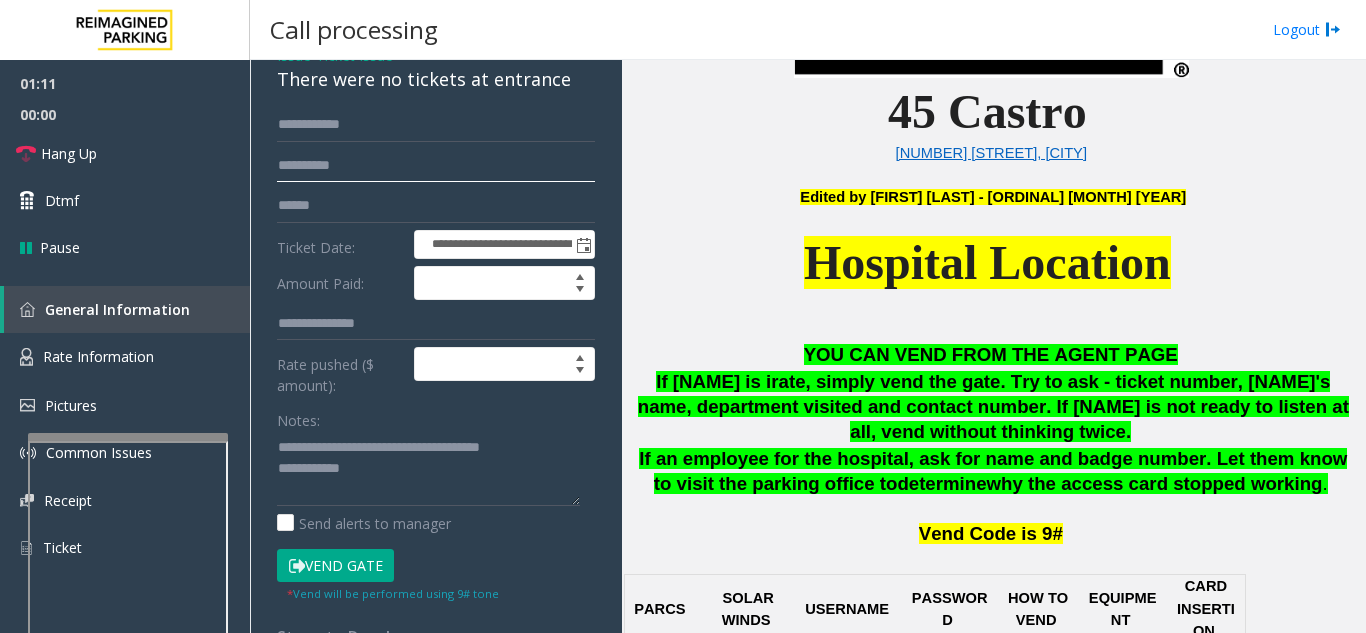type on "**********" 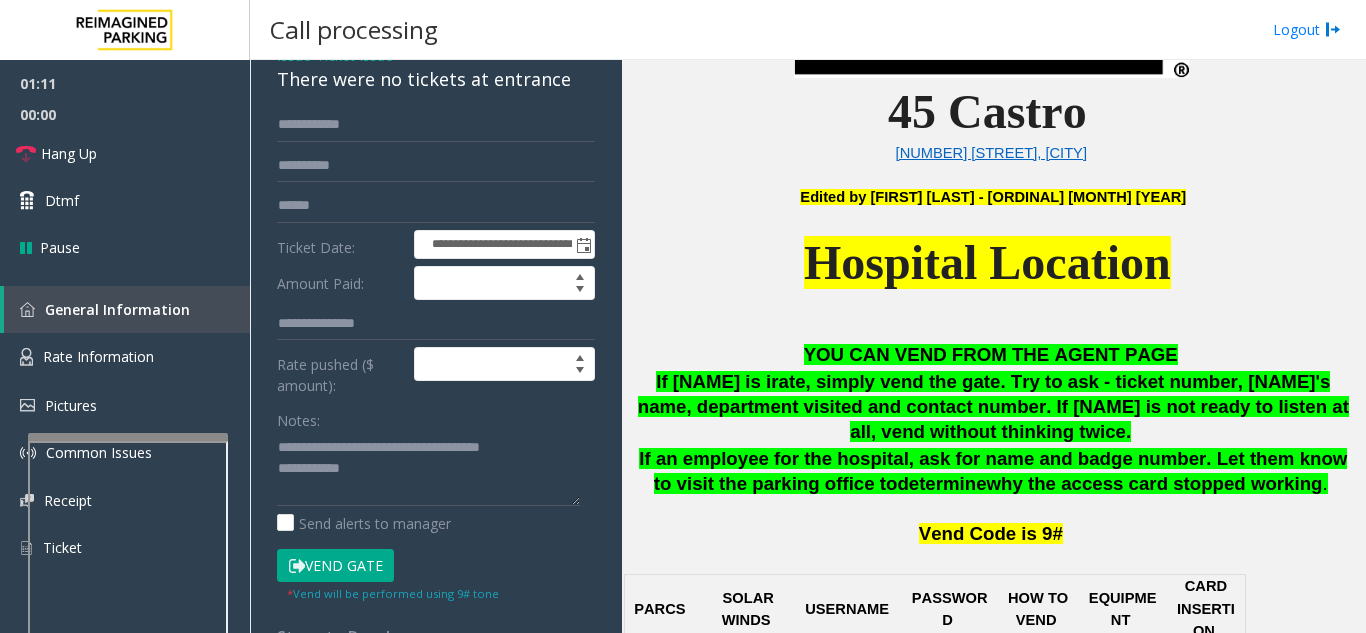 click on "Vend Gate" 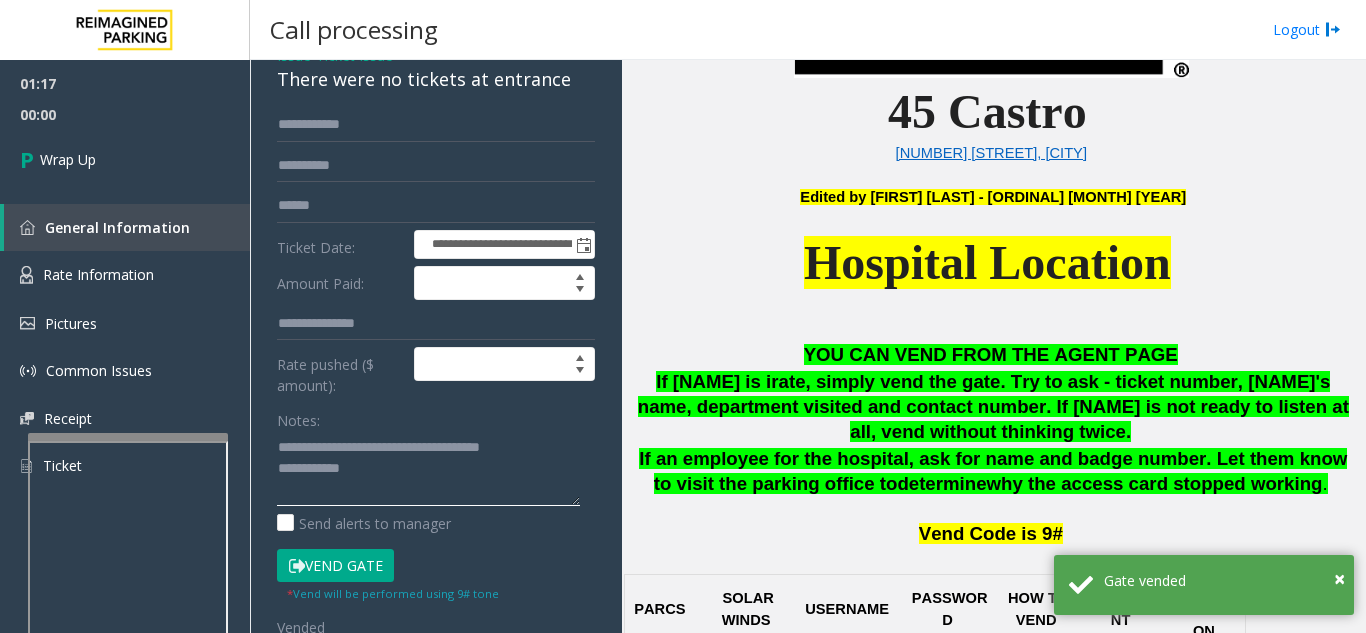 click 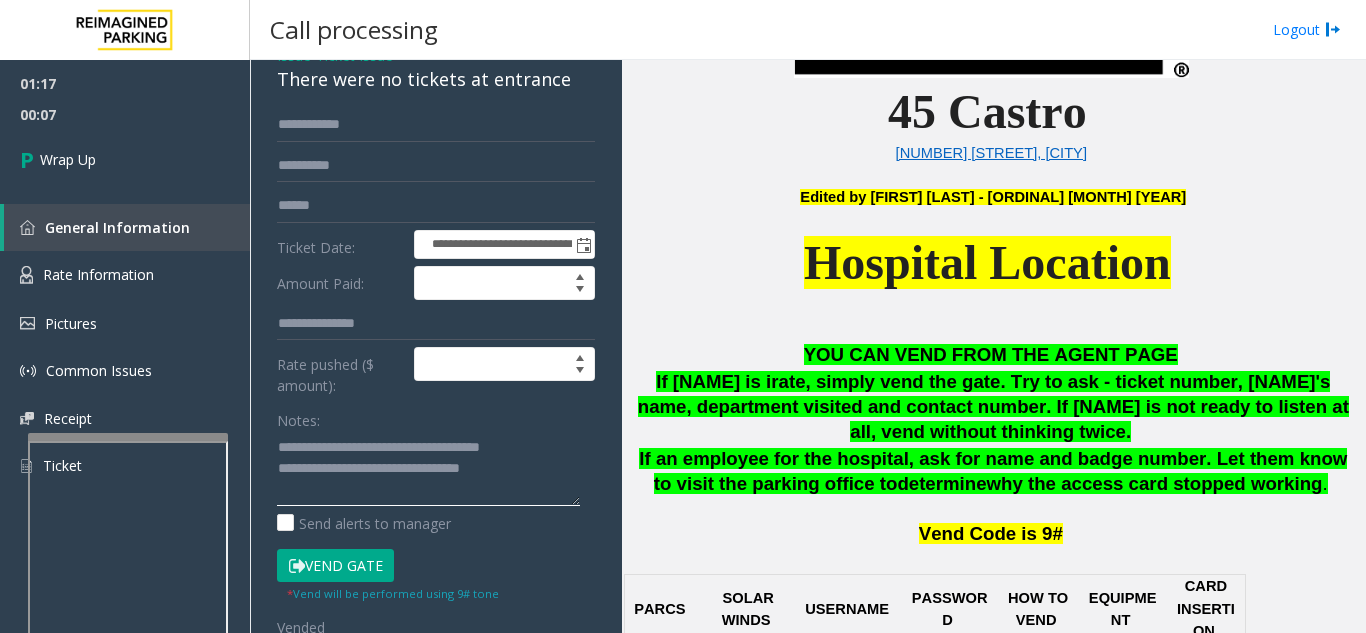 type on "**********" 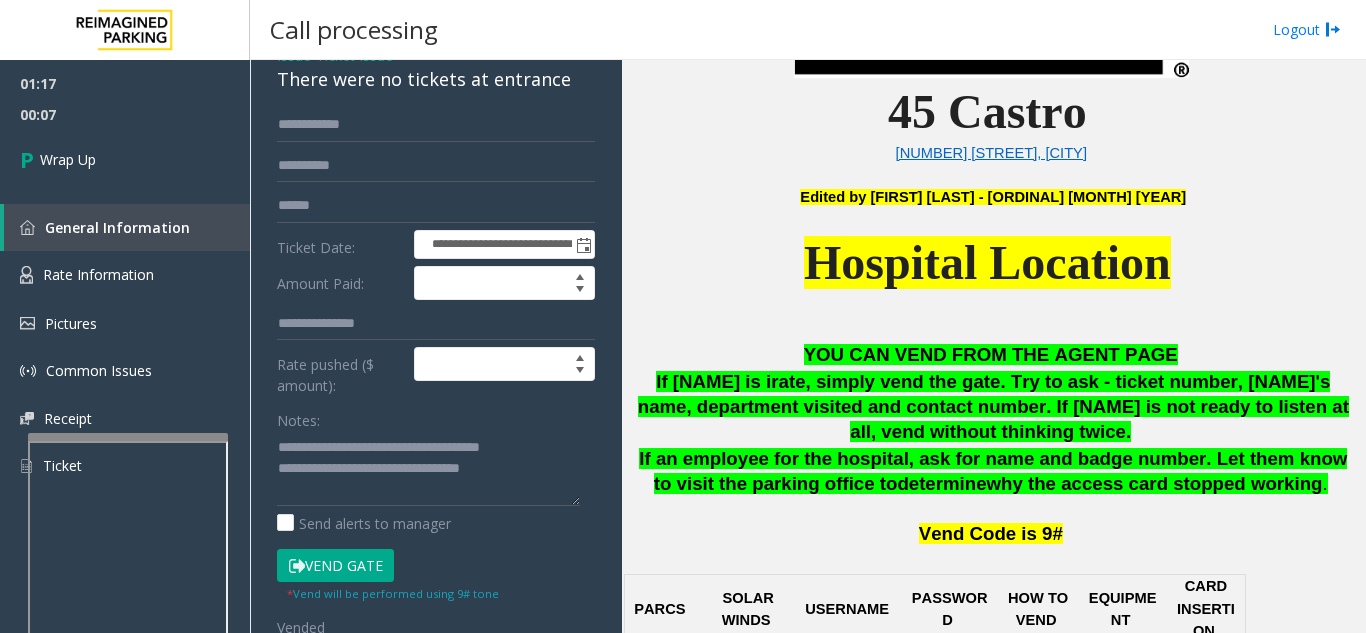 click on "**********" 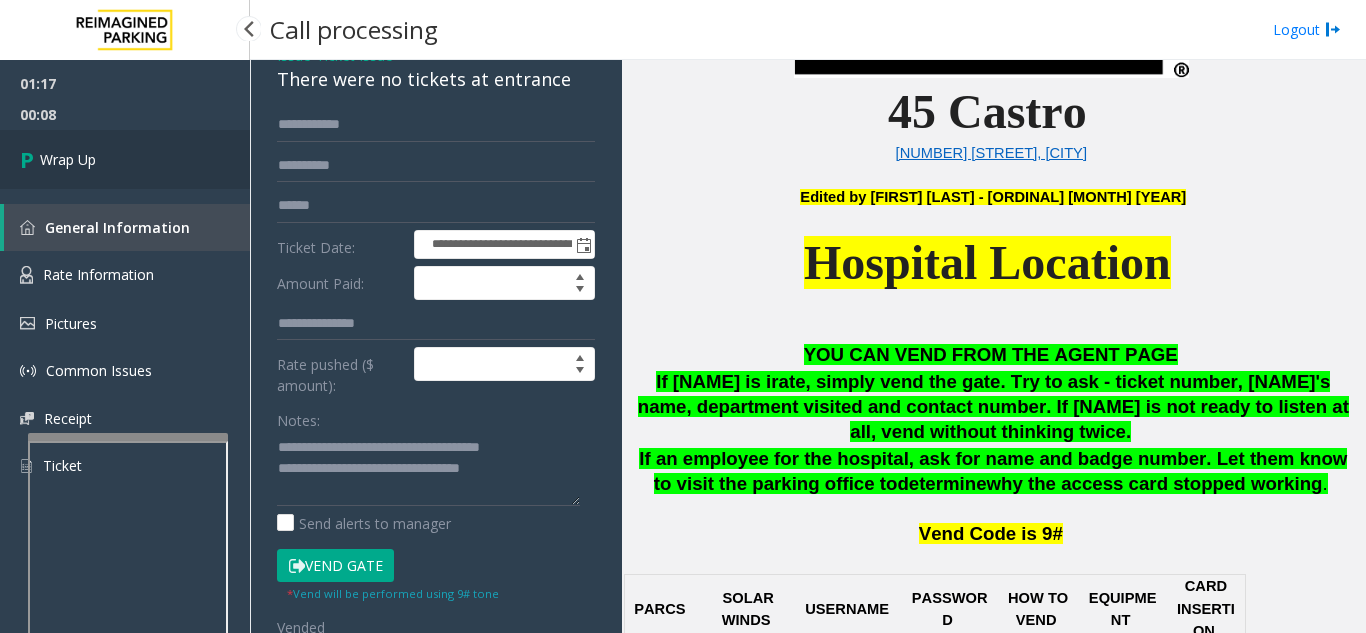 click on "Wrap Up" at bounding box center [125, 159] 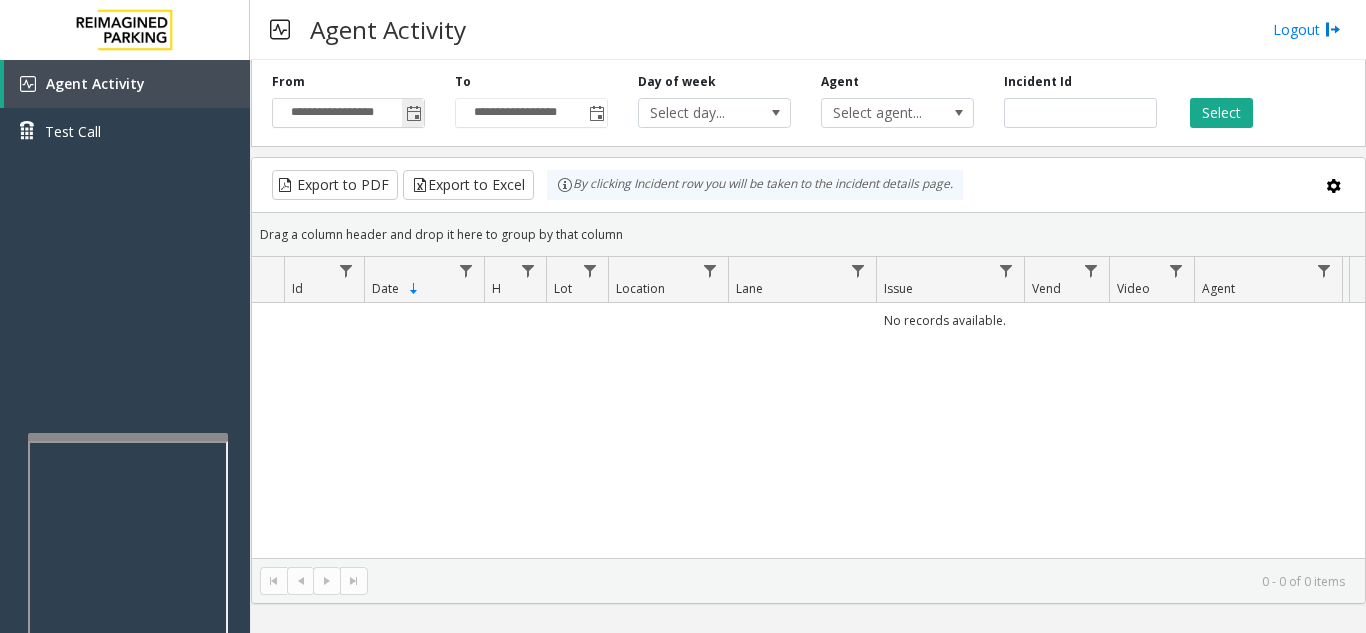 click 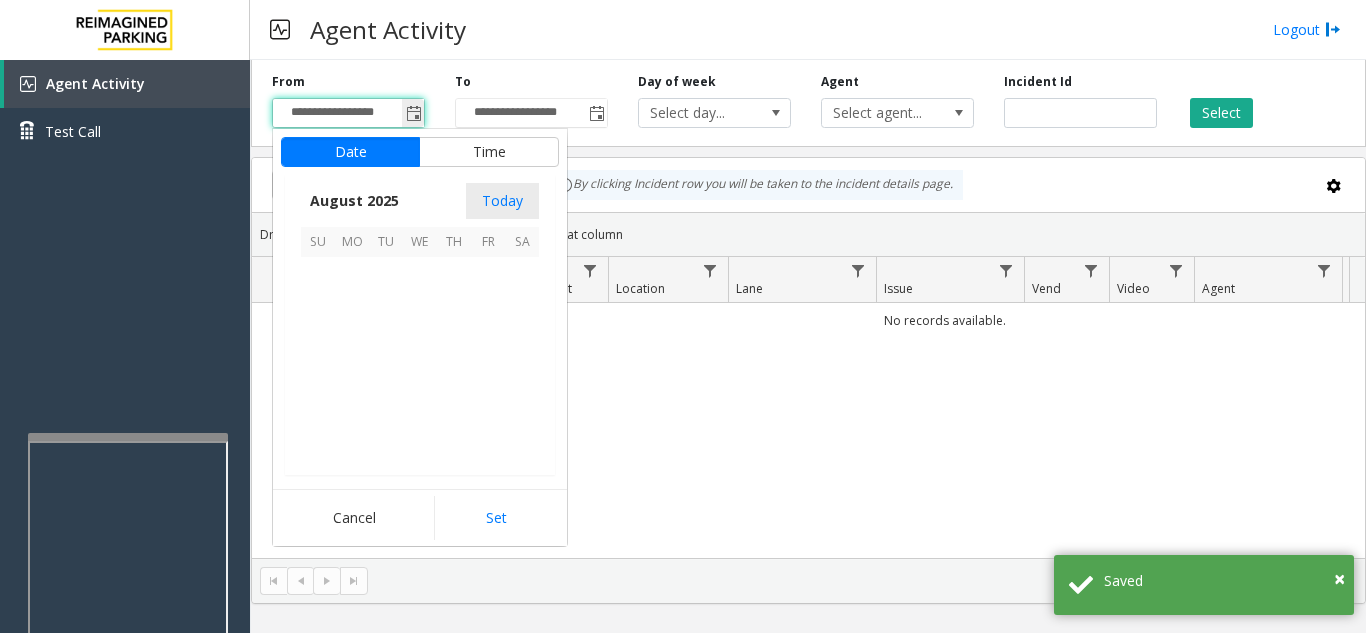 scroll, scrollTop: 358666, scrollLeft: 0, axis: vertical 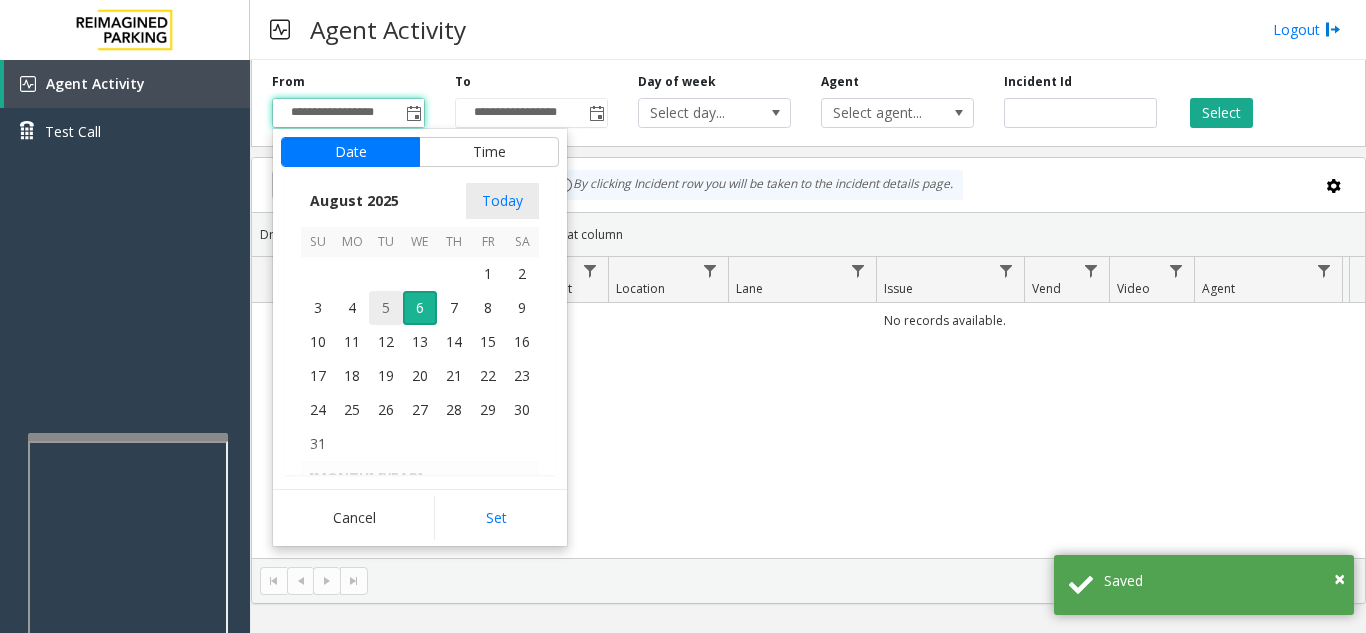 click on "5" at bounding box center (386, 308) 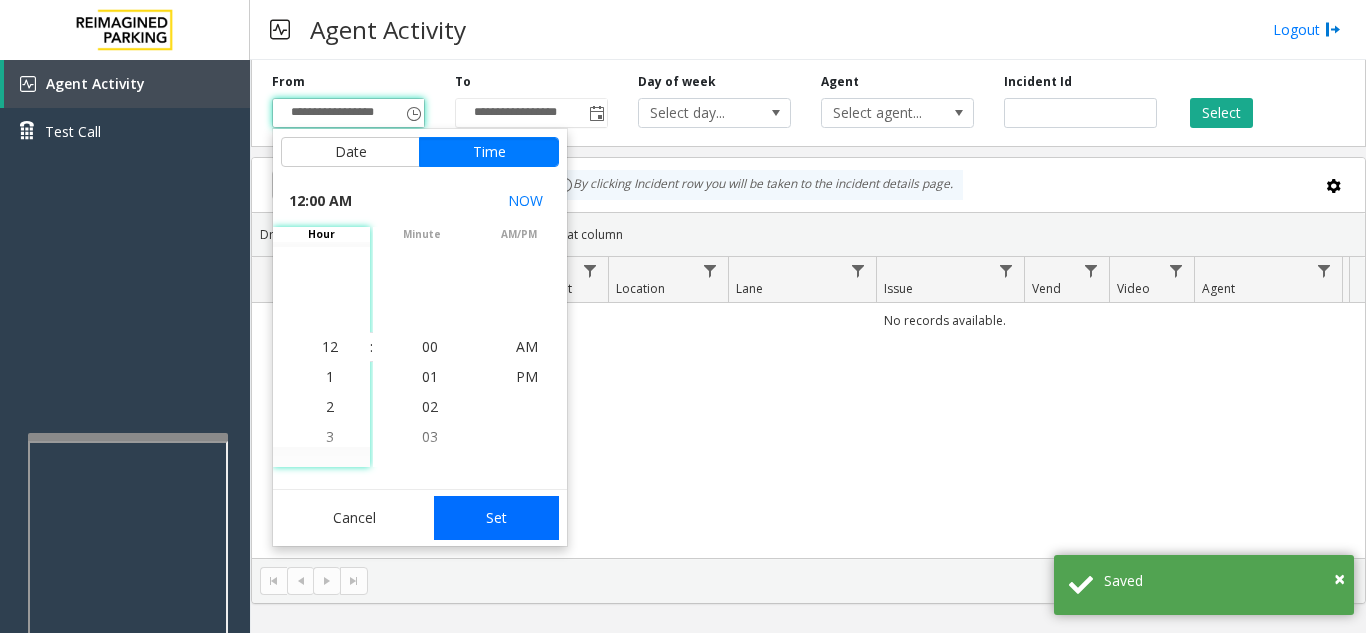 click on "Set" 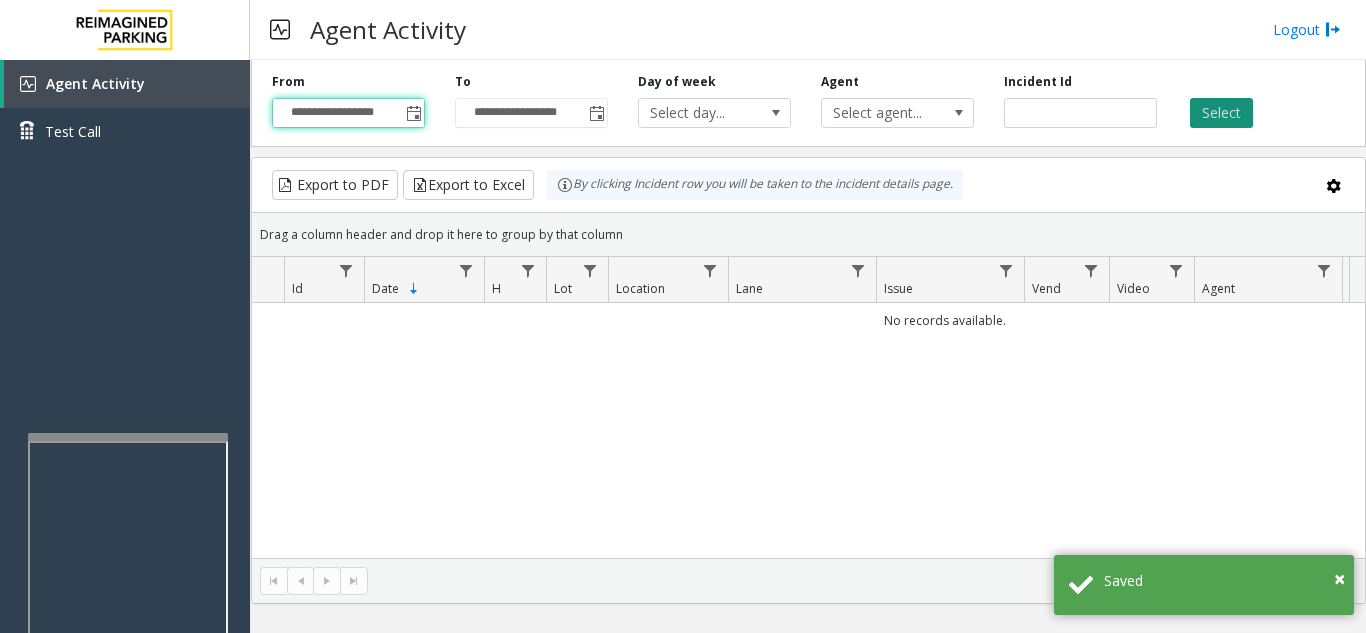 click on "Select" 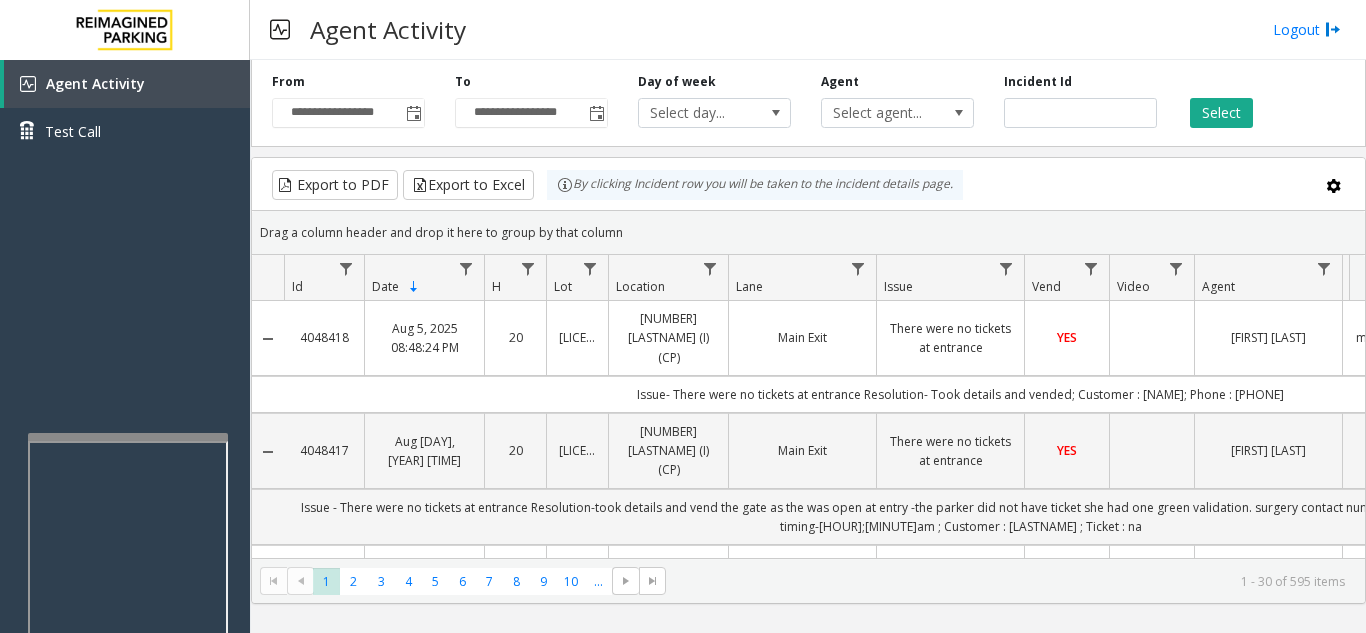 scroll, scrollTop: 0, scrollLeft: 91, axis: horizontal 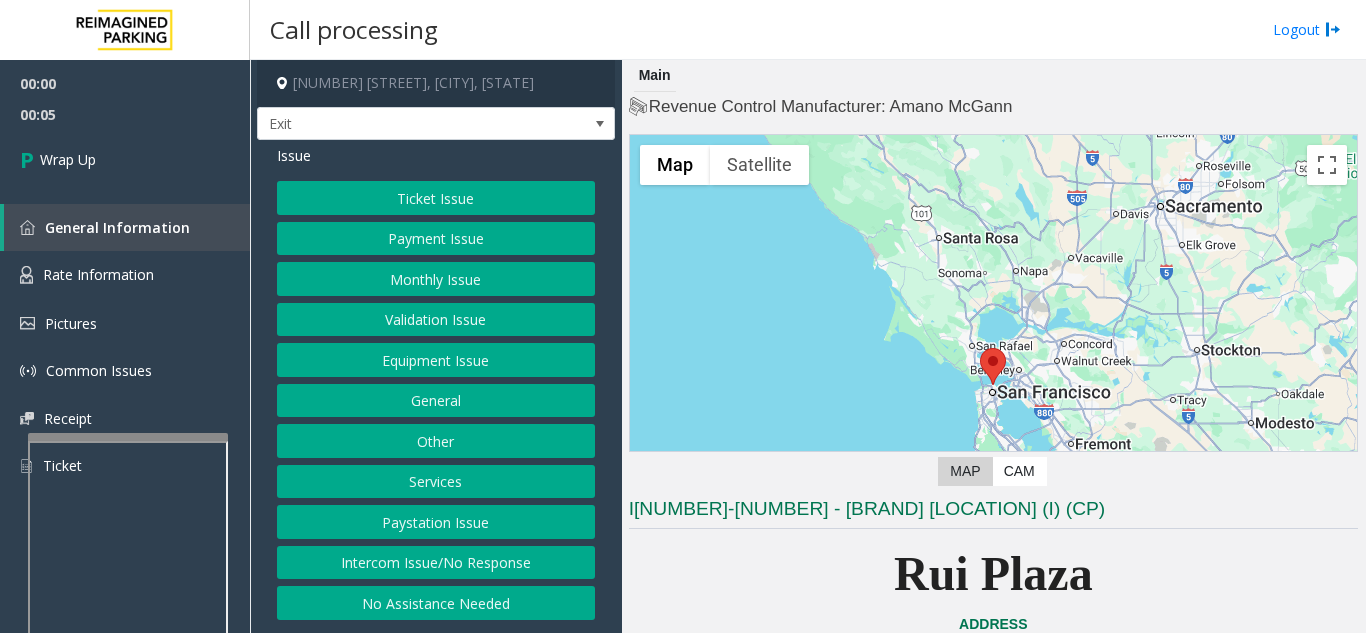 click on "Intercom Issue/No Response" 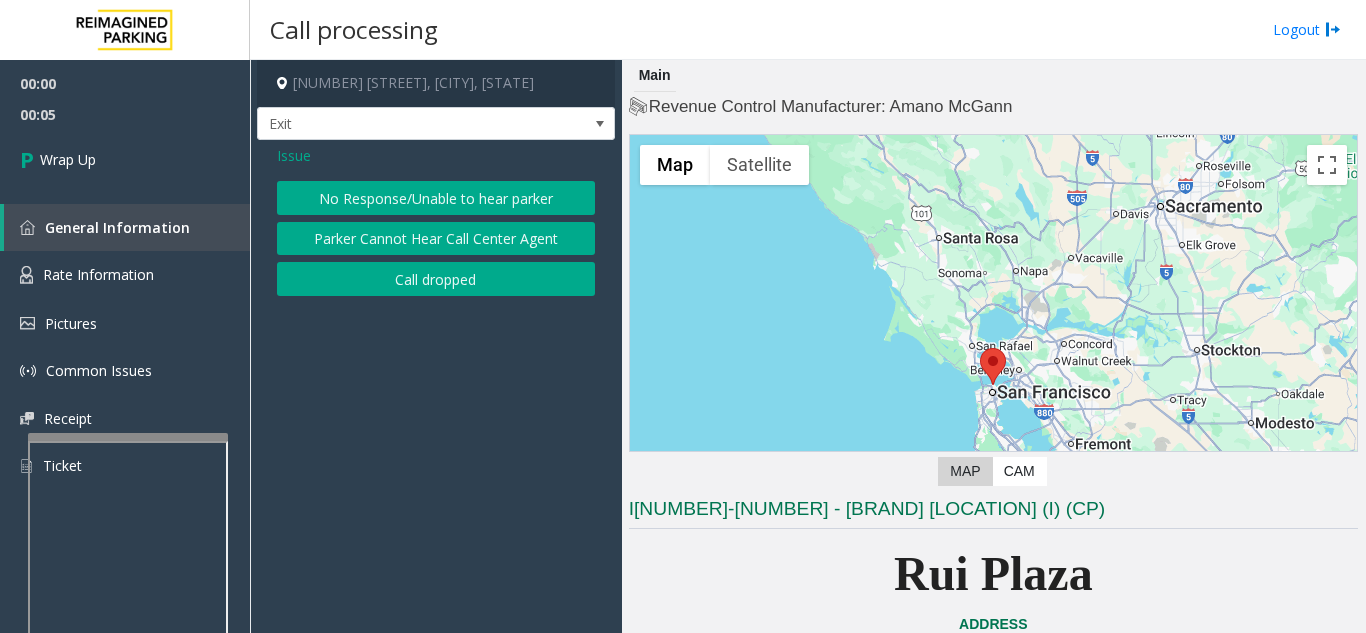 click on "Call dropped" 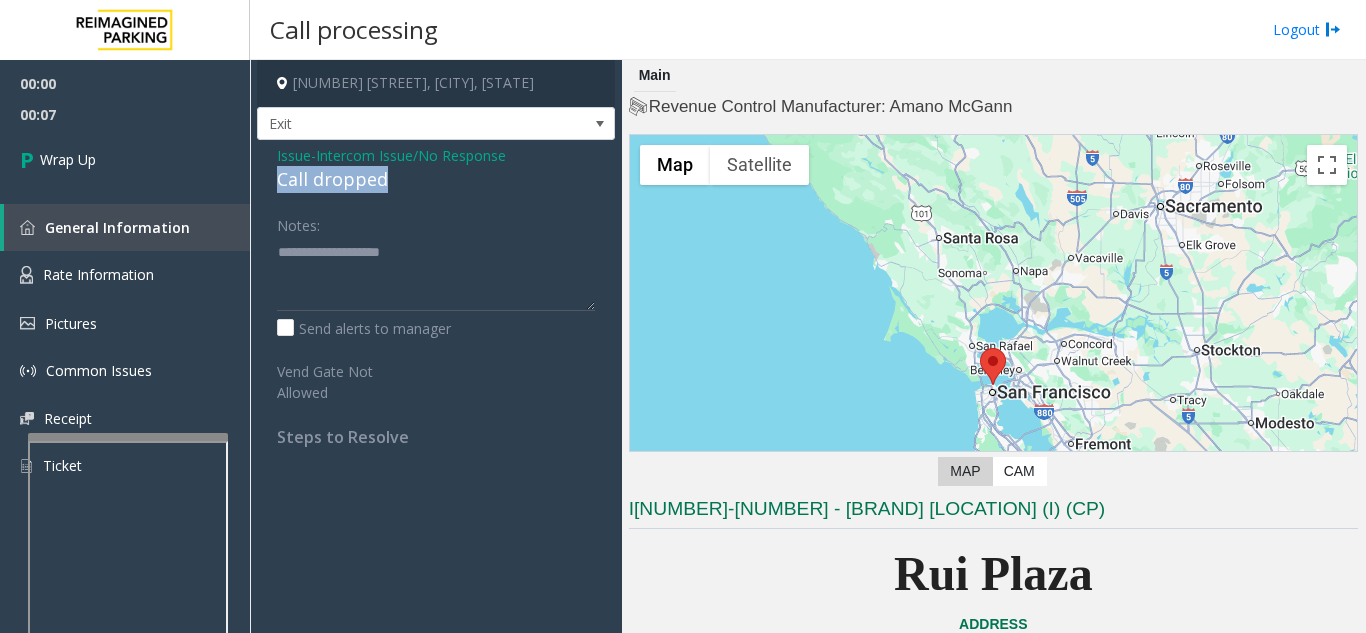 drag, startPoint x: 413, startPoint y: 186, endPoint x: 272, endPoint y: 187, distance: 141.00354 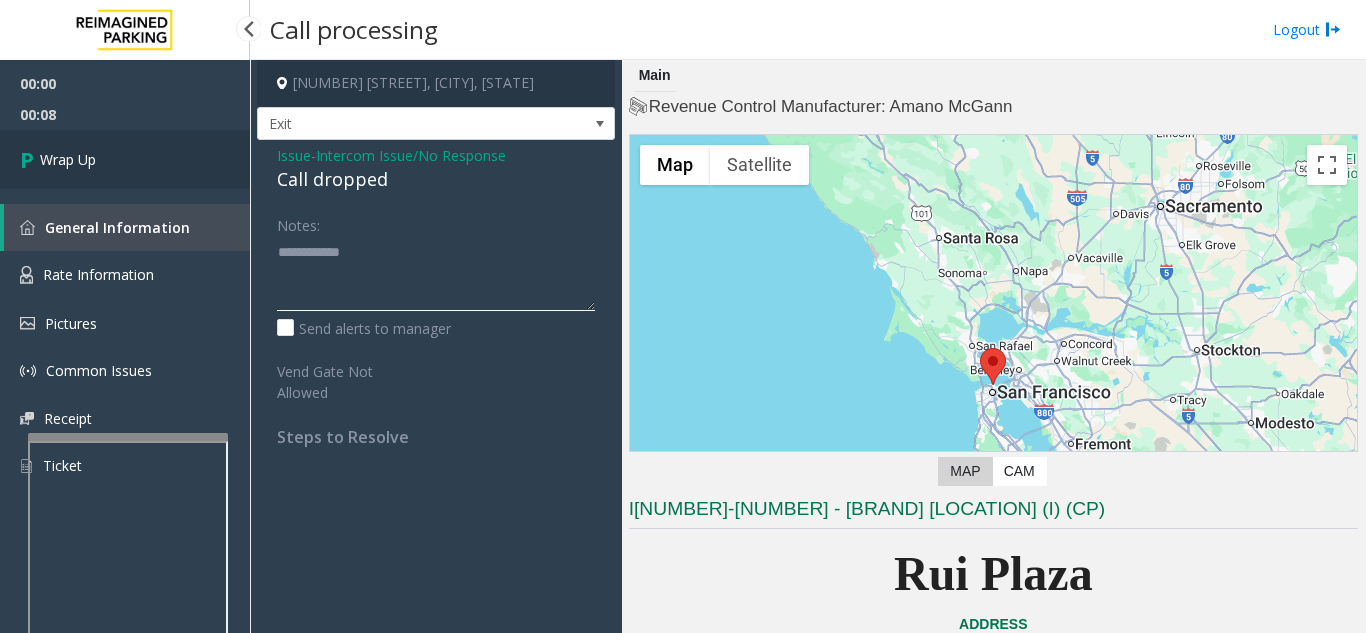type on "**********" 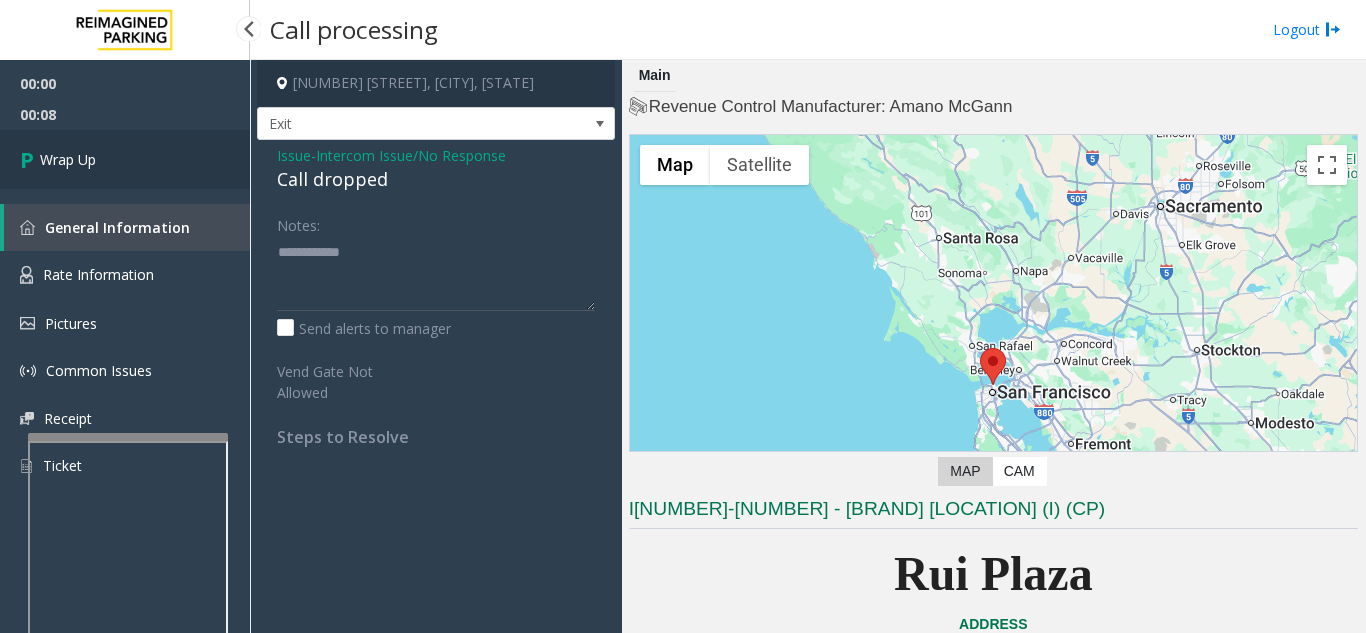 click on "Wrap Up" at bounding box center (125, 159) 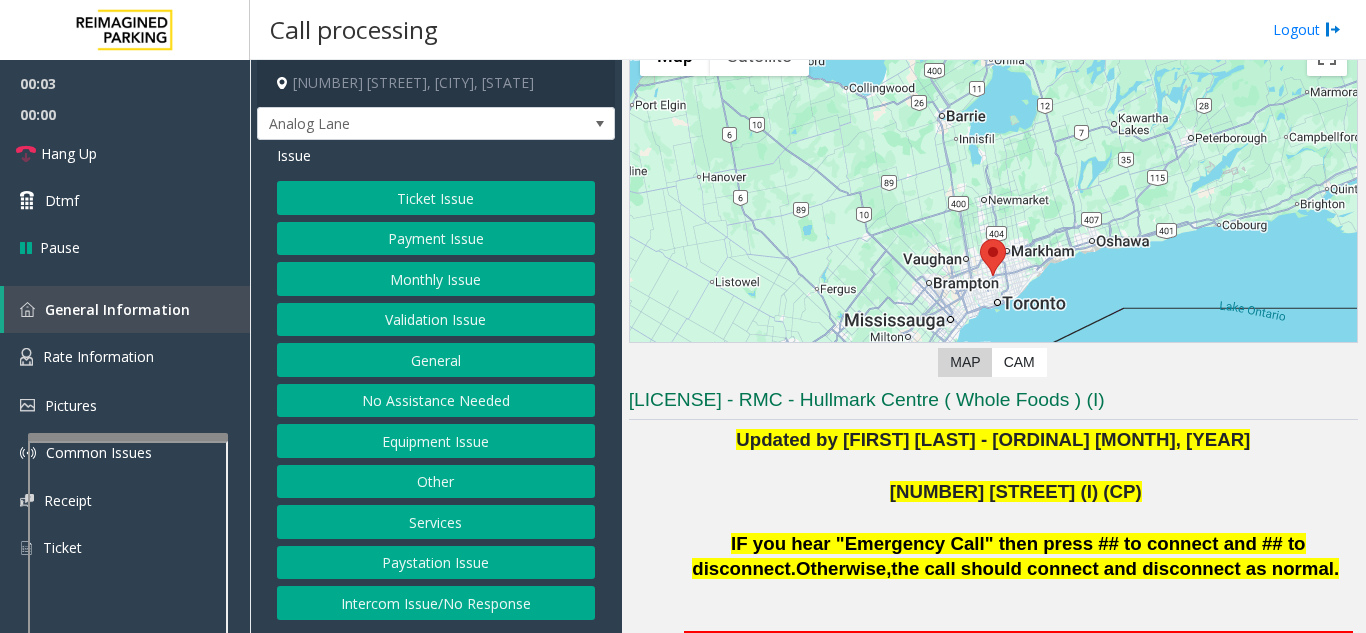 scroll, scrollTop: 300, scrollLeft: 0, axis: vertical 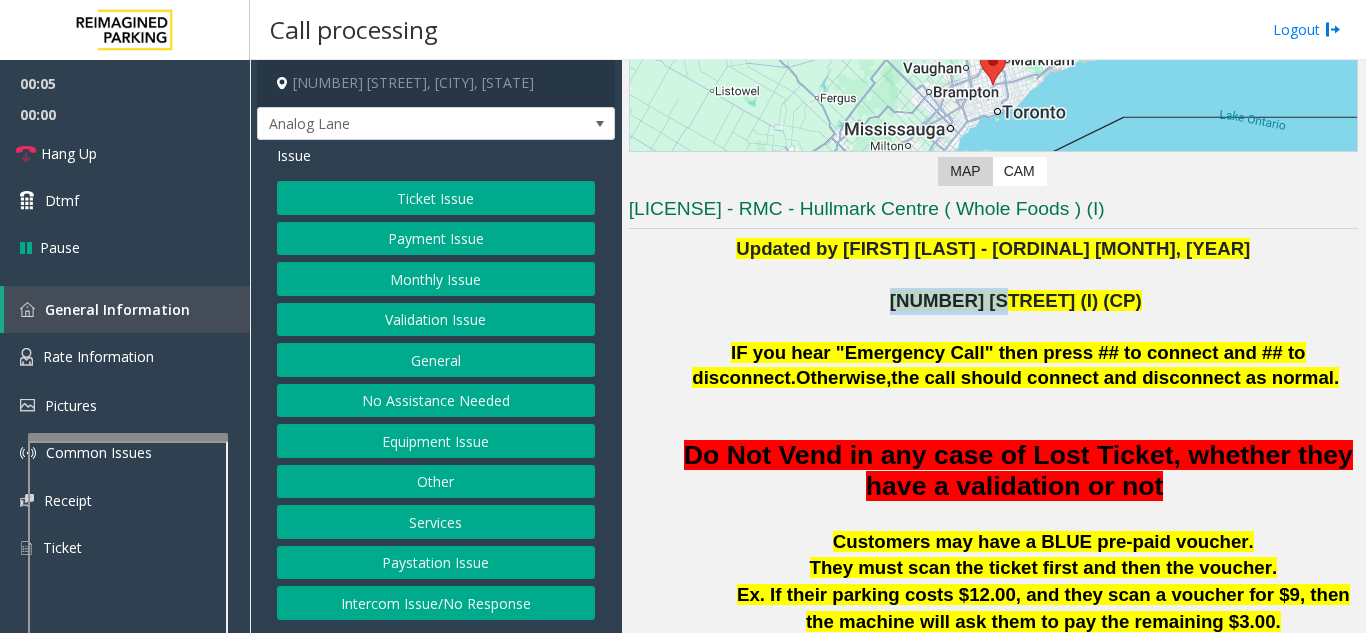 drag, startPoint x: 992, startPoint y: 294, endPoint x: 868, endPoint y: 301, distance: 124.197426 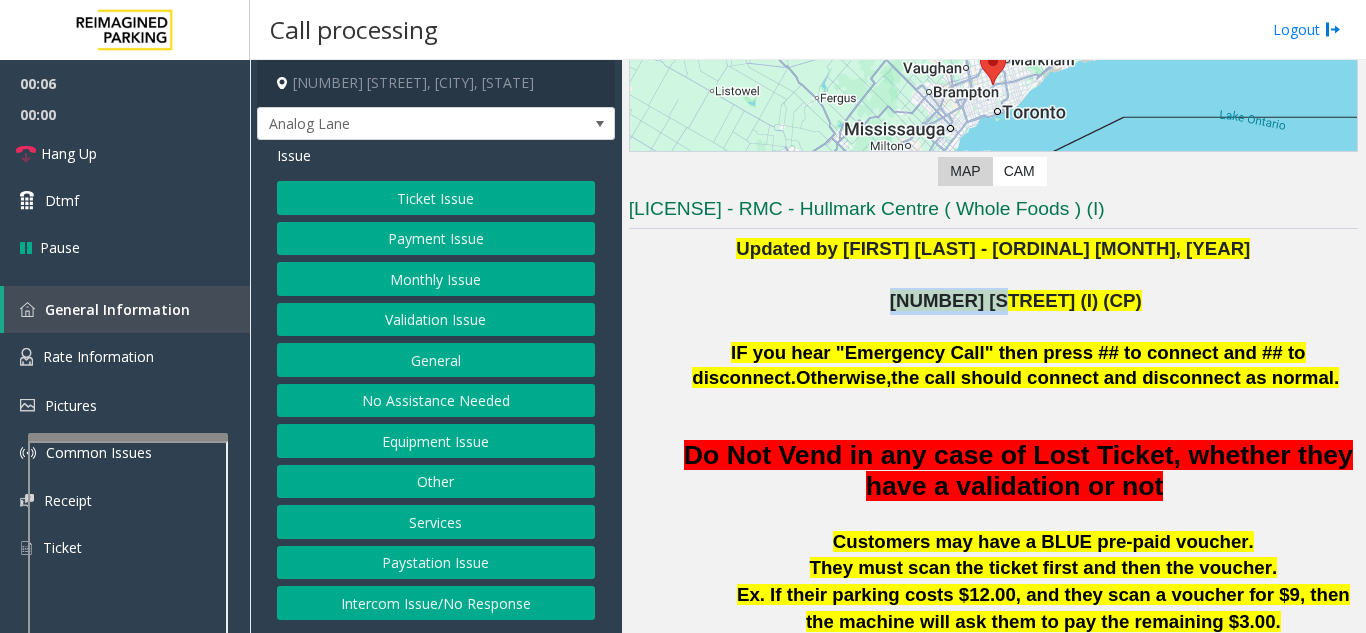 copy on "IMP[NUMBER]-[NUMBER]" 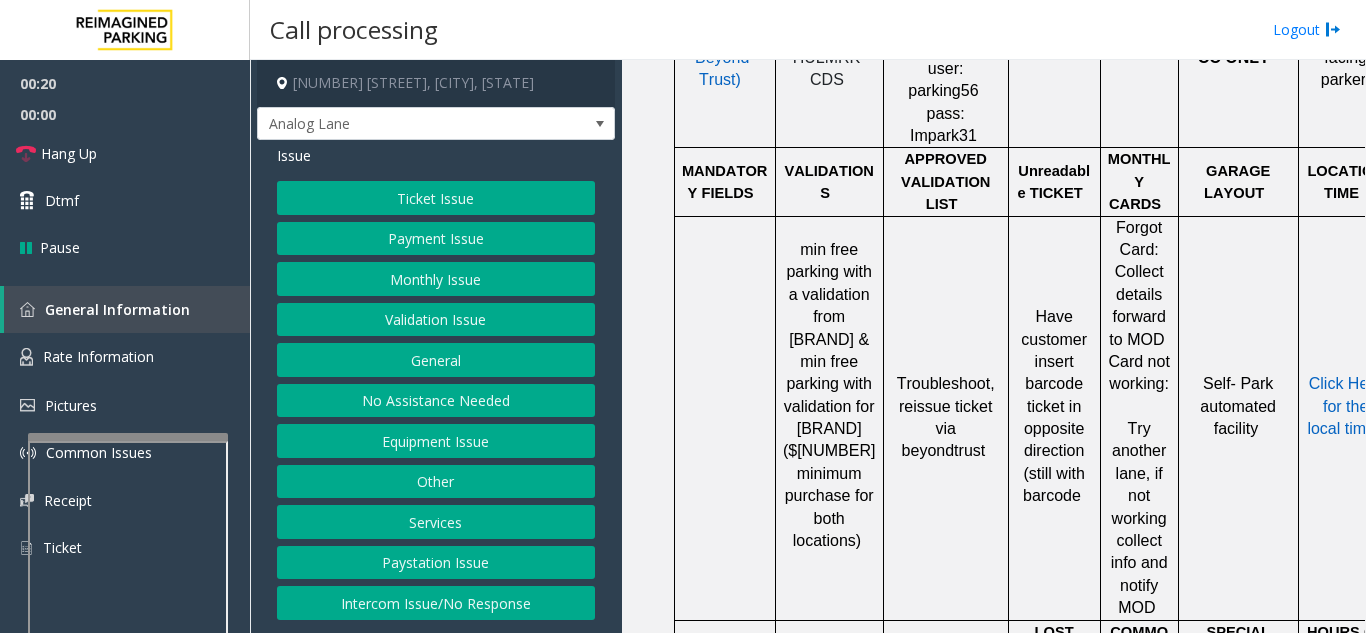 scroll, scrollTop: 1200, scrollLeft: 0, axis: vertical 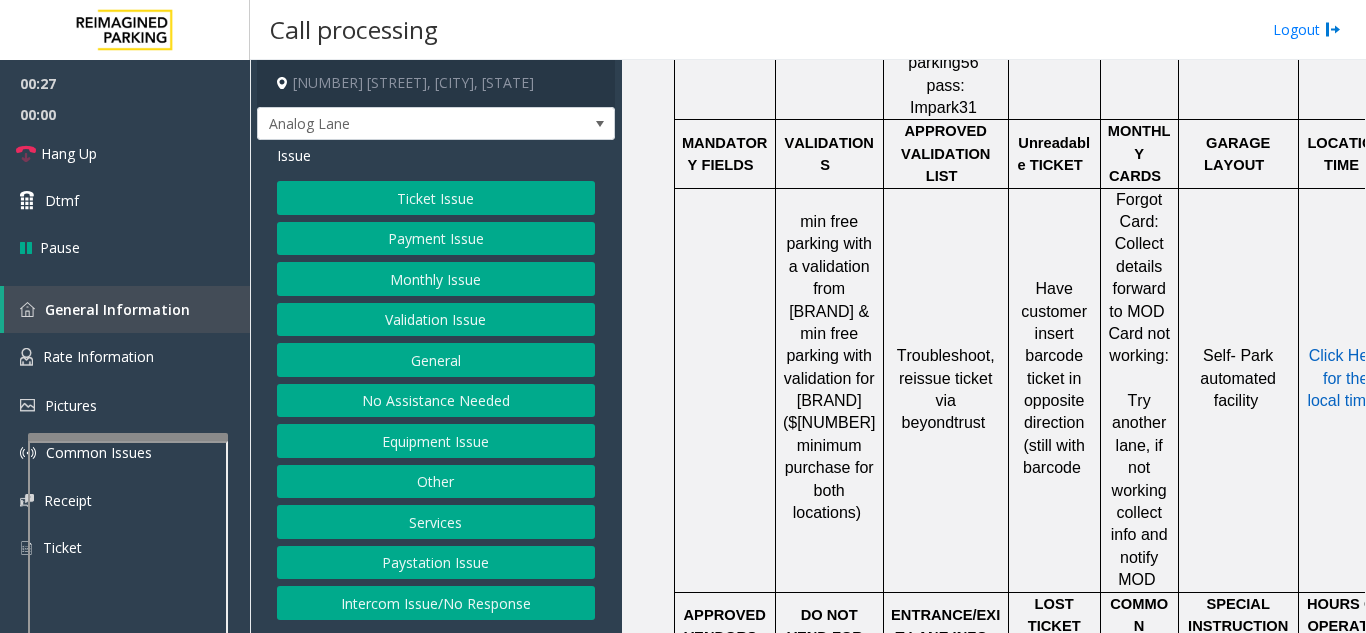 click on "Validation Issue" 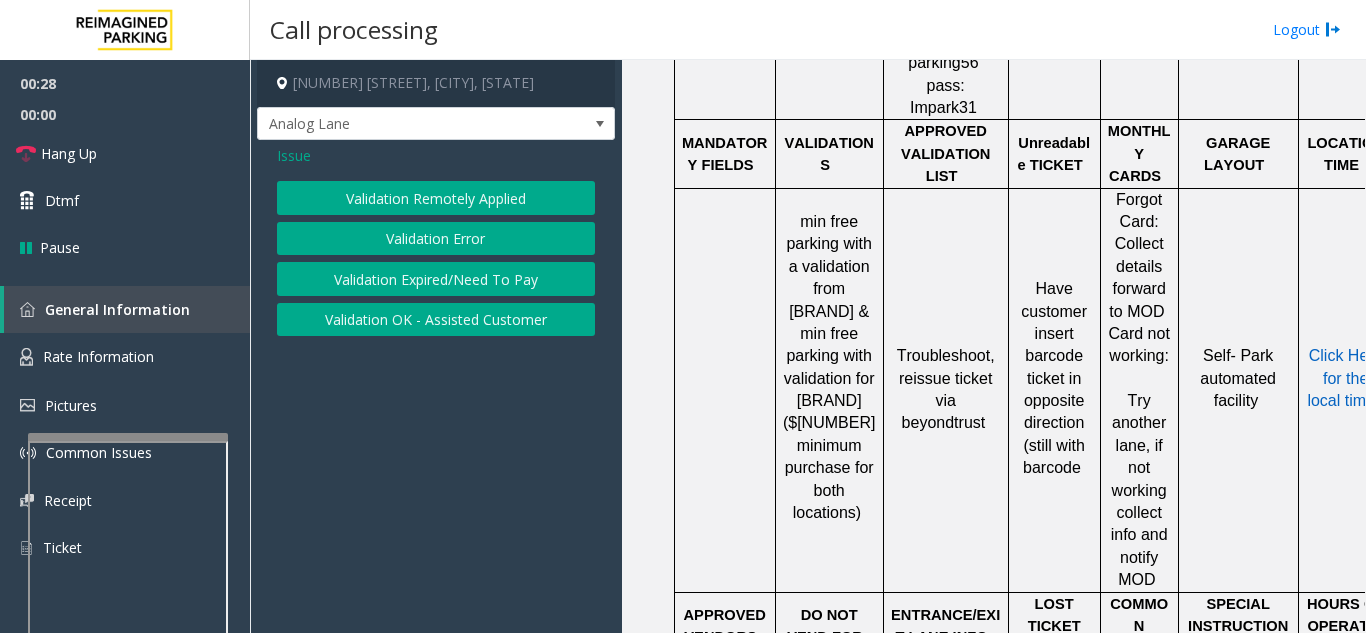 click on "Validation Error" 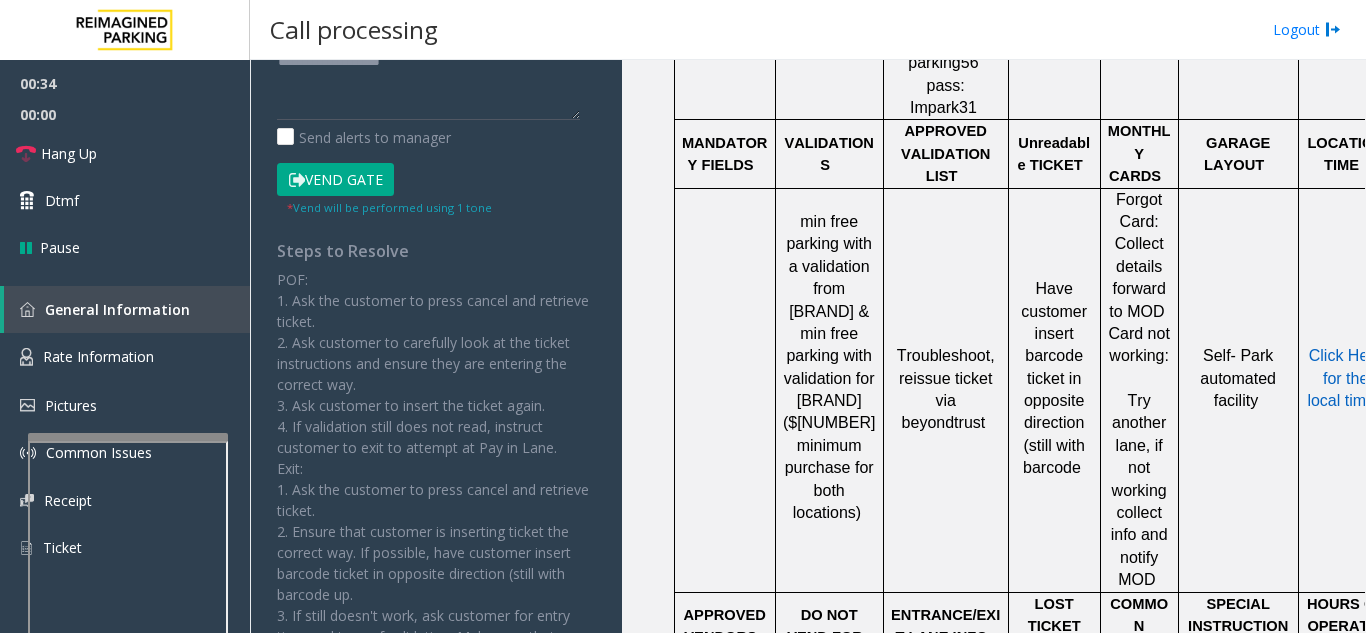 scroll, scrollTop: 540, scrollLeft: 0, axis: vertical 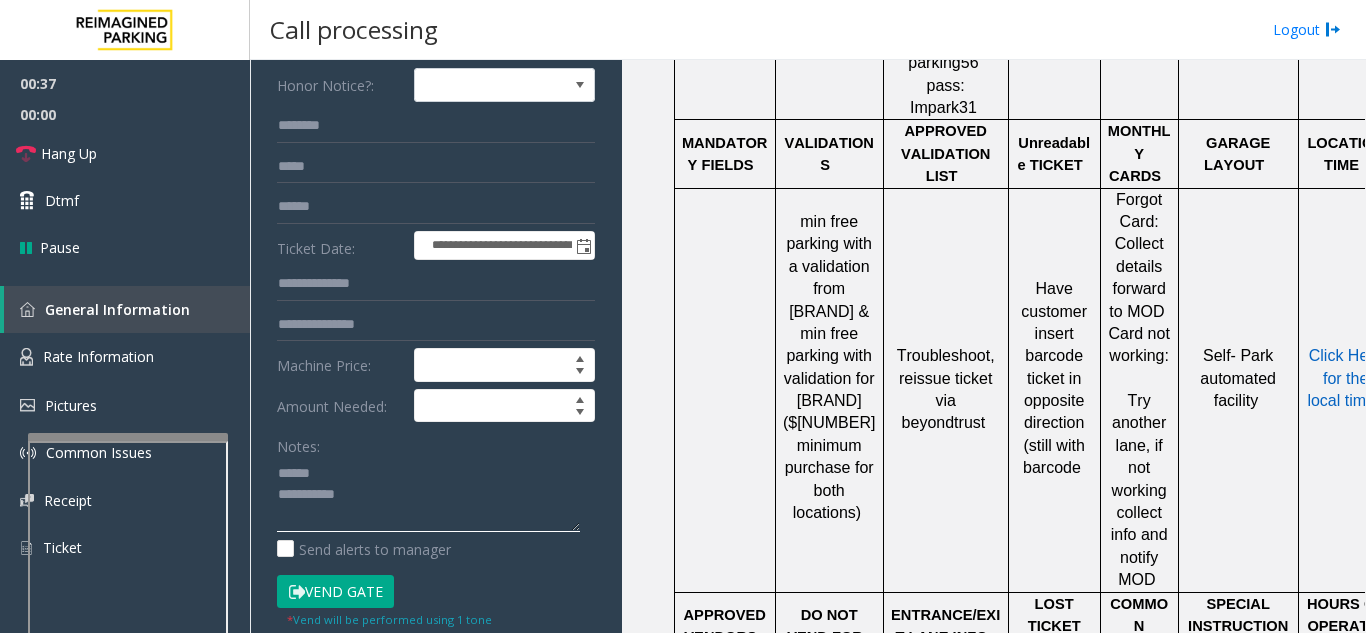 click 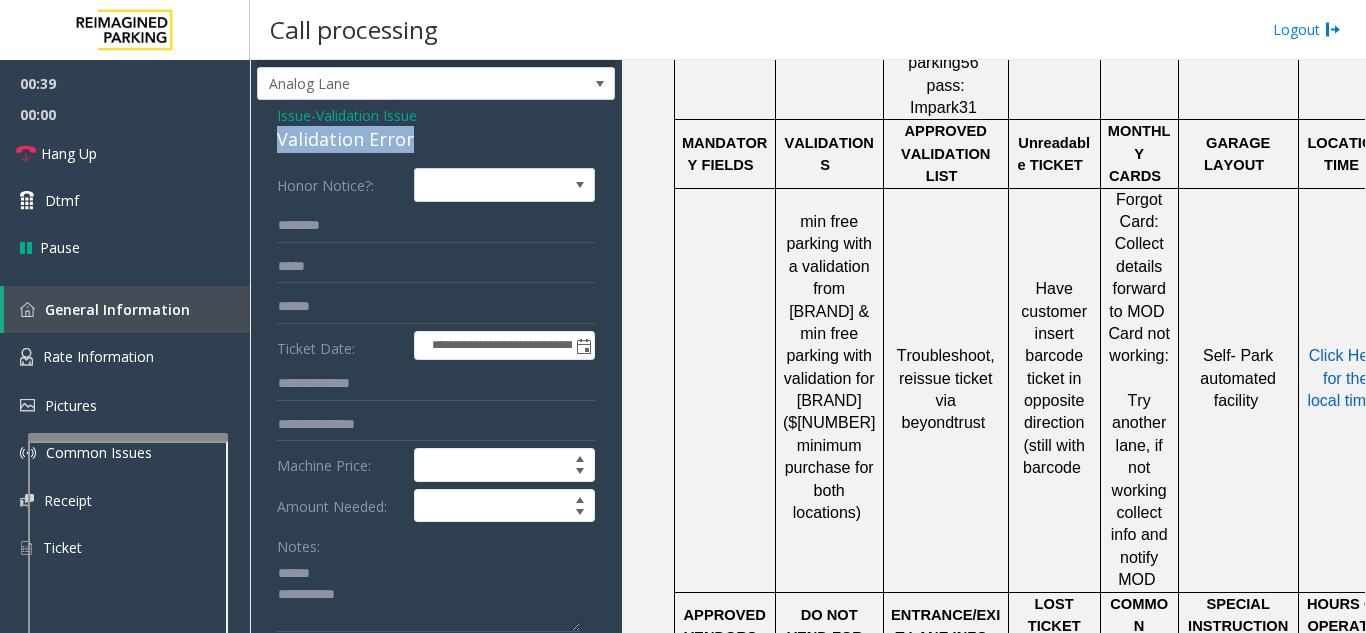 drag, startPoint x: 419, startPoint y: 139, endPoint x: 261, endPoint y: 141, distance: 158.01266 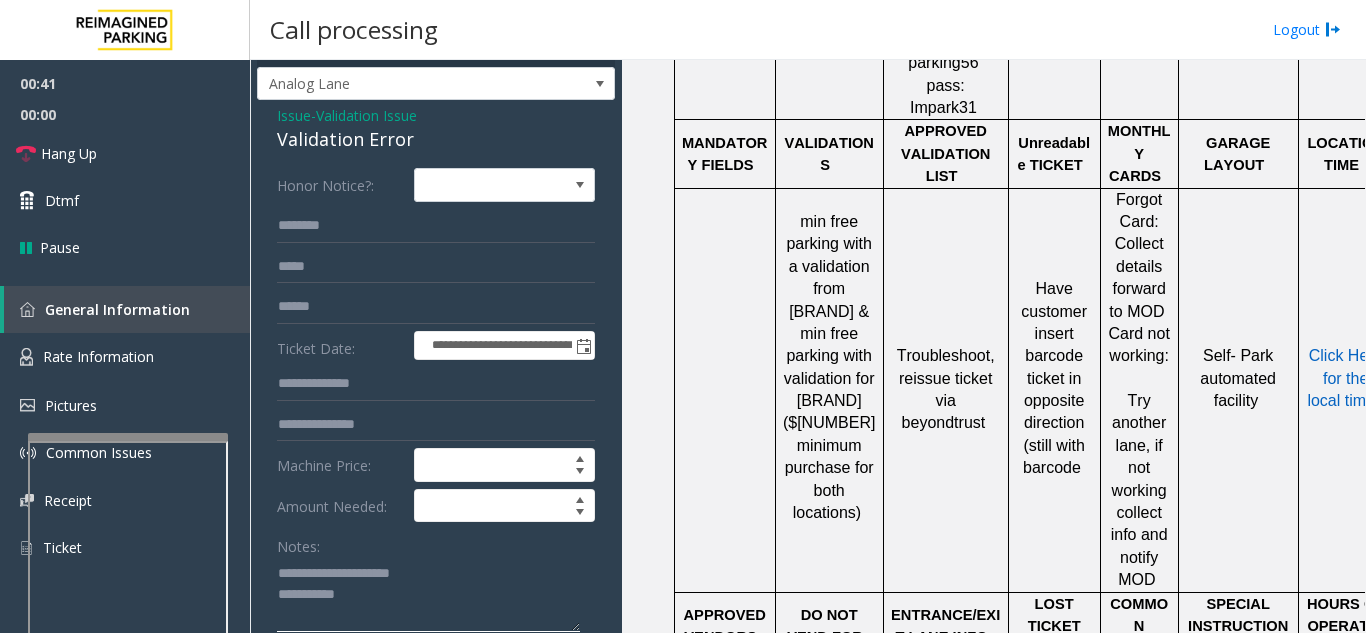 click 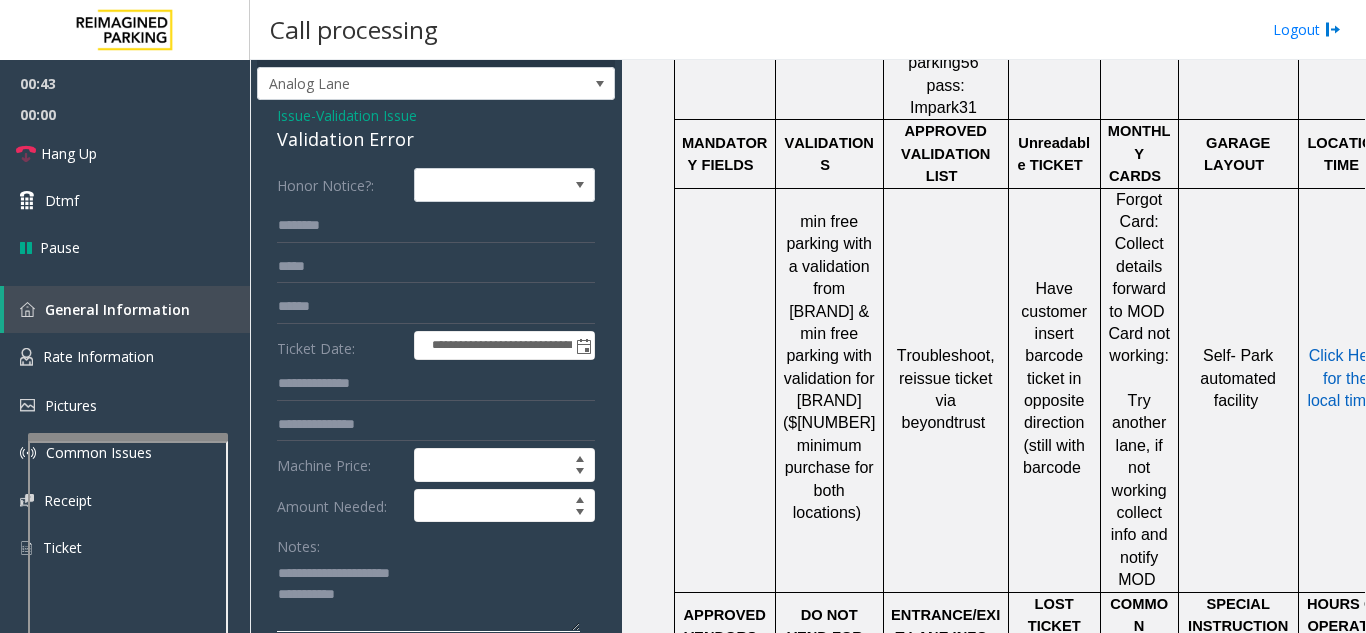 click 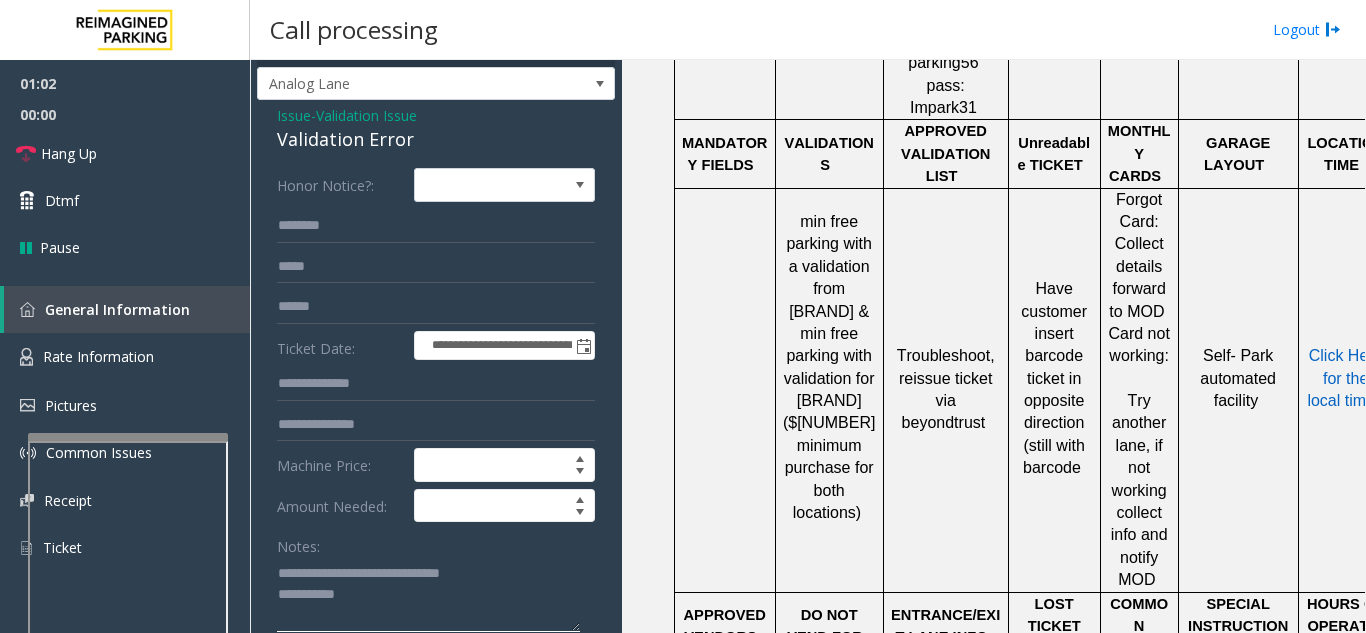 type on "**********" 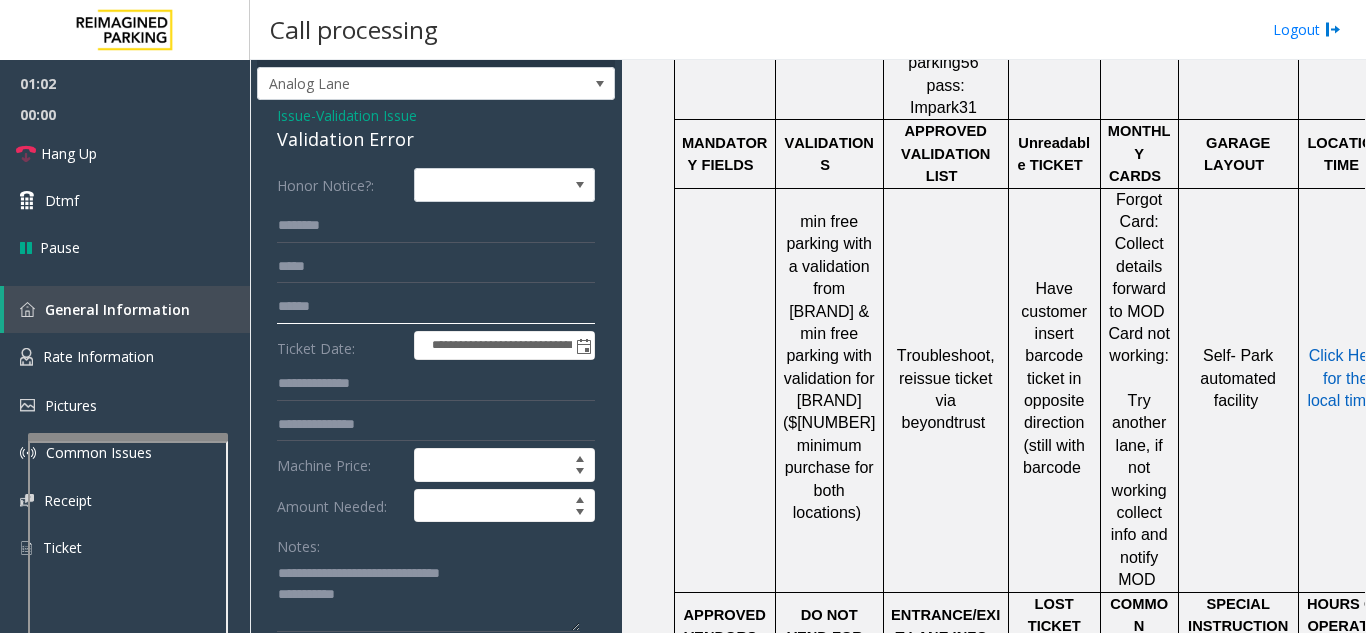 click 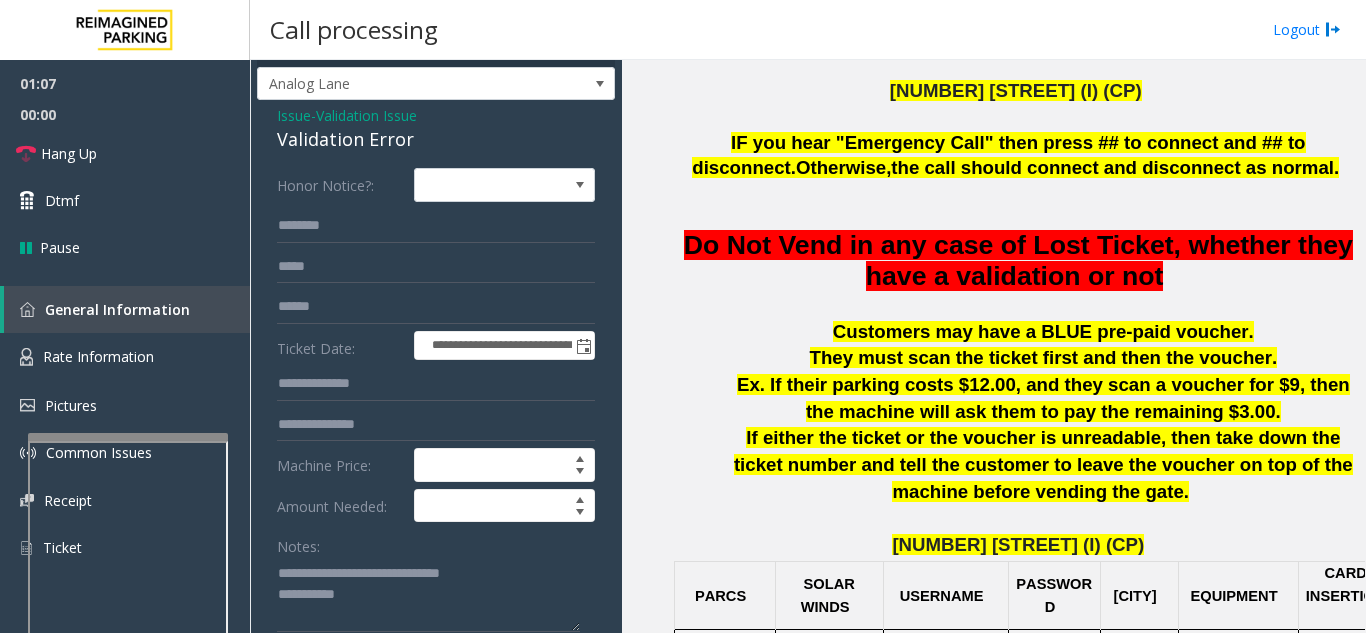 scroll, scrollTop: 500, scrollLeft: 0, axis: vertical 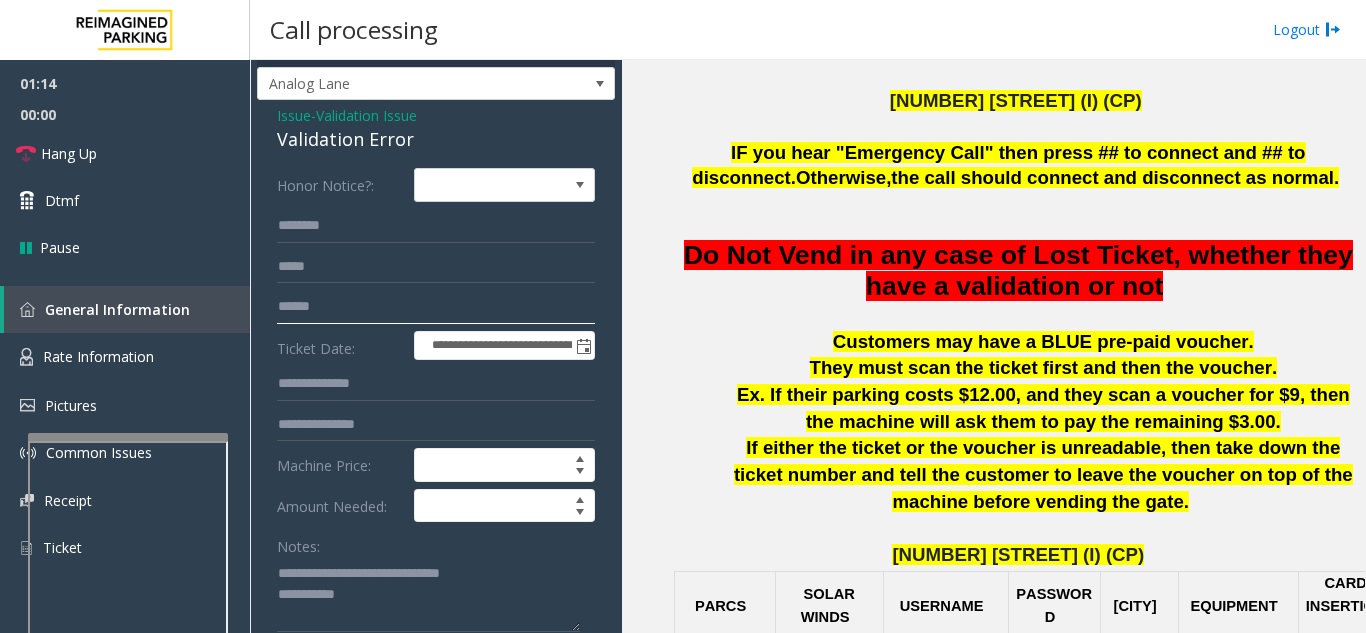 click 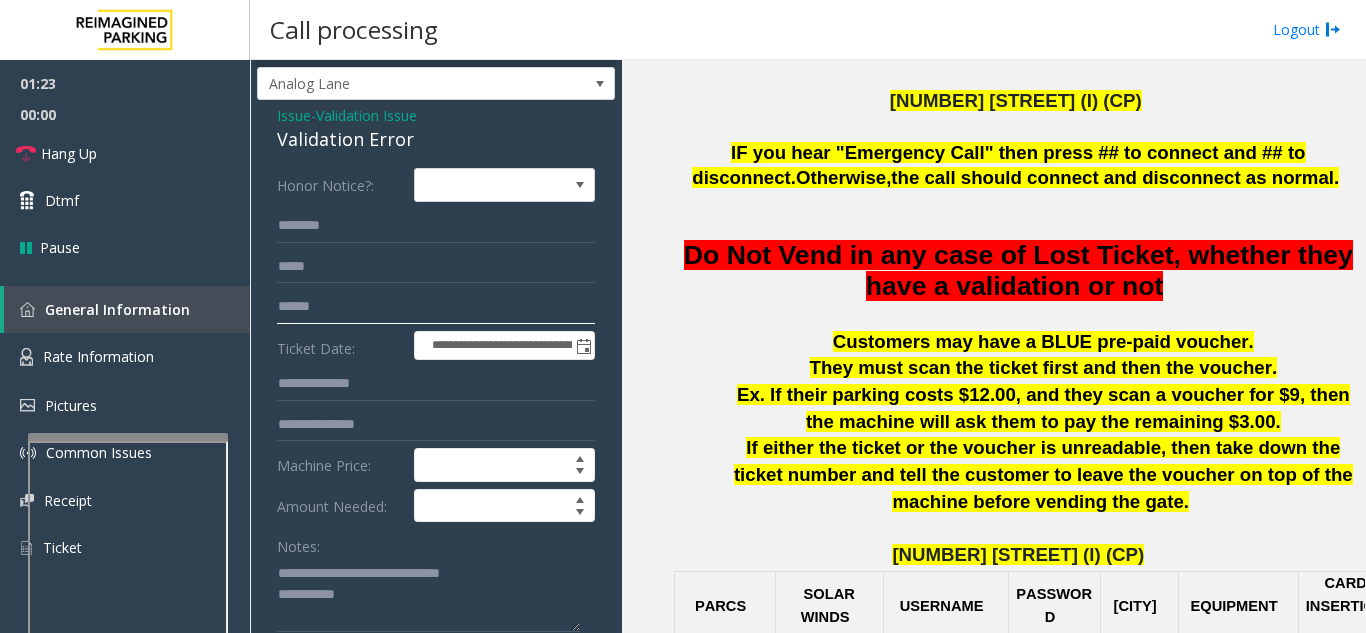 type on "******" 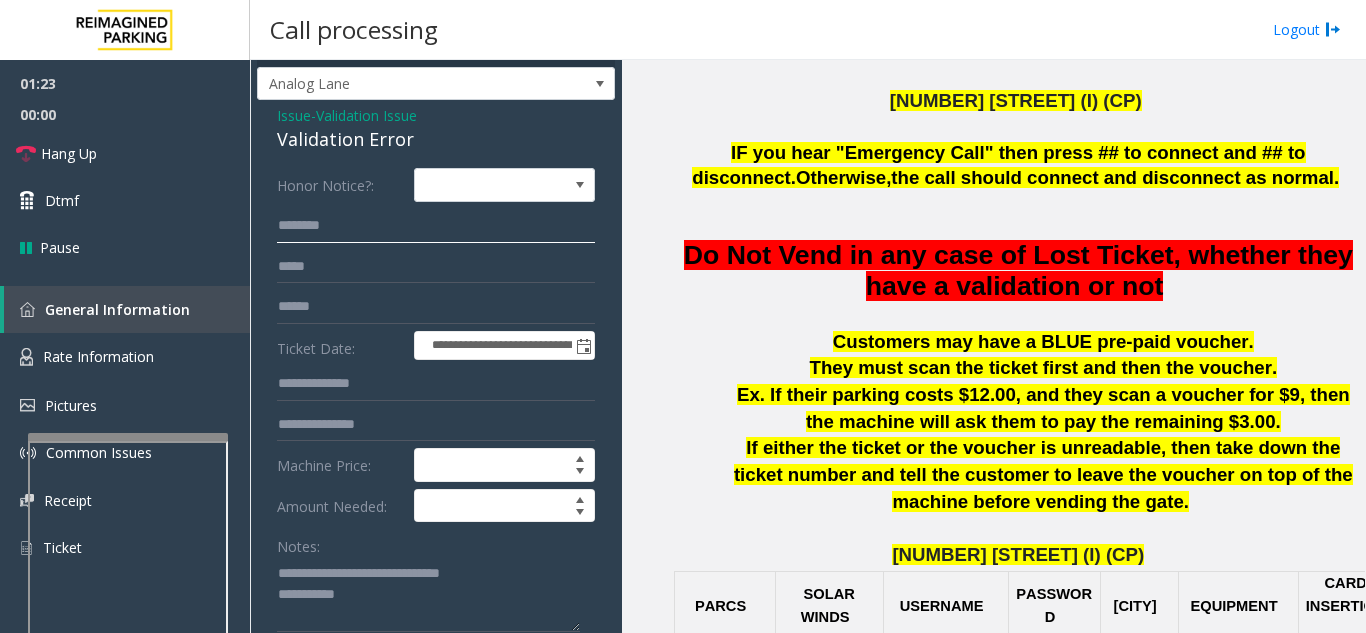 click 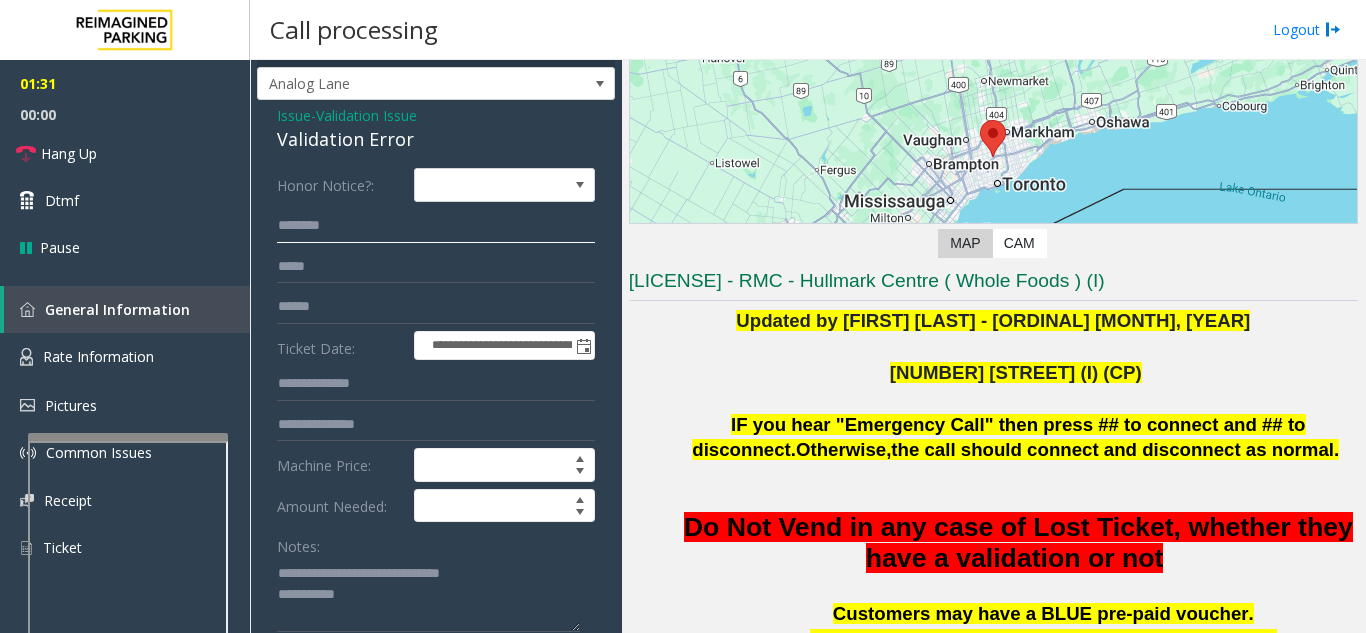 scroll, scrollTop: 200, scrollLeft: 0, axis: vertical 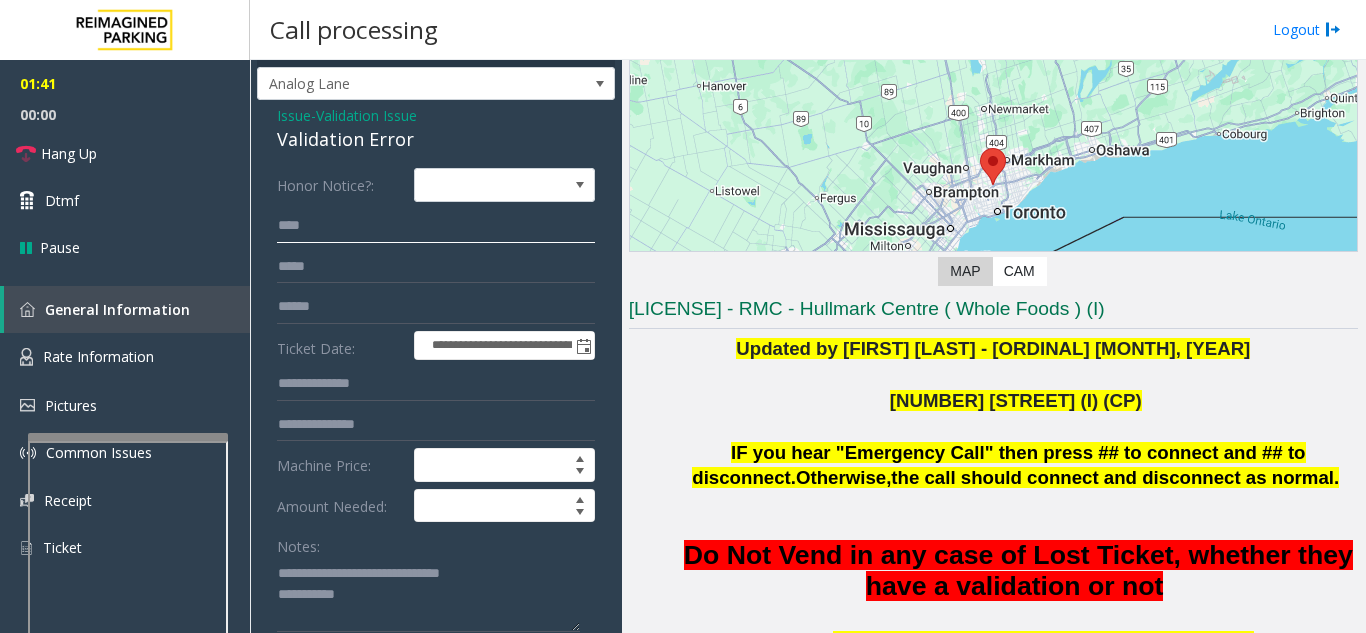 type on "****" 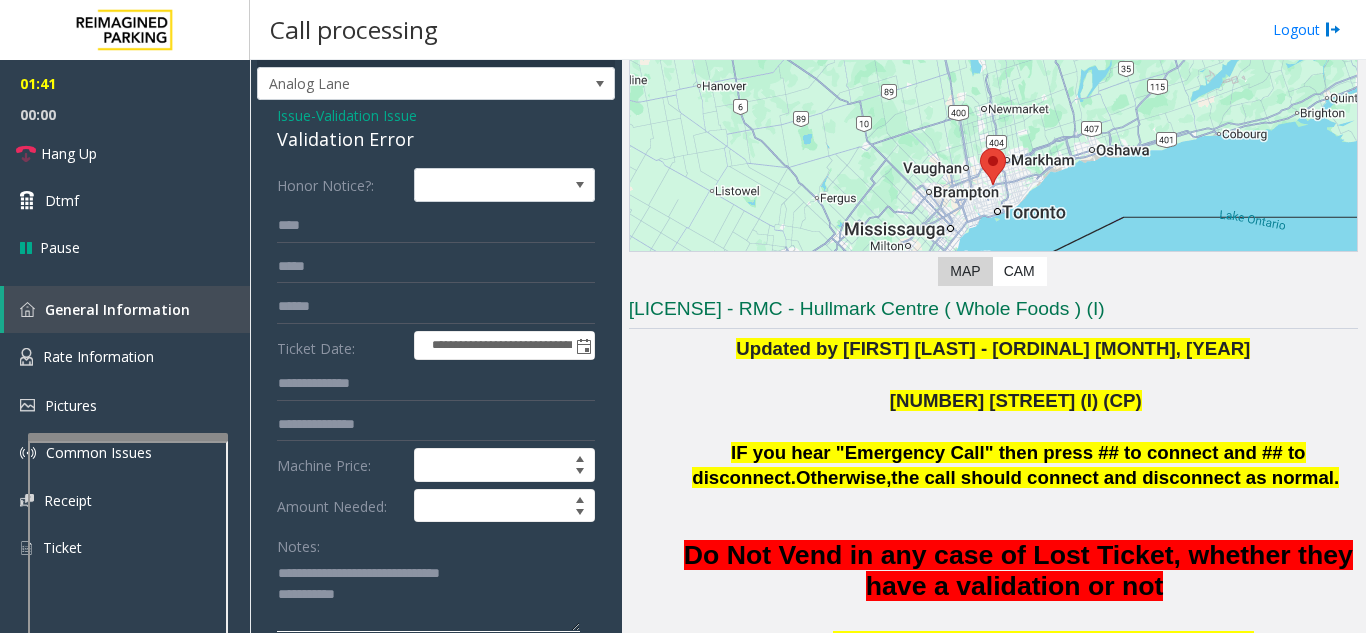 click 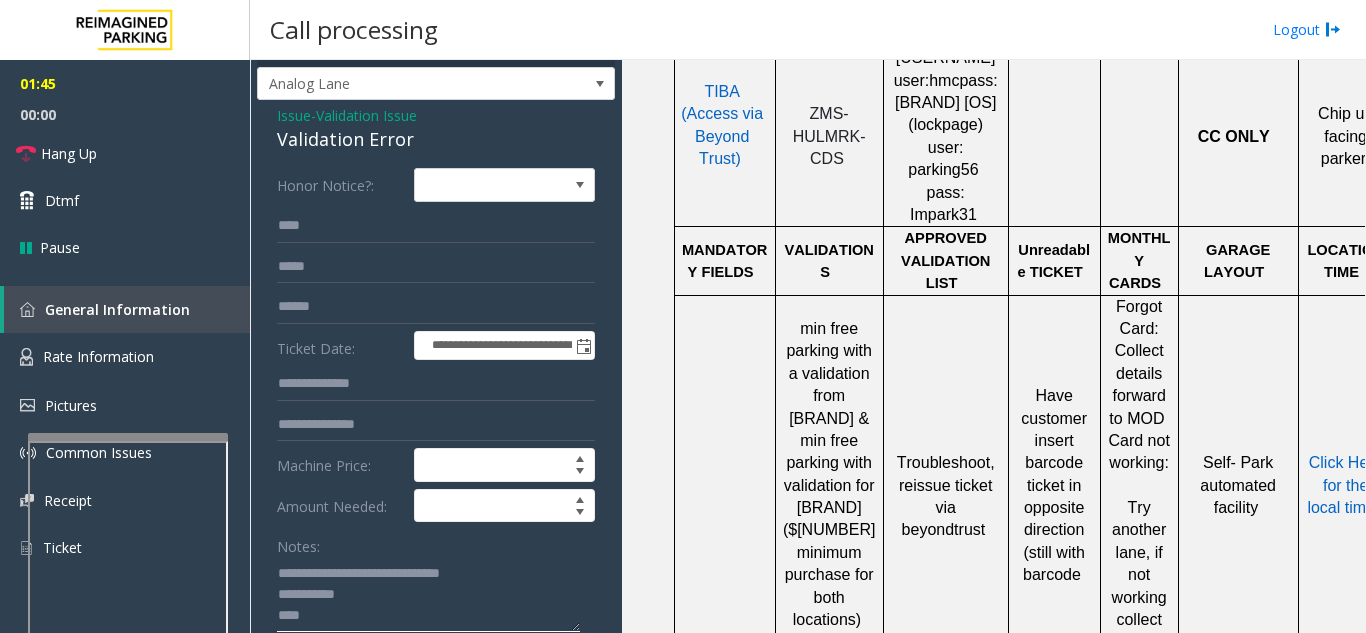 scroll, scrollTop: 1100, scrollLeft: 0, axis: vertical 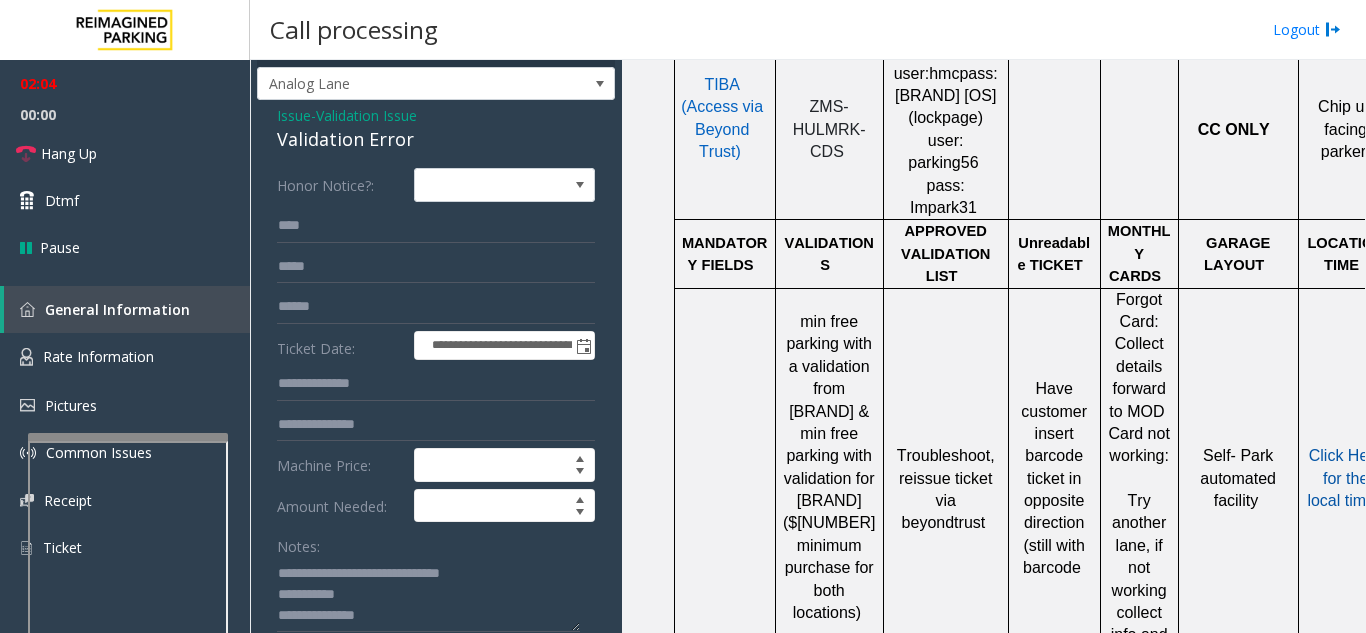 click on "Click Here for the local time" 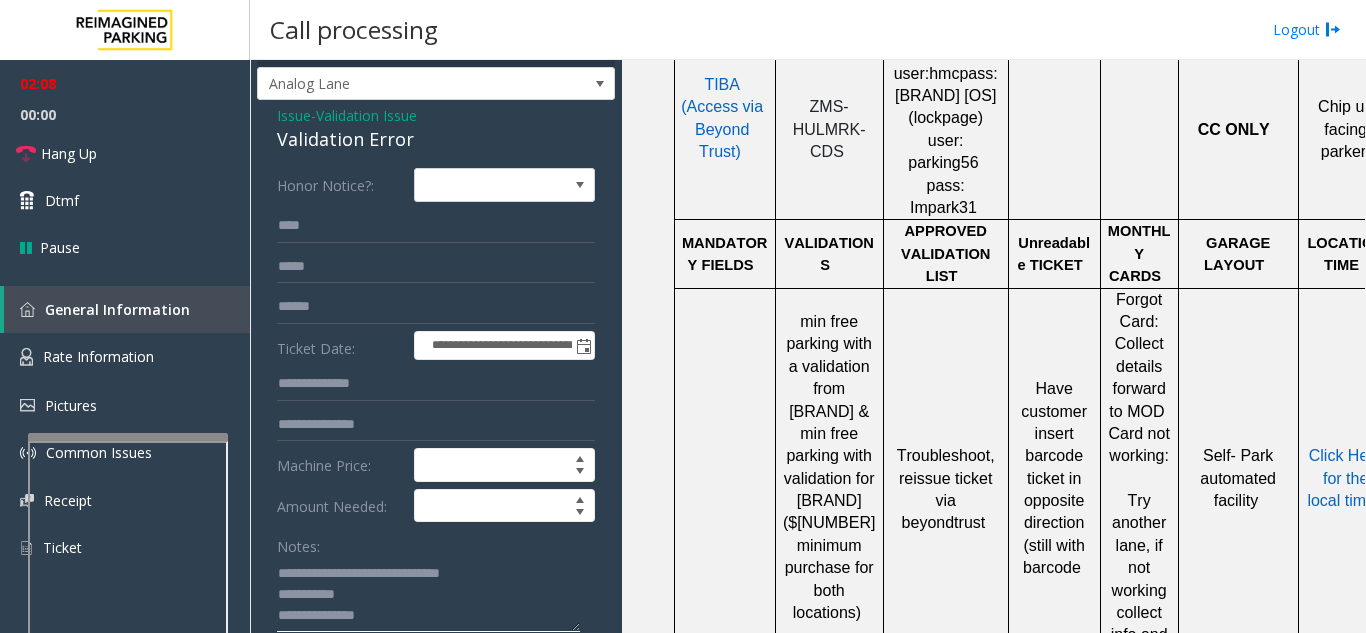 click 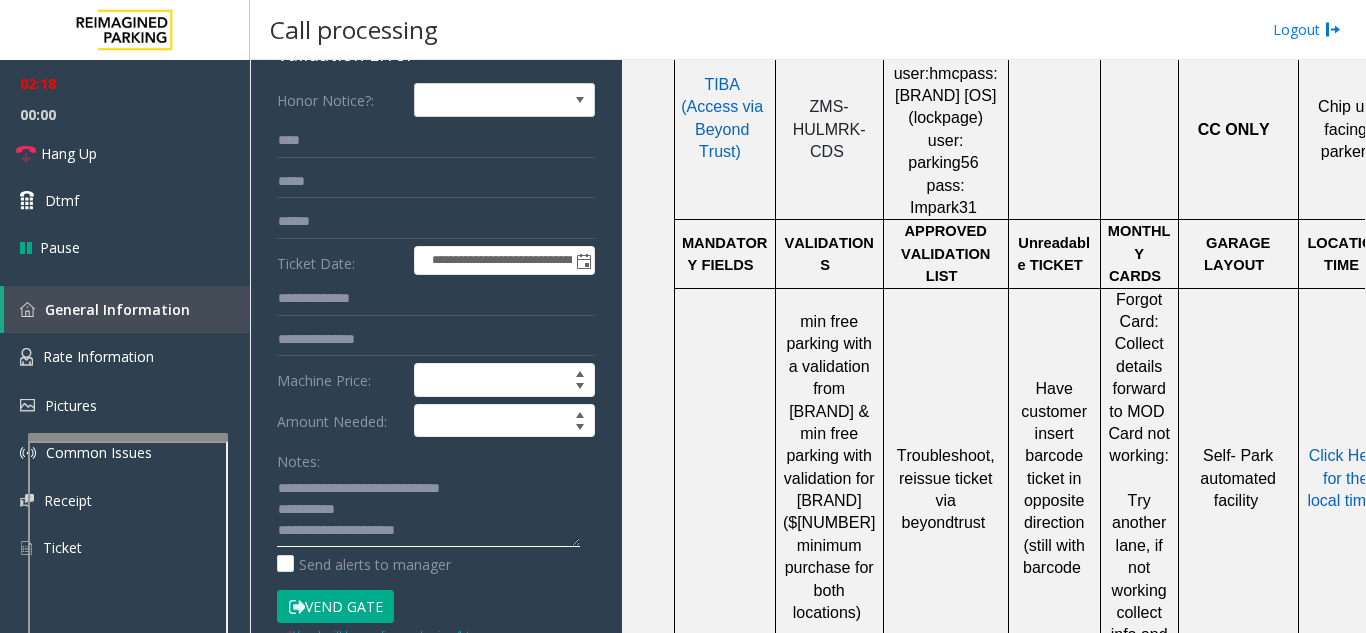 scroll, scrollTop: 240, scrollLeft: 0, axis: vertical 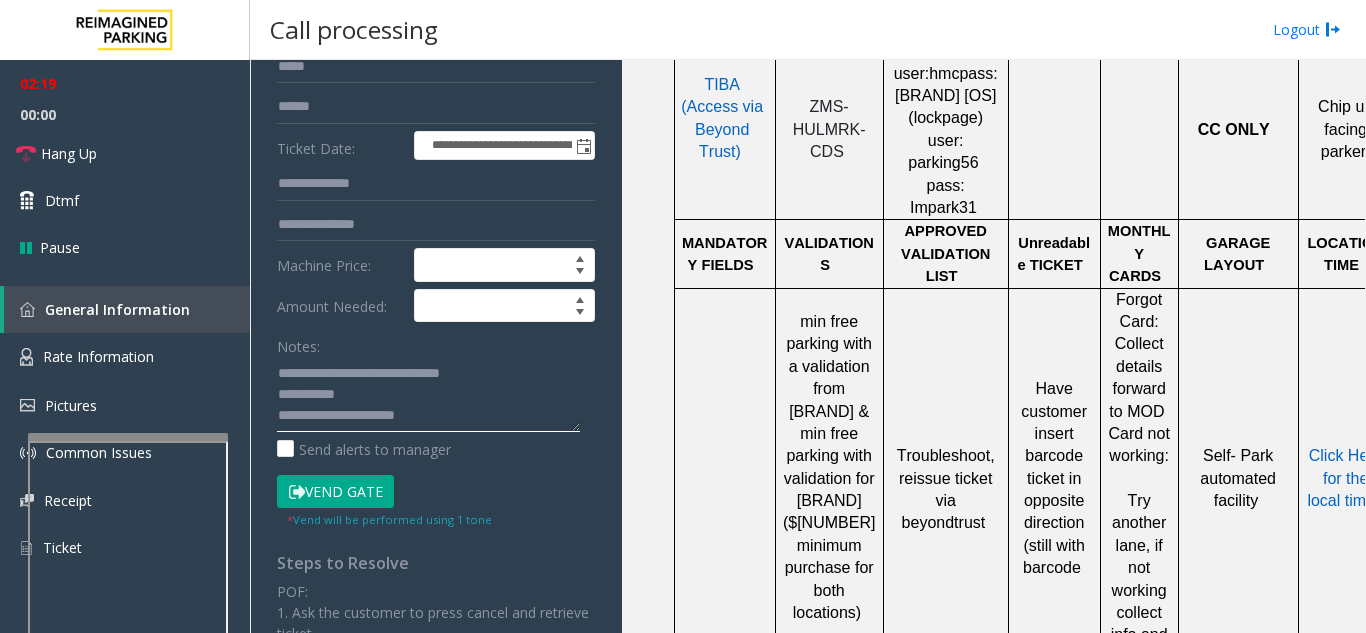 type on "**********" 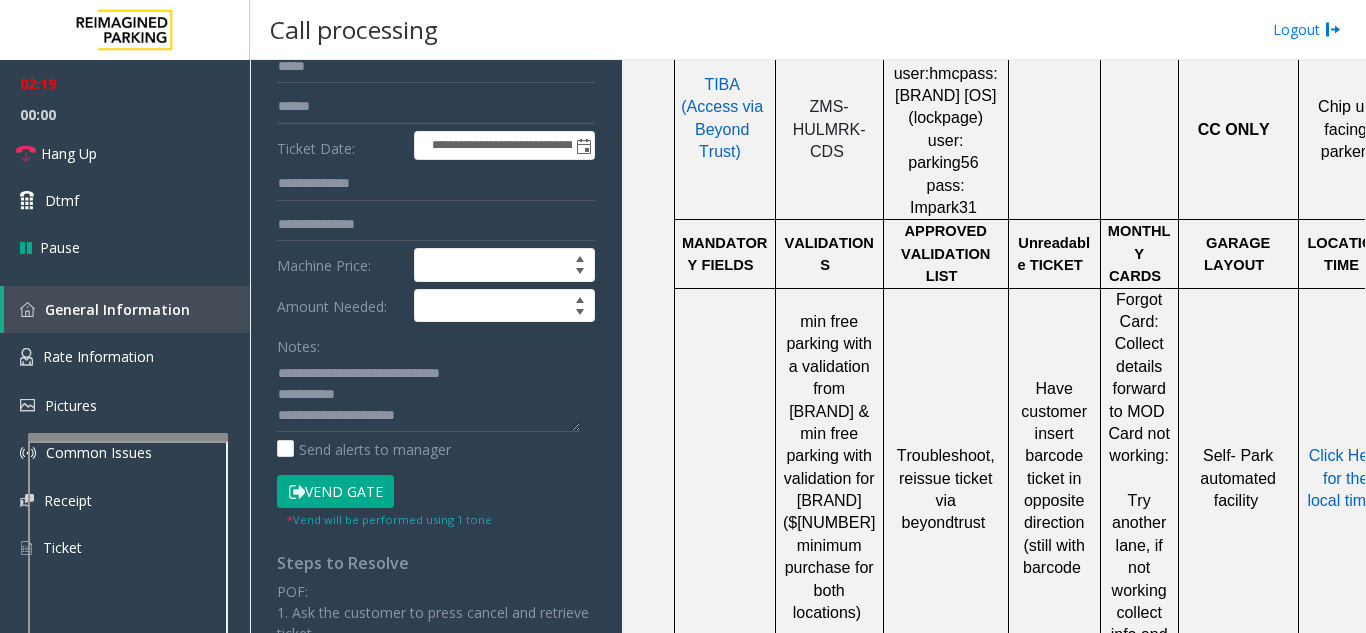 click on "Vend Gate" 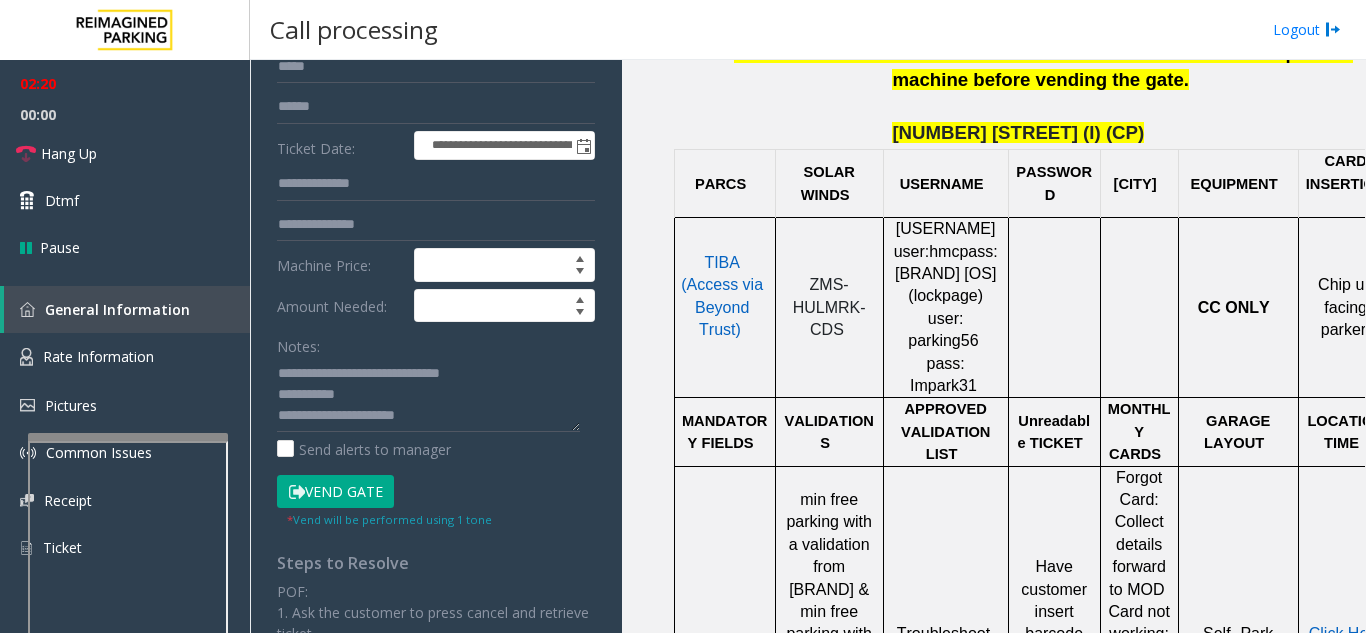 scroll, scrollTop: 900, scrollLeft: 0, axis: vertical 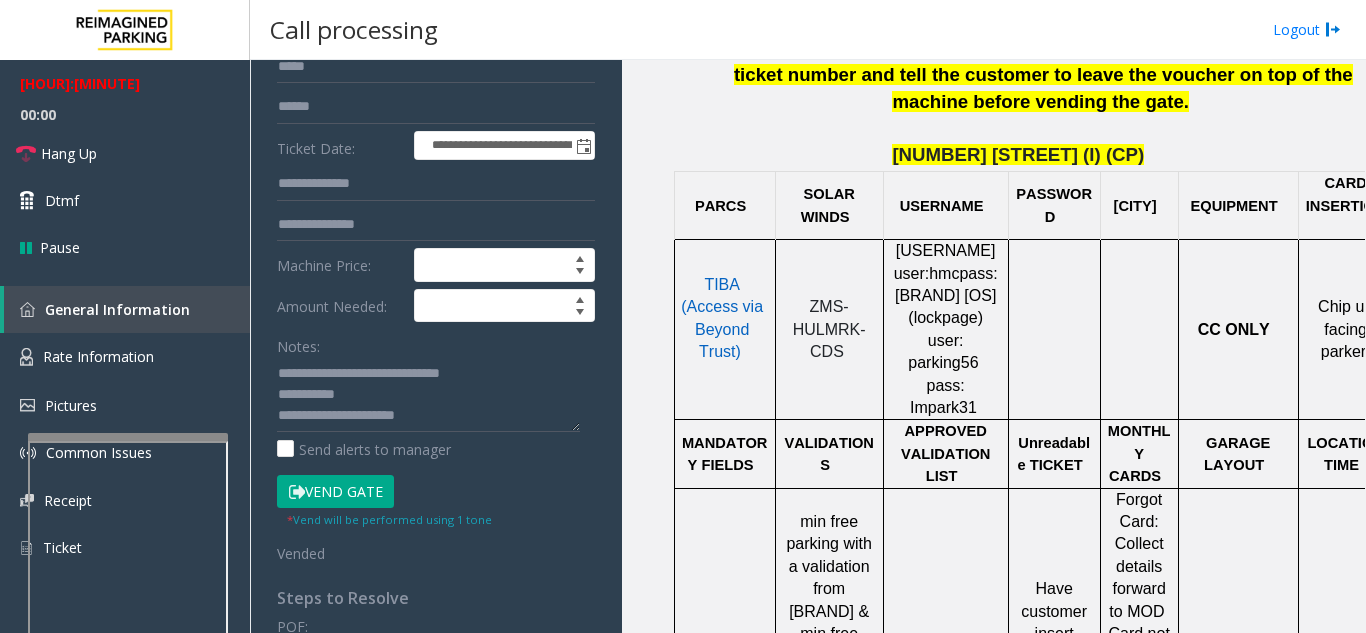 click on "Vend Gate" 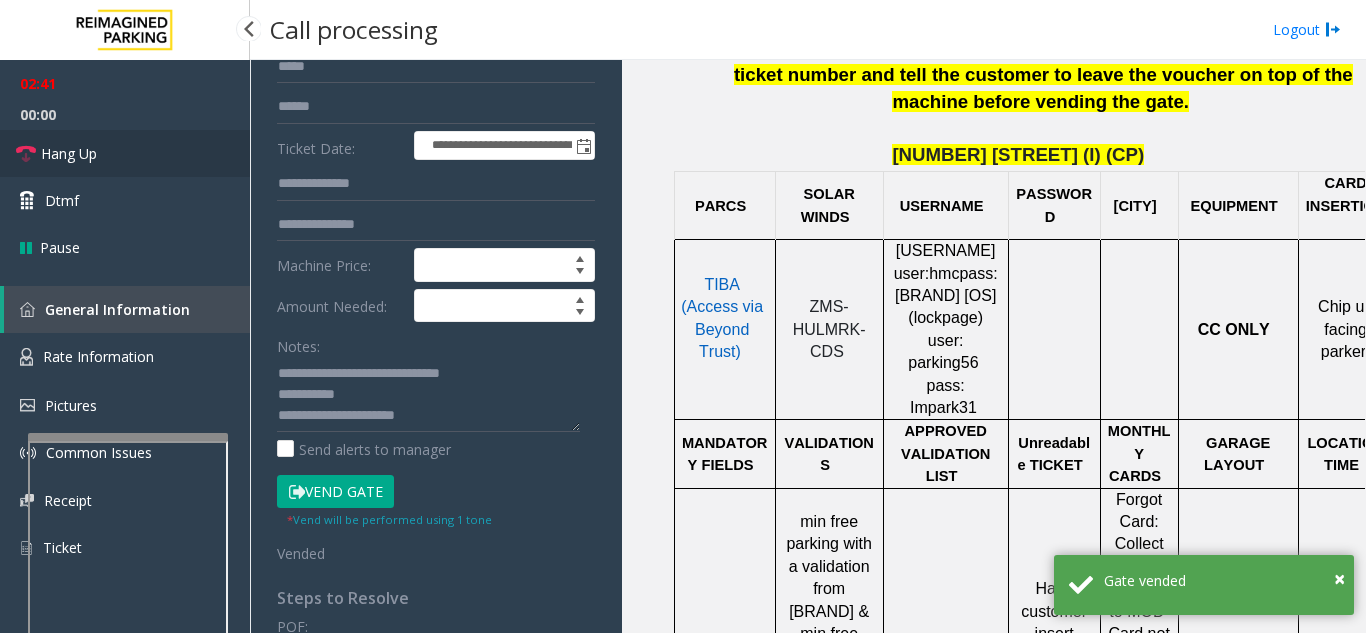 click on "Hang Up" at bounding box center [125, 153] 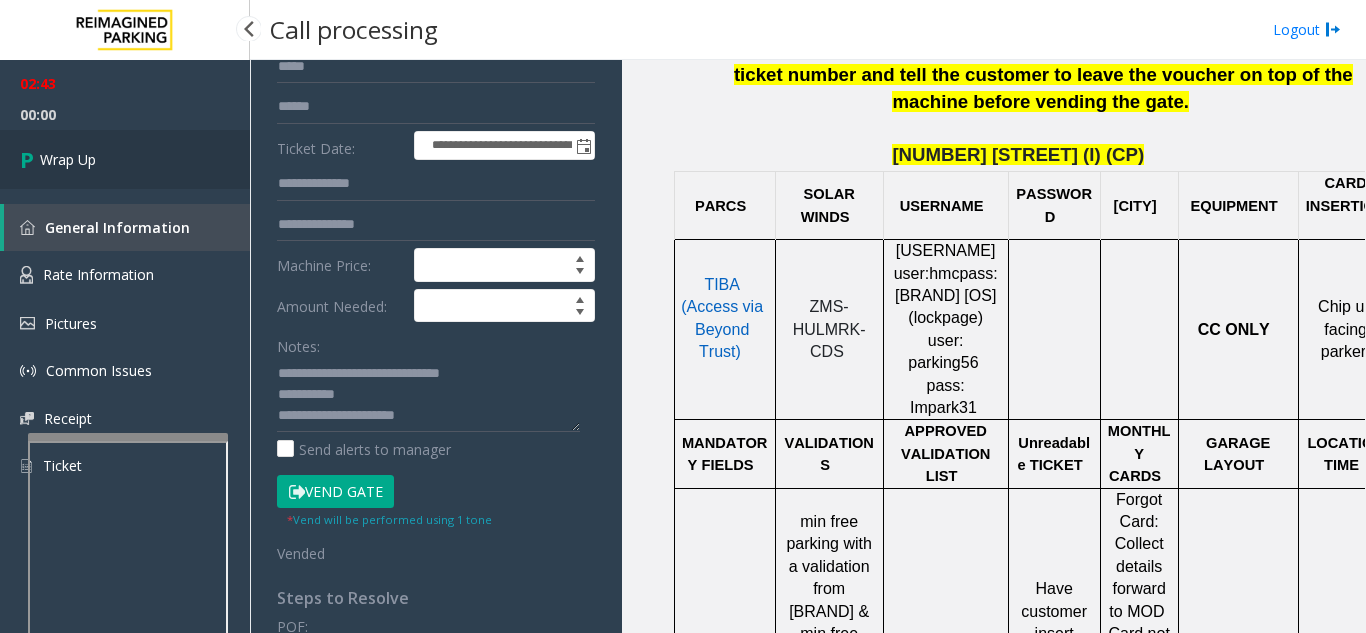 click on "Wrap Up" at bounding box center (125, 159) 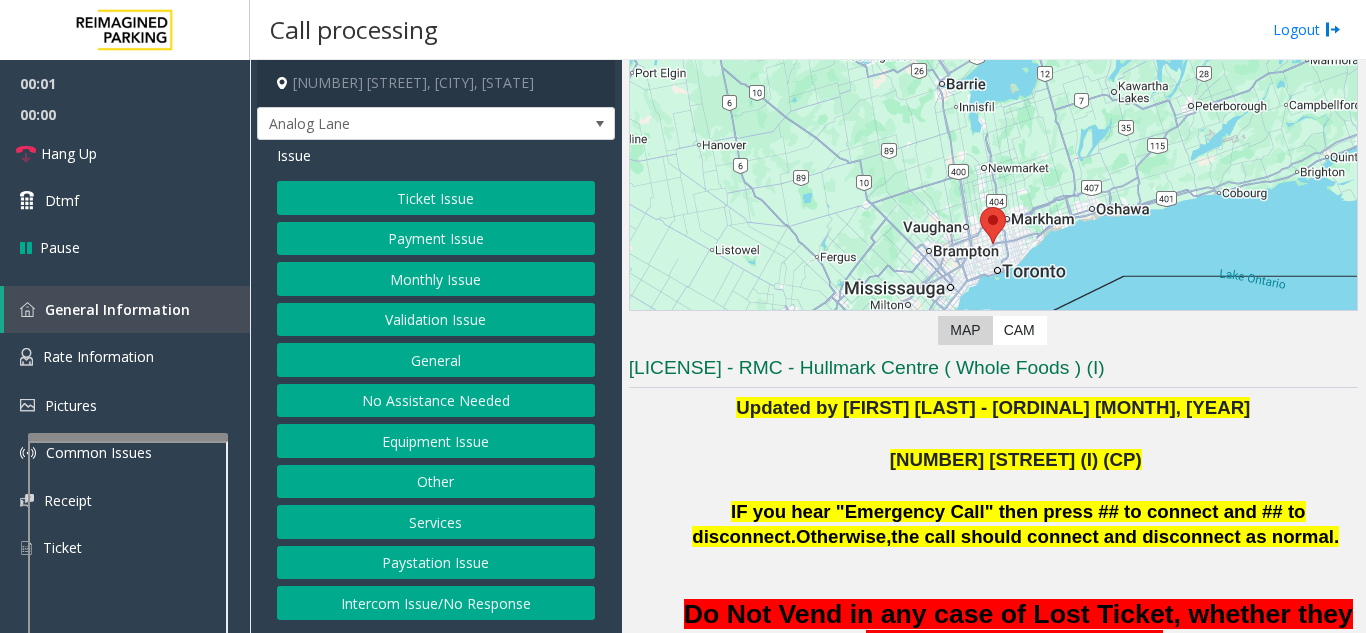scroll, scrollTop: 300, scrollLeft: 0, axis: vertical 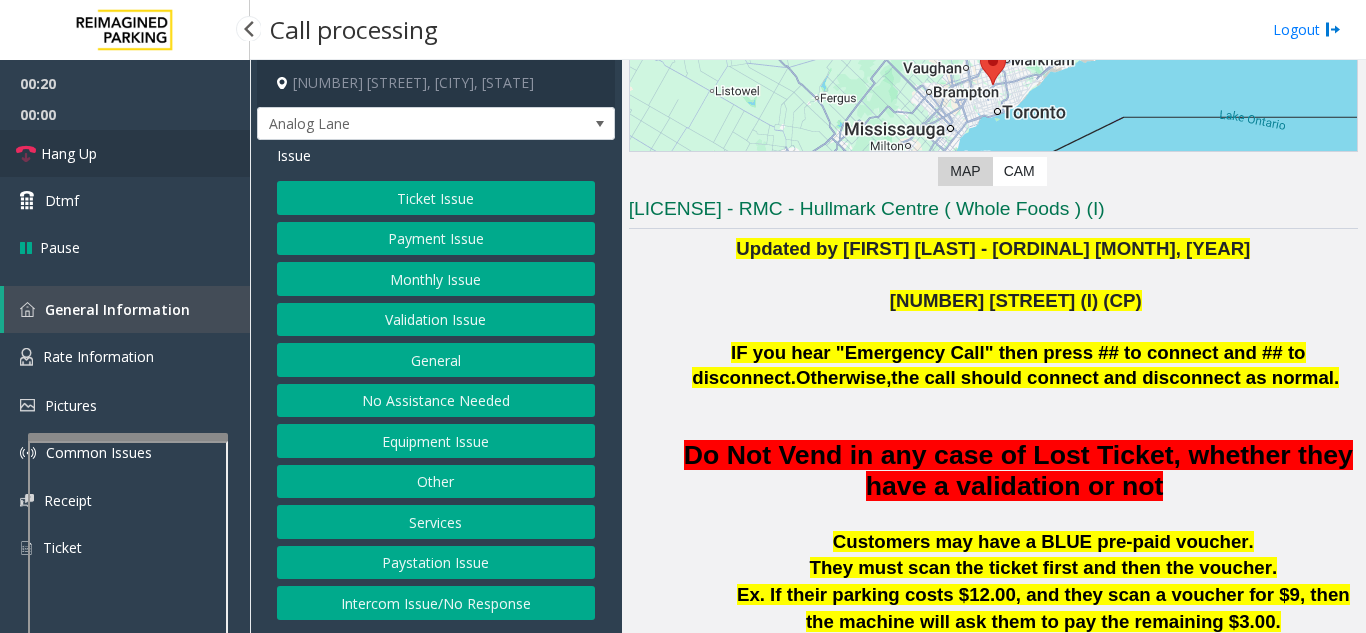 click on "Hang Up" at bounding box center [125, 153] 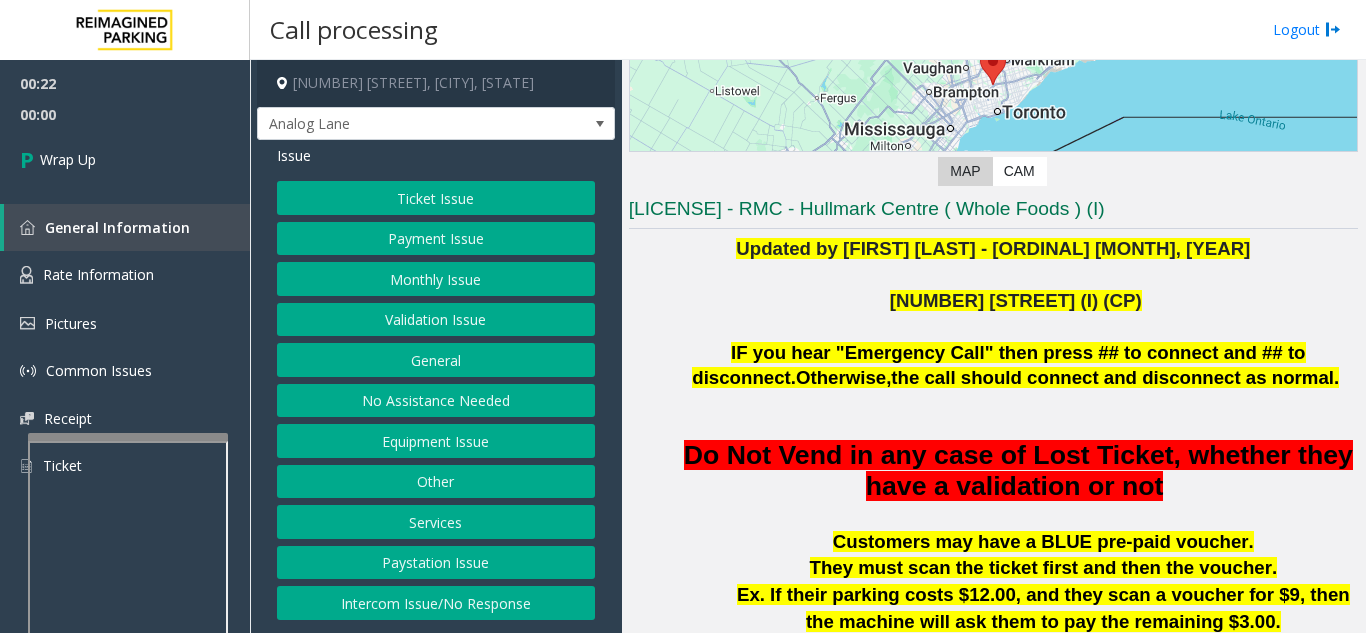 click on "Intercom Issue/No Response" 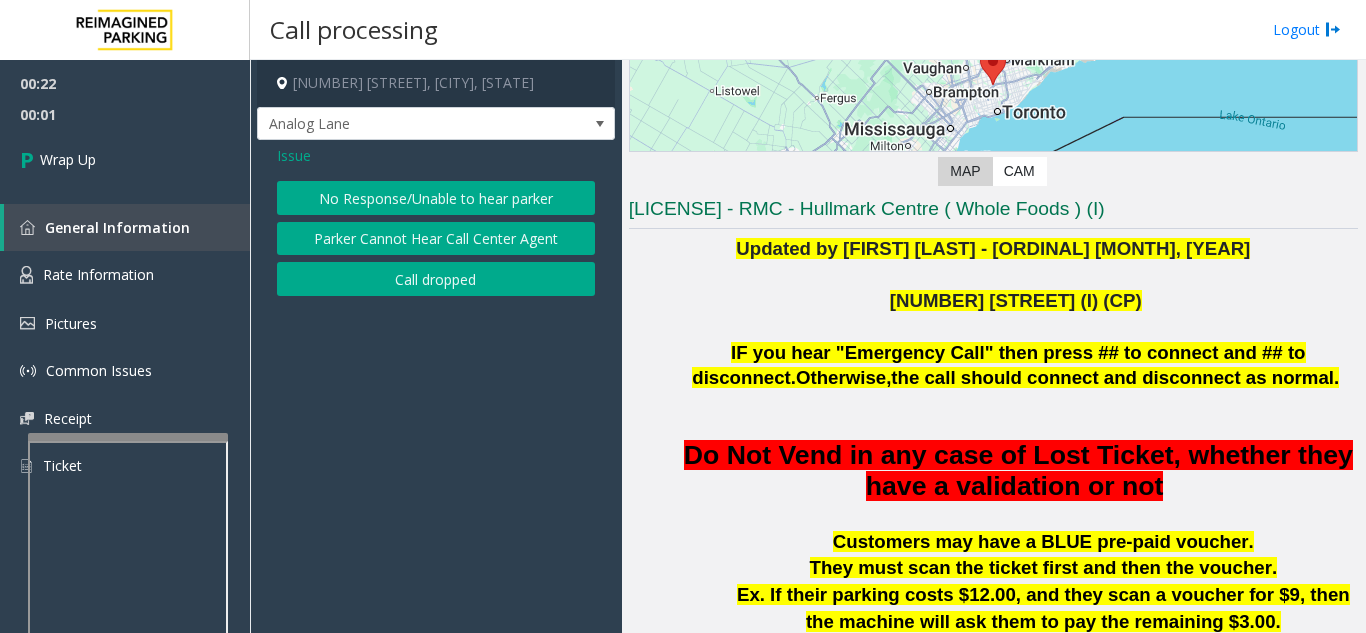click on "No Response/Unable to hear parker" 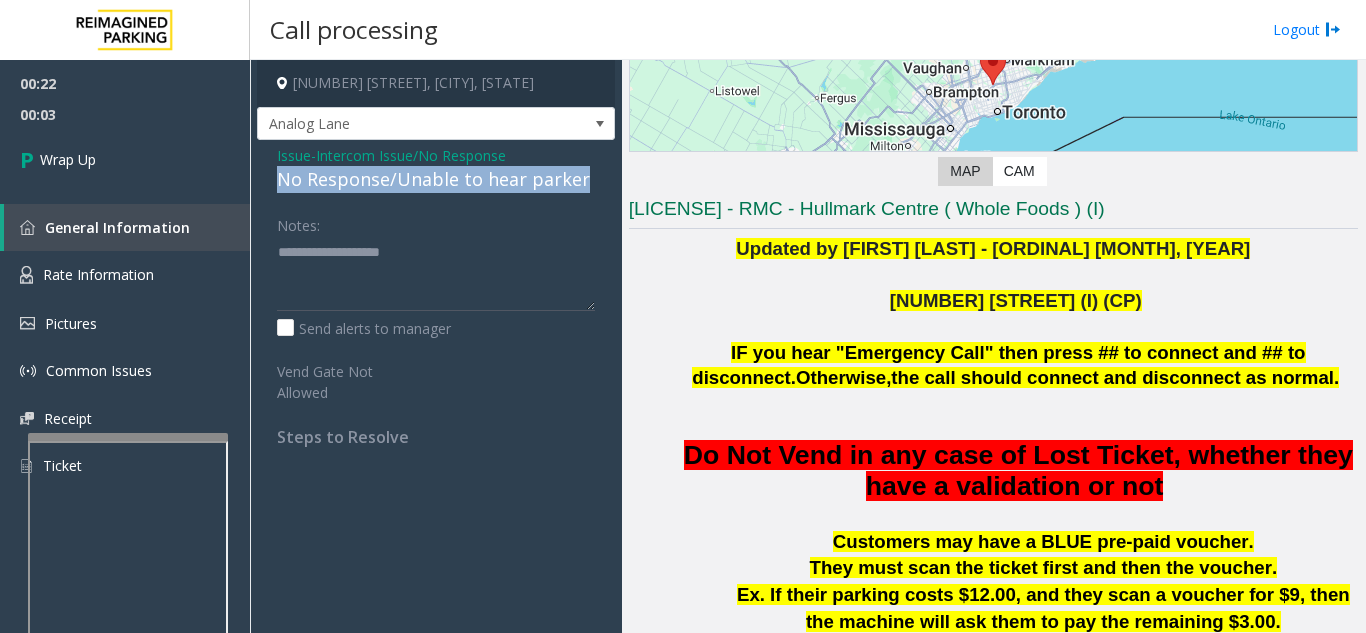 drag, startPoint x: 590, startPoint y: 173, endPoint x: 273, endPoint y: 180, distance: 317.07727 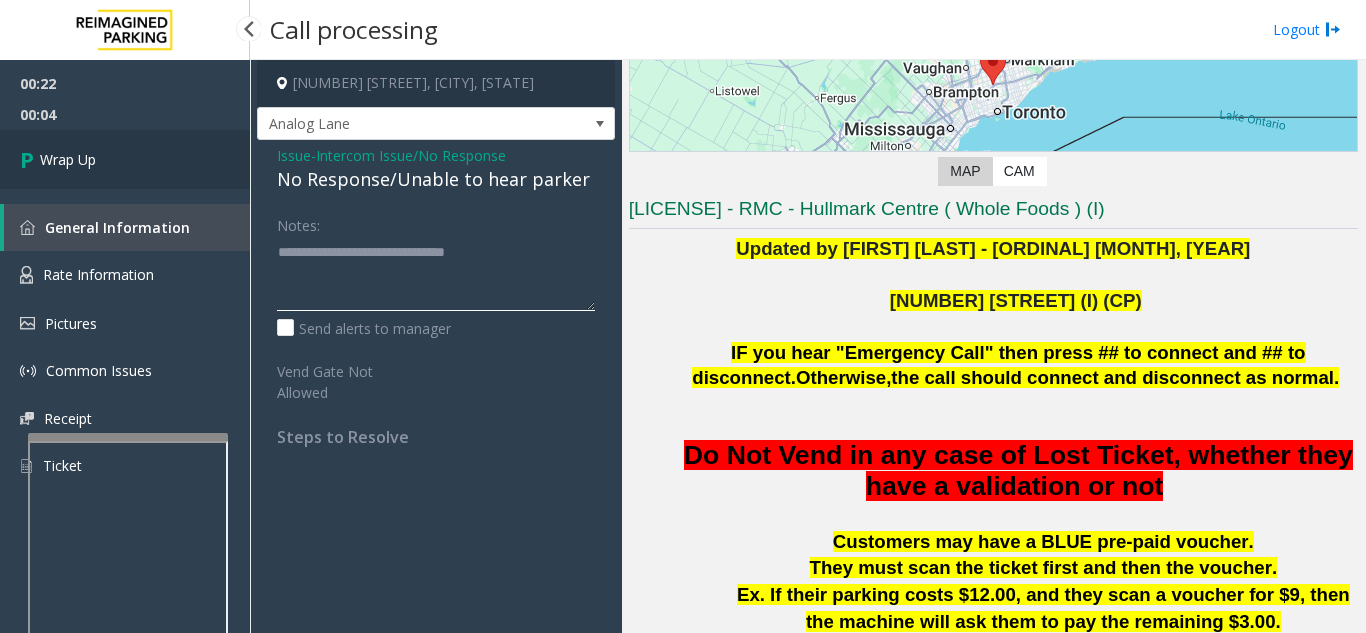 type on "**********" 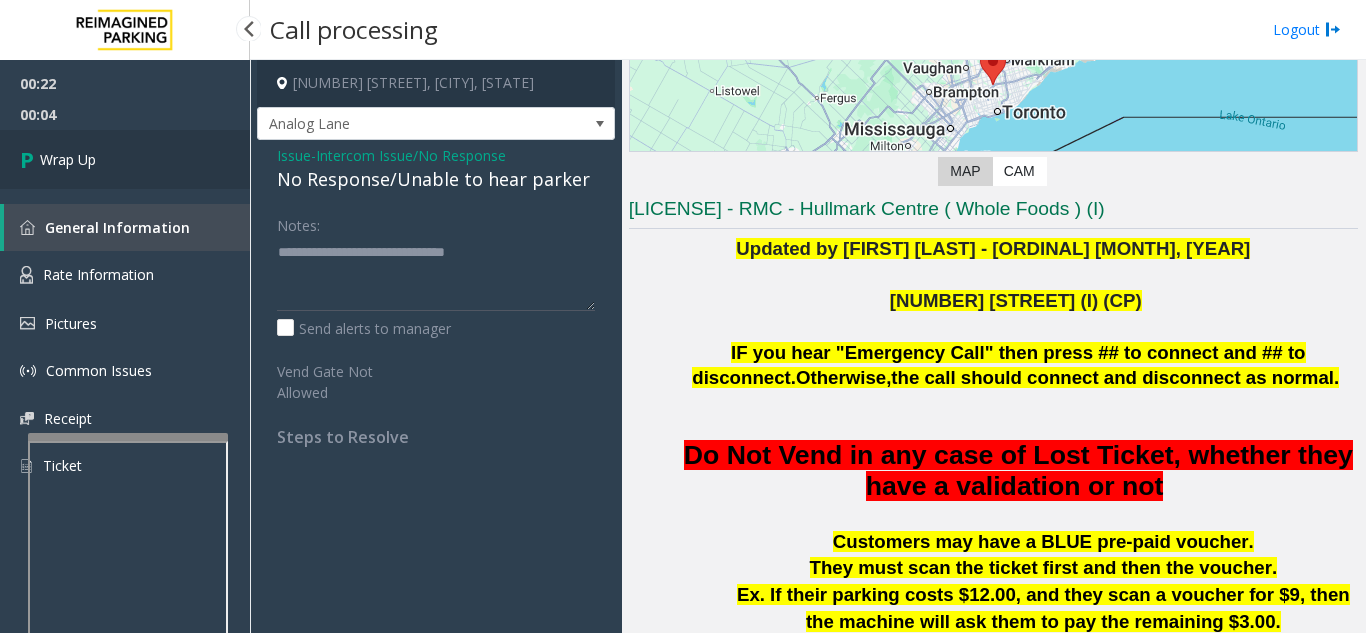 click on "Wrap Up" at bounding box center [125, 159] 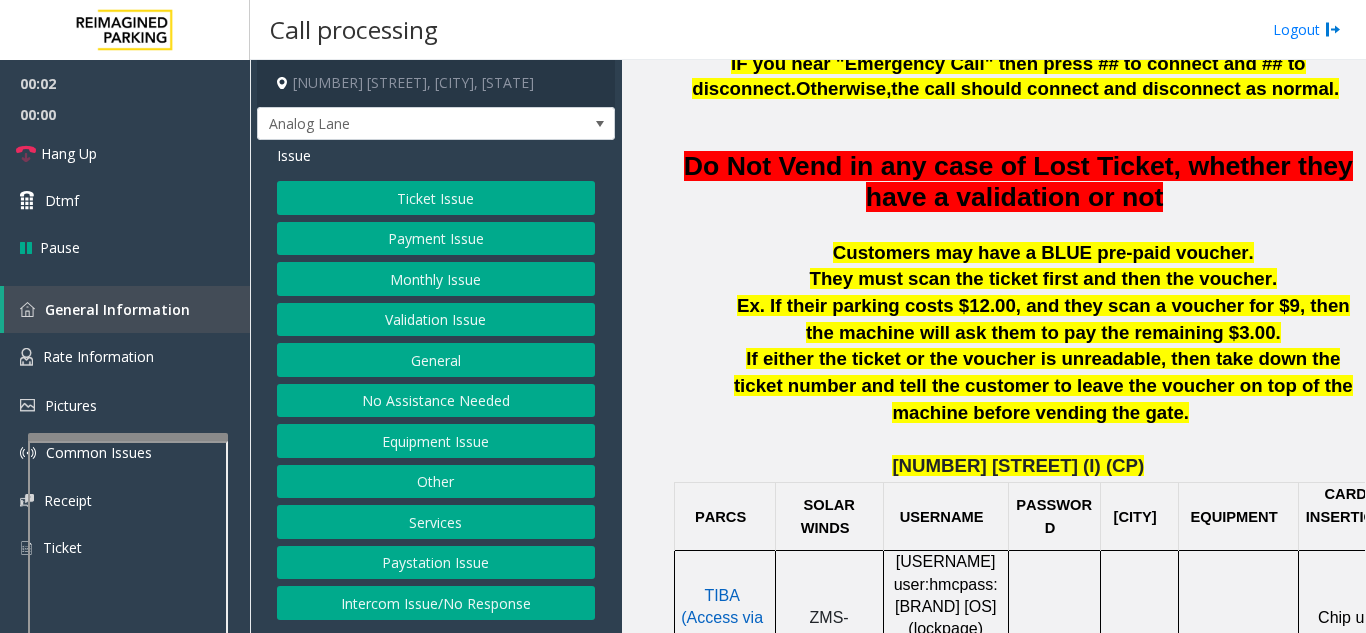 scroll, scrollTop: 600, scrollLeft: 0, axis: vertical 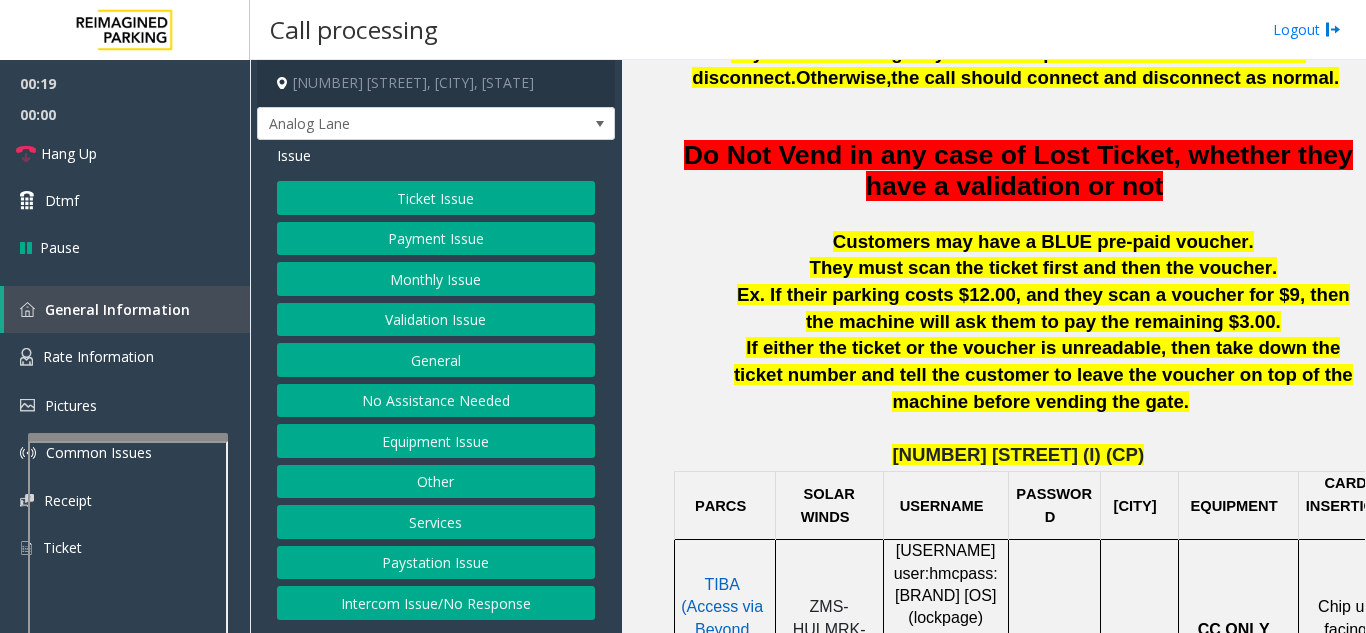 click on "Payment Issue" 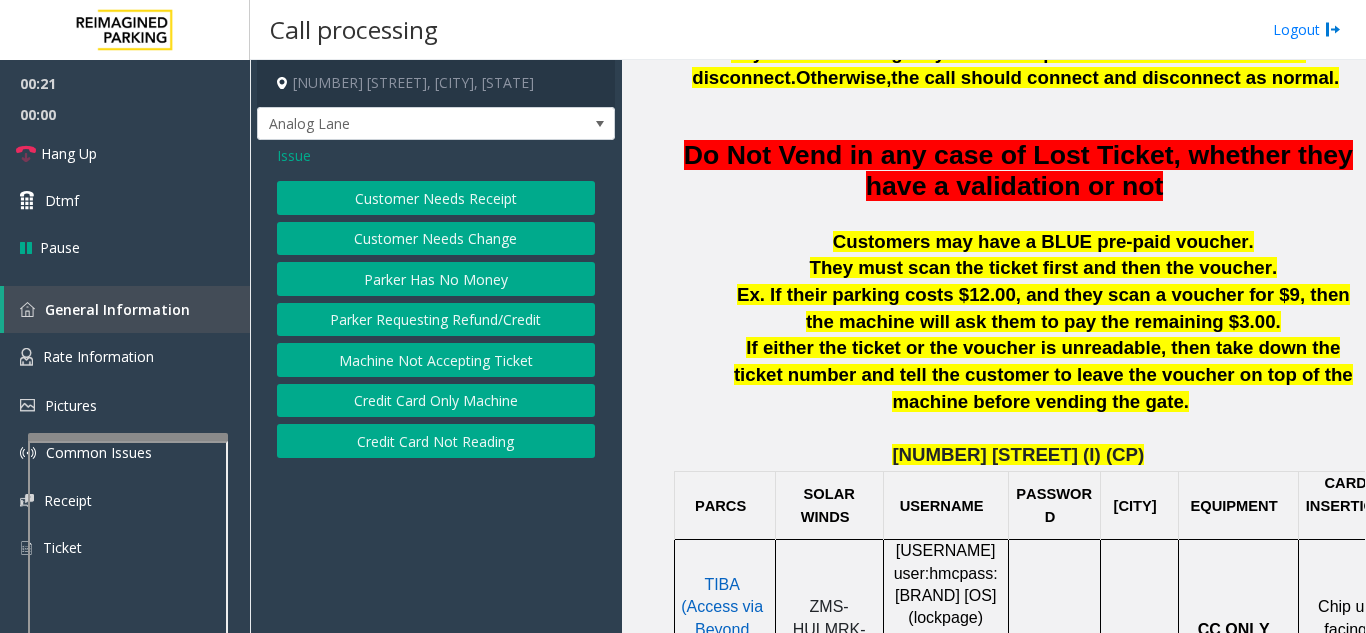 click on "Credit Card Not Reading" 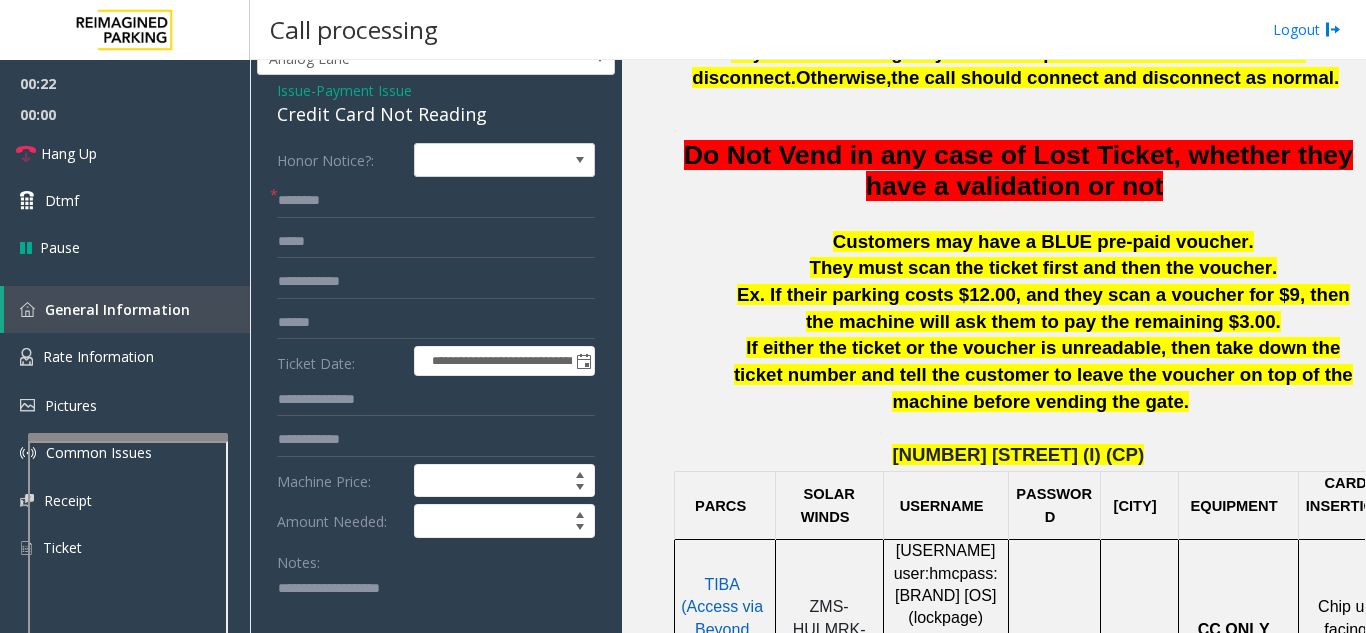 scroll, scrollTop: 100, scrollLeft: 0, axis: vertical 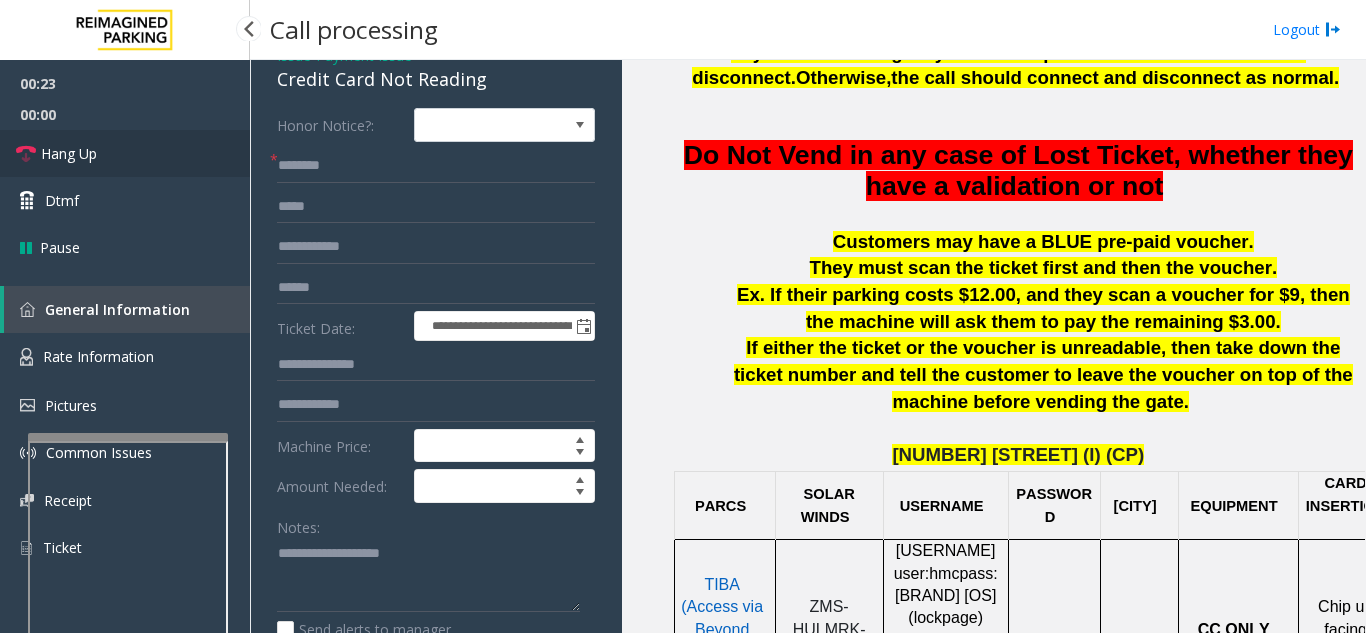 click on "Hang Up" at bounding box center [125, 153] 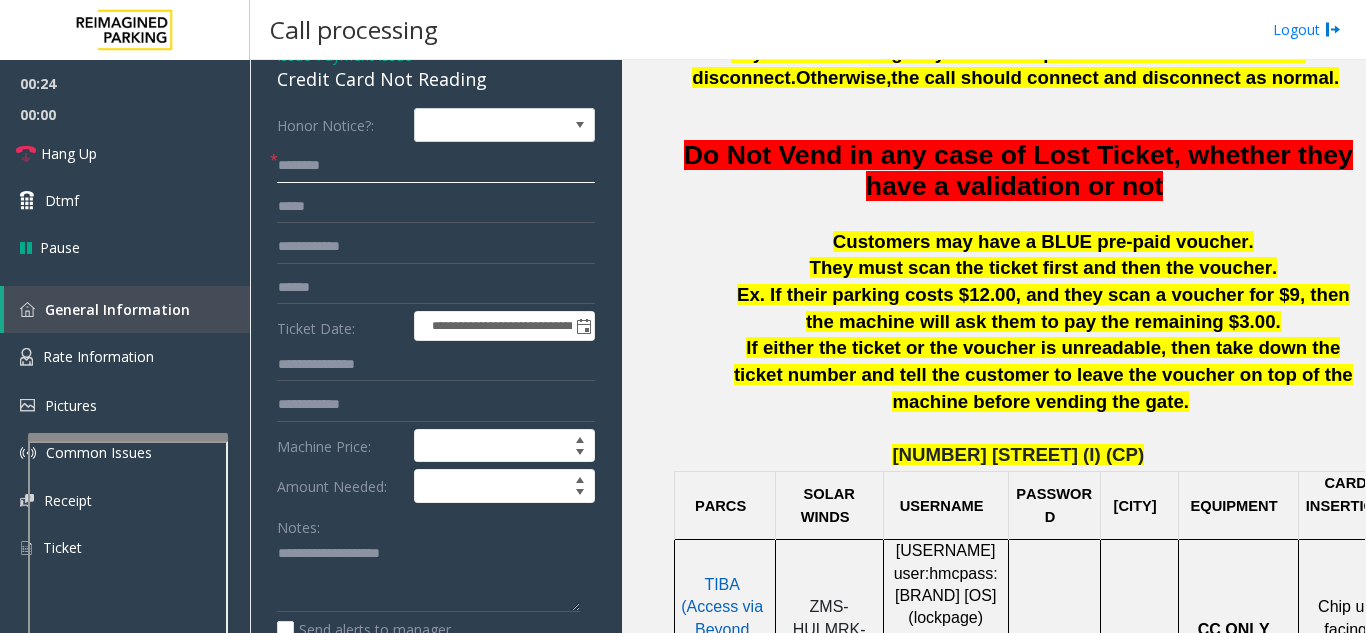 click 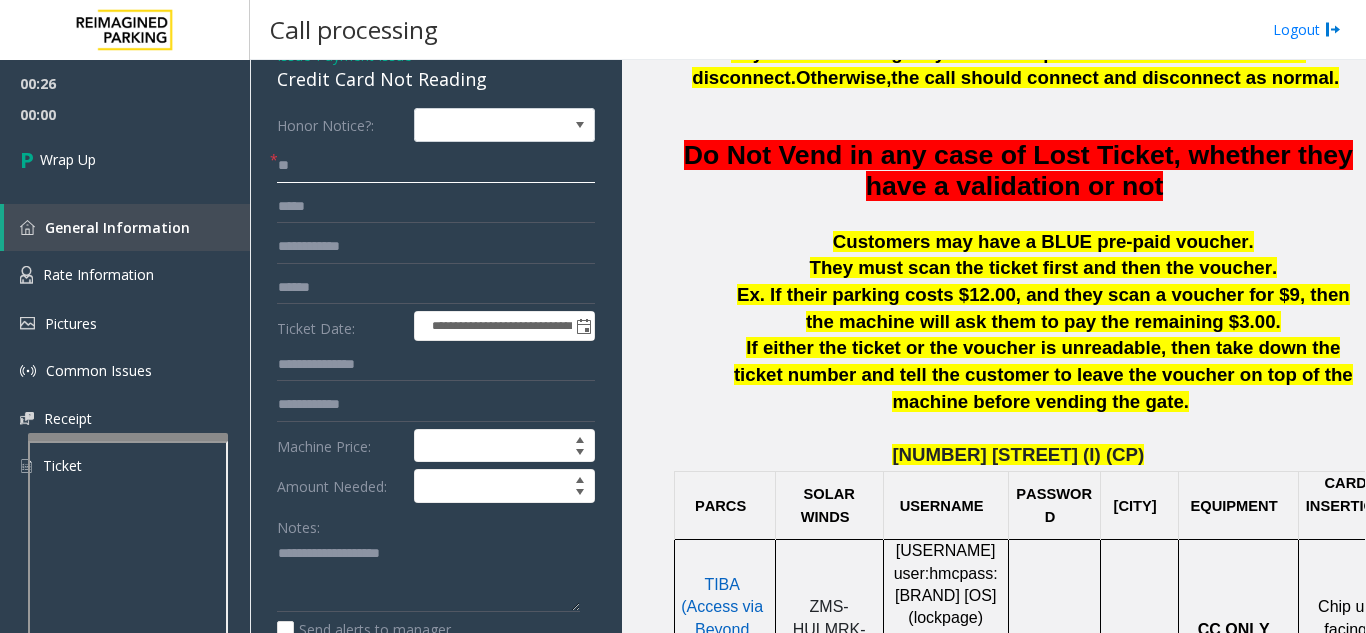 type on "**" 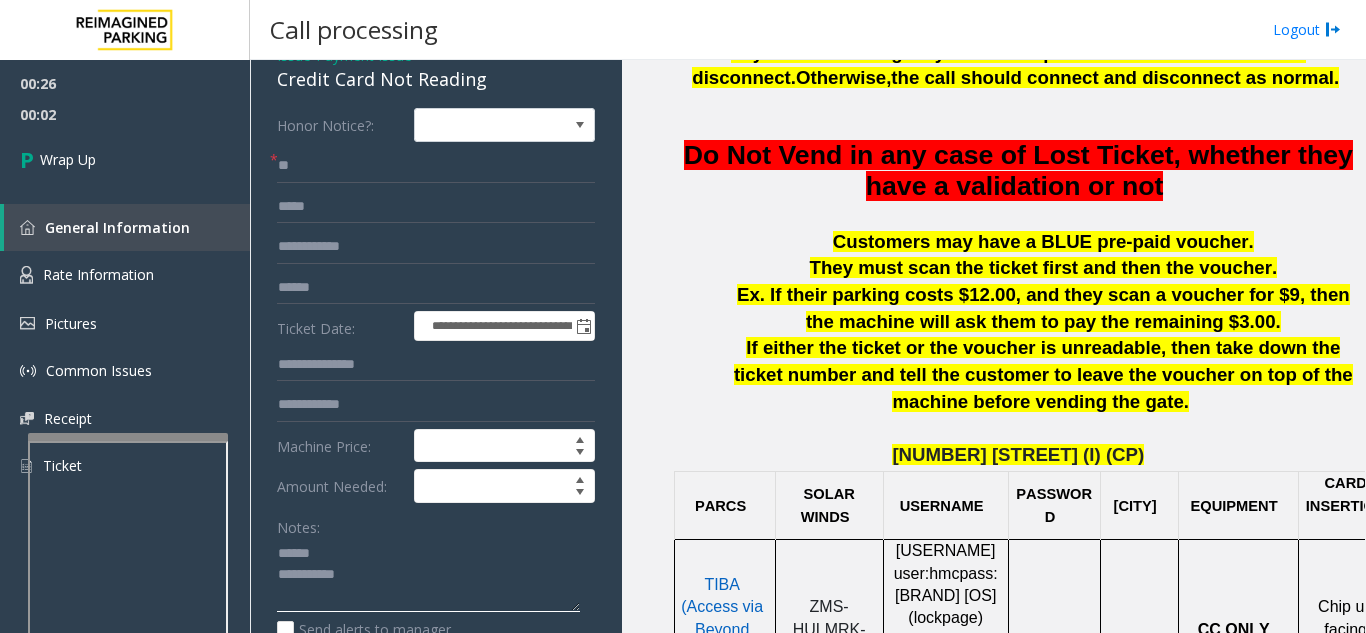 click 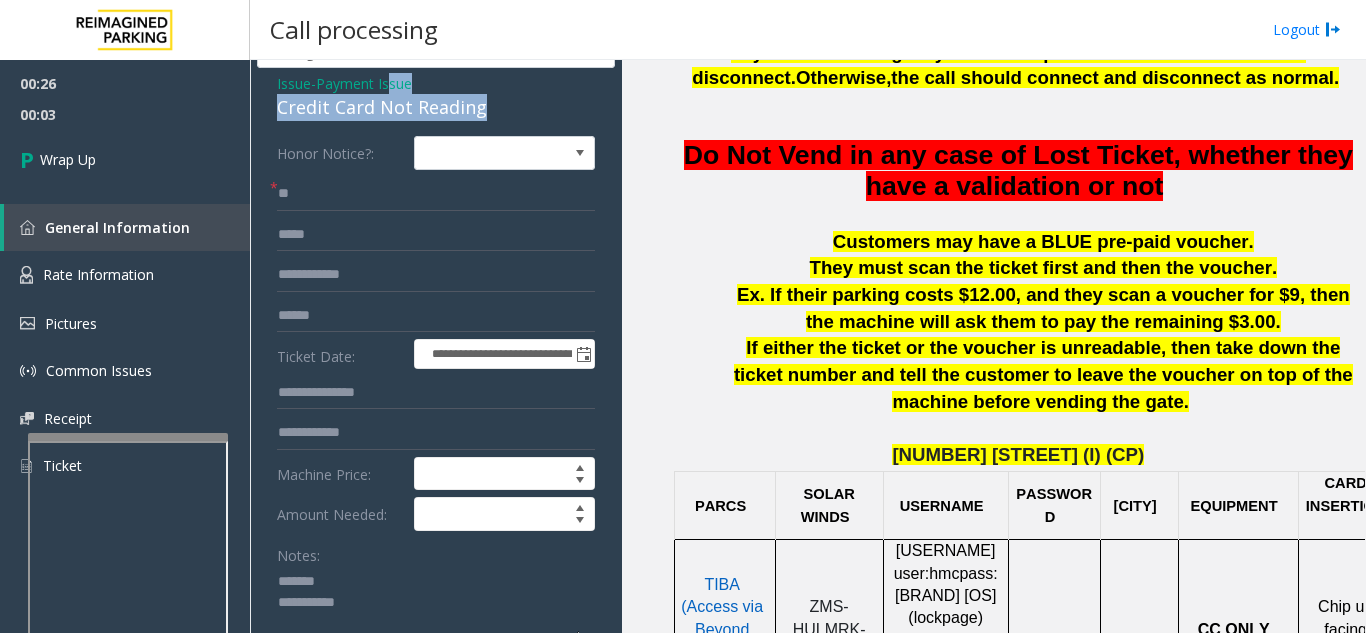 scroll, scrollTop: 66, scrollLeft: 0, axis: vertical 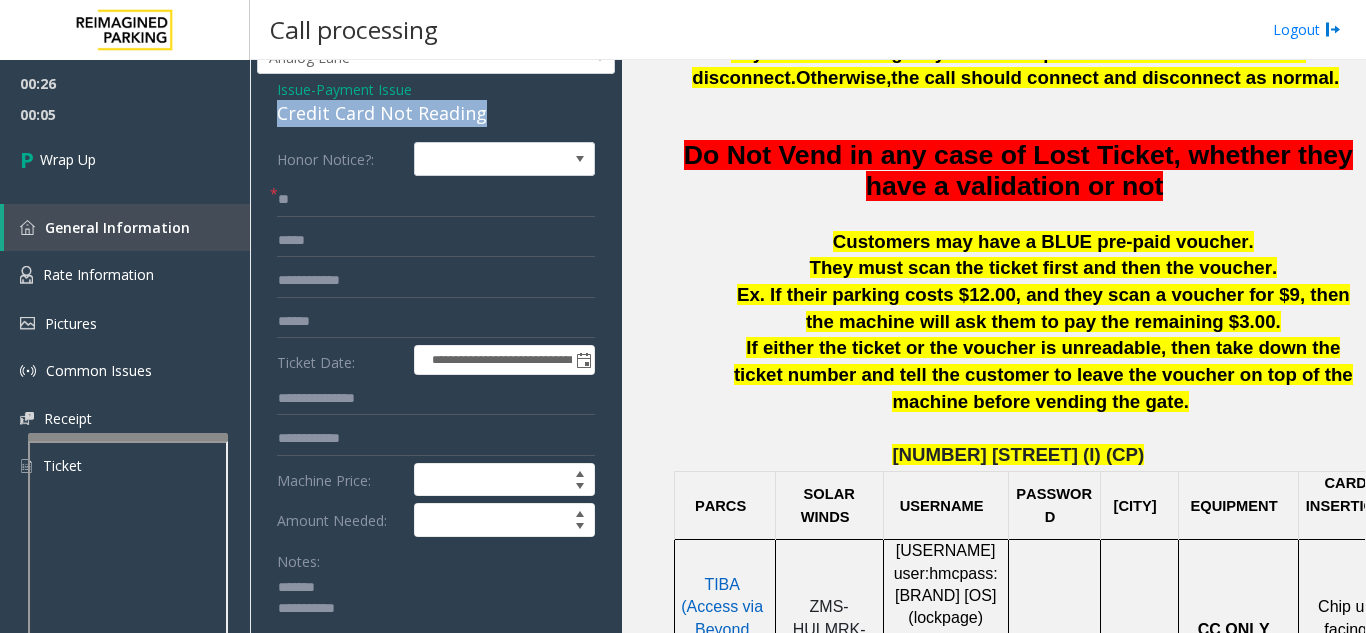 drag, startPoint x: 503, startPoint y: 78, endPoint x: 268, endPoint y: 120, distance: 238.7237 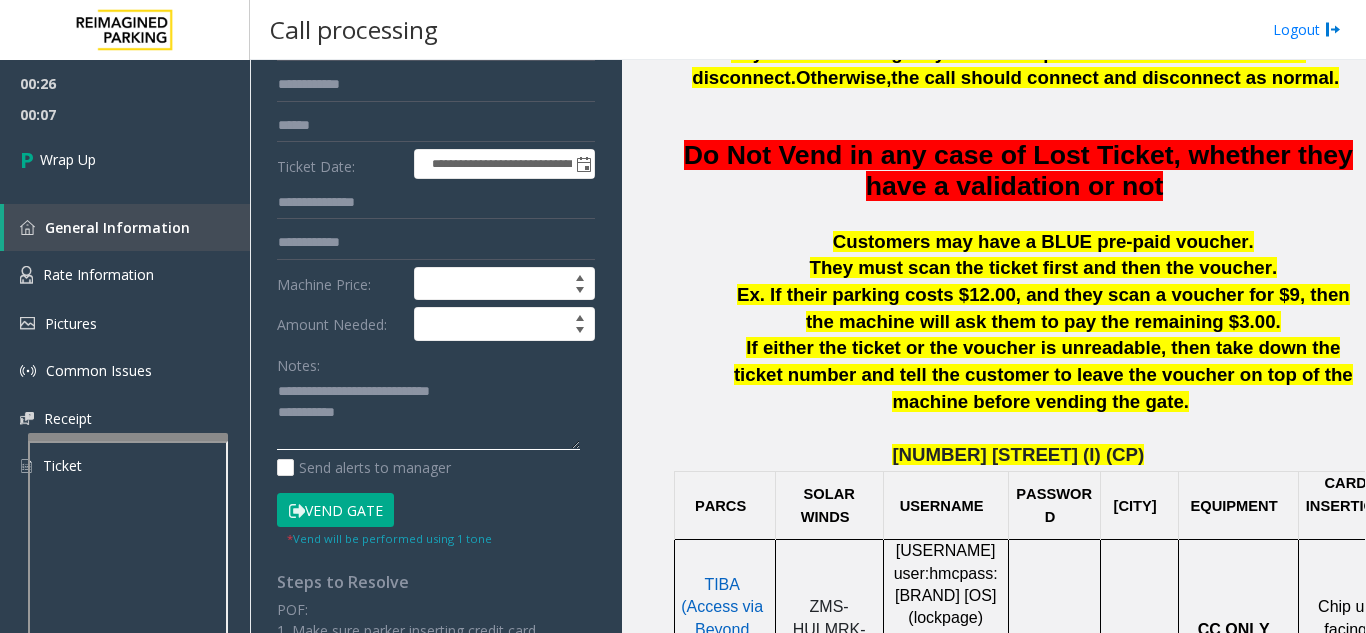 scroll, scrollTop: 266, scrollLeft: 0, axis: vertical 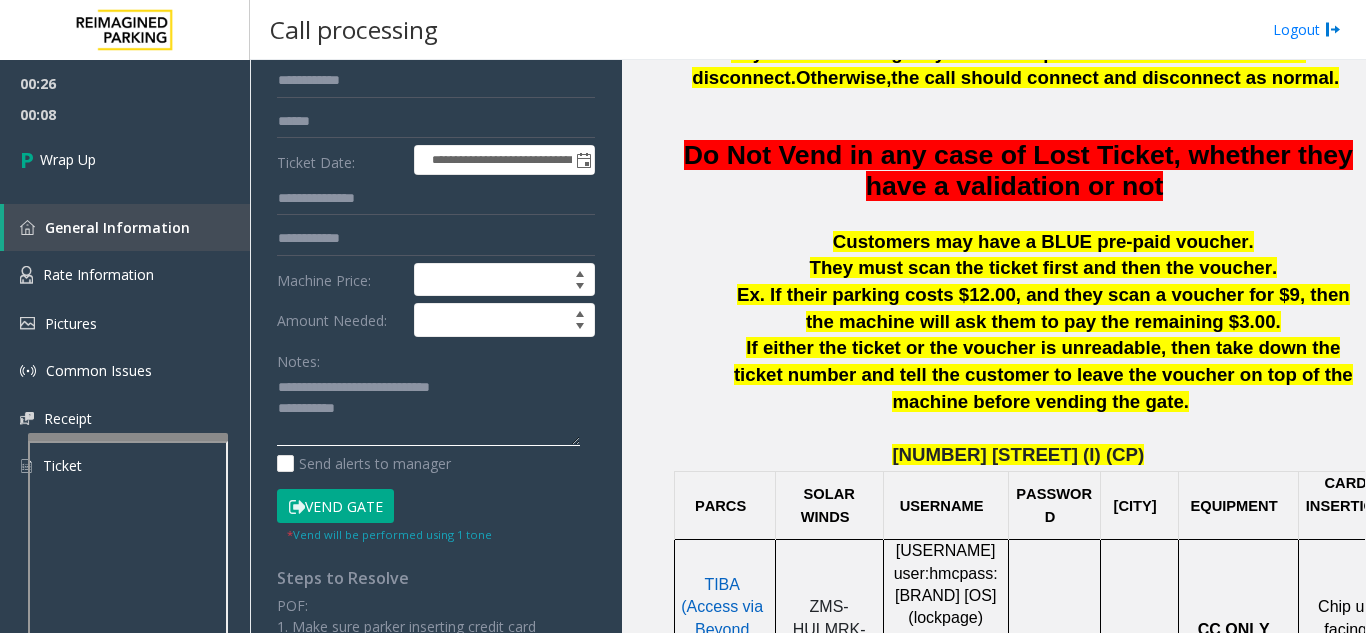 click 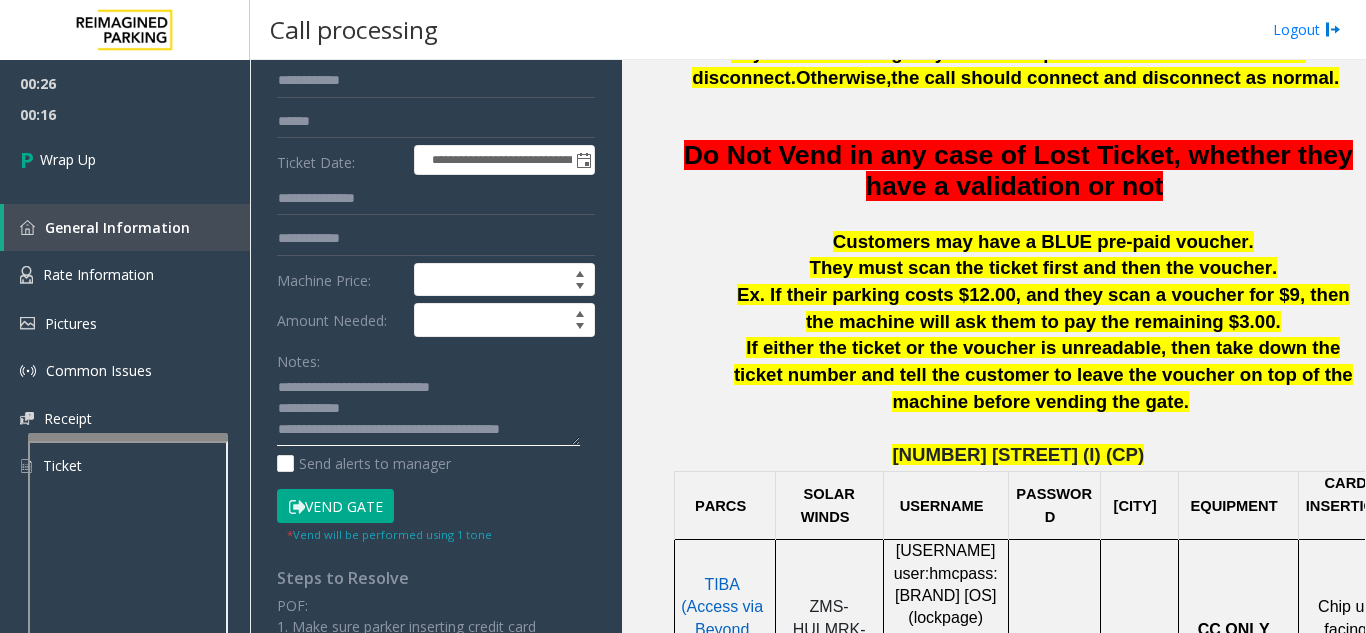 click 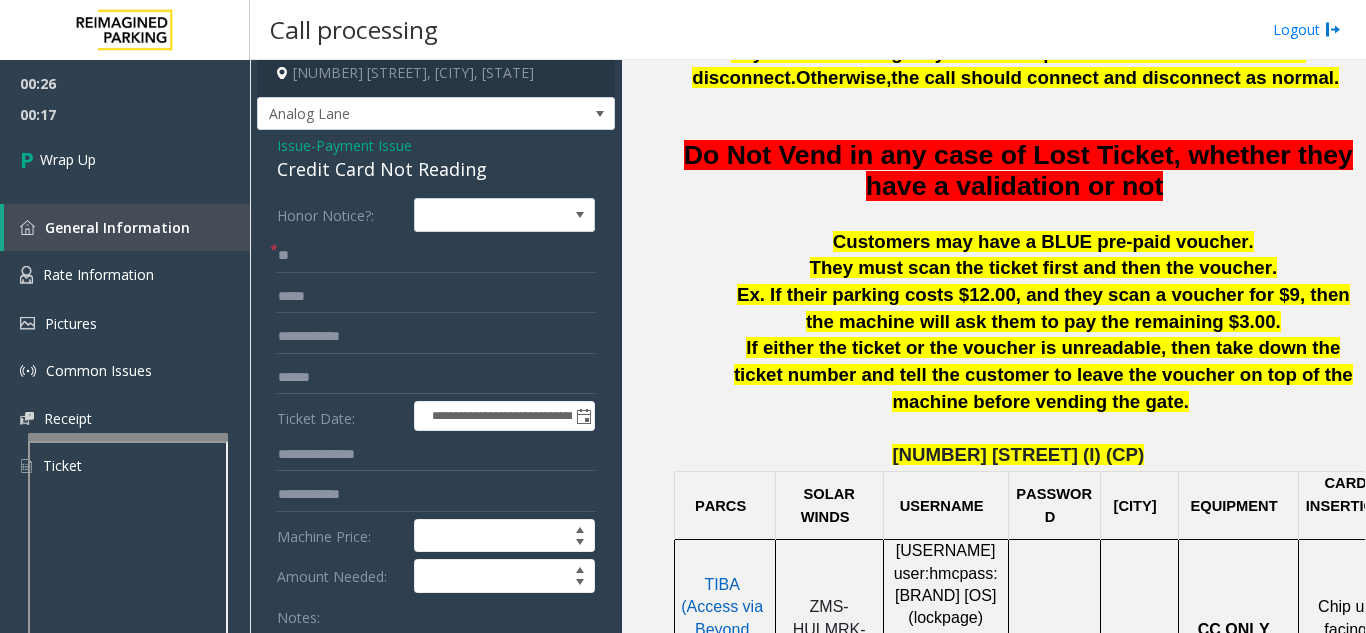 scroll, scrollTop: 0, scrollLeft: 0, axis: both 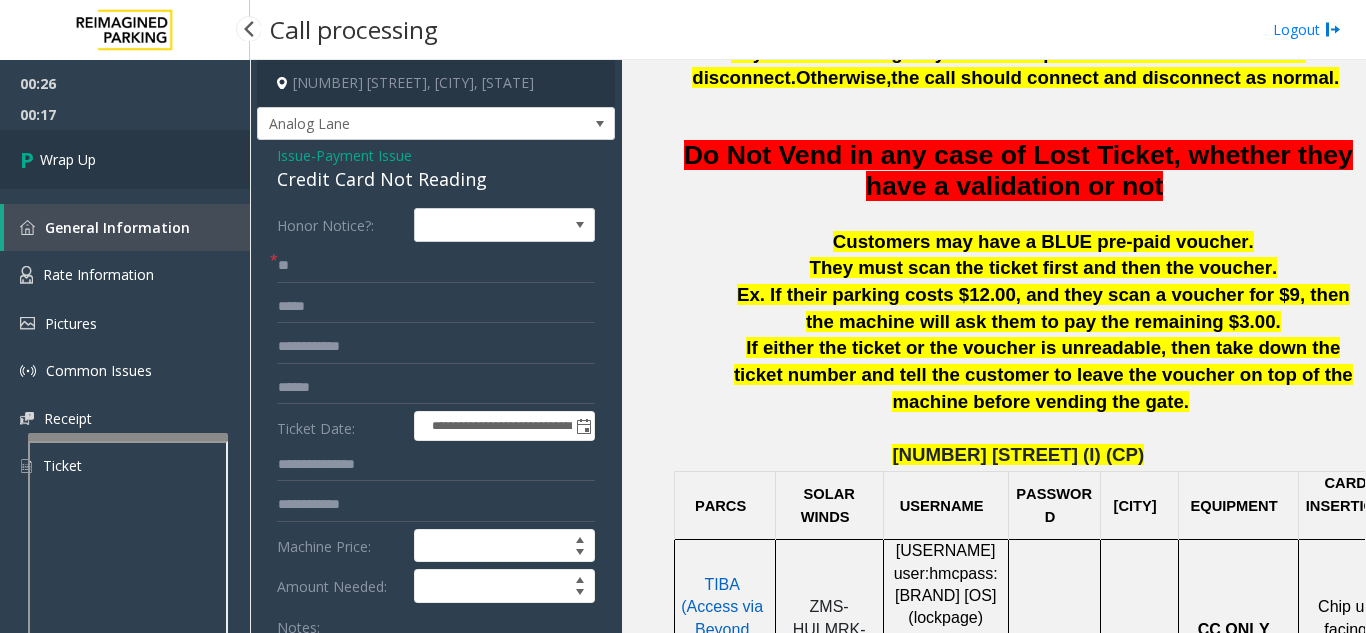 type on "**********" 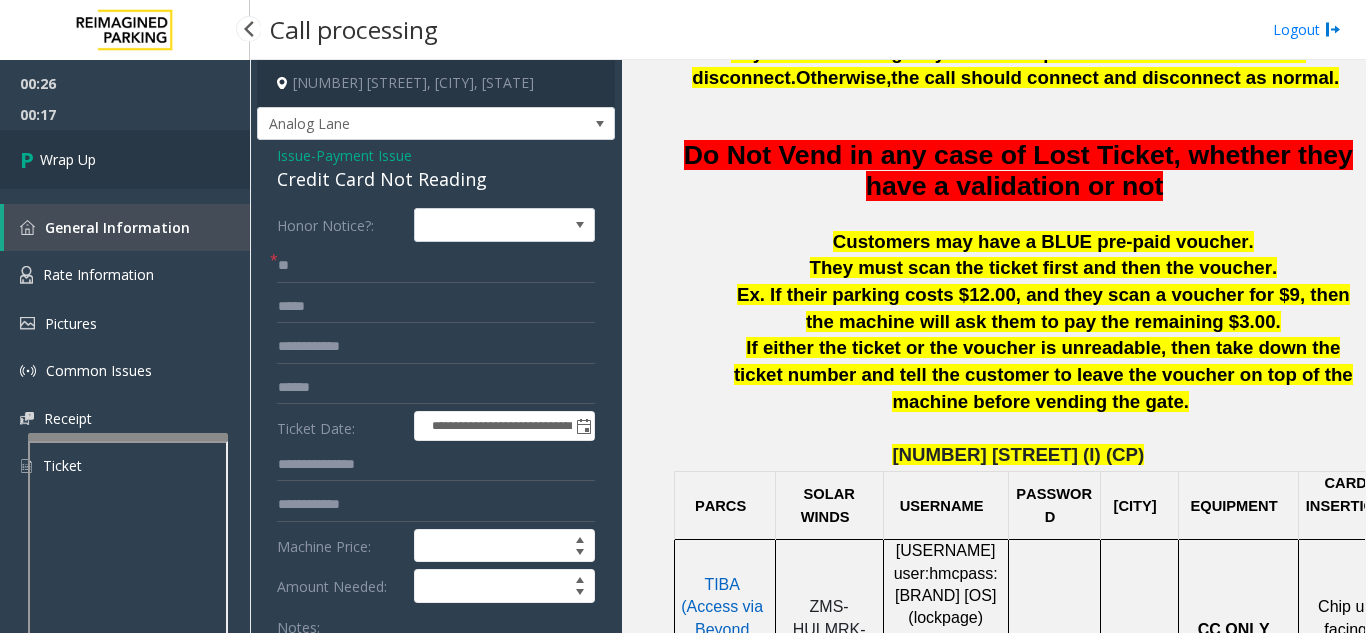 click on "Wrap Up" at bounding box center [125, 159] 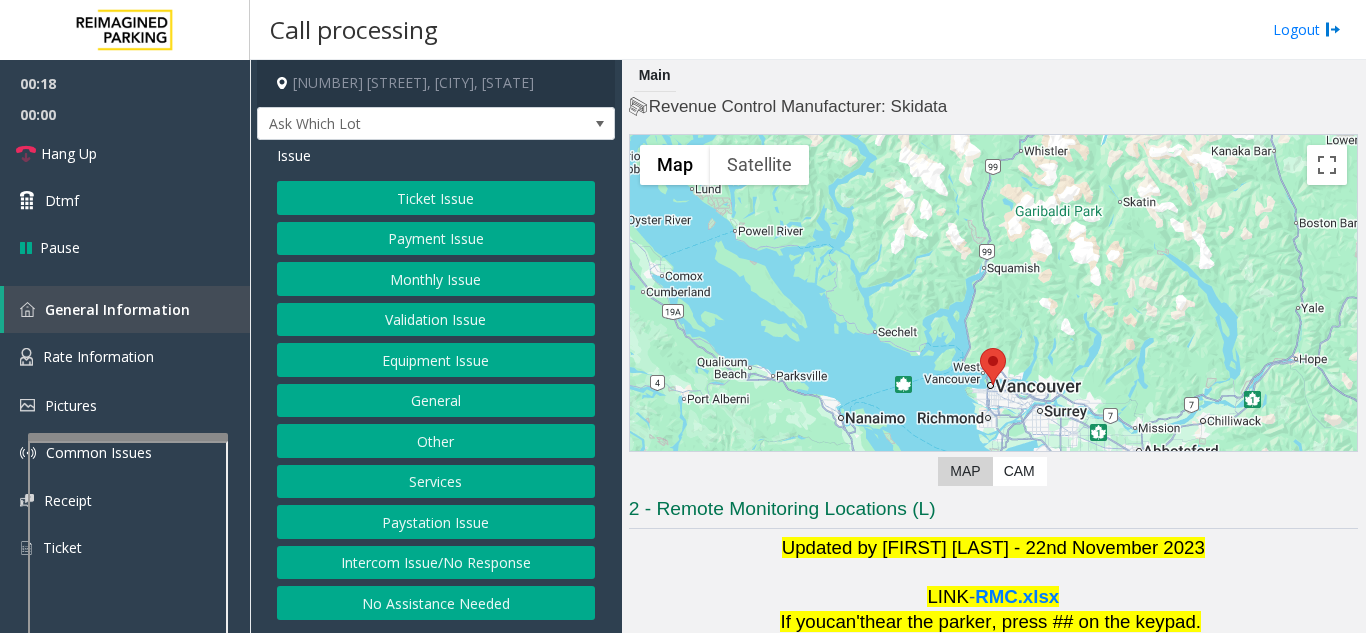 click on "Intercom Issue/No Response" 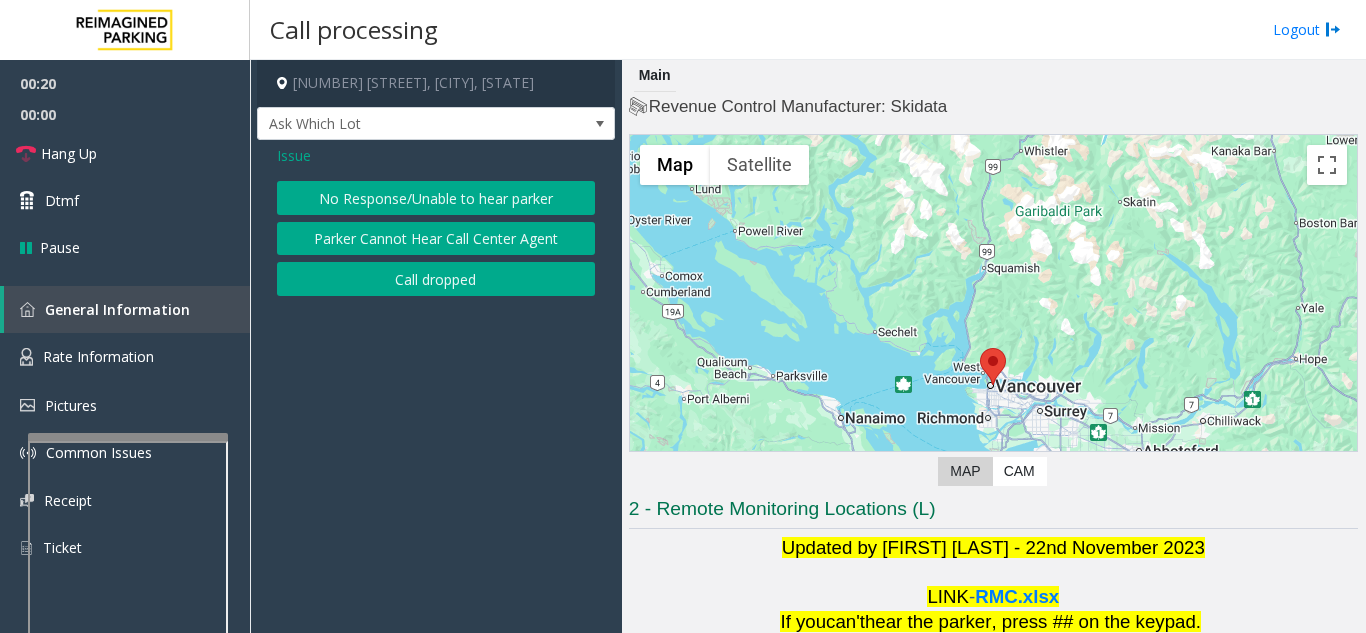 click on "No Response/Unable to hear parker" 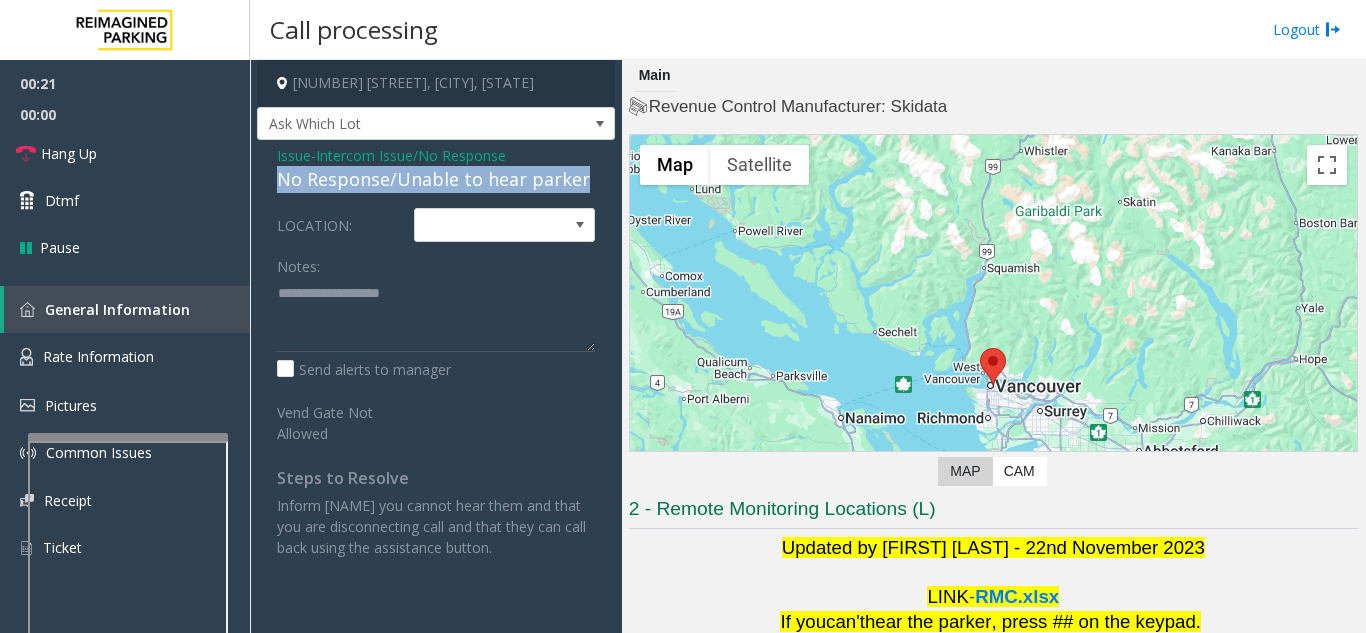 drag, startPoint x: 584, startPoint y: 178, endPoint x: 260, endPoint y: 181, distance: 324.0139 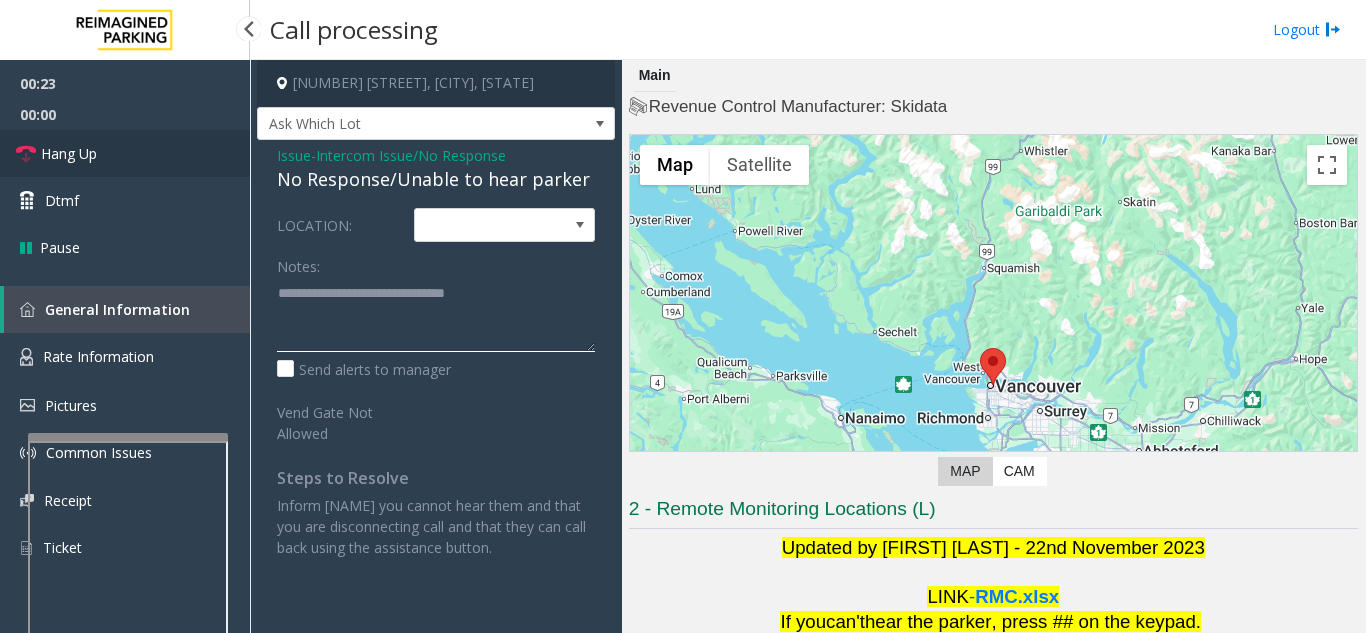 type on "**********" 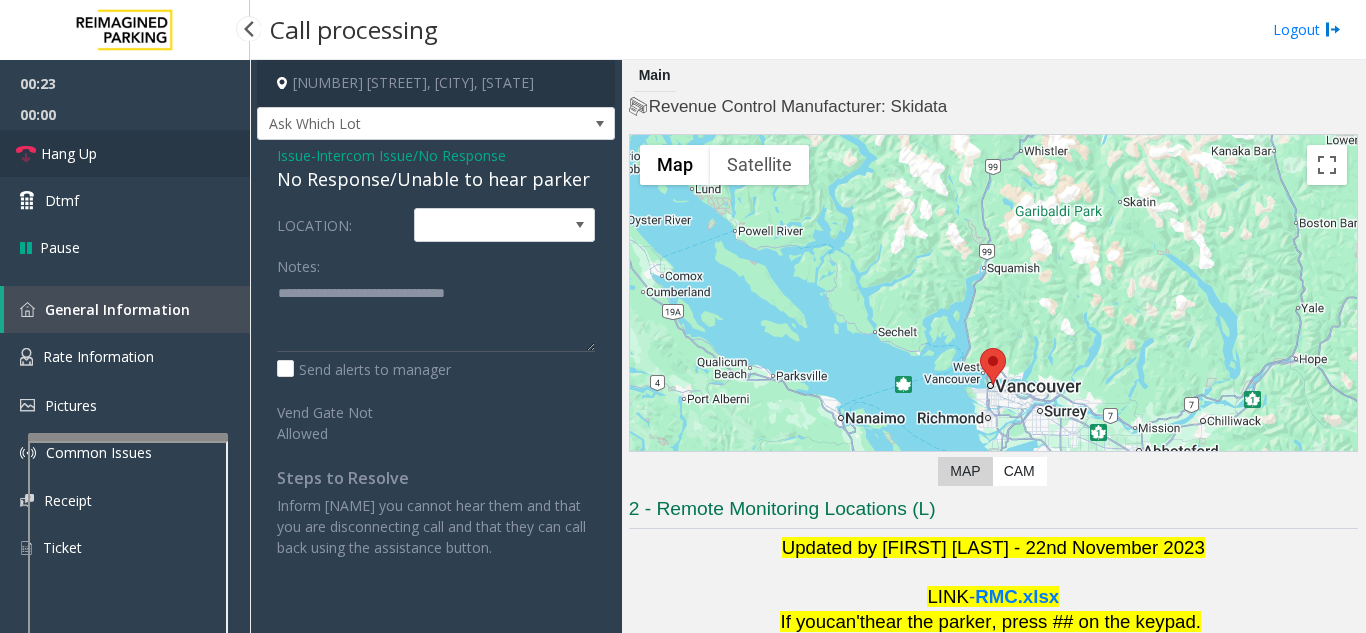 click on "Hang Up" at bounding box center [125, 153] 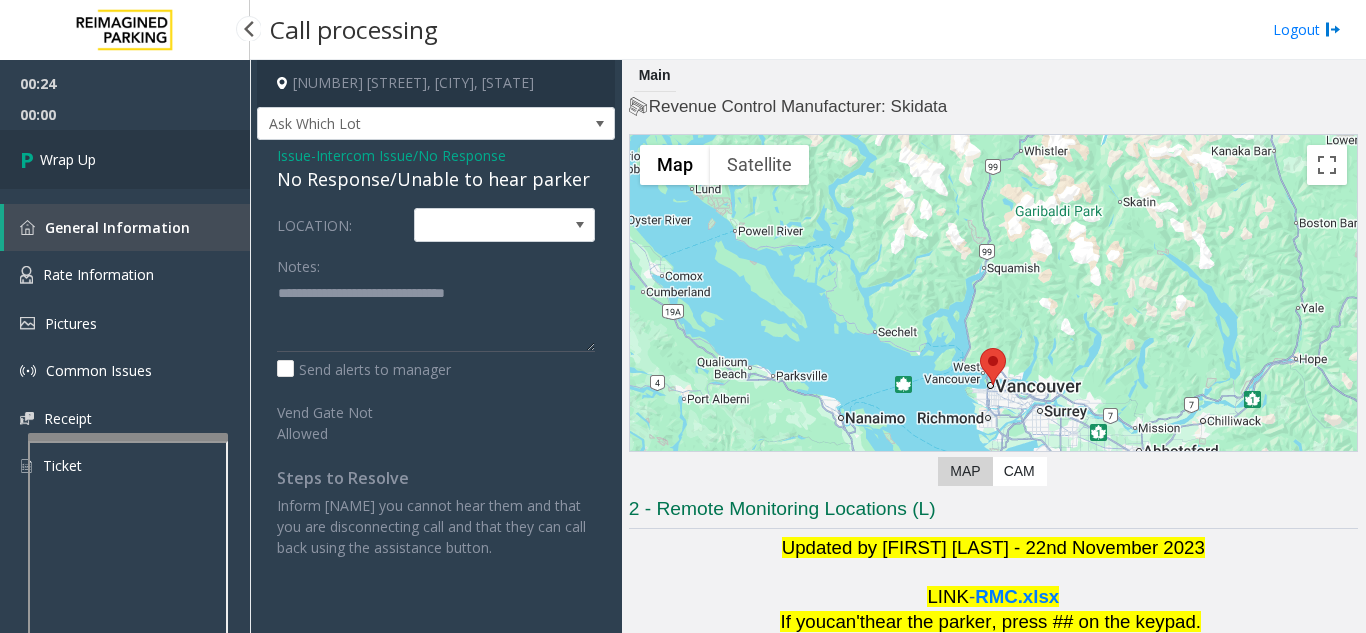 click on "Wrap Up" at bounding box center [125, 159] 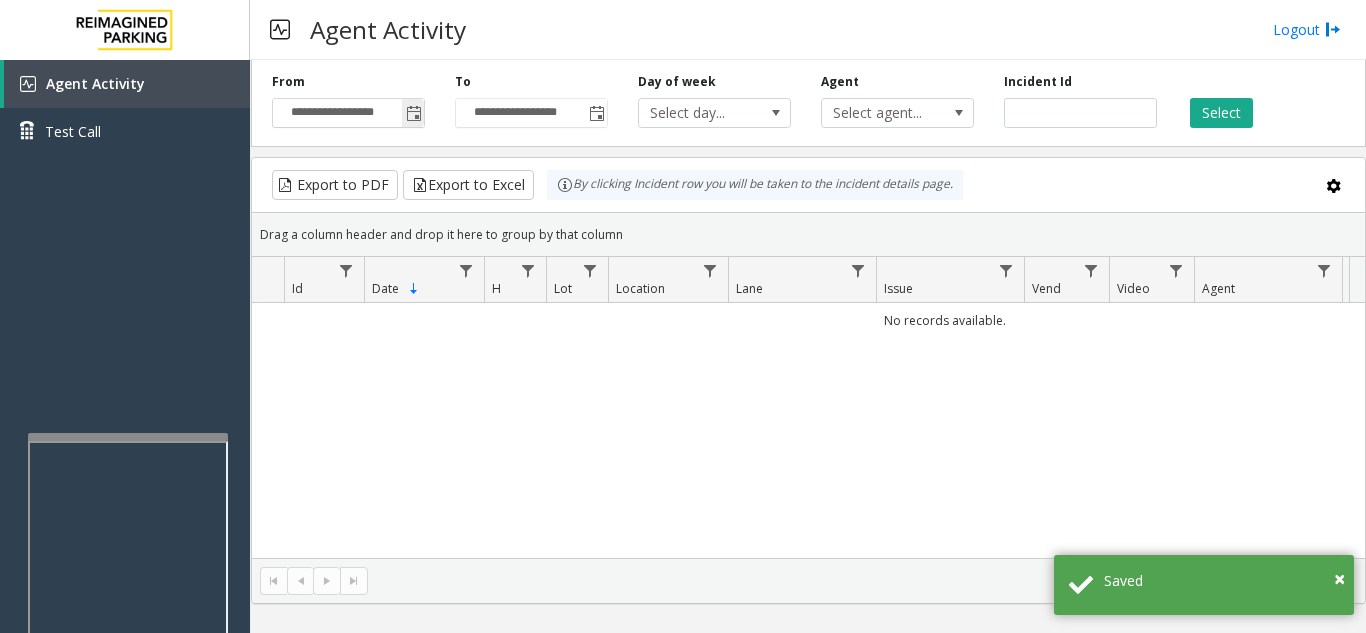 click 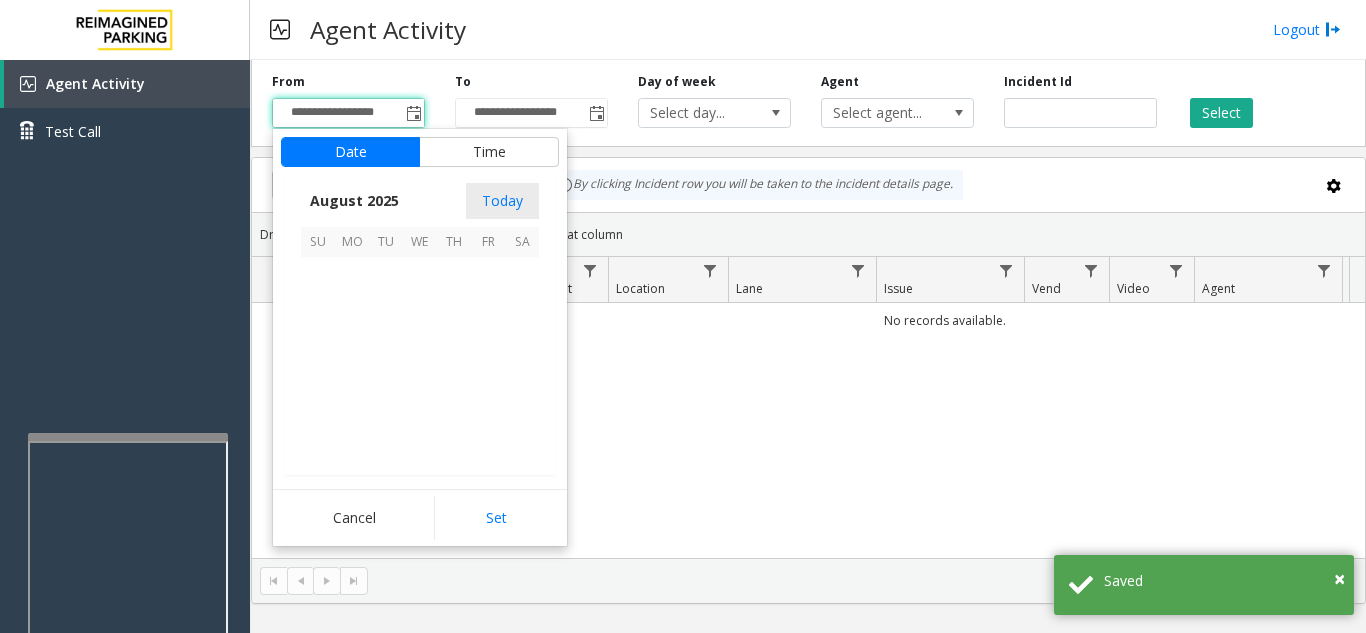 scroll, scrollTop: 358666, scrollLeft: 0, axis: vertical 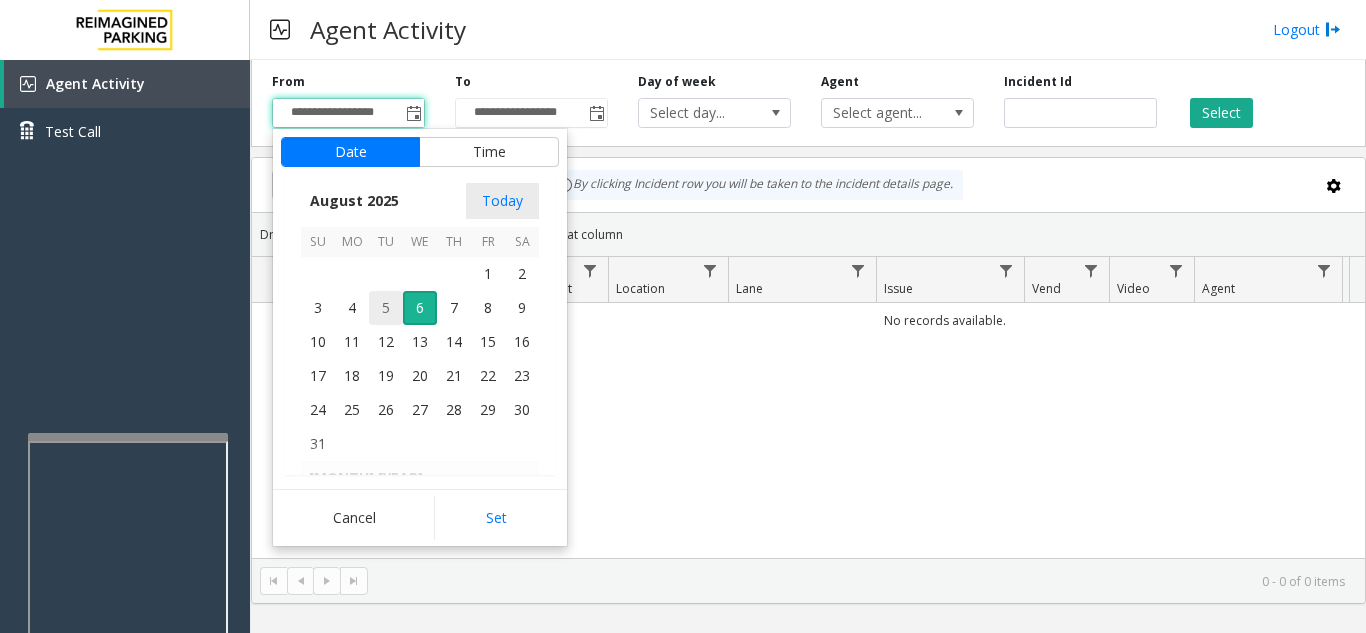 click on "5" at bounding box center (386, 308) 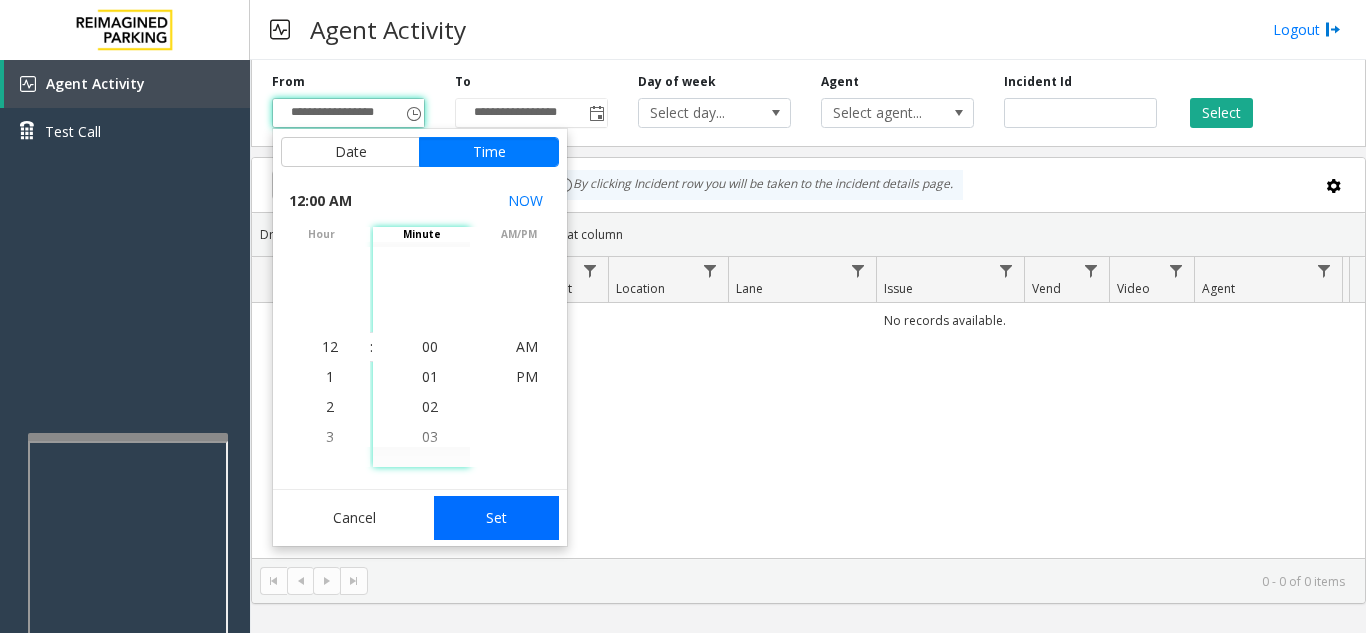 click on "Set" 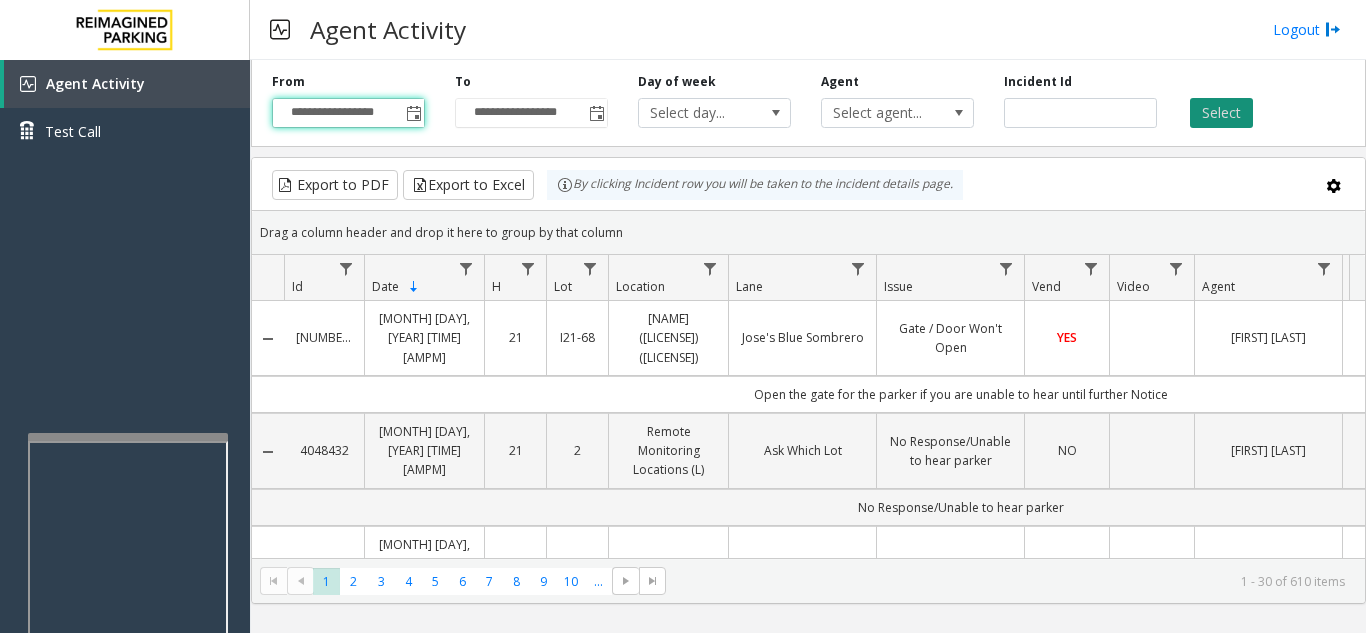 click on "Select" 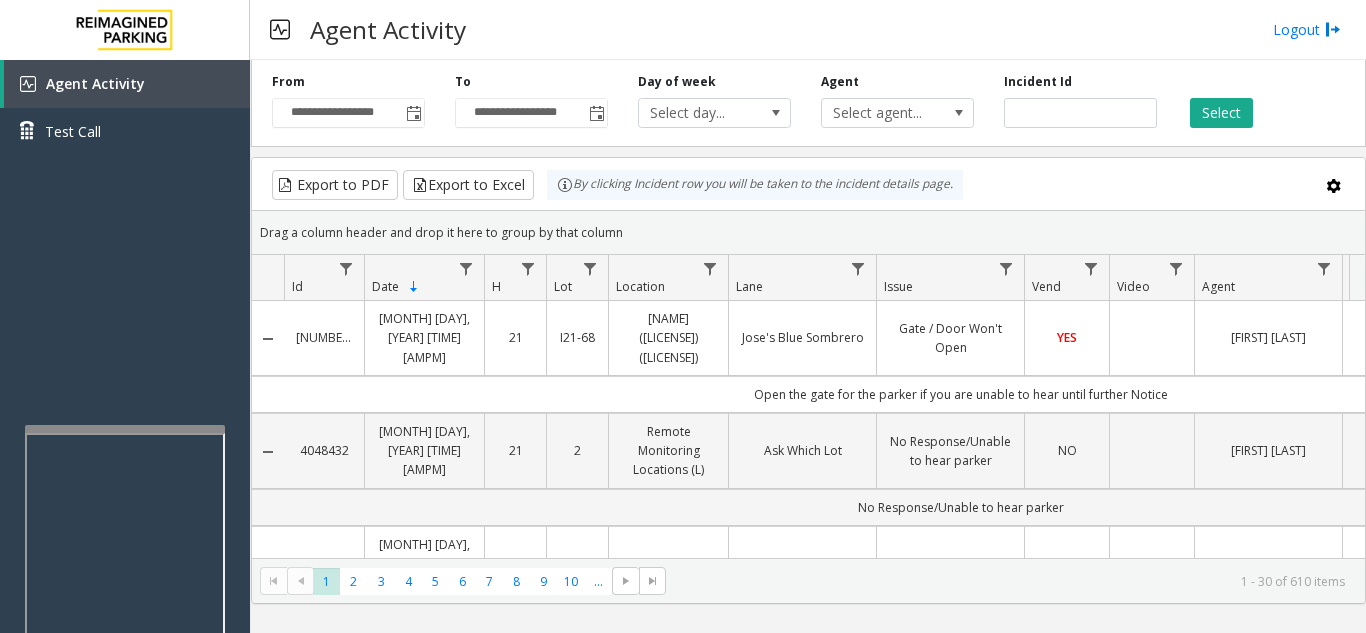 click at bounding box center (125, 429) 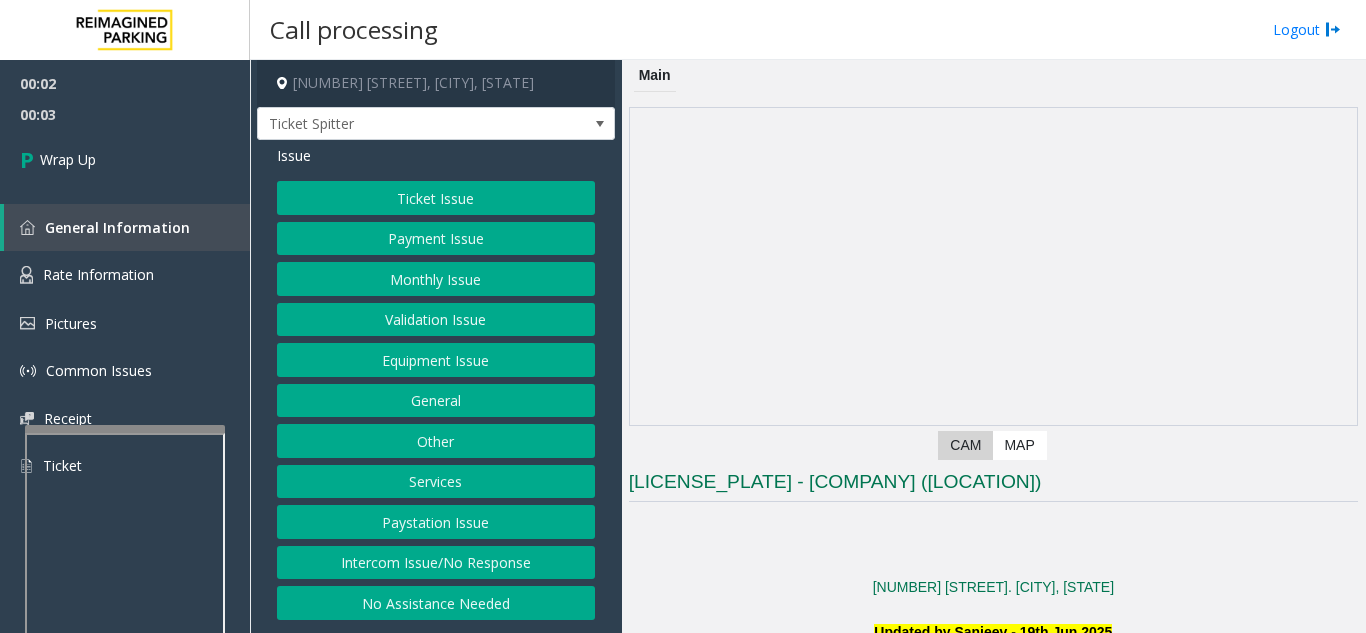 click on "Intercom Issue/No Response" 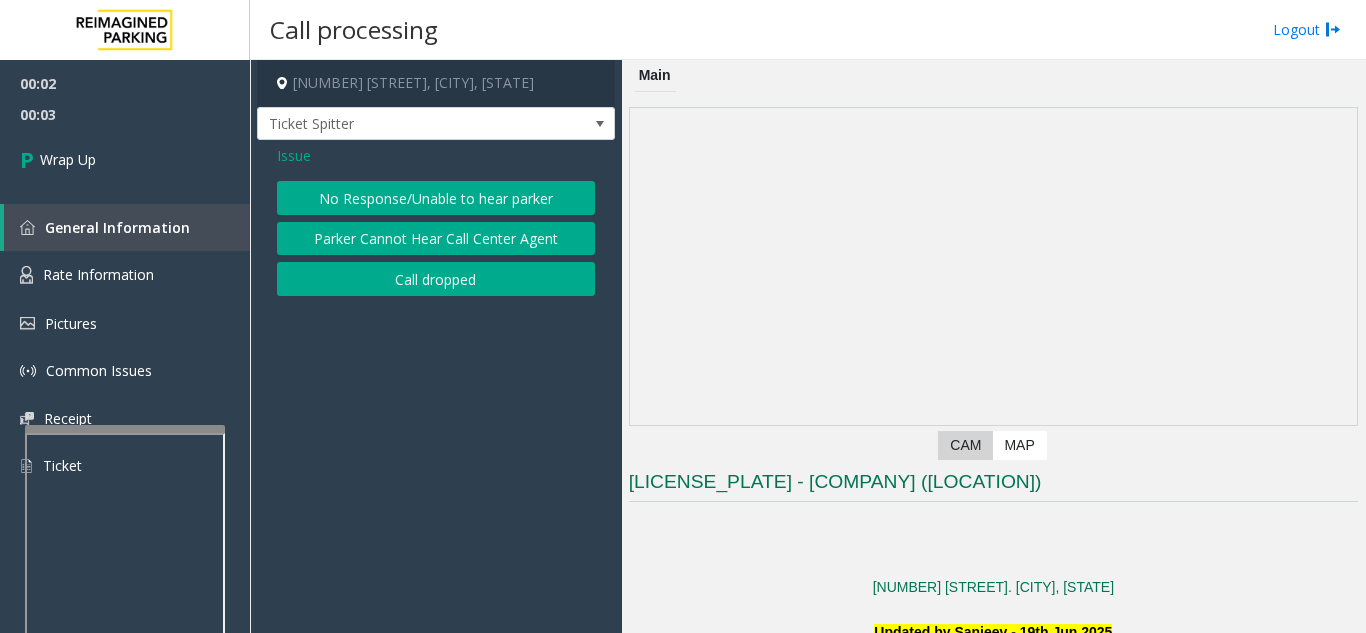 click on "Call dropped" 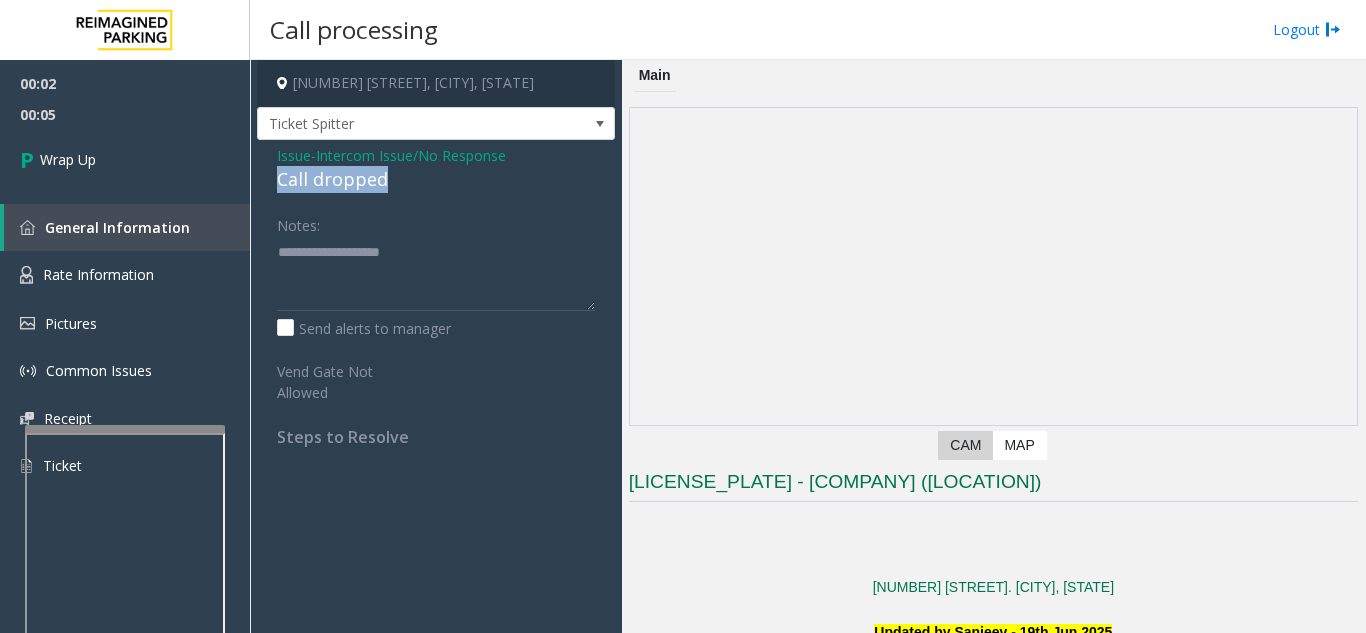 drag, startPoint x: 403, startPoint y: 181, endPoint x: 271, endPoint y: 174, distance: 132.18547 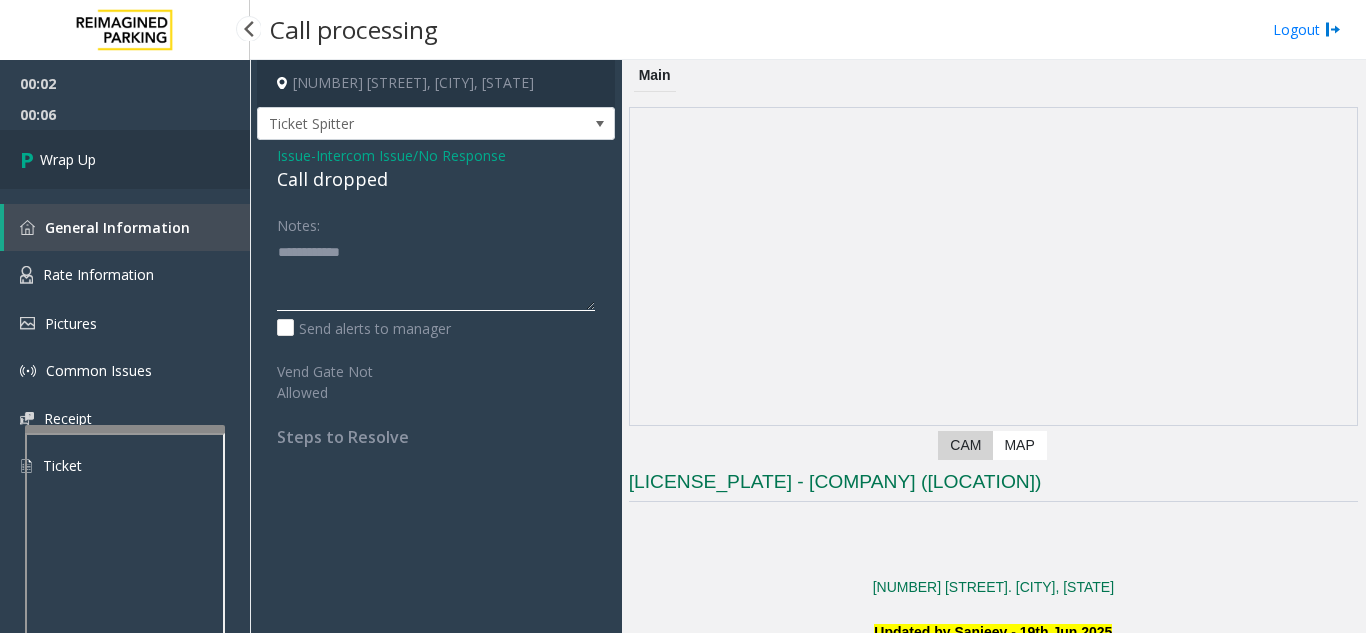 type on "**********" 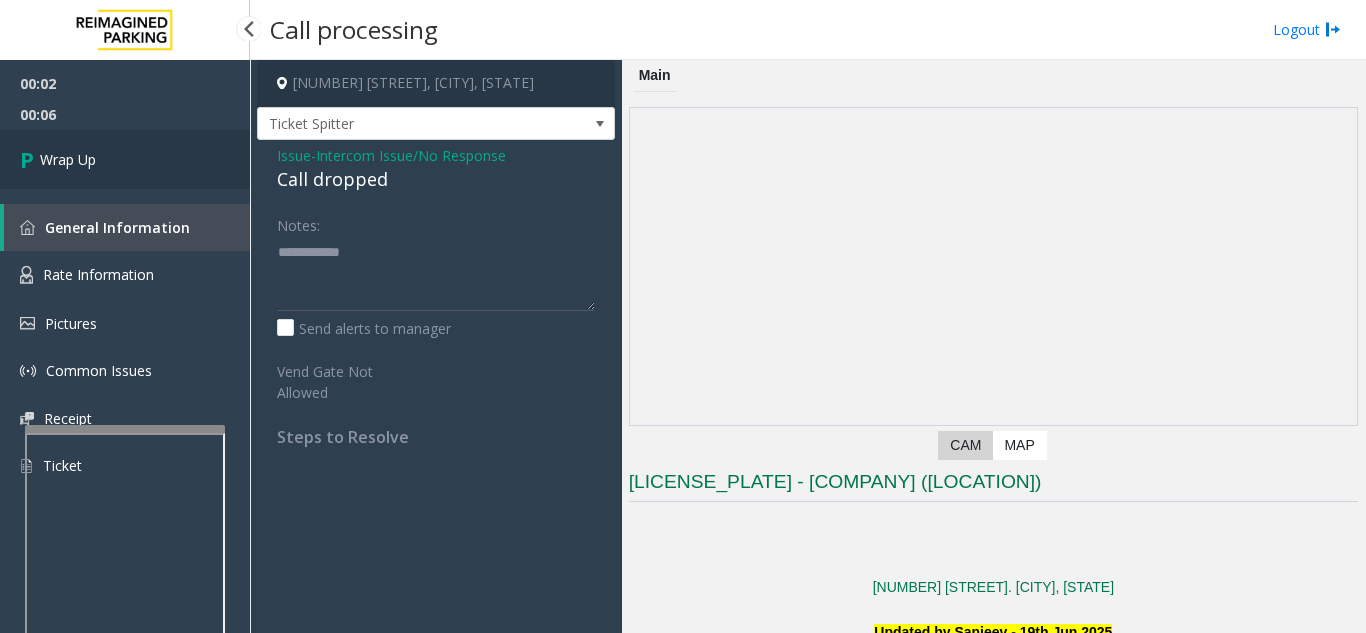click on "Wrap Up" at bounding box center (68, 159) 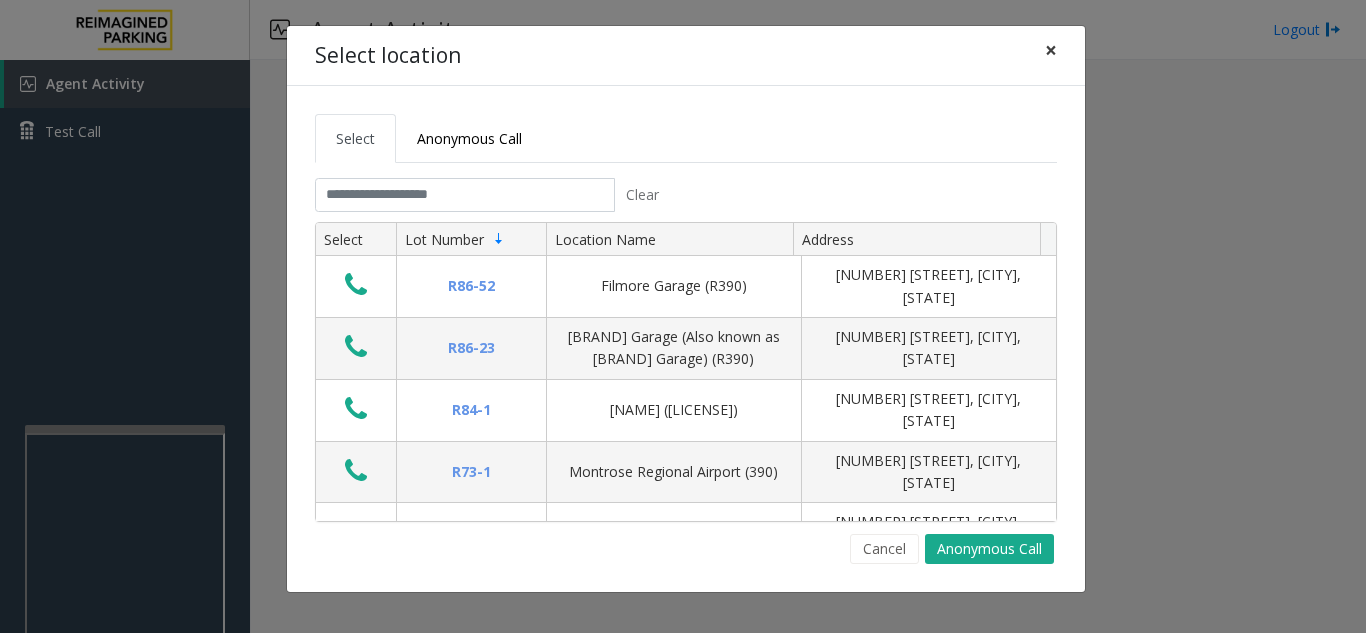 click on "×" 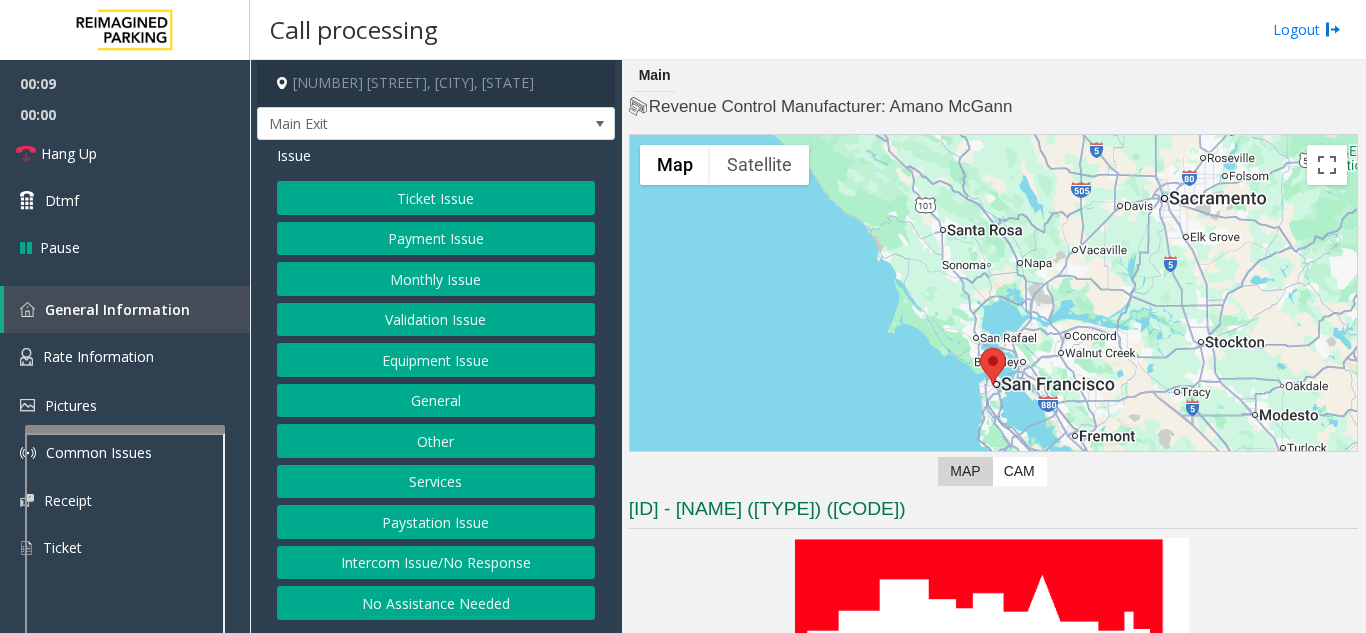 click on "Intercom Issue/No Response" 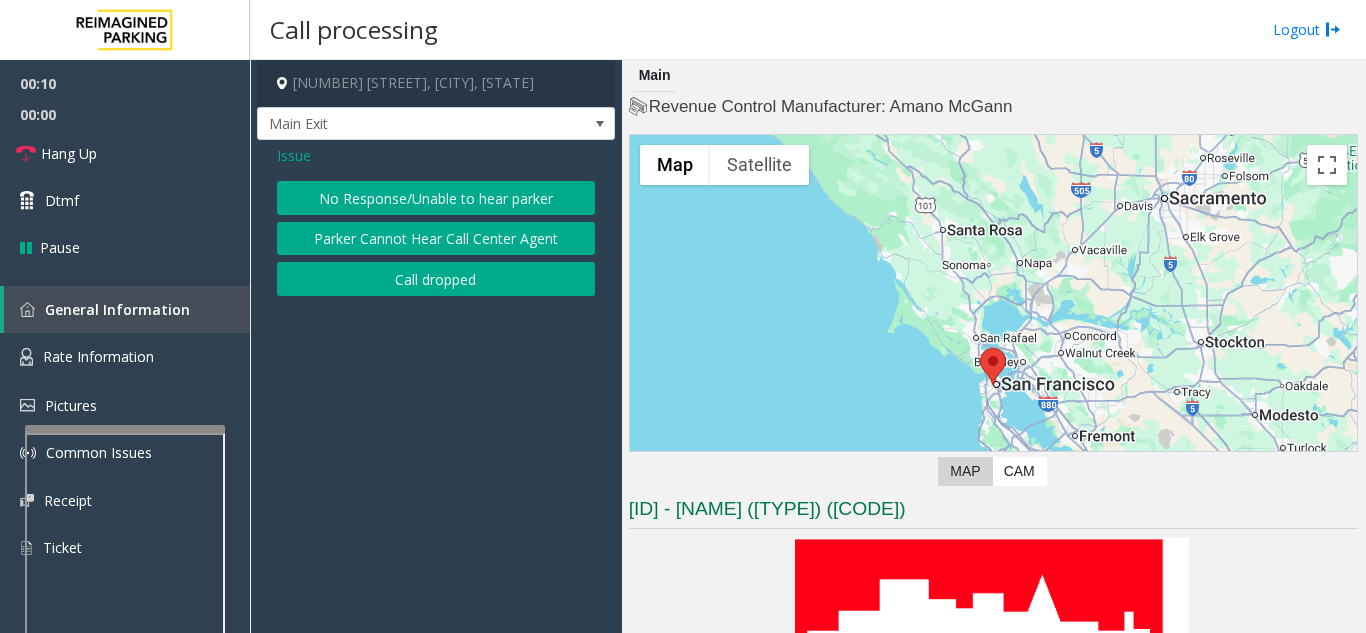 click on "No Response/Unable to hear parker" 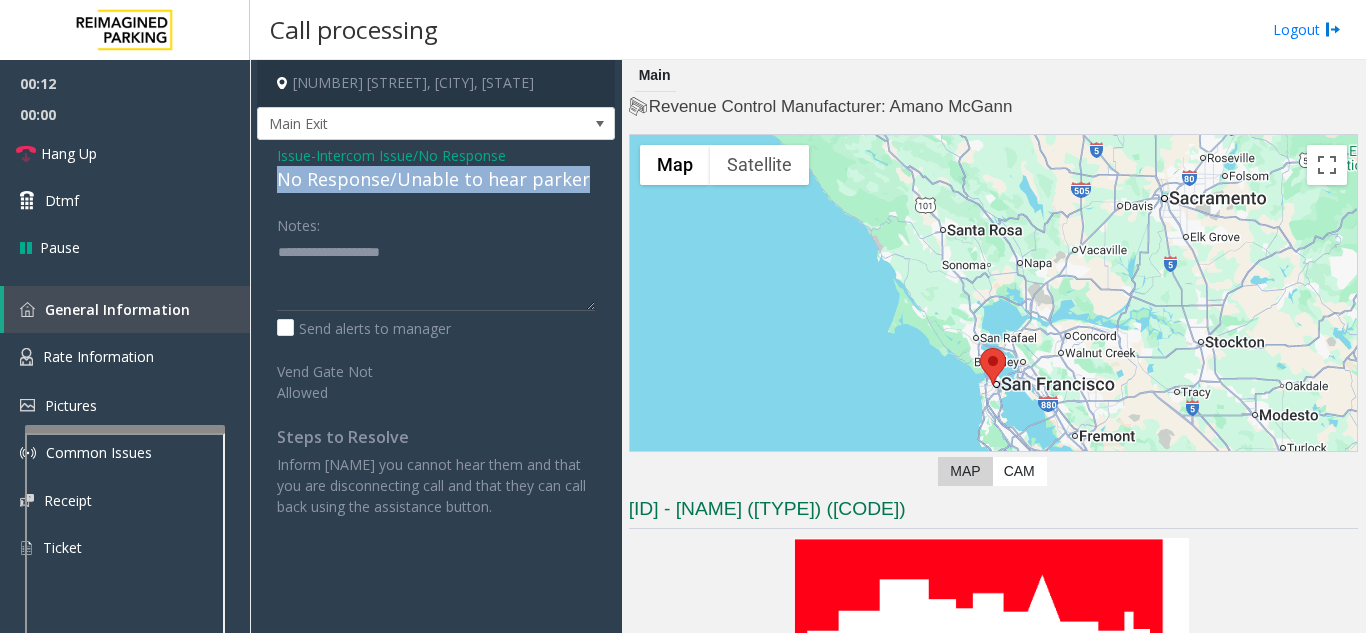 drag, startPoint x: 264, startPoint y: 181, endPoint x: 585, endPoint y: 185, distance: 321.02493 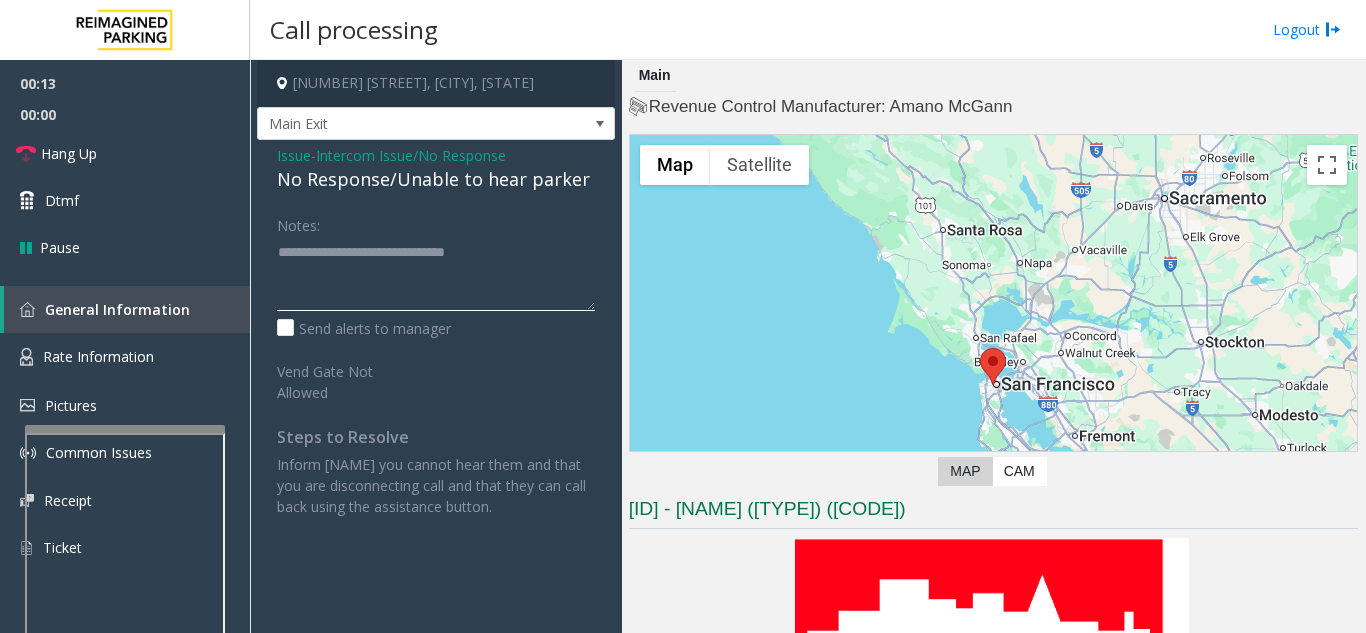 click 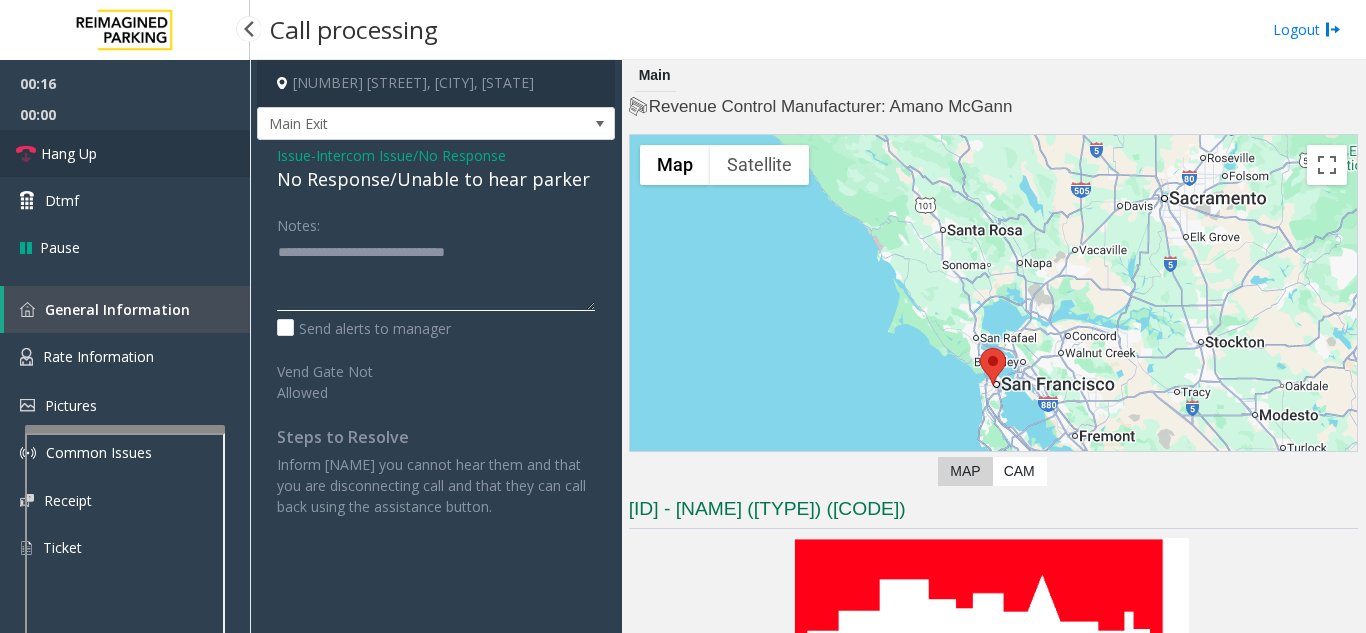 type on "**********" 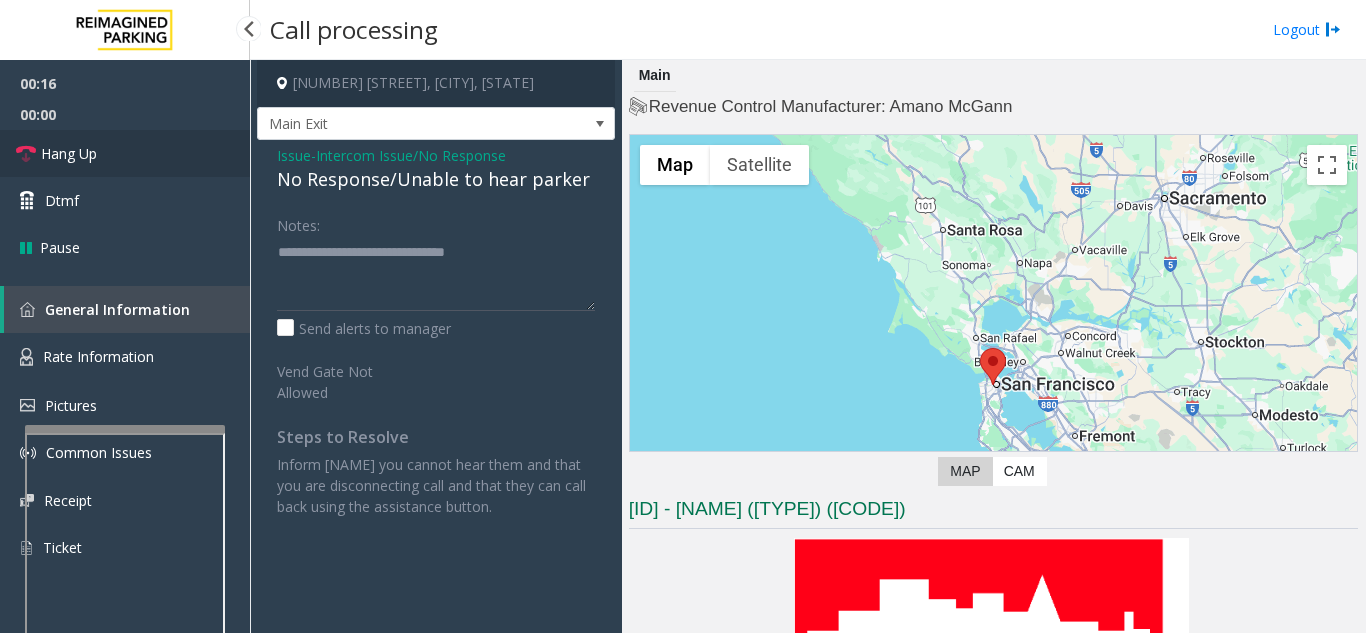 click on "Hang Up" at bounding box center [125, 153] 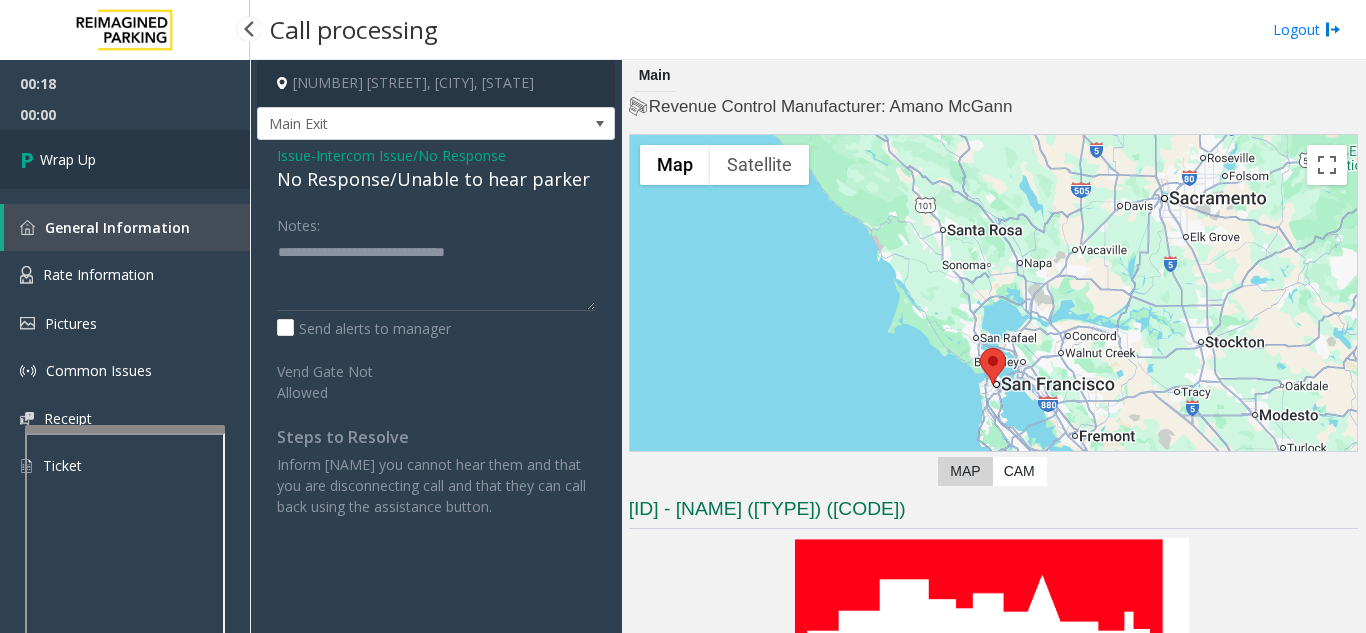 click on "Wrap Up" at bounding box center [125, 159] 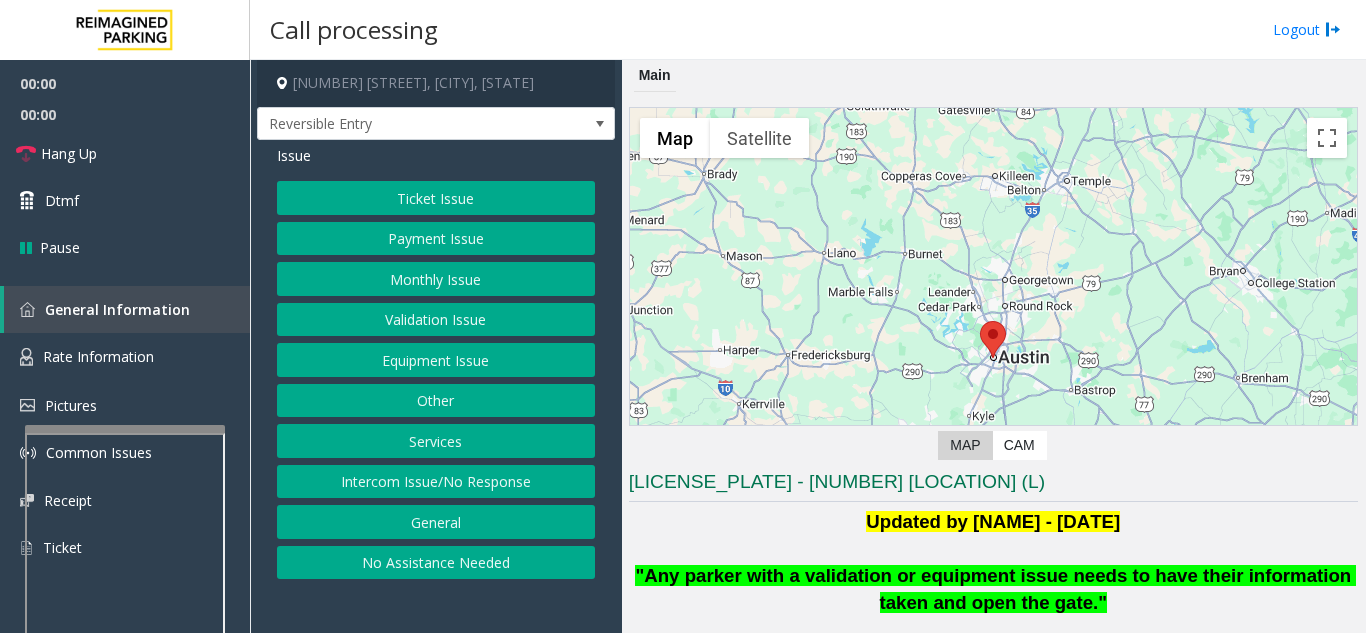 scroll, scrollTop: 400, scrollLeft: 0, axis: vertical 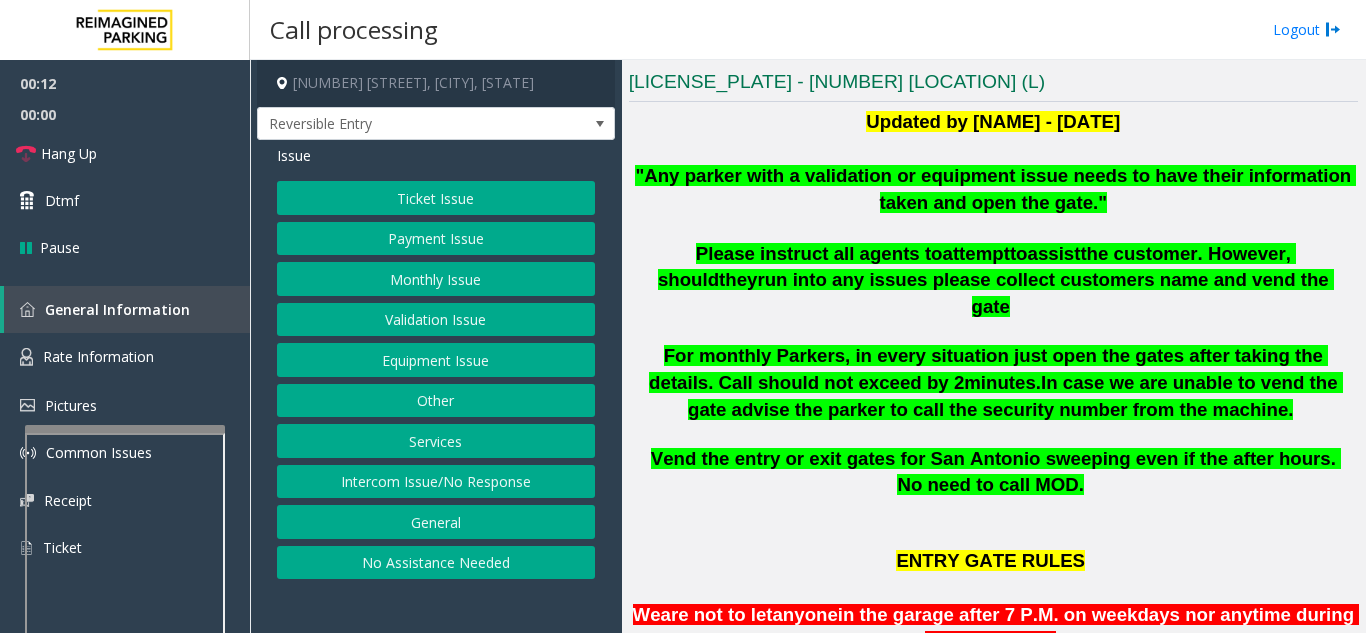 click on "Intercom Issue/No Response" 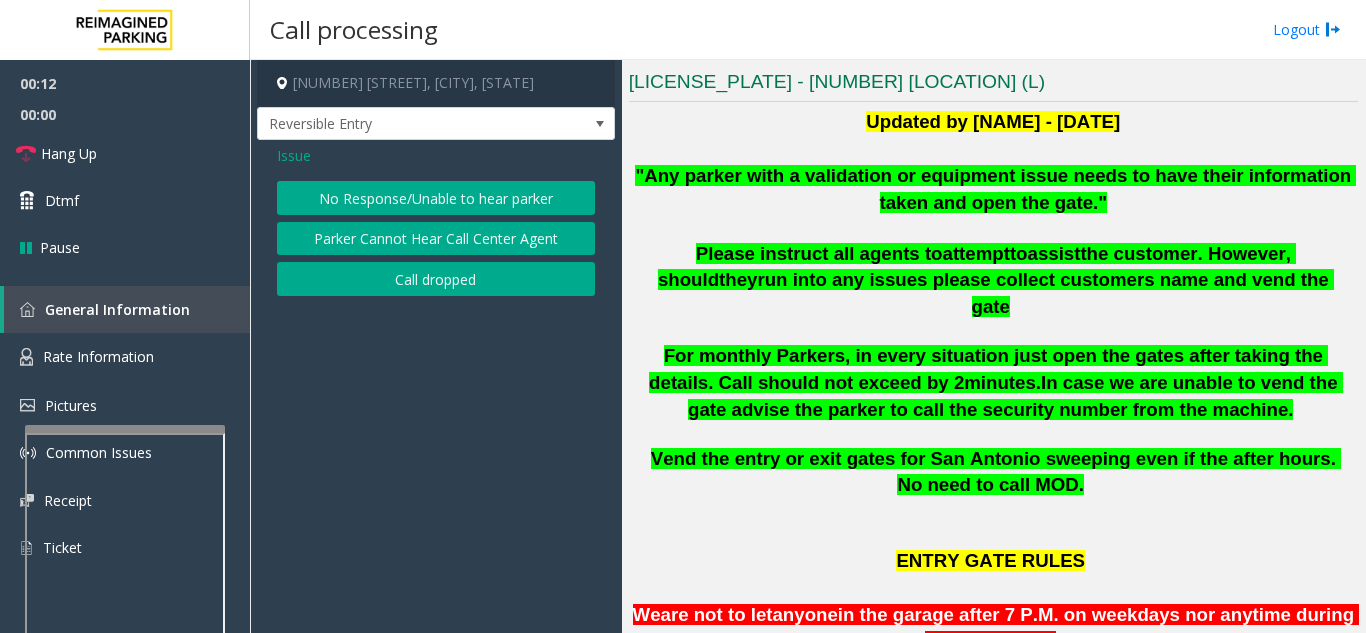 click on "No Response/Unable to hear parker" 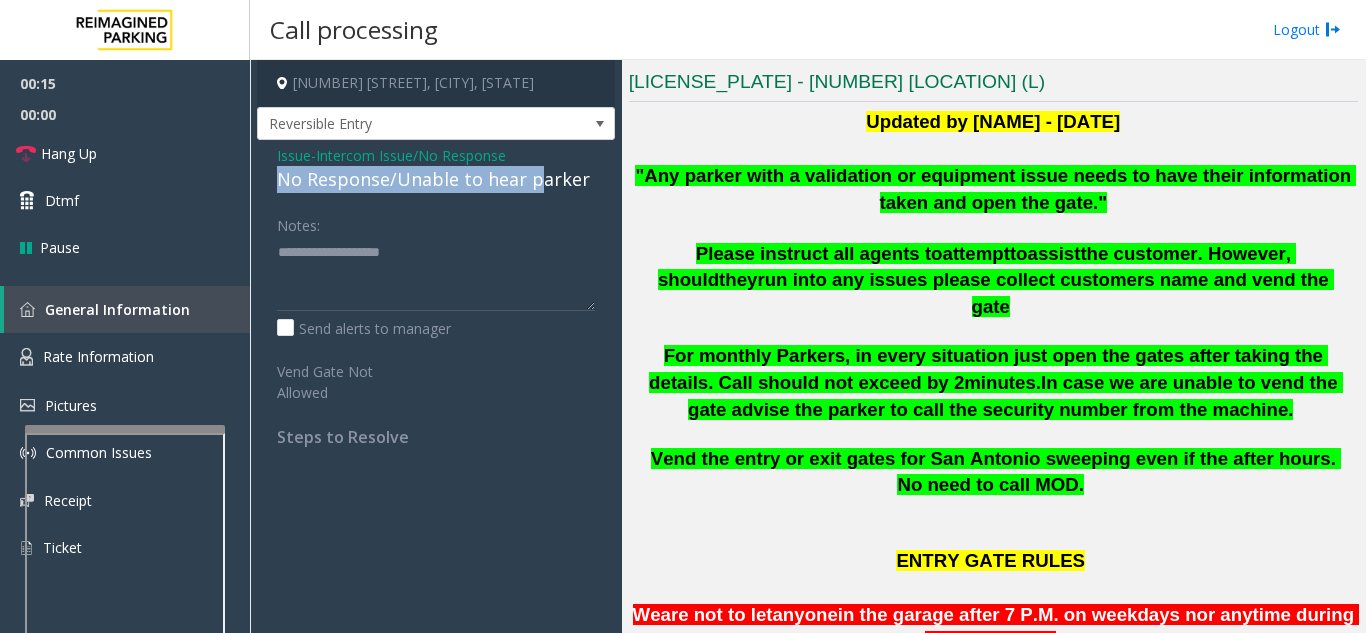 drag, startPoint x: 269, startPoint y: 182, endPoint x: 538, endPoint y: 182, distance: 269 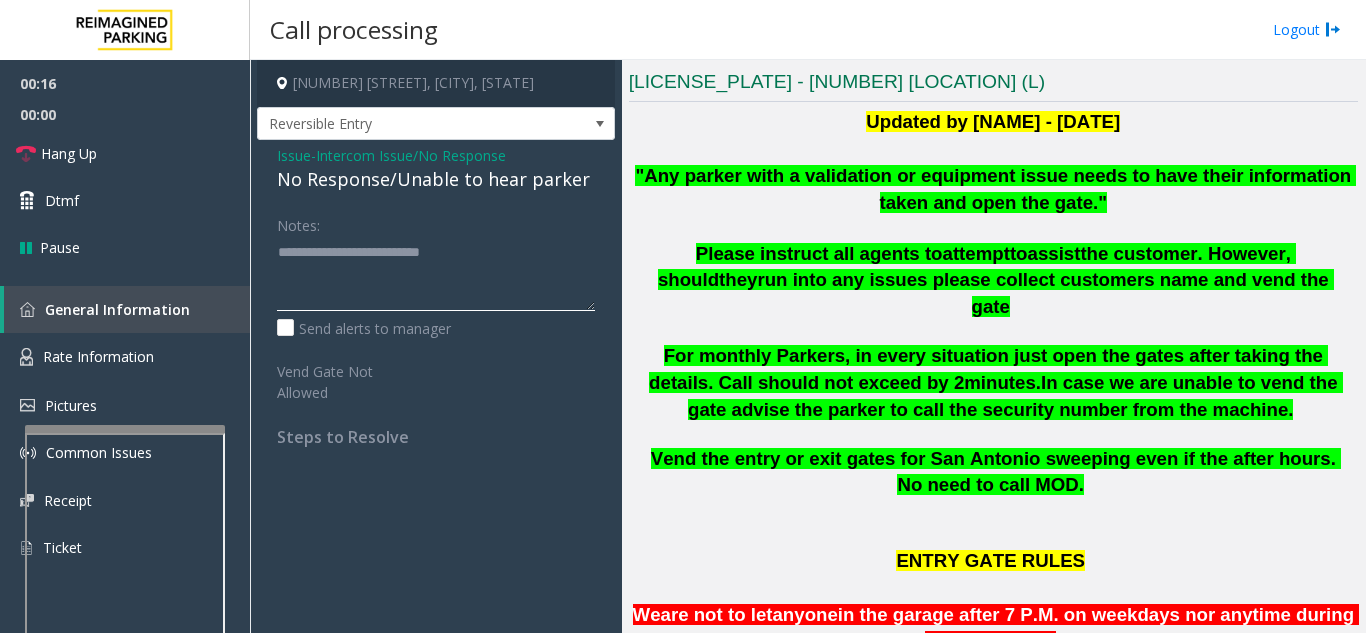 type on "**********" 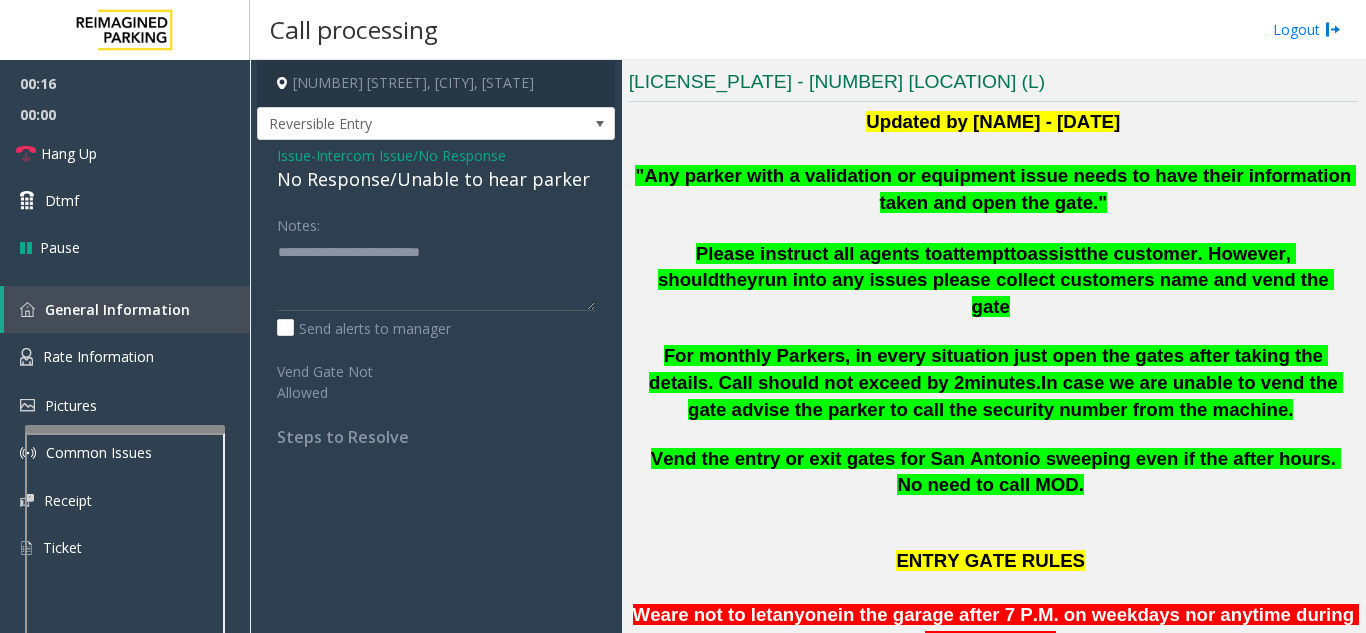 click on "Issue - Intercom Issue/No Response No Response/Unable to hear [NAME] Notes: Send alerts to manager Vend Gate Not Allowed Steps to Resolve" 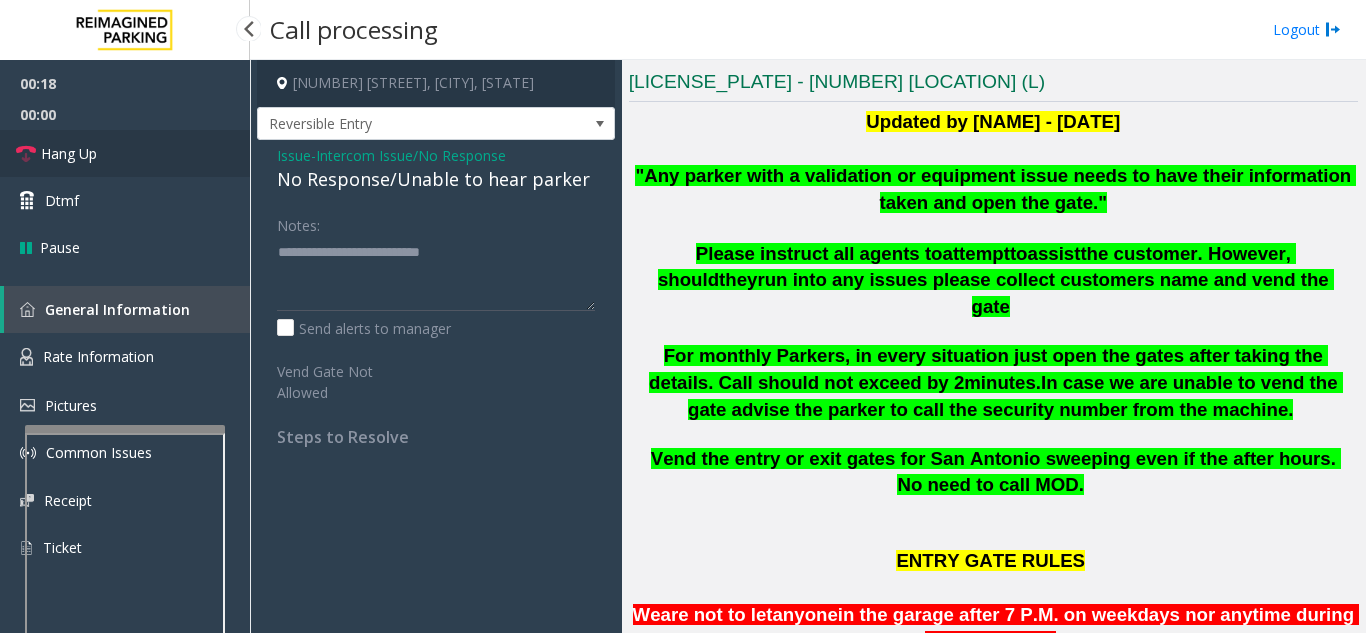 click on "Hang Up" at bounding box center [125, 153] 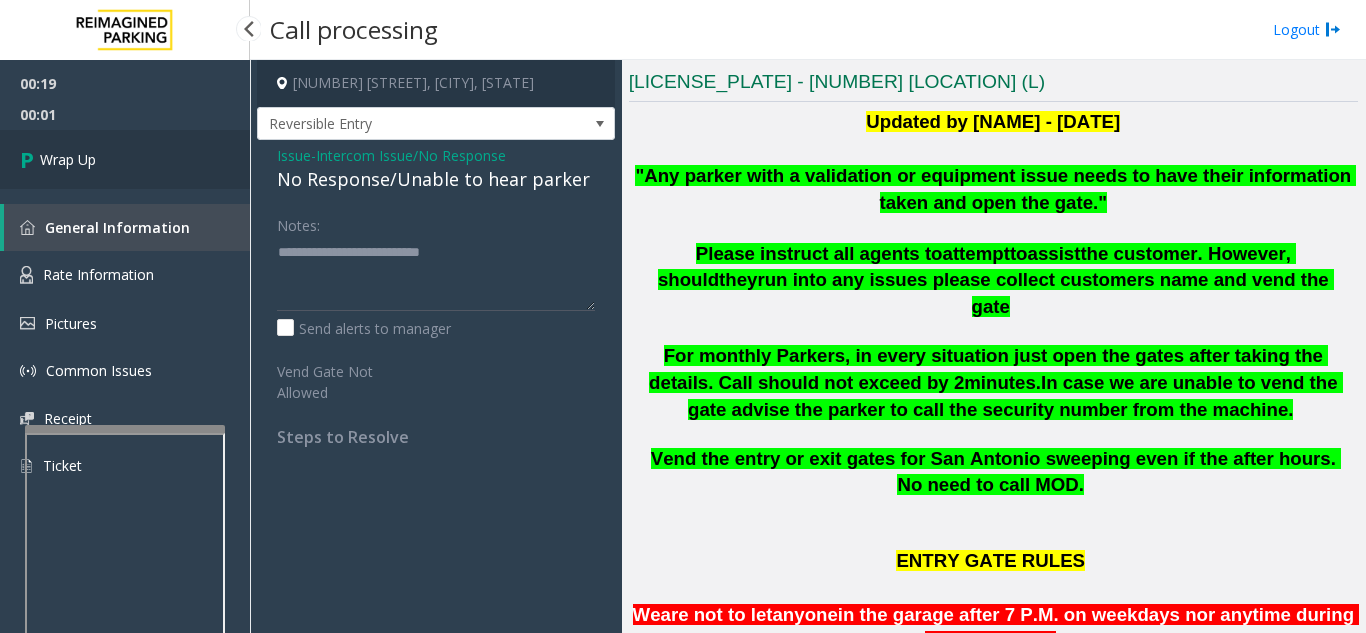 click on "Wrap Up" at bounding box center [125, 159] 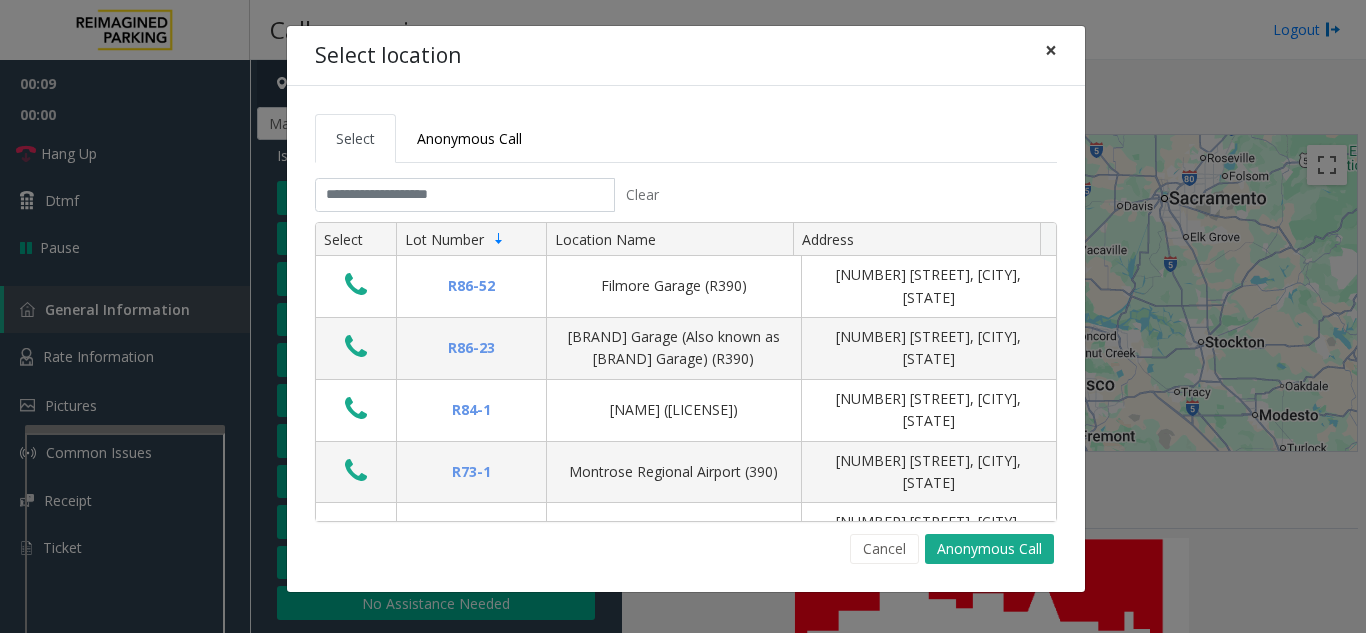 click on "×" 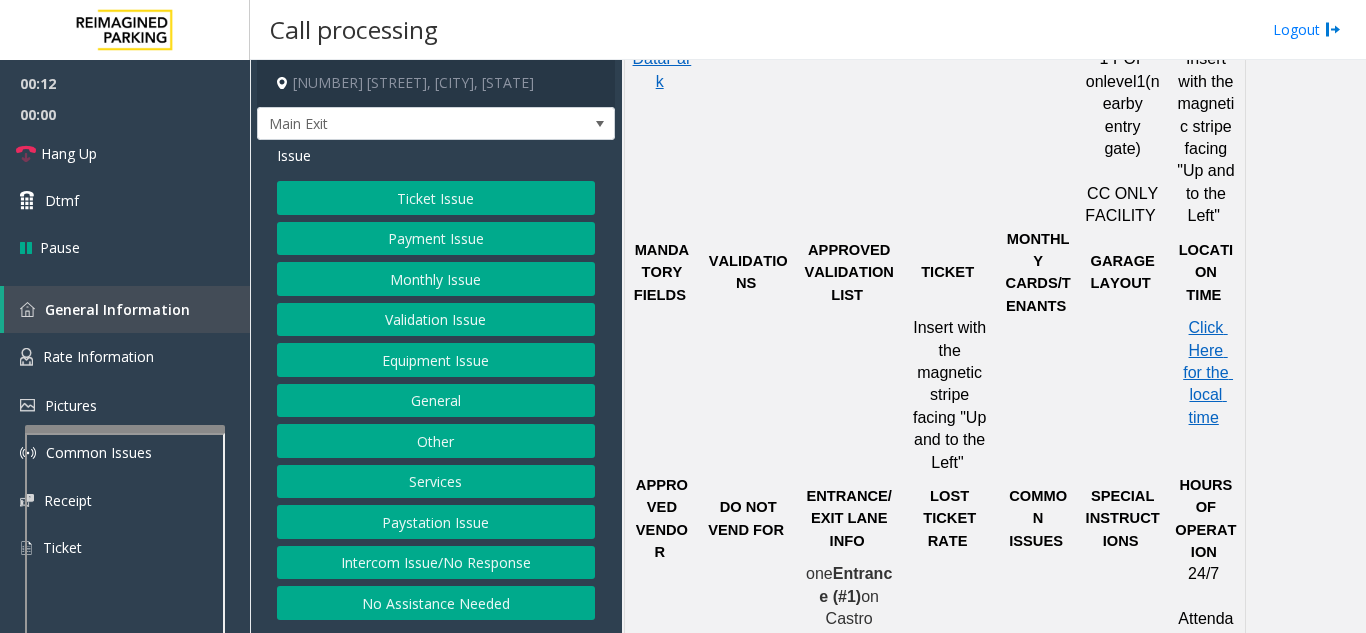 scroll, scrollTop: 1300, scrollLeft: 0, axis: vertical 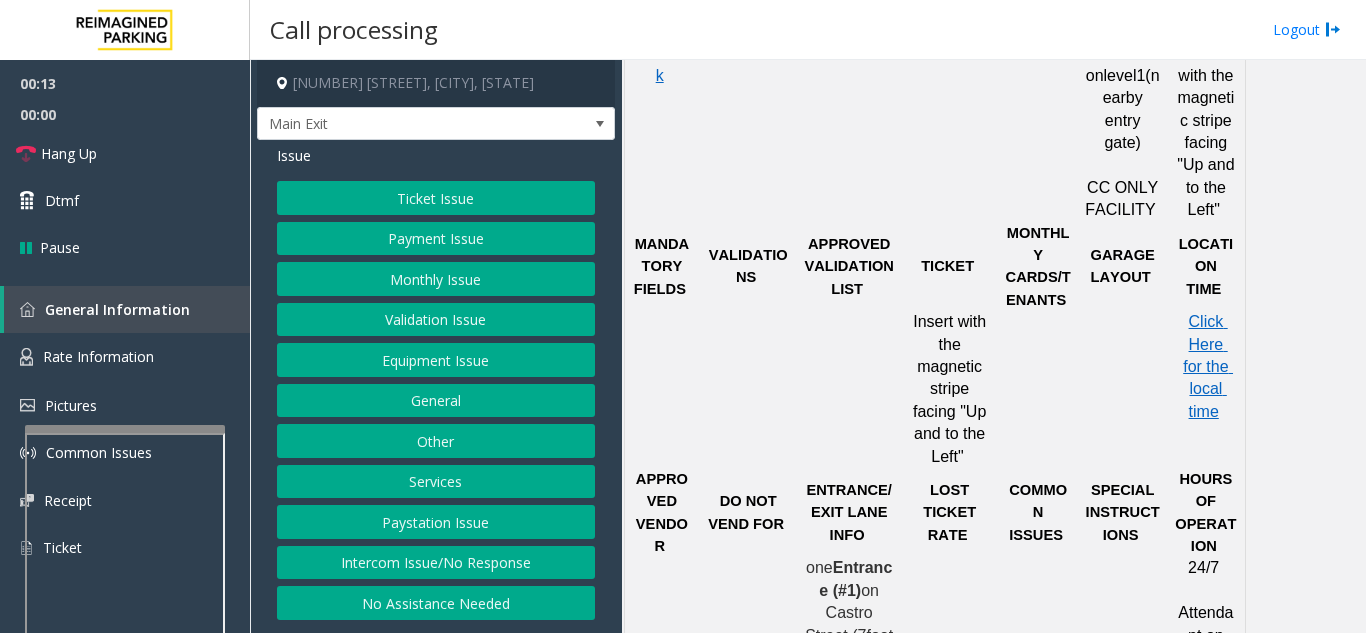 click on "Ticket Issue" 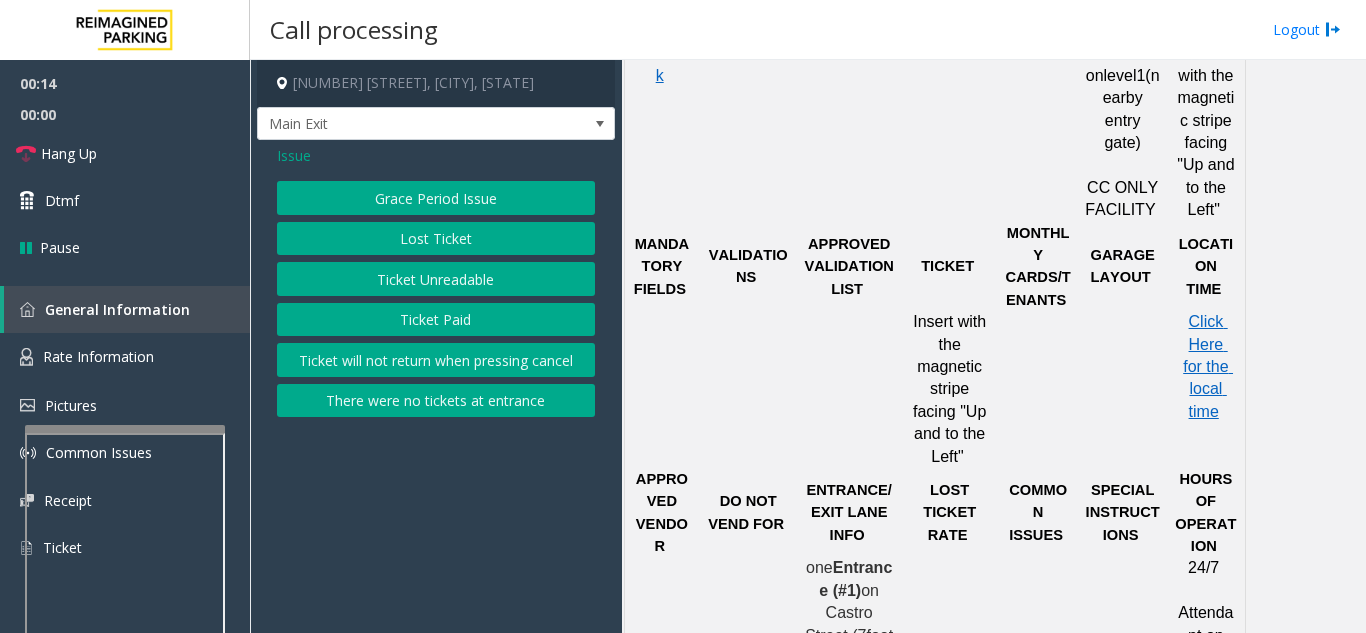 click on "Ticket Unreadable" 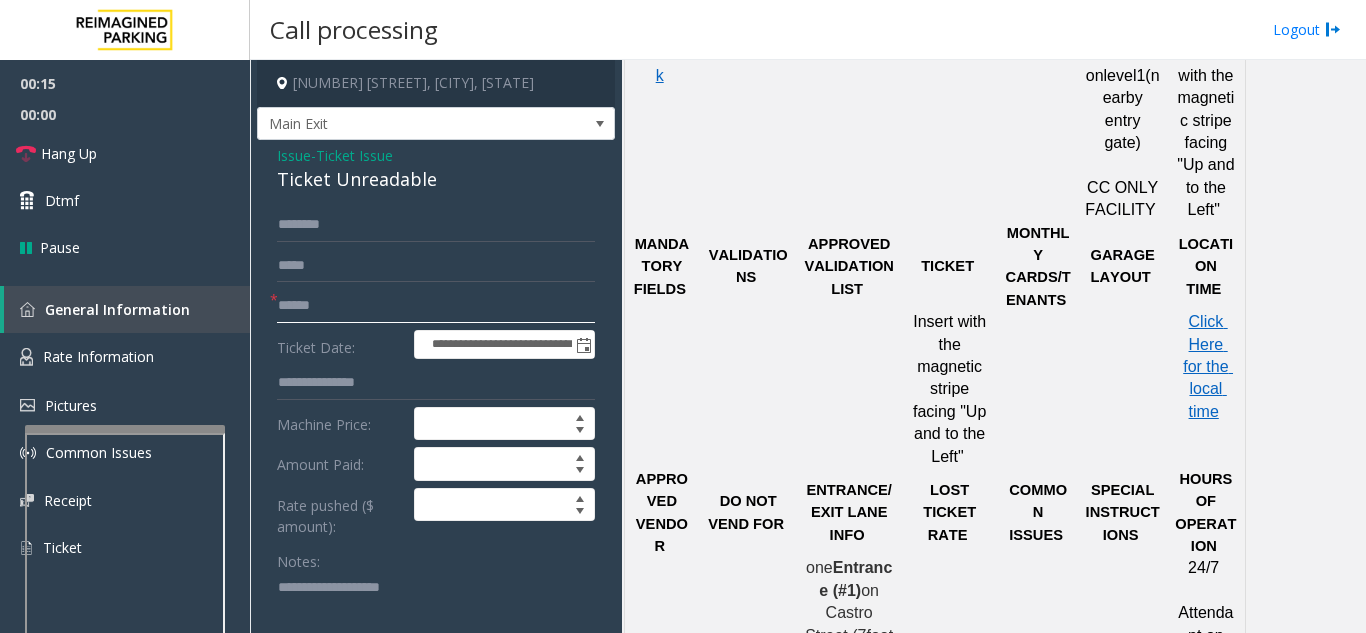 click 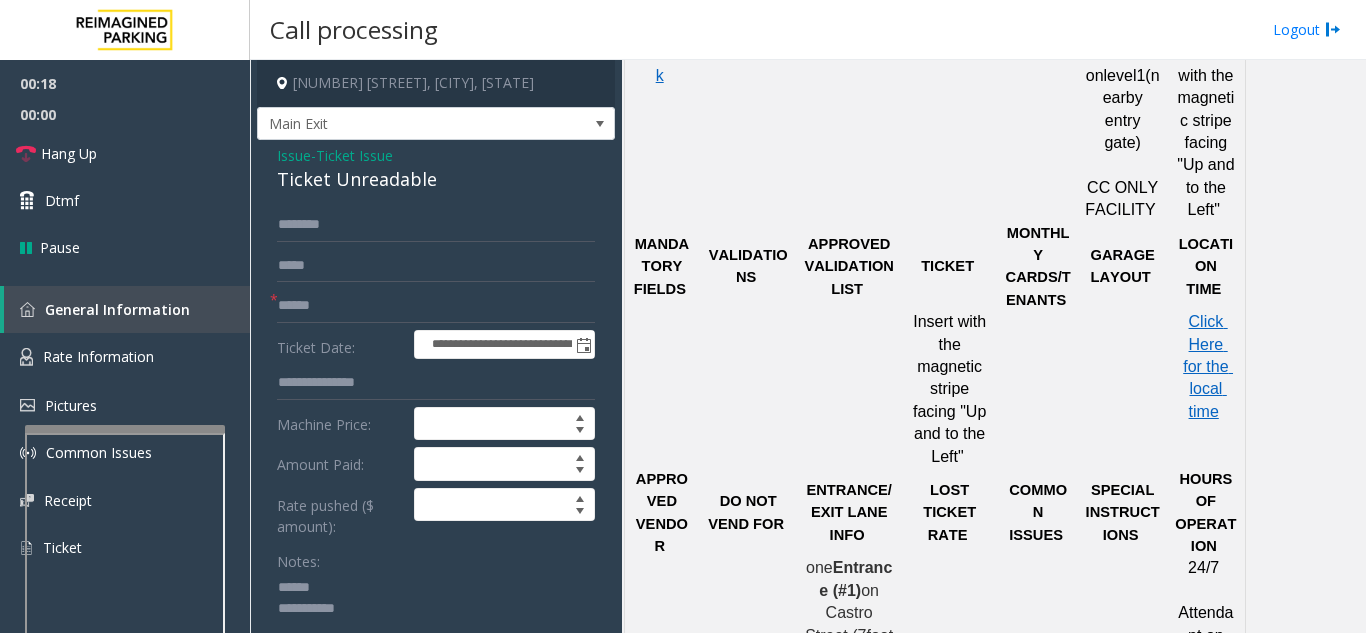 click 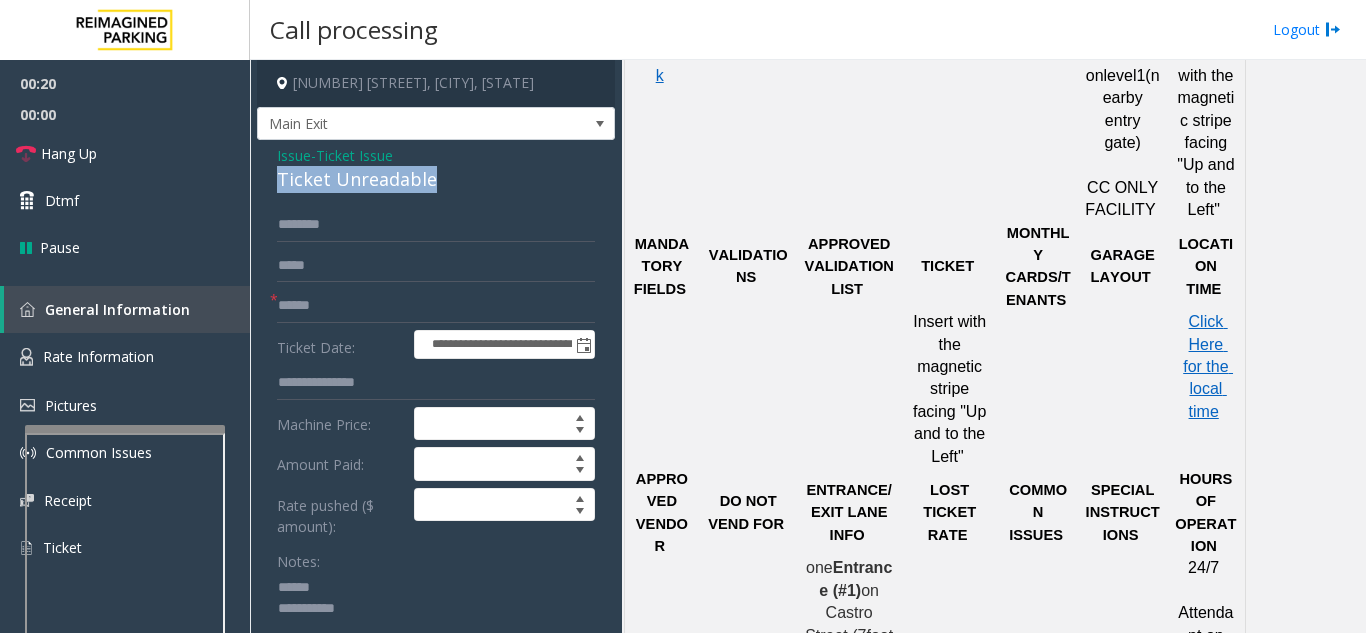 drag, startPoint x: 268, startPoint y: 175, endPoint x: 441, endPoint y: 186, distance: 173.34937 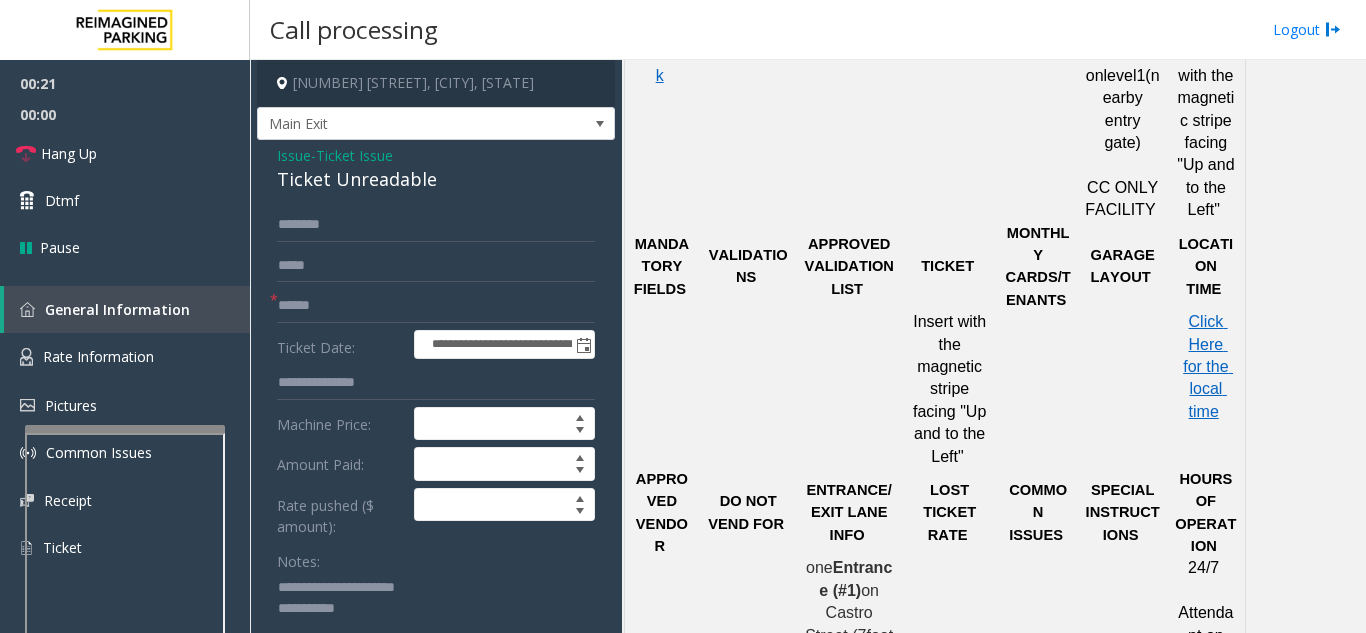 type on "**********" 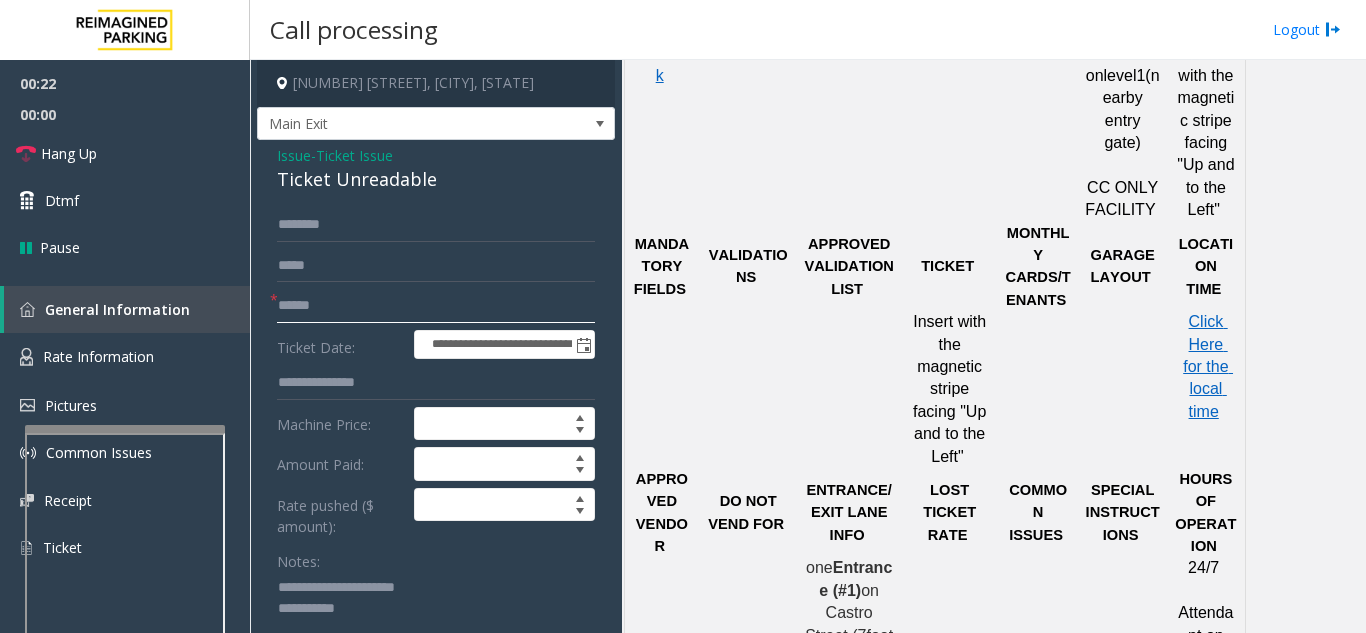 click 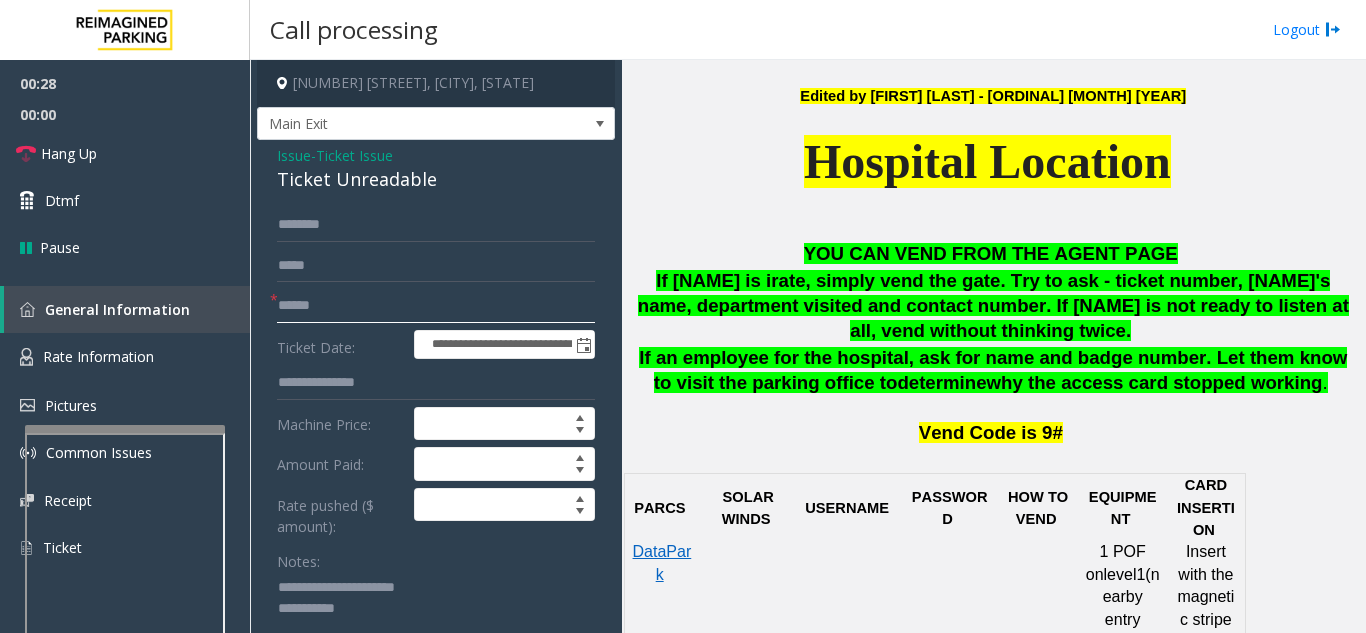 scroll, scrollTop: 800, scrollLeft: 0, axis: vertical 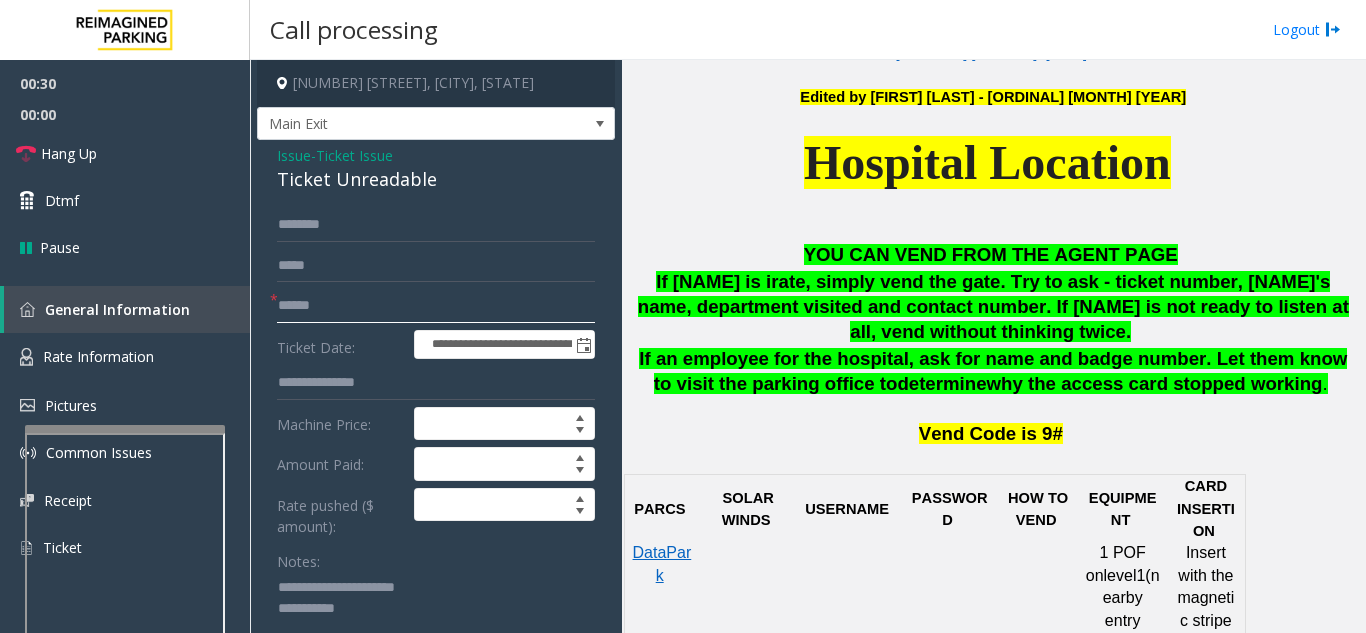 type on "******" 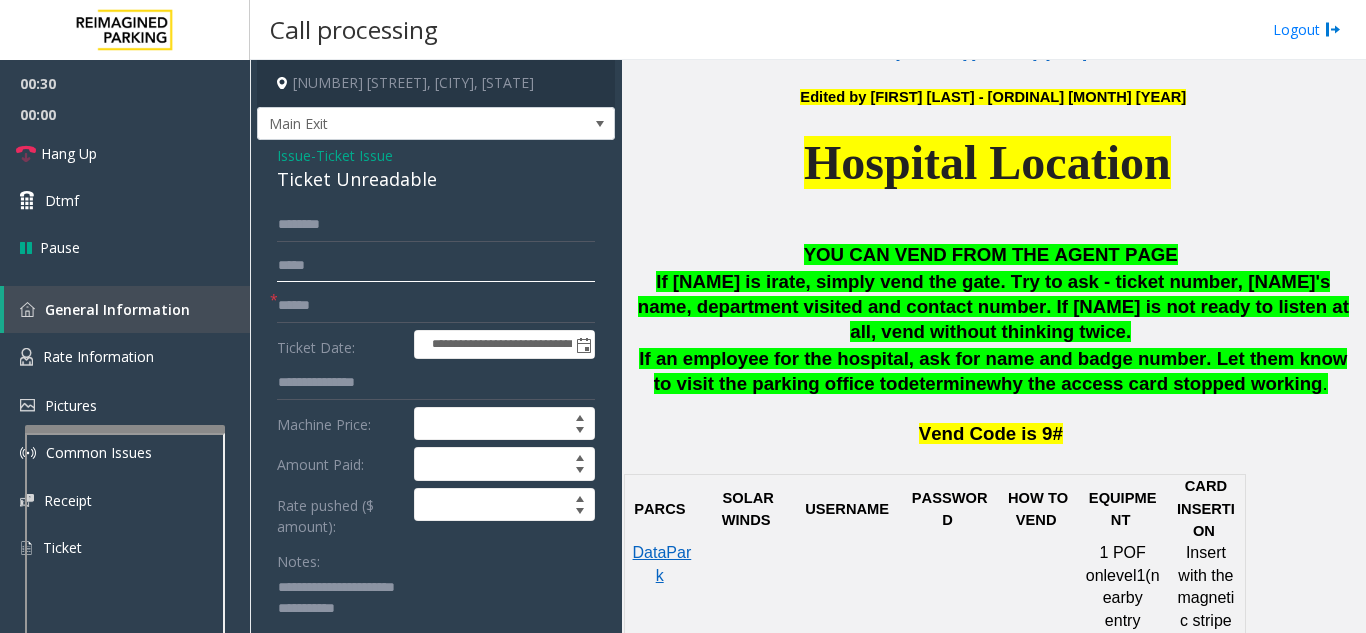 click 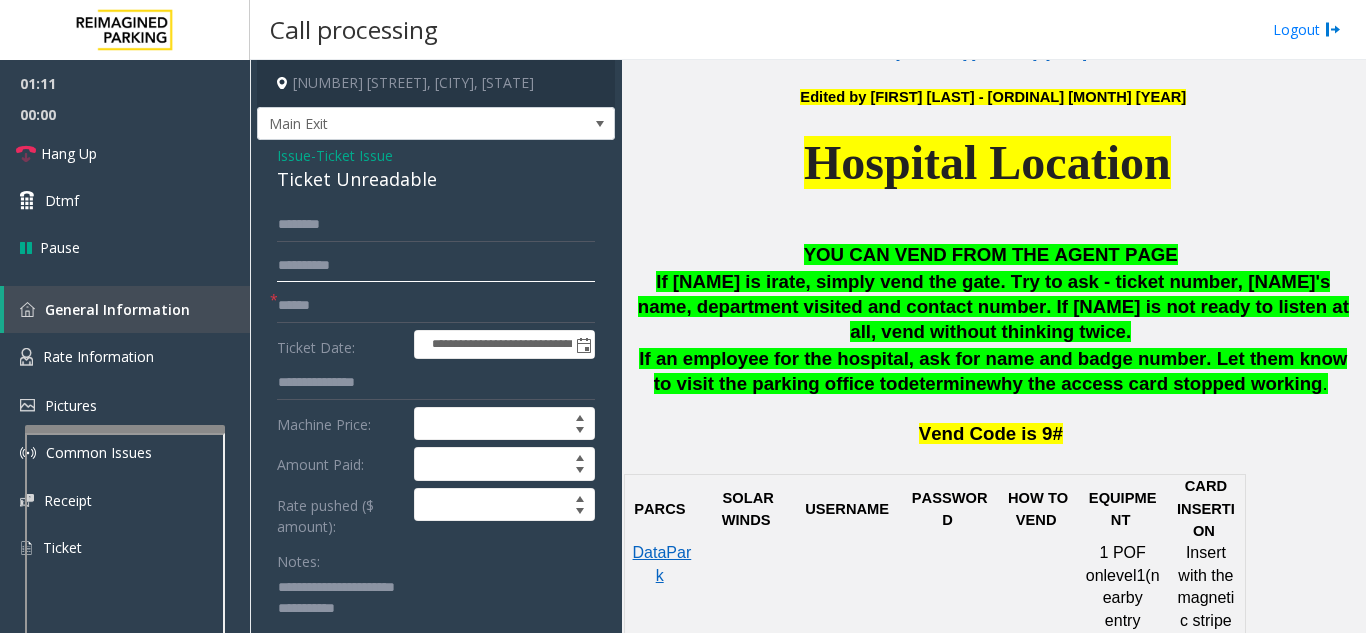 type on "**********" 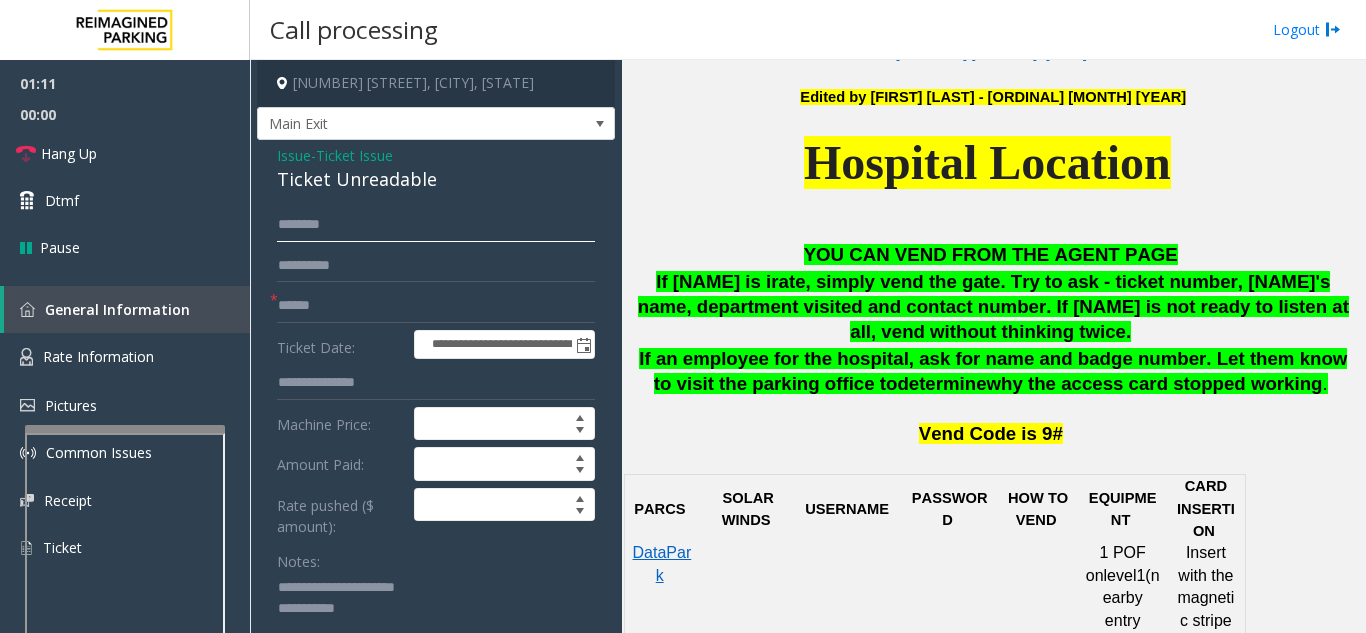 click 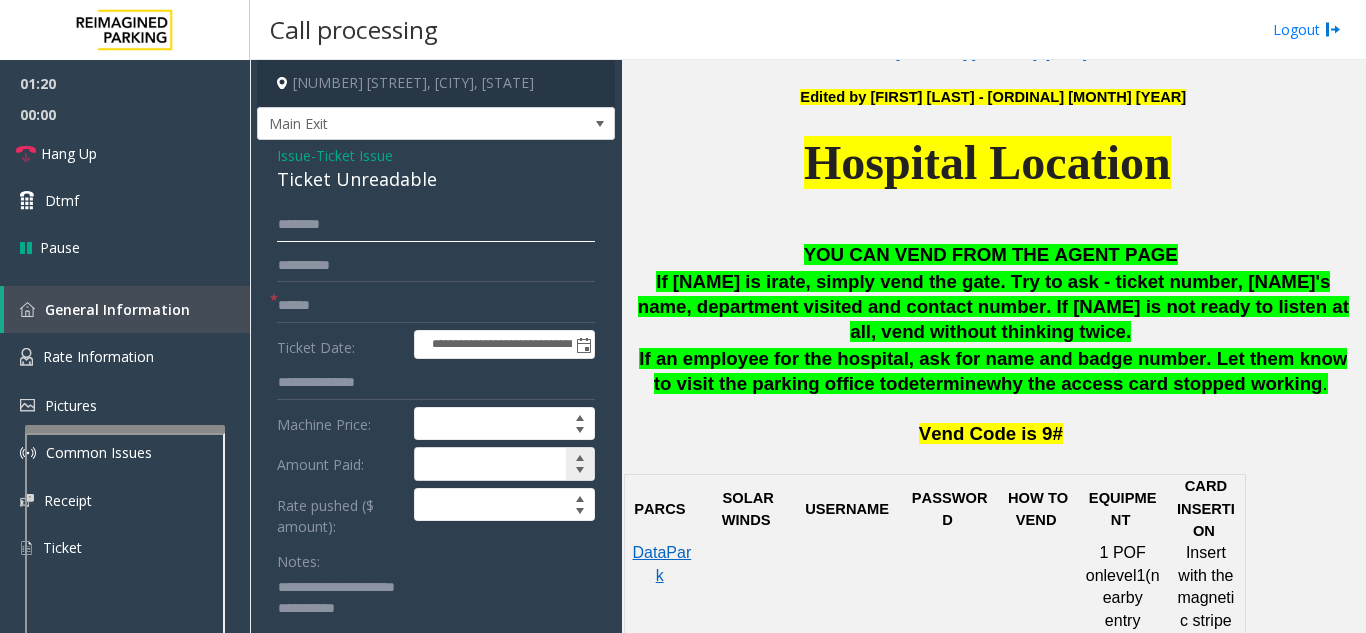 scroll, scrollTop: 200, scrollLeft: 0, axis: vertical 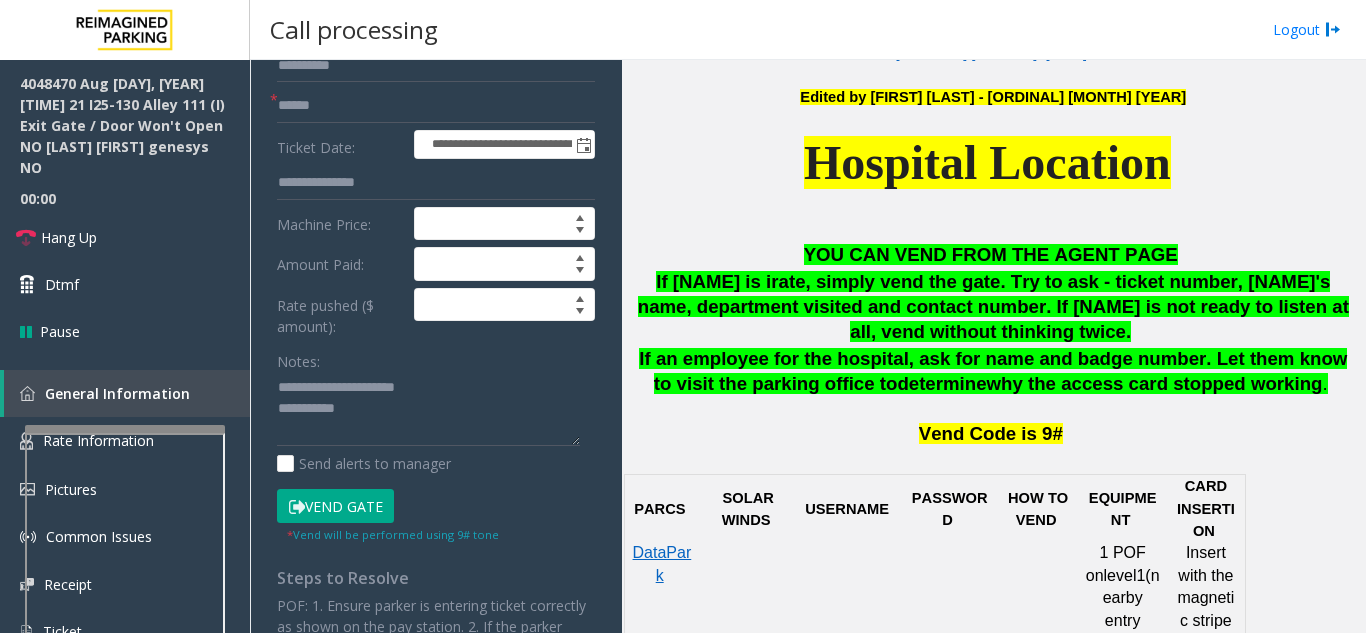 click on "Vend Gate" 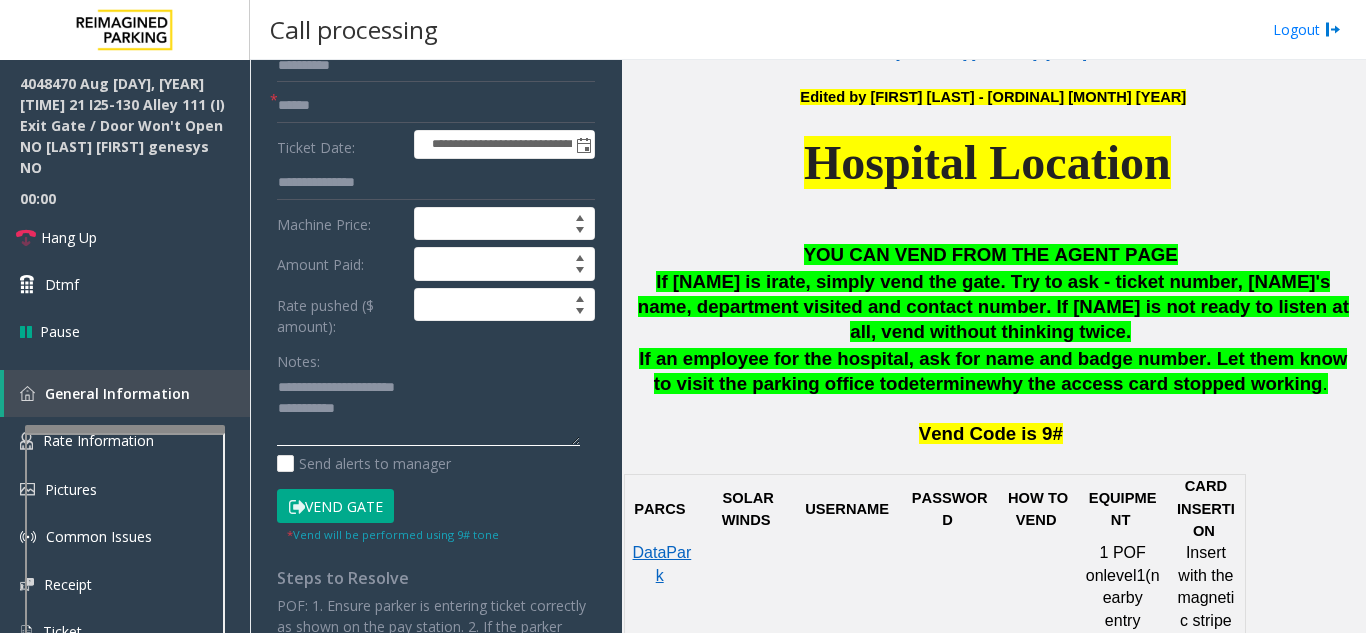click 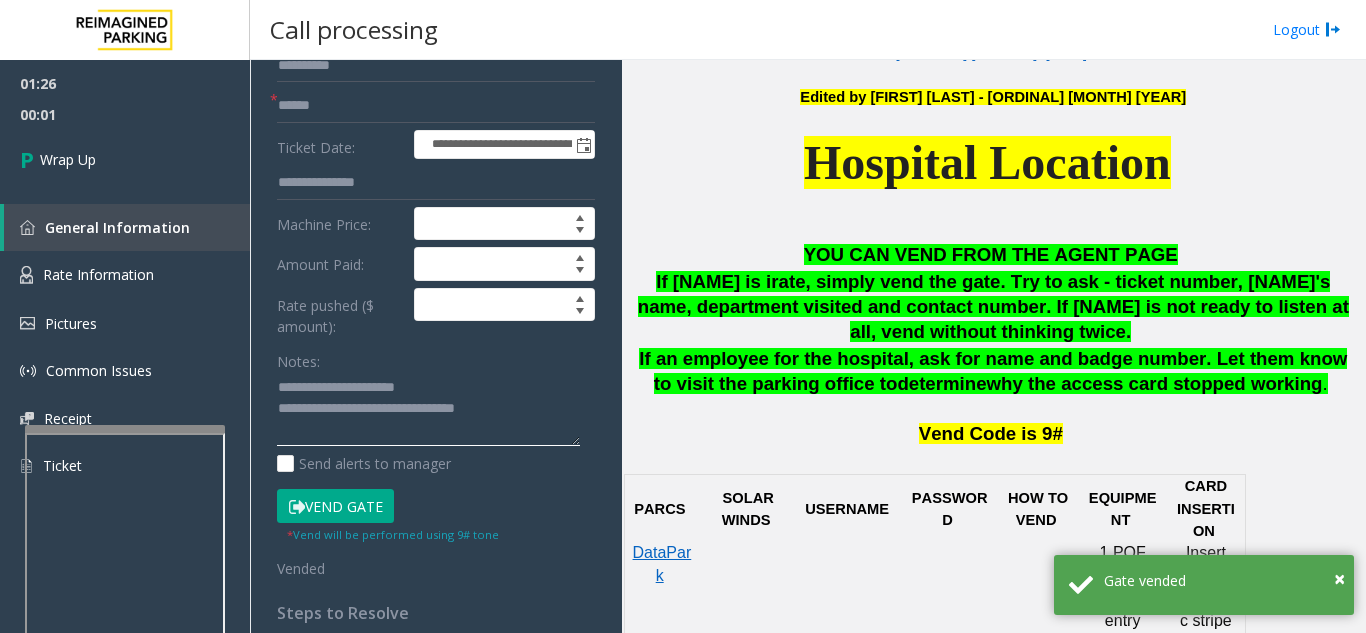 click 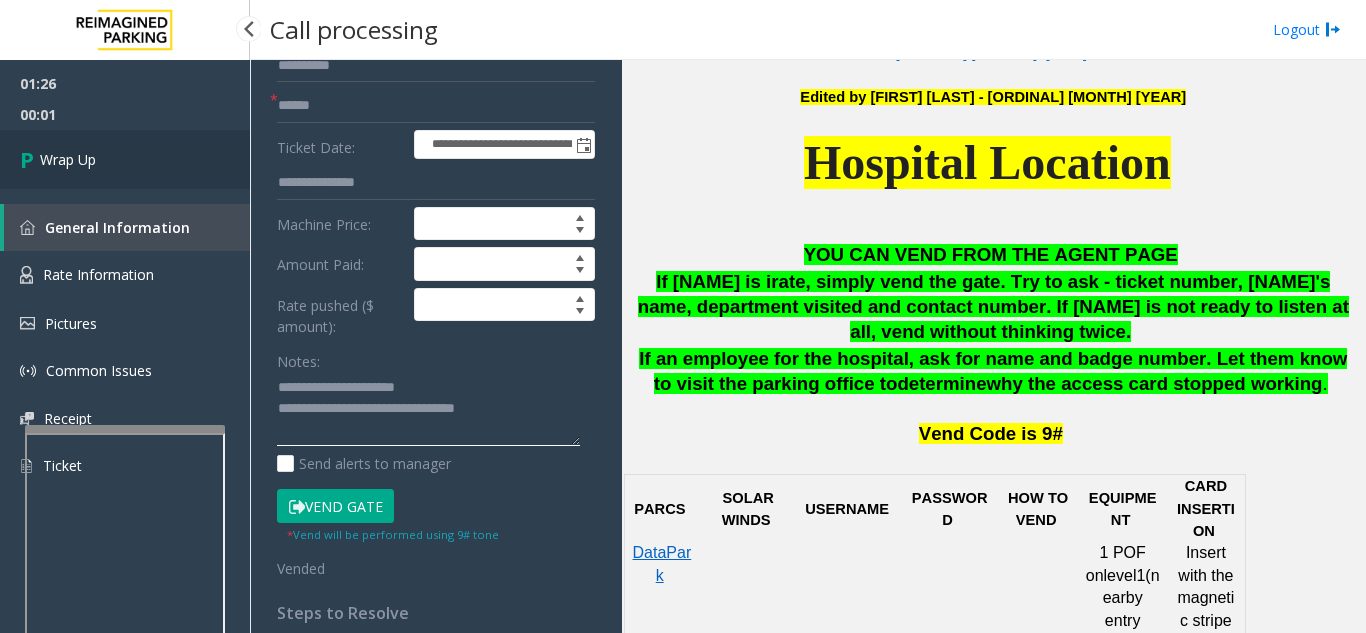 type on "**********" 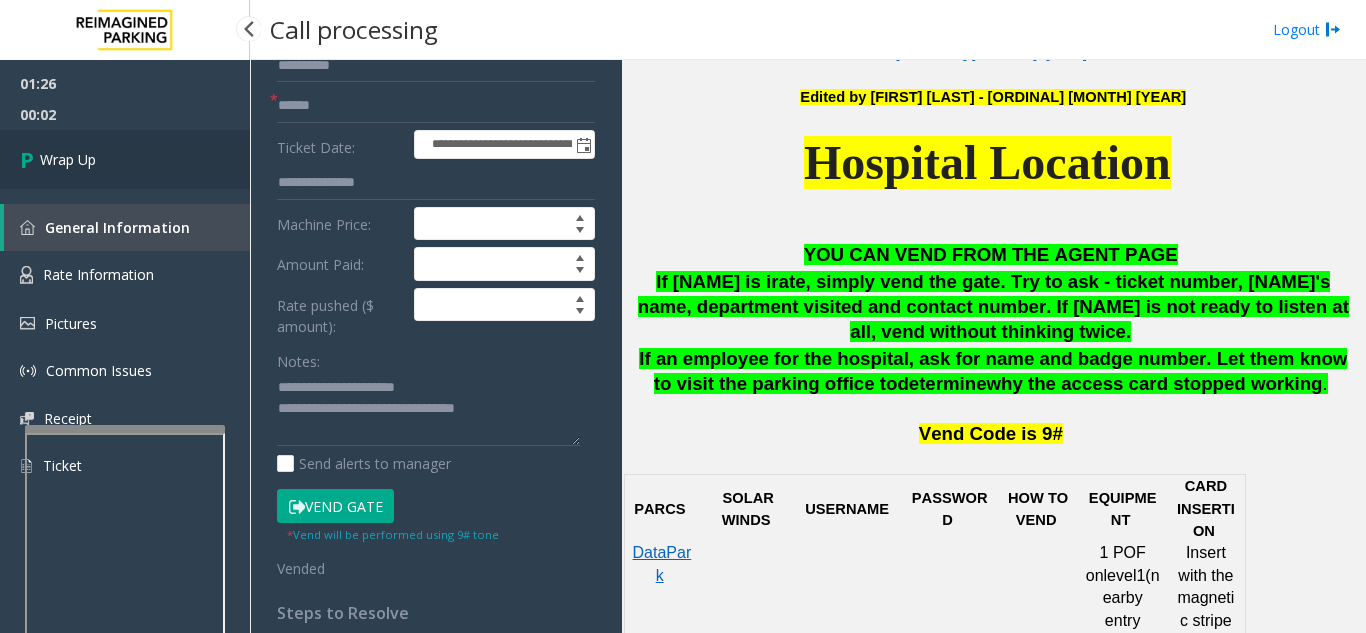 click on "Wrap Up" at bounding box center (125, 159) 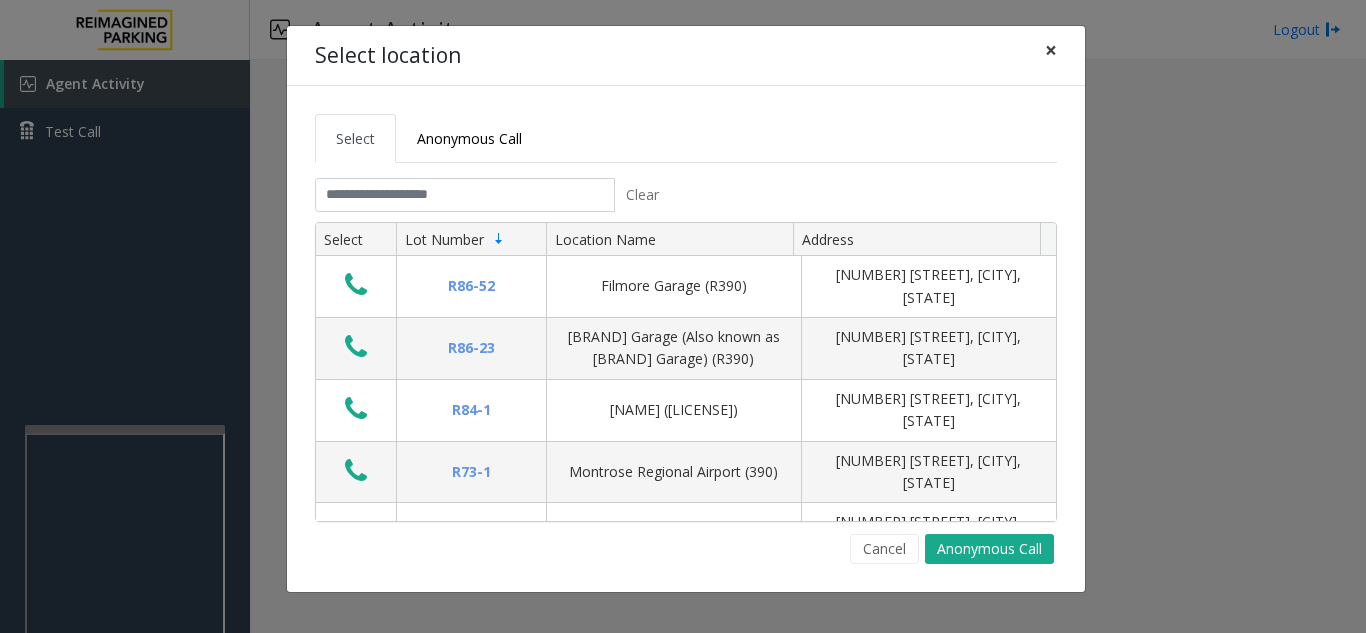 click on "×" 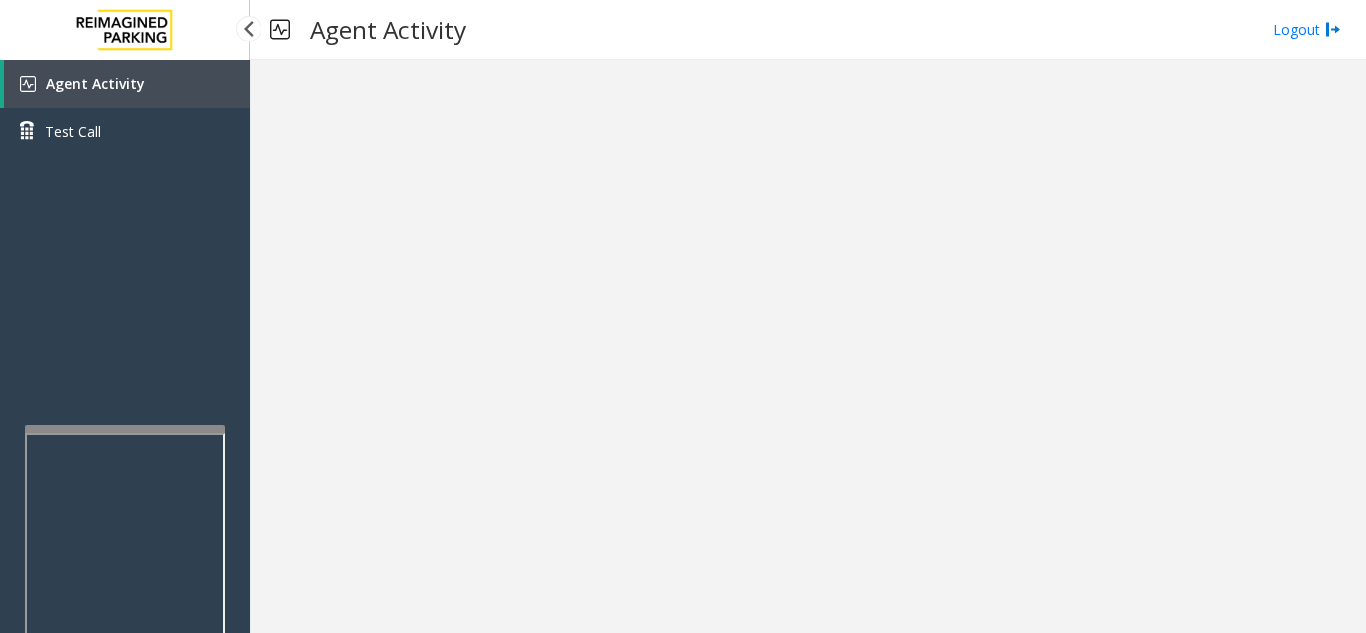 click on "Agent Activity" at bounding box center [127, 84] 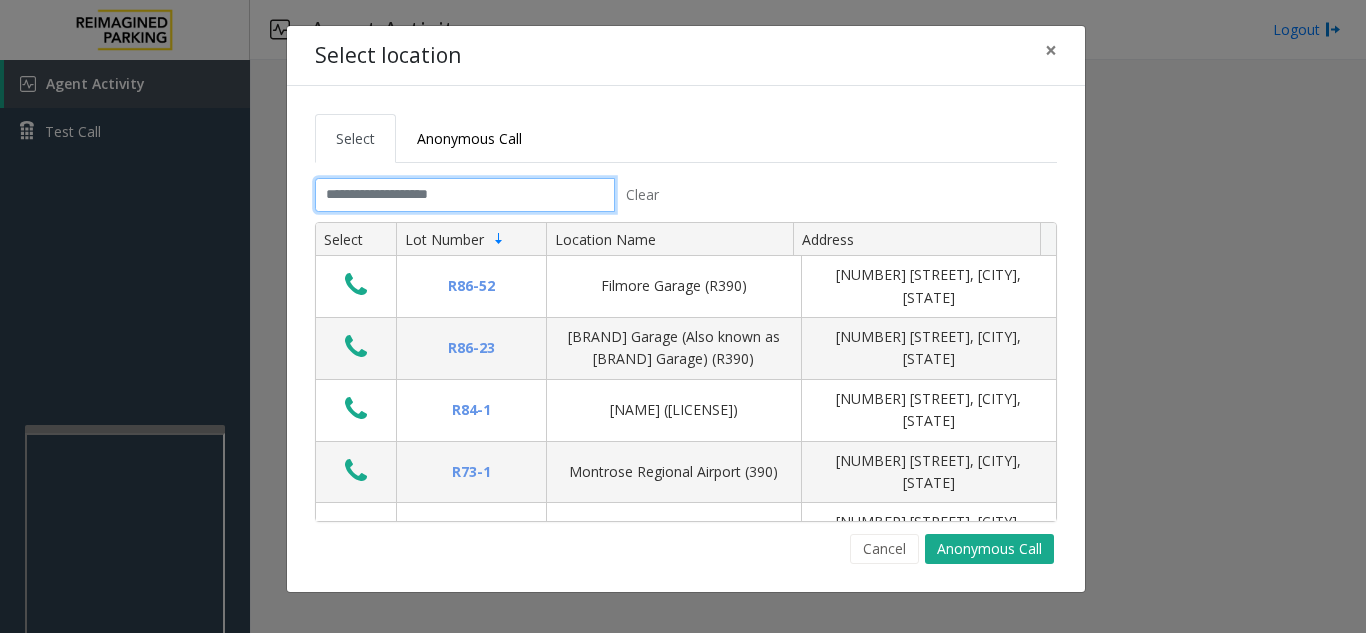 click 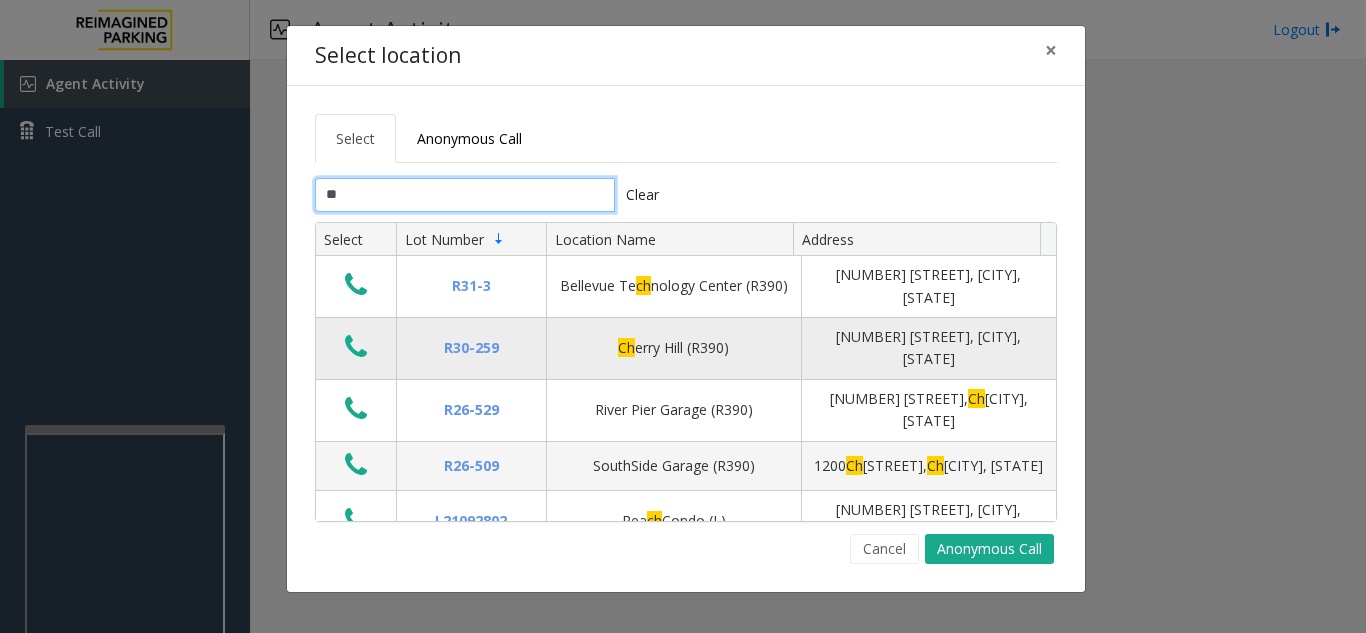 type on "**" 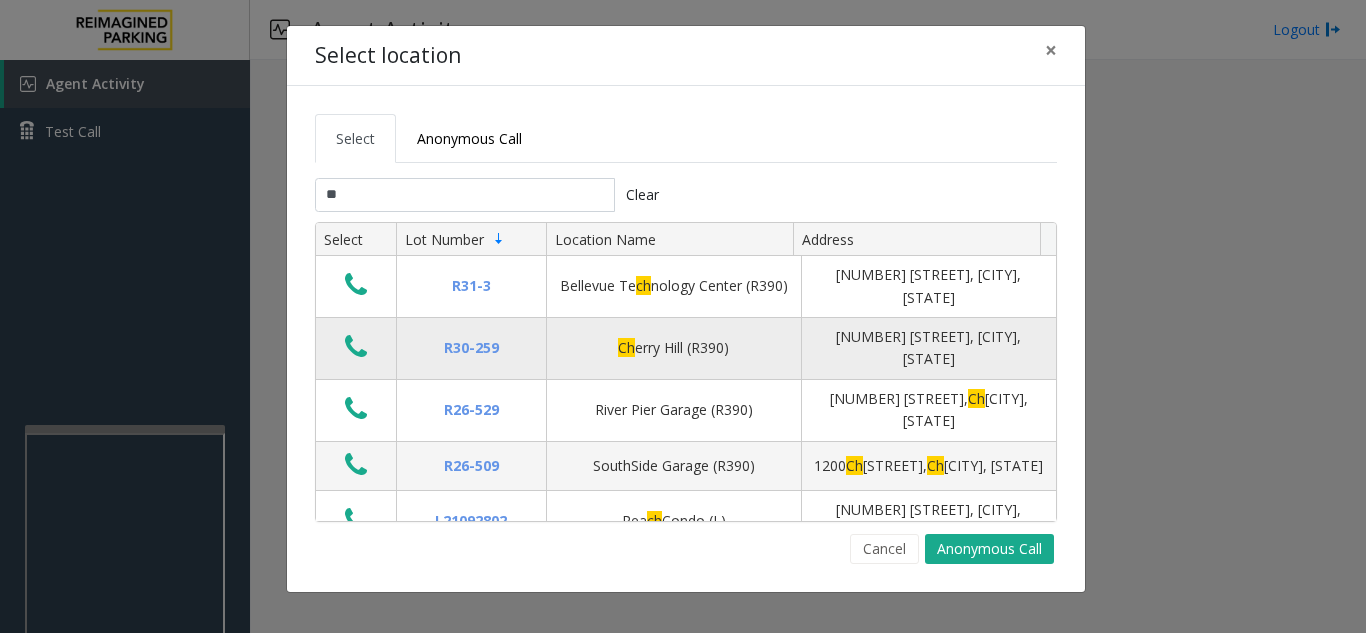 click 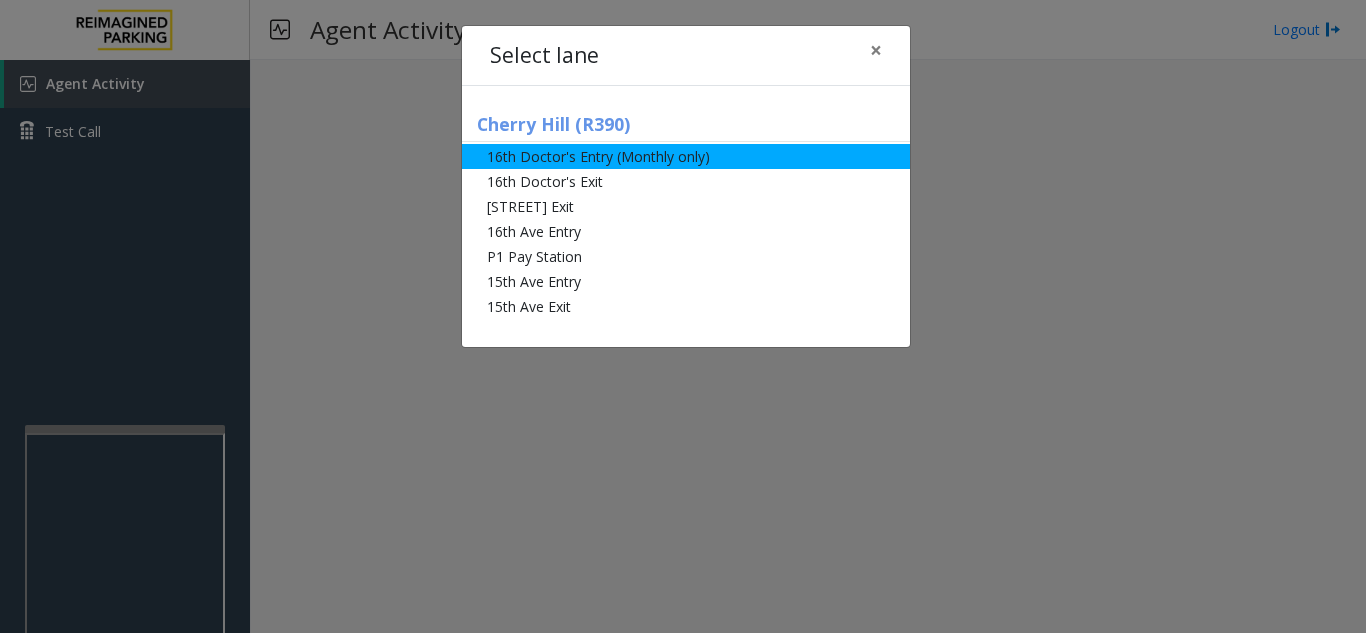 click on "16th Doctor's Entry (Monthly only)" 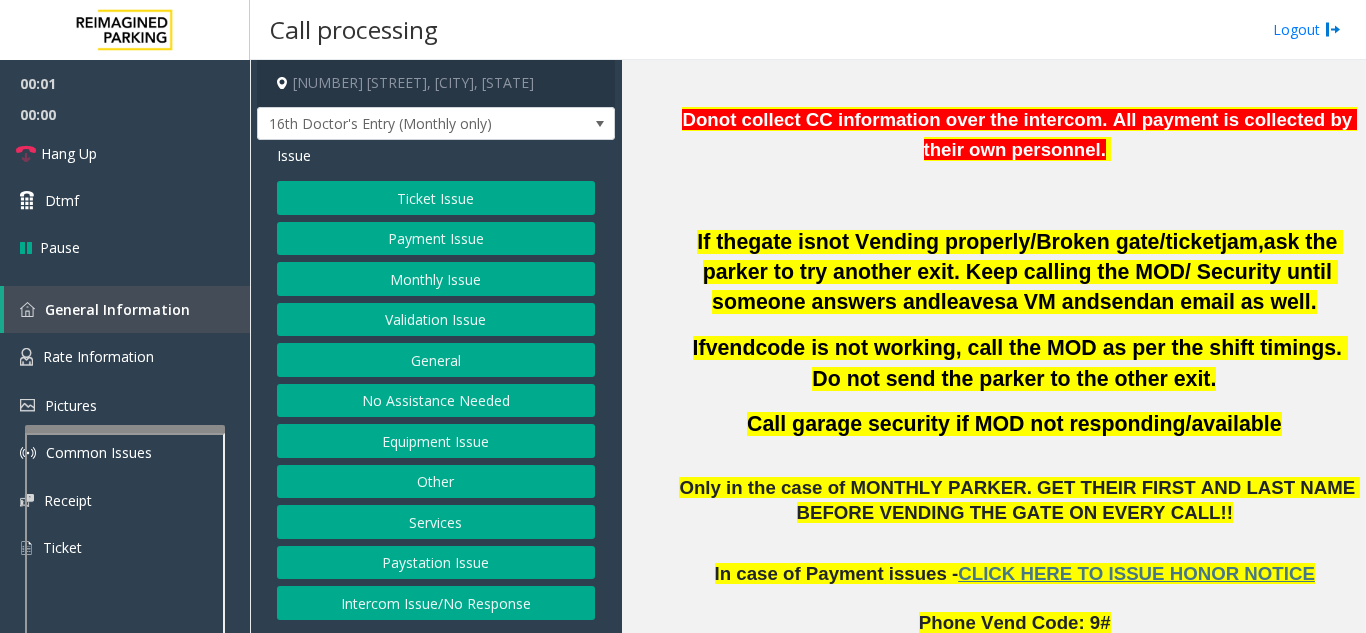 scroll, scrollTop: 800, scrollLeft: 0, axis: vertical 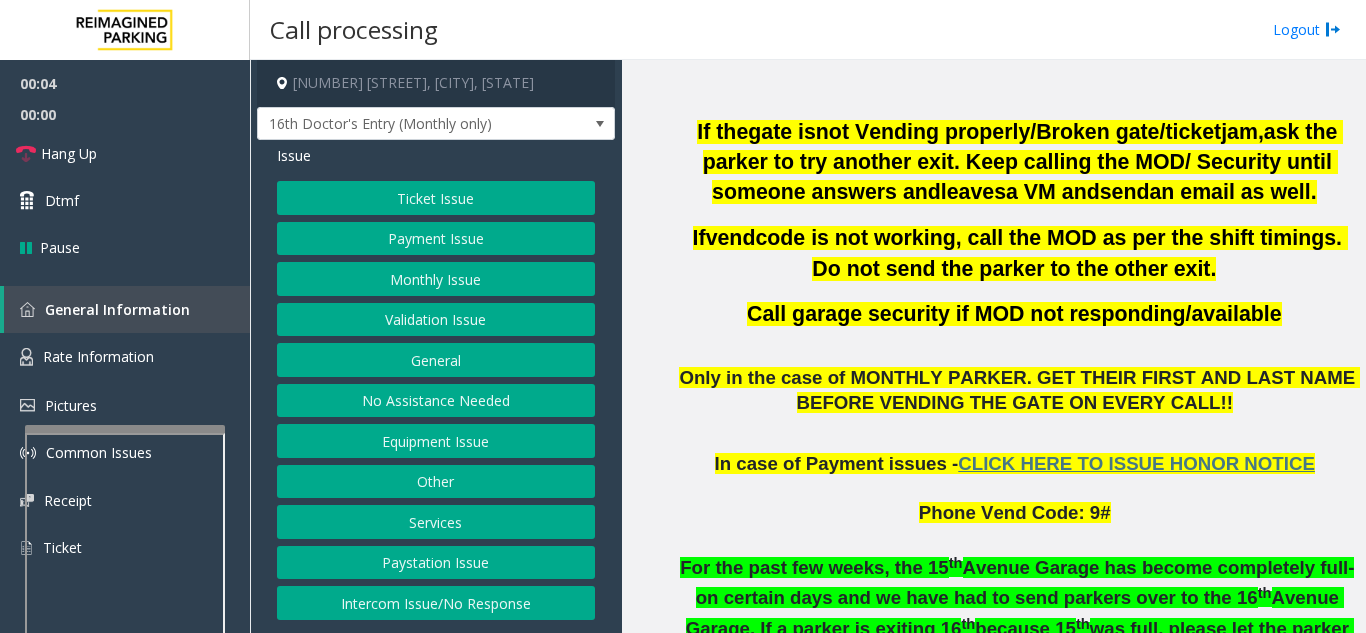 click on "Monthly Issue" 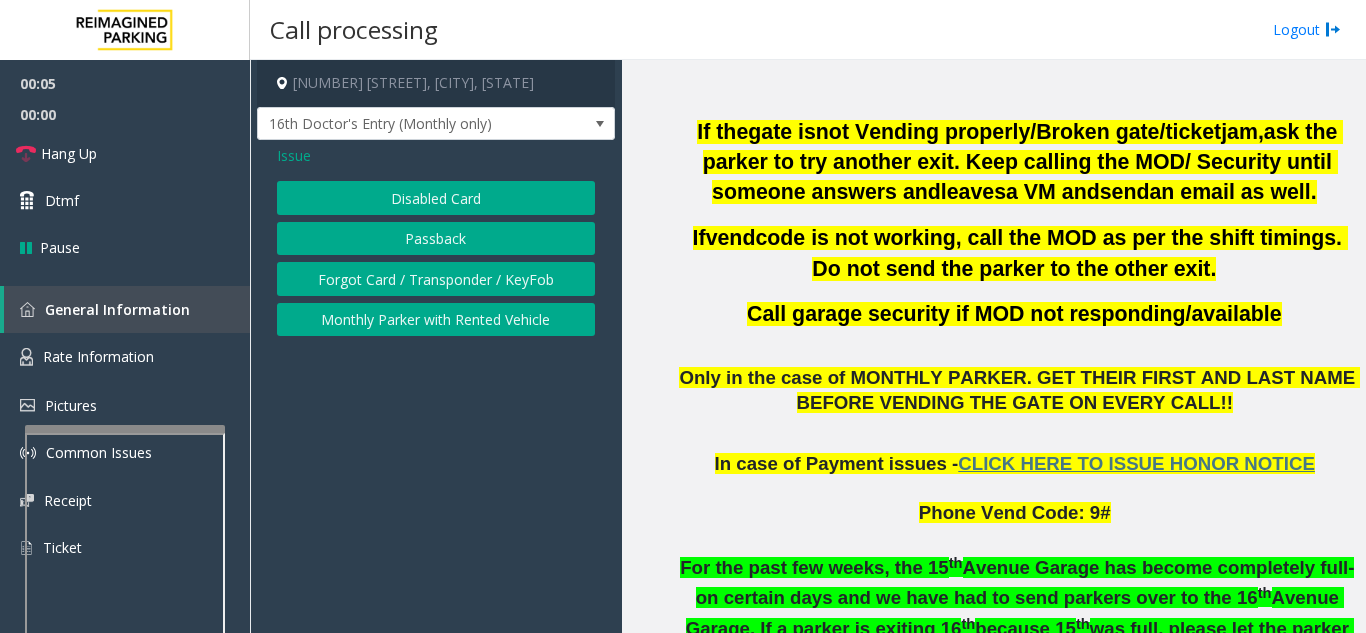 click on "Disabled Card" 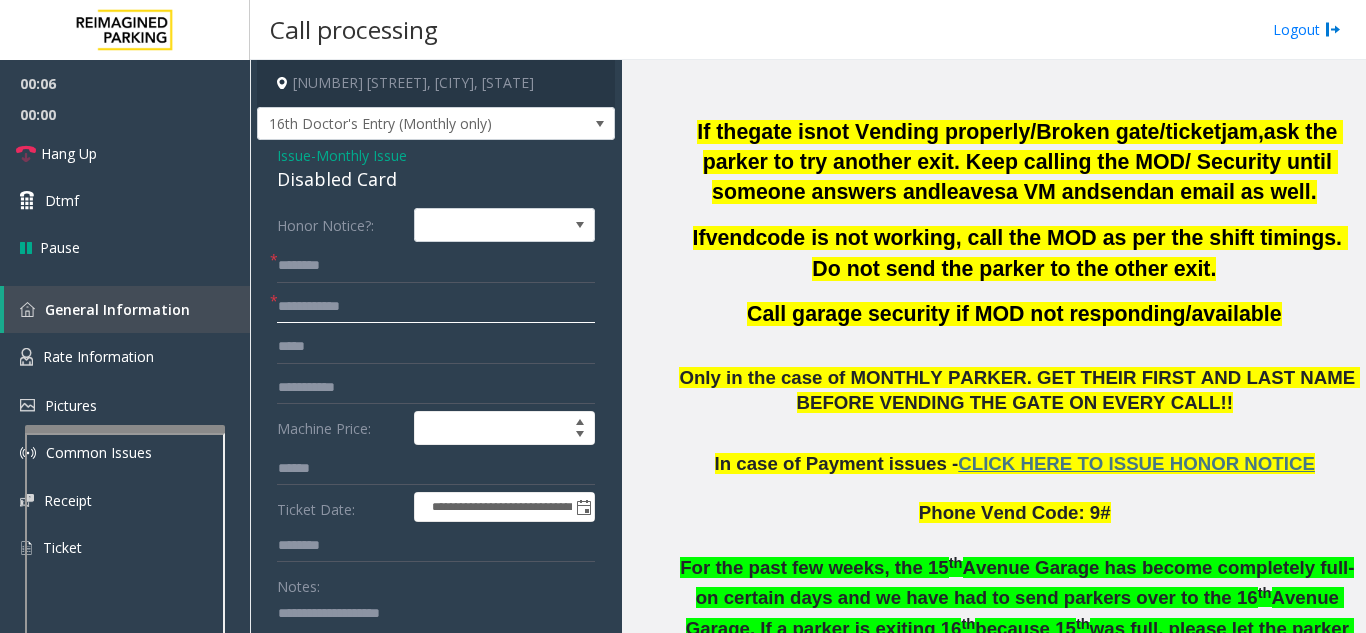 click 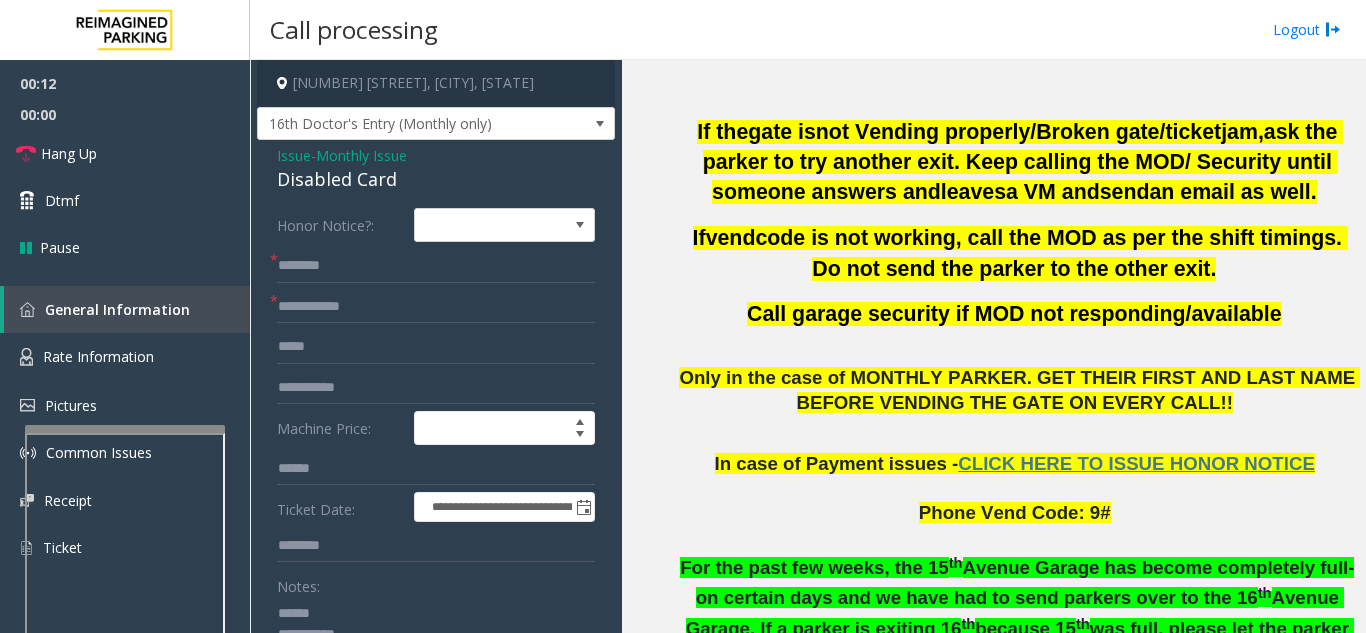click 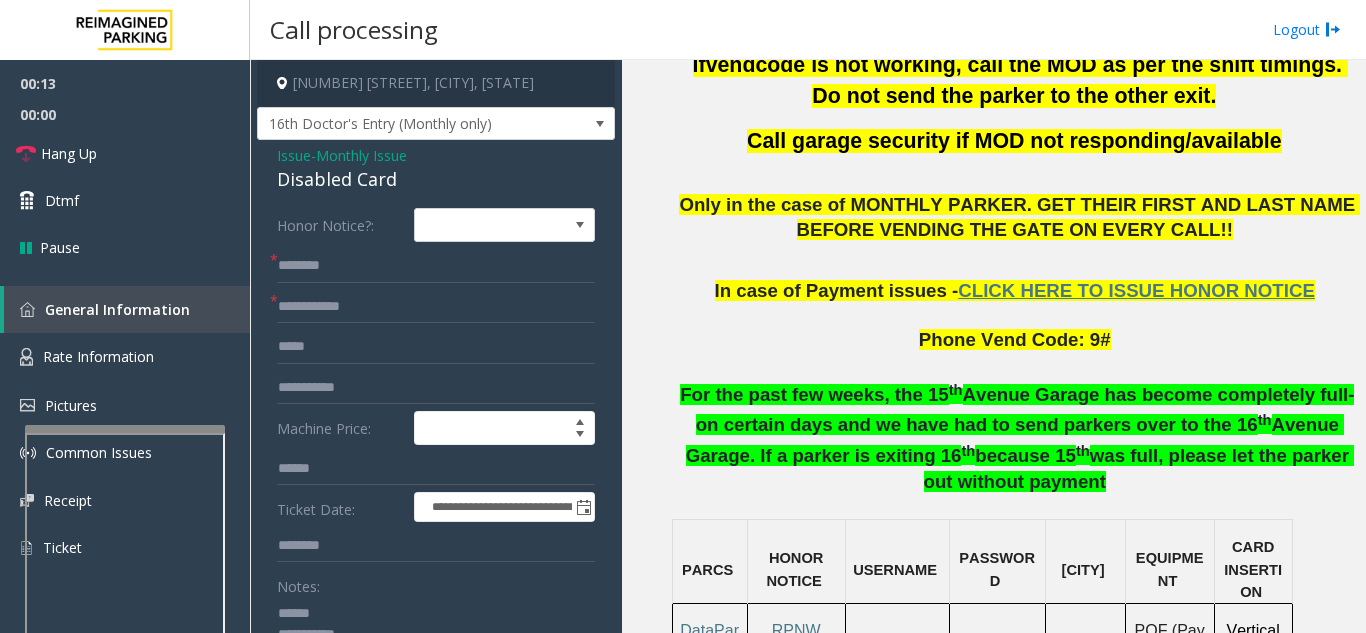 scroll, scrollTop: 1000, scrollLeft: 0, axis: vertical 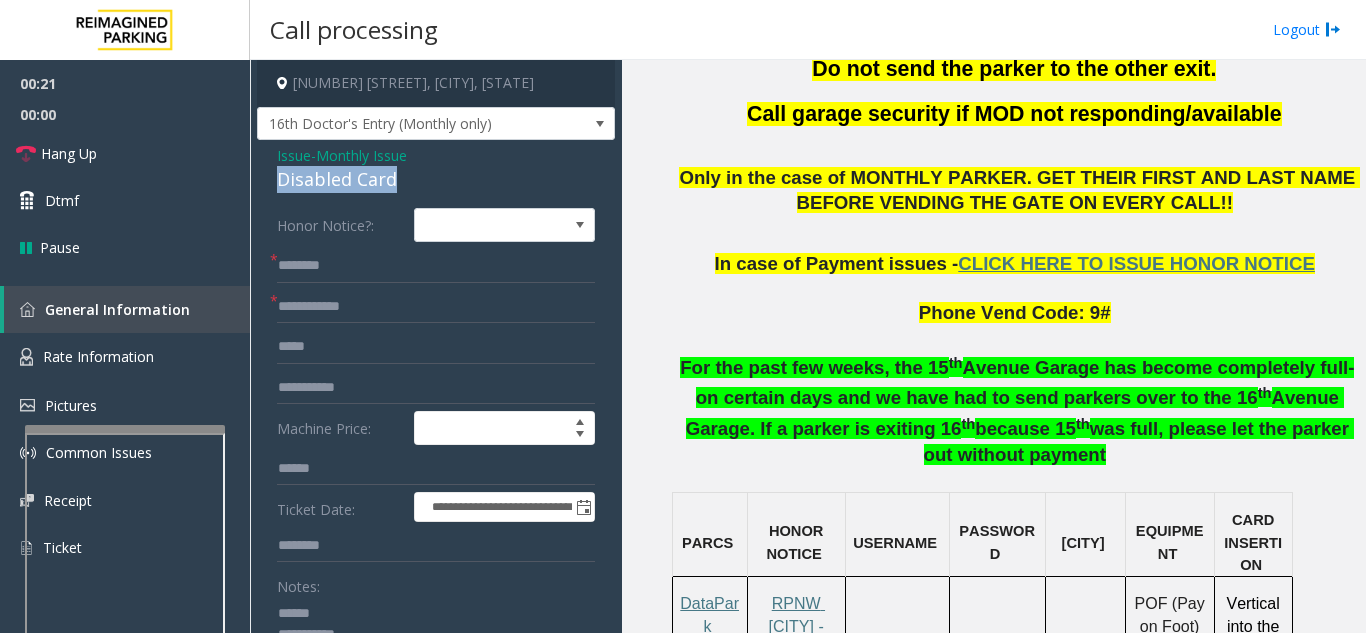 drag, startPoint x: 402, startPoint y: 176, endPoint x: 275, endPoint y: 185, distance: 127.3185 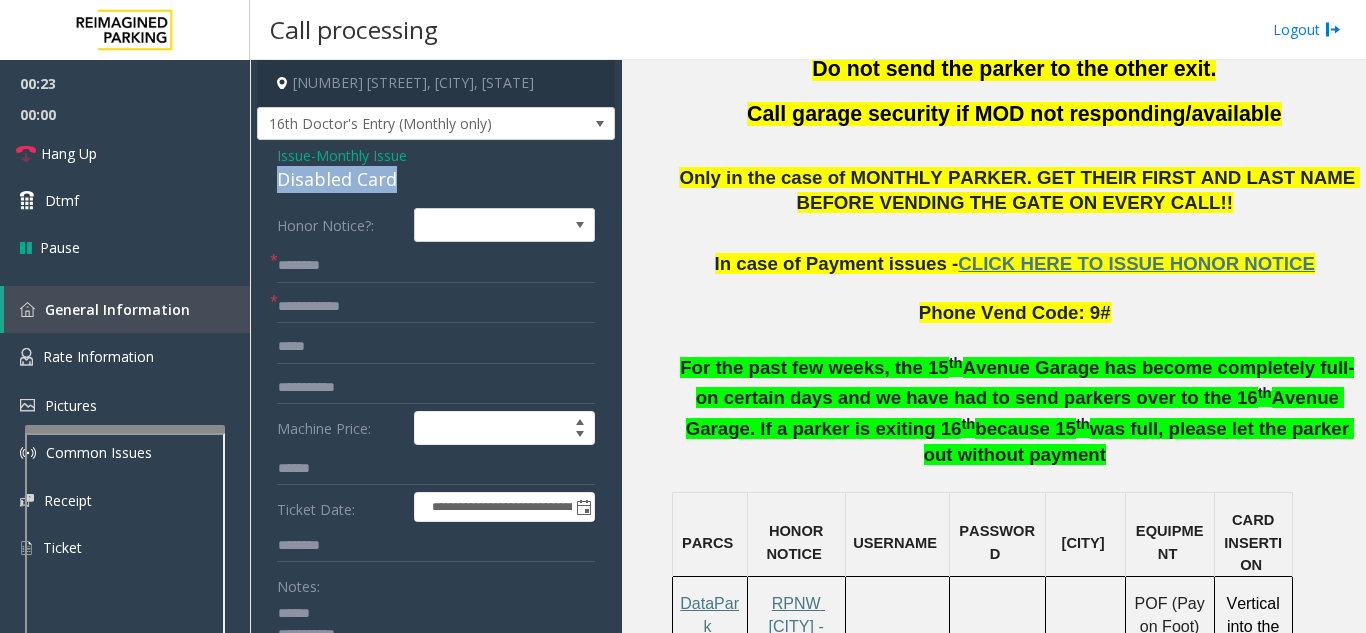 scroll, scrollTop: 40, scrollLeft: 0, axis: vertical 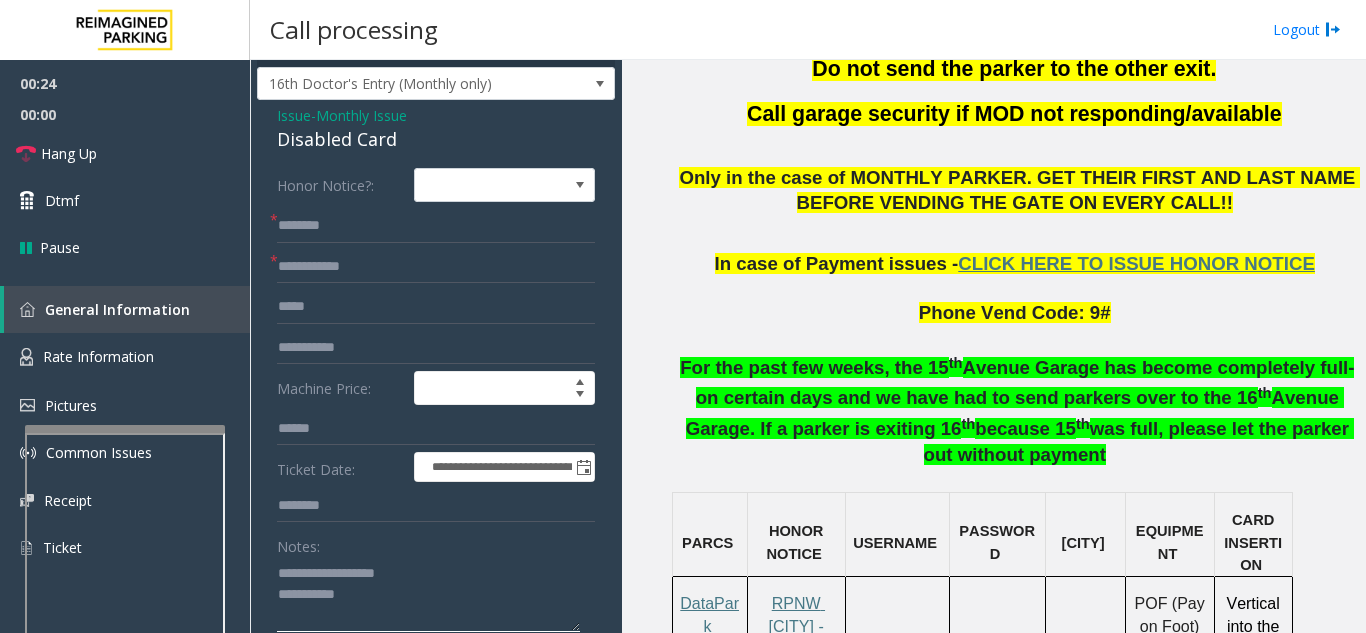 type on "**********" 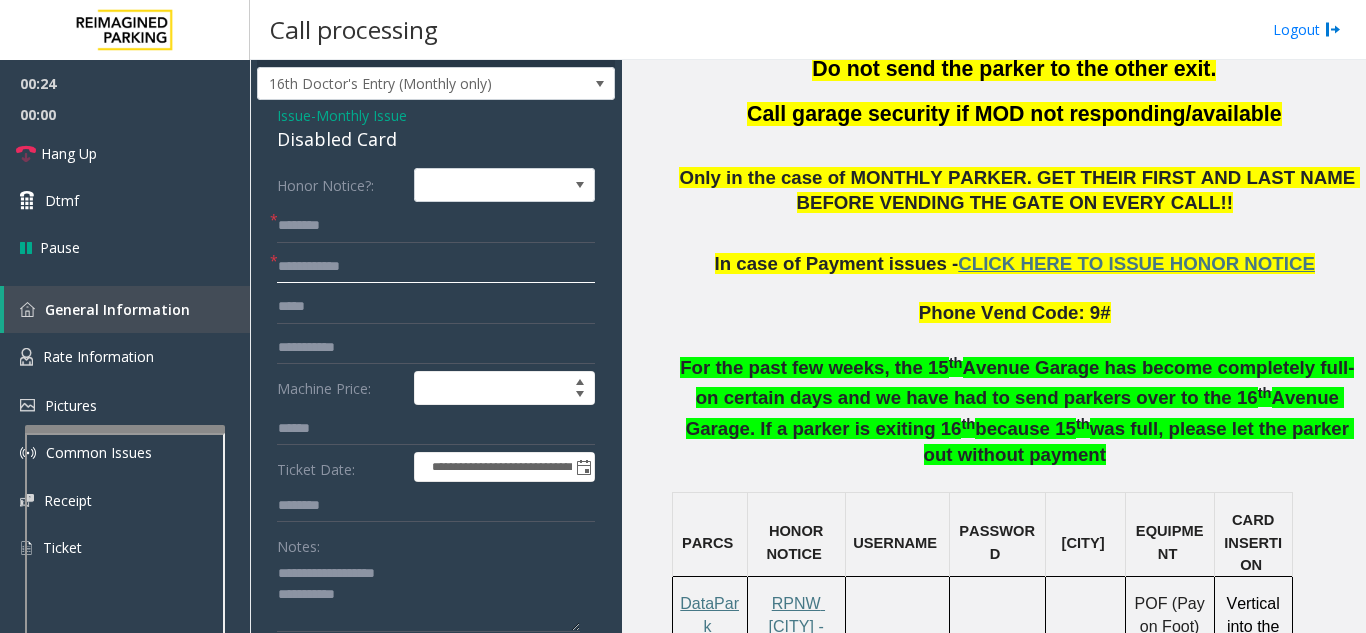 click 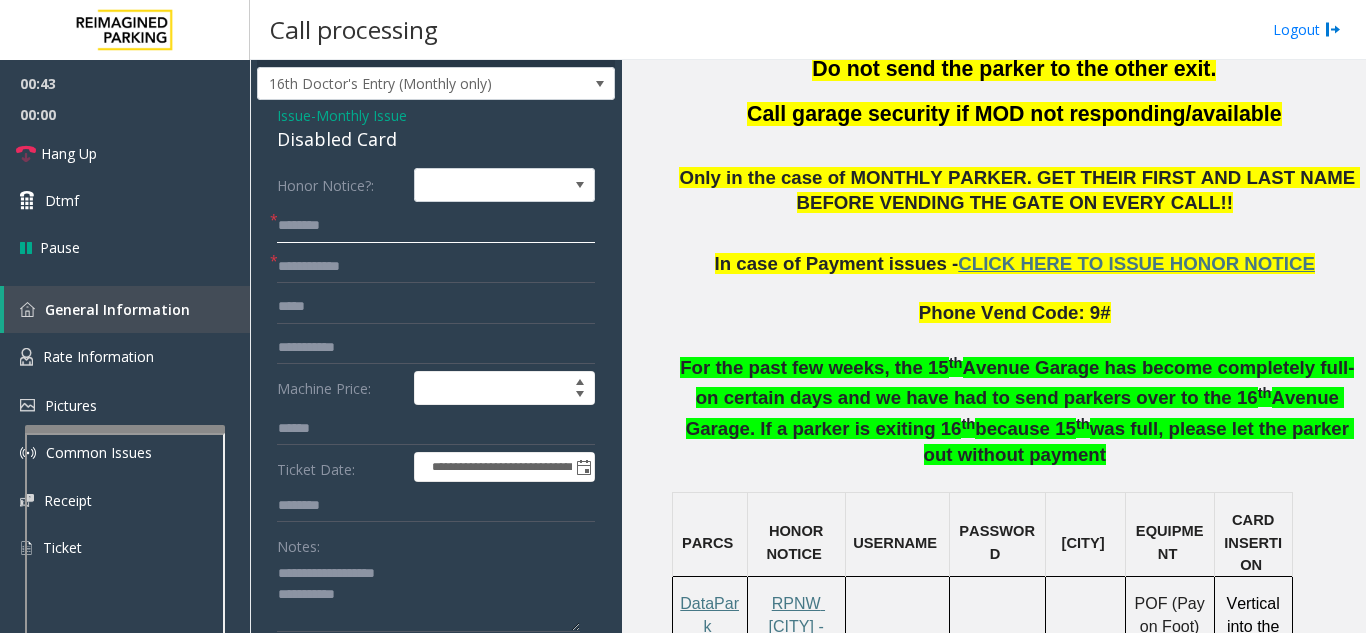 click 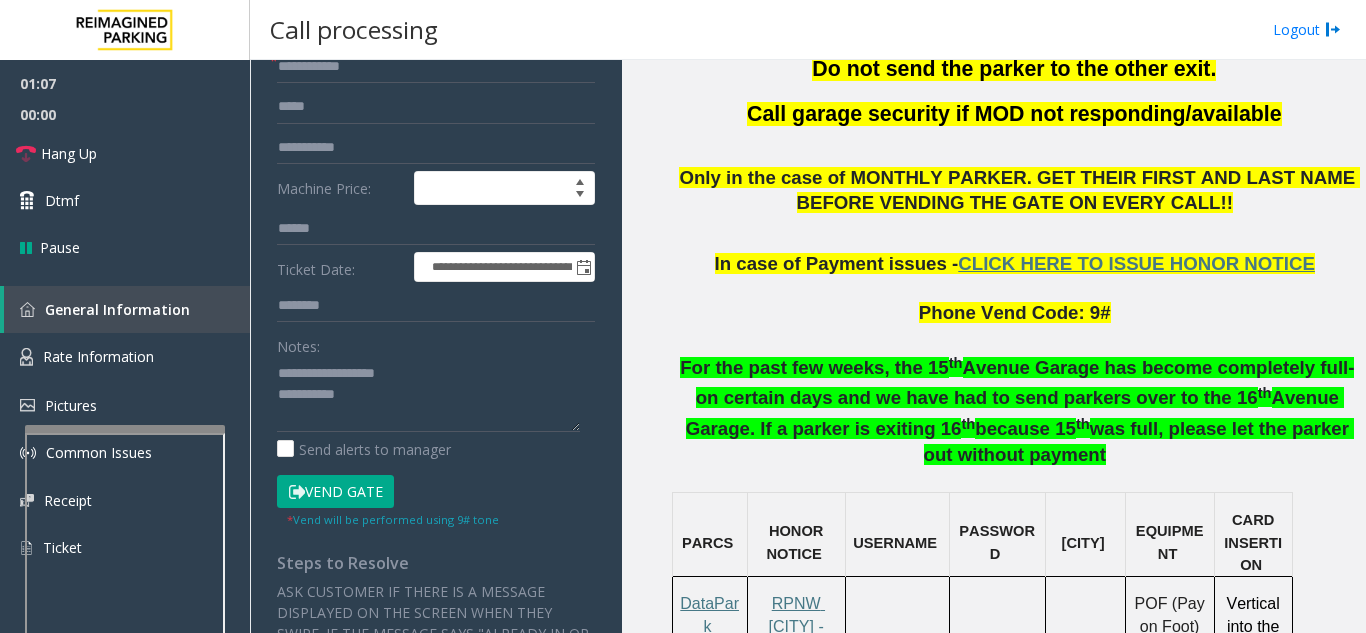 type on "**********" 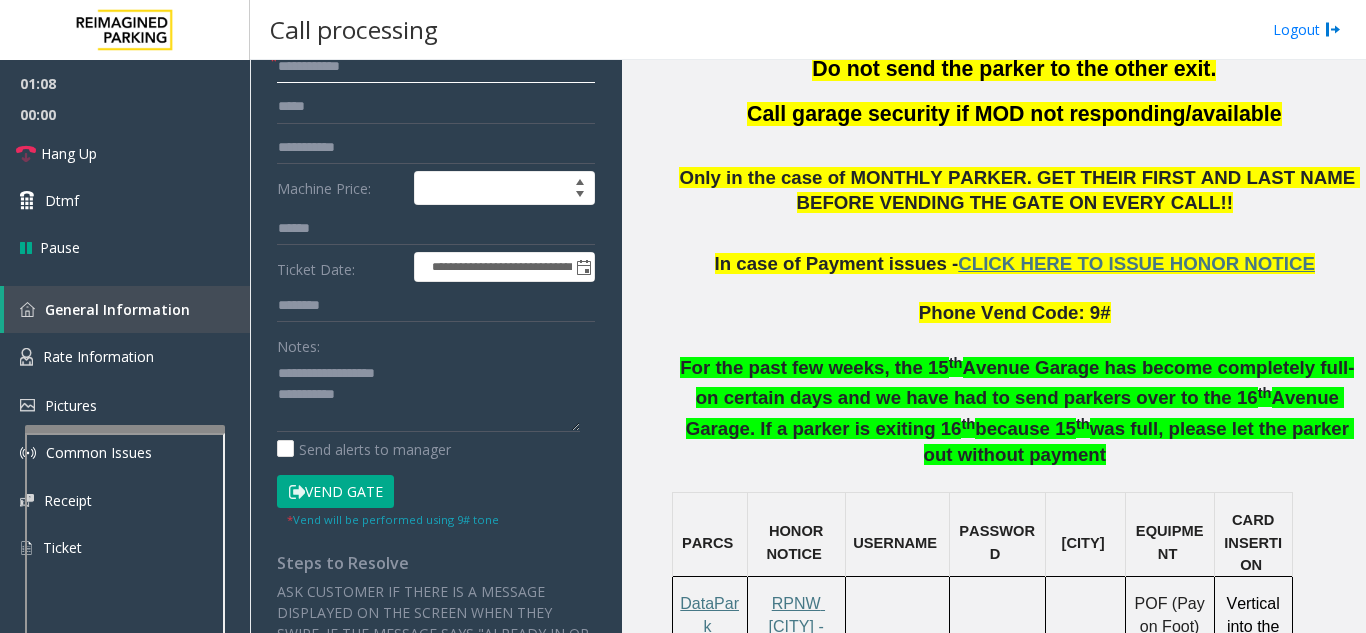 scroll, scrollTop: 230, scrollLeft: 0, axis: vertical 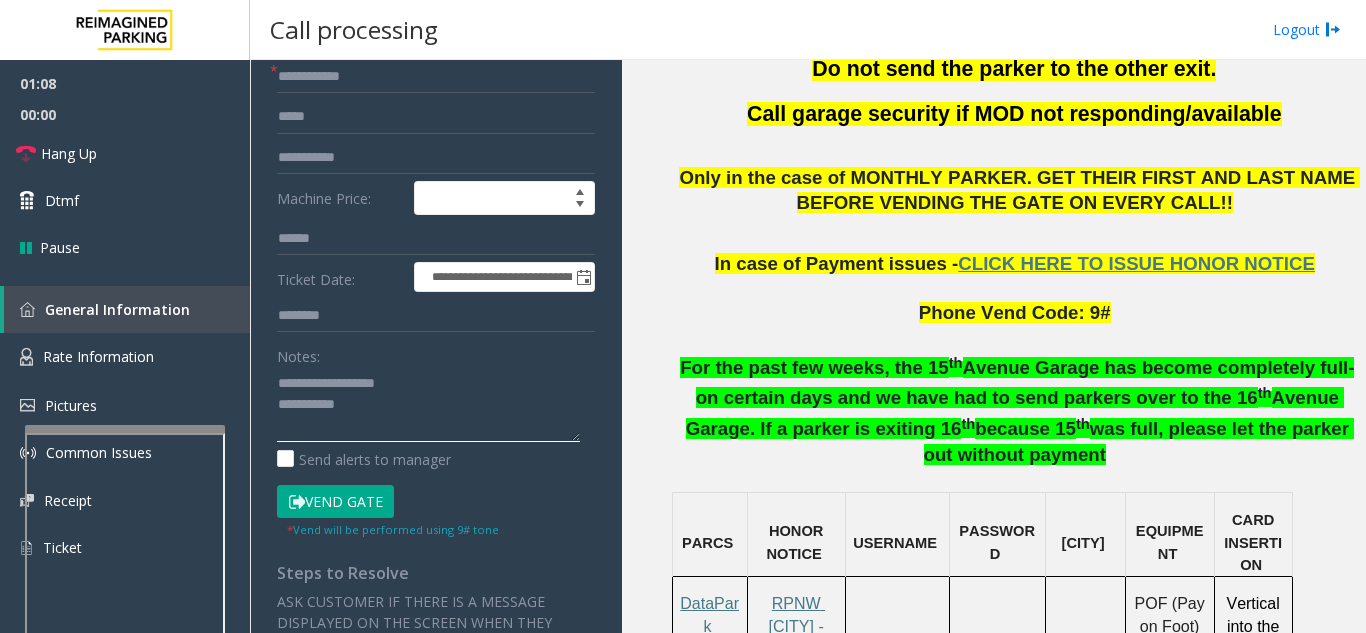 click 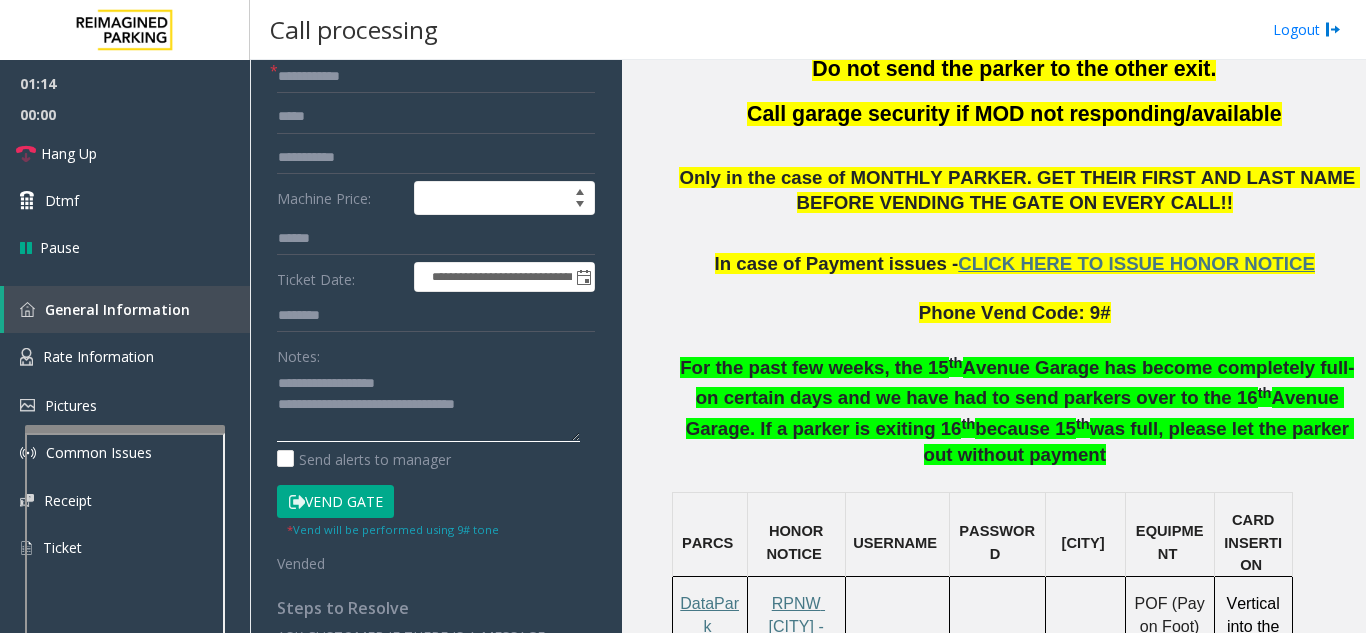 type on "**********" 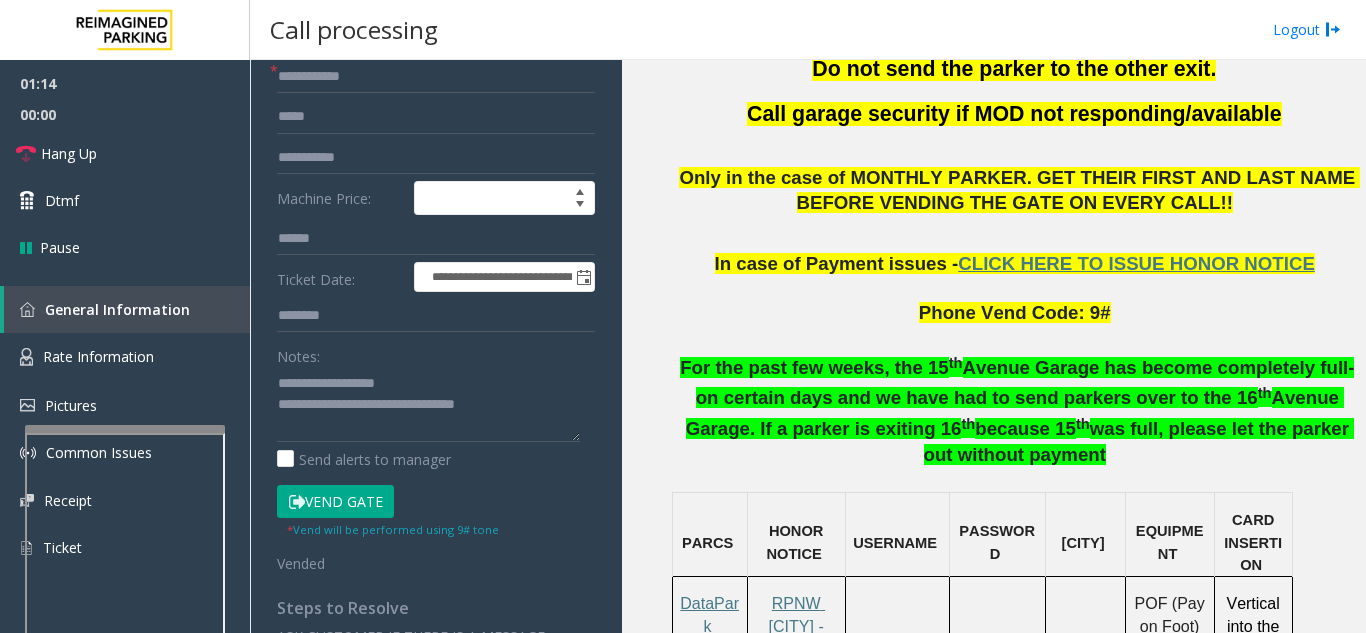 click on "Notes:" 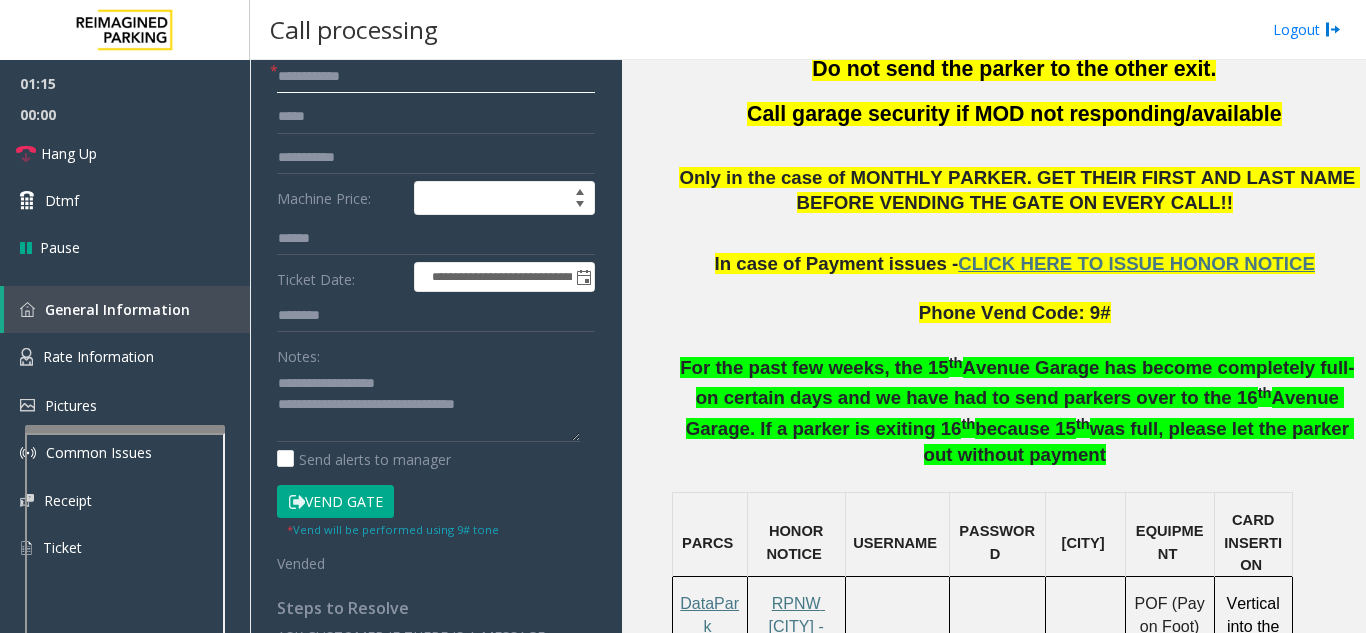 click 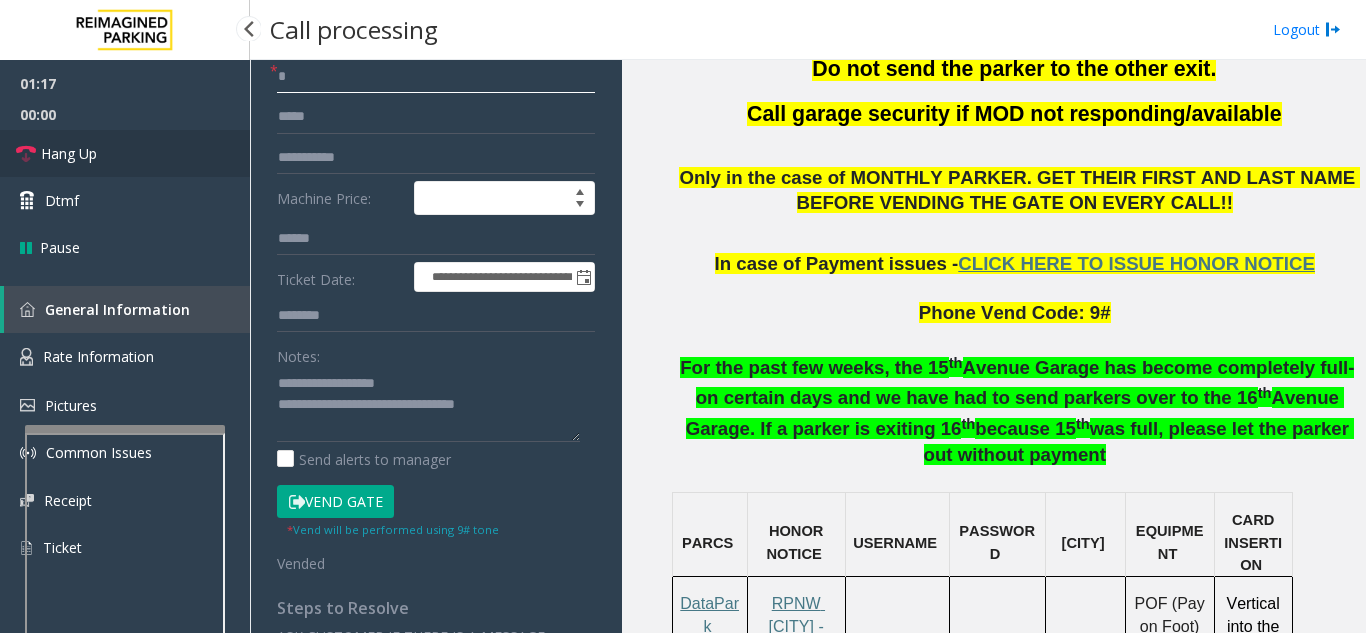 type on "*" 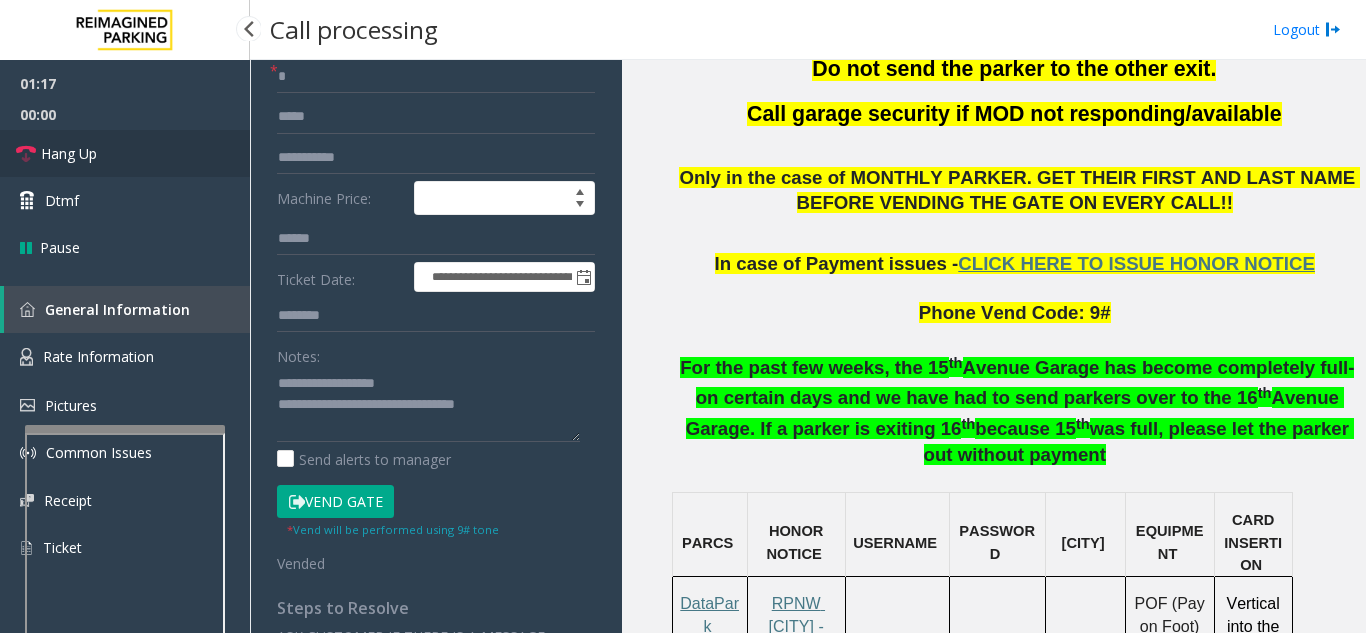click on "Hang Up" at bounding box center [125, 153] 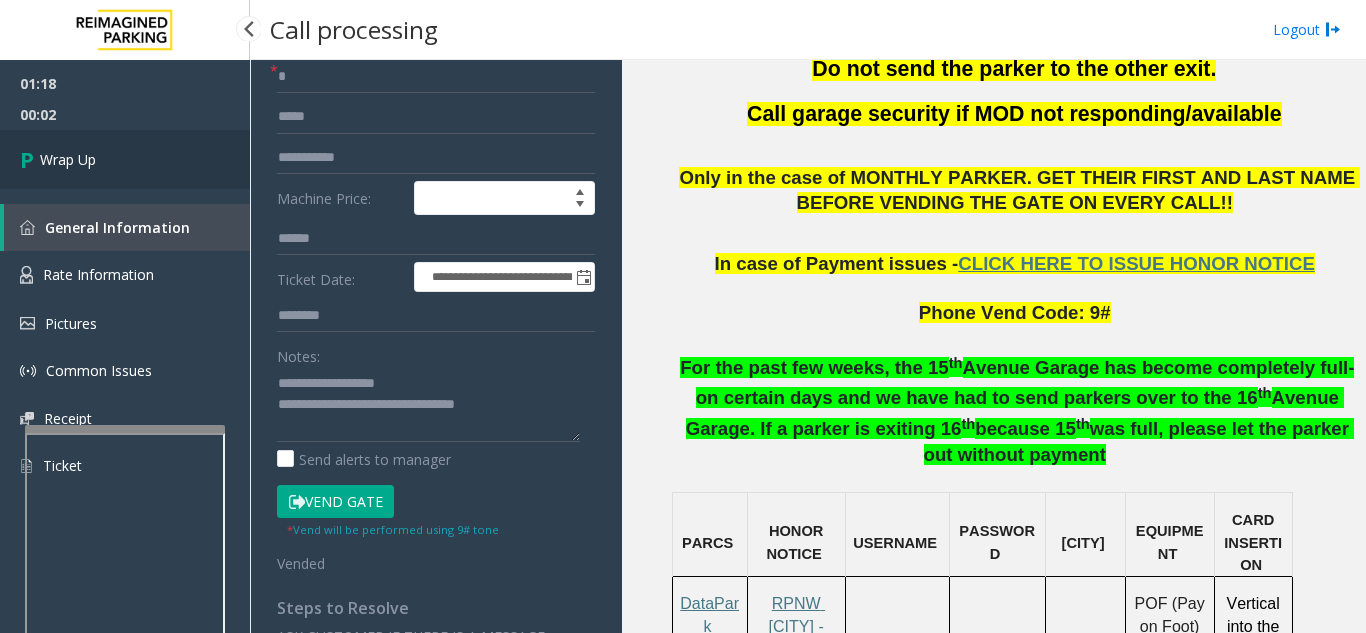 click on "Wrap Up" at bounding box center (125, 159) 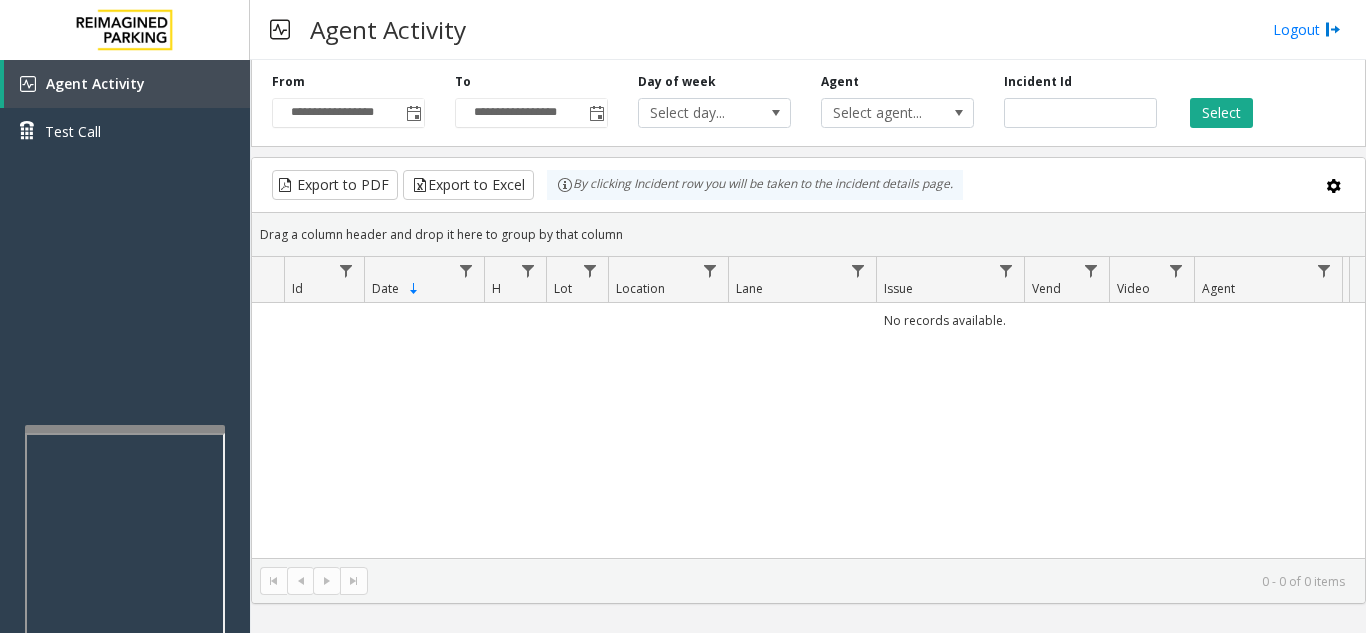 type 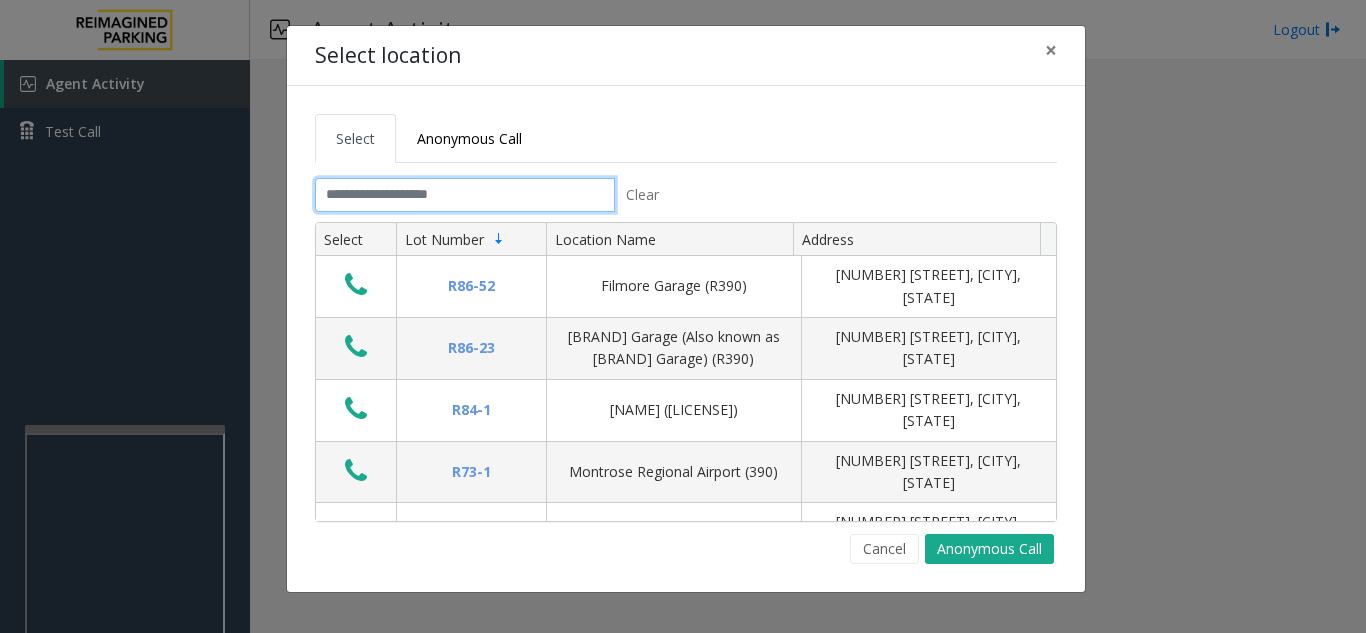 click 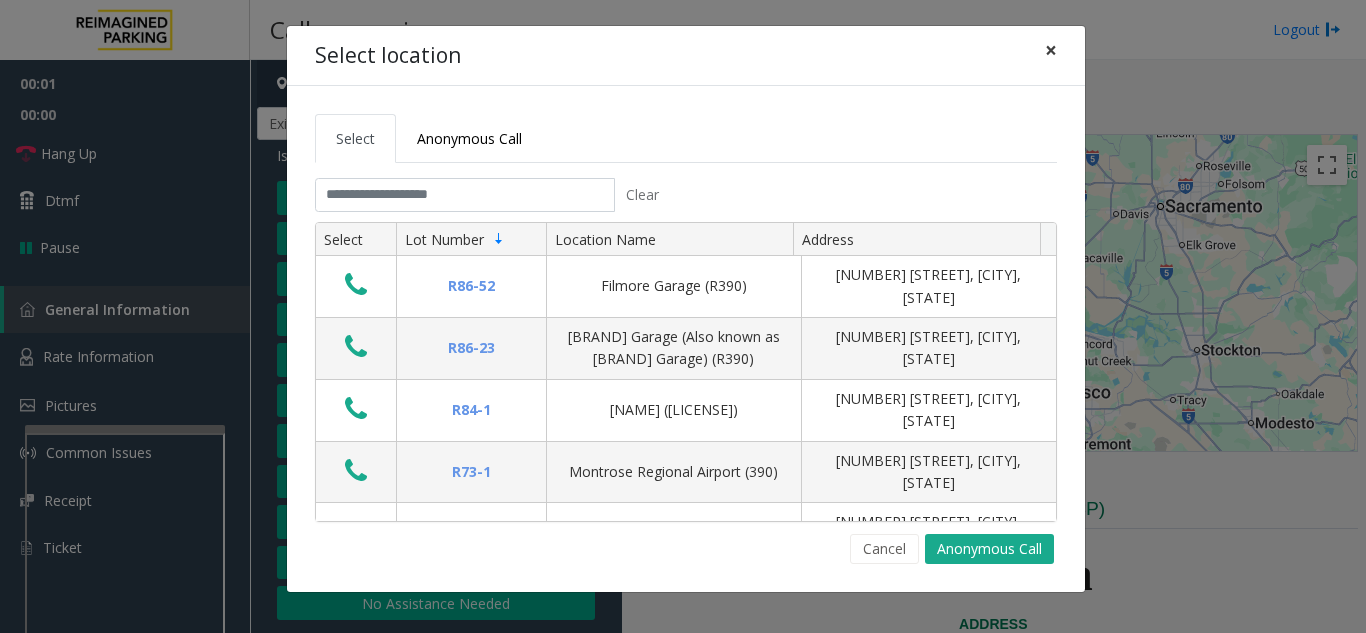 click on "×" 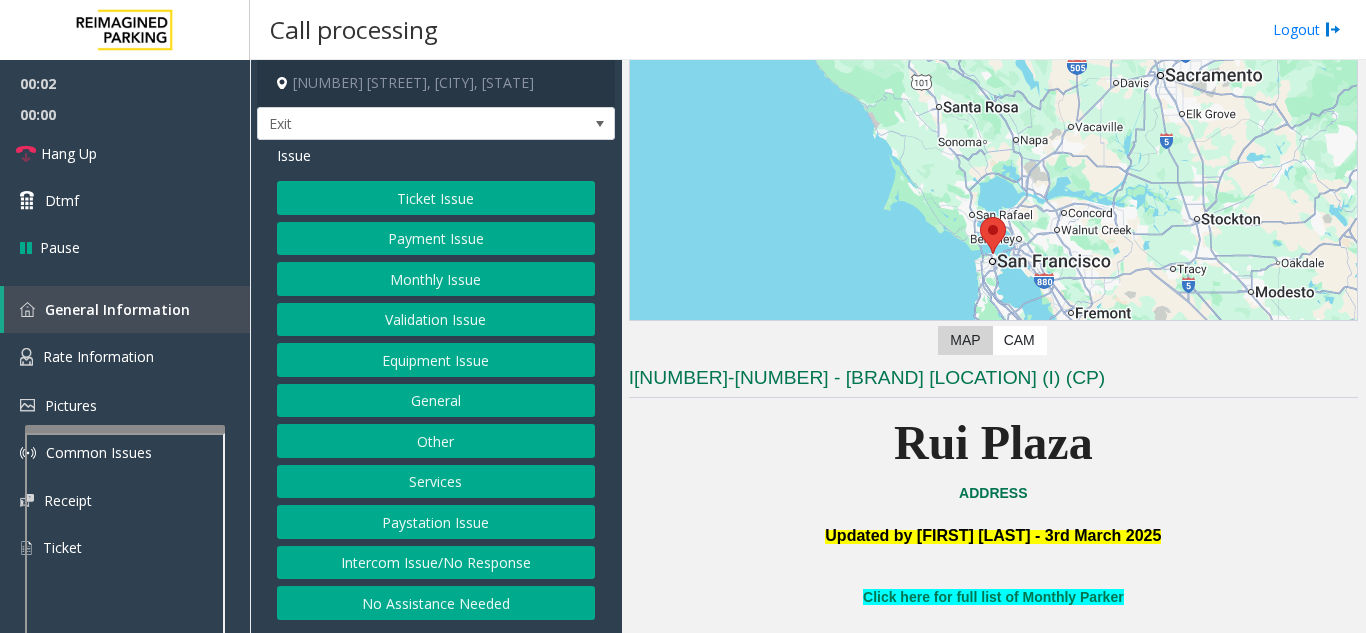 scroll, scrollTop: 500, scrollLeft: 0, axis: vertical 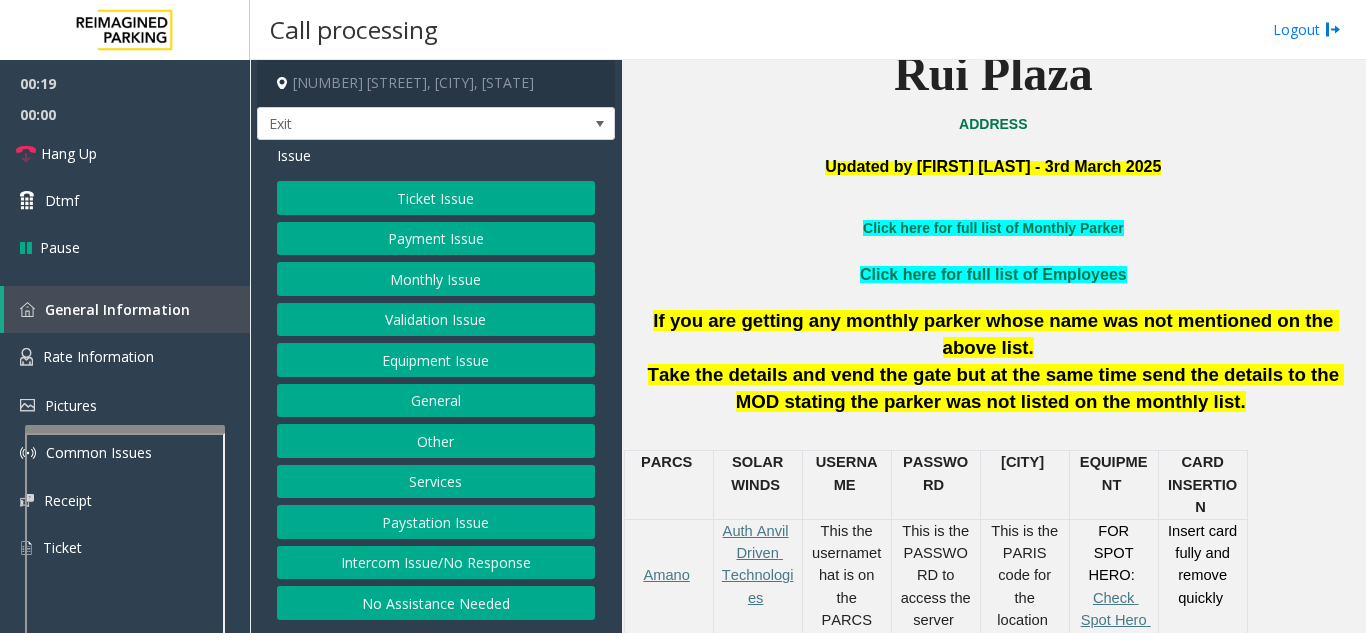 click on "Payment Issue" 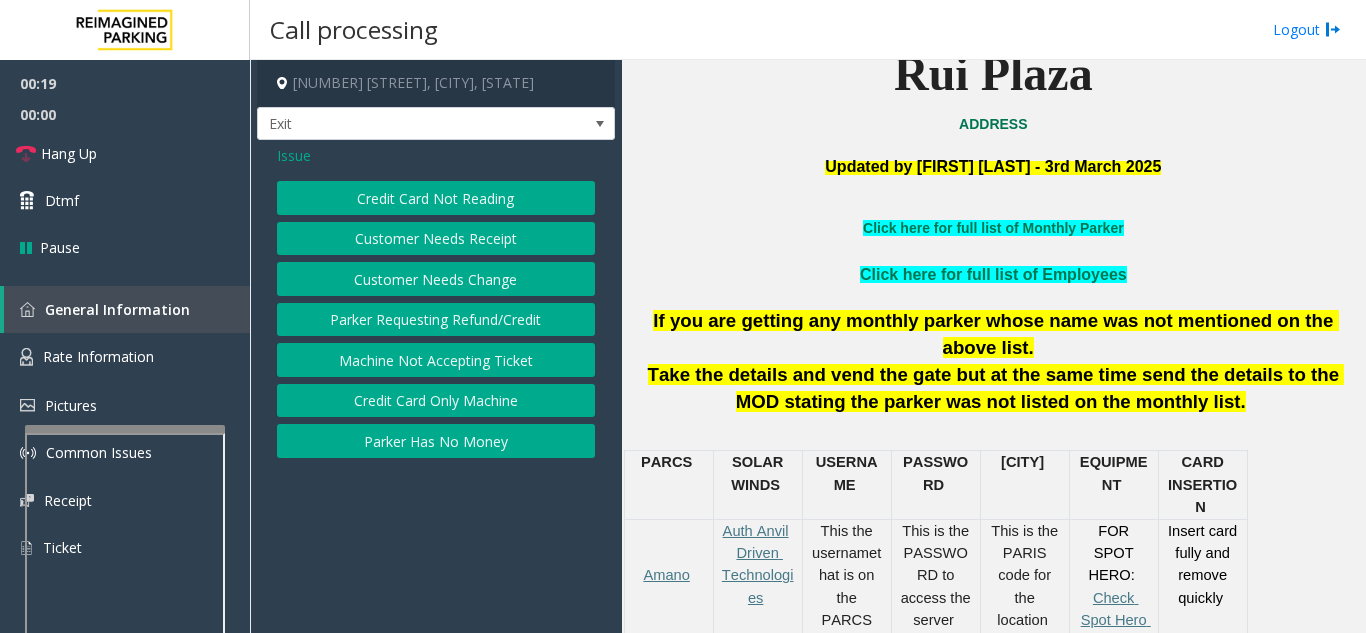 click on "Credit Card Not Reading" 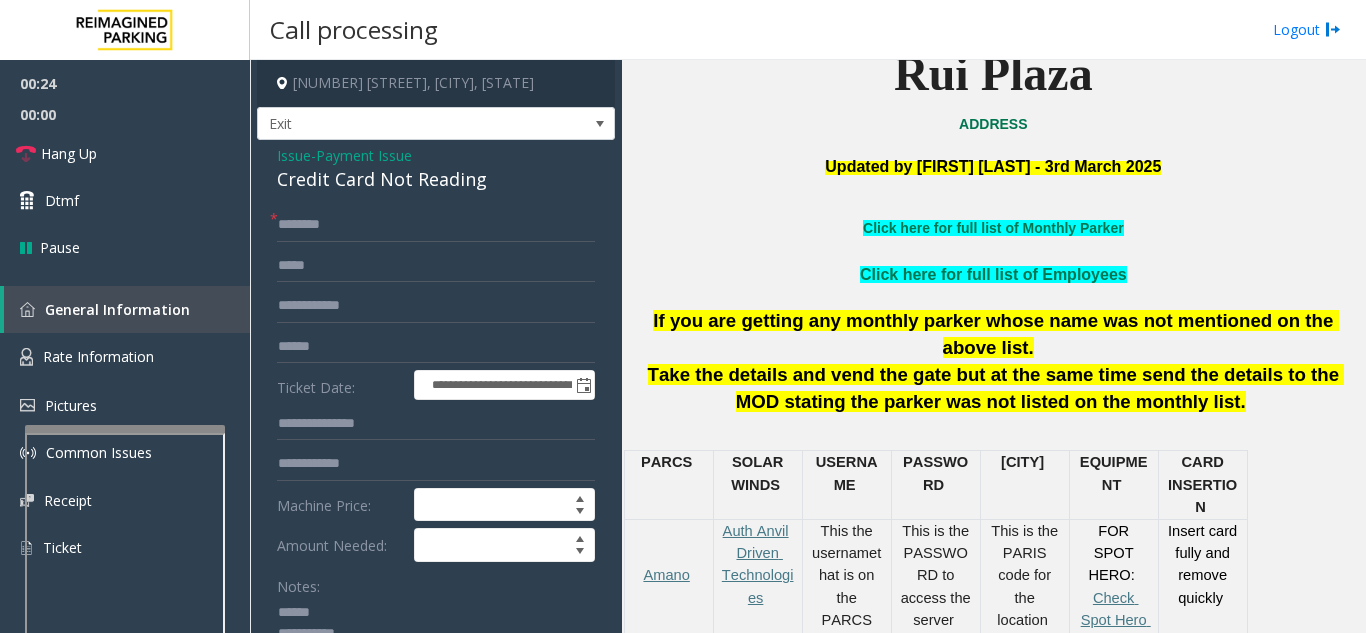 click 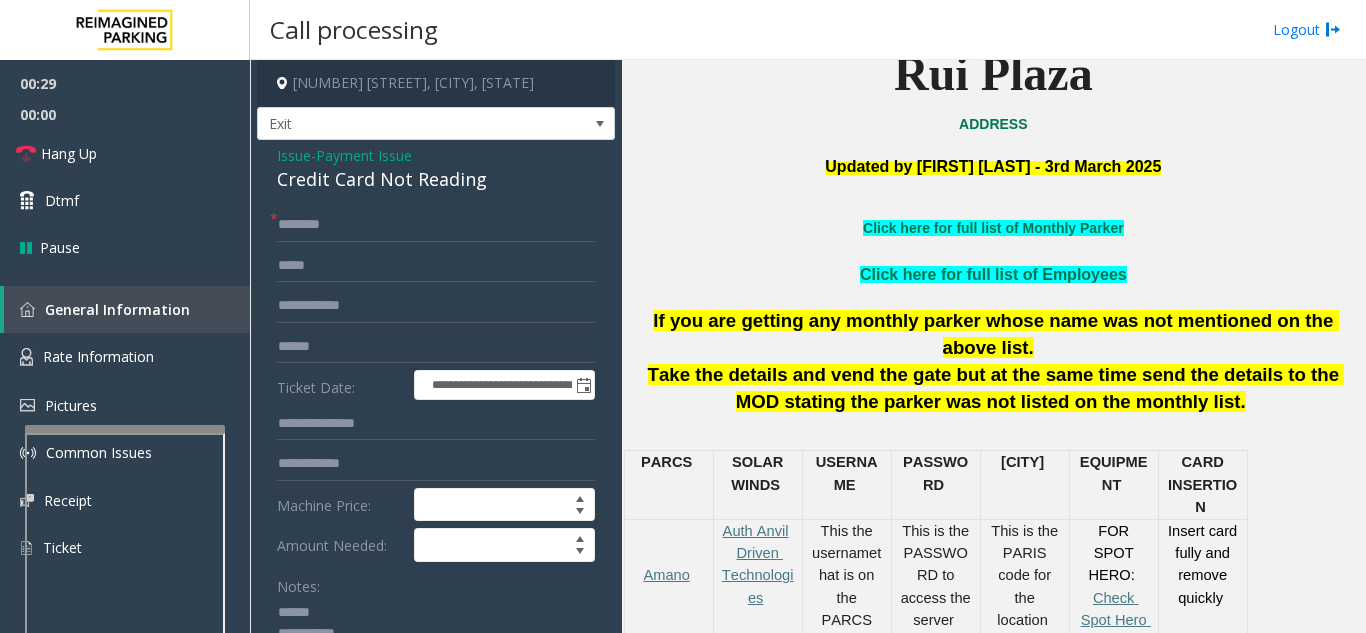 click 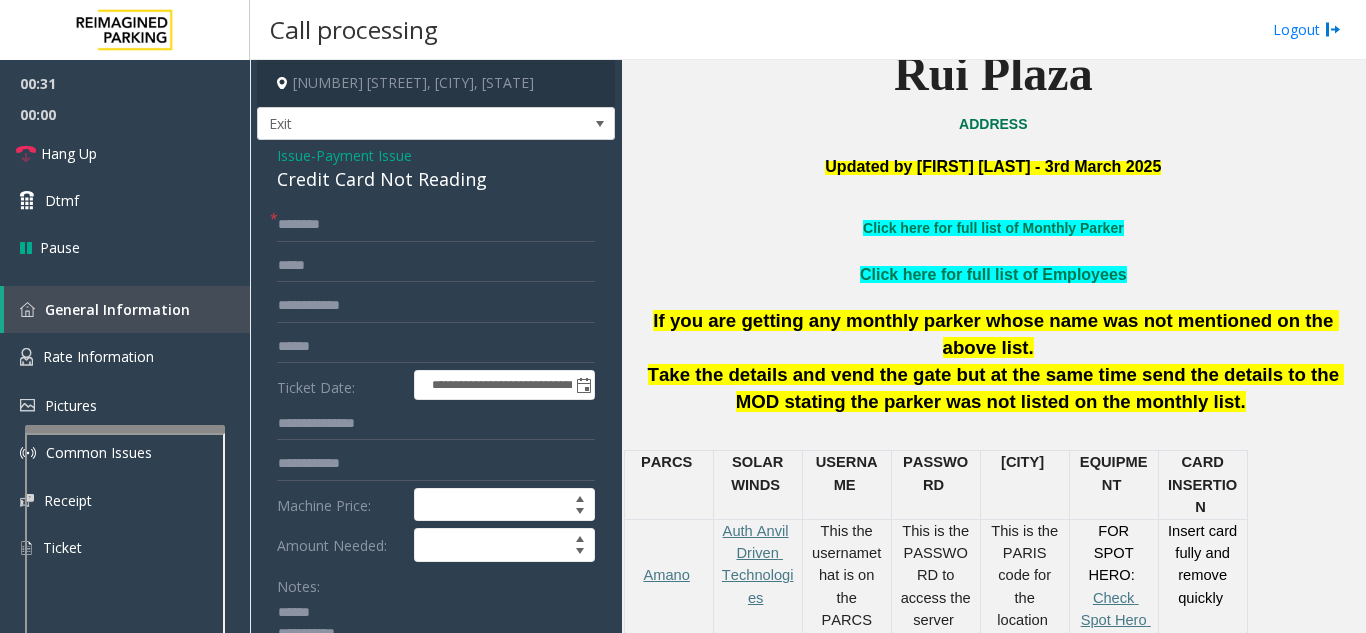 drag, startPoint x: 496, startPoint y: 198, endPoint x: 274, endPoint y: 169, distance: 223.88614 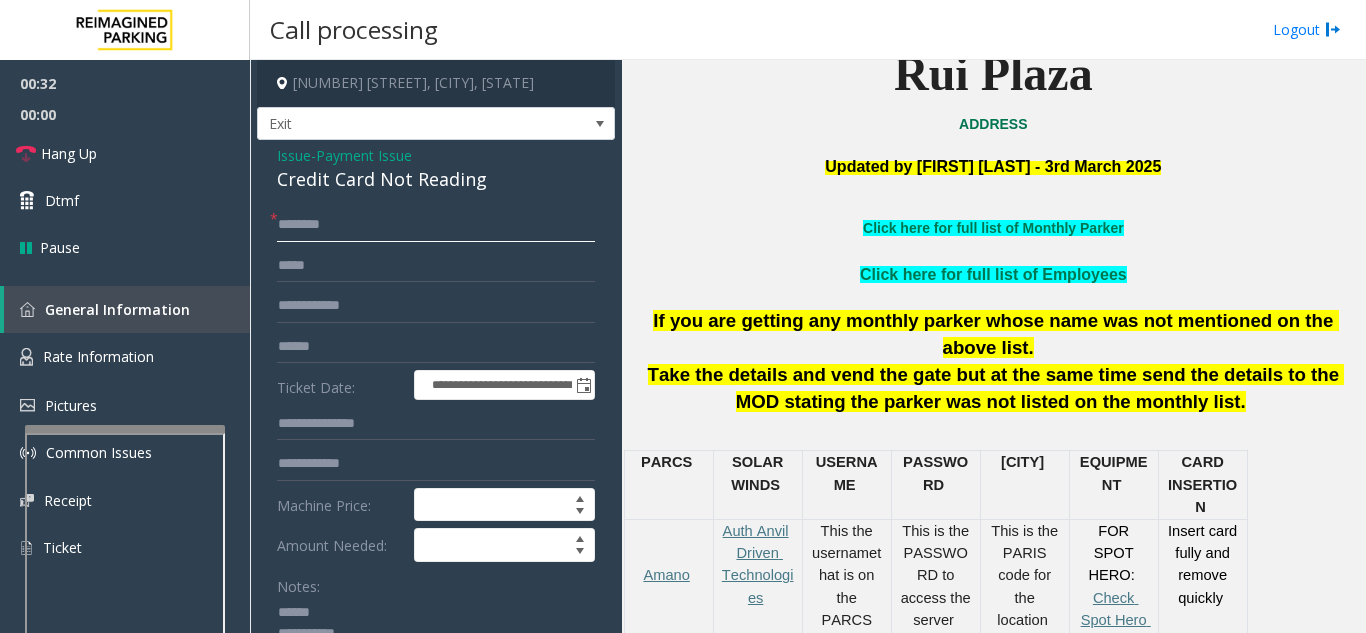 click 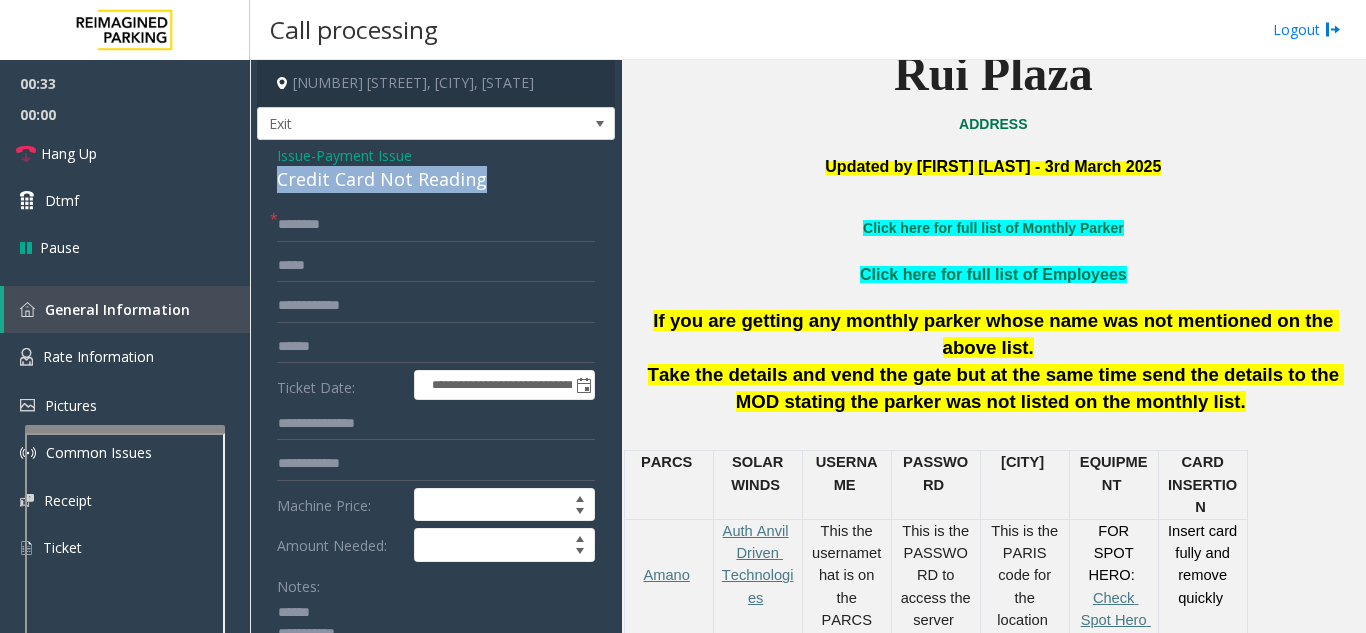 drag, startPoint x: 499, startPoint y: 176, endPoint x: 262, endPoint y: 189, distance: 237.35628 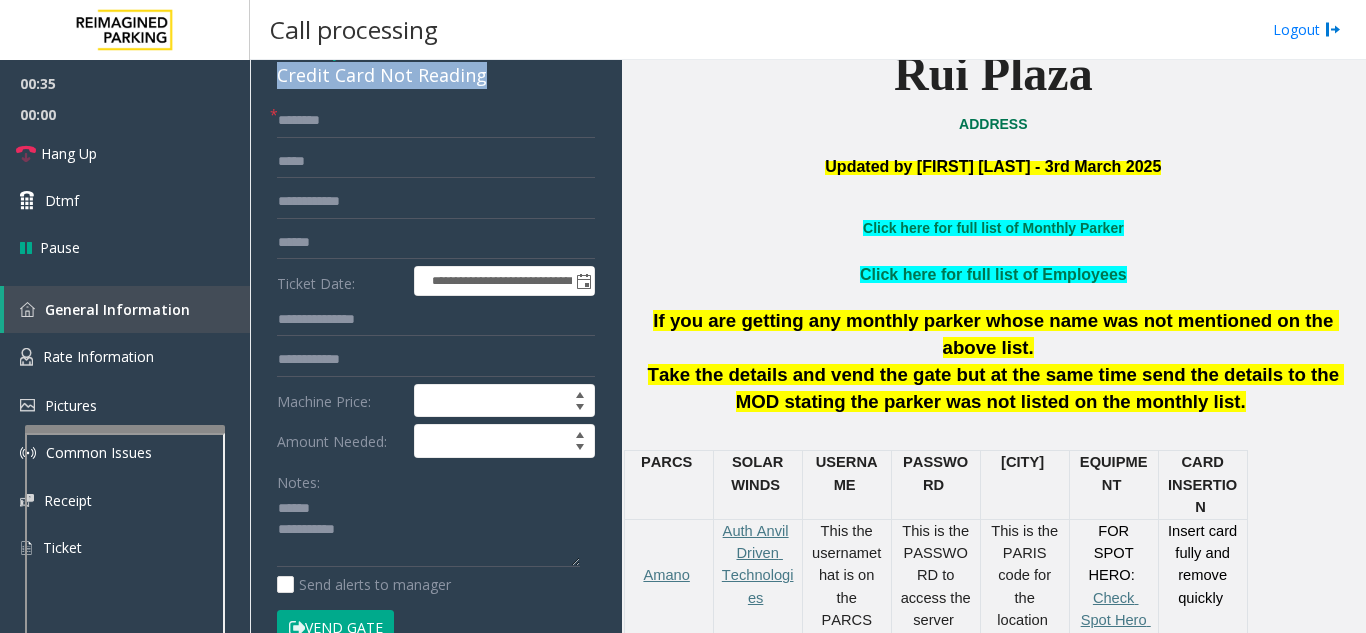 scroll, scrollTop: 180, scrollLeft: 0, axis: vertical 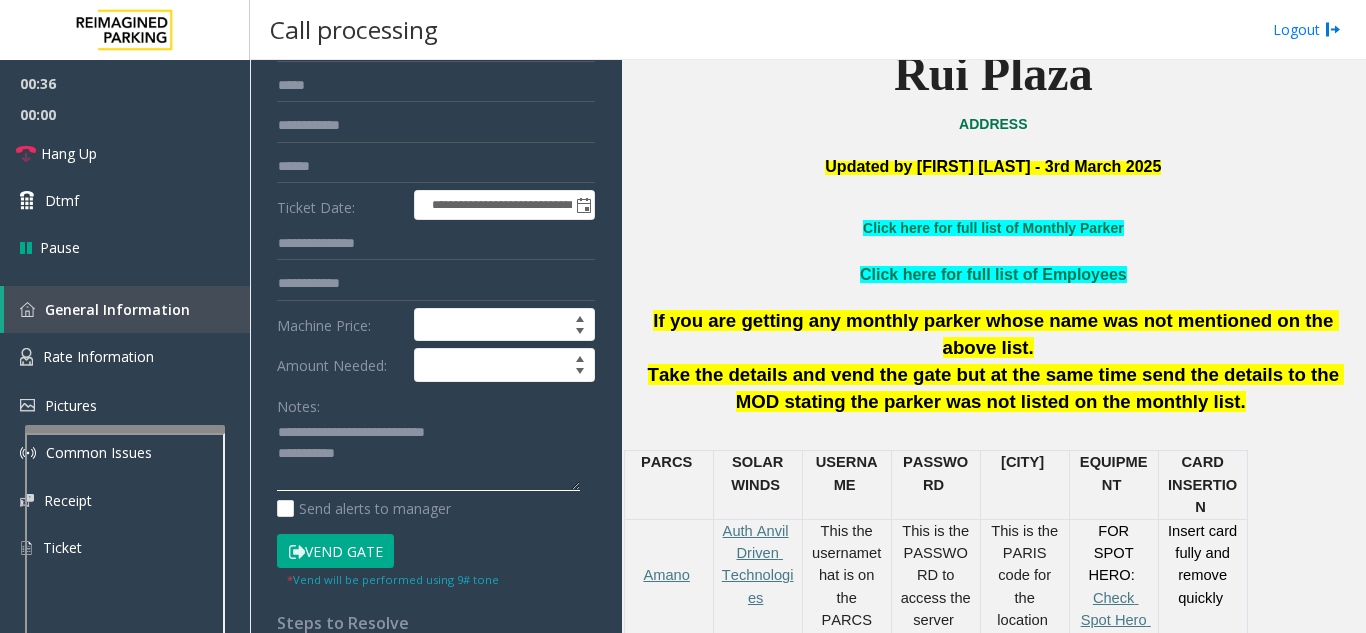click 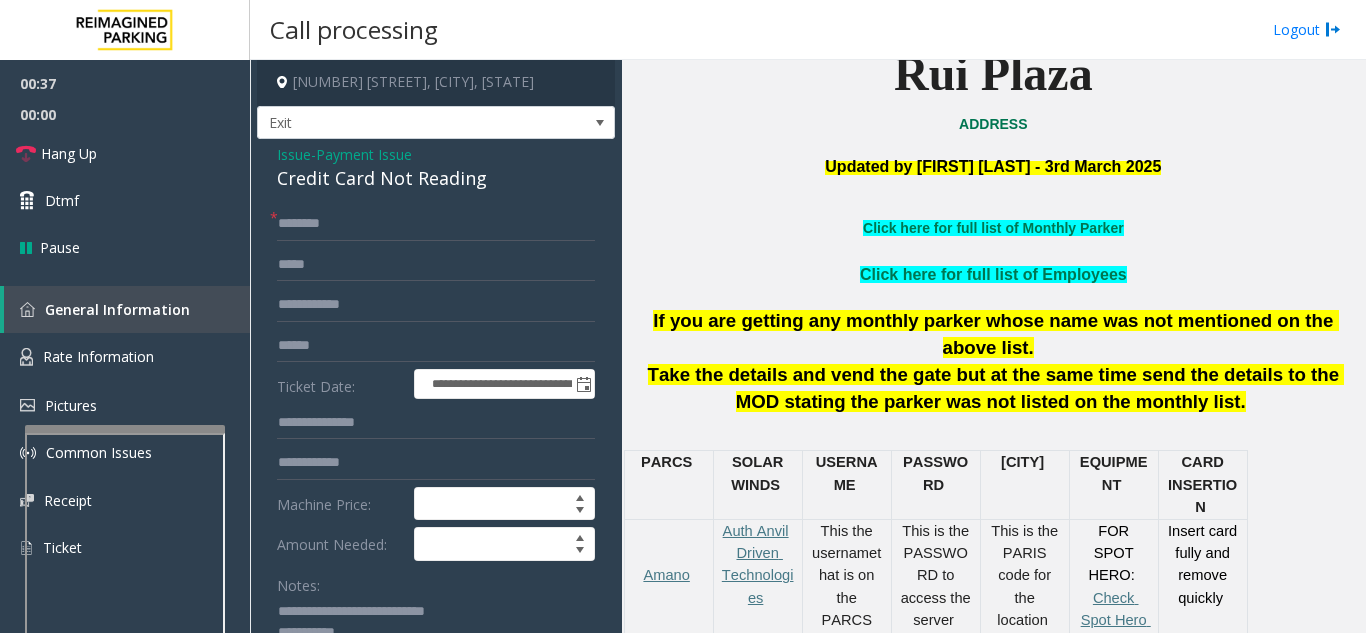 scroll, scrollTop: 0, scrollLeft: 0, axis: both 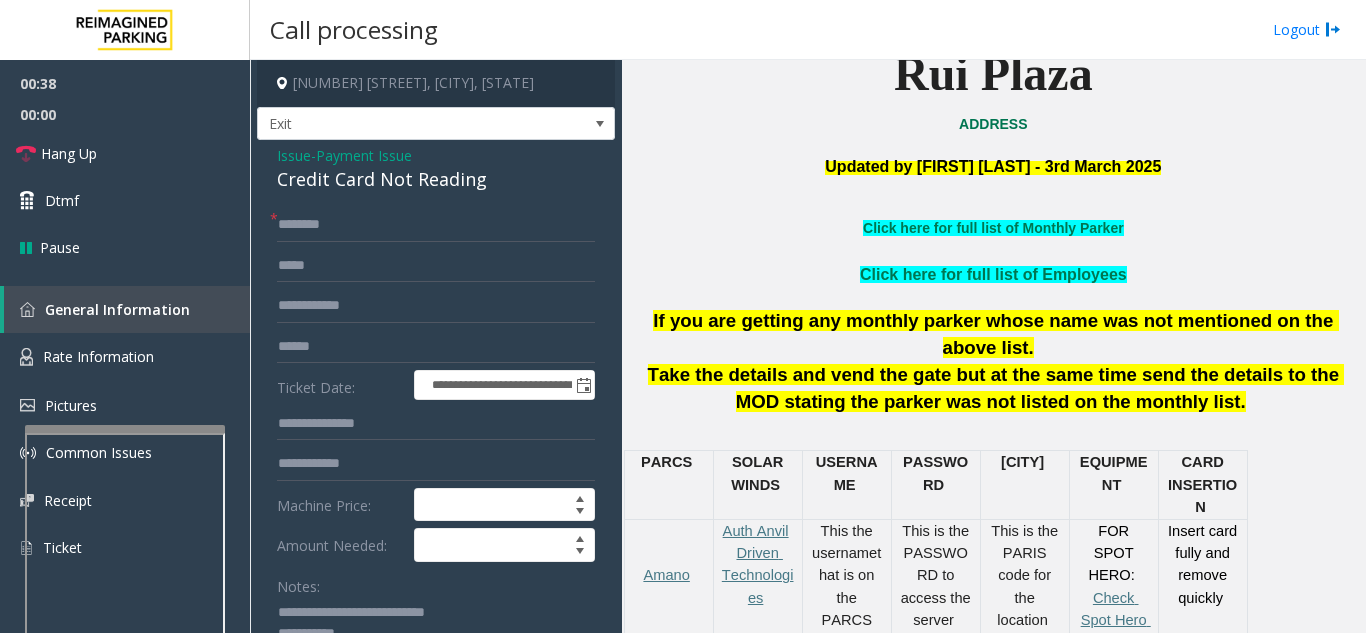 type on "**********" 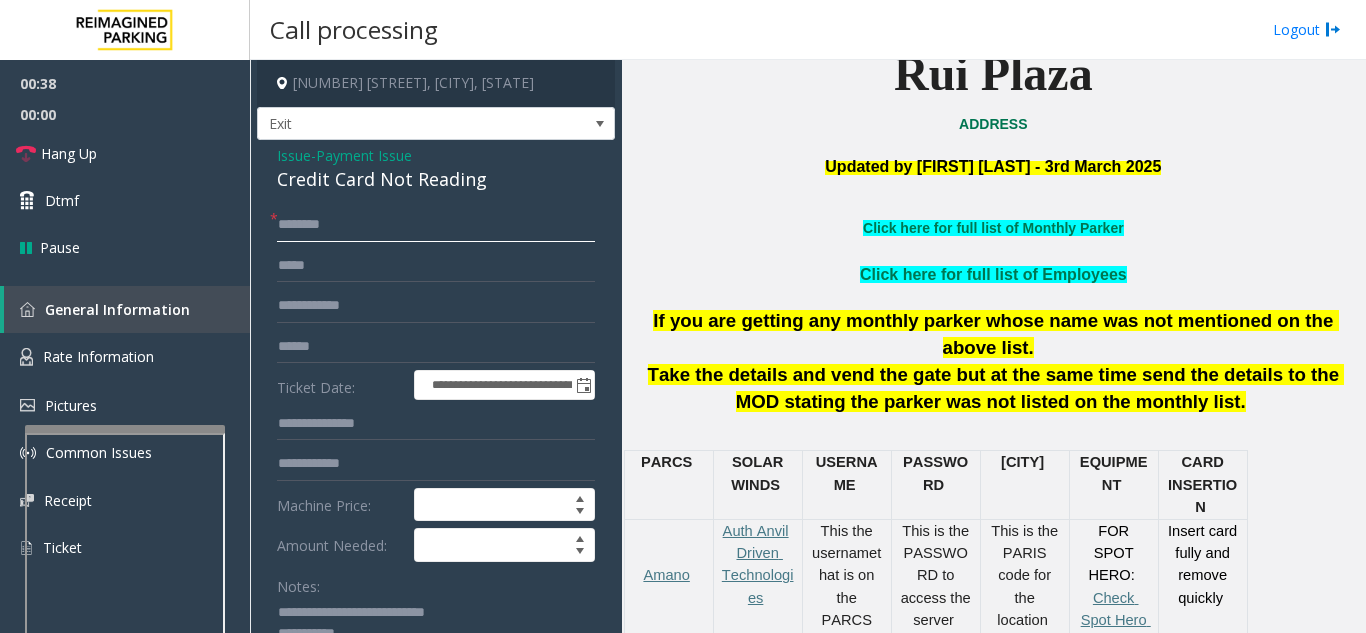 click 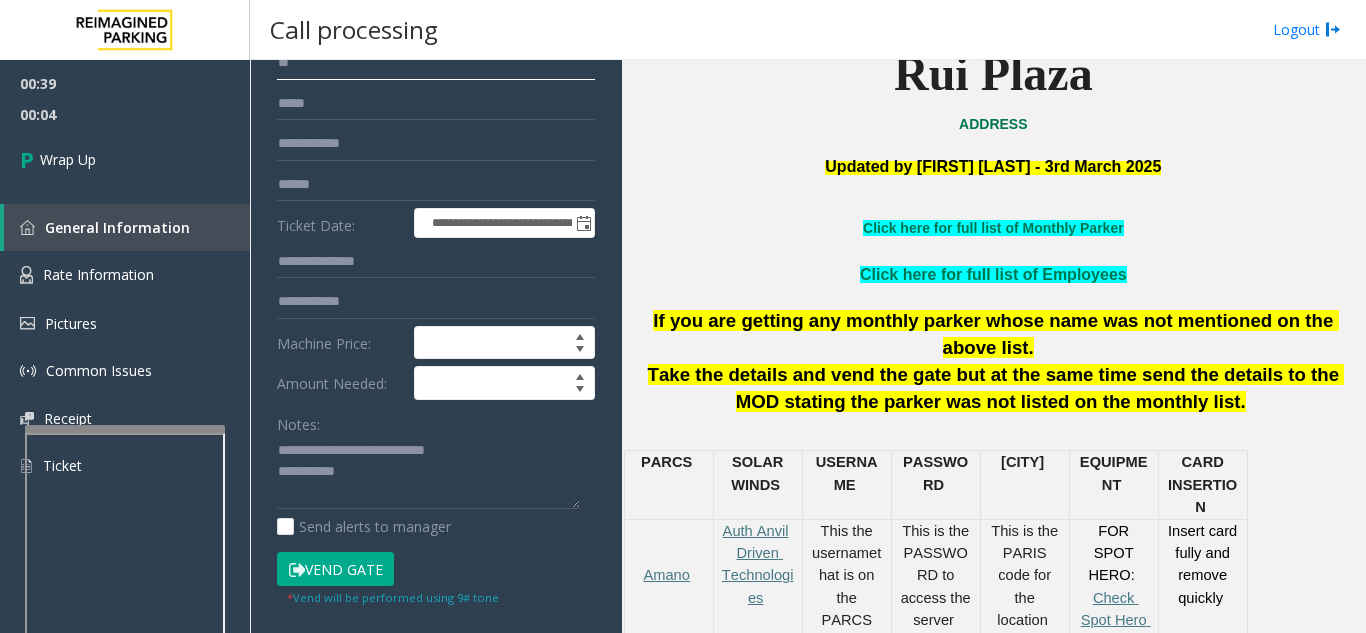 scroll, scrollTop: 200, scrollLeft: 0, axis: vertical 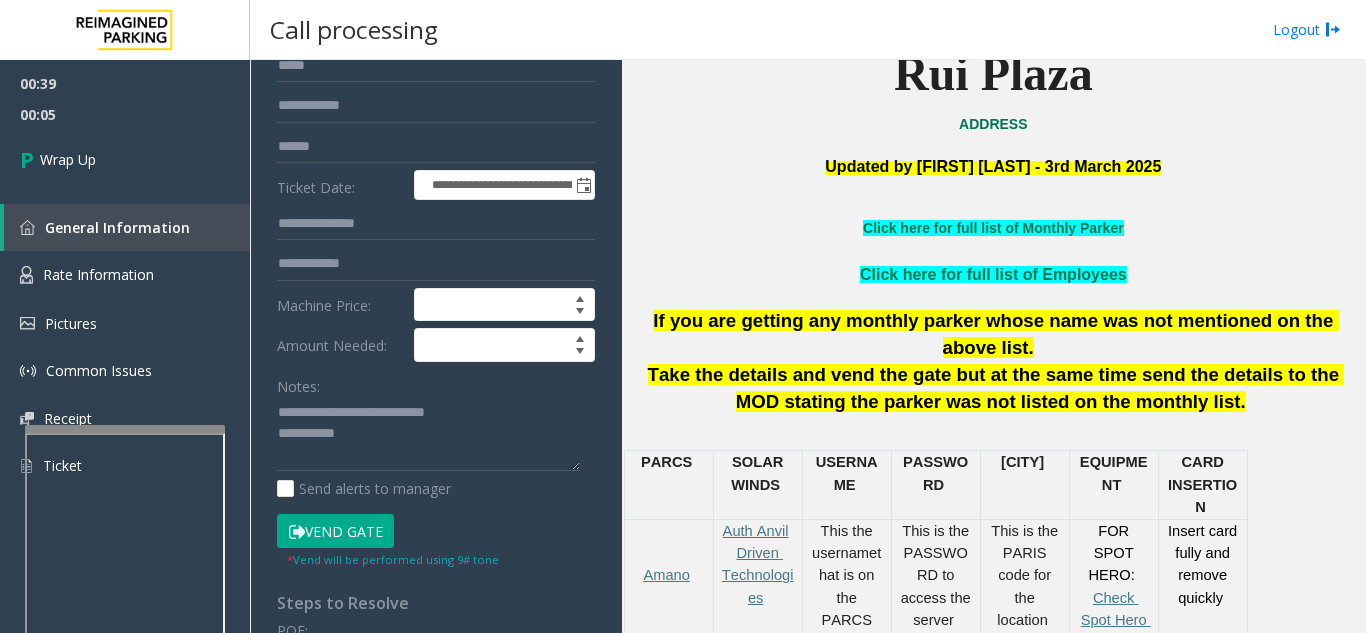 type on "**" 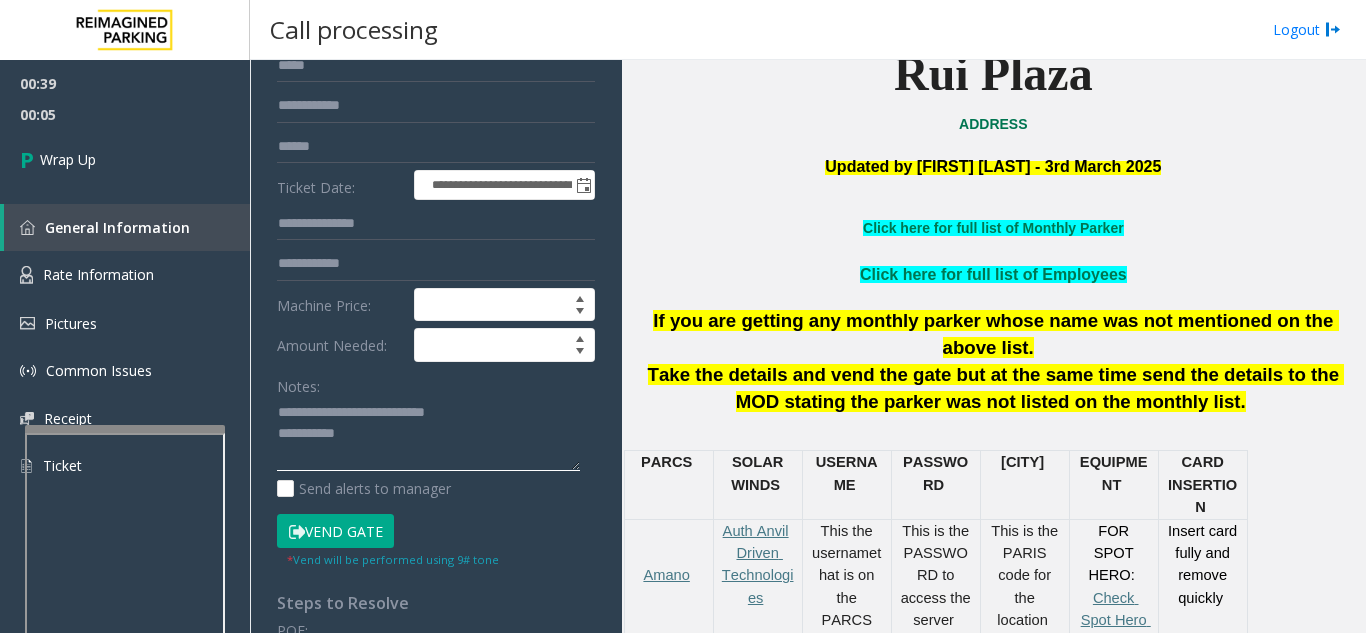 click 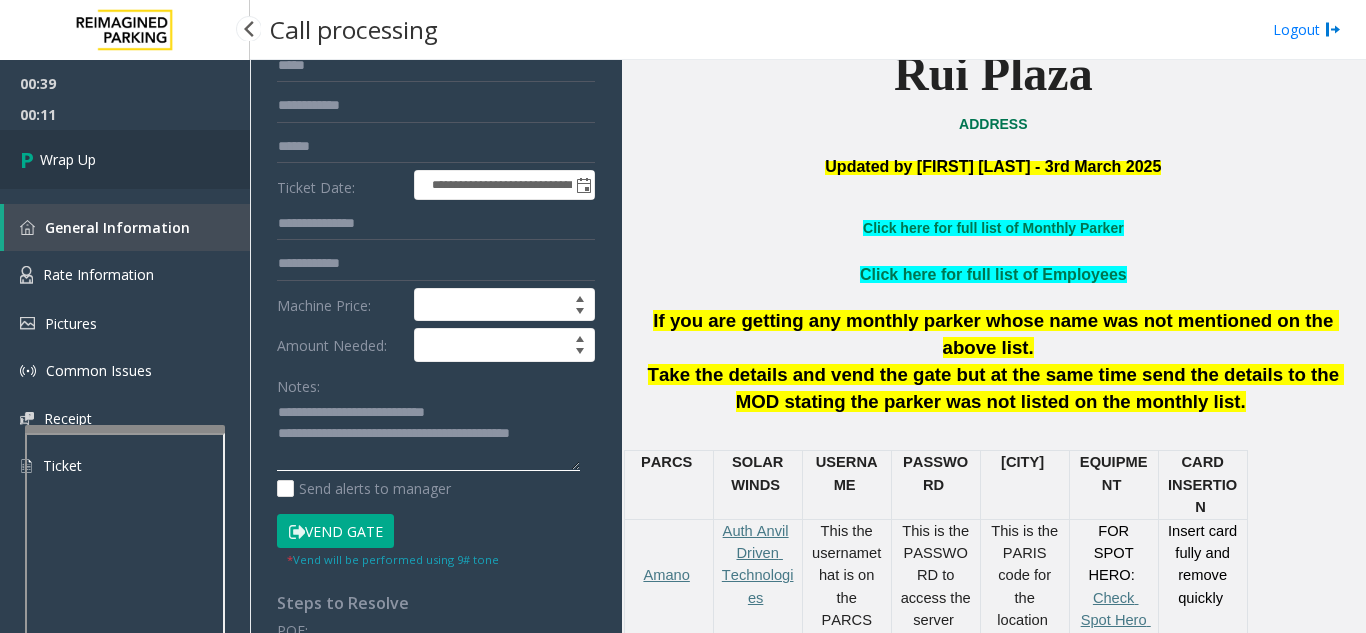 type on "**********" 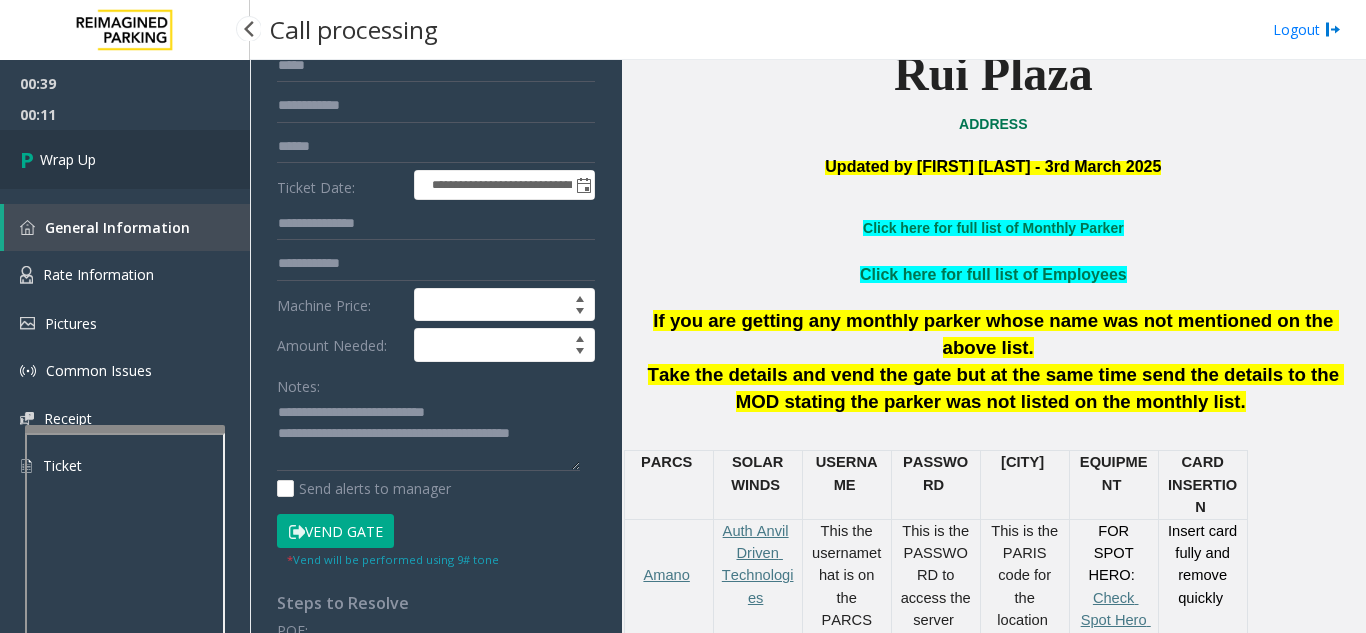 click on "Wrap Up" at bounding box center [125, 159] 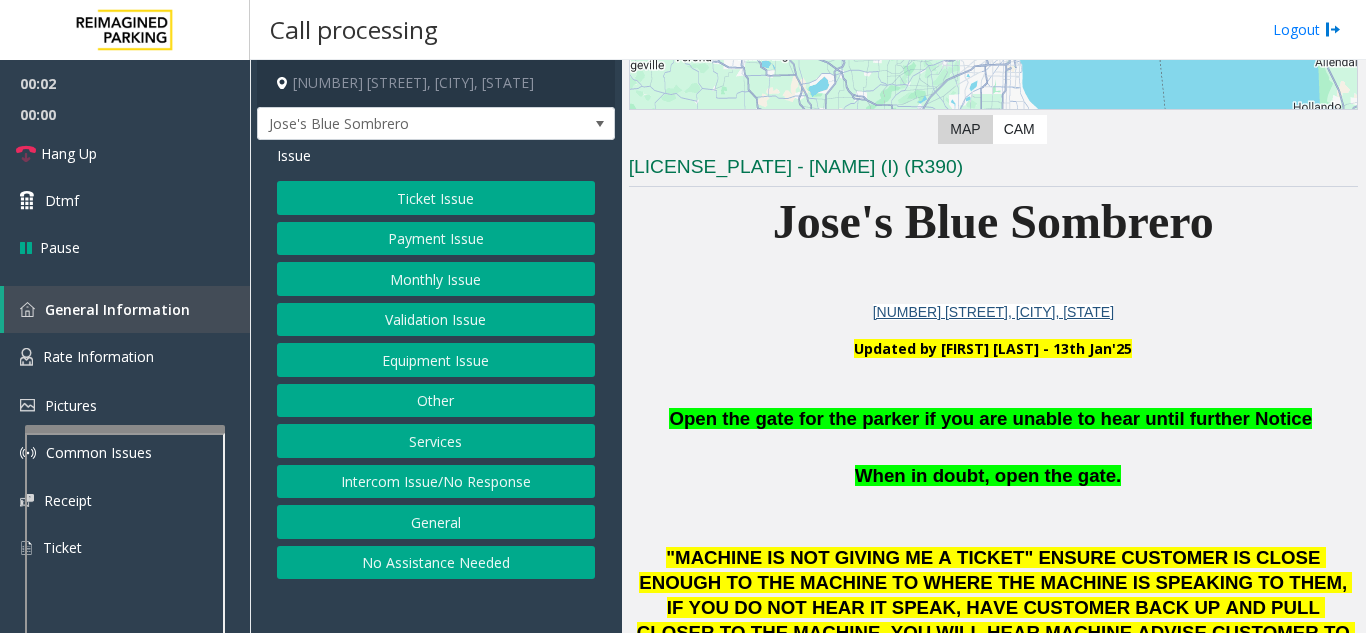 scroll, scrollTop: 400, scrollLeft: 0, axis: vertical 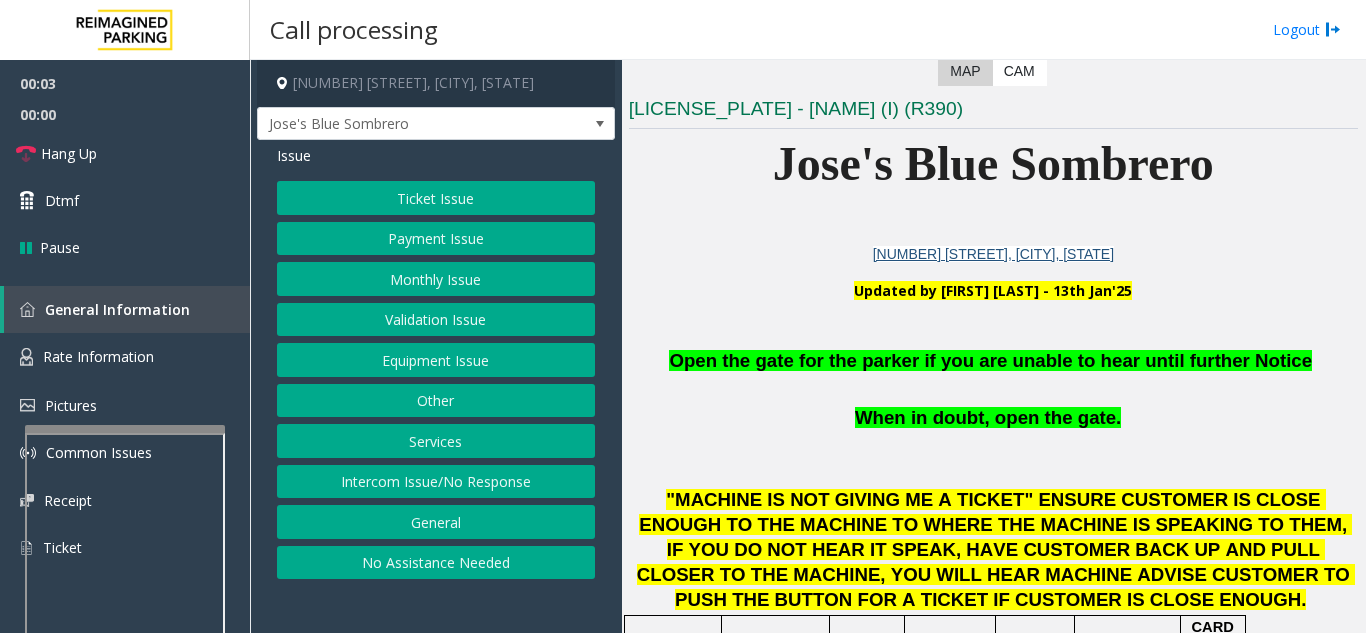 click on "Equipment Issue" 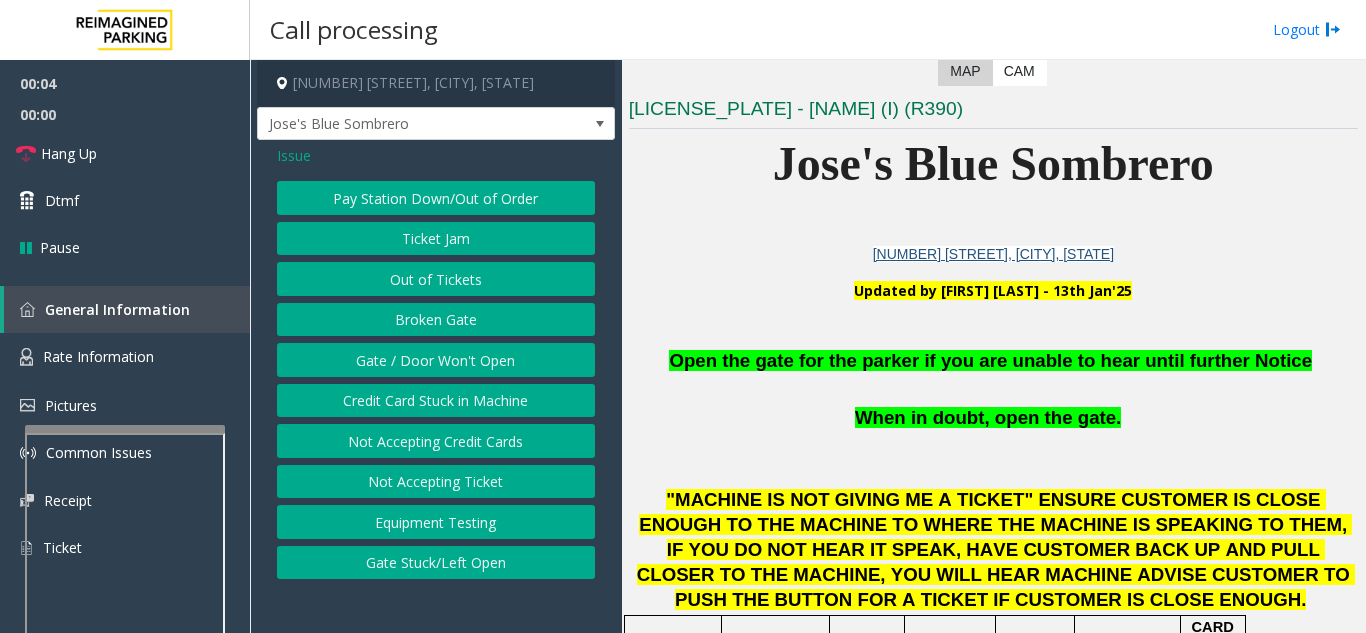 click on "Gate / Door Won't Open" 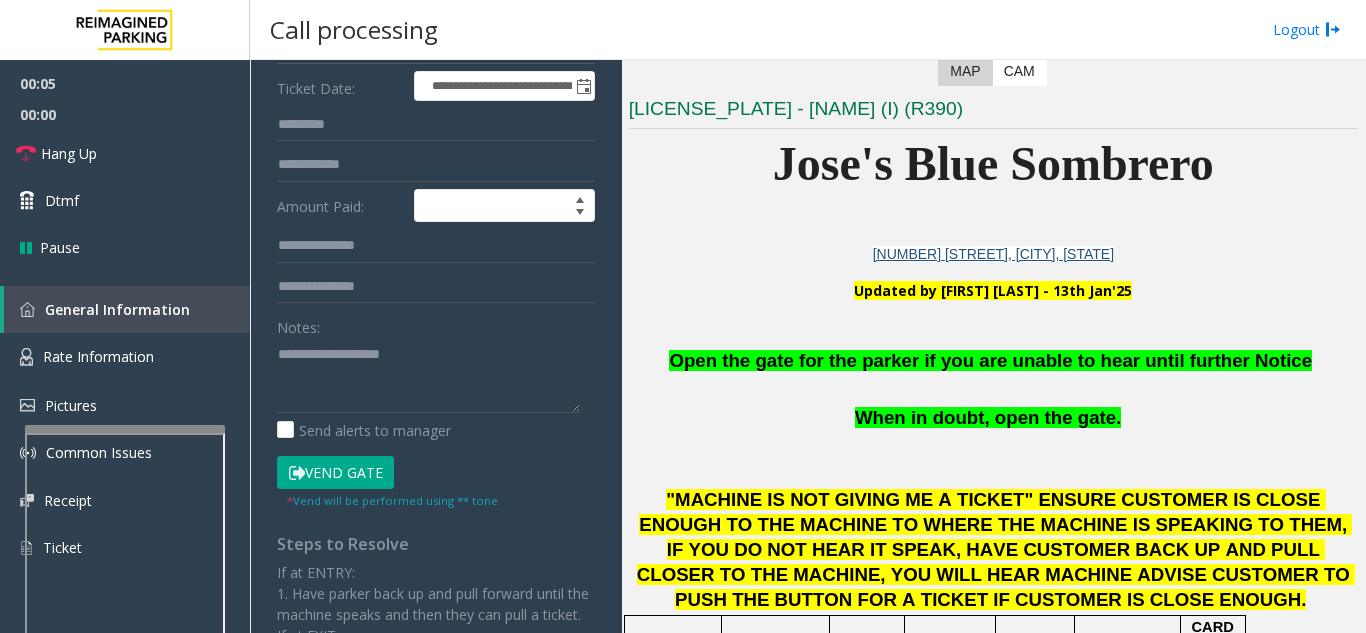 scroll, scrollTop: 300, scrollLeft: 0, axis: vertical 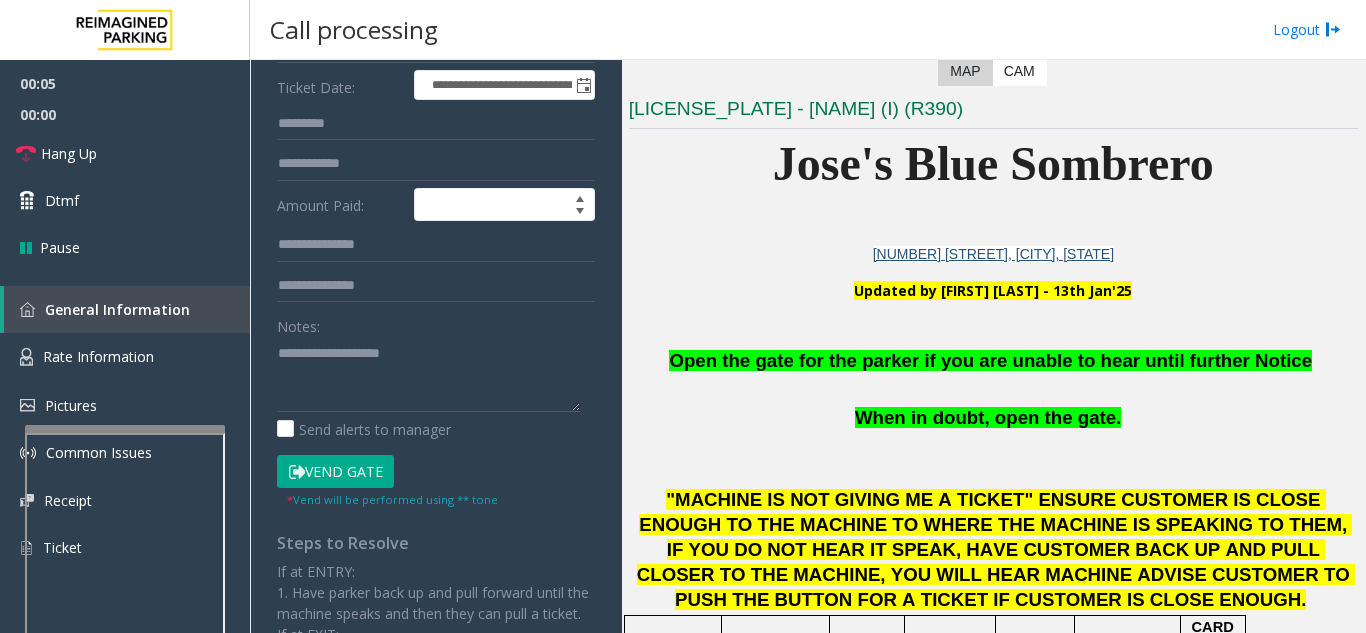 click on "Vend Gate" 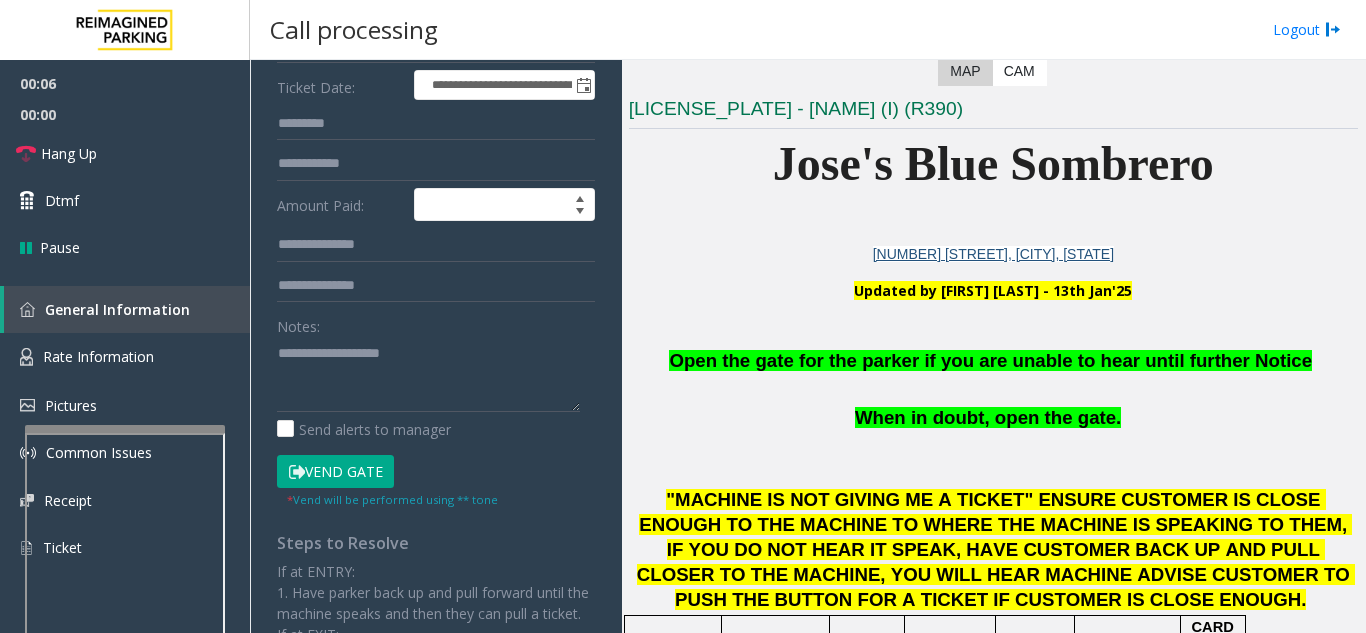 click on "Vend Gate" 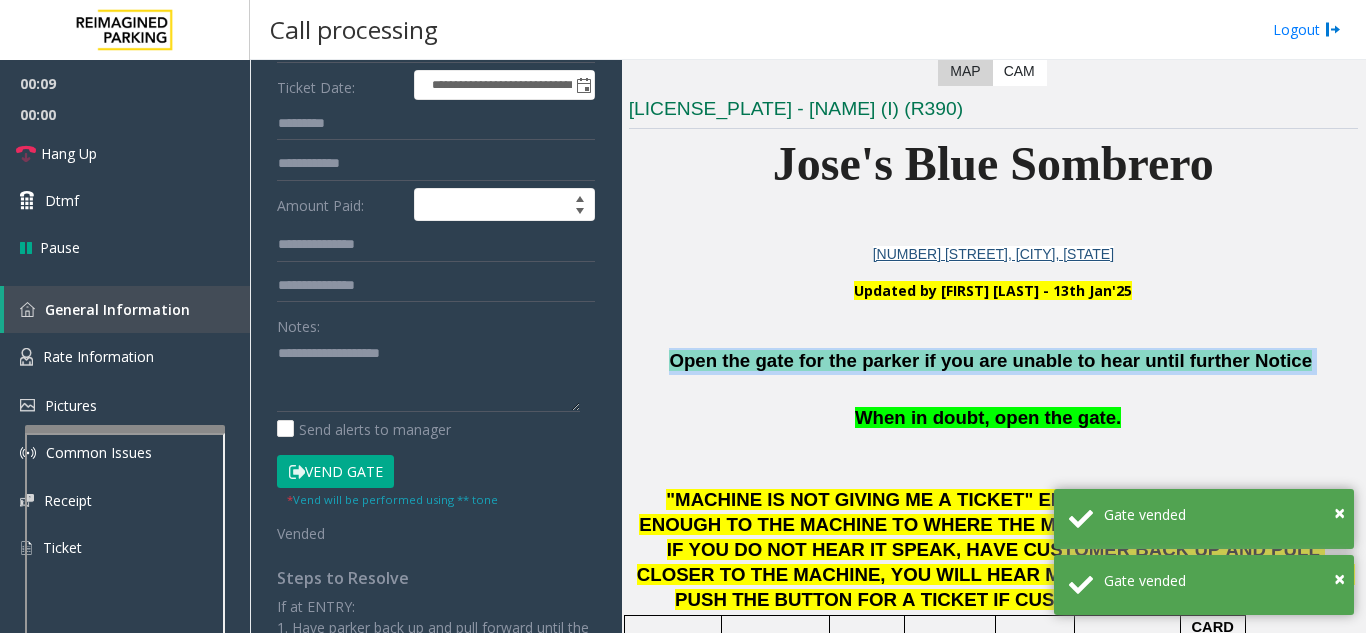 drag, startPoint x: 637, startPoint y: 376, endPoint x: 702, endPoint y: 372, distance: 65.12296 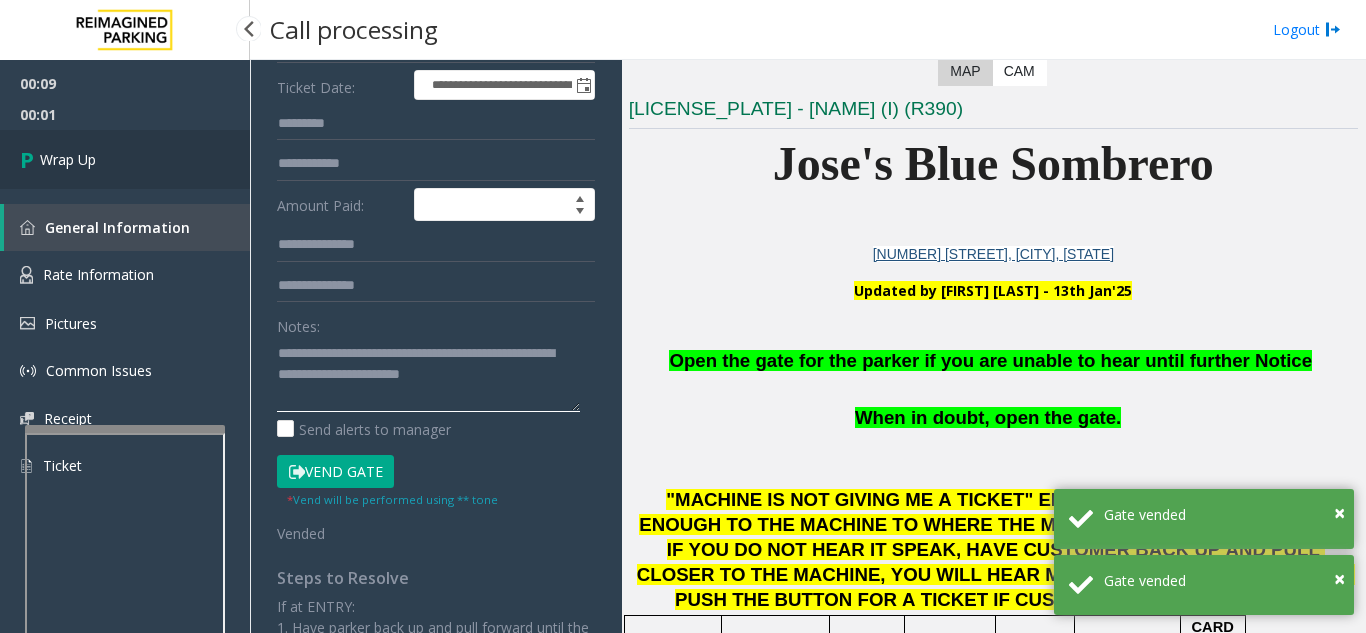 type on "**********" 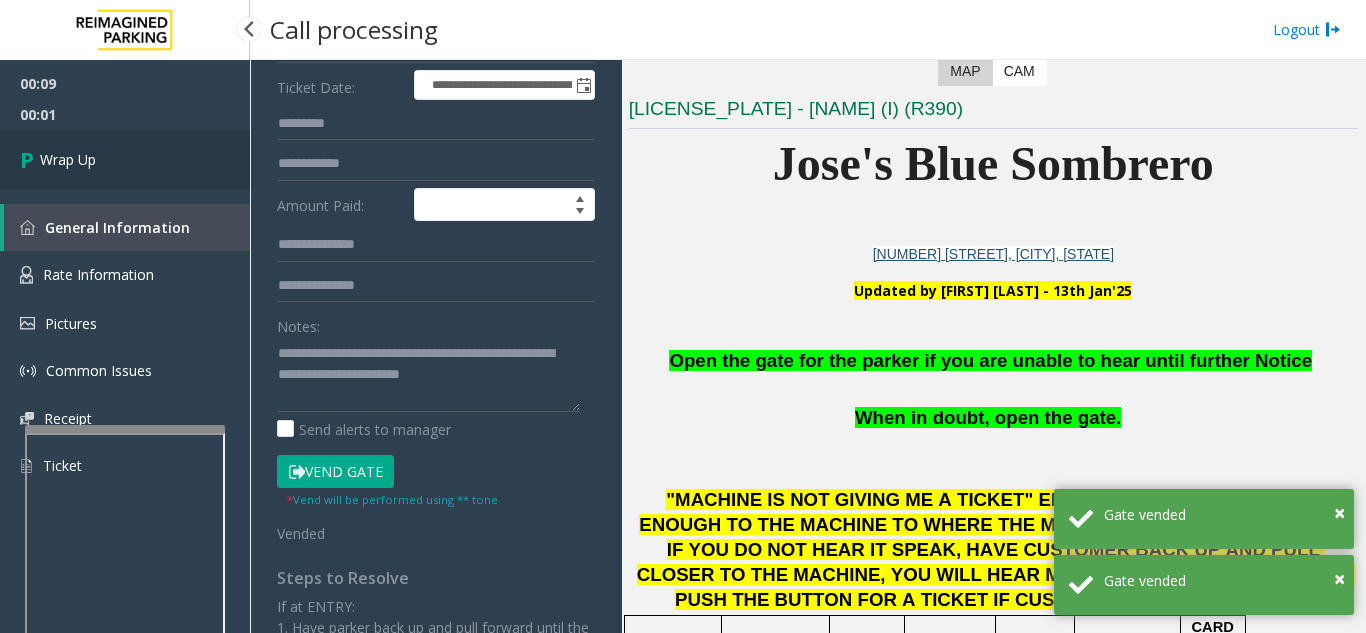 click on "Wrap Up" at bounding box center (125, 159) 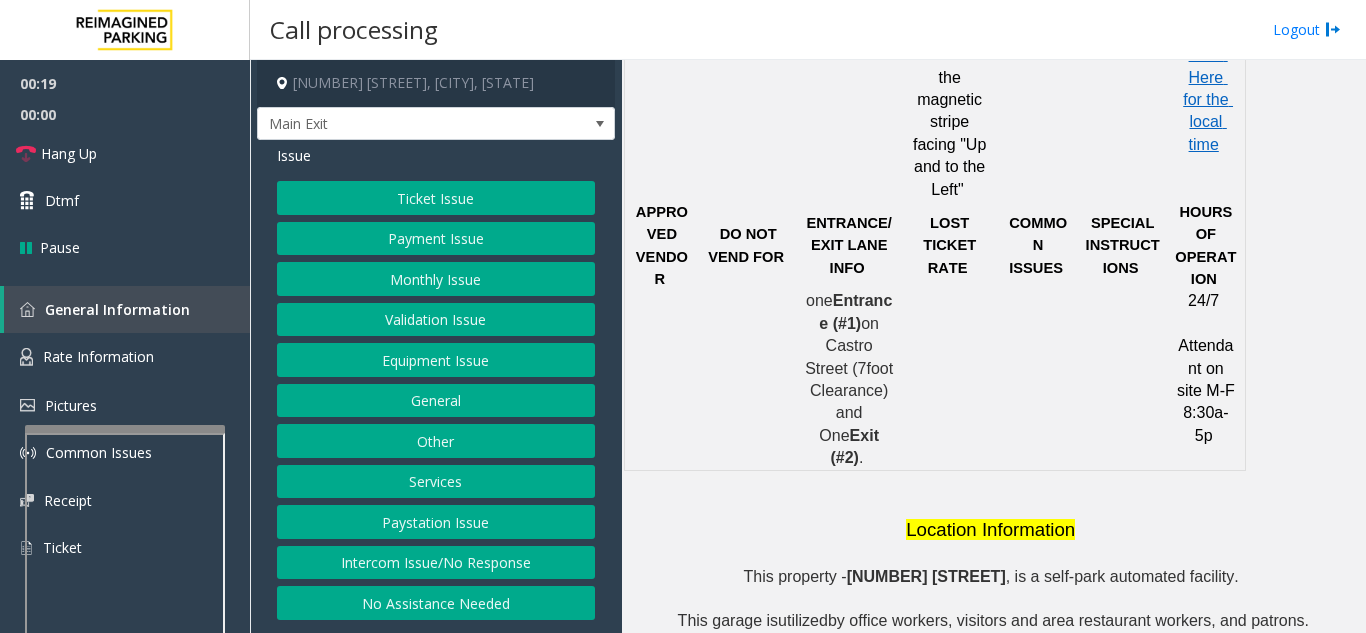 scroll, scrollTop: 1600, scrollLeft: 0, axis: vertical 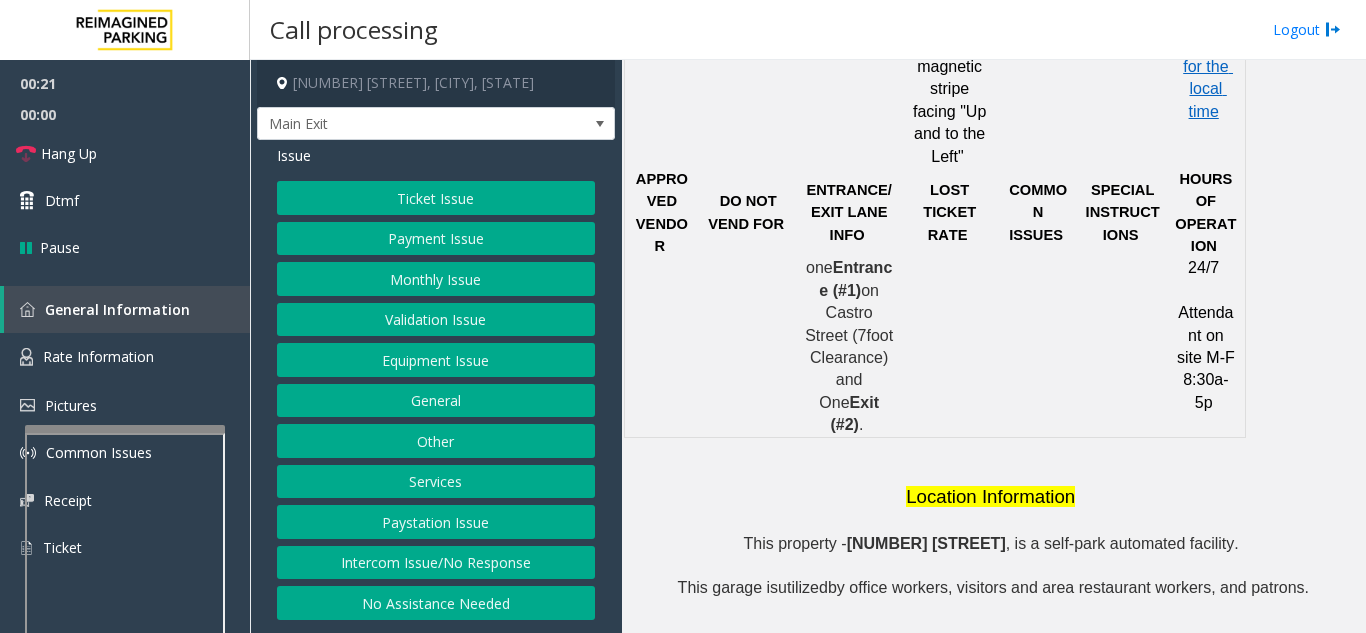 click on "Ticket Issue   Payment Issue   Monthly Issue   Validation Issue   Equipment Issue   General   Other   Services   Paystation Issue   Intercom Issue/No Response   No Assistance Needed" 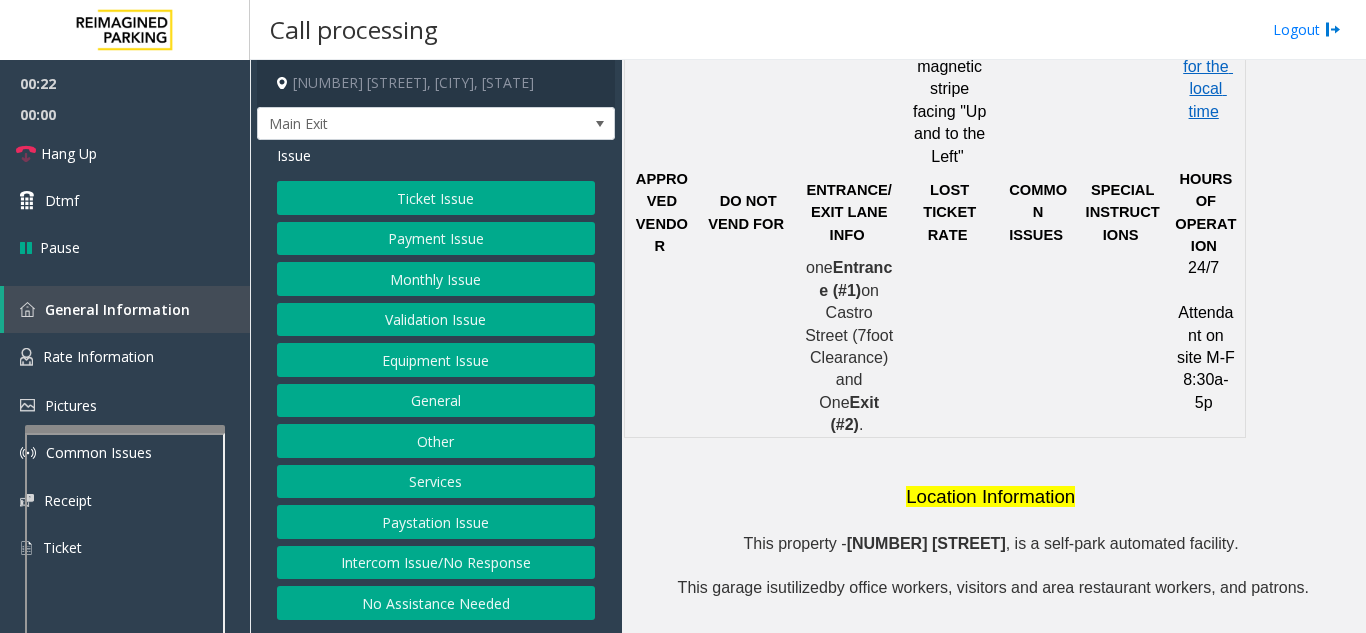 click on "Ticket Issue" 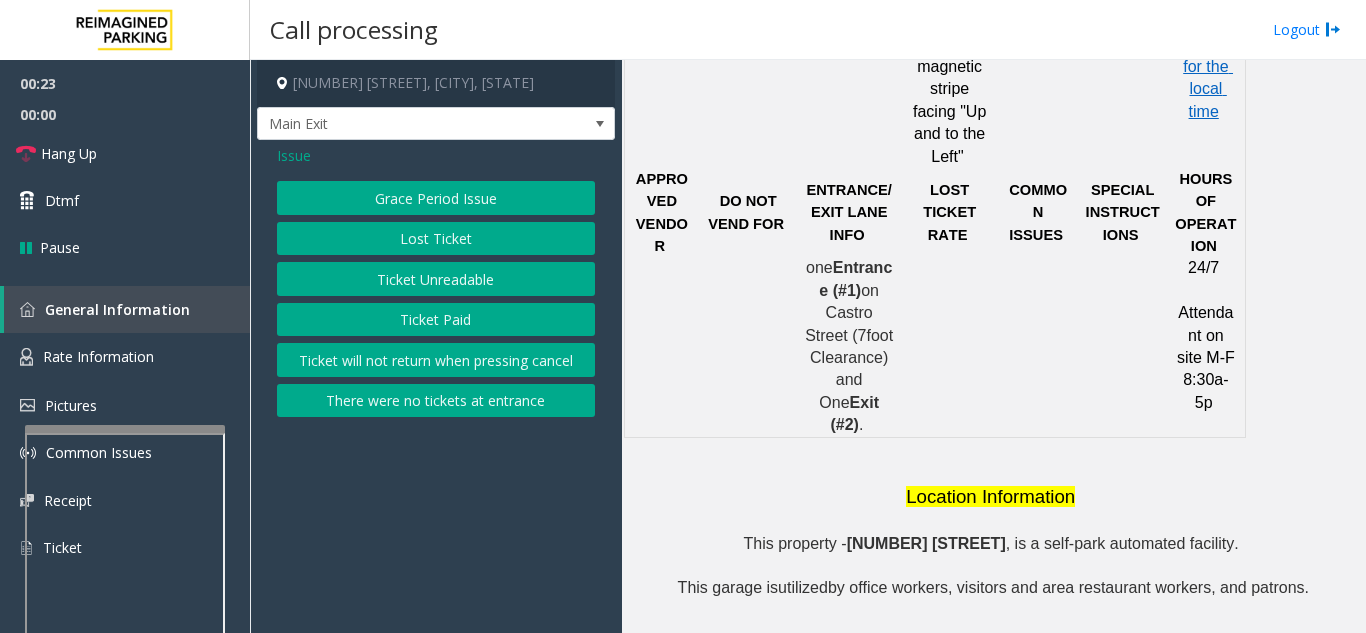 click on "Lost Ticket" 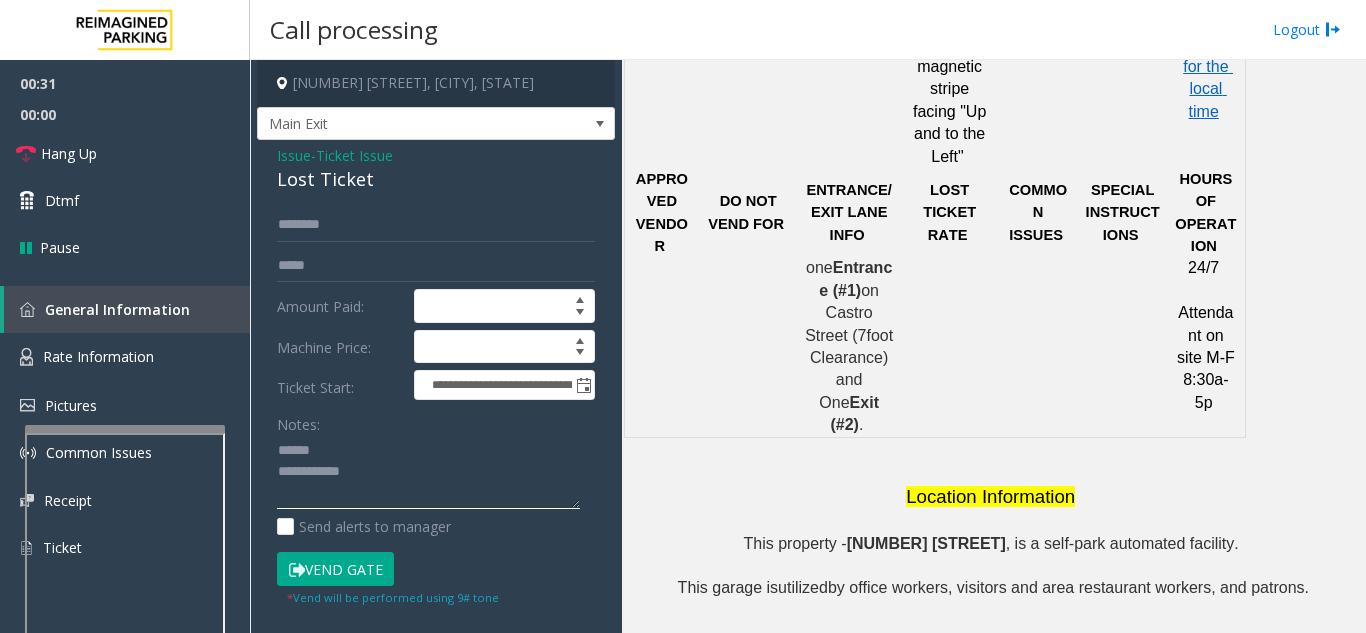 click 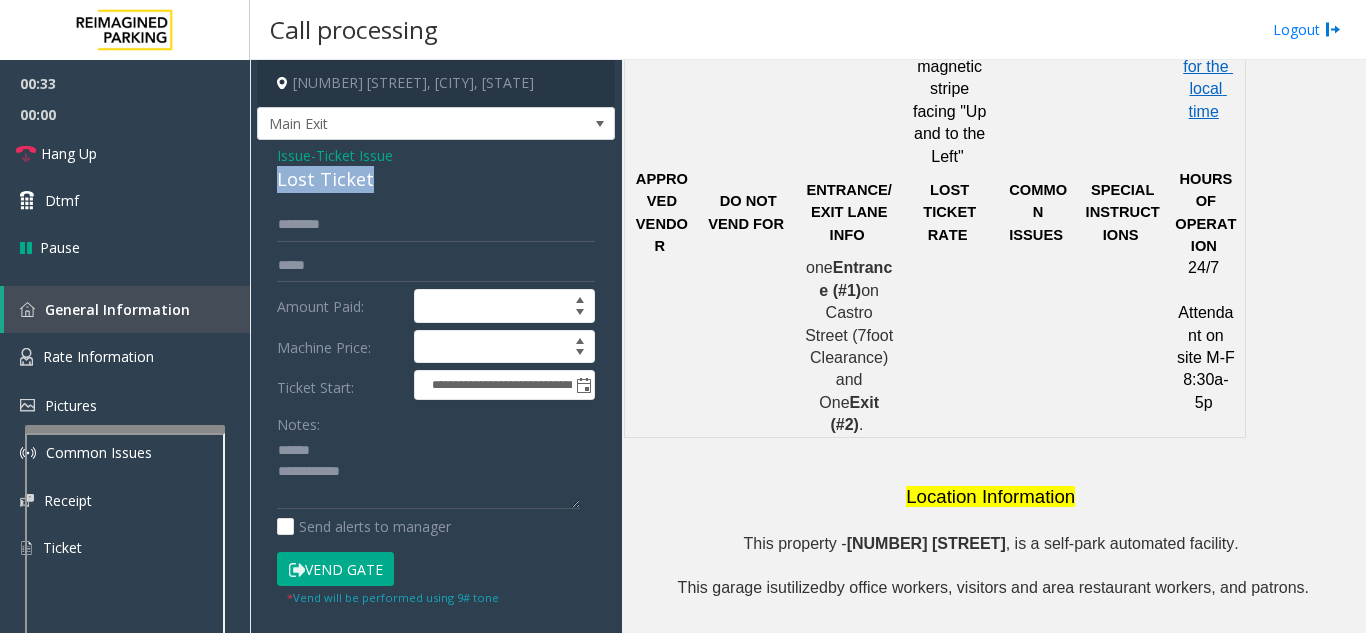 drag, startPoint x: 369, startPoint y: 178, endPoint x: 261, endPoint y: 183, distance: 108.11568 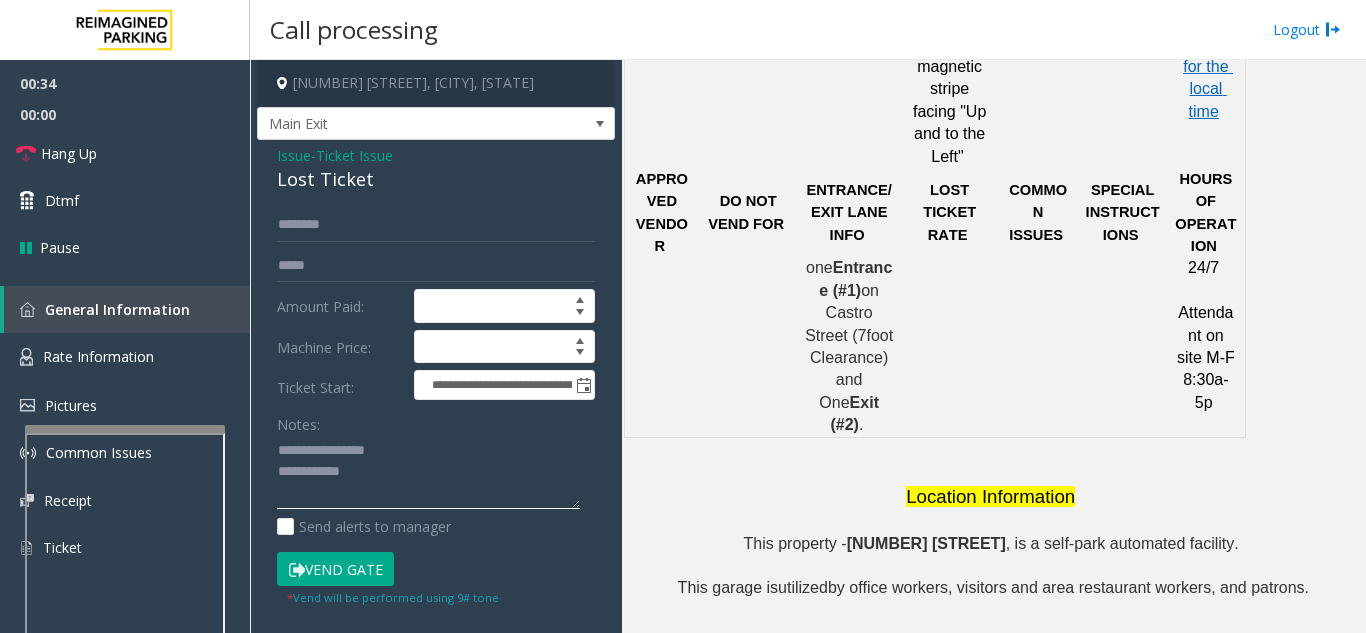 click 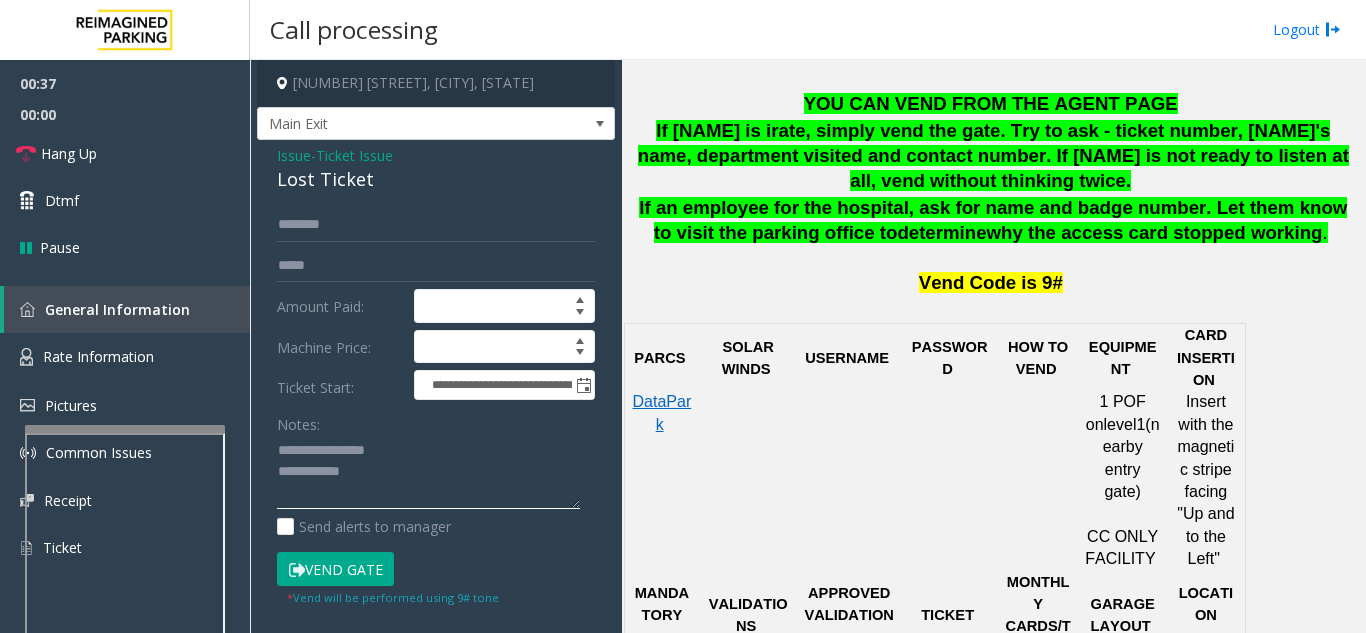 scroll, scrollTop: 700, scrollLeft: 0, axis: vertical 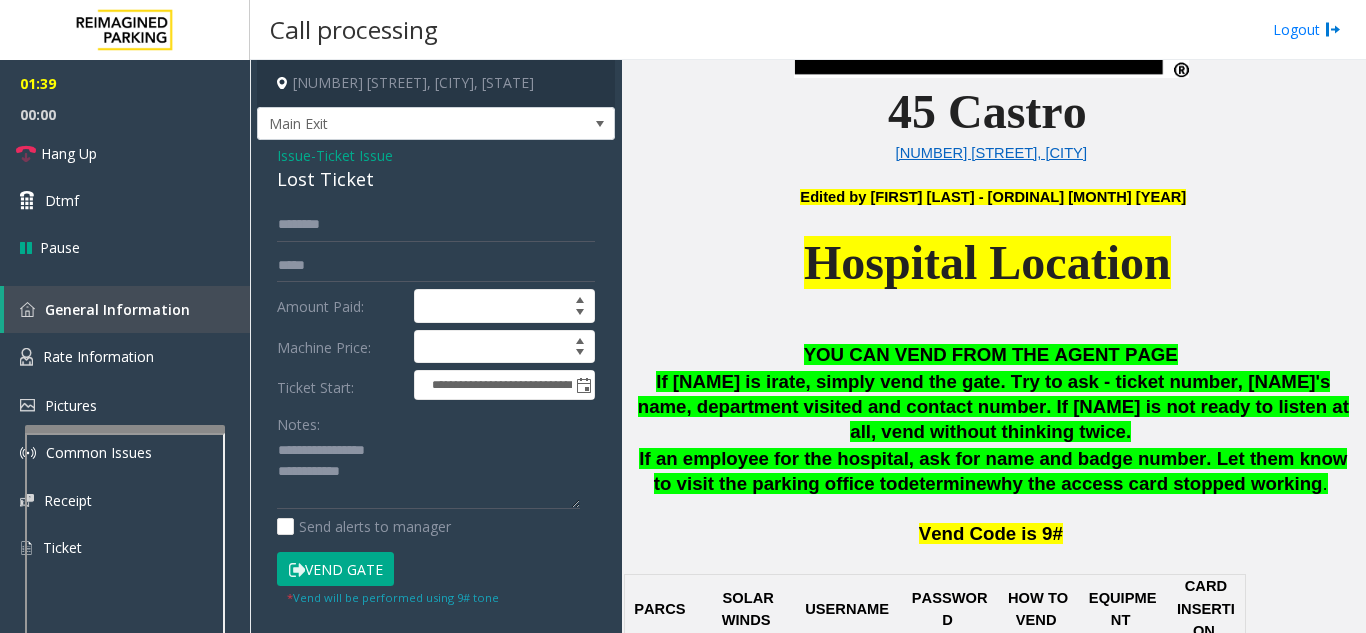click on "Vend Gate" 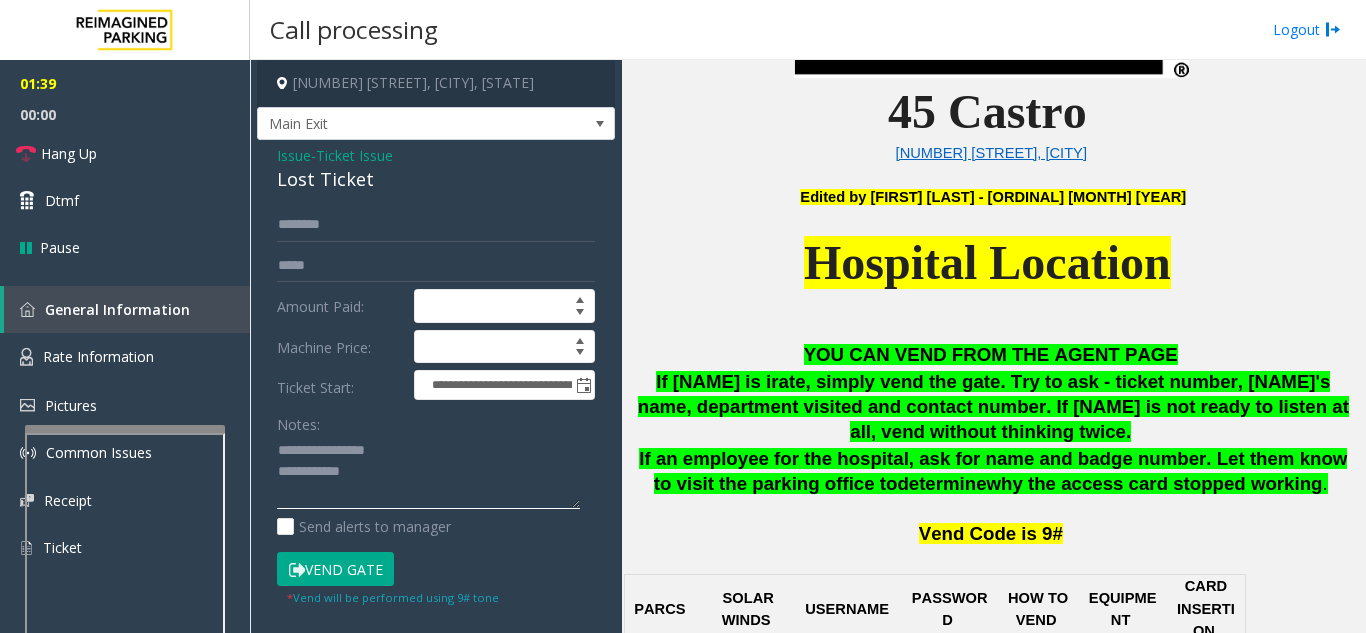 click 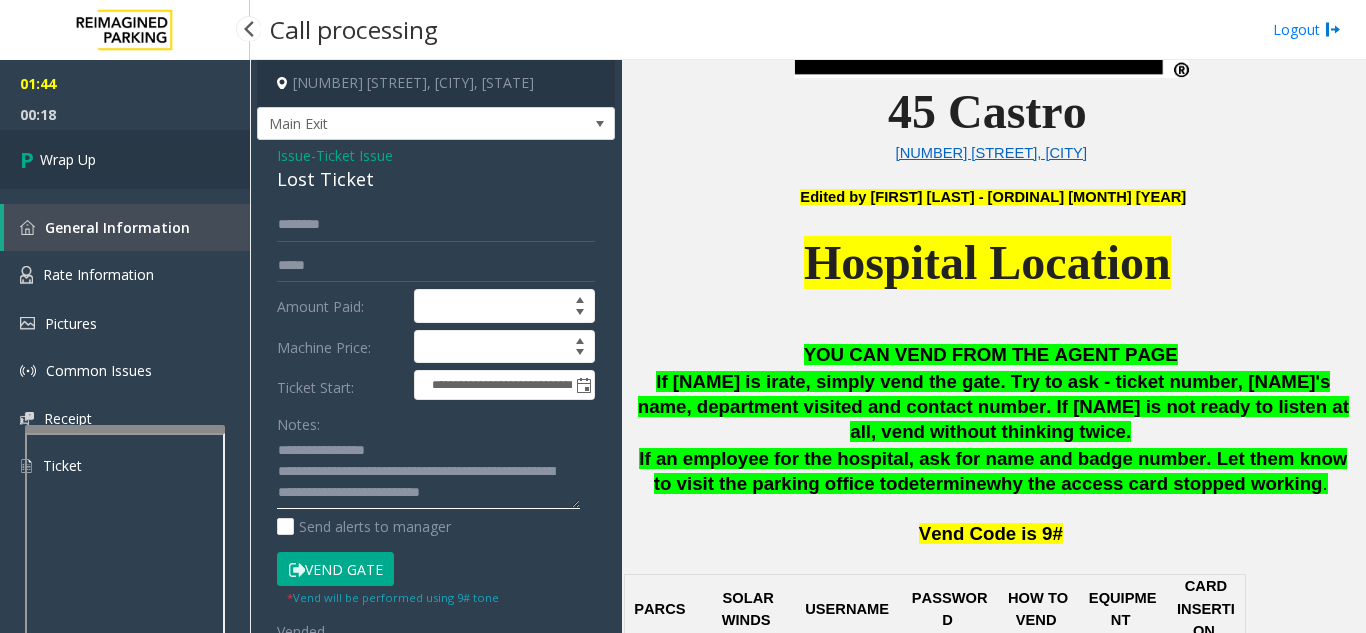 type on "**********" 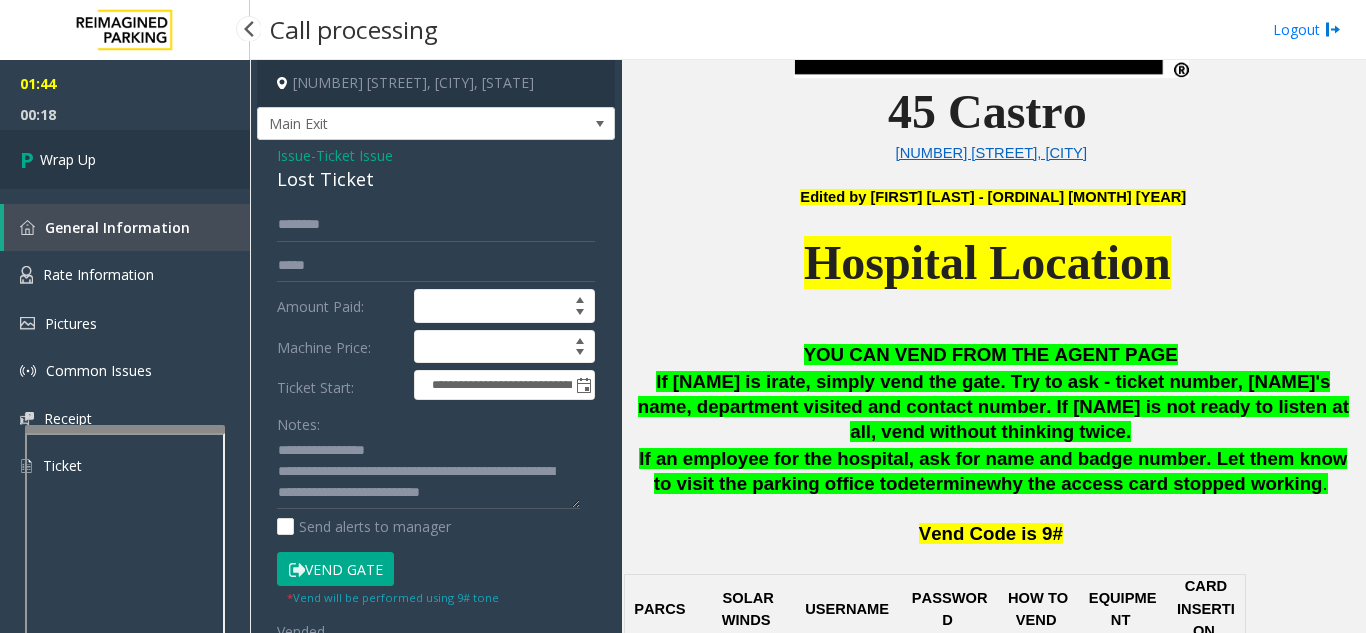click on "Wrap Up" at bounding box center (68, 159) 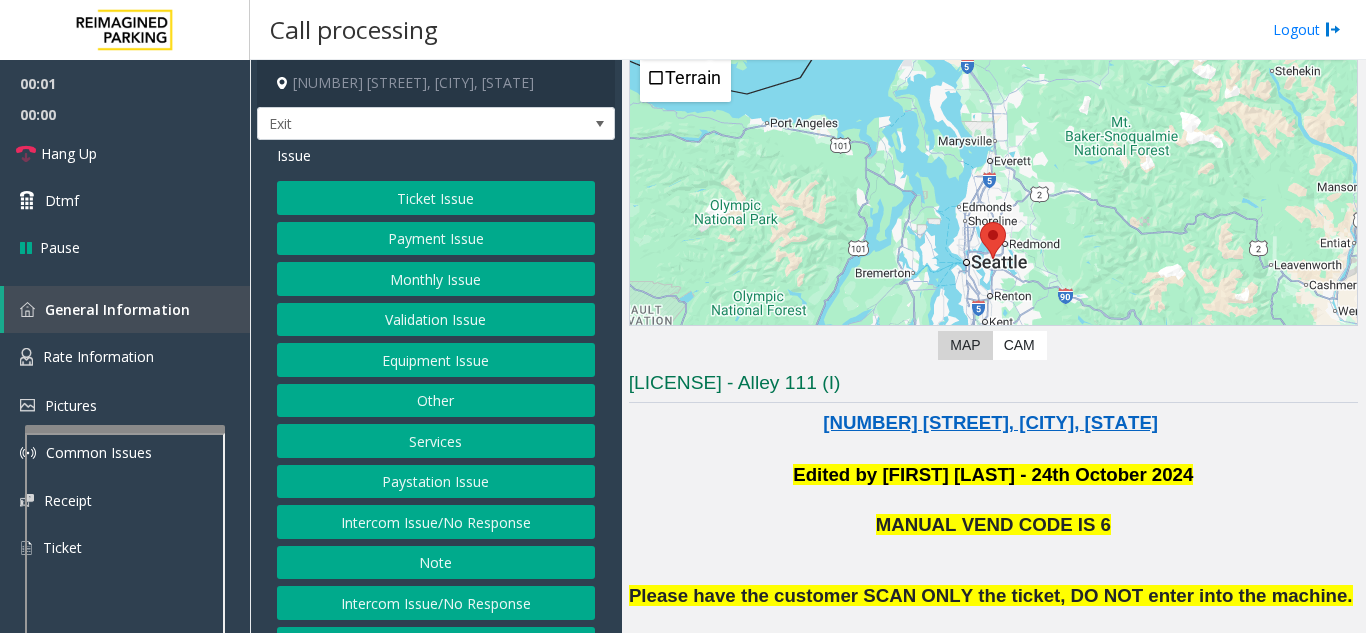 scroll, scrollTop: 400, scrollLeft: 0, axis: vertical 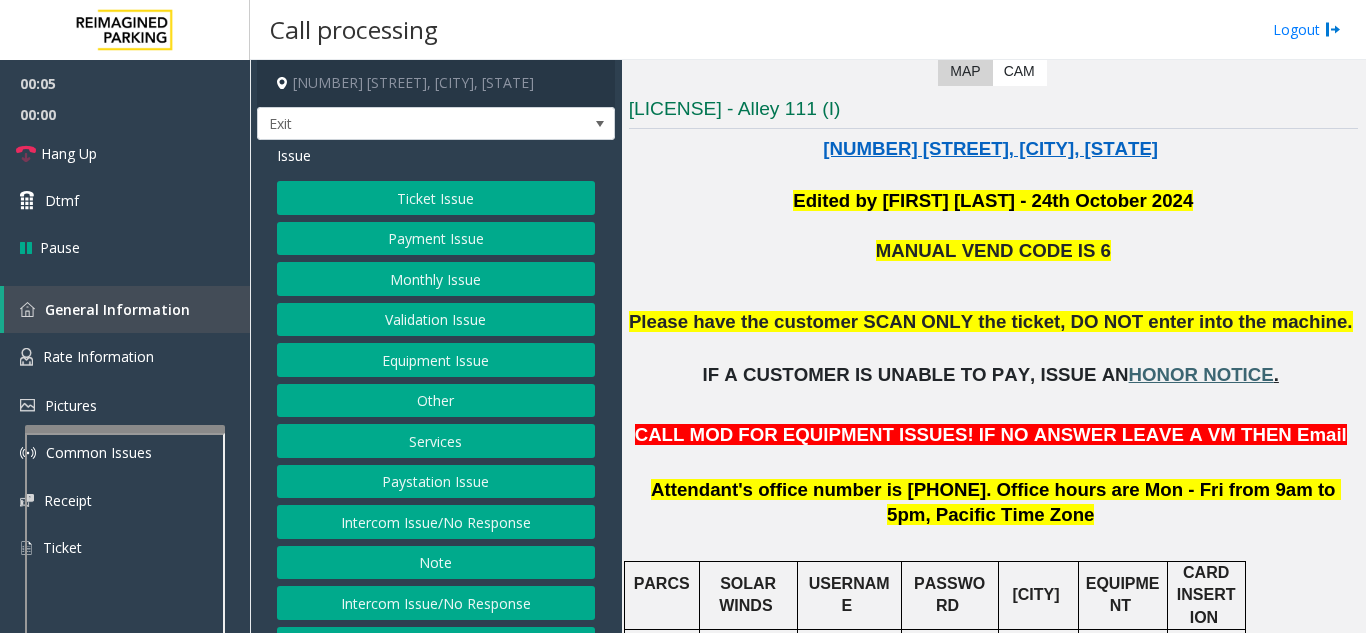 click on "HONOR NOTICE" 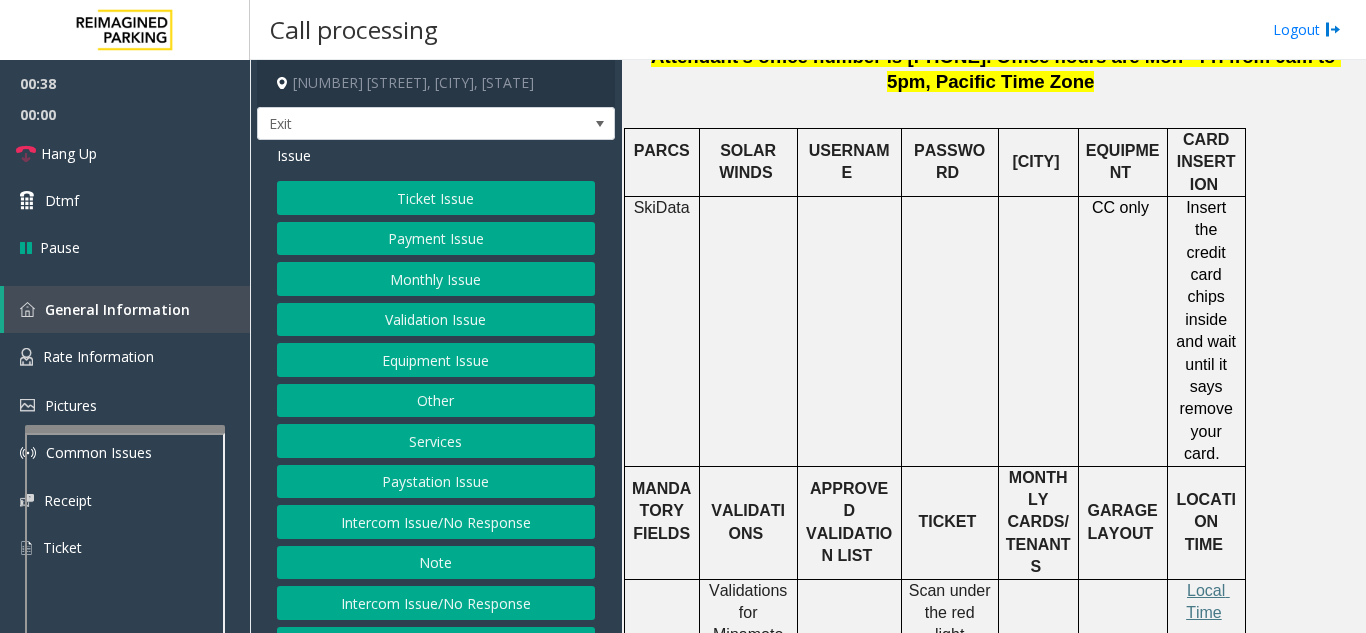 scroll, scrollTop: 758, scrollLeft: 0, axis: vertical 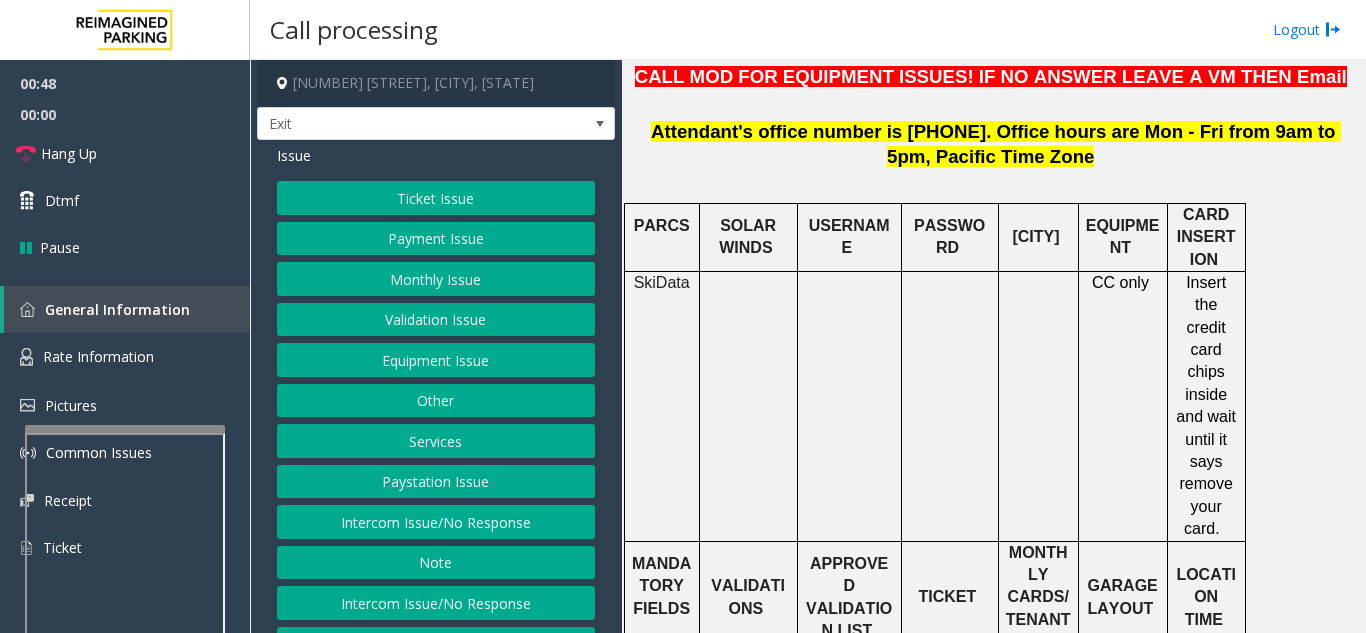 click on "Equipment Issue" 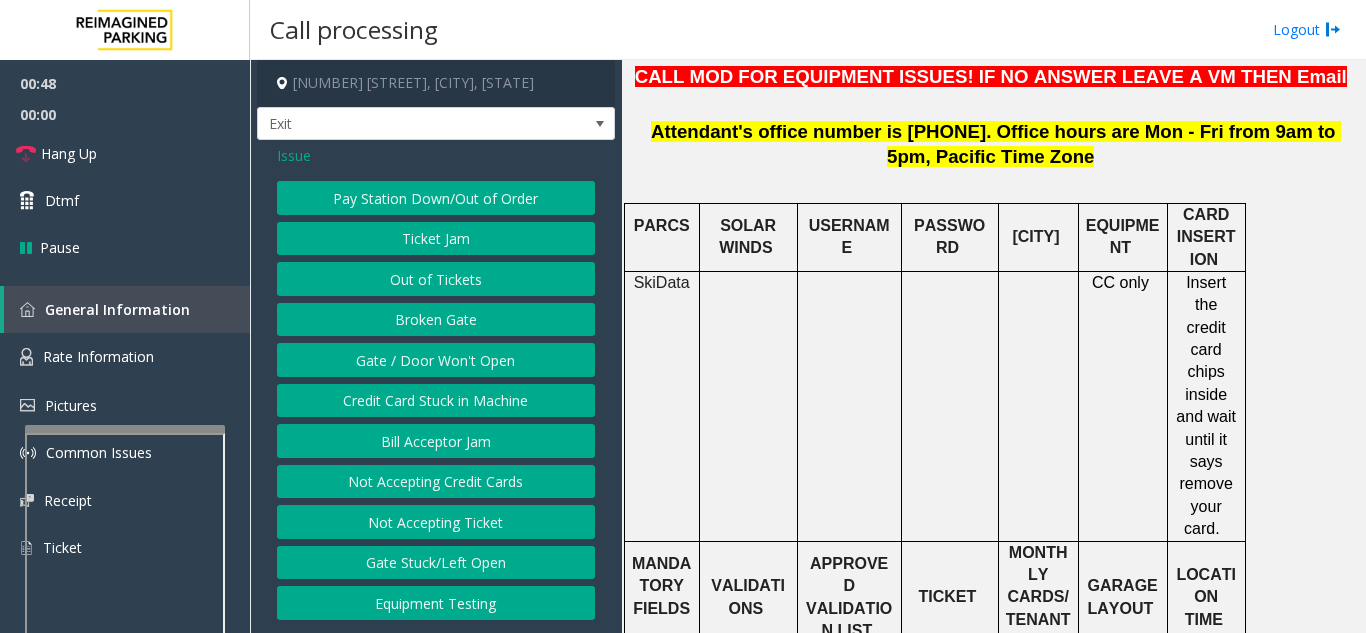 click on "Gate / Door Won't Open" 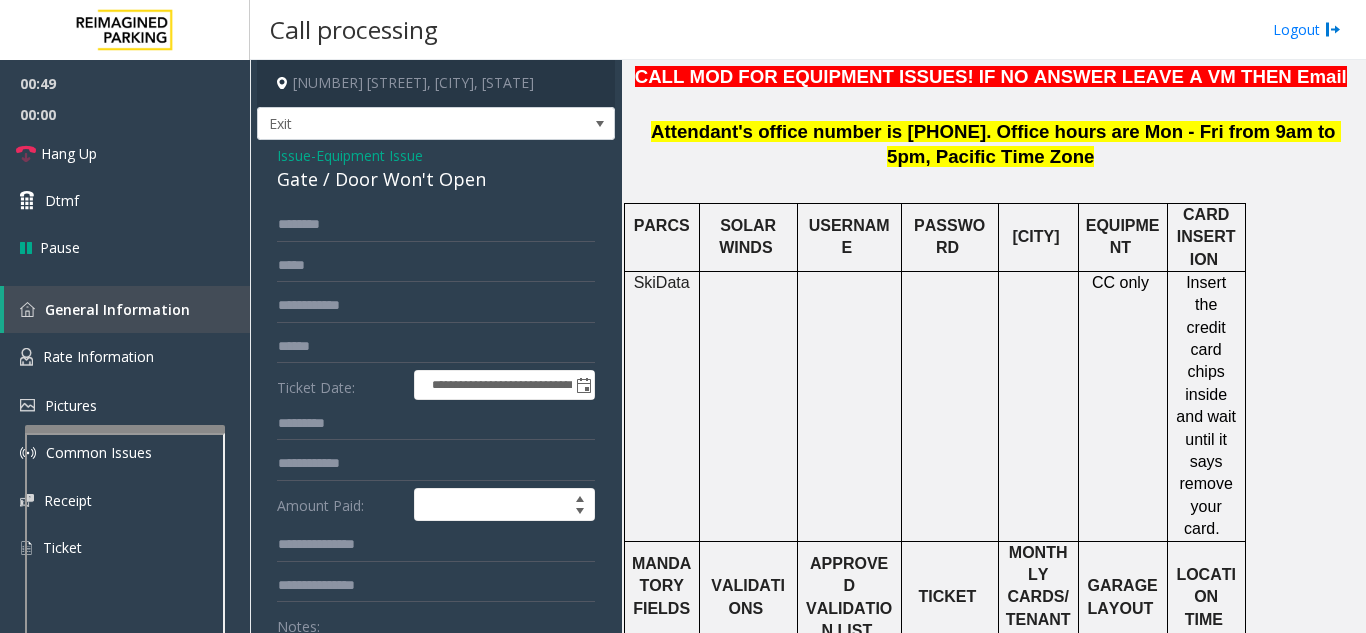 scroll, scrollTop: 100, scrollLeft: 0, axis: vertical 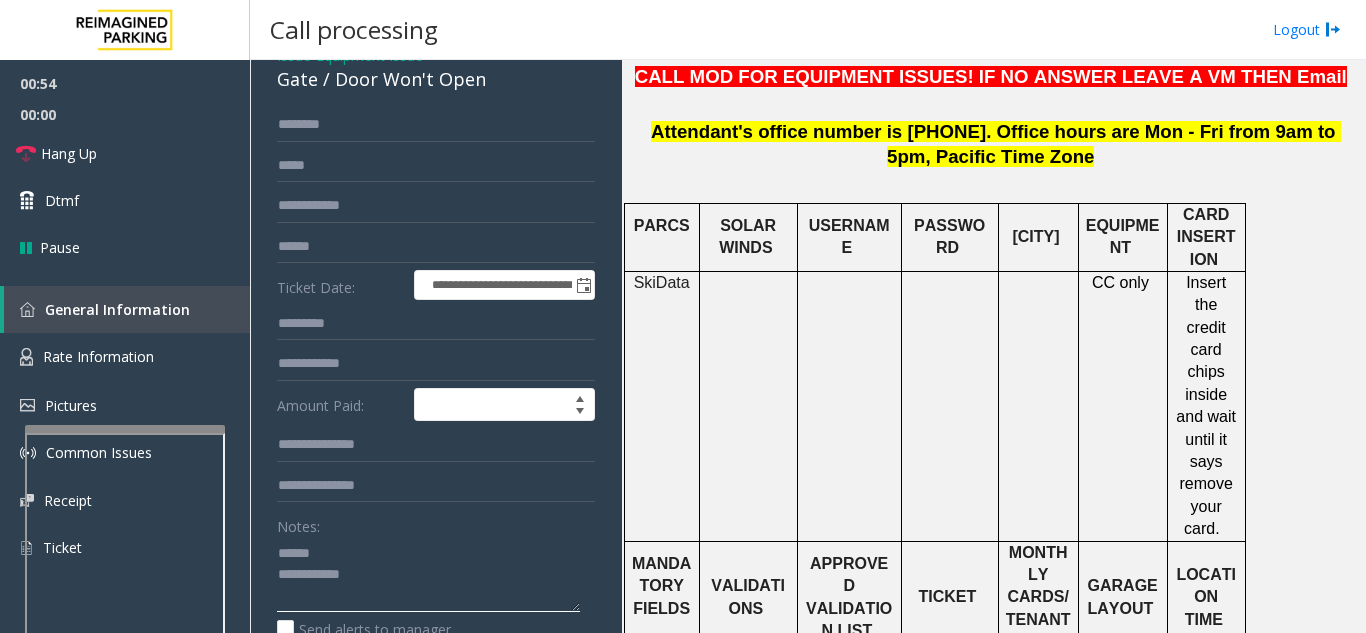 click 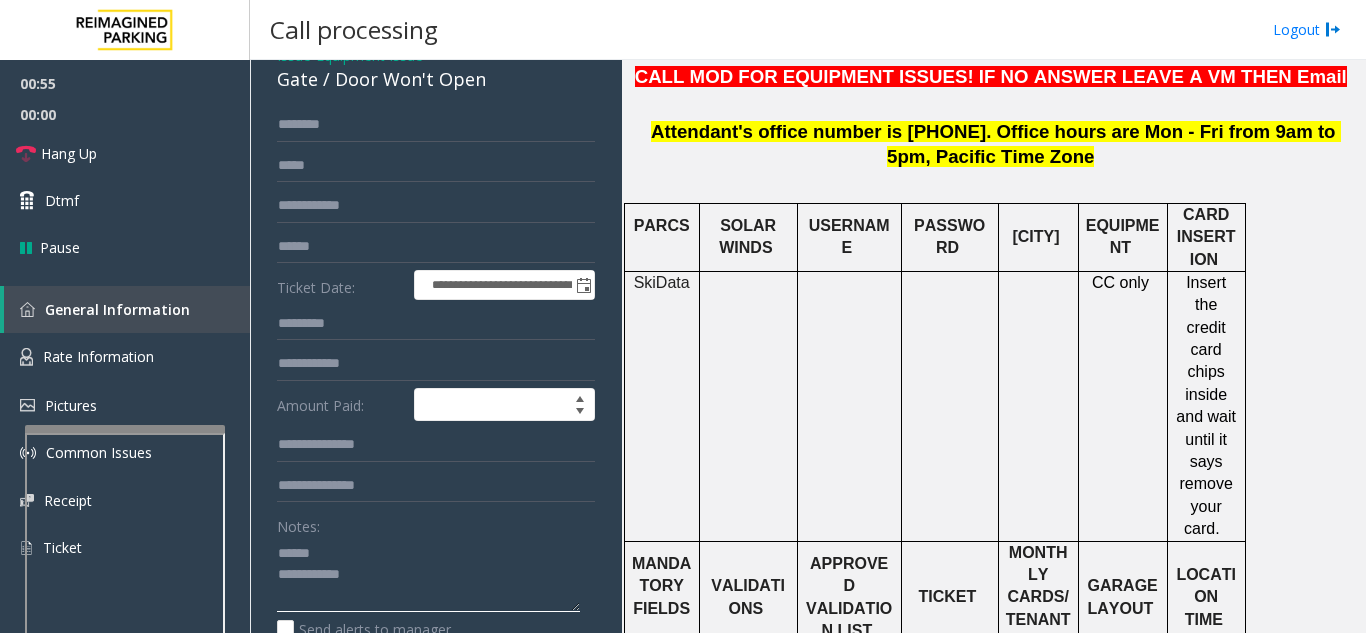 click 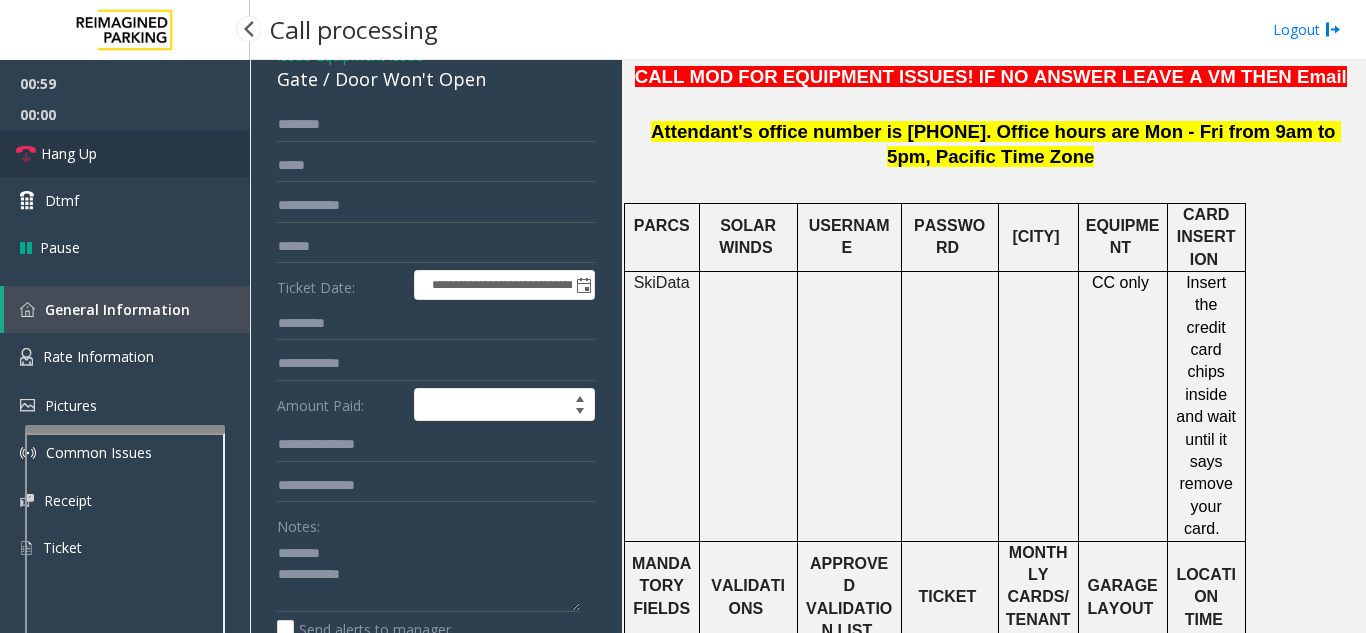 click on "Hang Up" at bounding box center [125, 153] 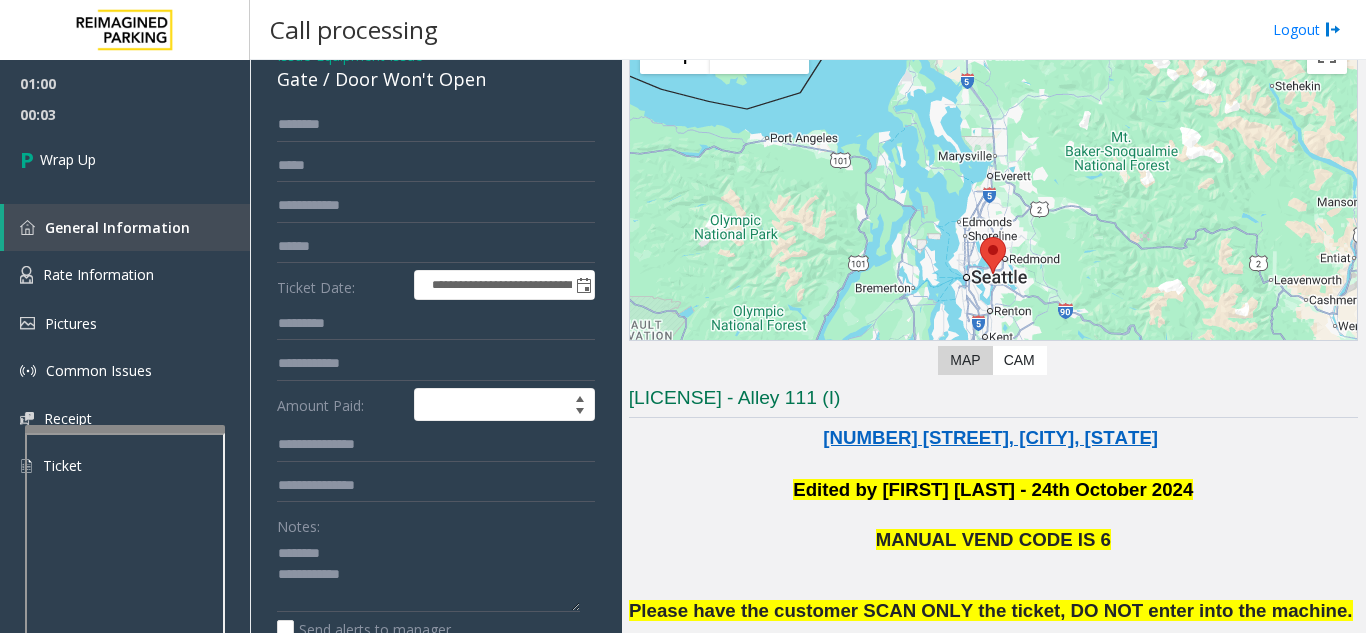 scroll, scrollTop: 158, scrollLeft: 0, axis: vertical 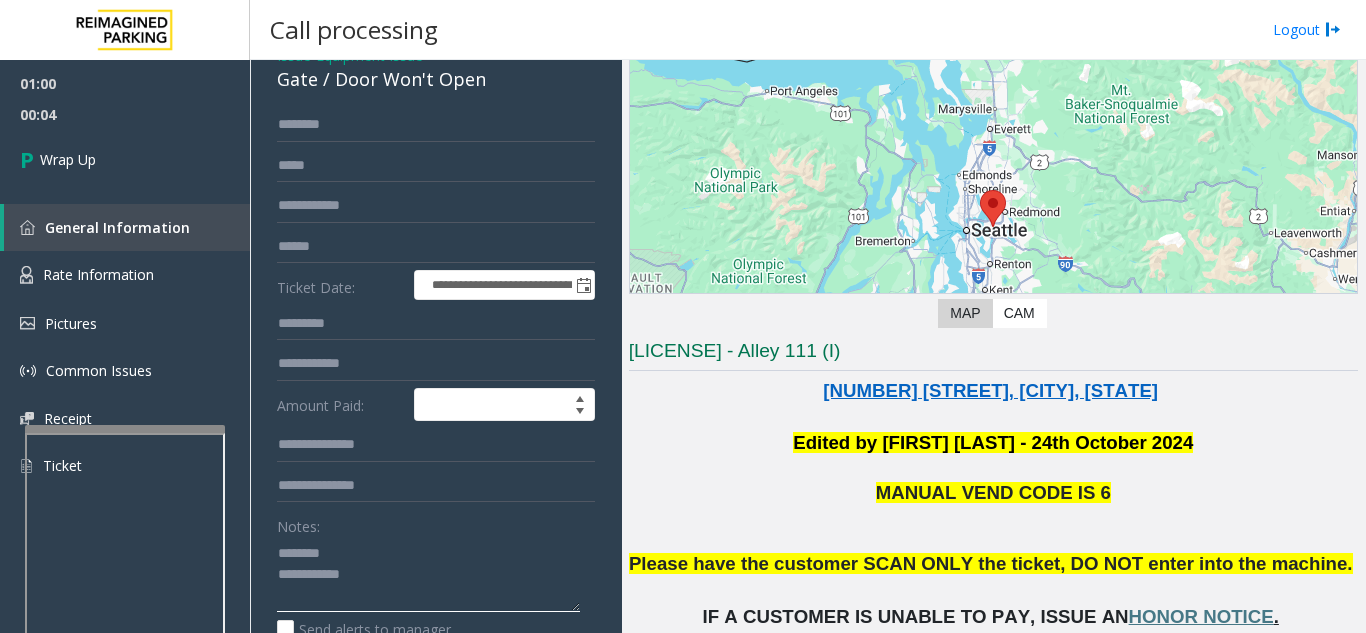 click 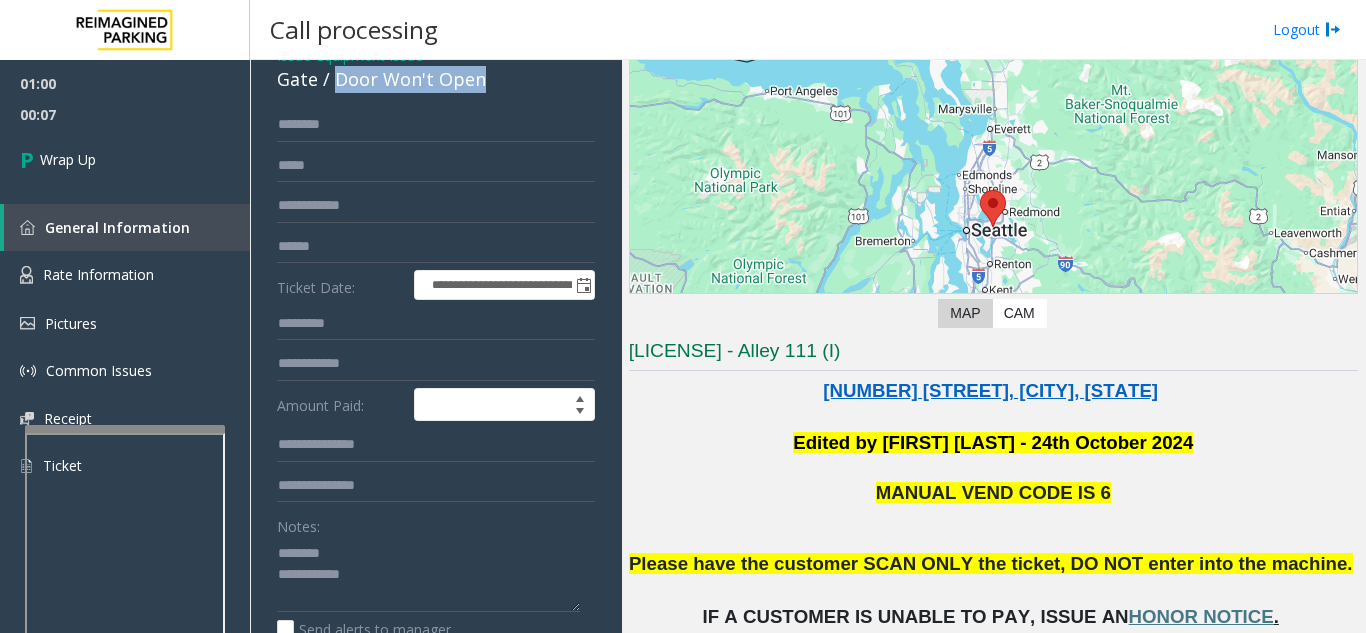 drag, startPoint x: 331, startPoint y: 83, endPoint x: 490, endPoint y: 90, distance: 159.154 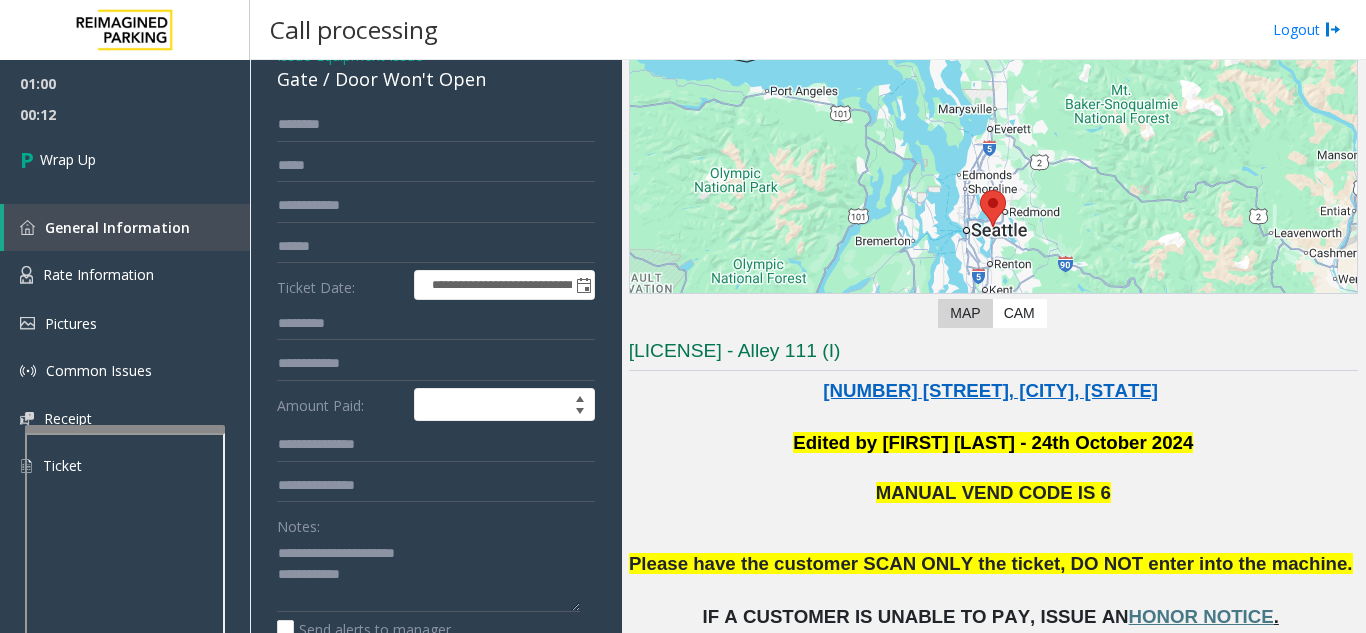 click on "Notes:" 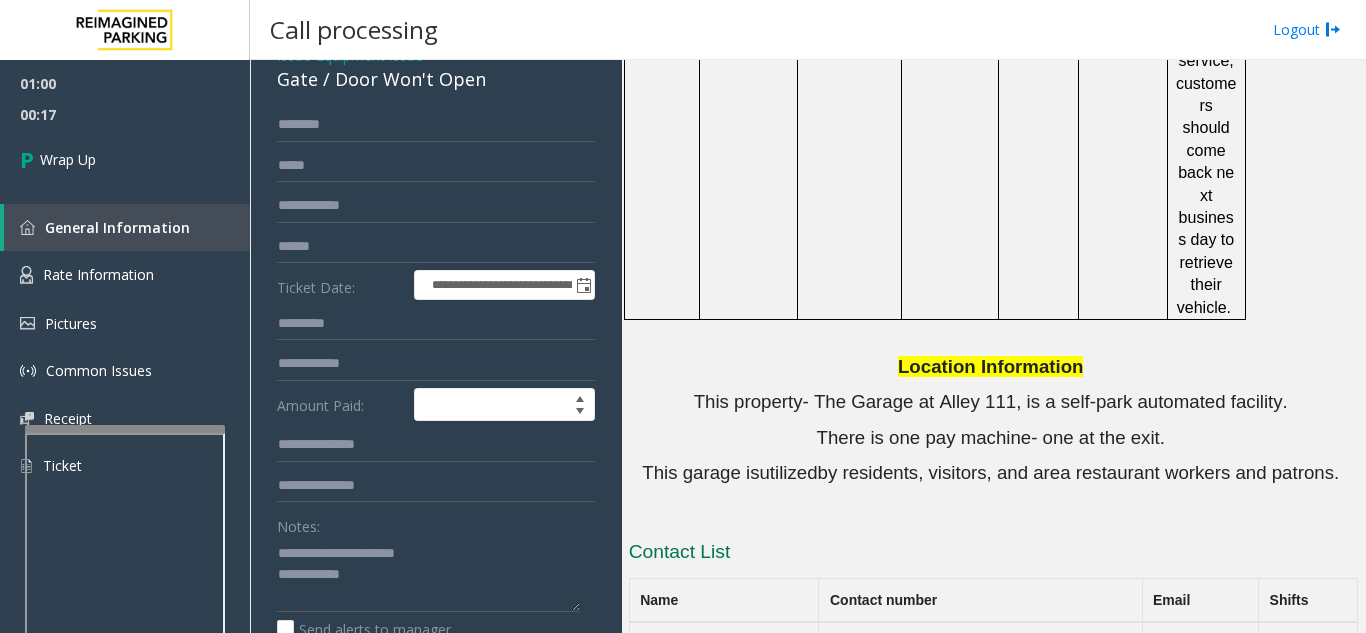 scroll, scrollTop: 2458, scrollLeft: 0, axis: vertical 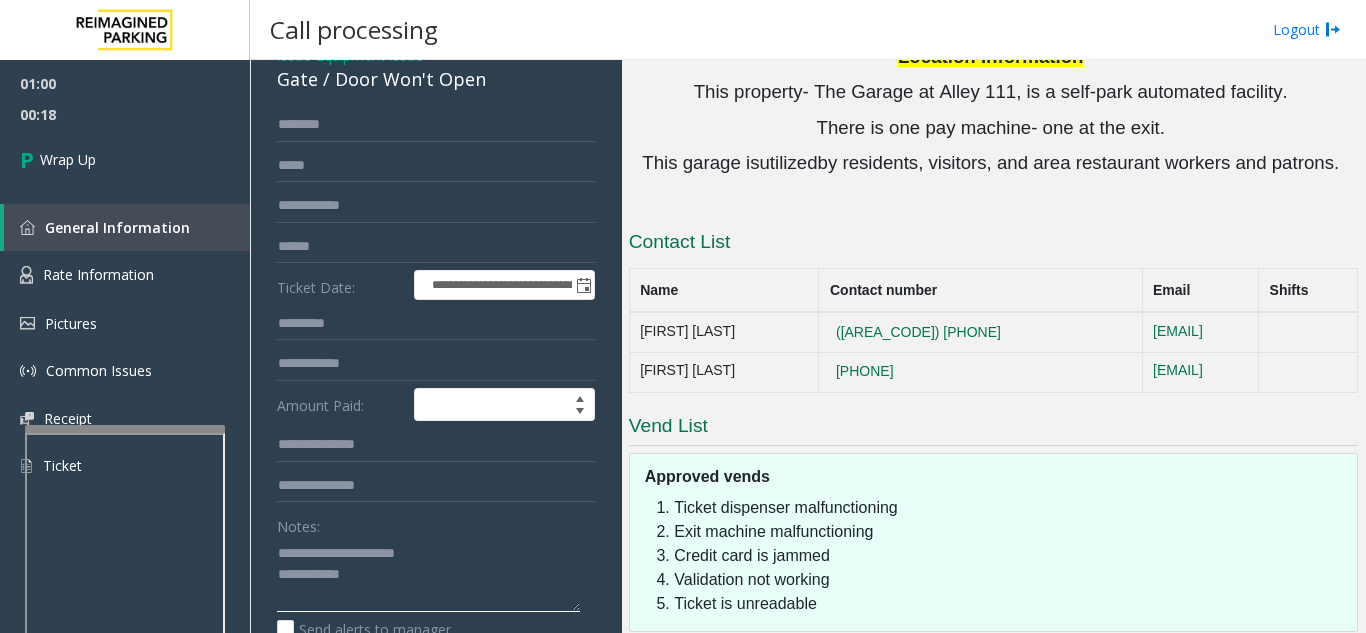 click 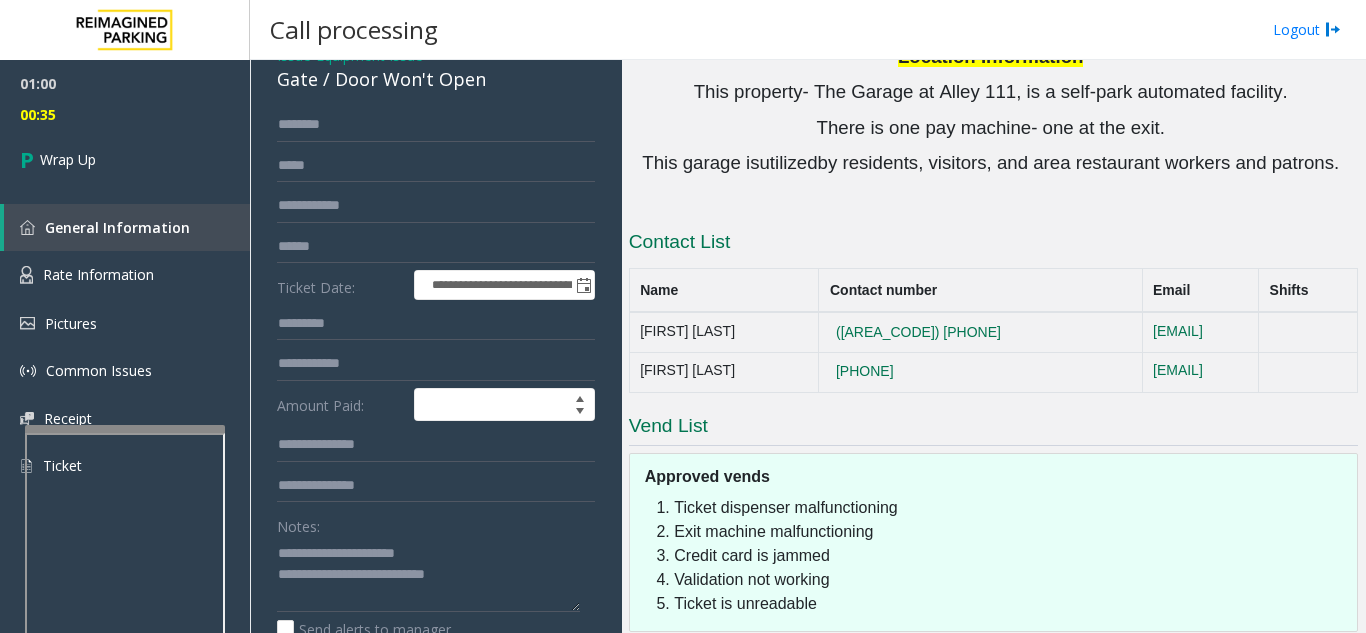 drag, startPoint x: 765, startPoint y: 191, endPoint x: 636, endPoint y: 200, distance: 129.31357 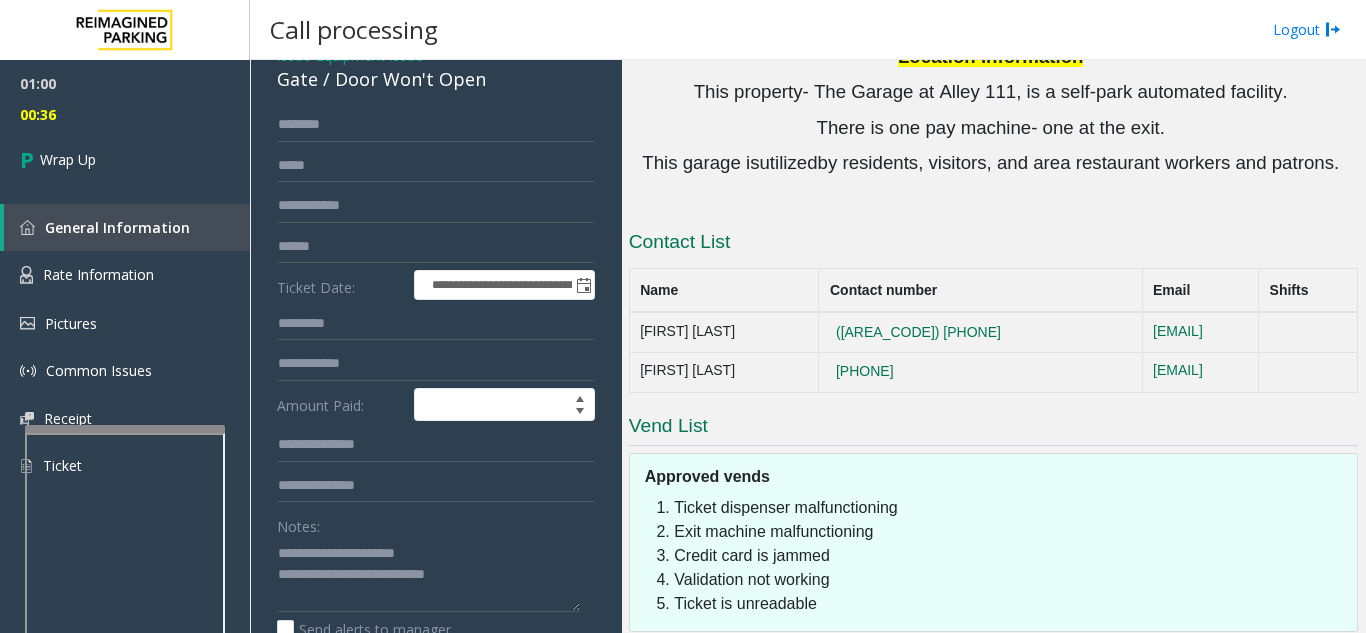 copy on "[FIRST] [LAST]" 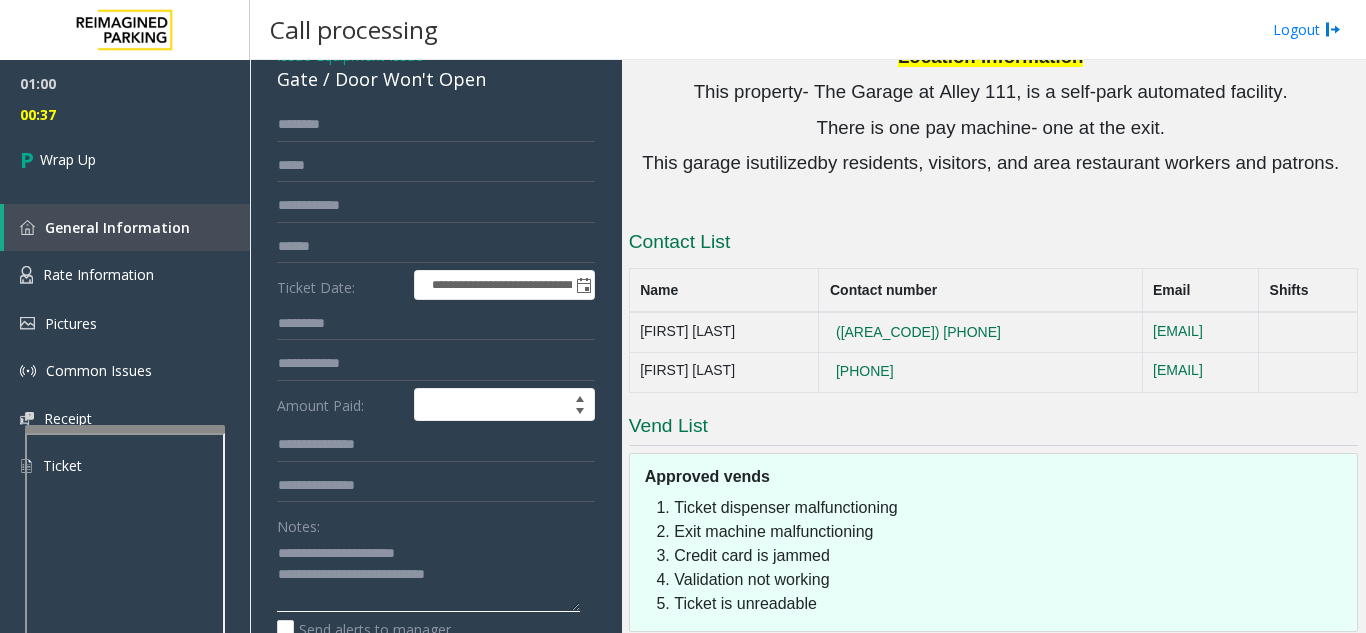 click 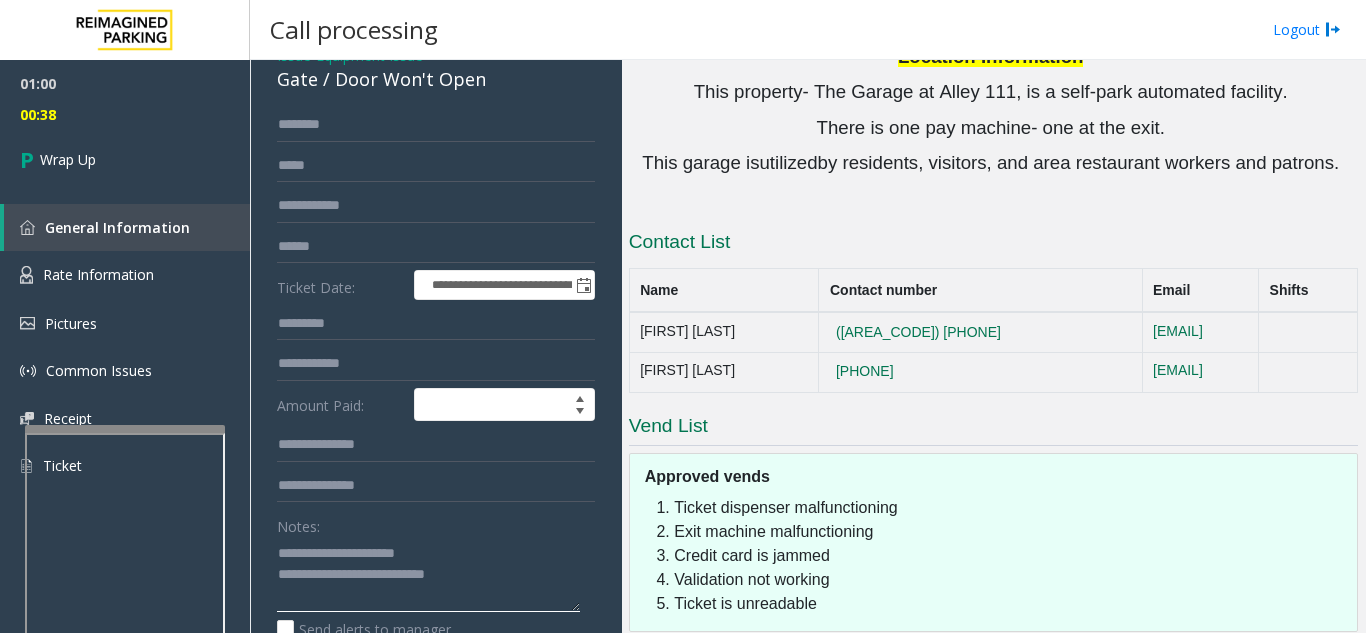 paste on "**********" 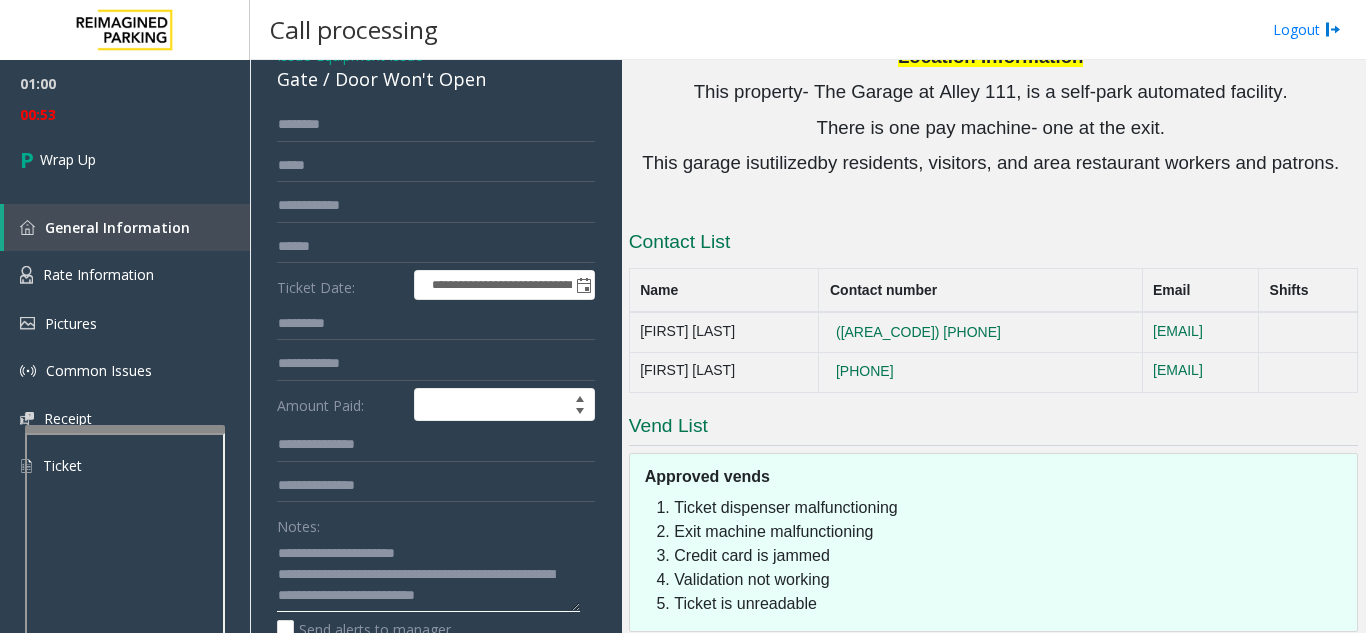scroll, scrollTop: 15, scrollLeft: 0, axis: vertical 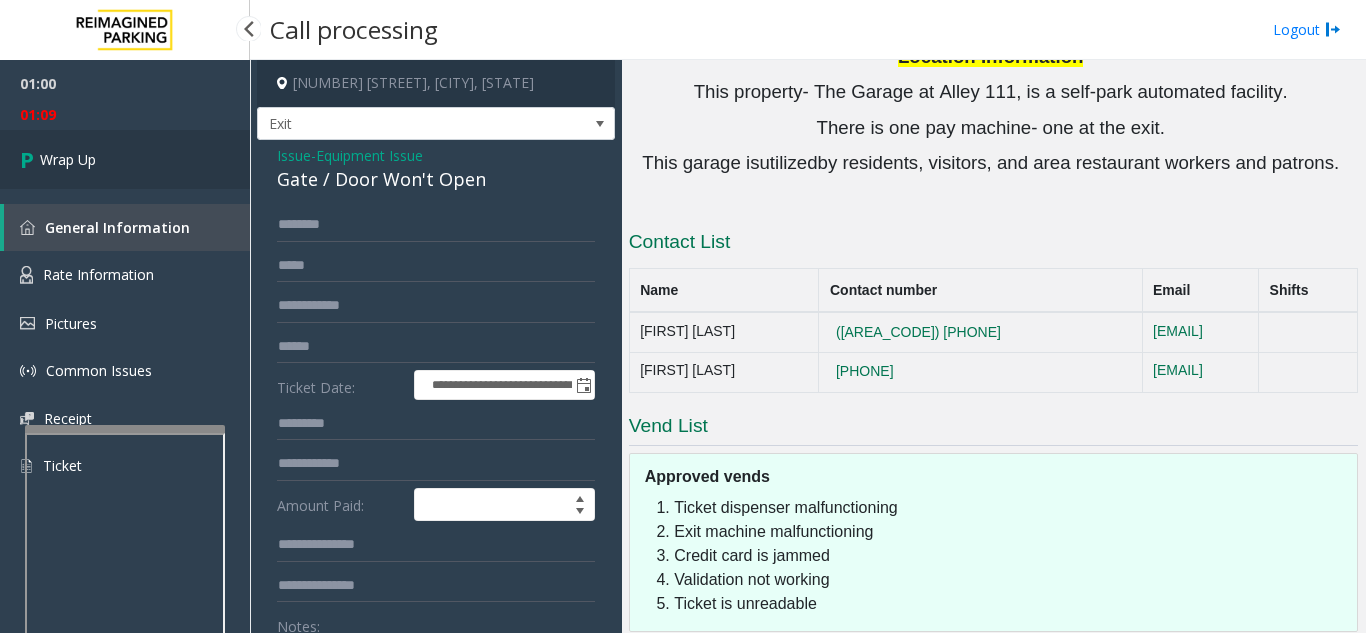 type on "**********" 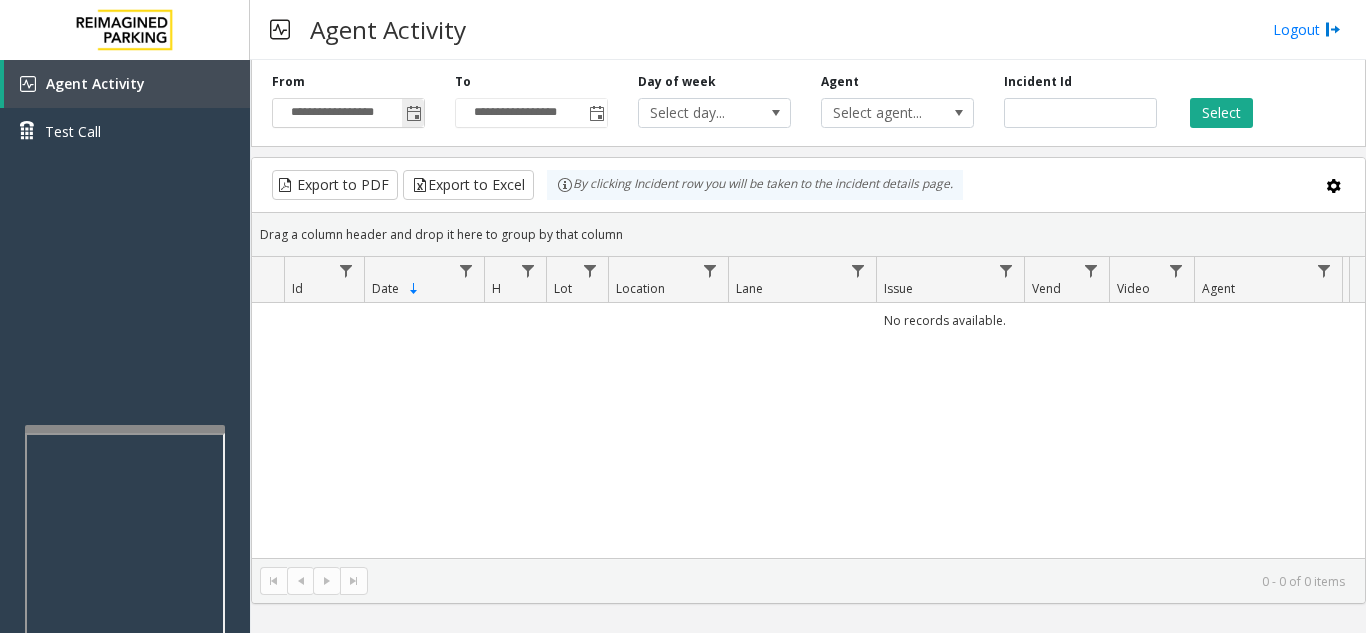 click 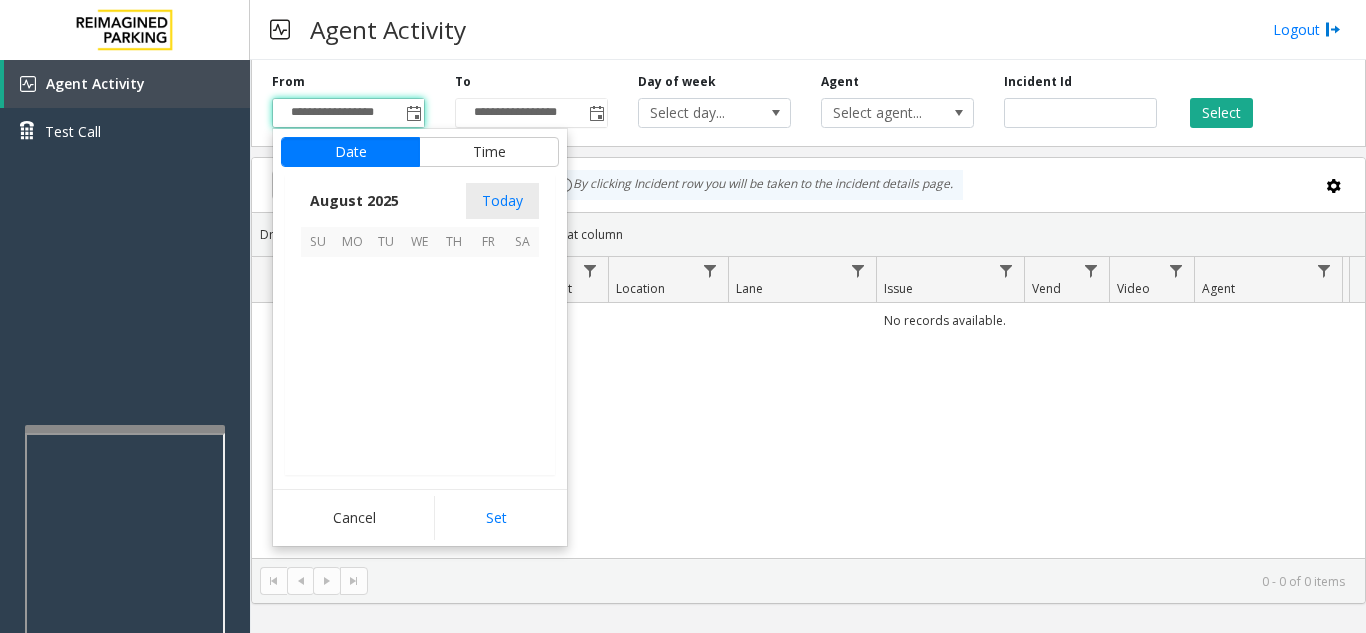 scroll, scrollTop: 358666, scrollLeft: 0, axis: vertical 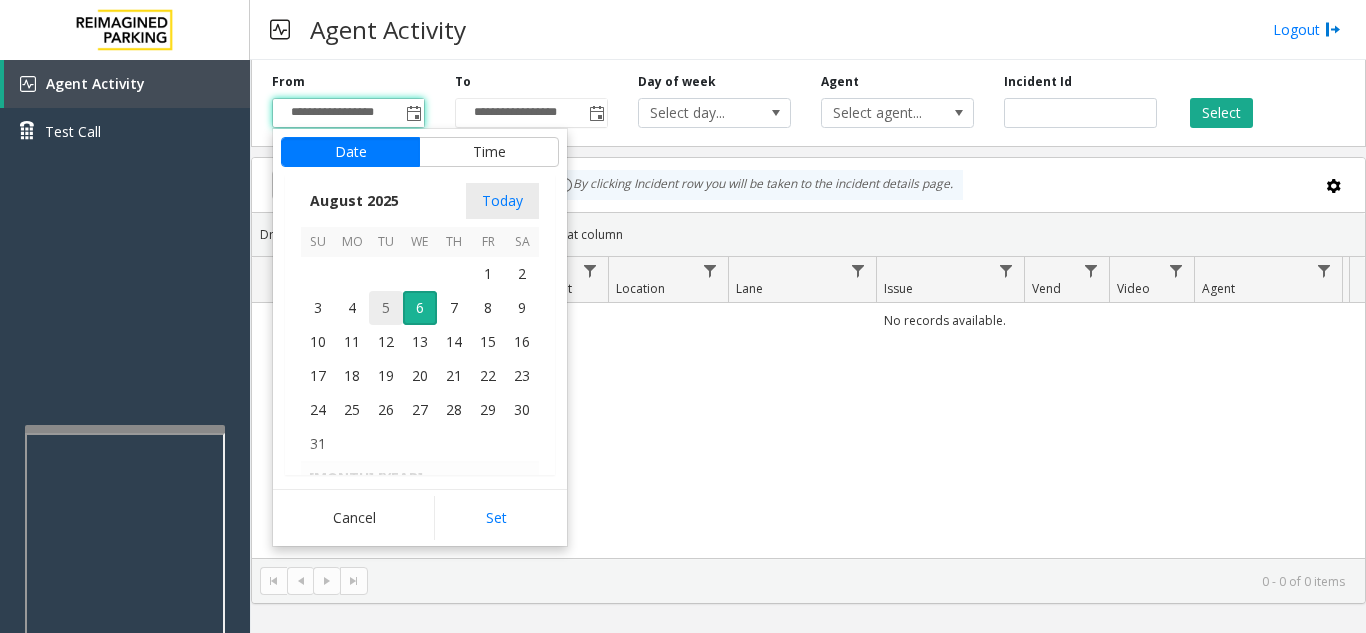 click on "5" at bounding box center (386, 308) 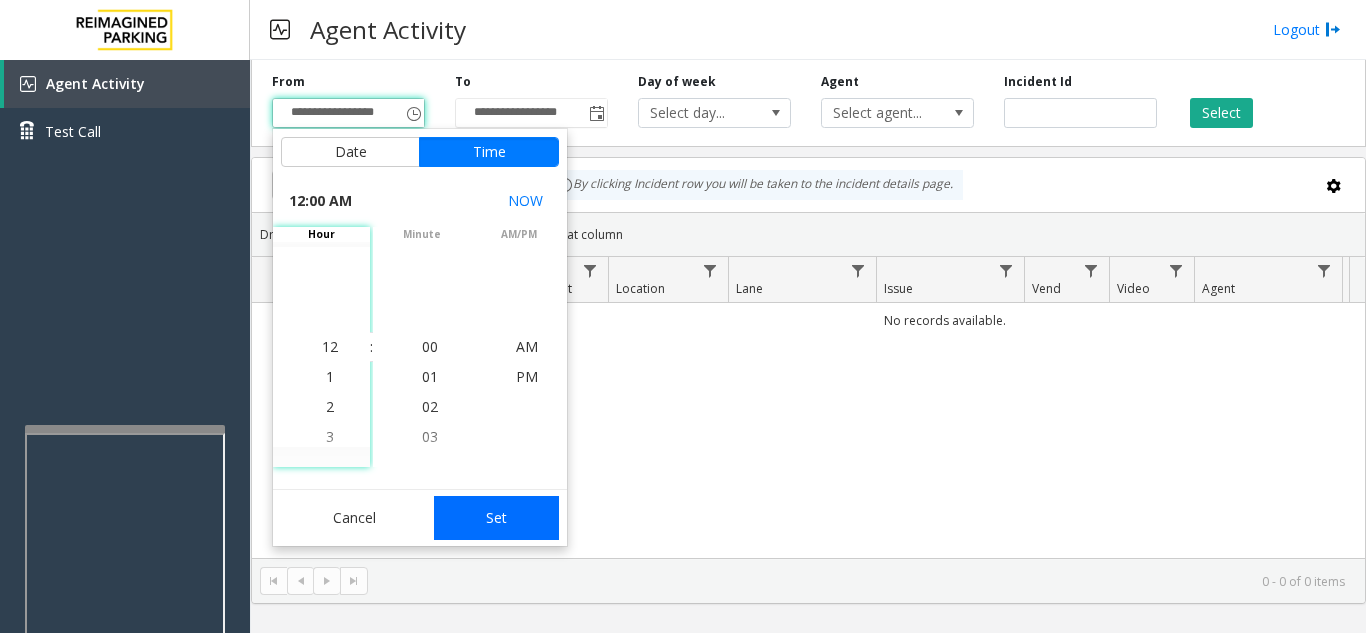 click on "Set" 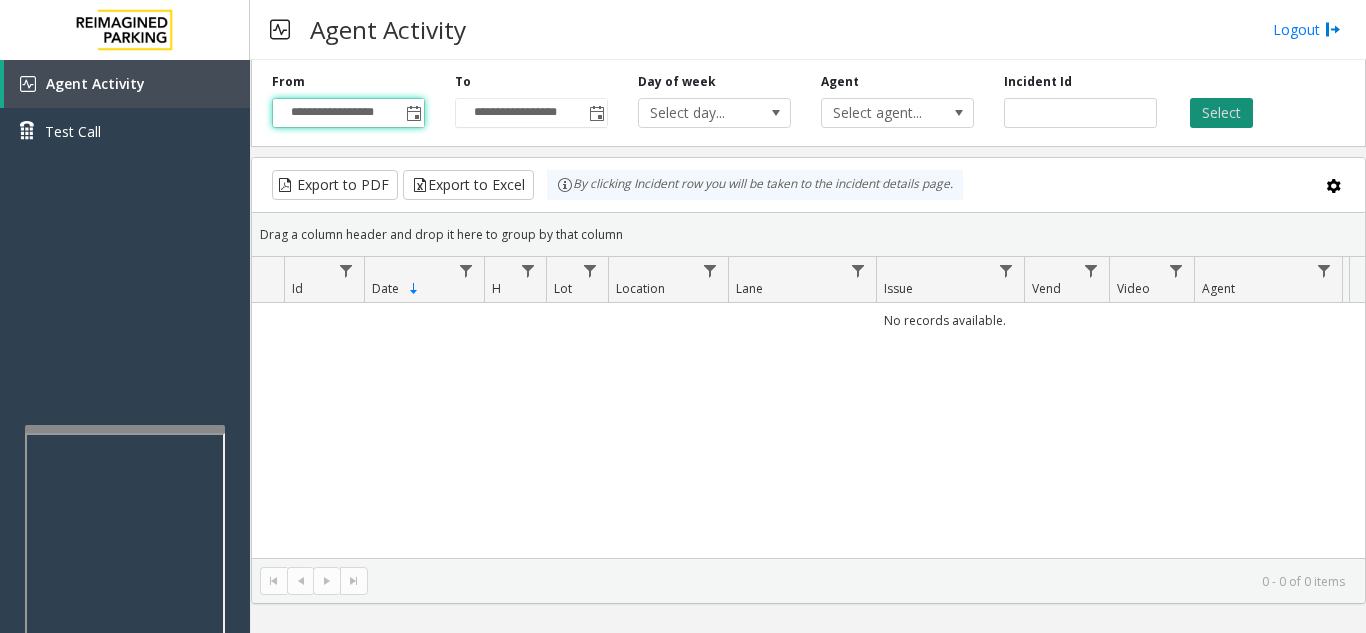 click on "Select" 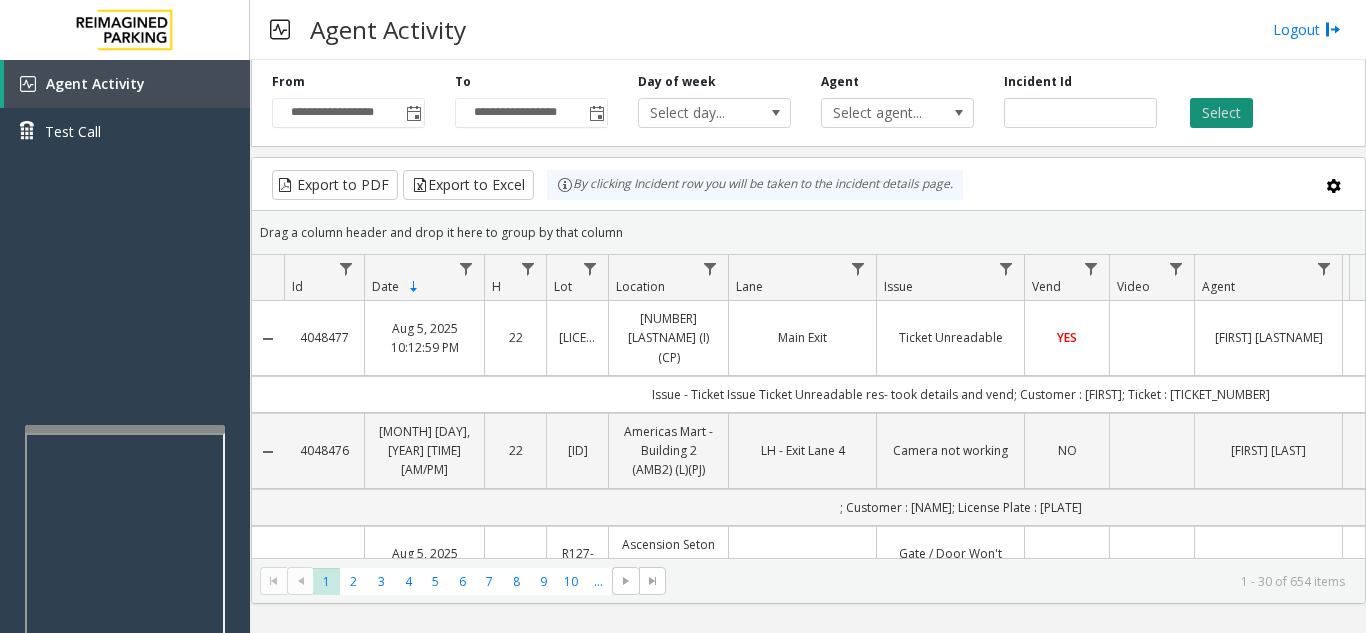 click on "Select" 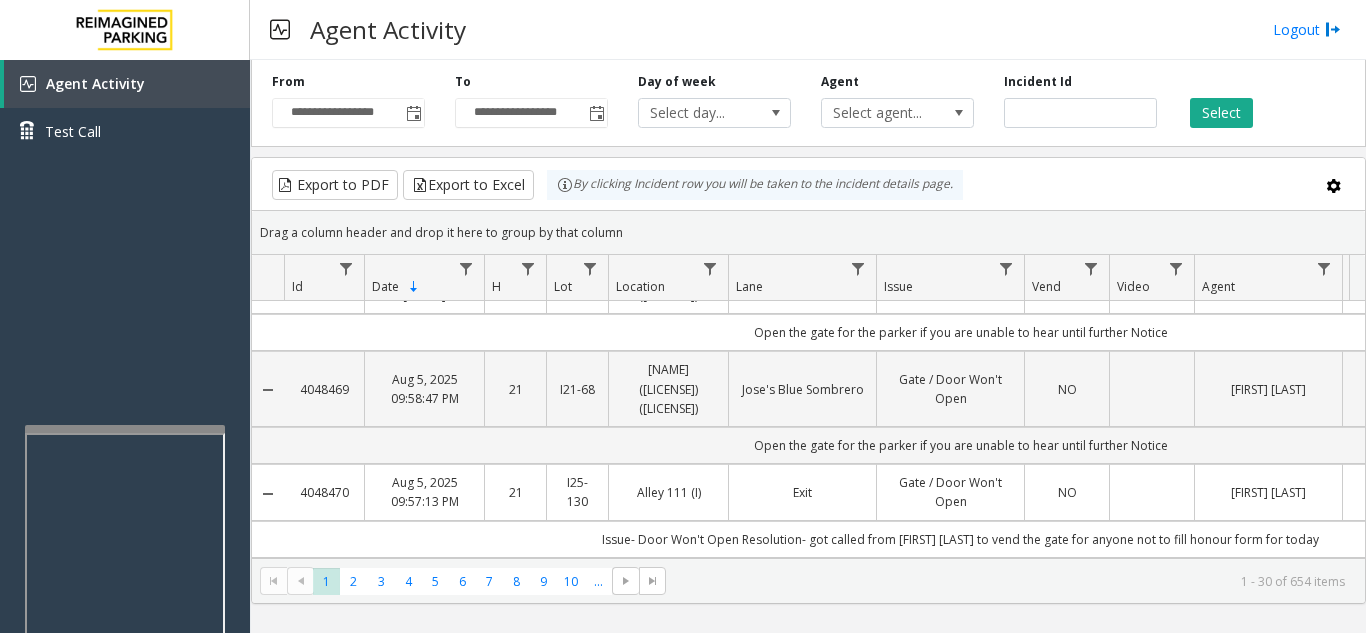 scroll, scrollTop: 800, scrollLeft: 0, axis: vertical 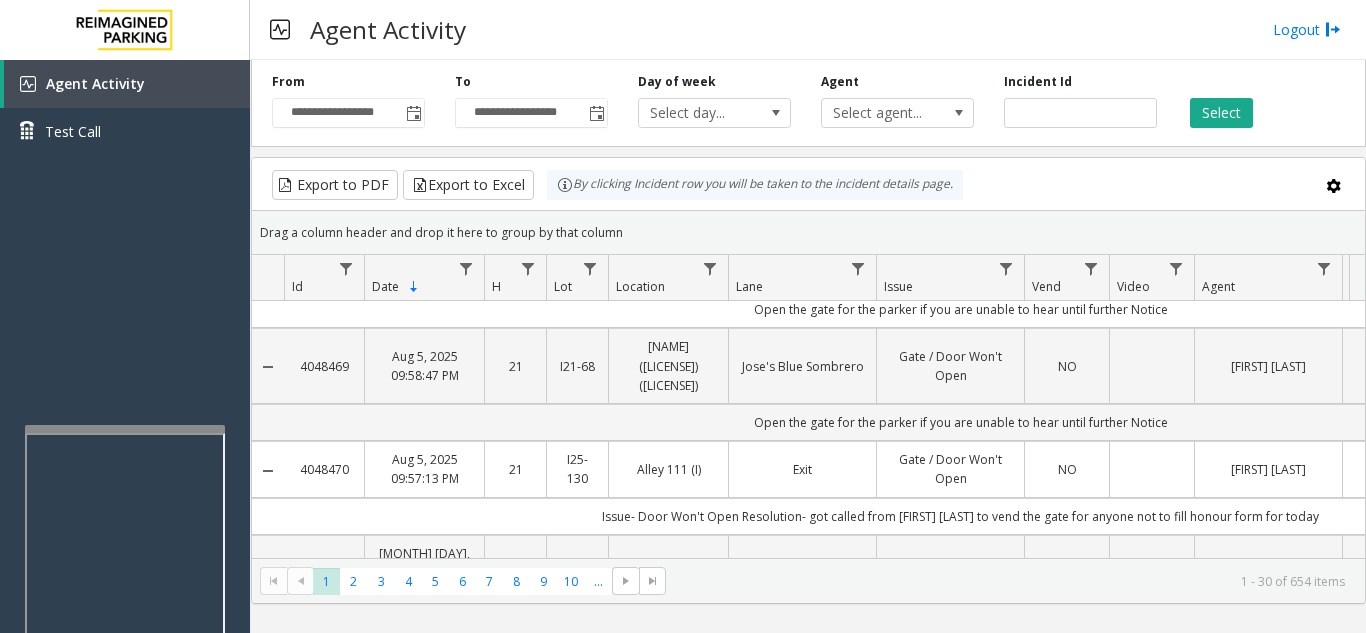 drag, startPoint x: 355, startPoint y: 408, endPoint x: 281, endPoint y: 413, distance: 74.168724 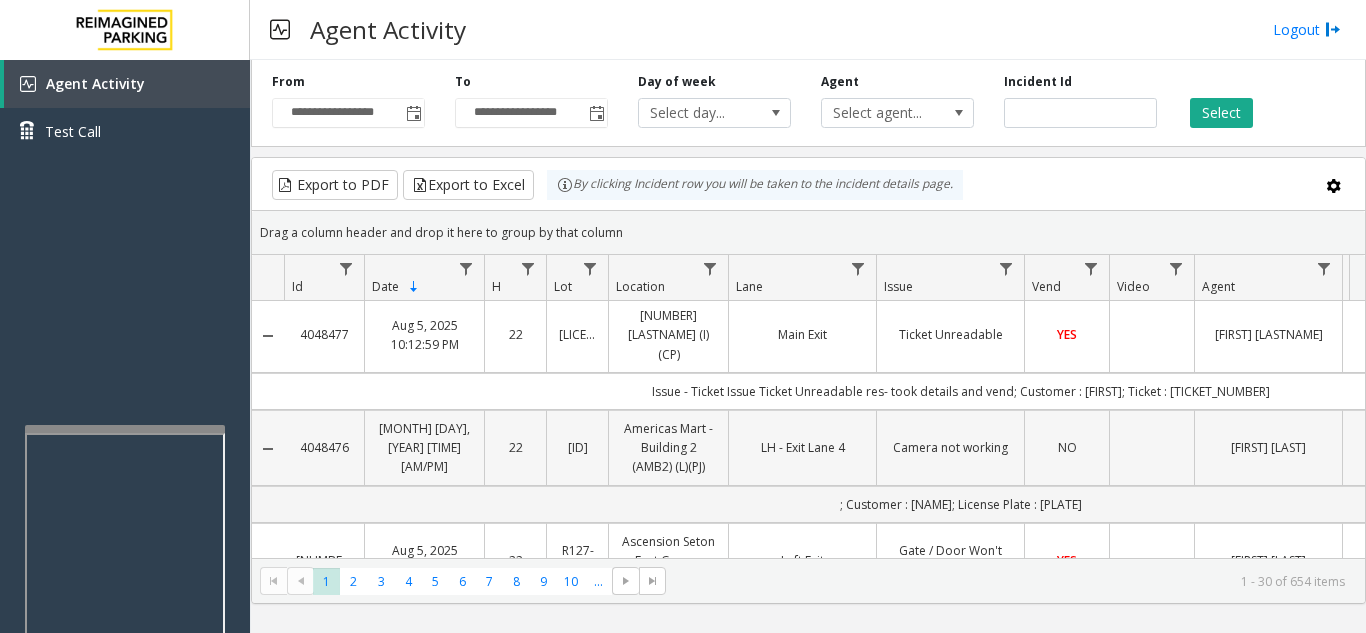 scroll, scrollTop: 0, scrollLeft: 0, axis: both 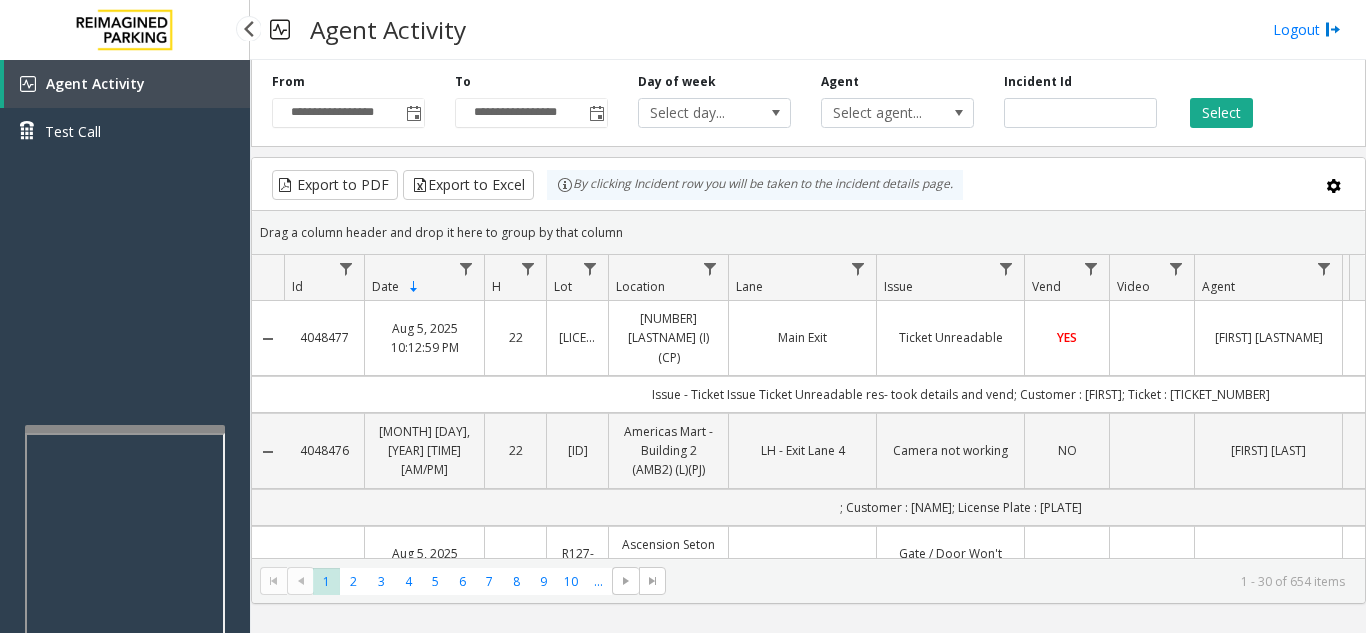 click on "Agent Activity Test Call" at bounding box center [125, 376] 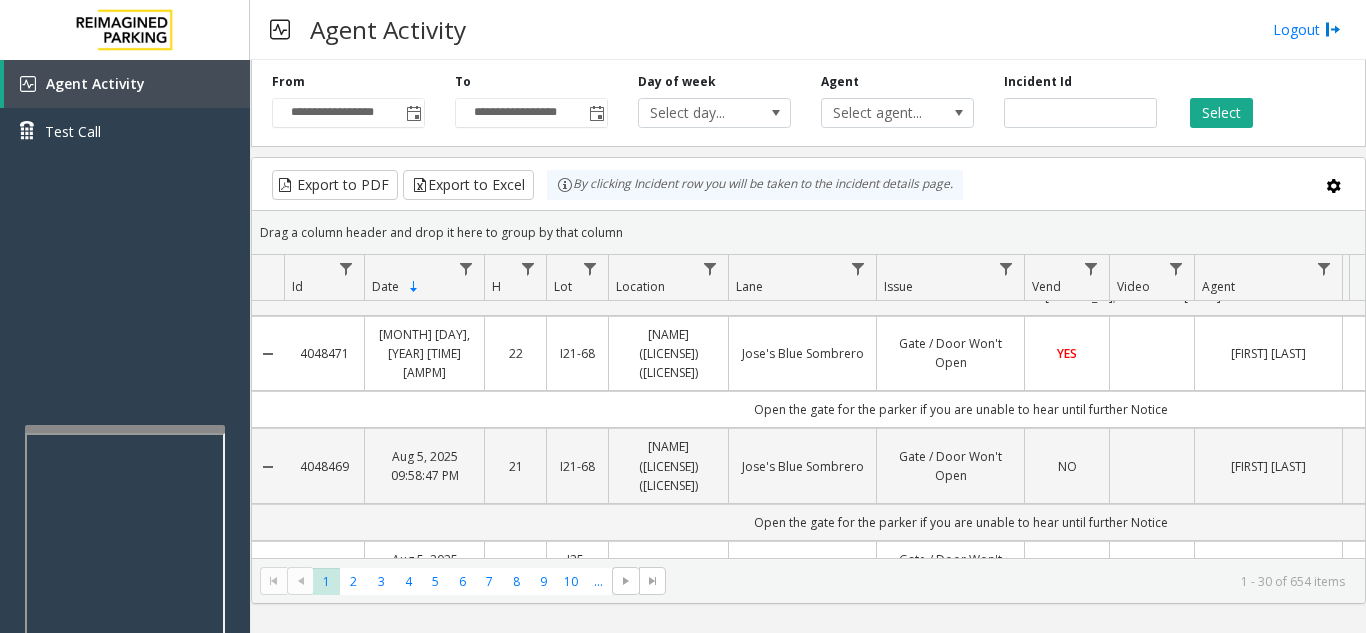 scroll, scrollTop: 800, scrollLeft: 0, axis: vertical 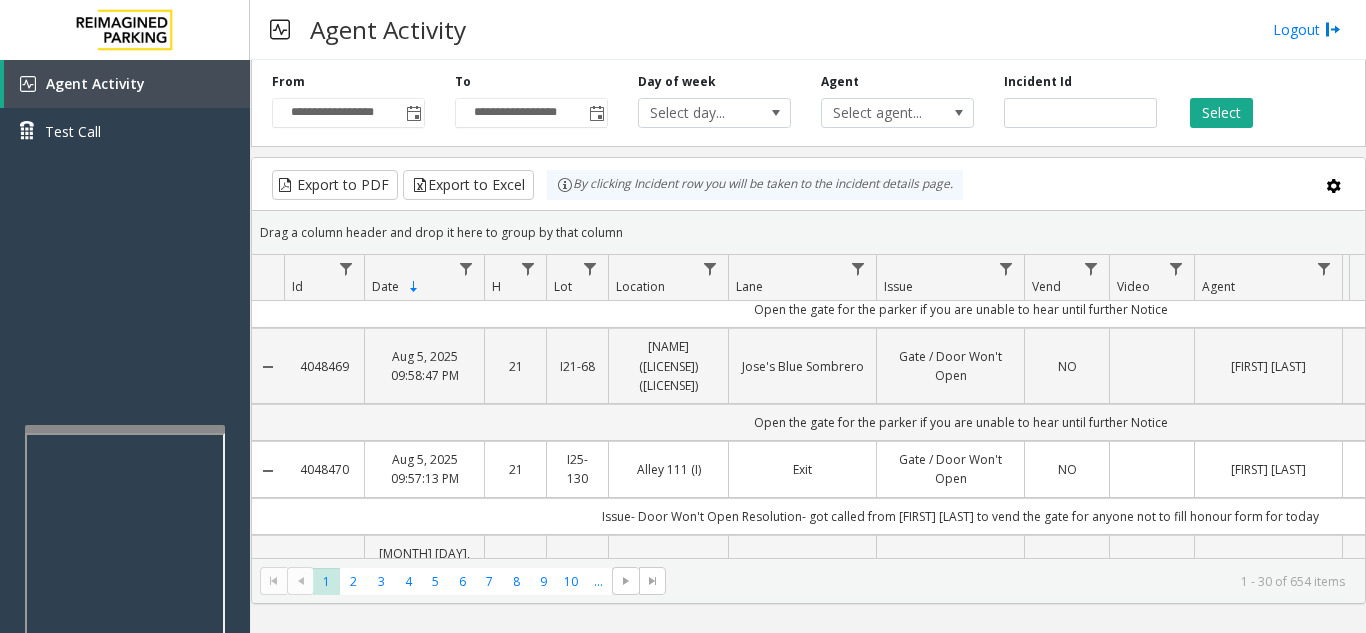drag, startPoint x: 353, startPoint y: 407, endPoint x: 301, endPoint y: 407, distance: 52 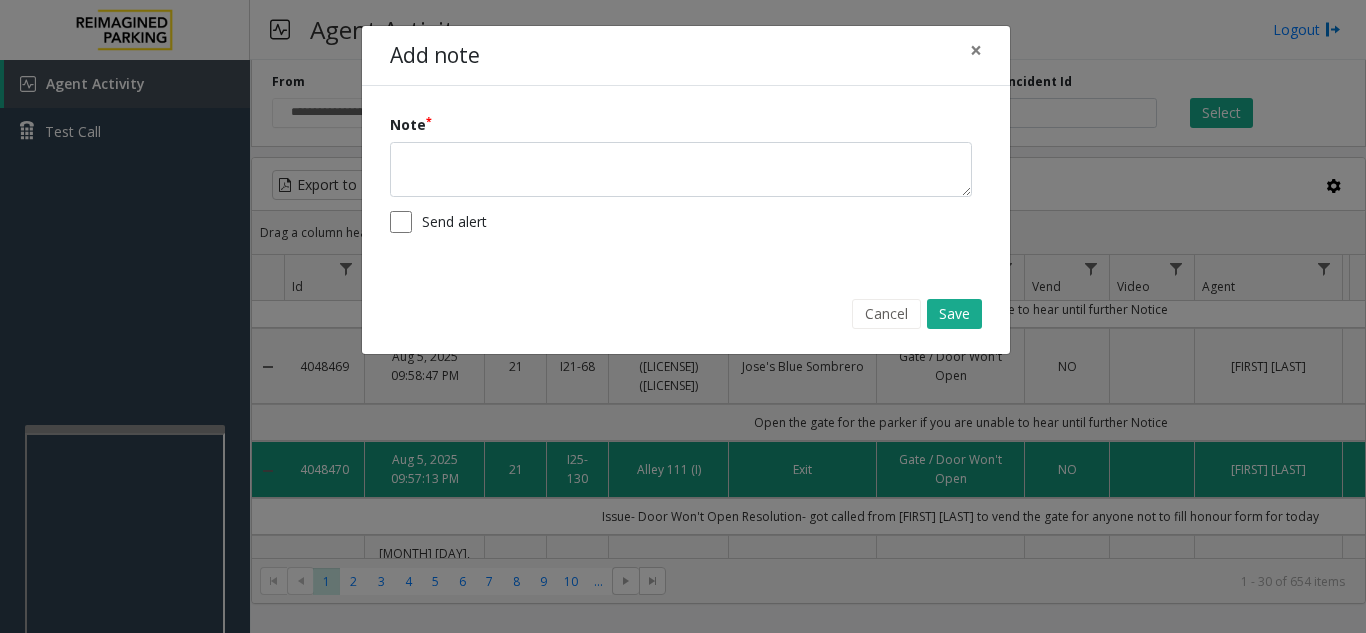 copy on "4048470" 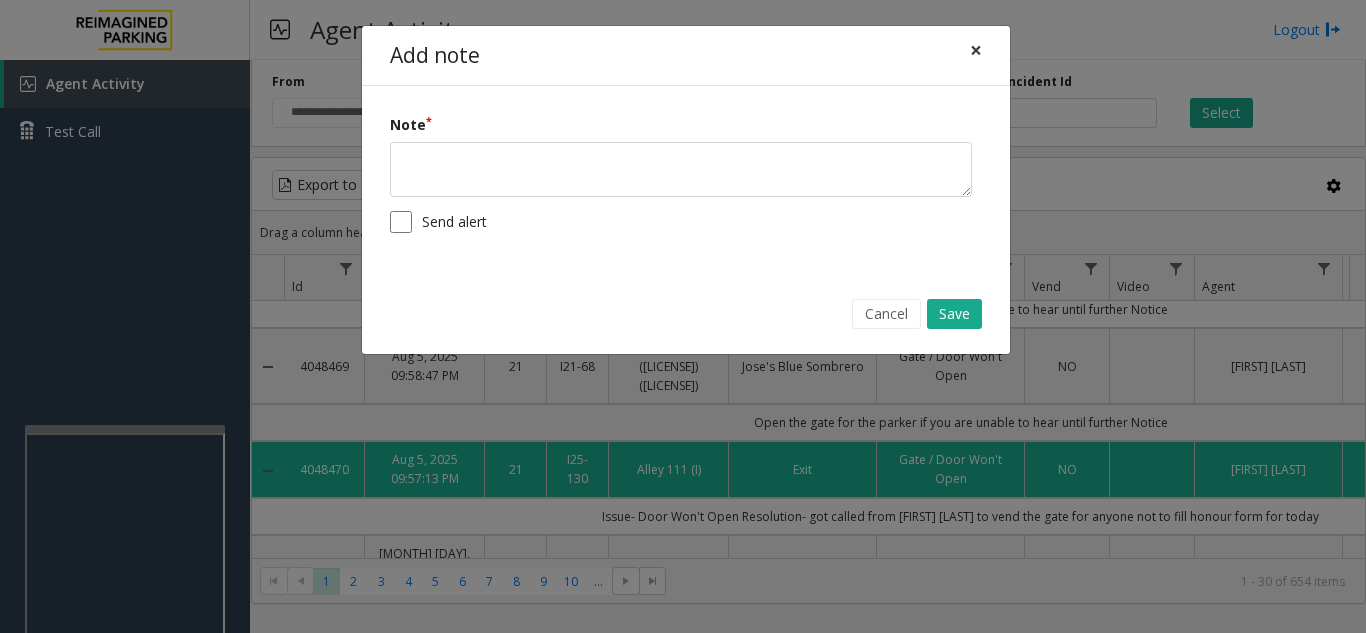 click on "×" 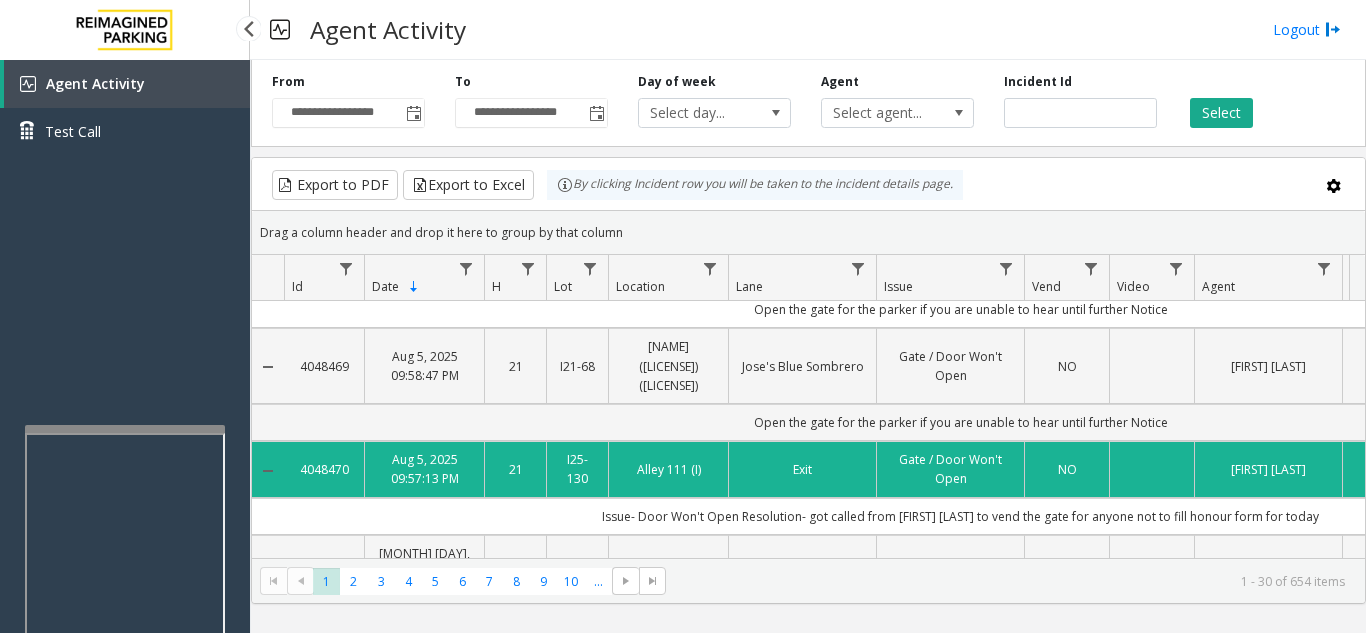 click on "Agent Activity Test Call" at bounding box center [125, 376] 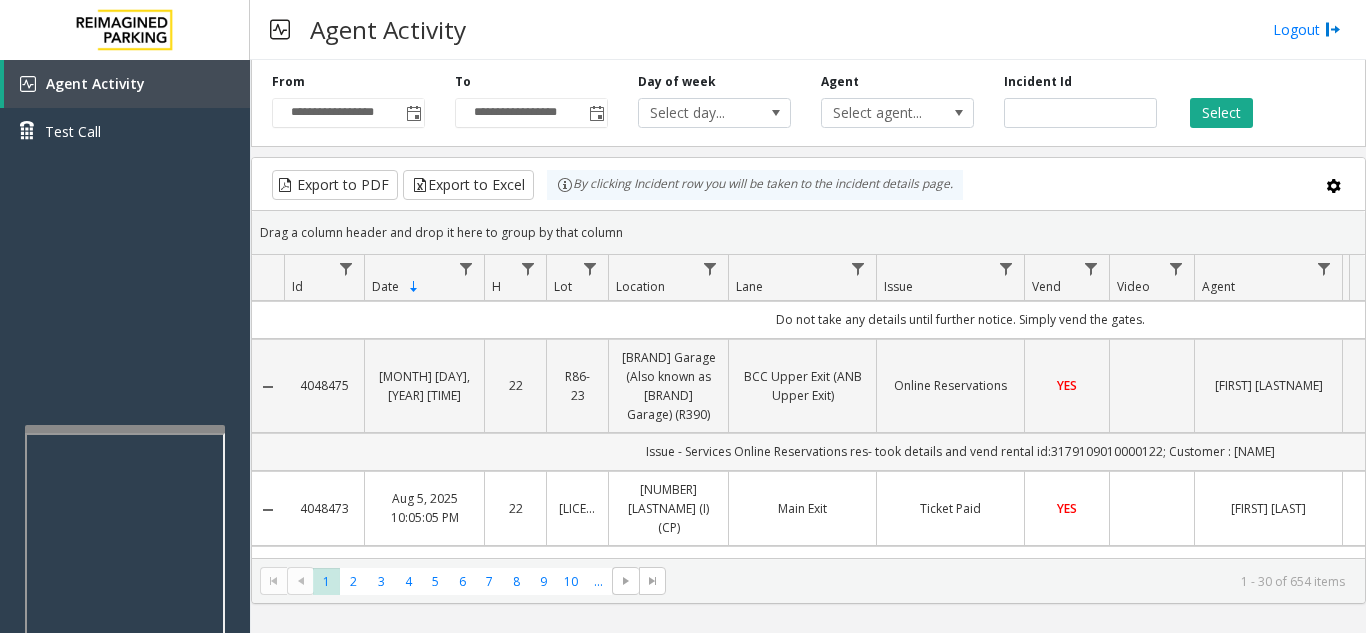 scroll, scrollTop: 0, scrollLeft: 0, axis: both 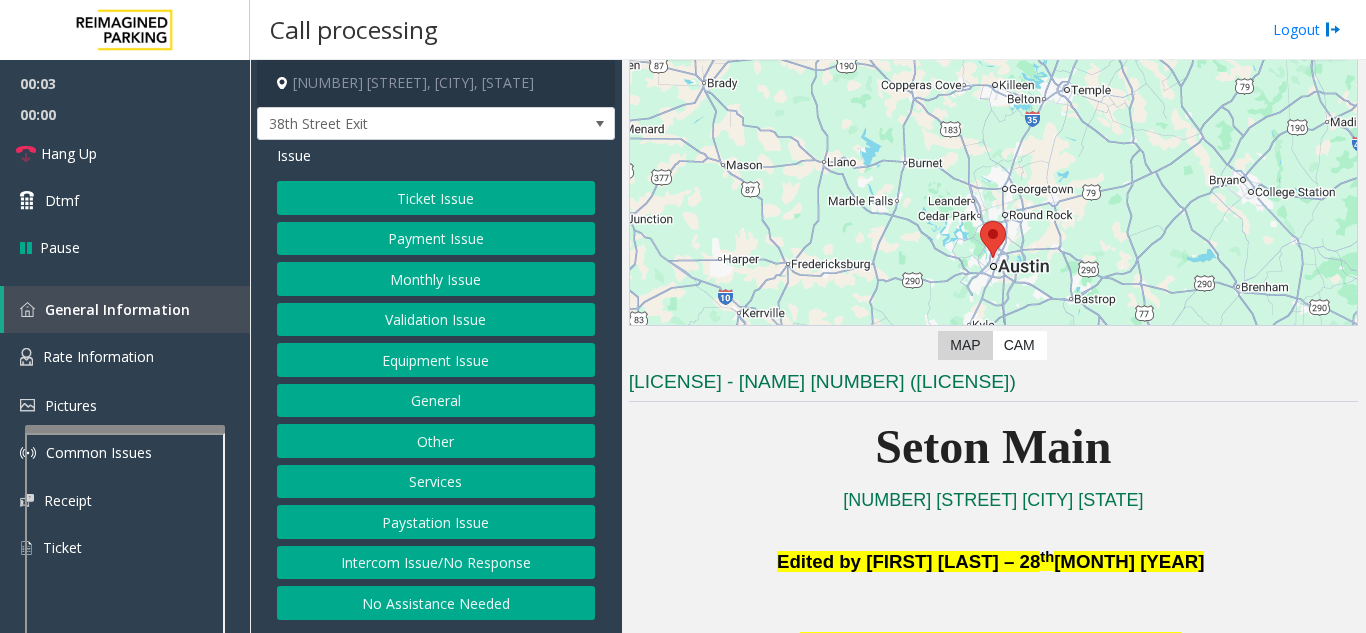 click on "Equipment Issue" 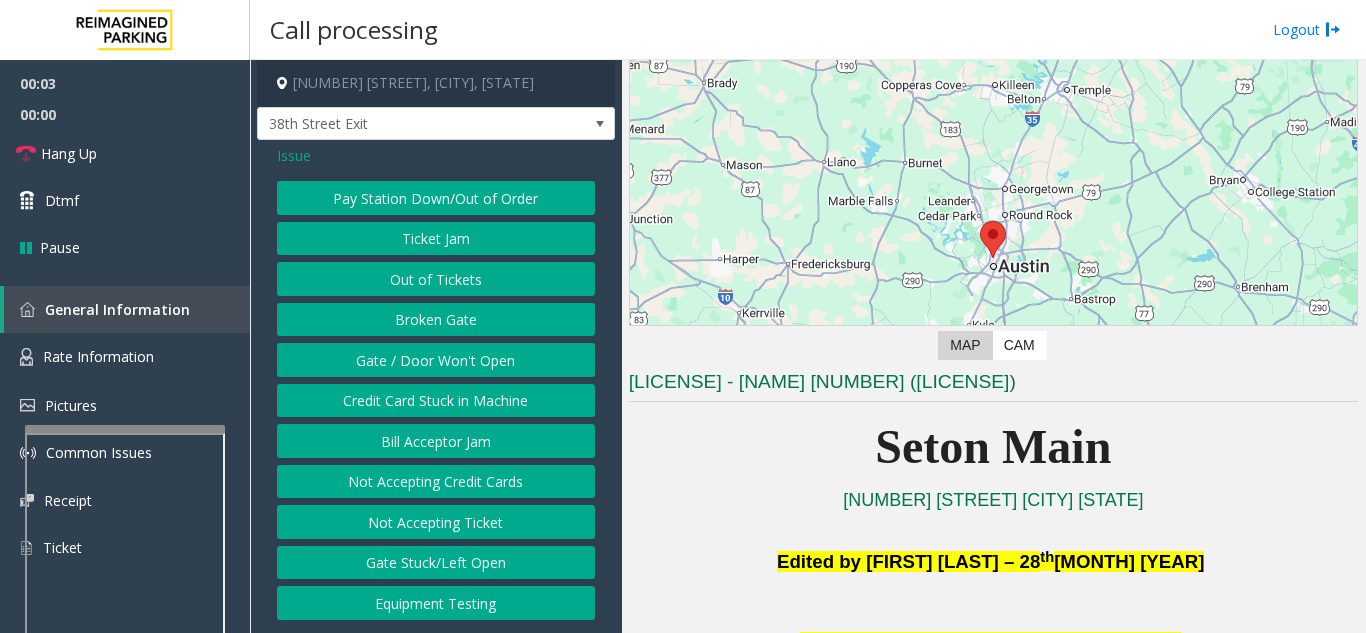 click on "Gate / Door Won't Open" 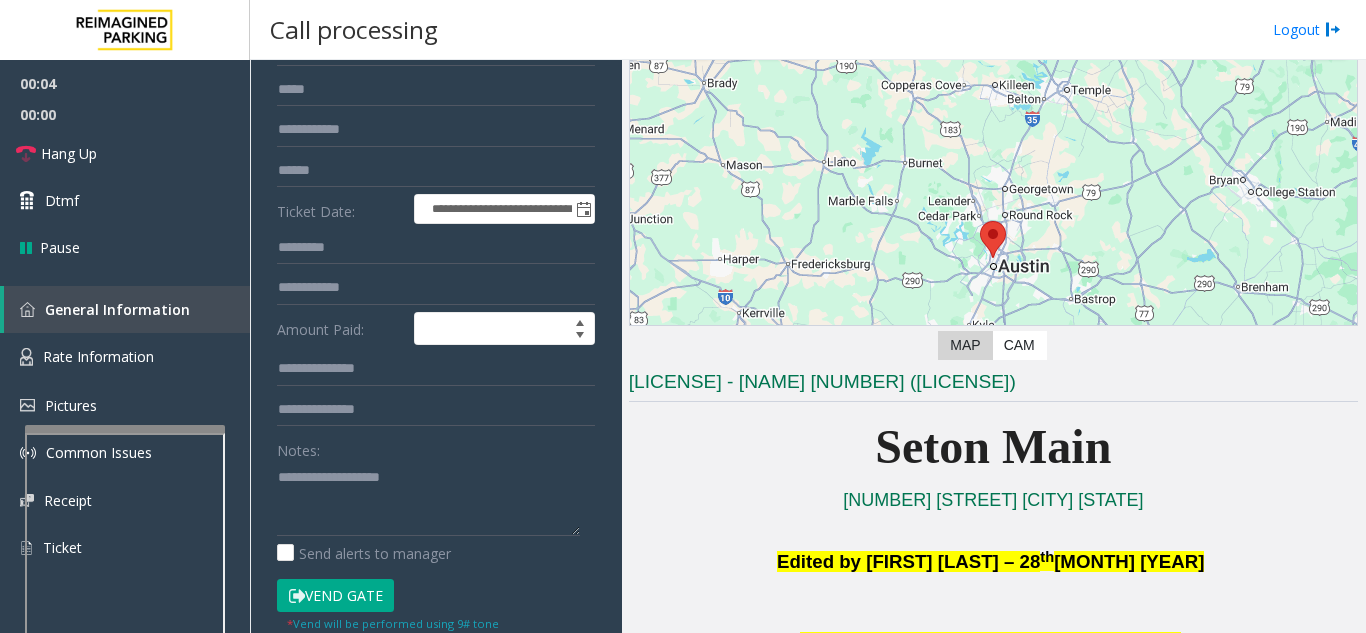 scroll, scrollTop: 200, scrollLeft: 0, axis: vertical 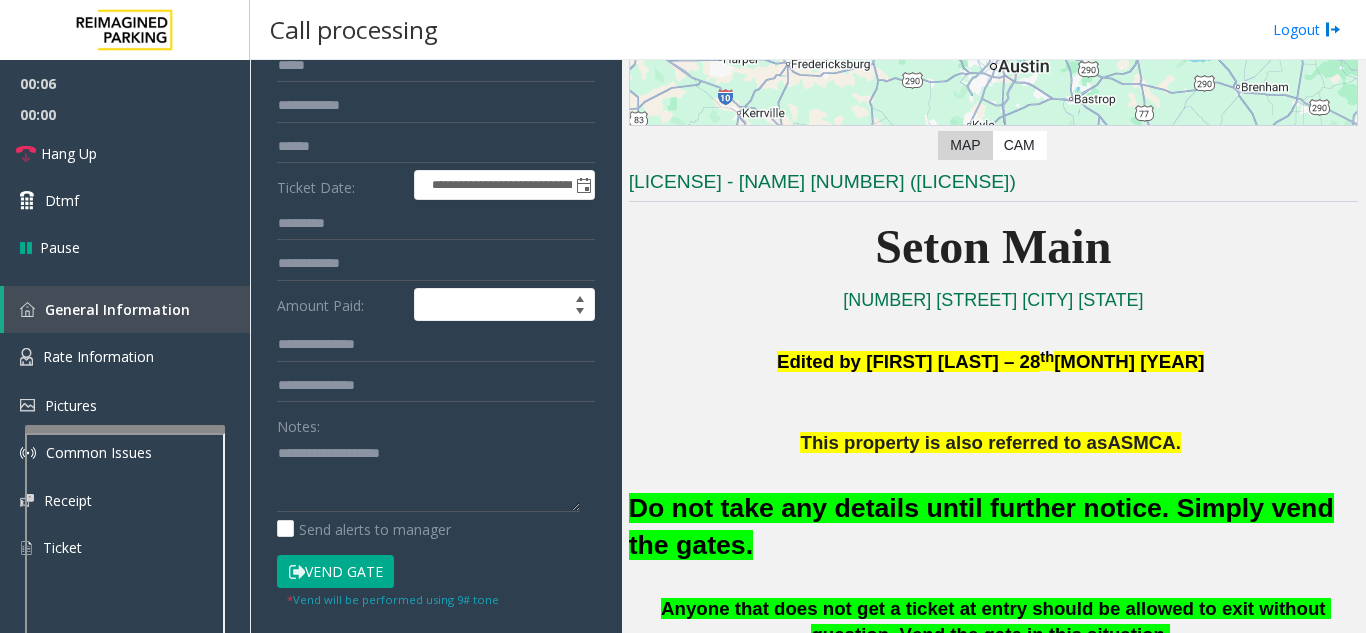 click on "Vend Gate" 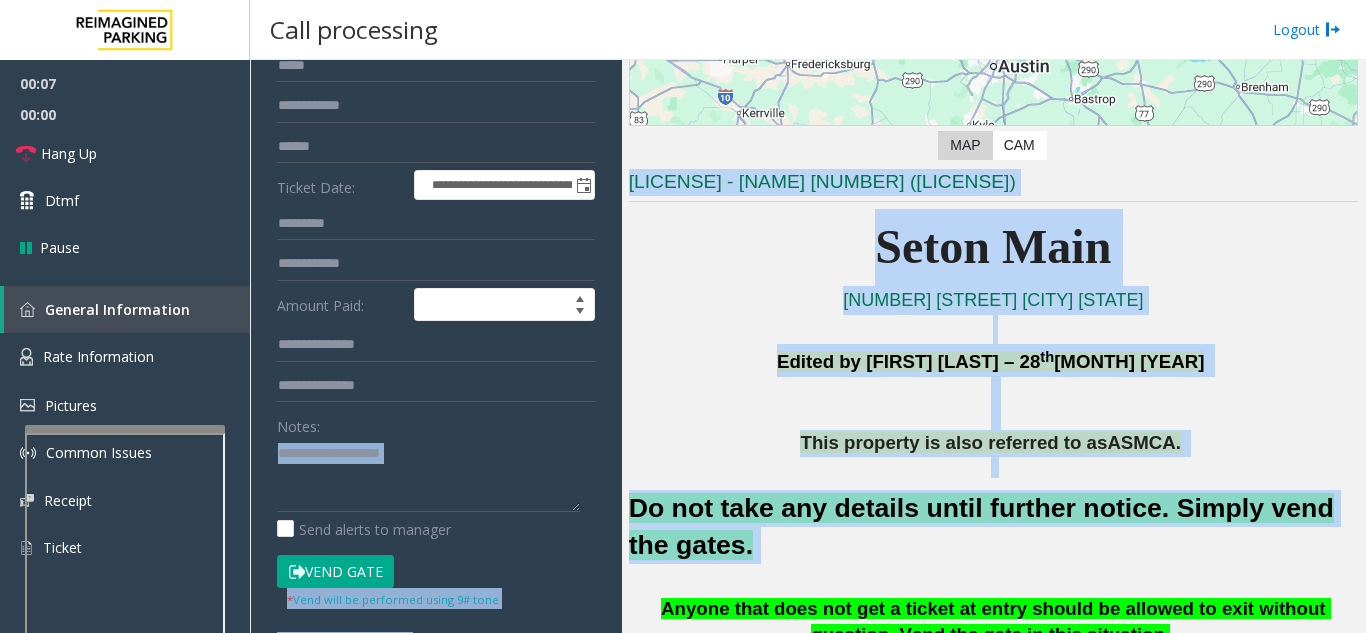 drag, startPoint x: 705, startPoint y: 547, endPoint x: 619, endPoint y: 509, distance: 94.02127 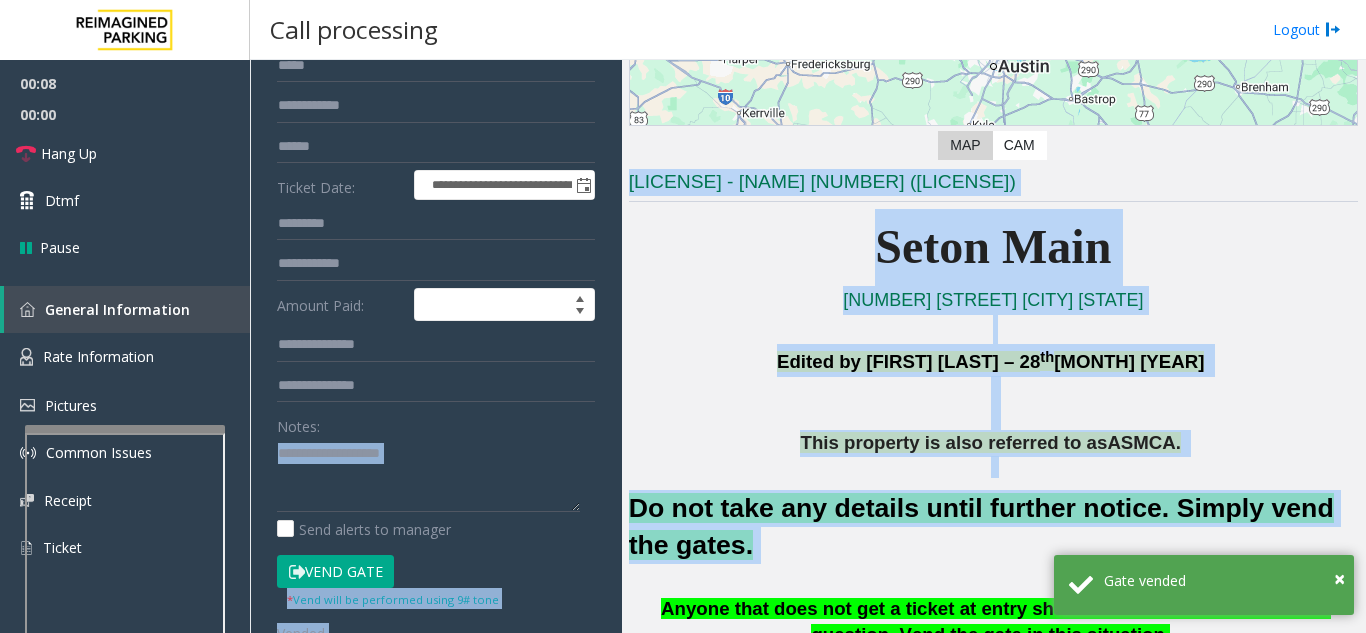 click on "This property is also referred to as  ASMCA." 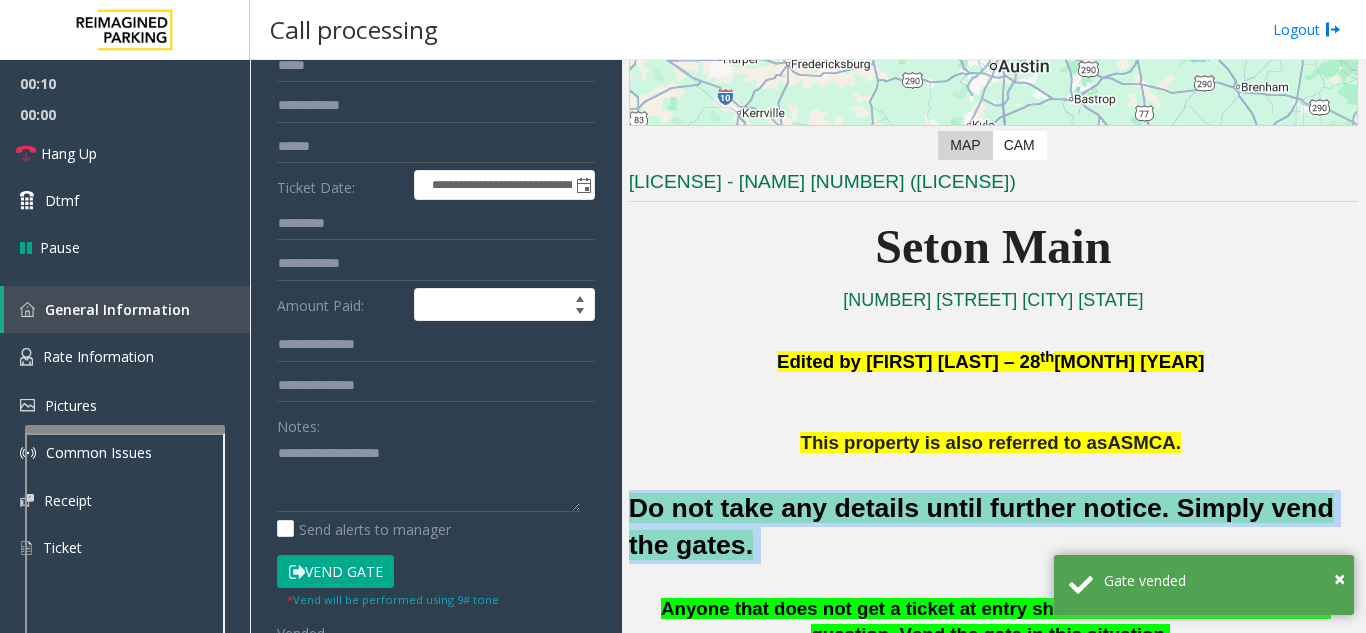 drag, startPoint x: 718, startPoint y: 556, endPoint x: 631, endPoint y: 511, distance: 97.94897 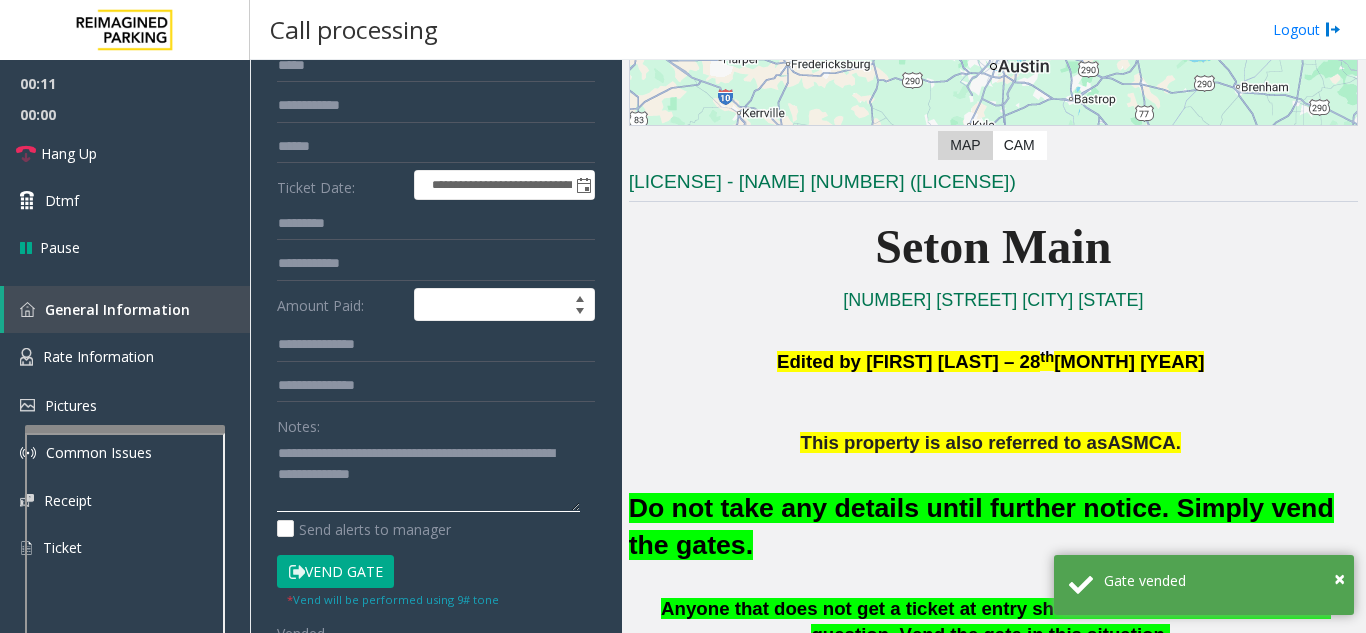 scroll, scrollTop: 0, scrollLeft: 0, axis: both 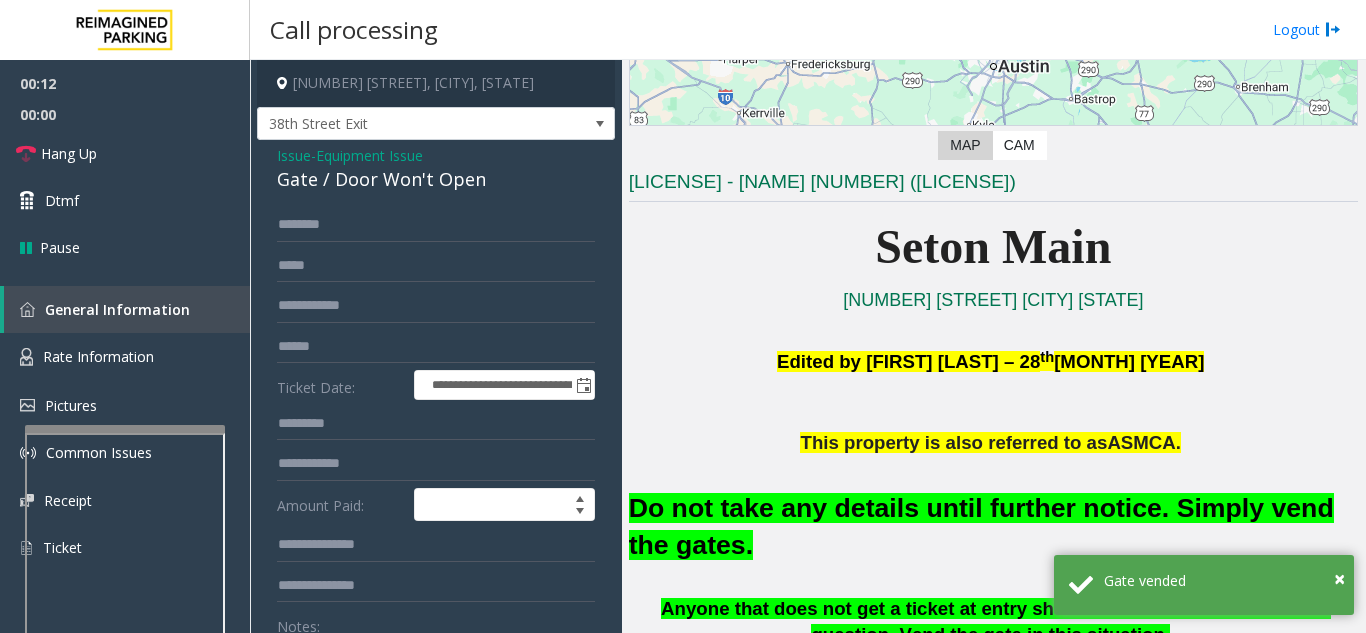 type on "**********" 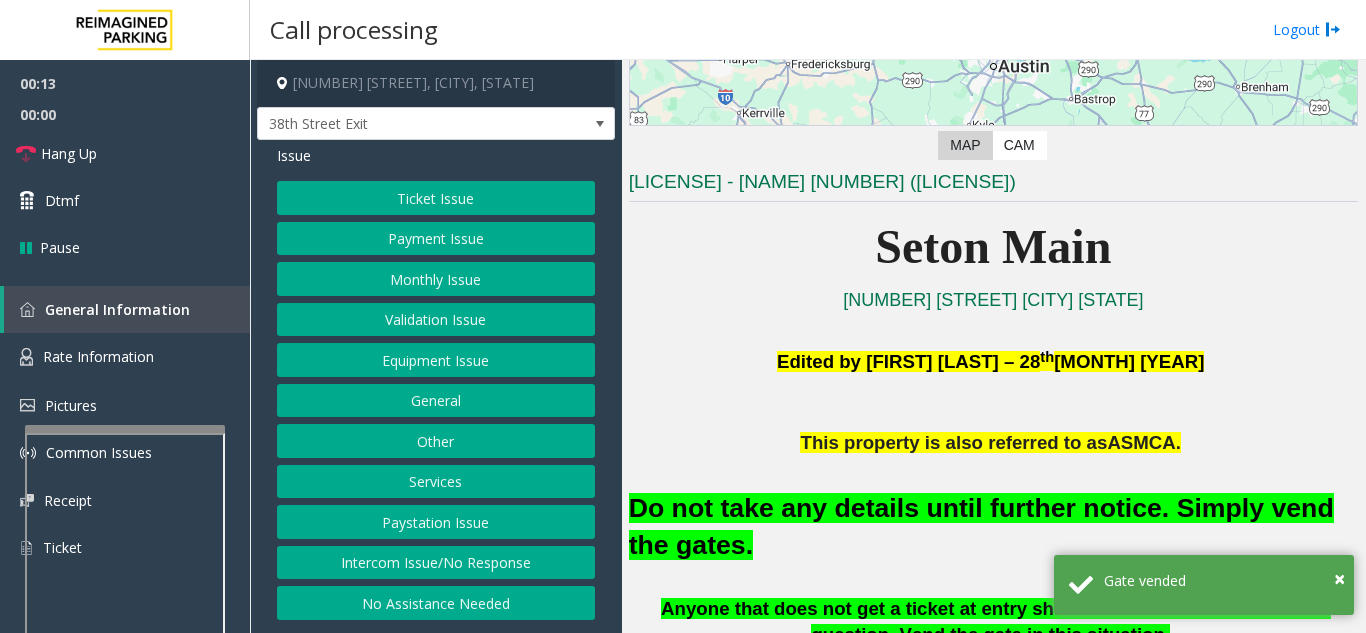 click on "Monthly Issue" 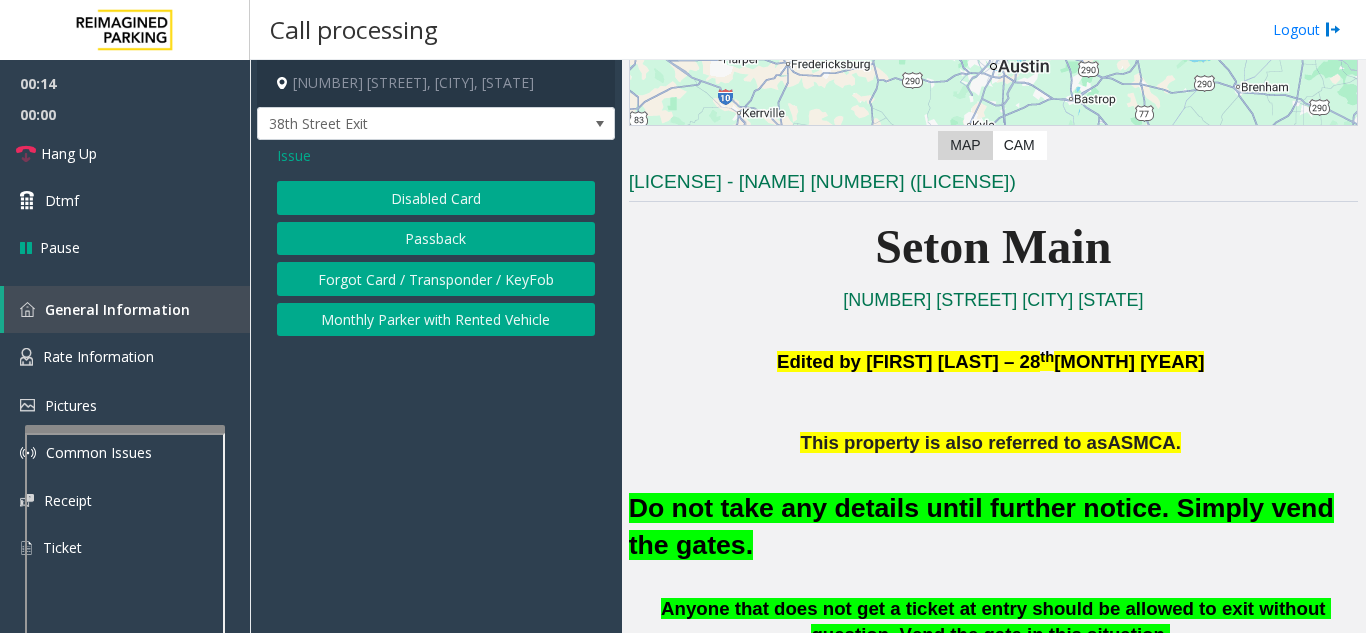 click on "Disabled Card" 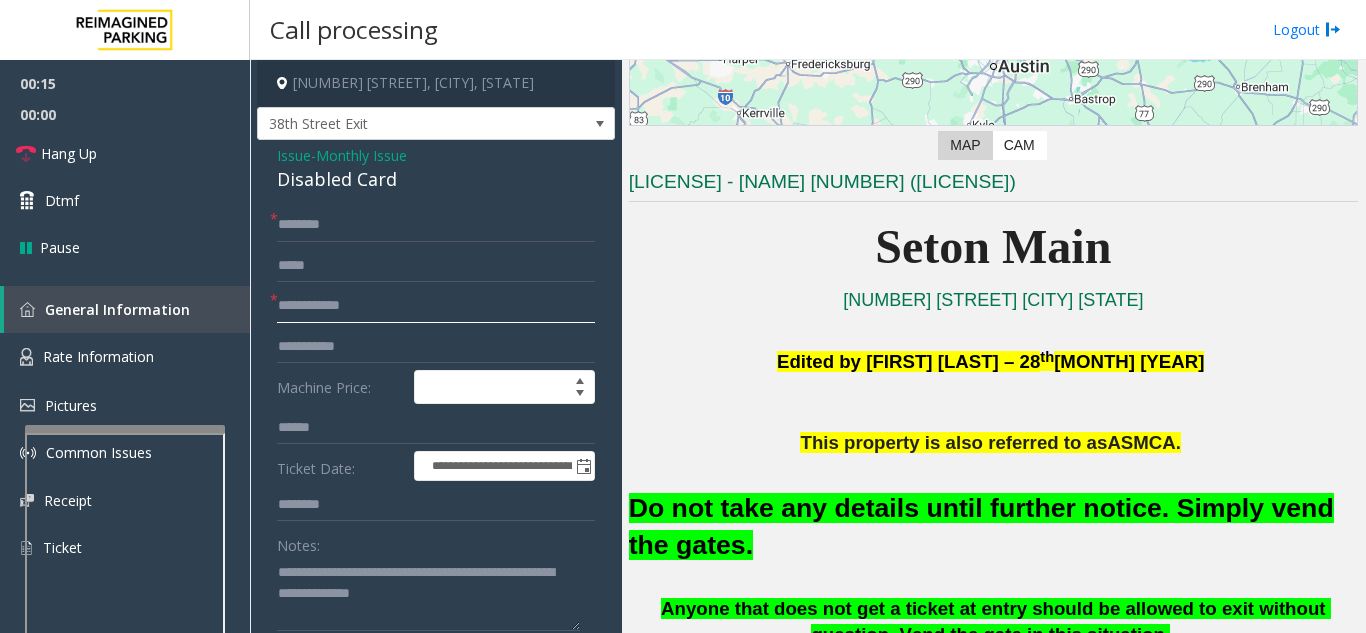 click 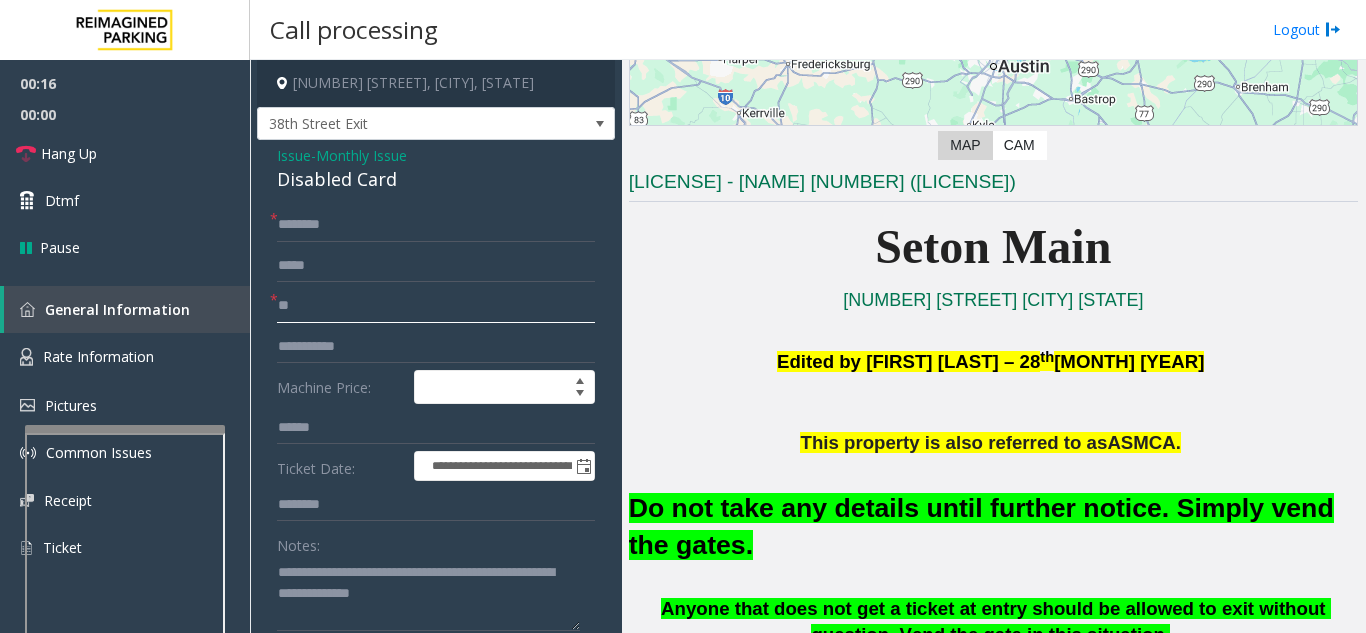 type on "**" 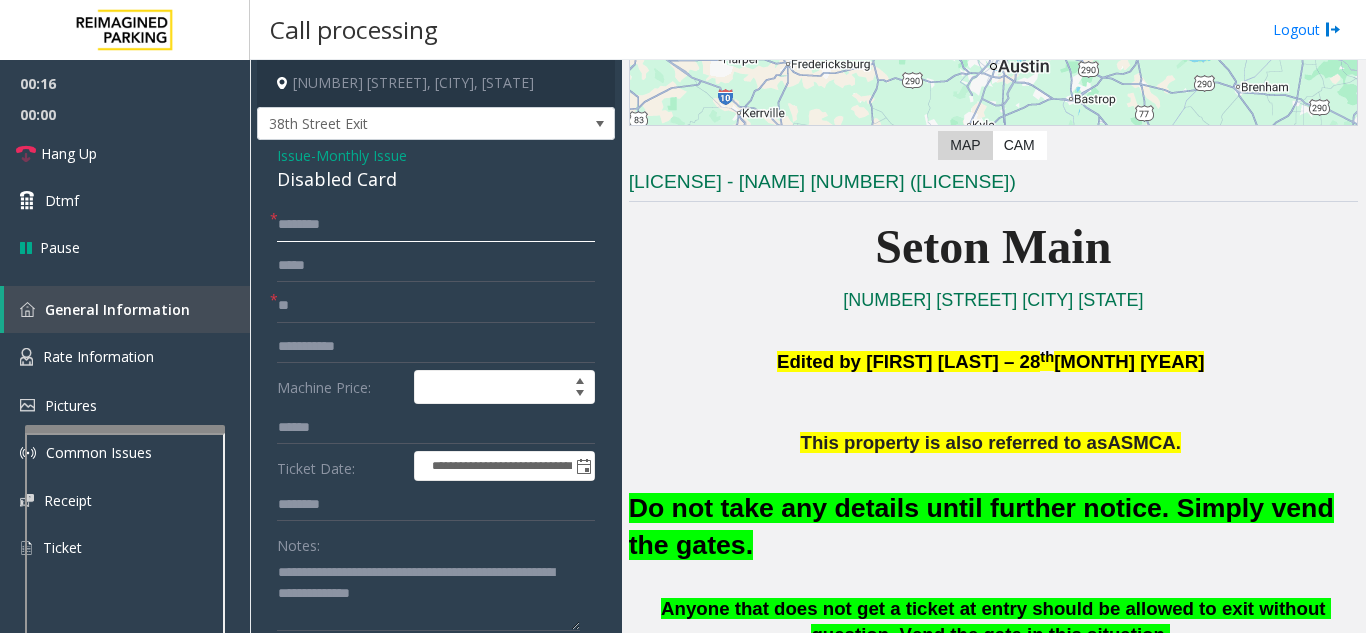click 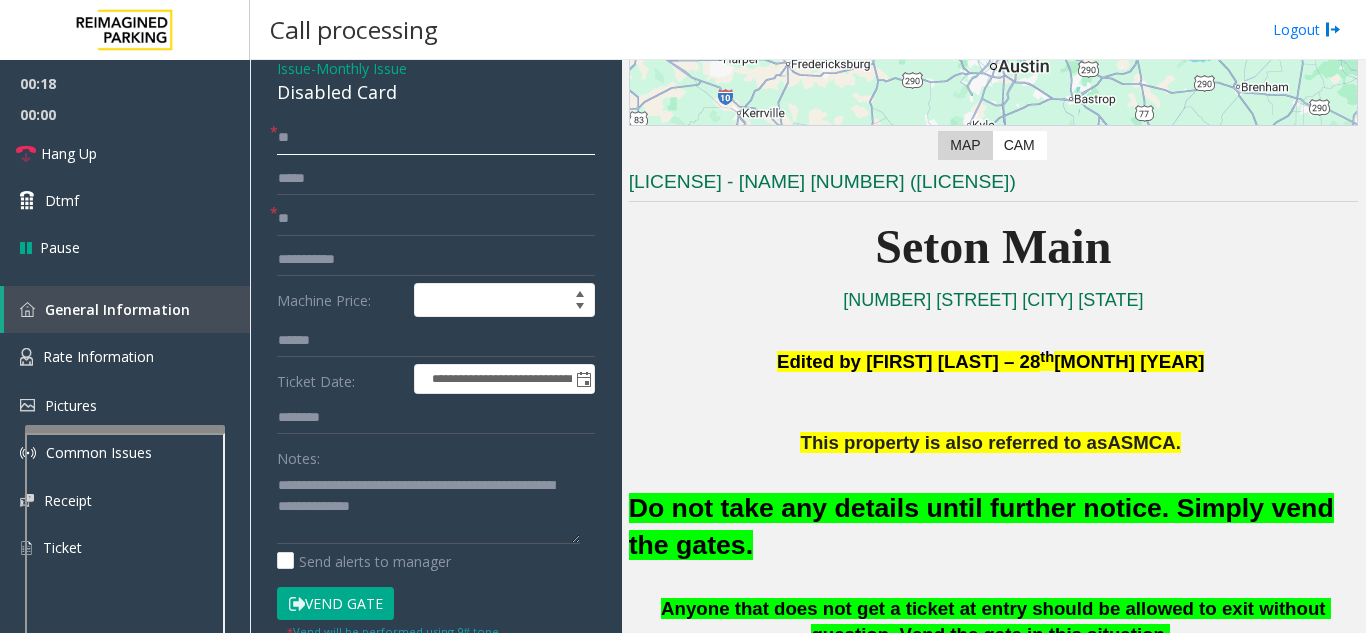 scroll, scrollTop: 200, scrollLeft: 0, axis: vertical 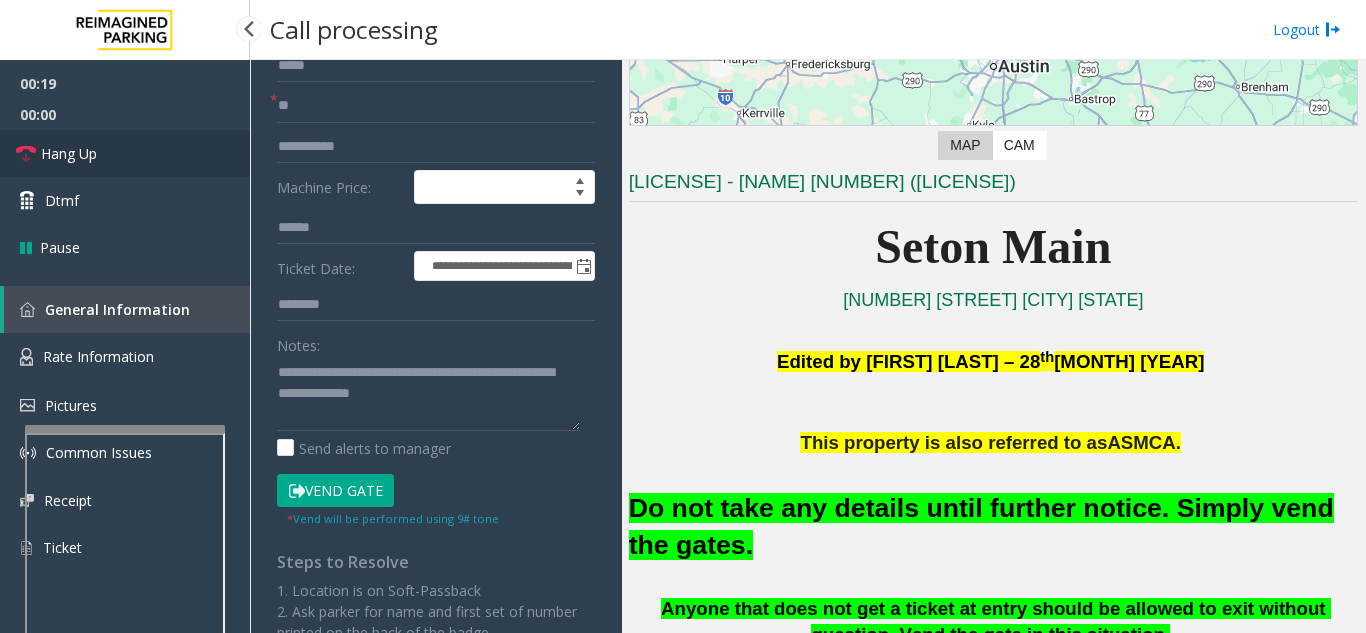 type on "**" 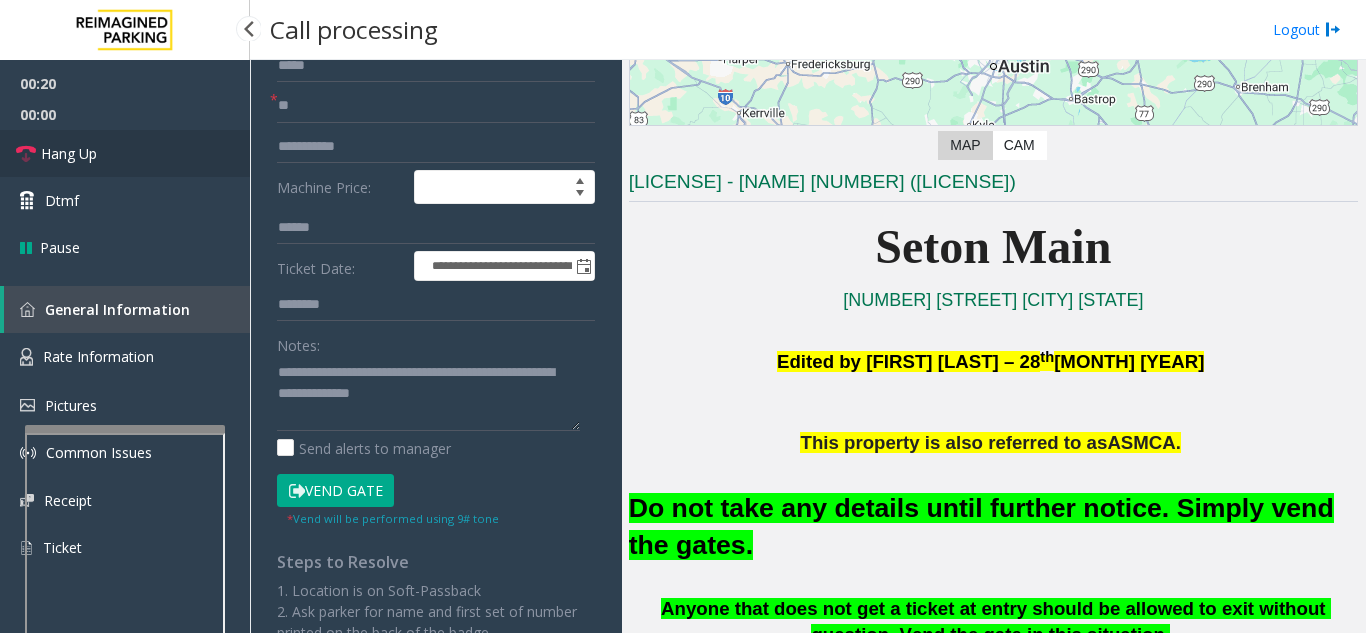 click on "Hang Up" at bounding box center (125, 153) 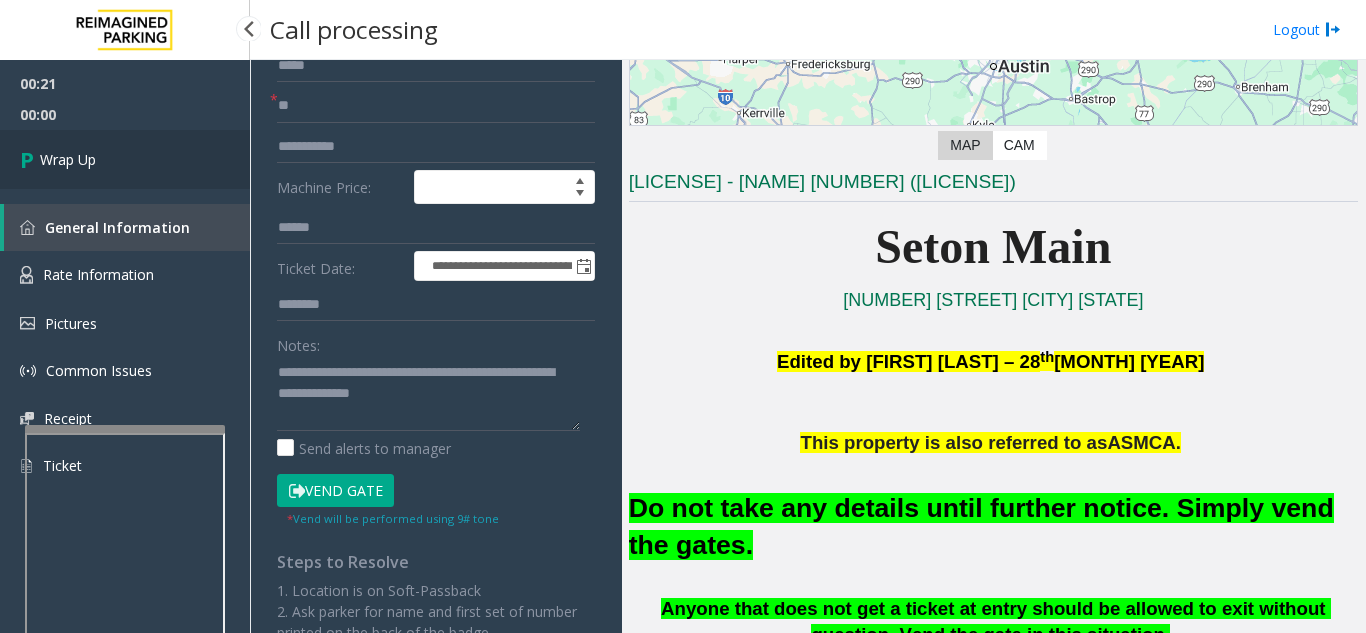 click on "Wrap Up" at bounding box center [125, 159] 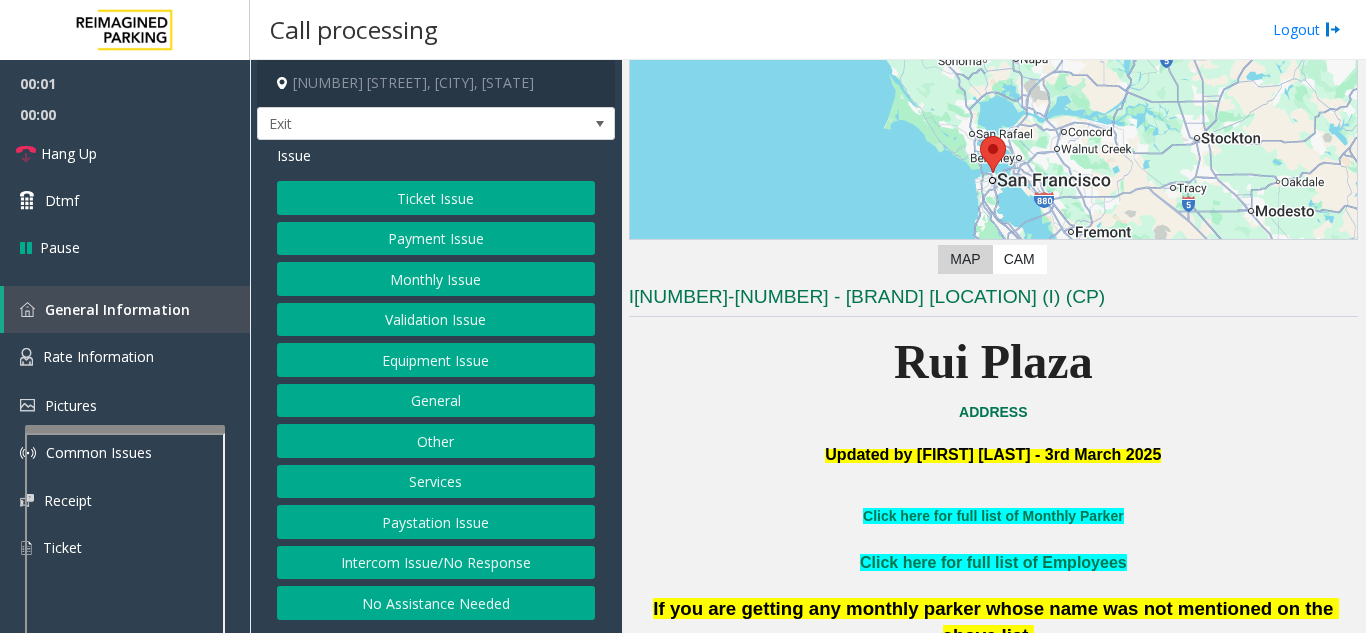 scroll, scrollTop: 300, scrollLeft: 0, axis: vertical 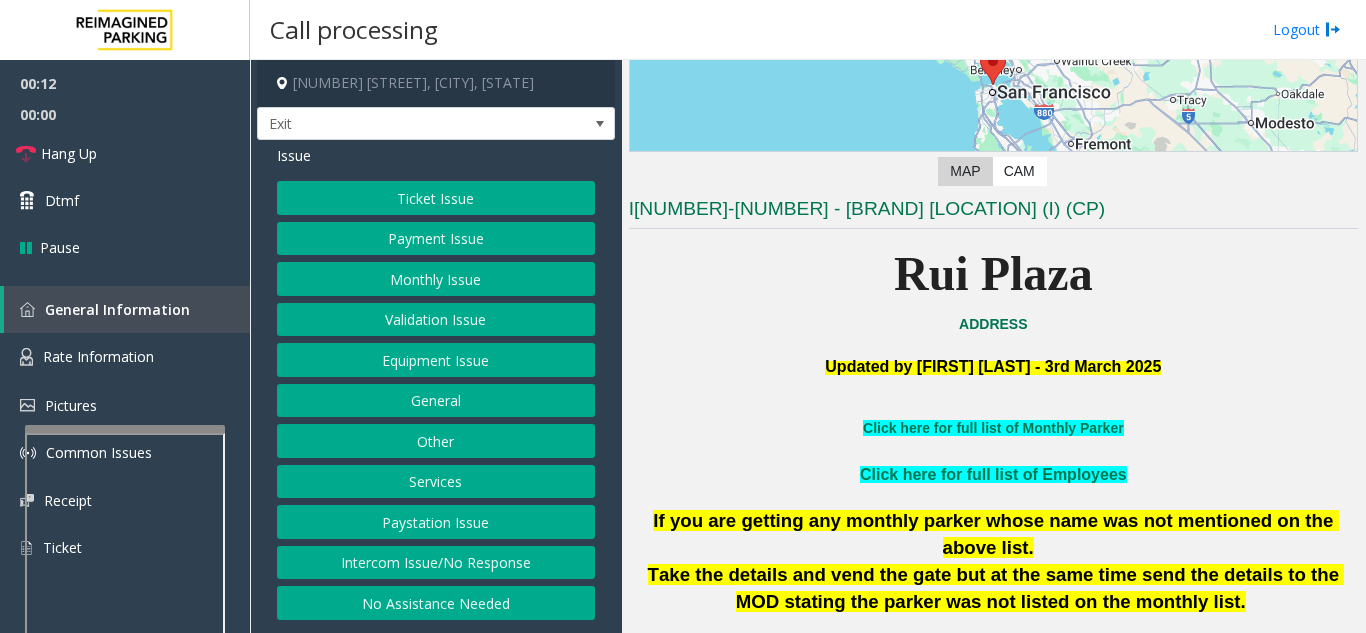 click on "Services" 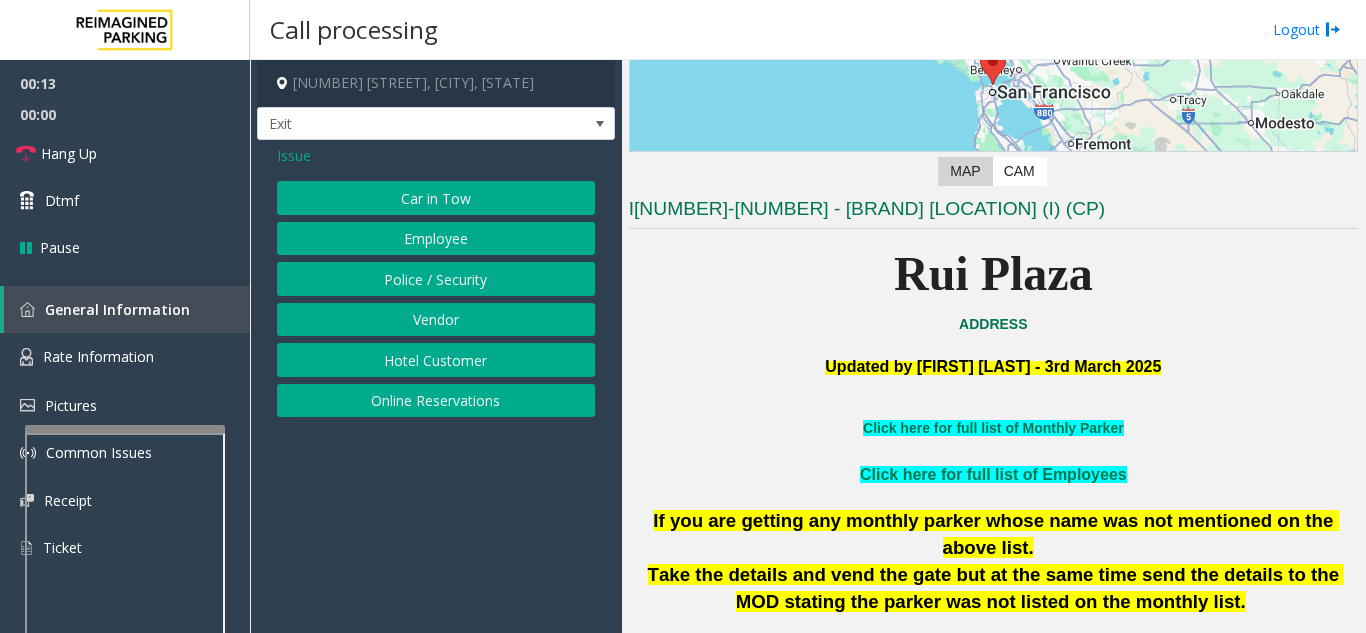 click on "Online Reservations" 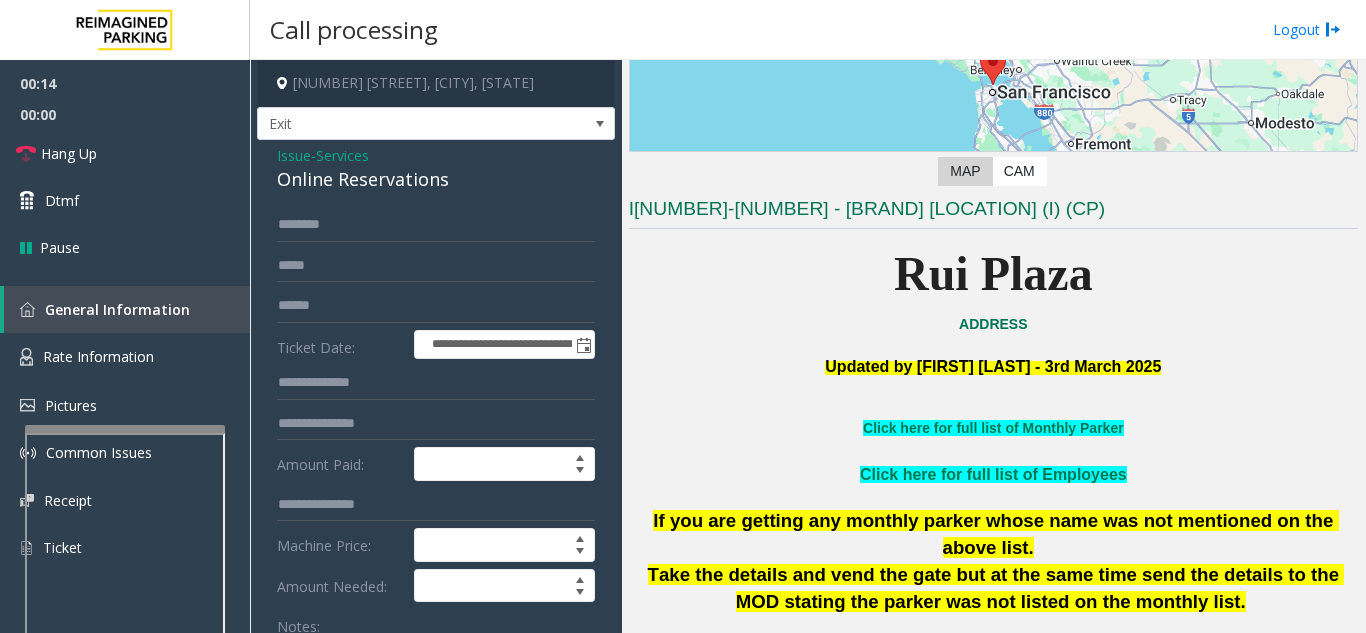 scroll, scrollTop: 100, scrollLeft: 0, axis: vertical 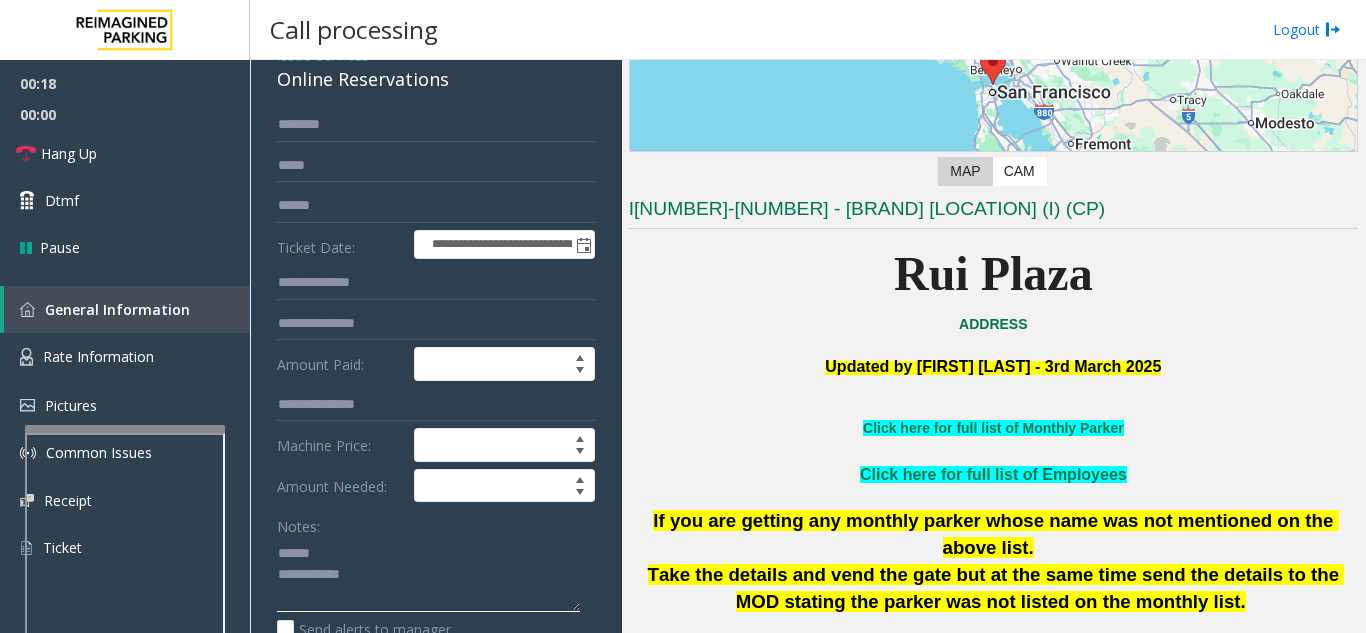 click 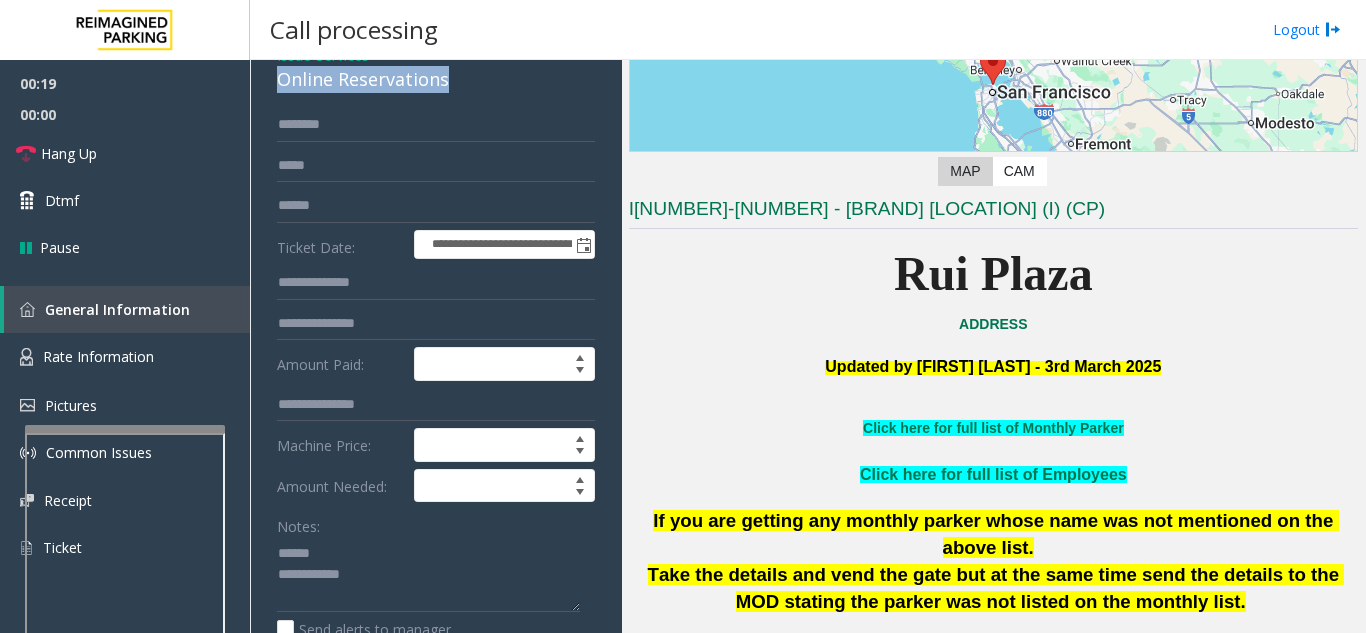 drag, startPoint x: 262, startPoint y: 79, endPoint x: 474, endPoint y: 95, distance: 212.60292 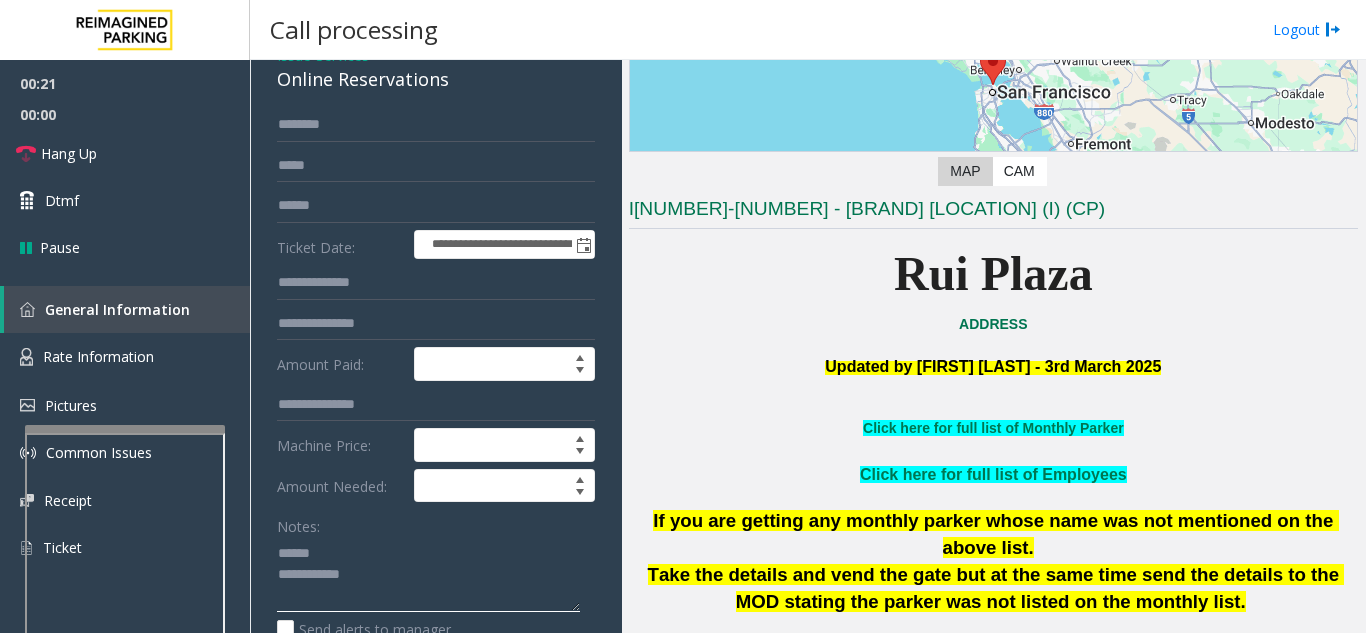 click 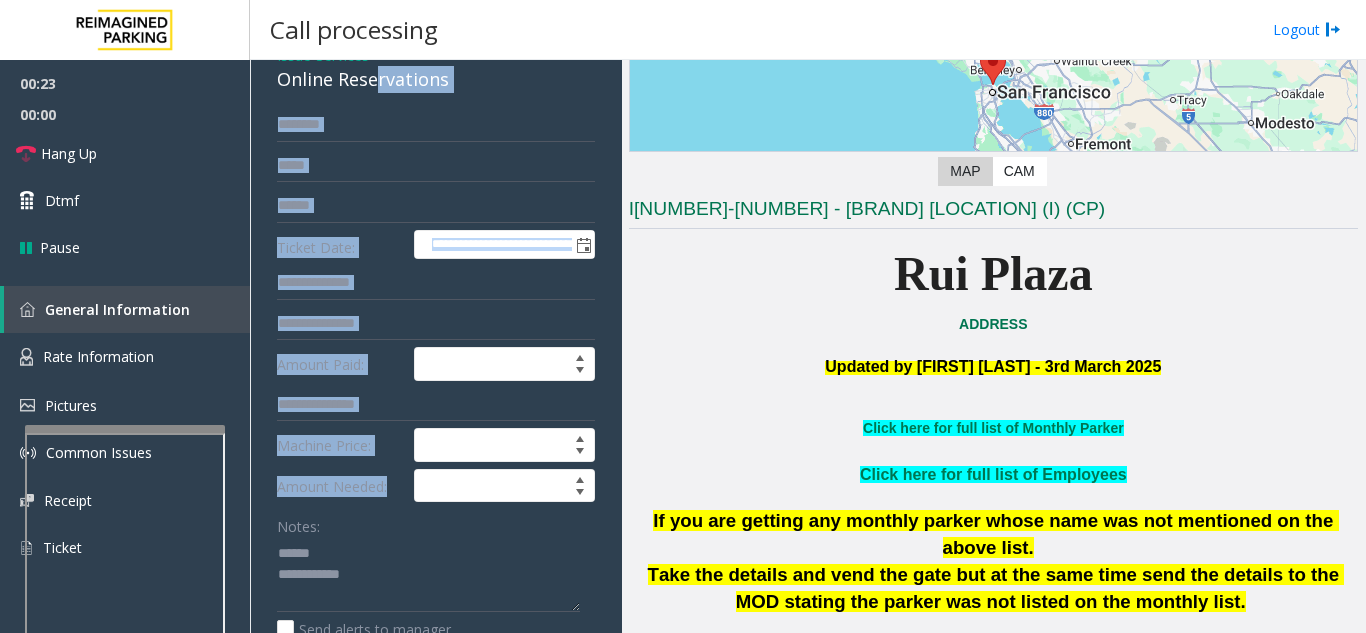 drag, startPoint x: 373, startPoint y: 70, endPoint x: 389, endPoint y: 485, distance: 415.30832 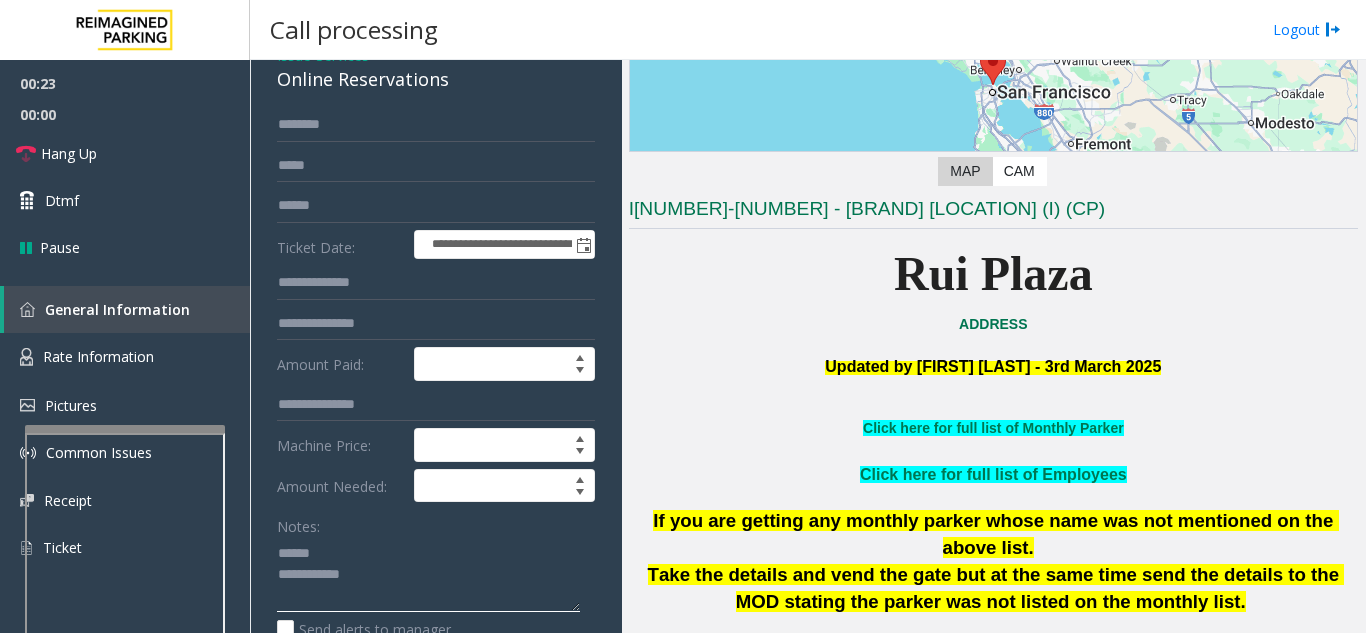 drag, startPoint x: 362, startPoint y: 567, endPoint x: 369, endPoint y: 510, distance: 57.428215 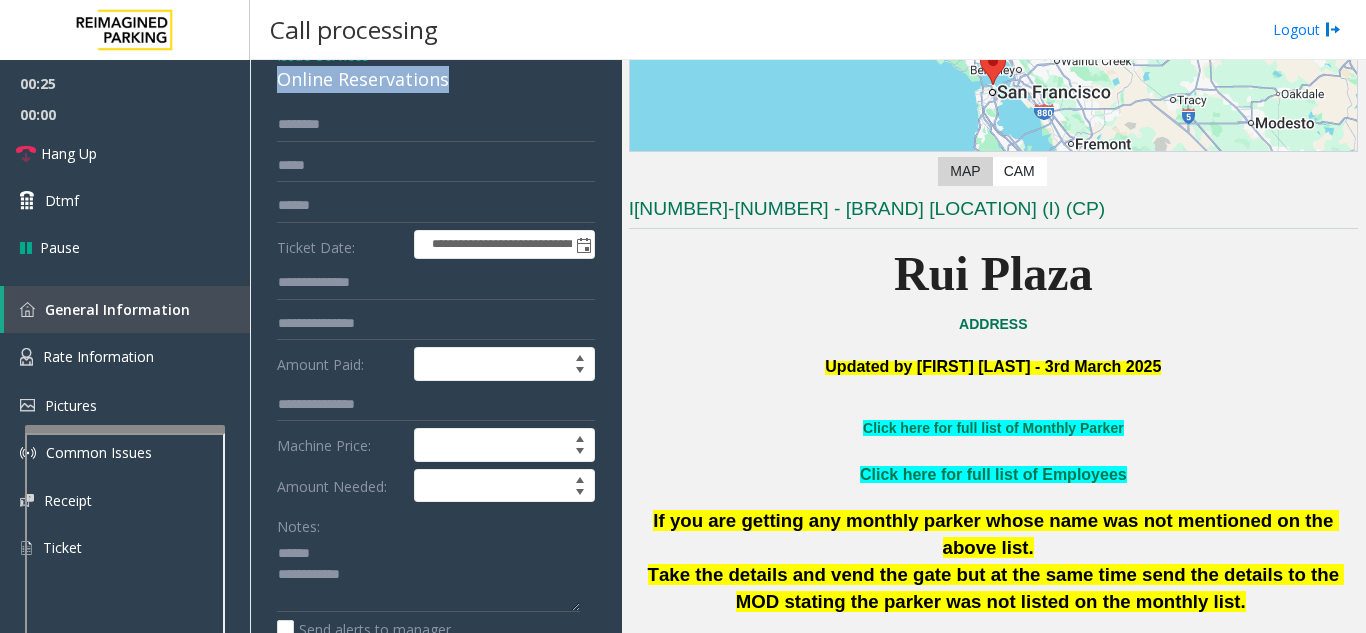 drag, startPoint x: 462, startPoint y: 78, endPoint x: 255, endPoint y: 89, distance: 207.29207 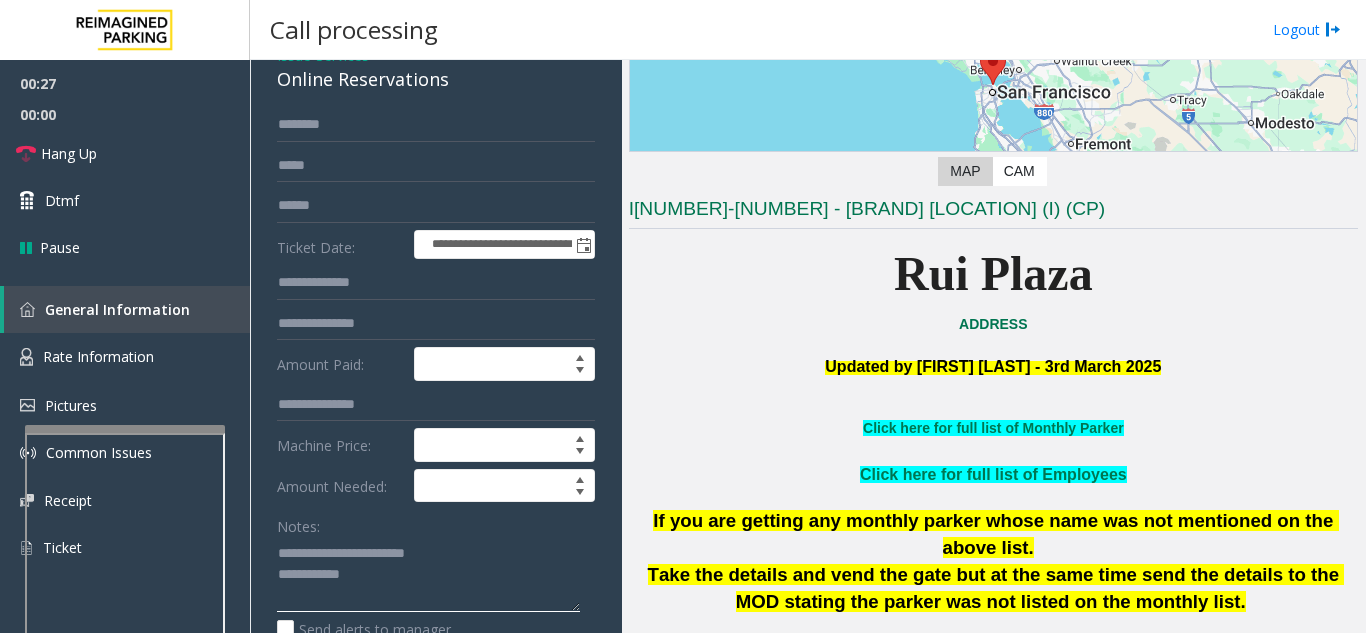 click 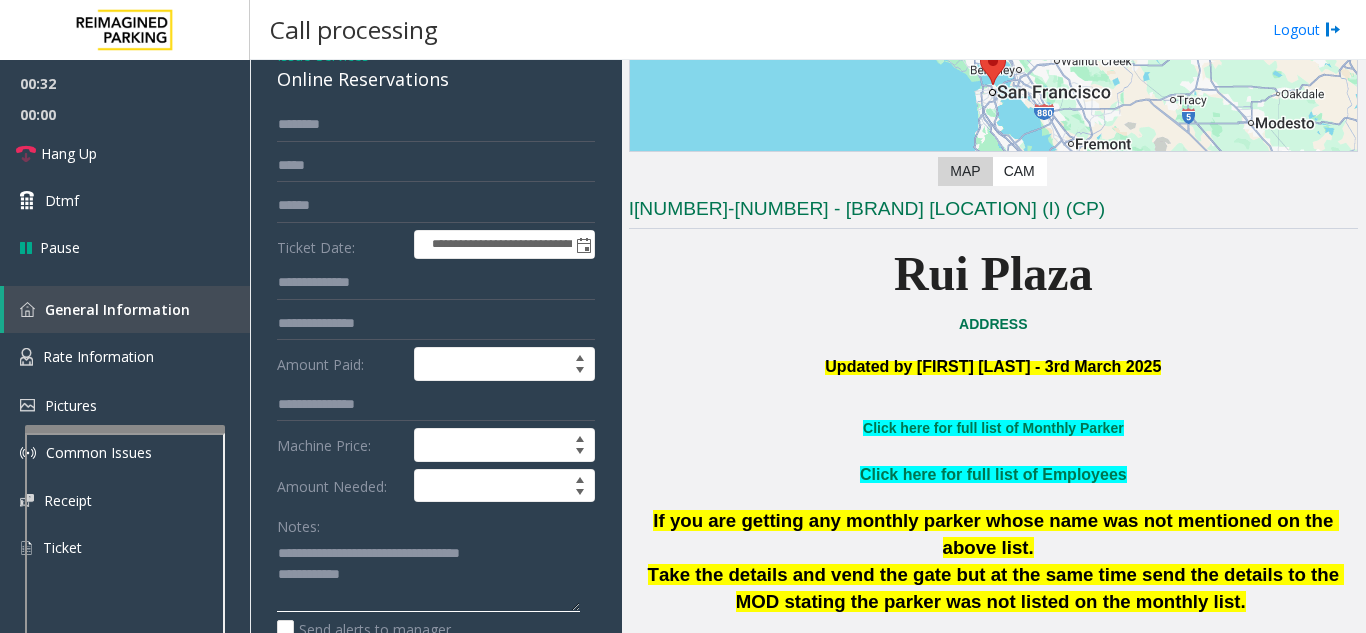 type on "**********" 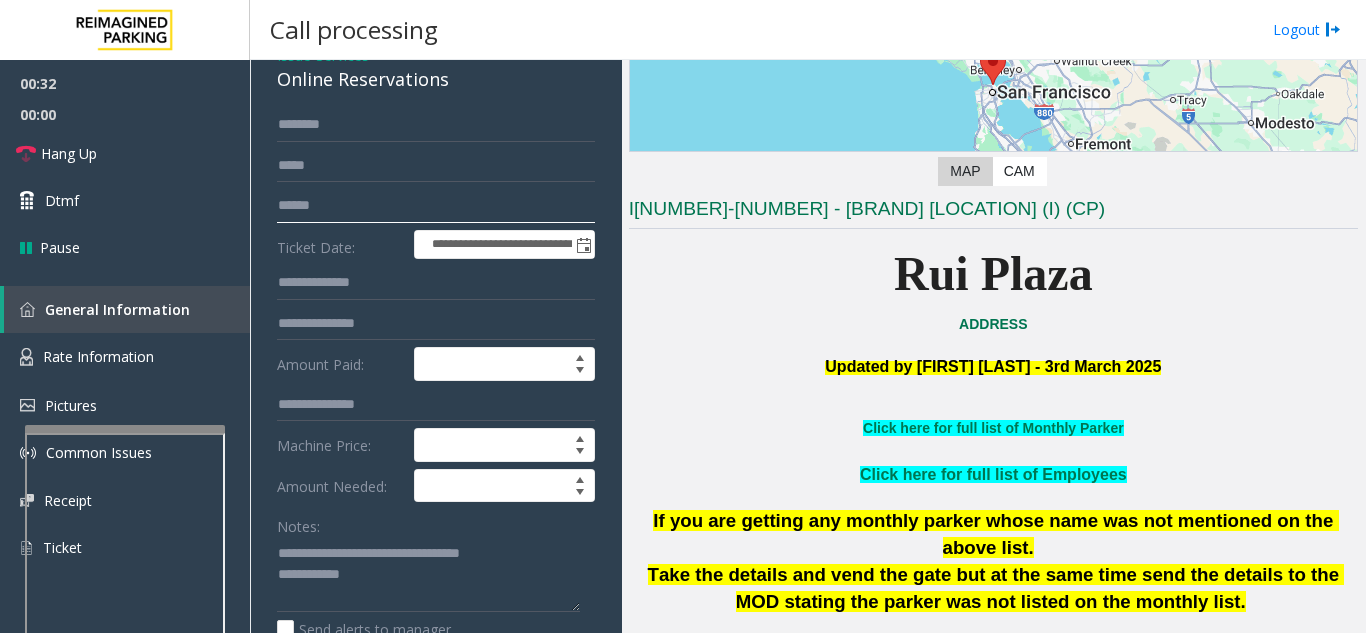 click 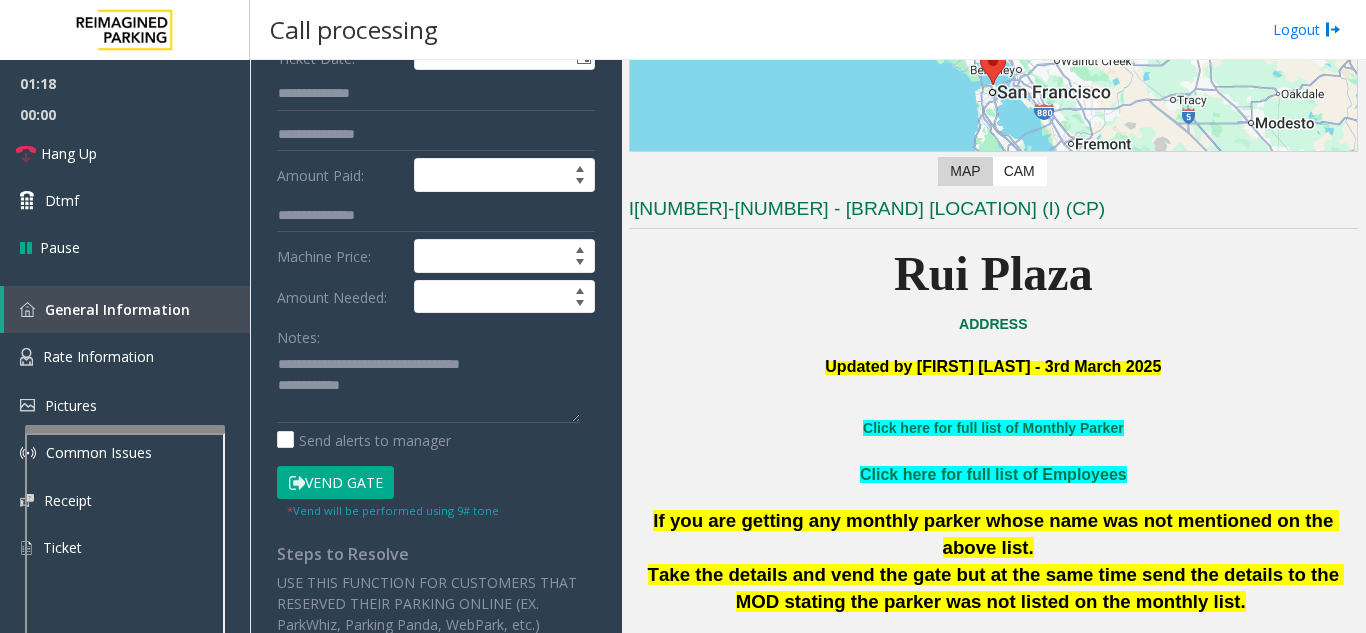 scroll, scrollTop: 300, scrollLeft: 0, axis: vertical 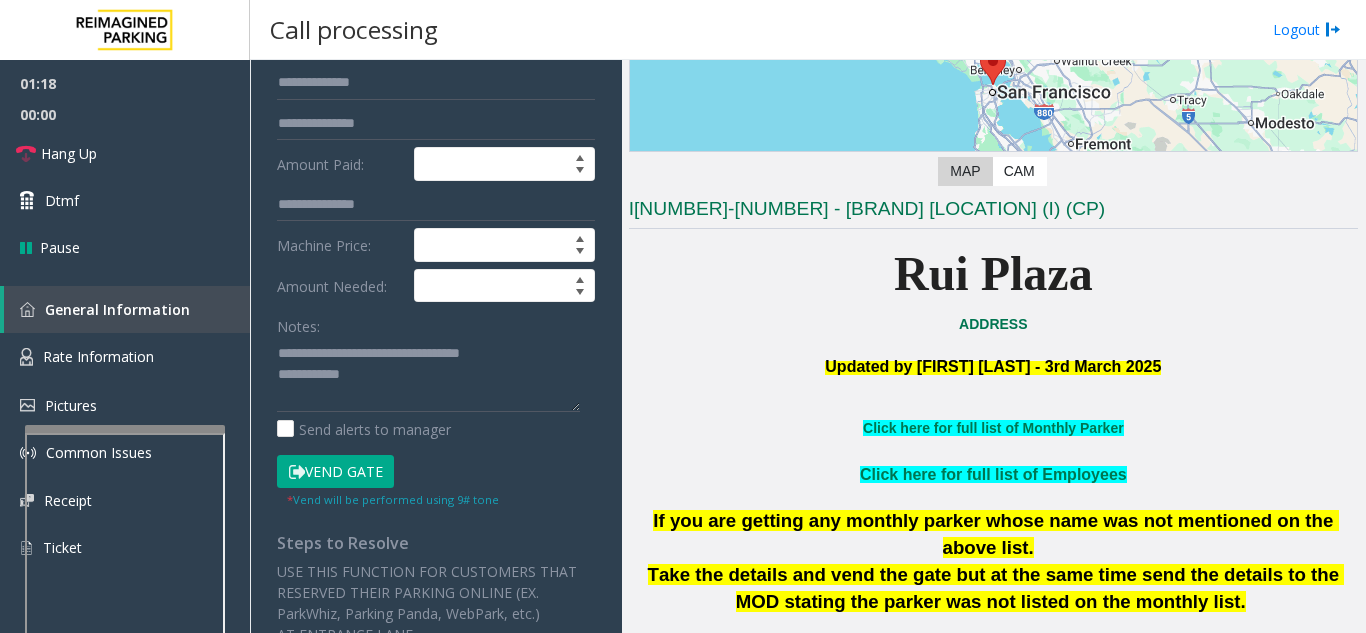 type on "*********" 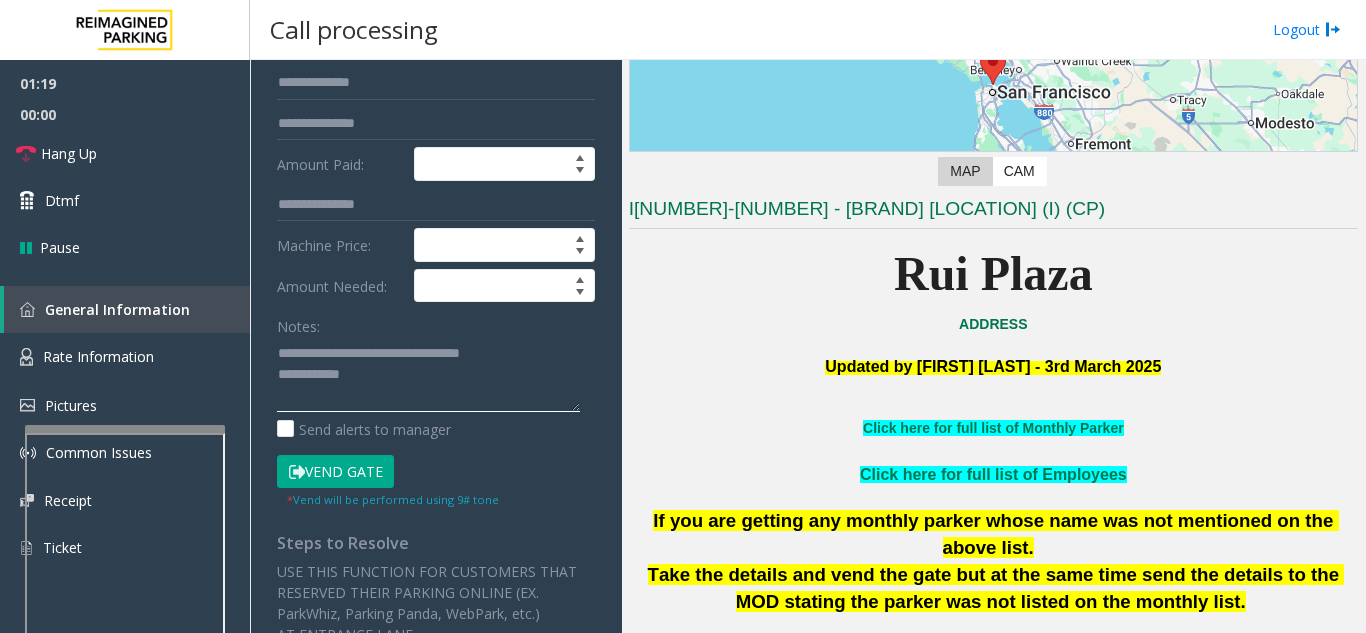 click 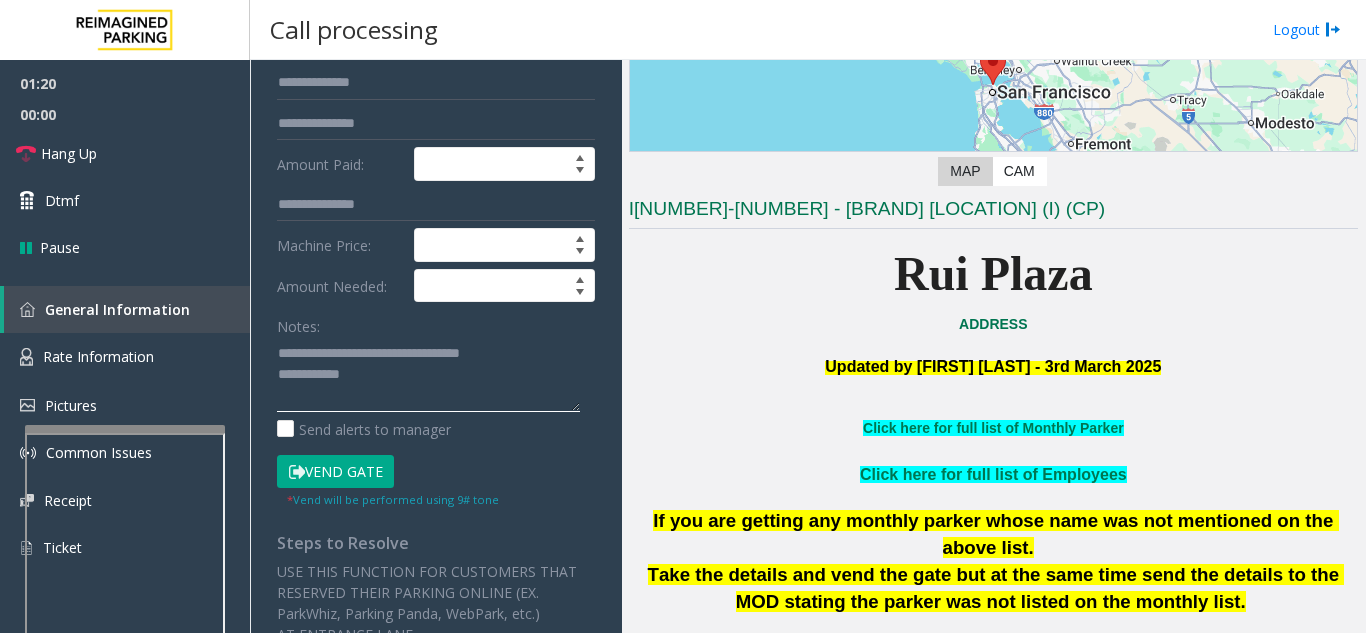 click 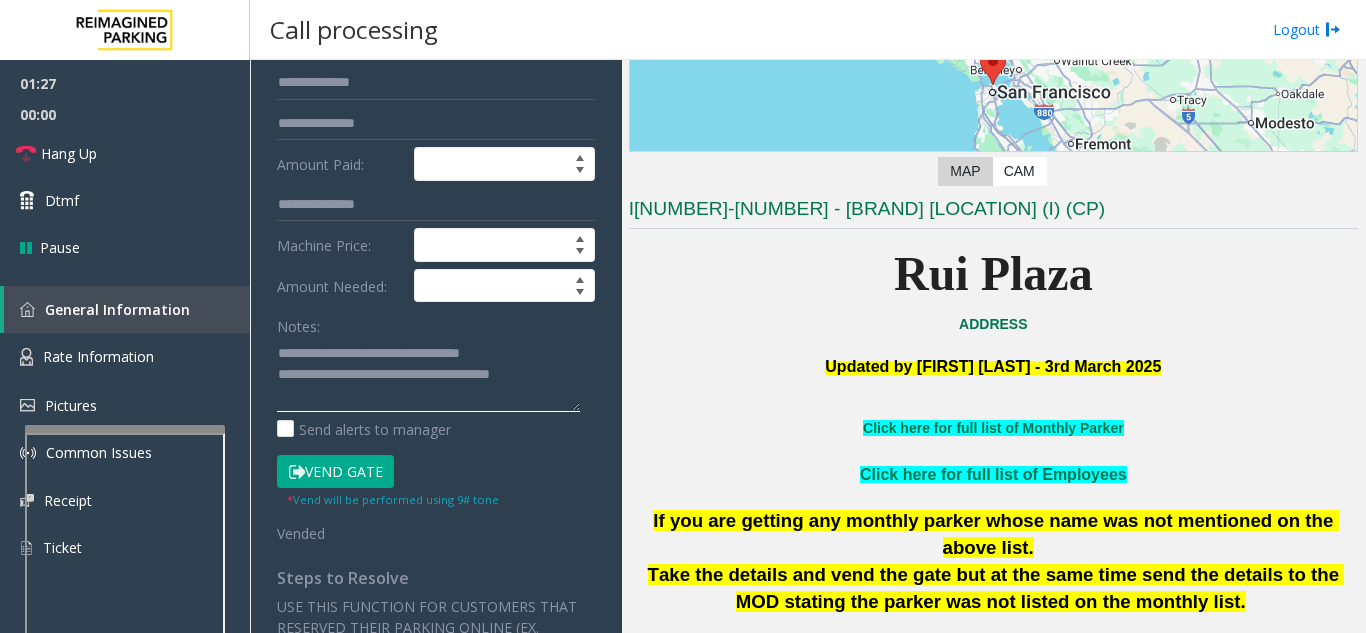 type on "**********" 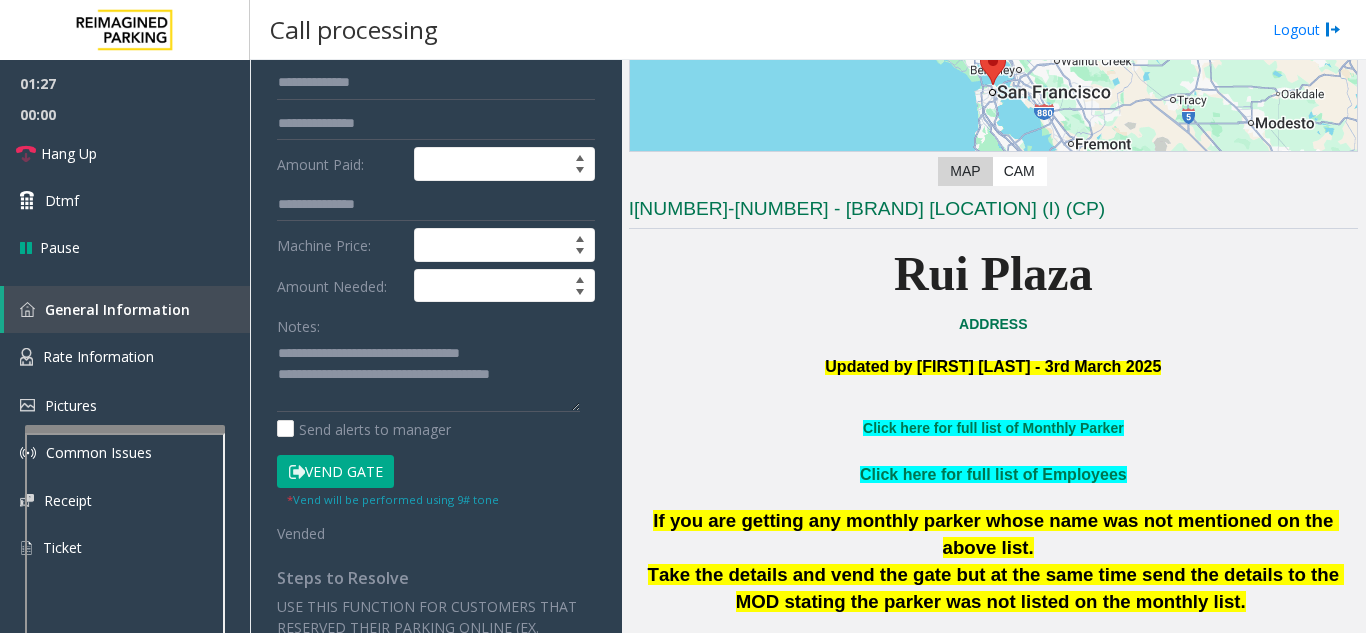 click on "Notes:" 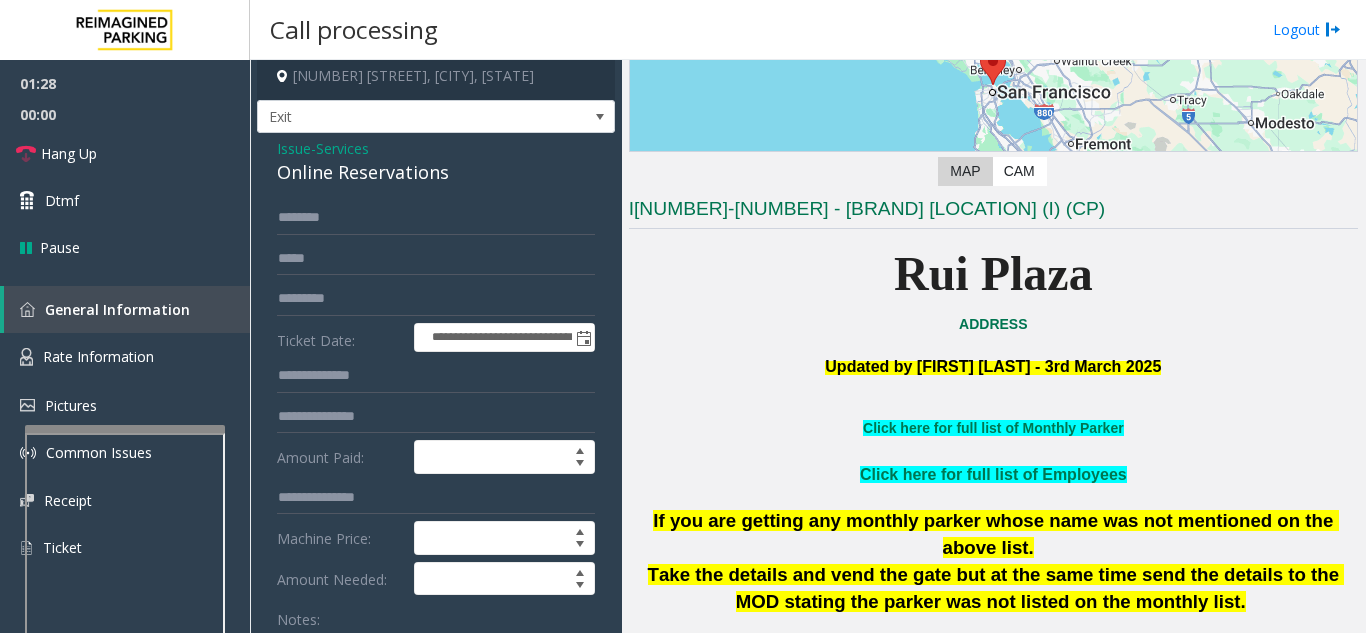 scroll, scrollTop: 0, scrollLeft: 0, axis: both 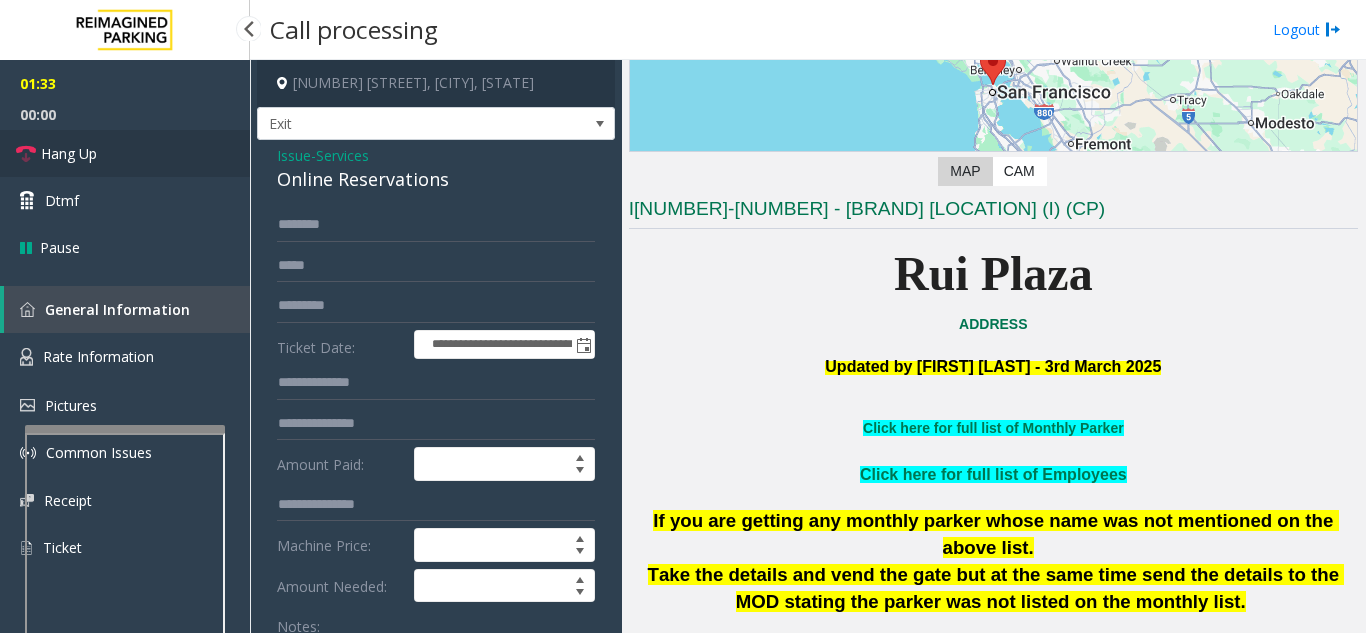 click on "Hang Up" at bounding box center [125, 153] 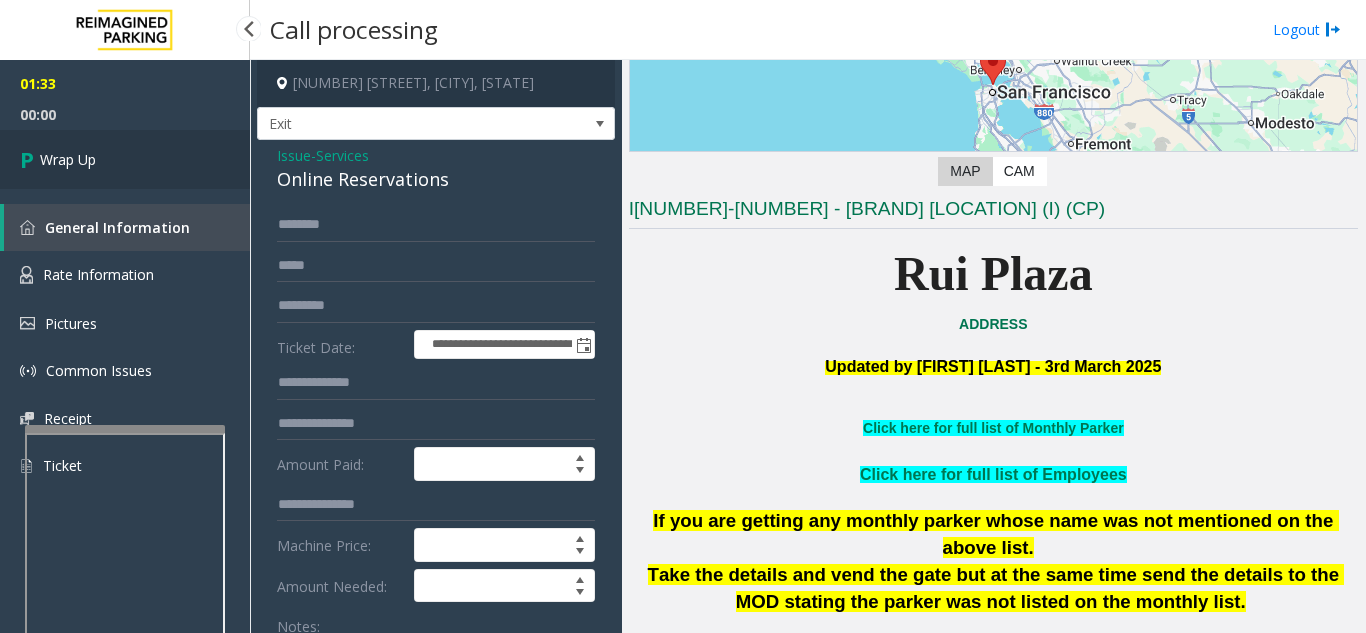 click on "Wrap Up" at bounding box center (125, 159) 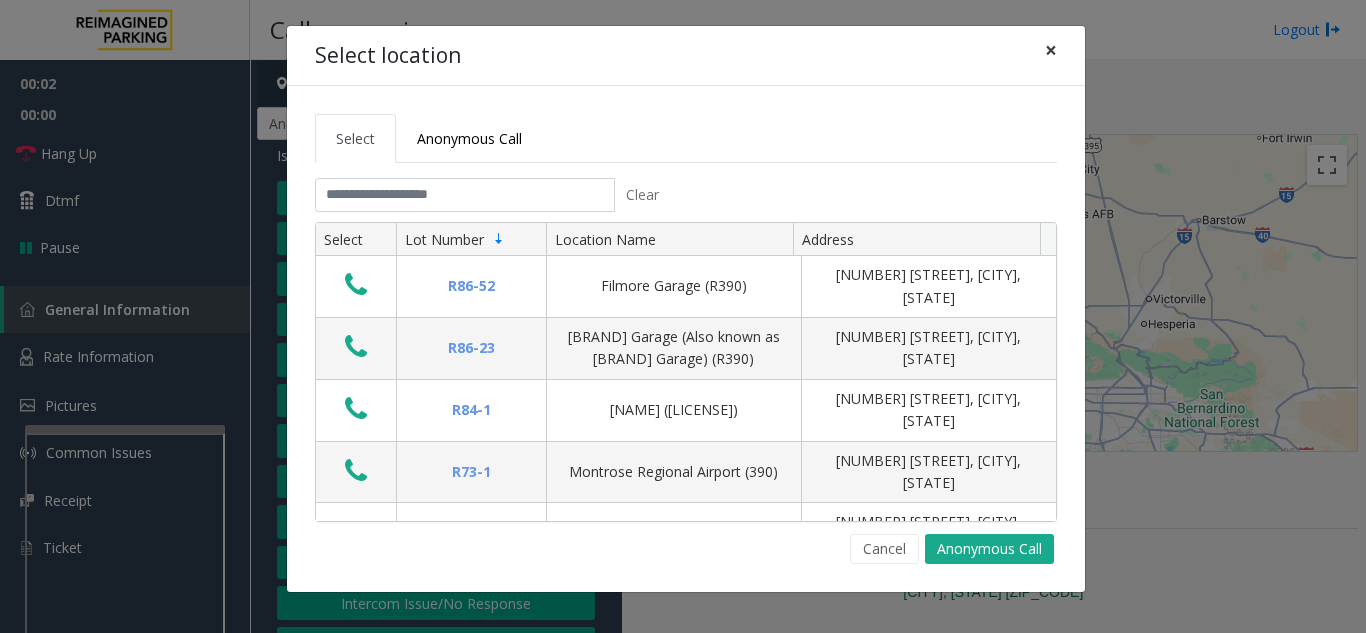 click on "×" 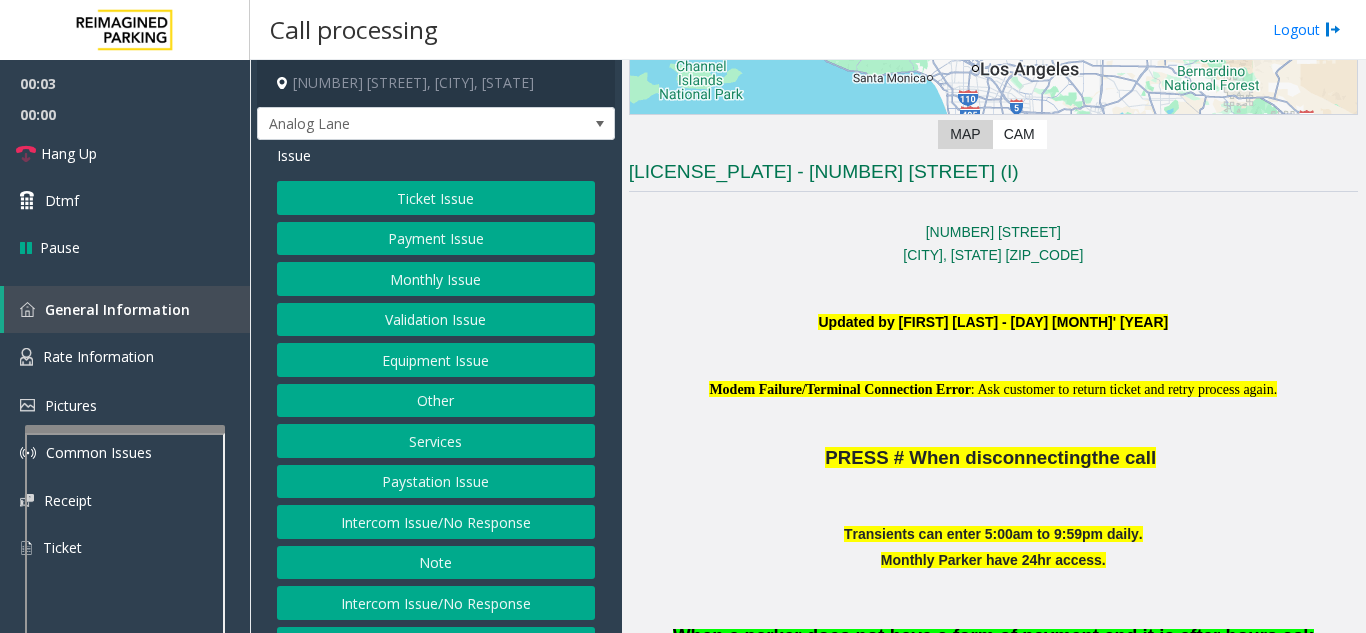 scroll, scrollTop: 400, scrollLeft: 0, axis: vertical 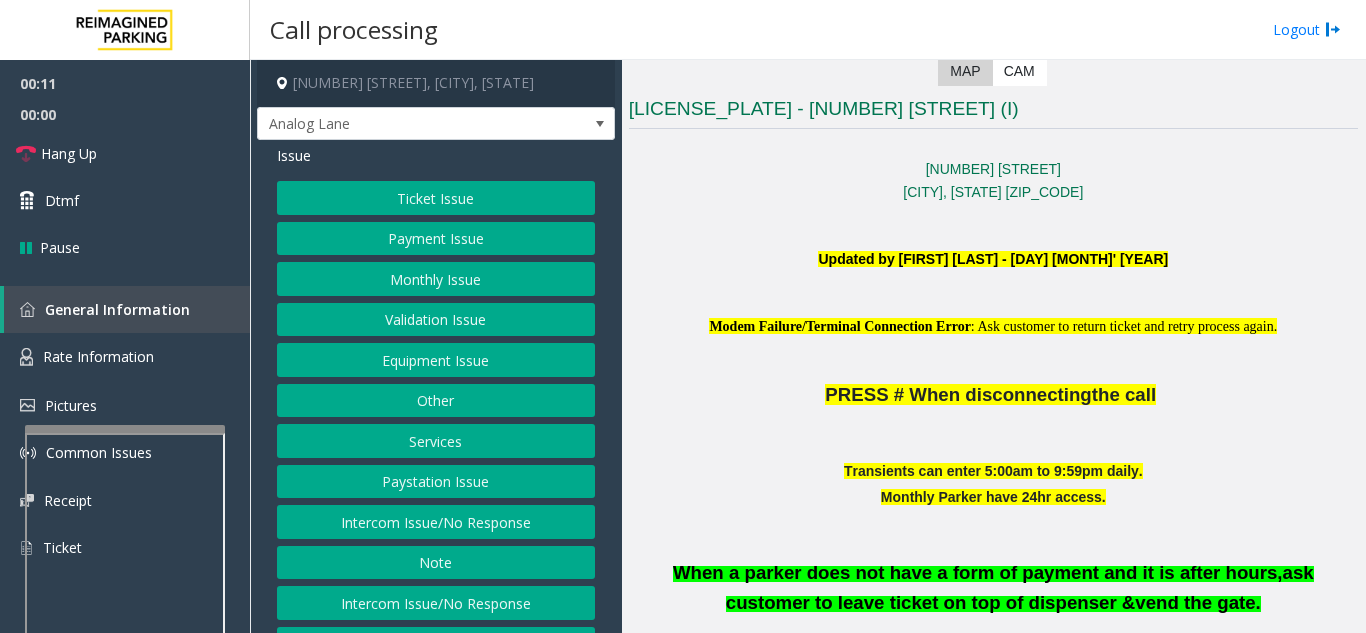 click on "Intercom Issue/No Response" 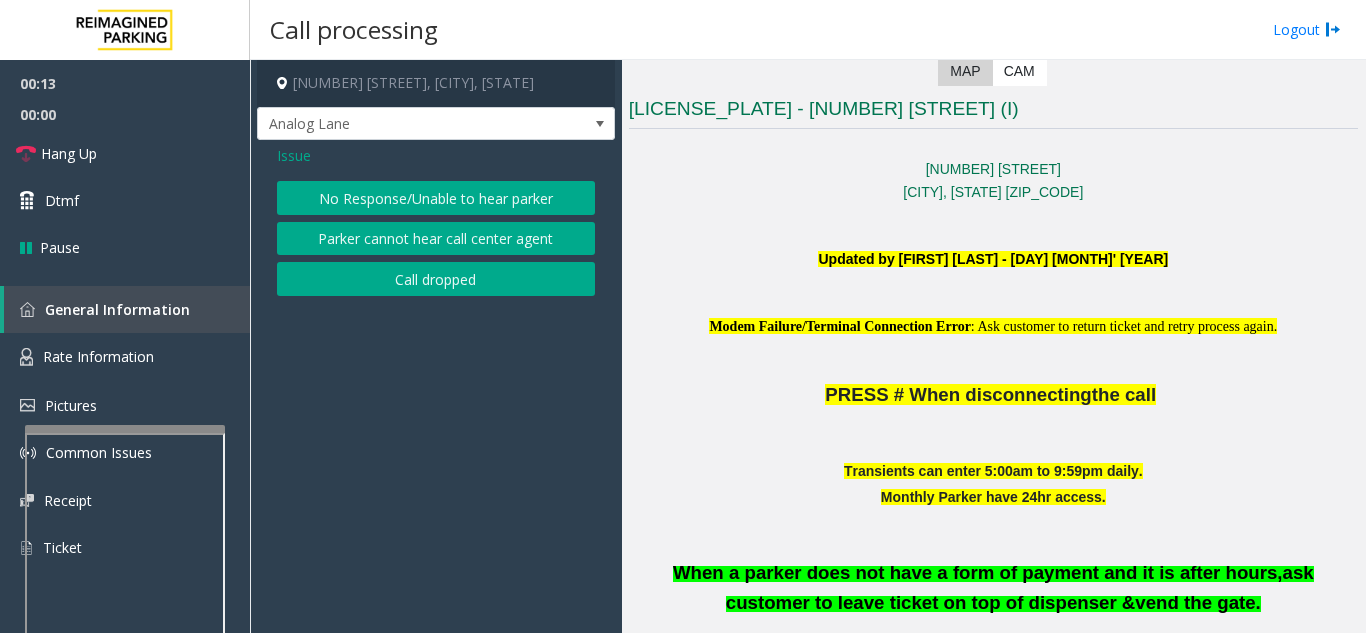 click on "No Response/Unable to hear parker" 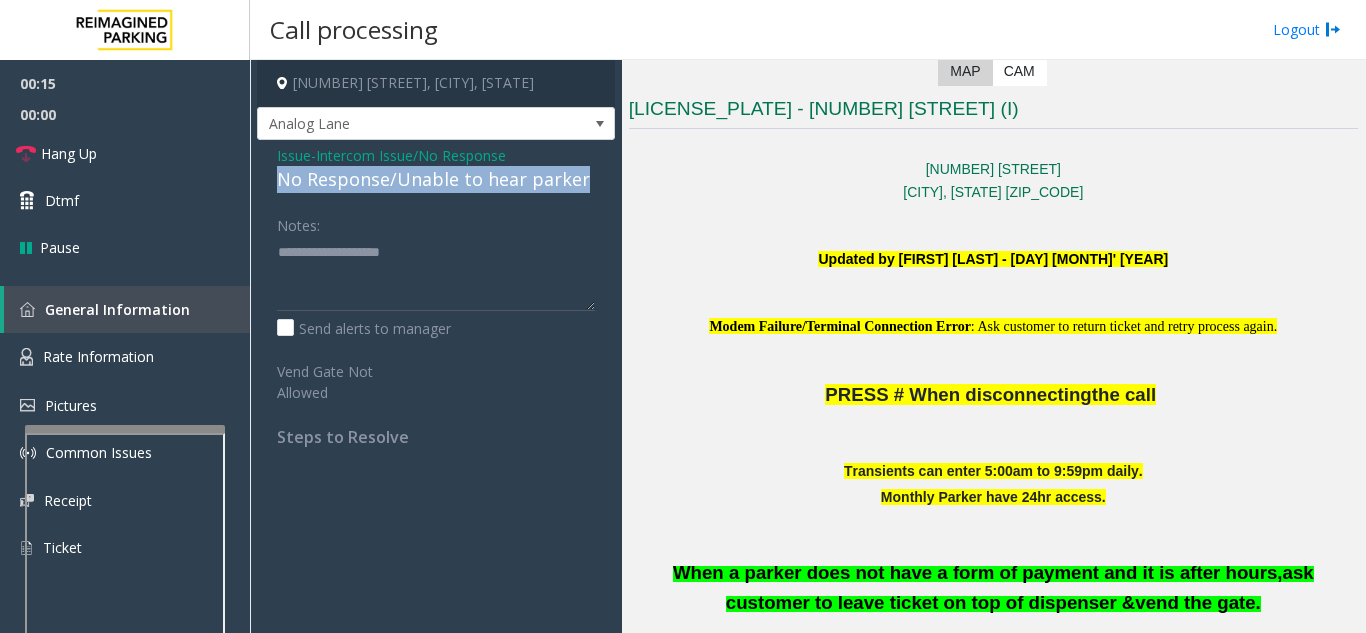 drag, startPoint x: 311, startPoint y: 181, endPoint x: 583, endPoint y: 178, distance: 272.01654 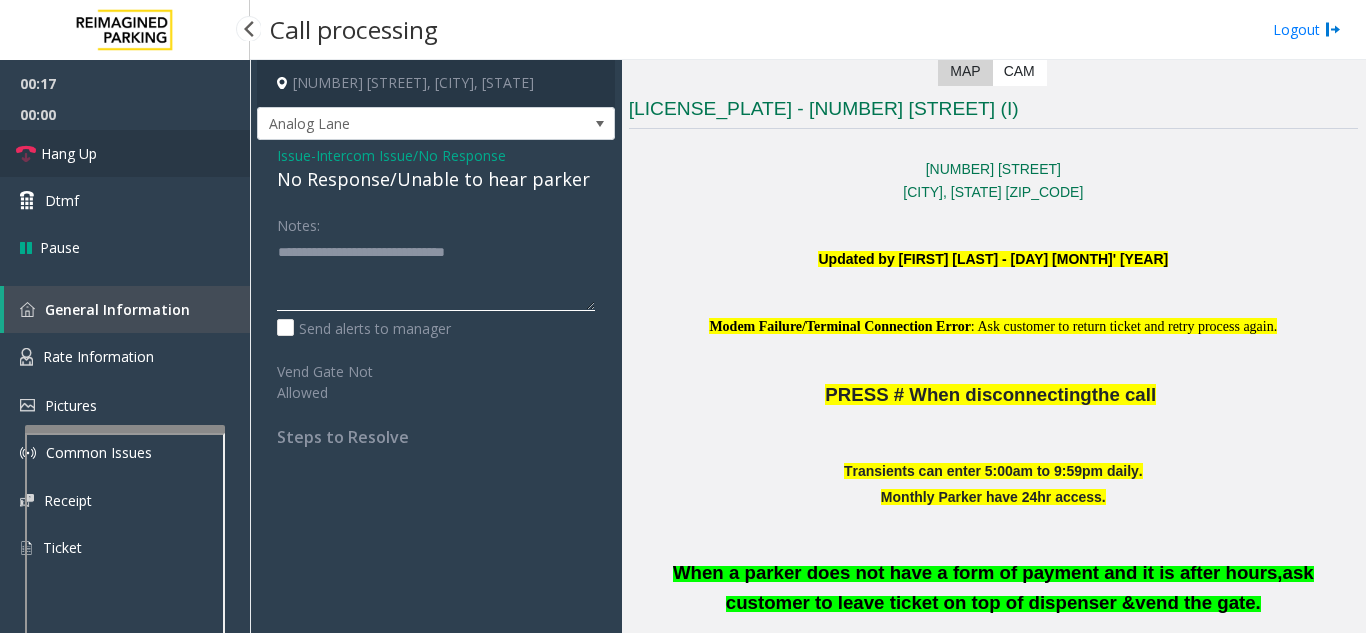 type on "**********" 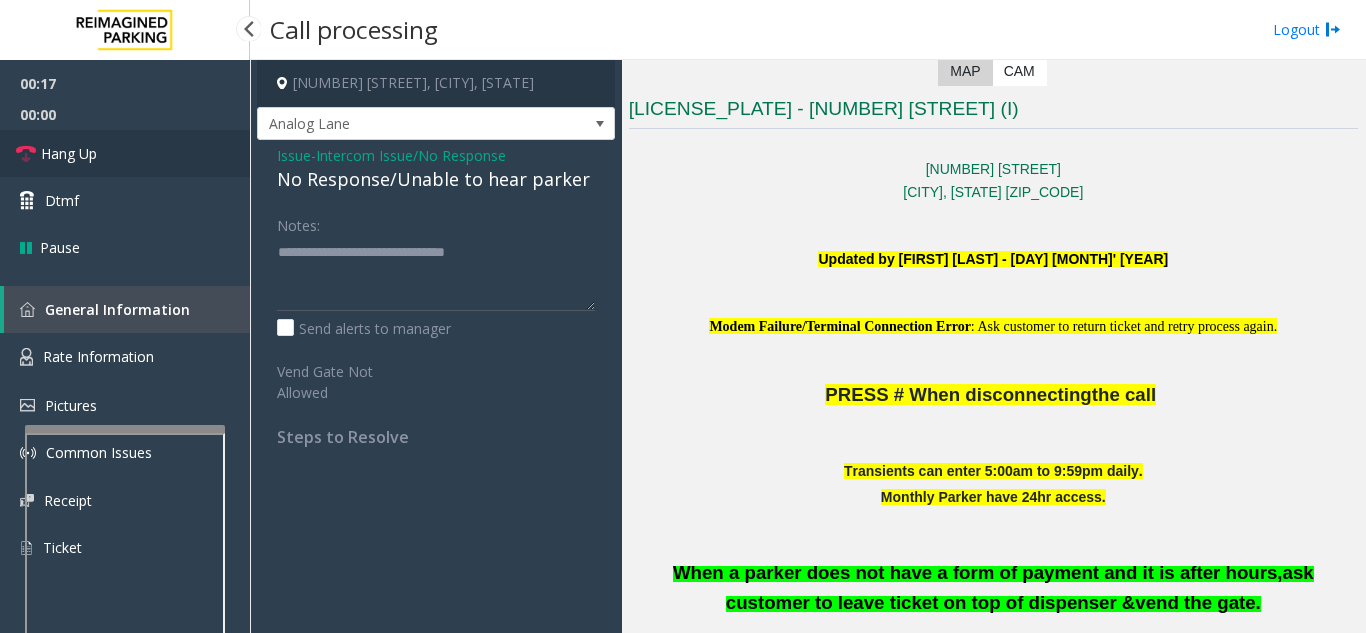 click on "Hang Up" at bounding box center (125, 153) 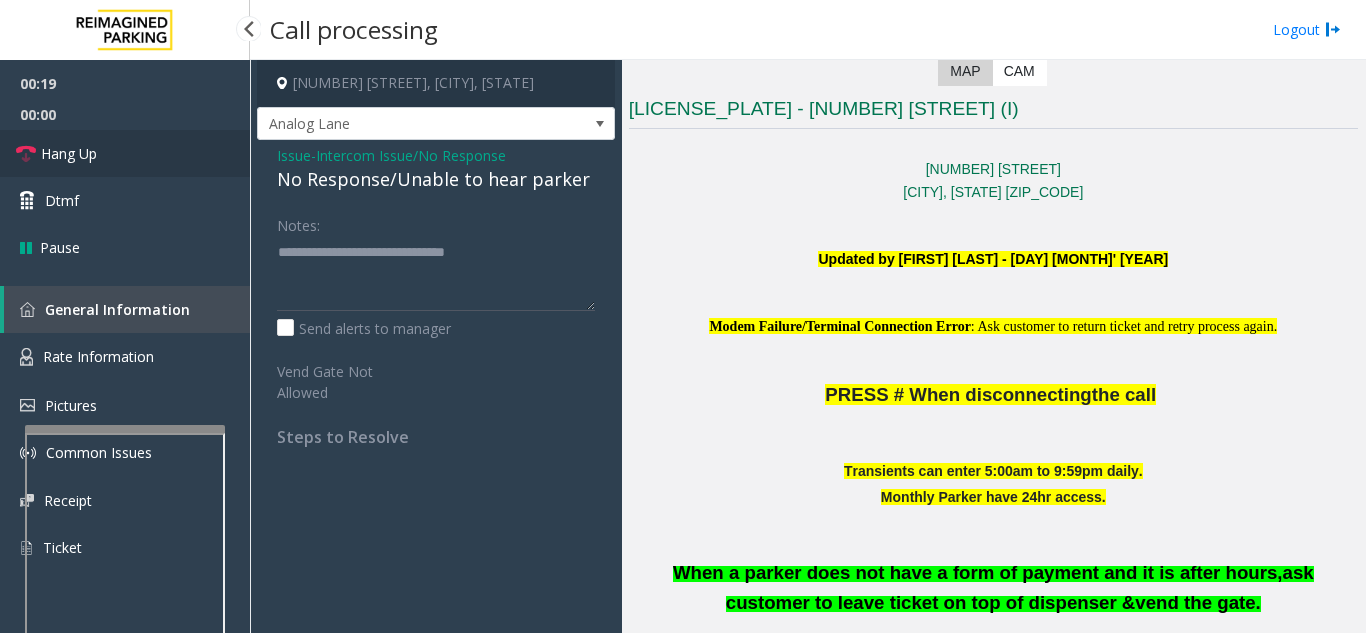 click on "Hang Up" at bounding box center (125, 153) 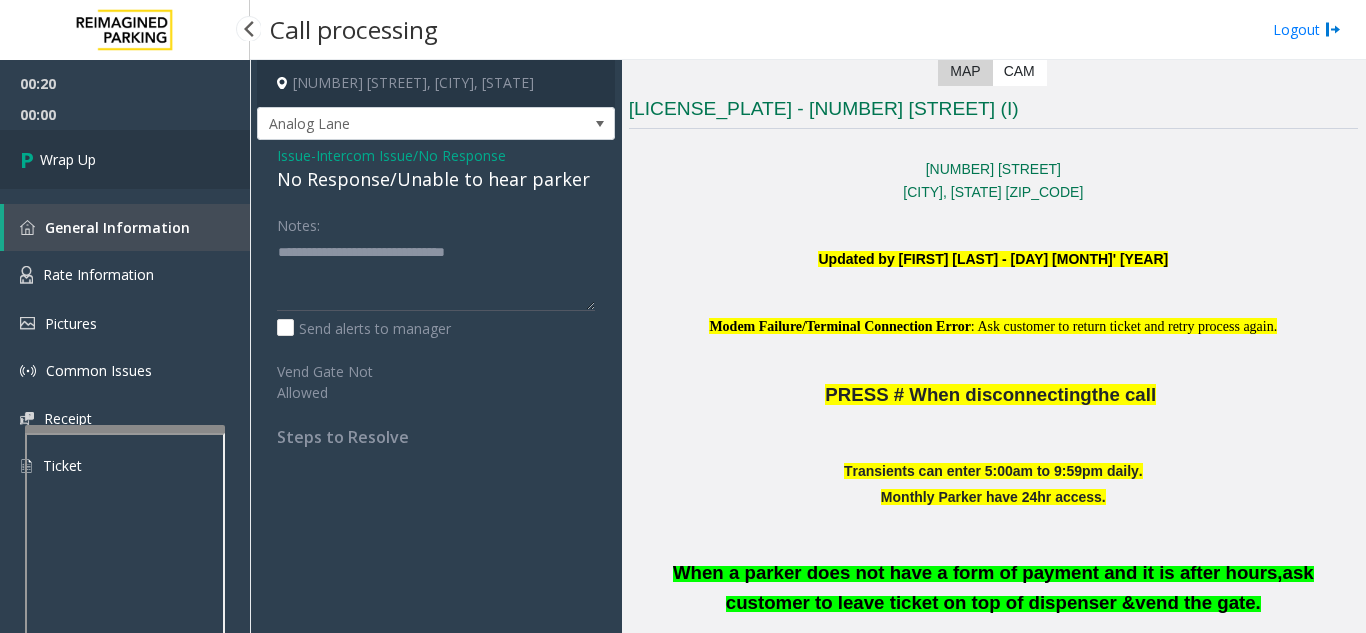 click on "Wrap Up" at bounding box center (125, 159) 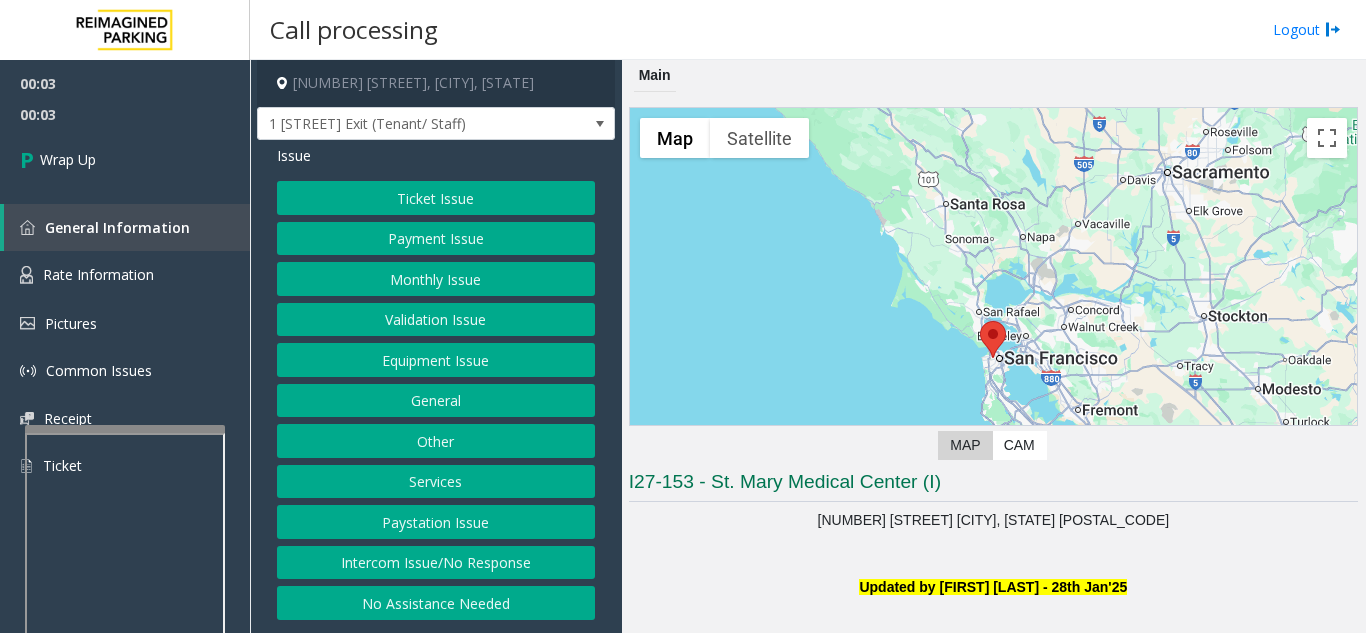 drag, startPoint x: 521, startPoint y: 550, endPoint x: 512, endPoint y: 525, distance: 26.57066 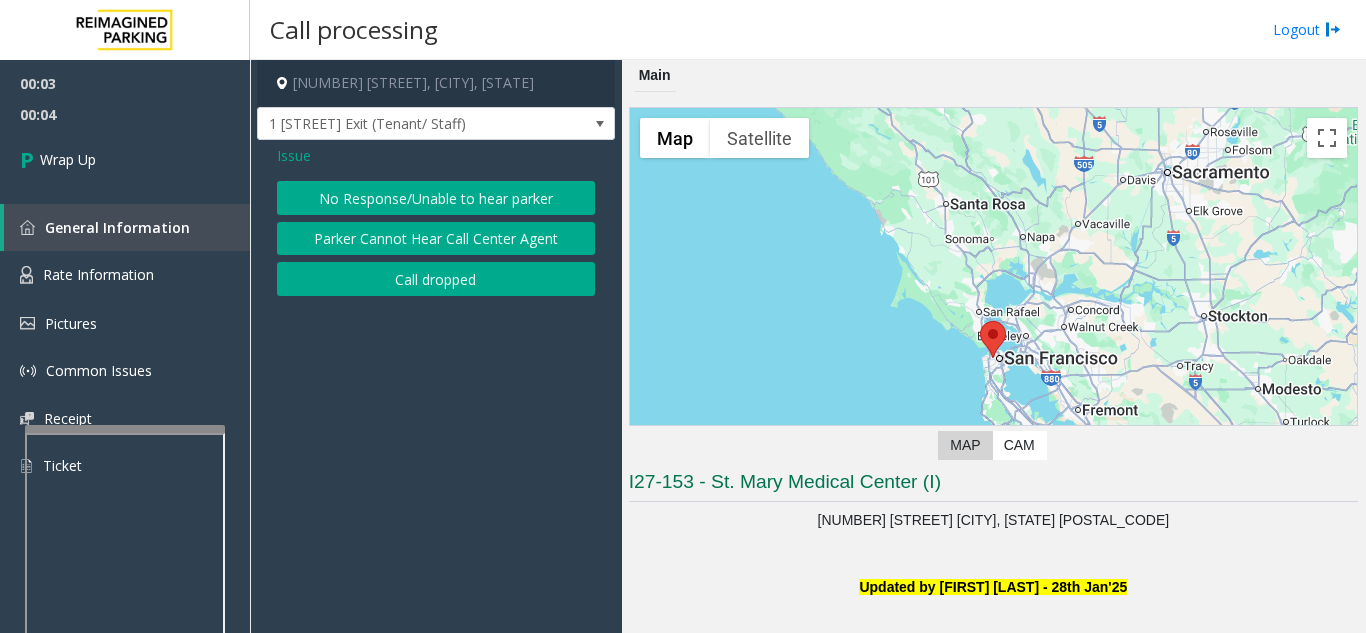 click on "Call dropped" 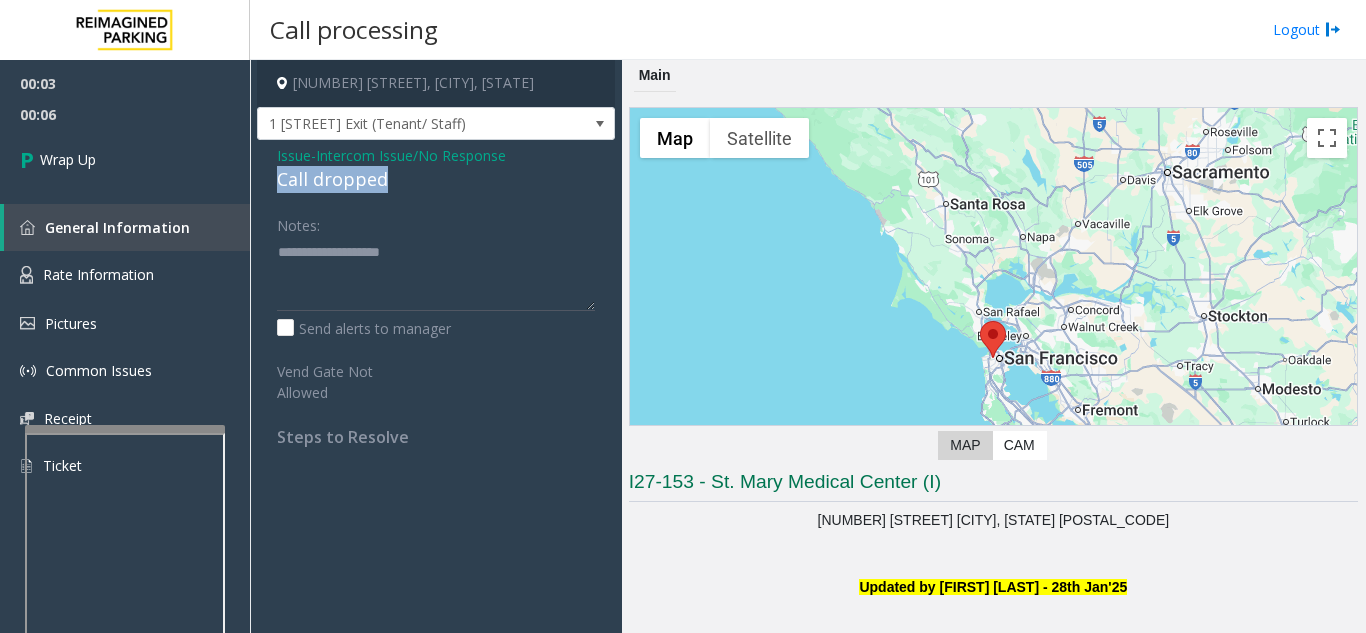 drag, startPoint x: 406, startPoint y: 173, endPoint x: 268, endPoint y: 181, distance: 138.23169 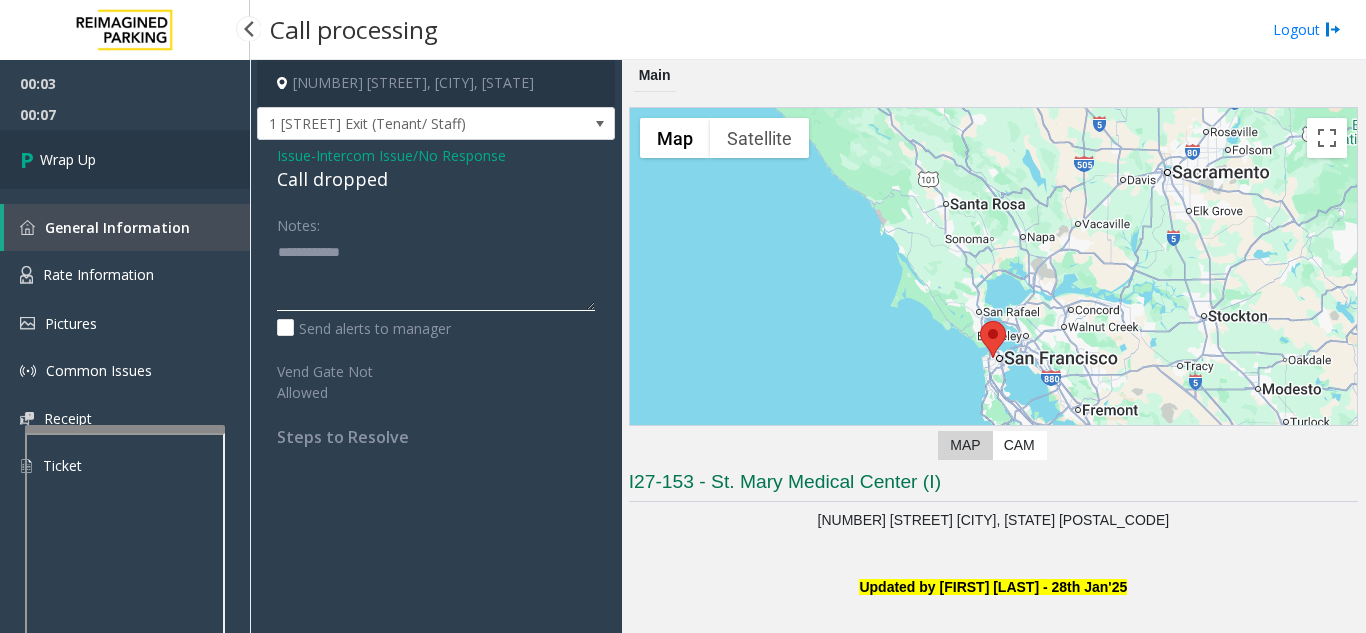 type on "**********" 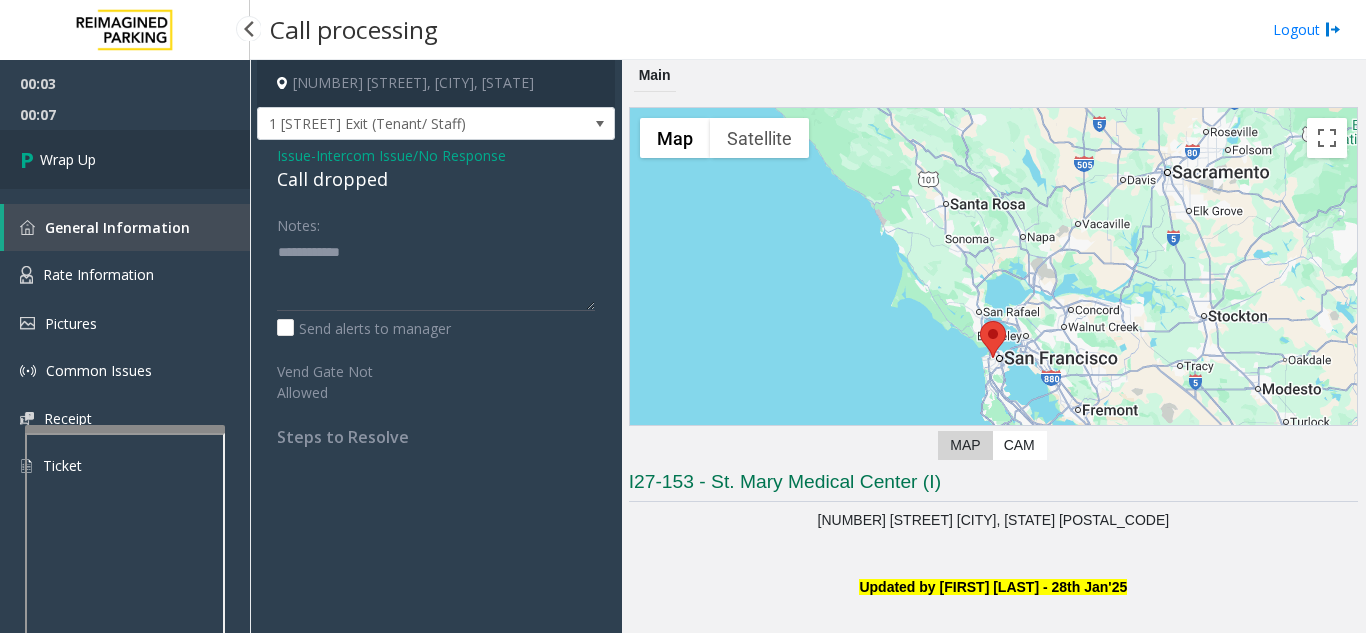 click on "Wrap Up" at bounding box center (125, 159) 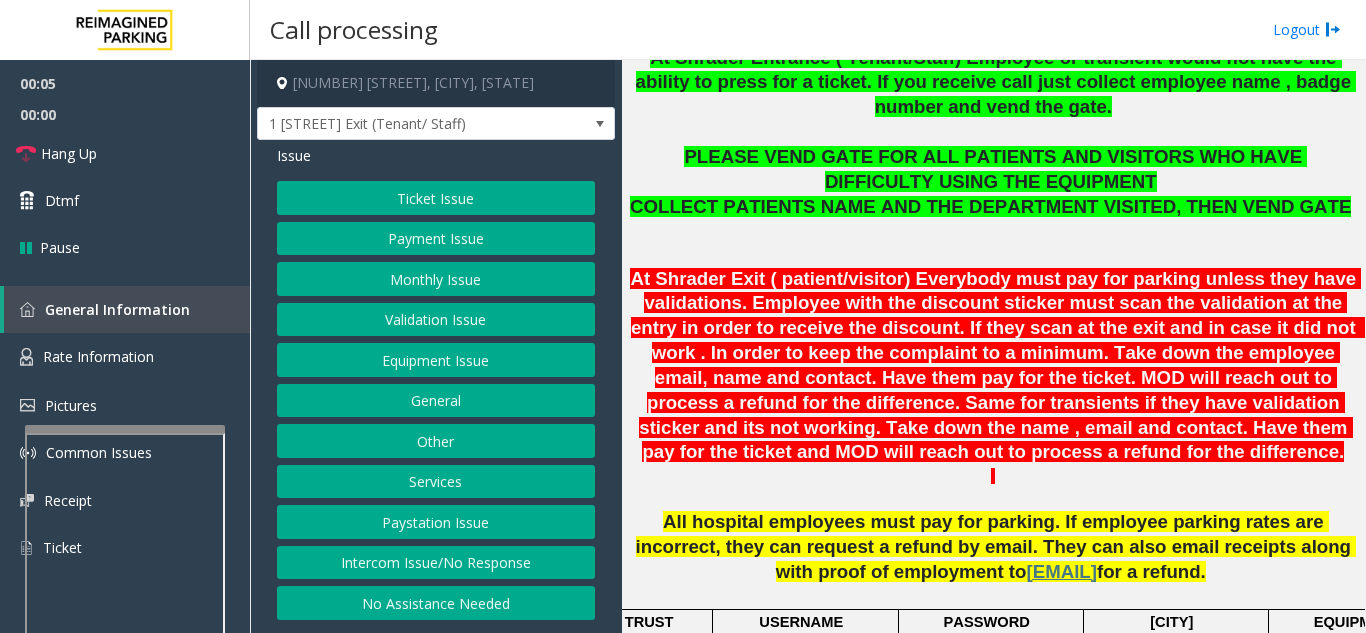 scroll, scrollTop: 800, scrollLeft: 0, axis: vertical 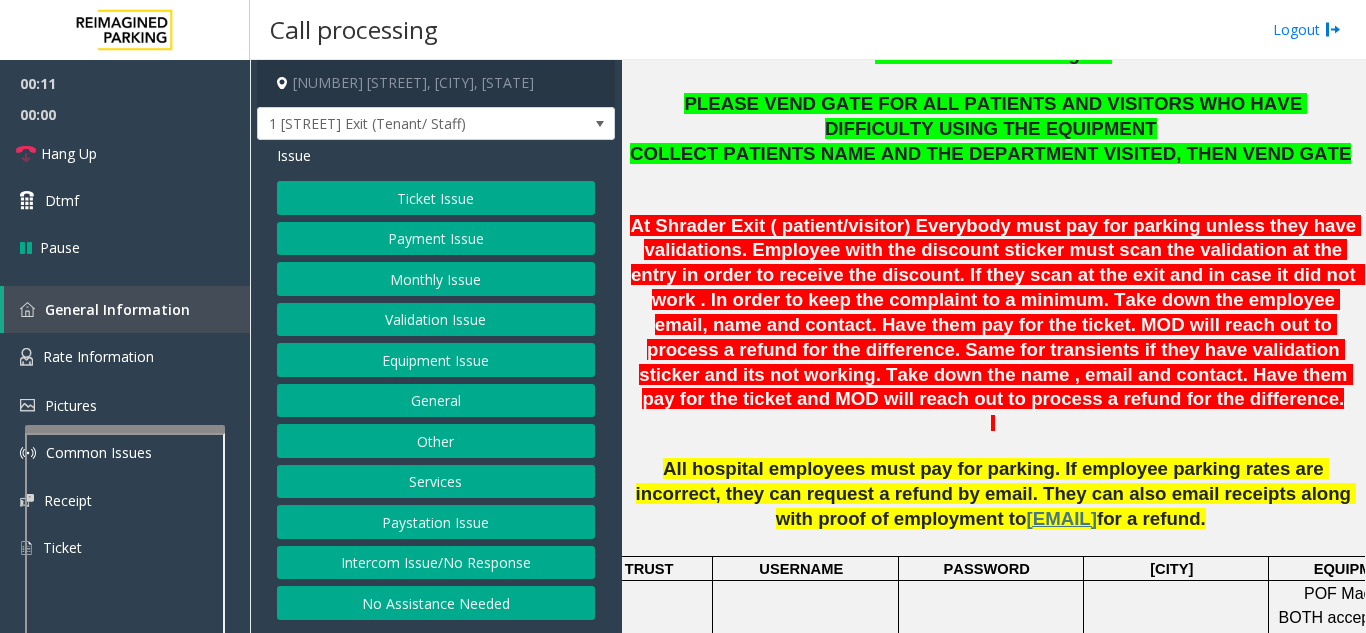 click on "Intercom Issue/No Response" 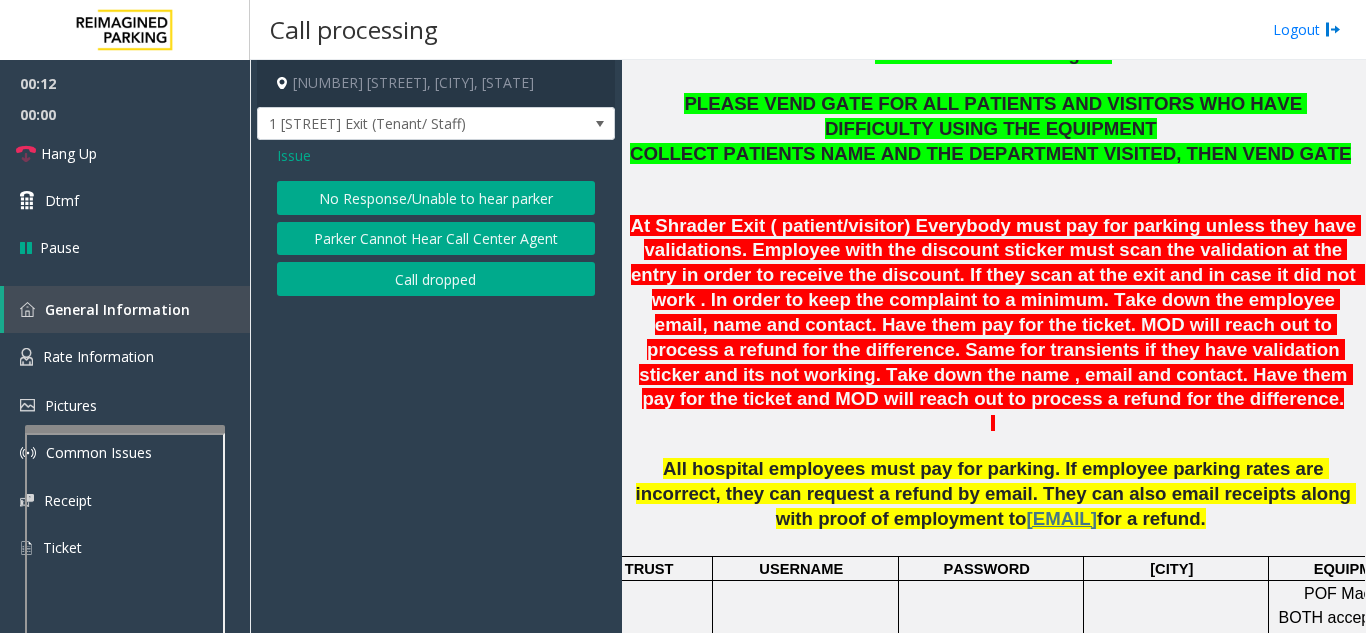 click on "No Response/Unable to hear parker" 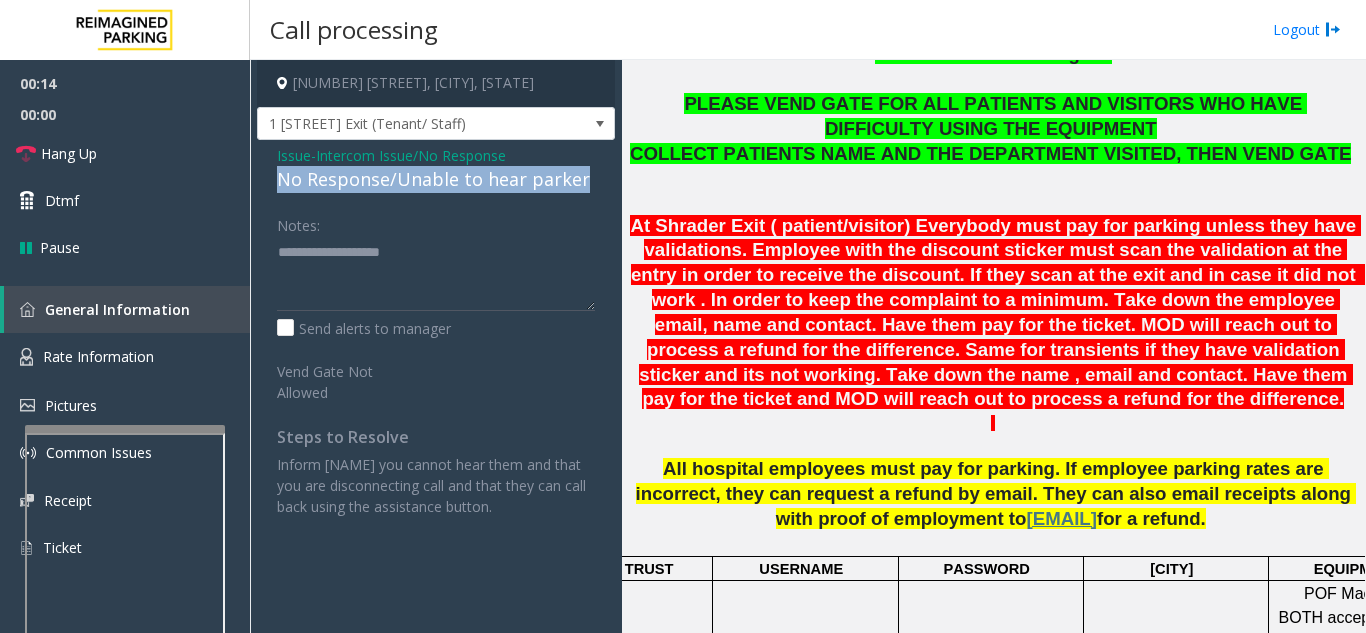 drag, startPoint x: 270, startPoint y: 183, endPoint x: 587, endPoint y: 176, distance: 317.07727 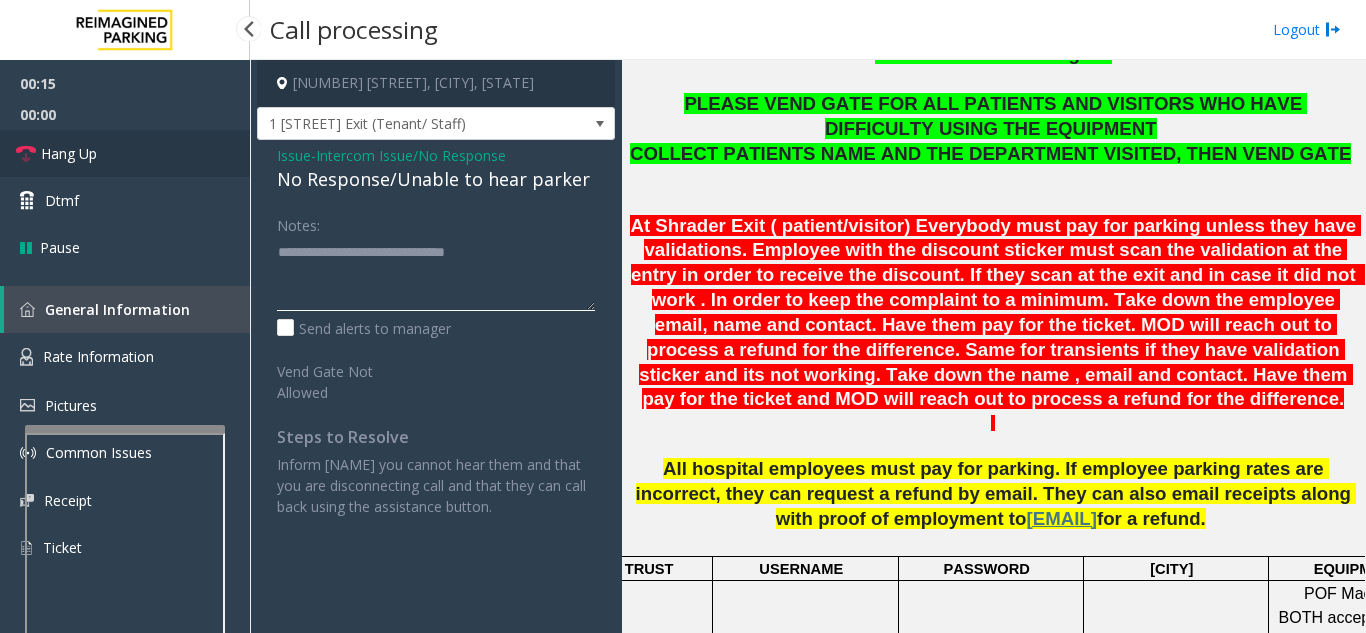 type on "**********" 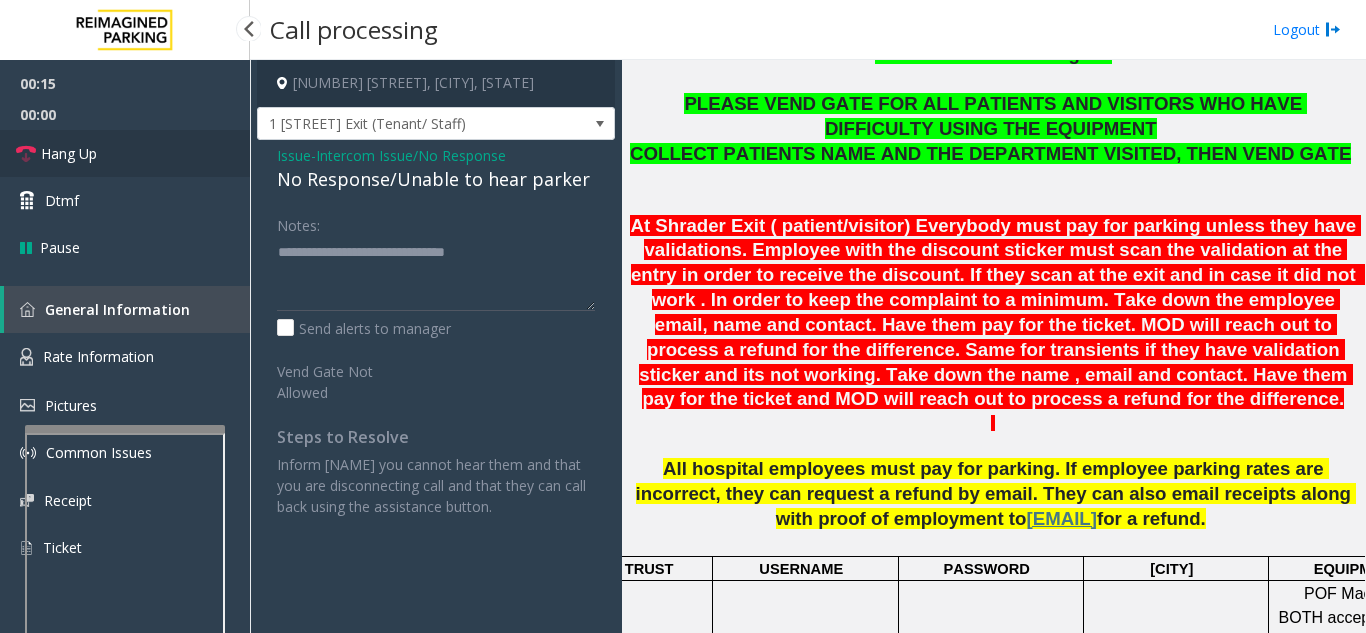 click on "Hang Up" at bounding box center (125, 153) 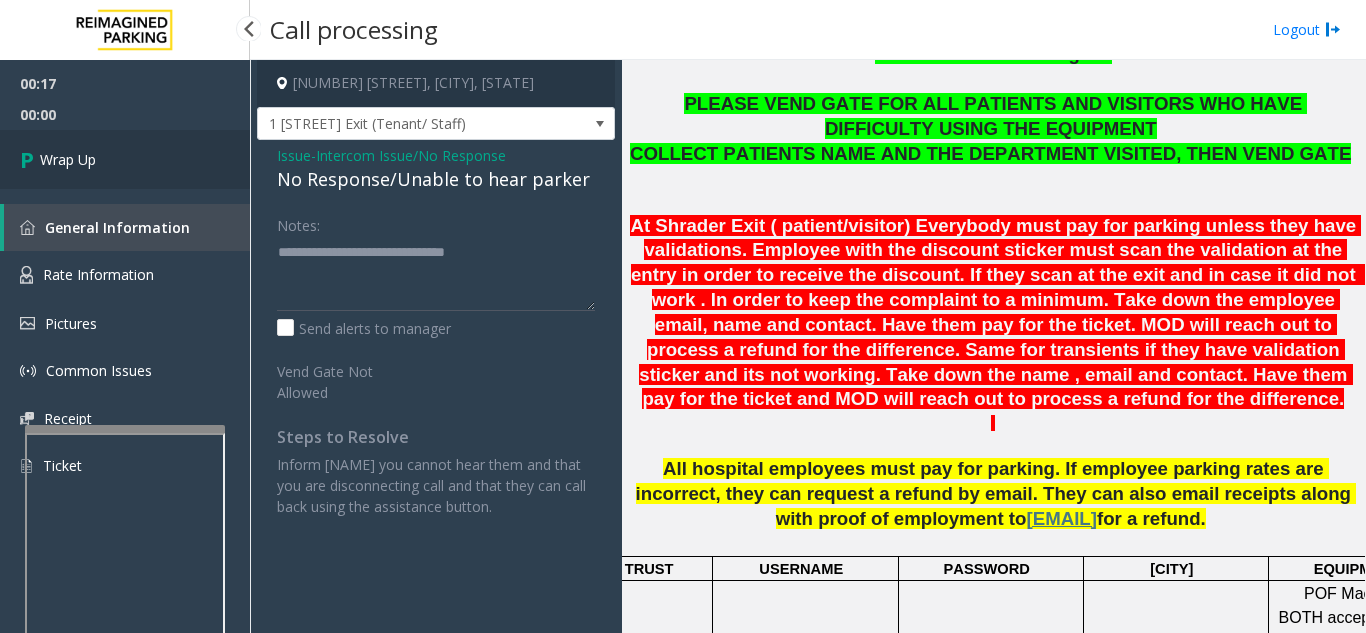 click on "Wrap Up" at bounding box center (125, 159) 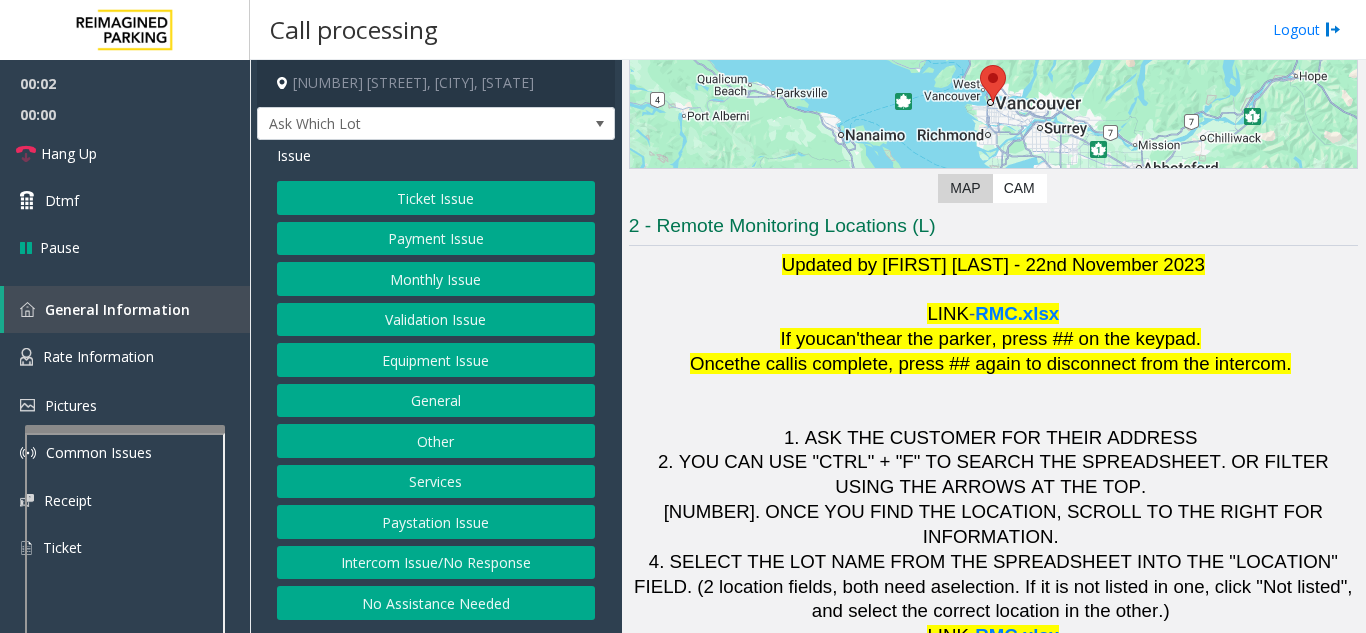 scroll, scrollTop: 294, scrollLeft: 0, axis: vertical 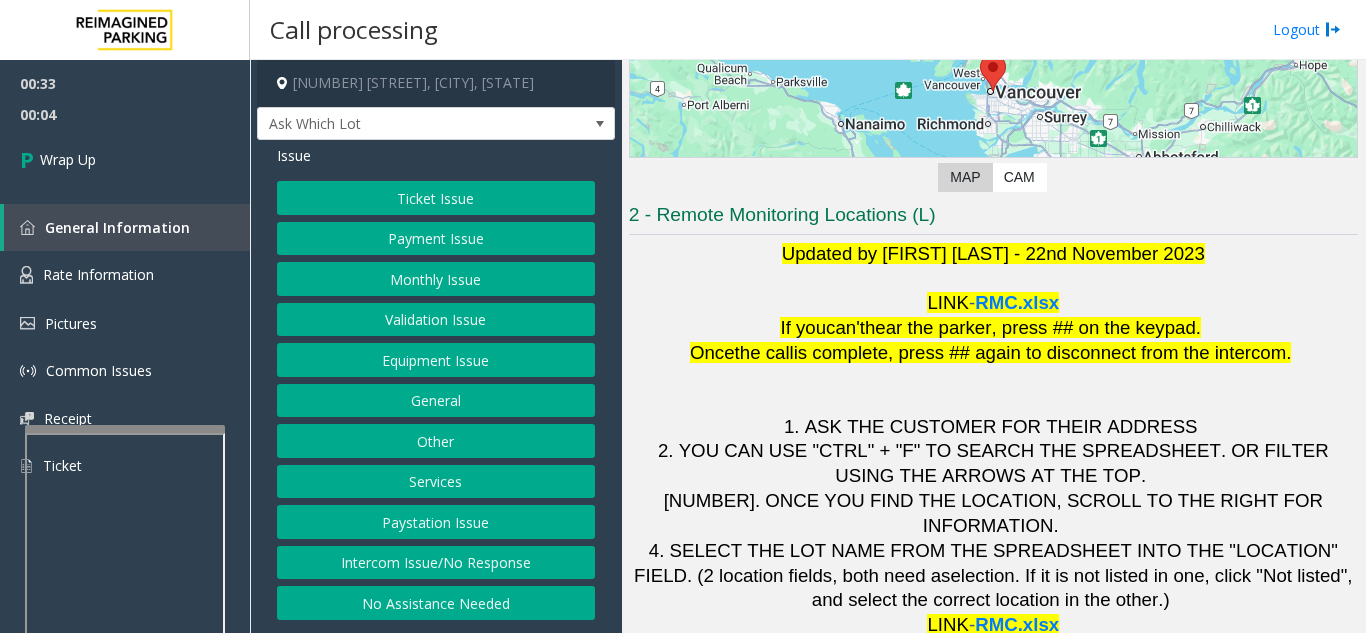 click on "Equipment Issue" 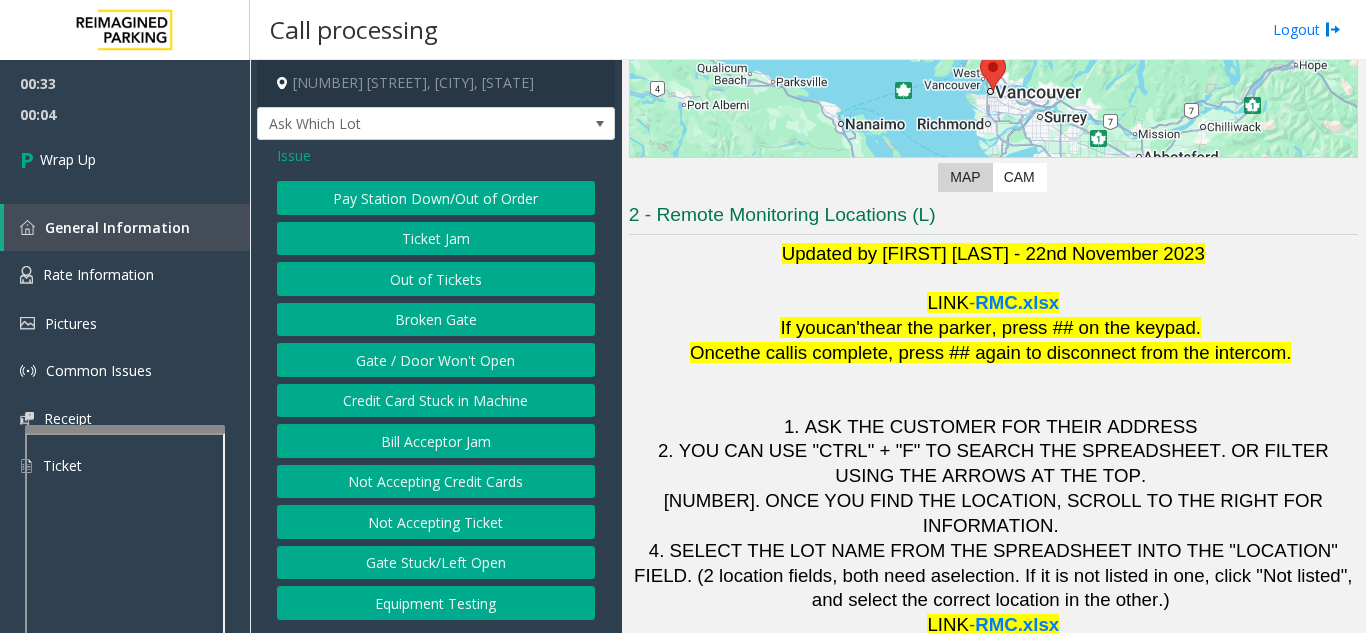 click on "Gate / Door Won't Open" 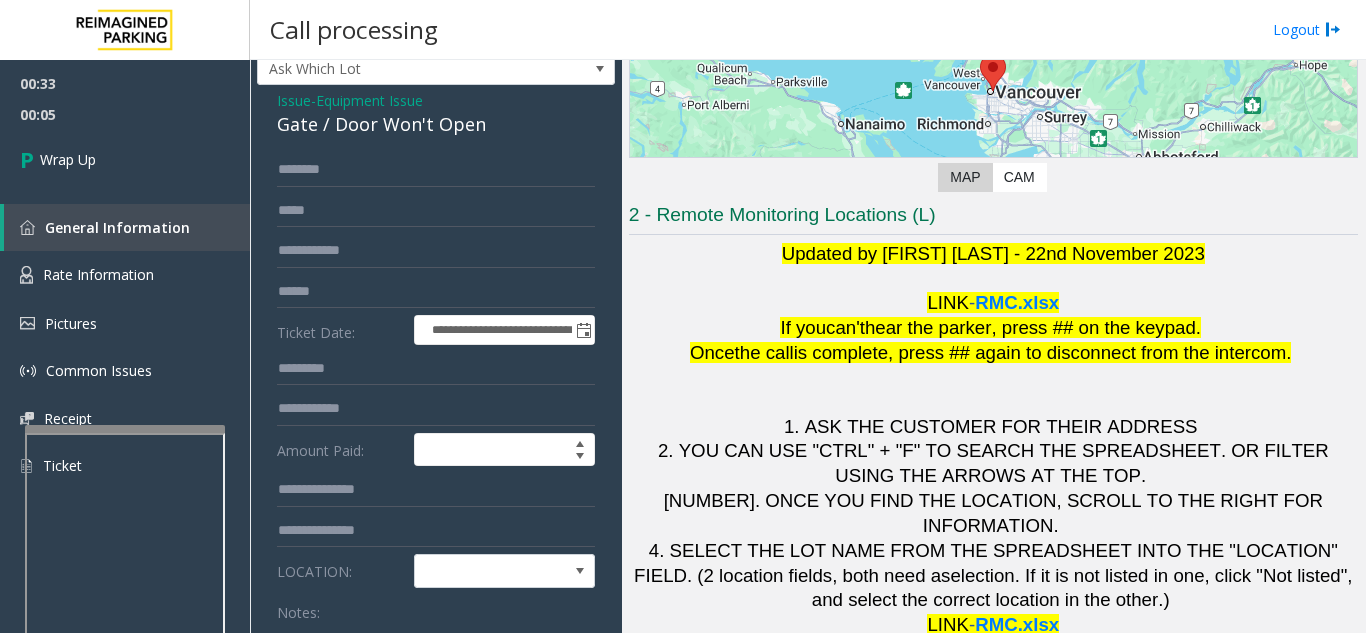 scroll, scrollTop: 100, scrollLeft: 0, axis: vertical 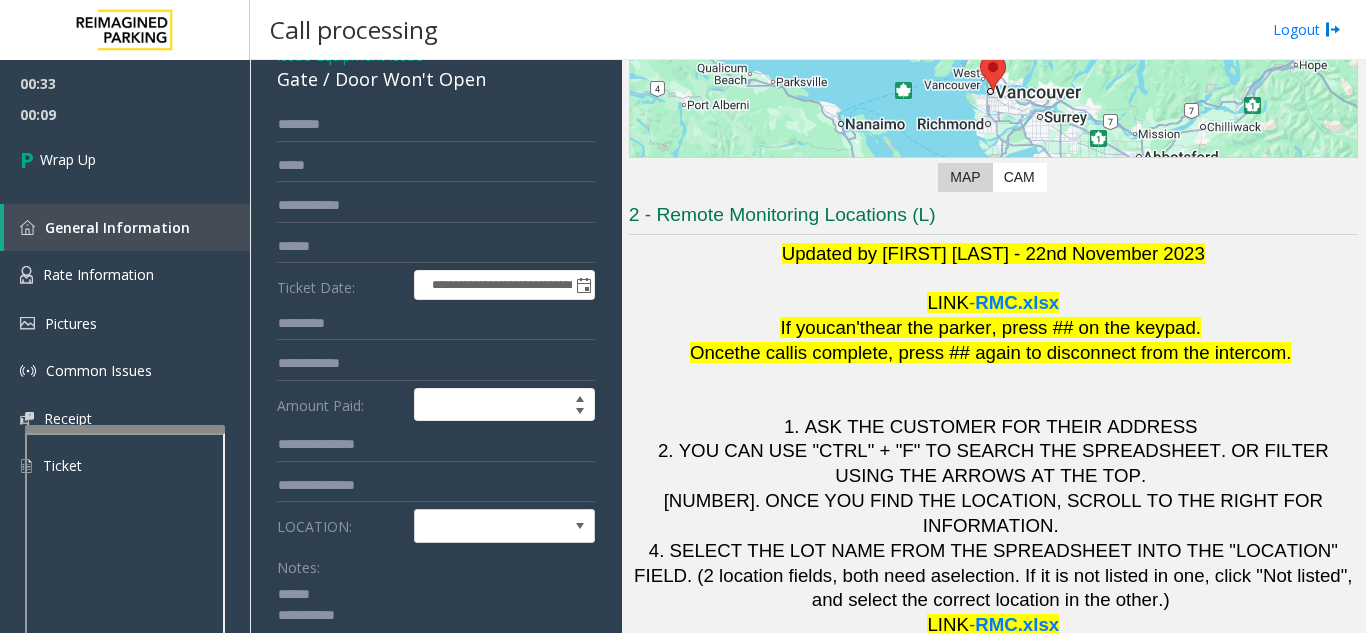 click 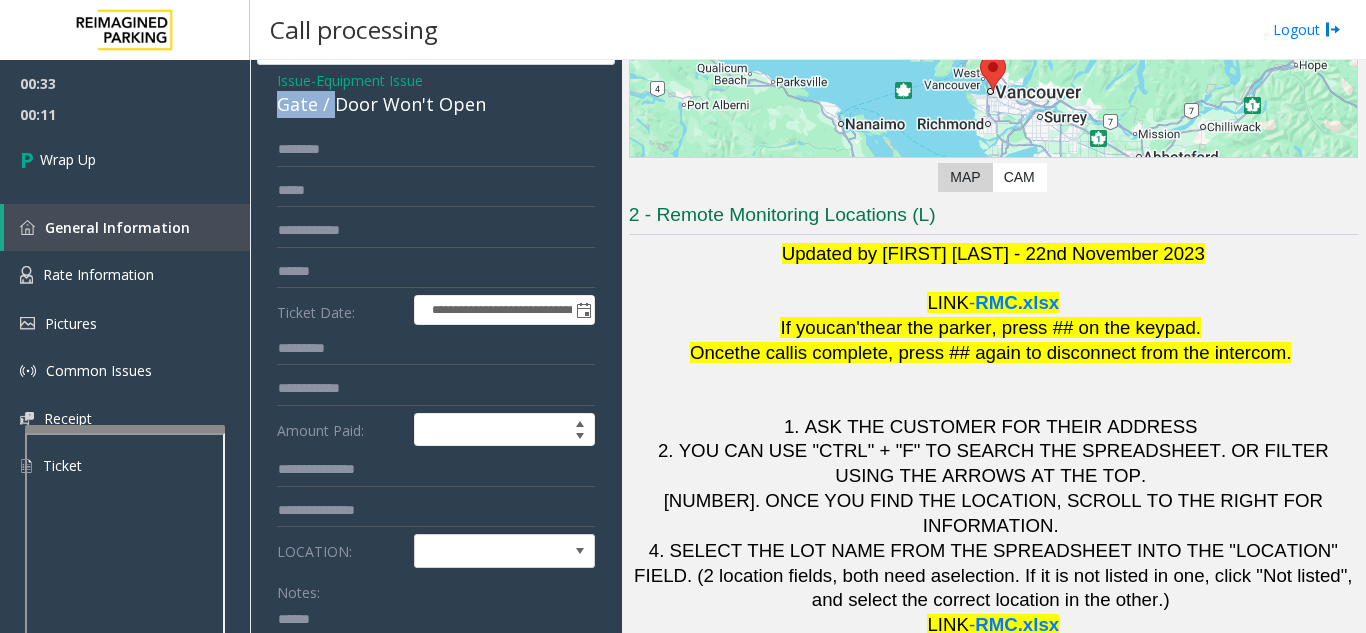 scroll, scrollTop: 55, scrollLeft: 0, axis: vertical 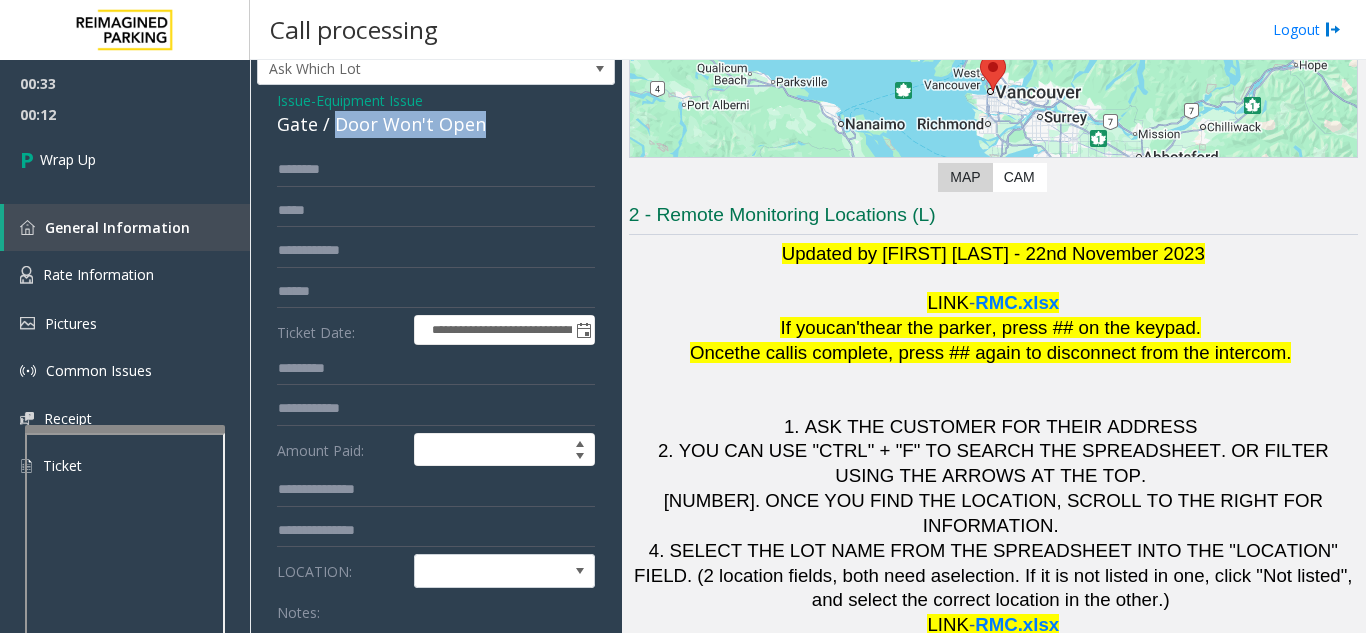 drag, startPoint x: 332, startPoint y: 80, endPoint x: 492, endPoint y: 126, distance: 166.48123 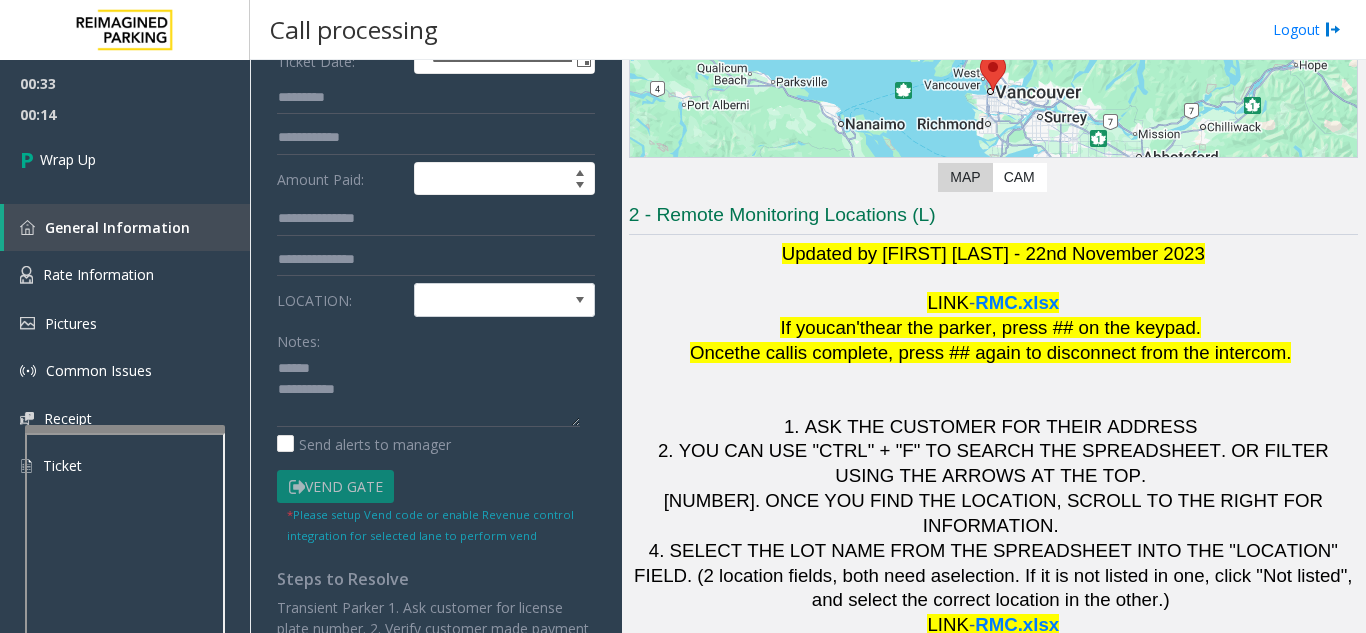 scroll, scrollTop: 377, scrollLeft: 0, axis: vertical 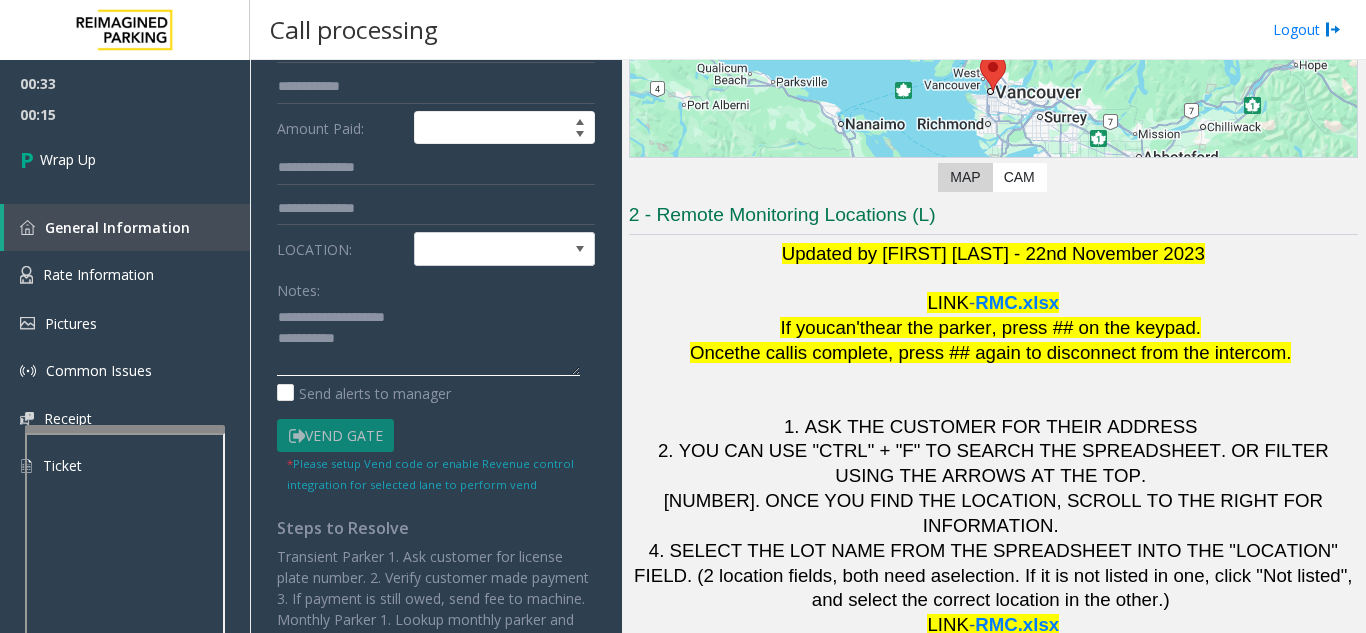 click 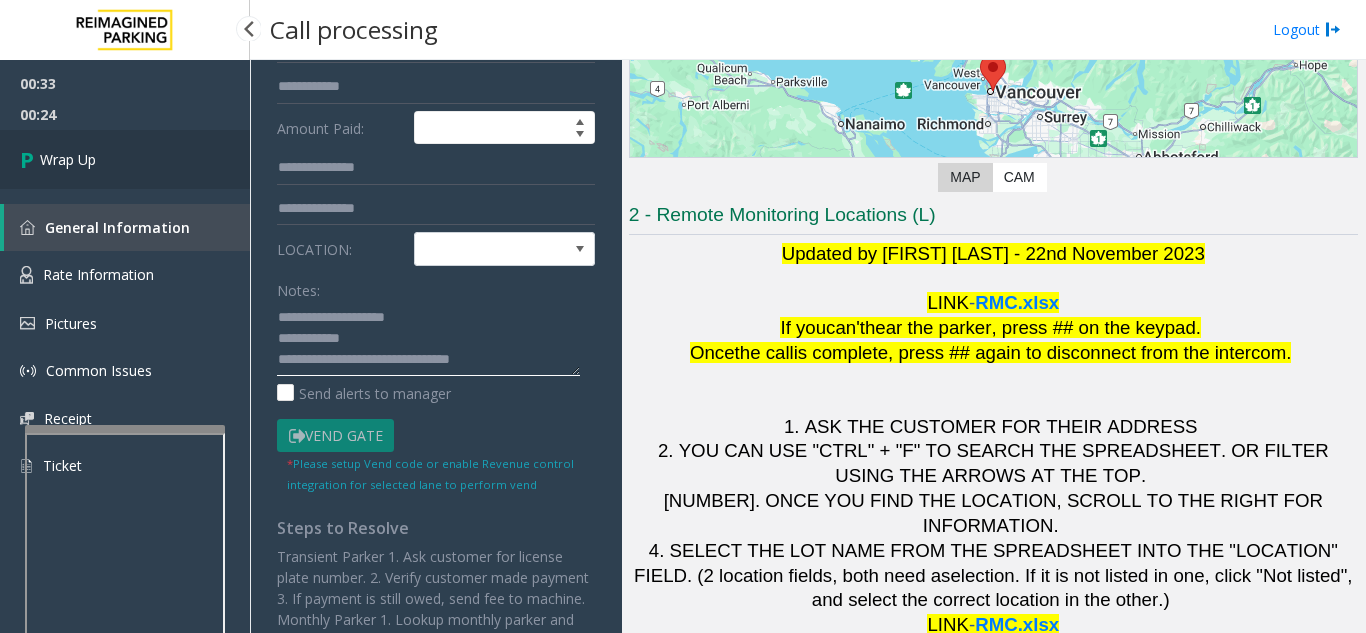 type on "**********" 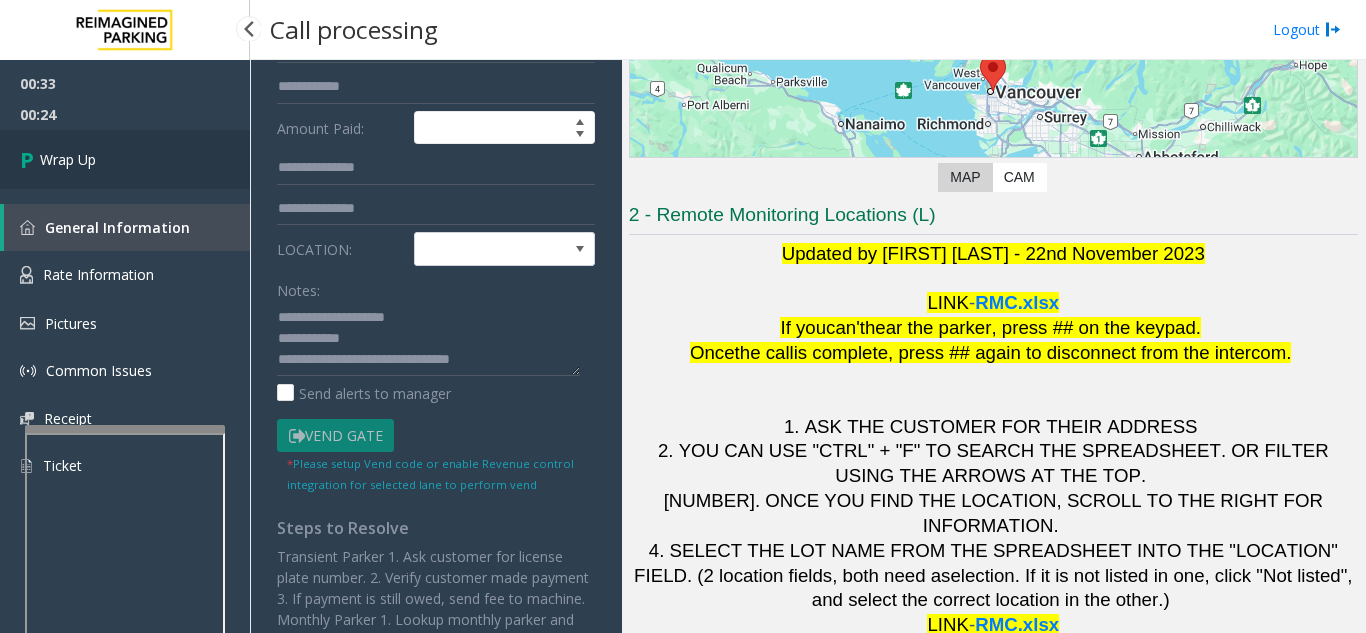 click on "Wrap Up" at bounding box center (125, 159) 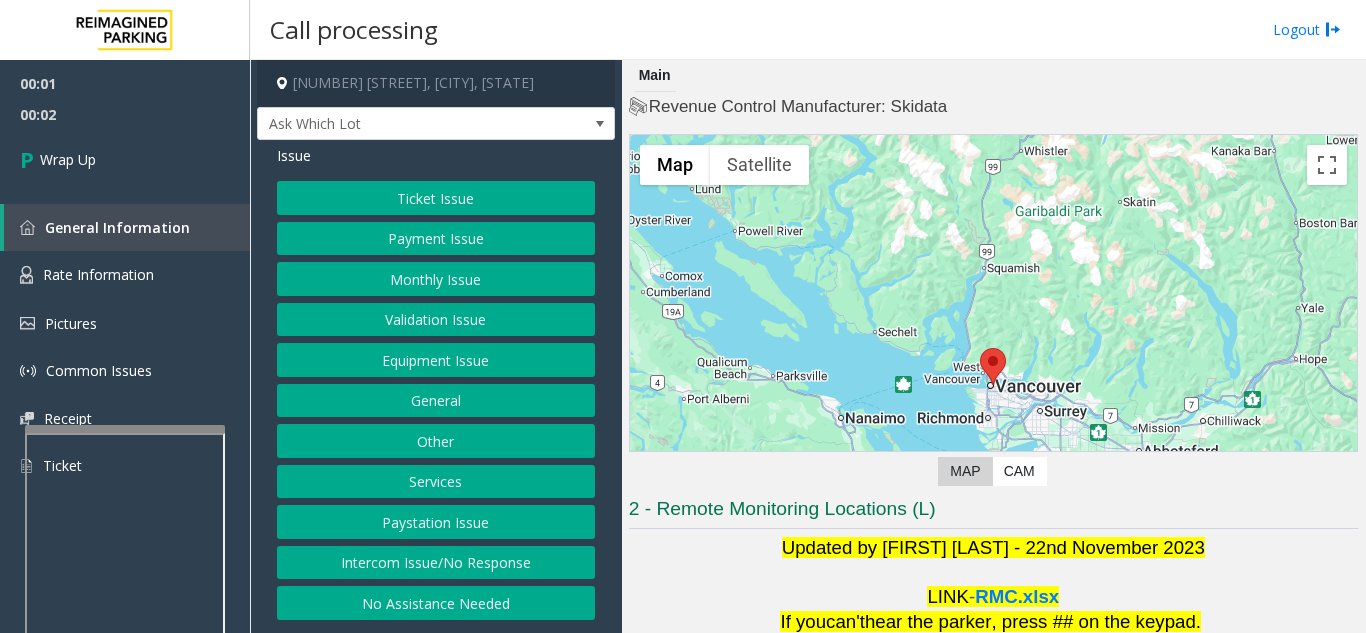 click on "Intercom Issue/No Response" 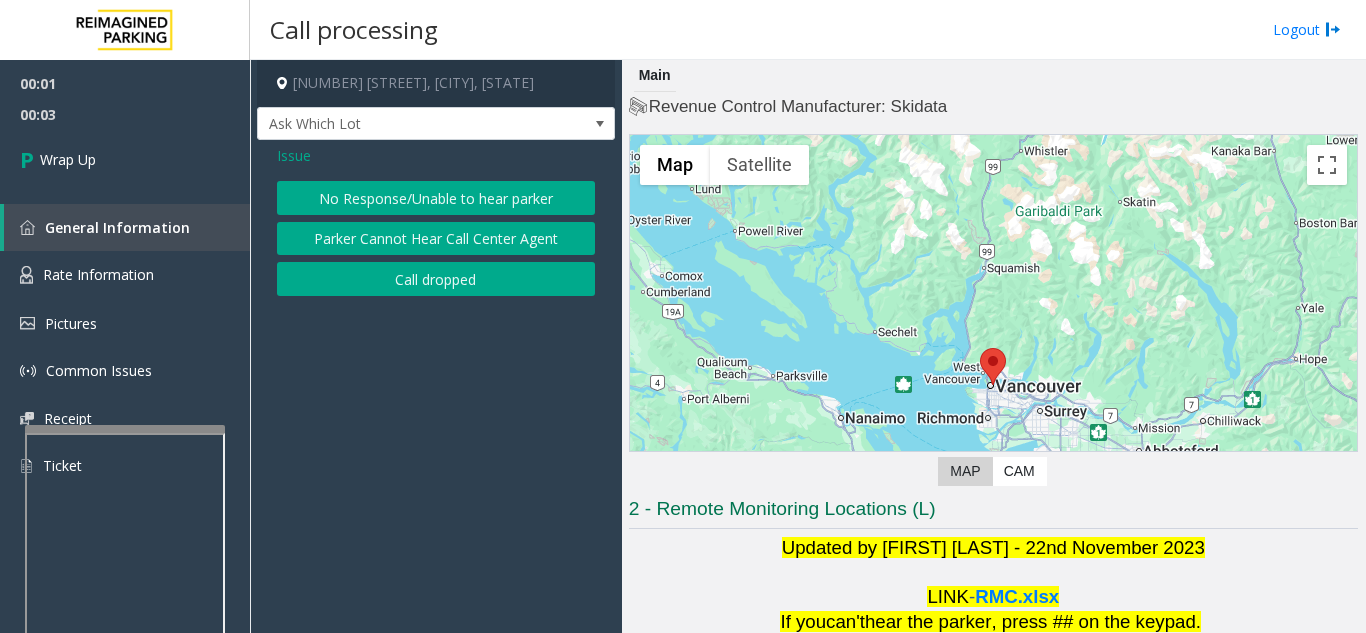 click on "Call dropped" 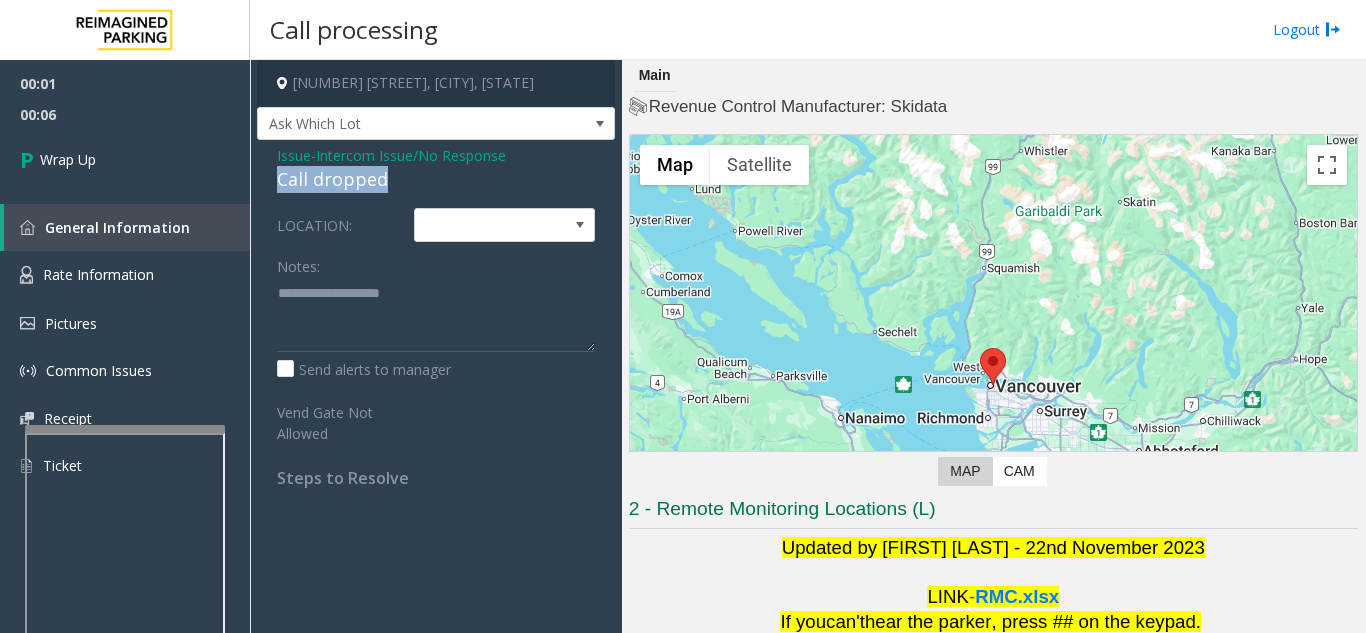 drag, startPoint x: 273, startPoint y: 178, endPoint x: 395, endPoint y: 180, distance: 122.016396 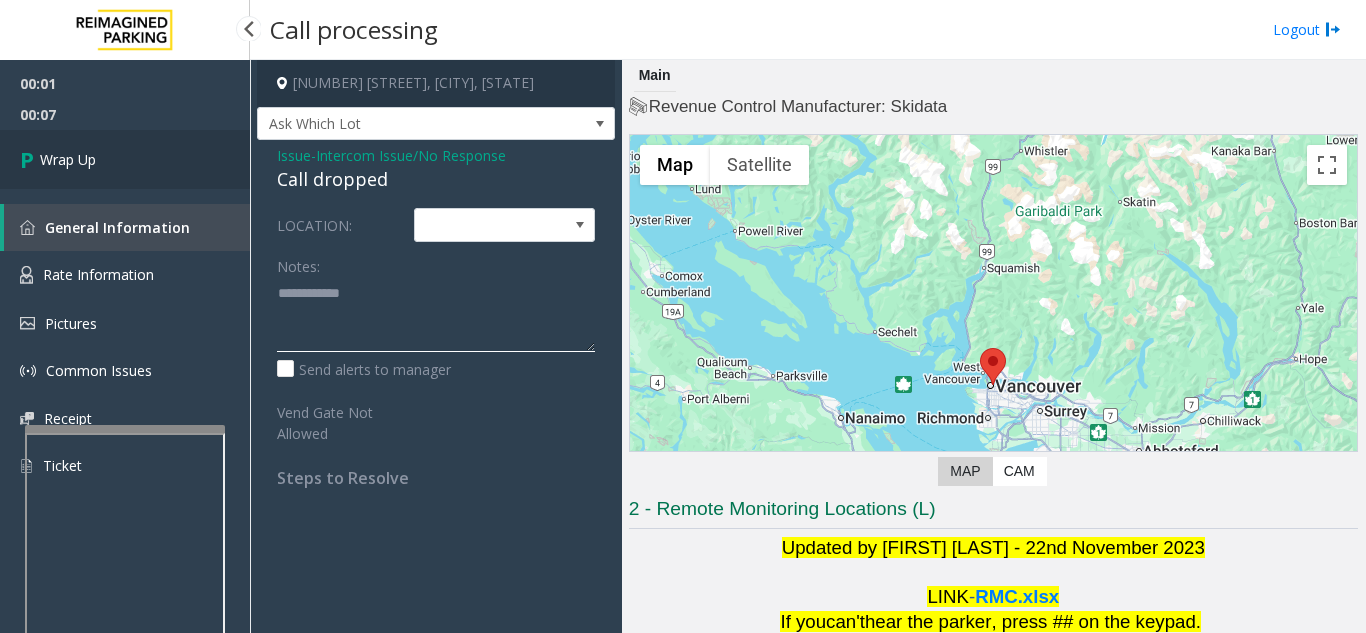 type on "**********" 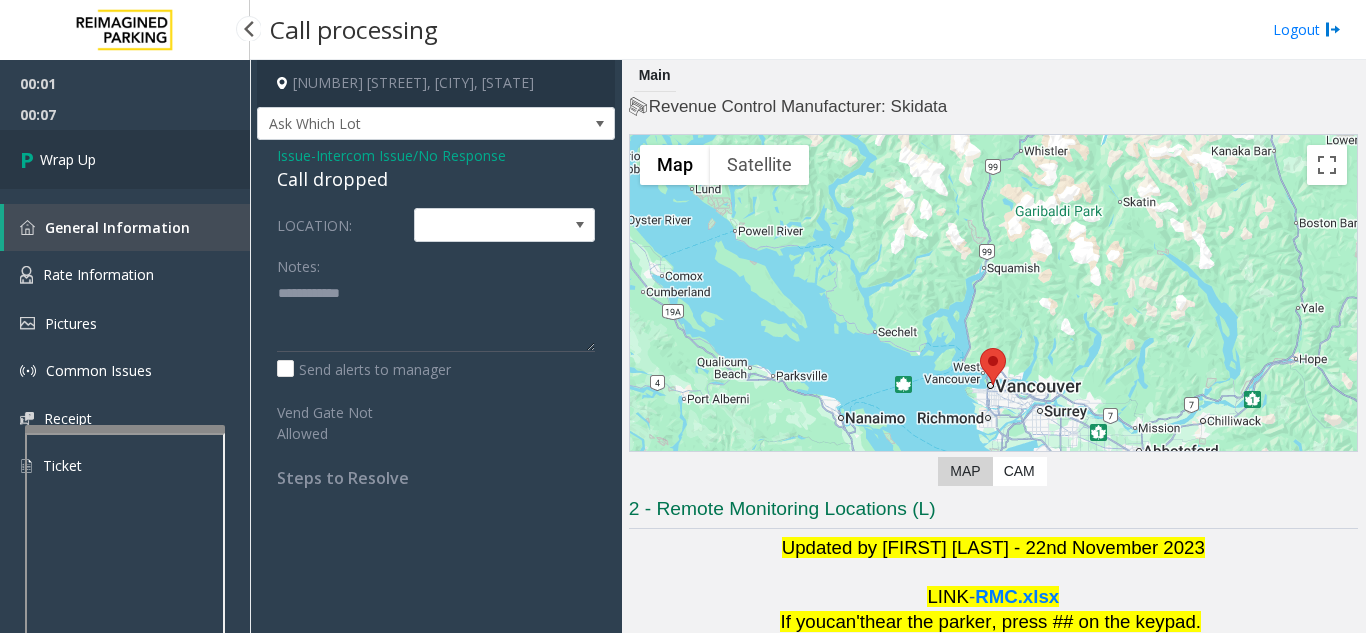 click on "Wrap Up" at bounding box center [125, 159] 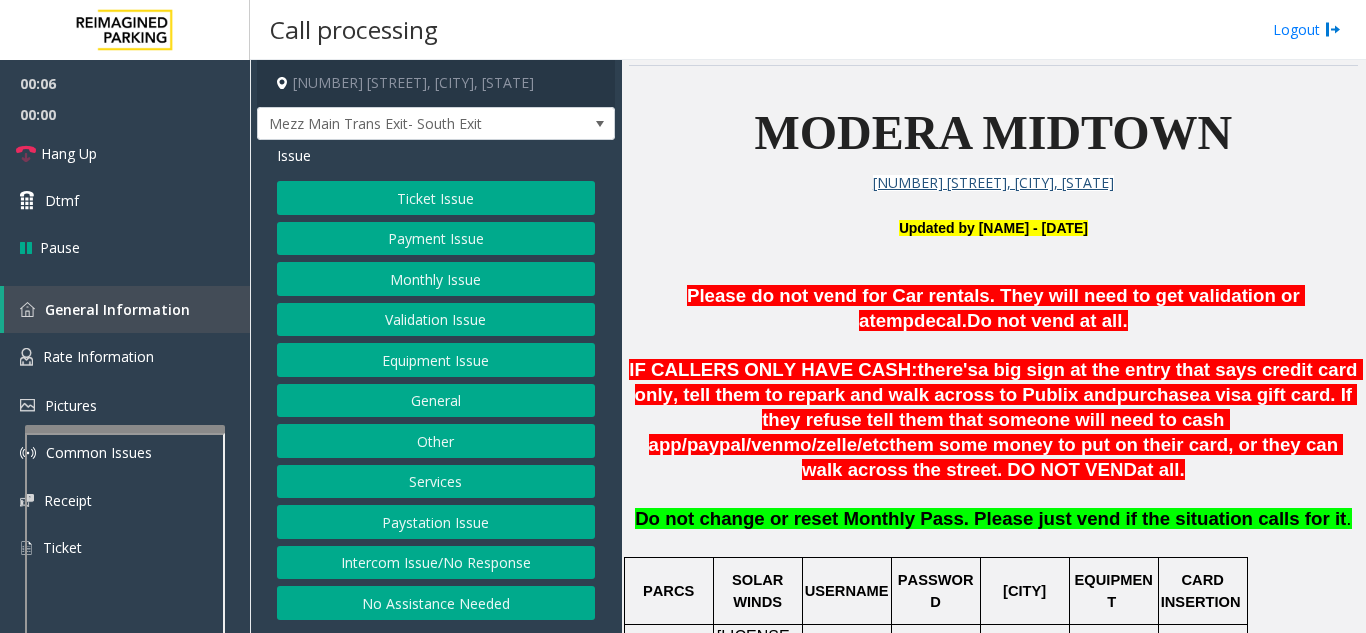 scroll, scrollTop: 600, scrollLeft: 0, axis: vertical 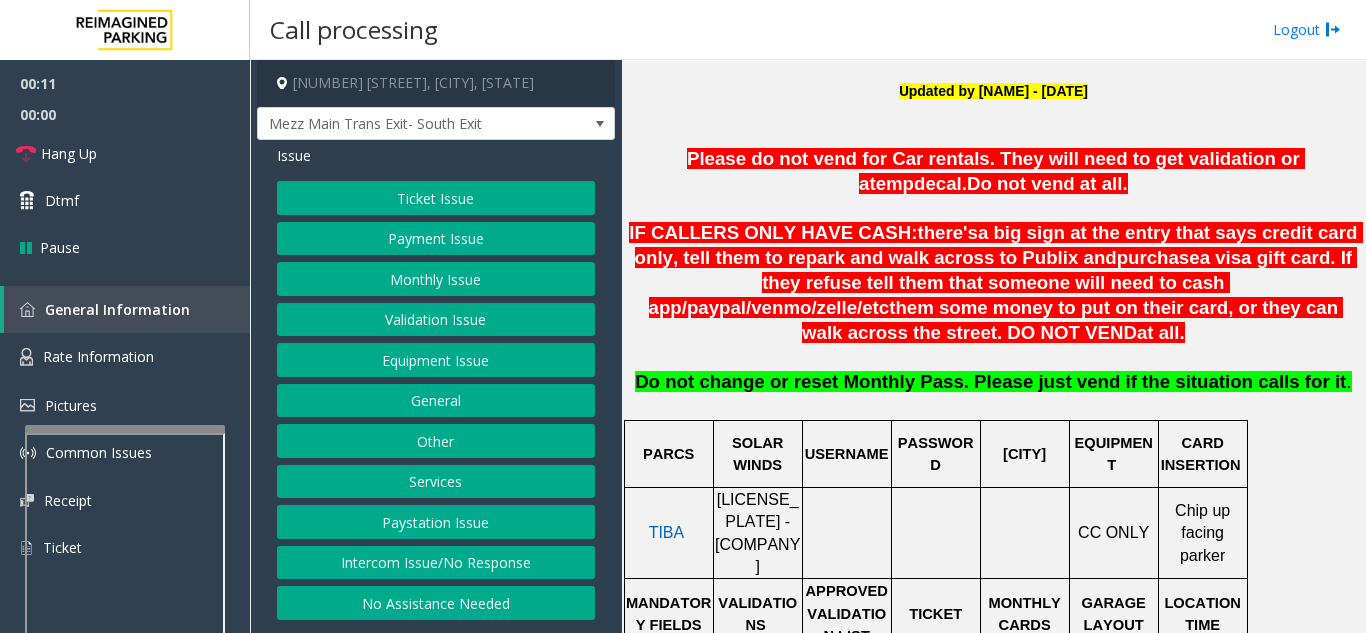 click on "Intercom Issue/No Response" 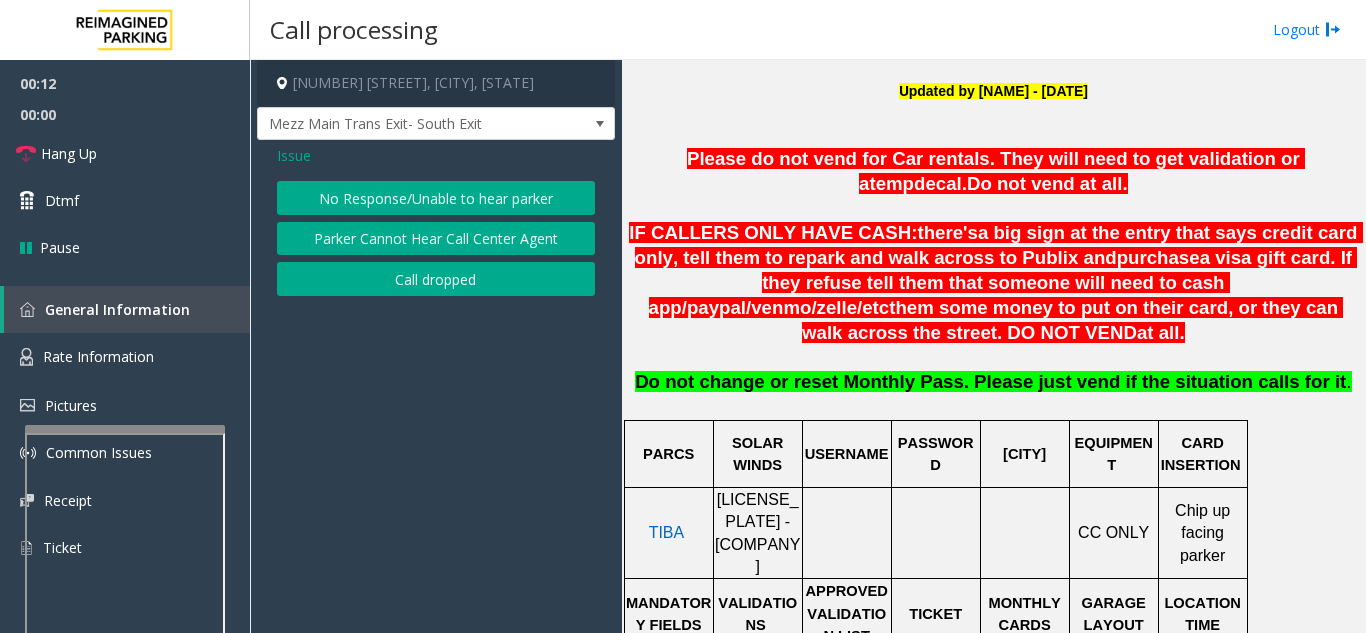click on "No Response/Unable to hear parker" 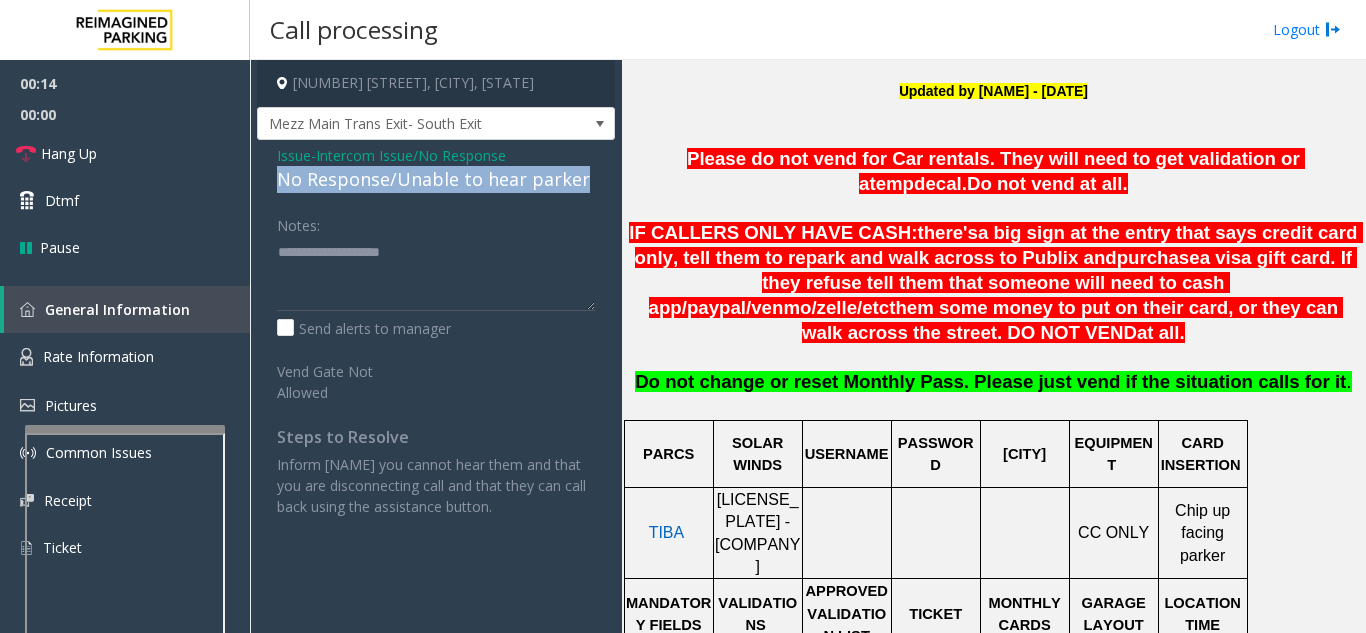 drag, startPoint x: 588, startPoint y: 173, endPoint x: 271, endPoint y: 182, distance: 317.12775 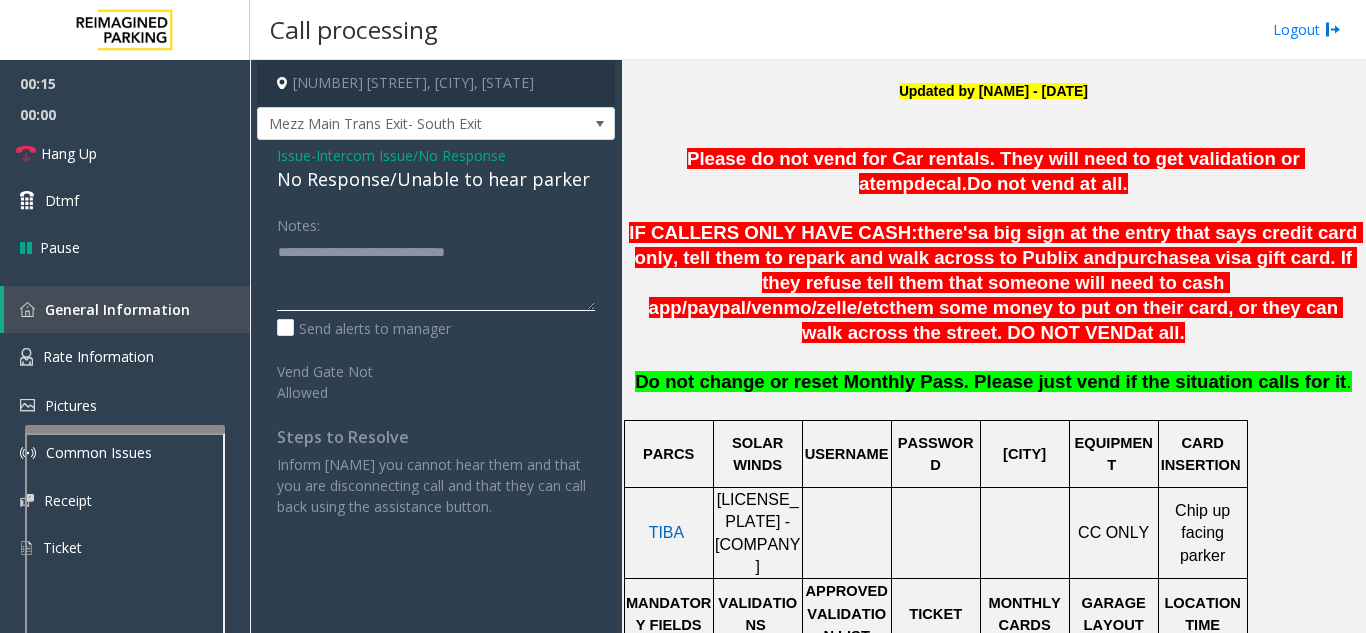 type on "**********" 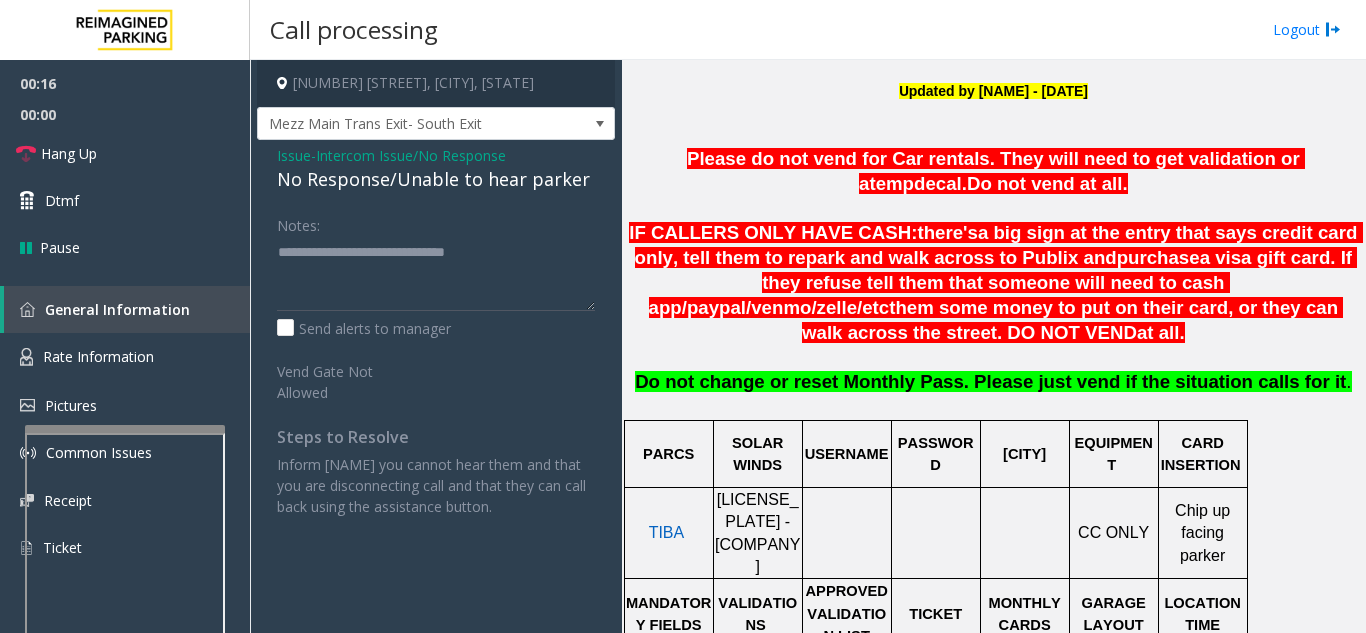 click on "Notes:" 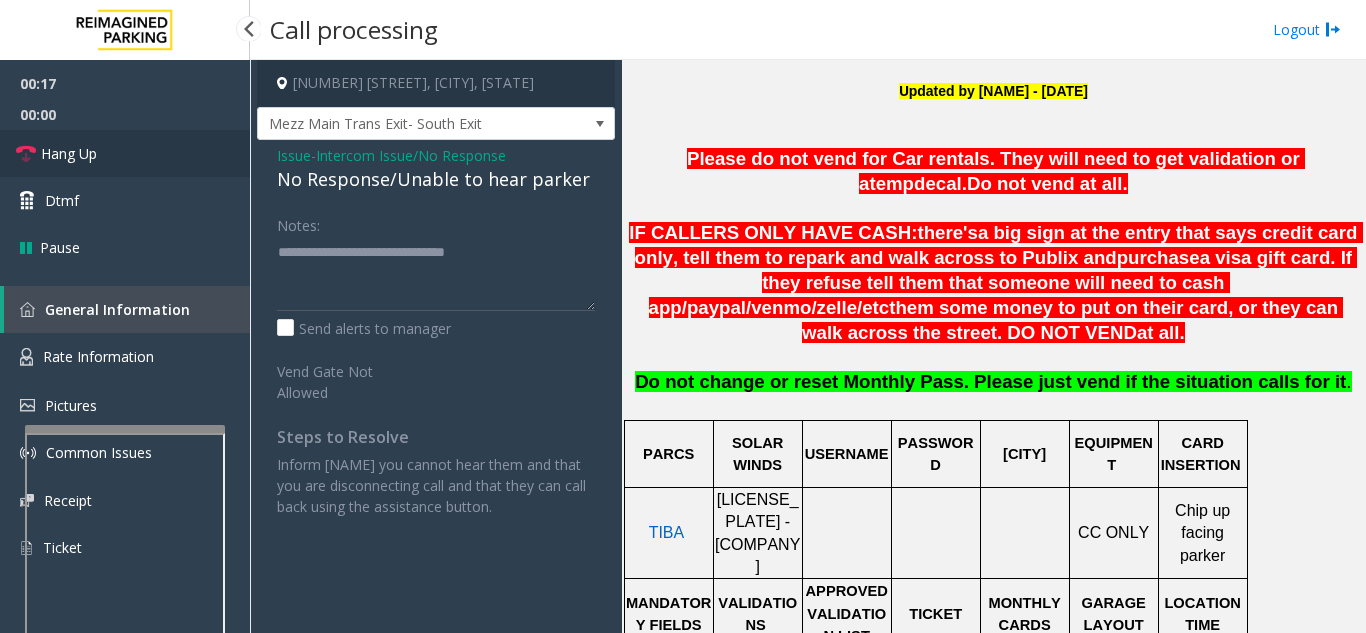 click on "Hang Up" at bounding box center [125, 153] 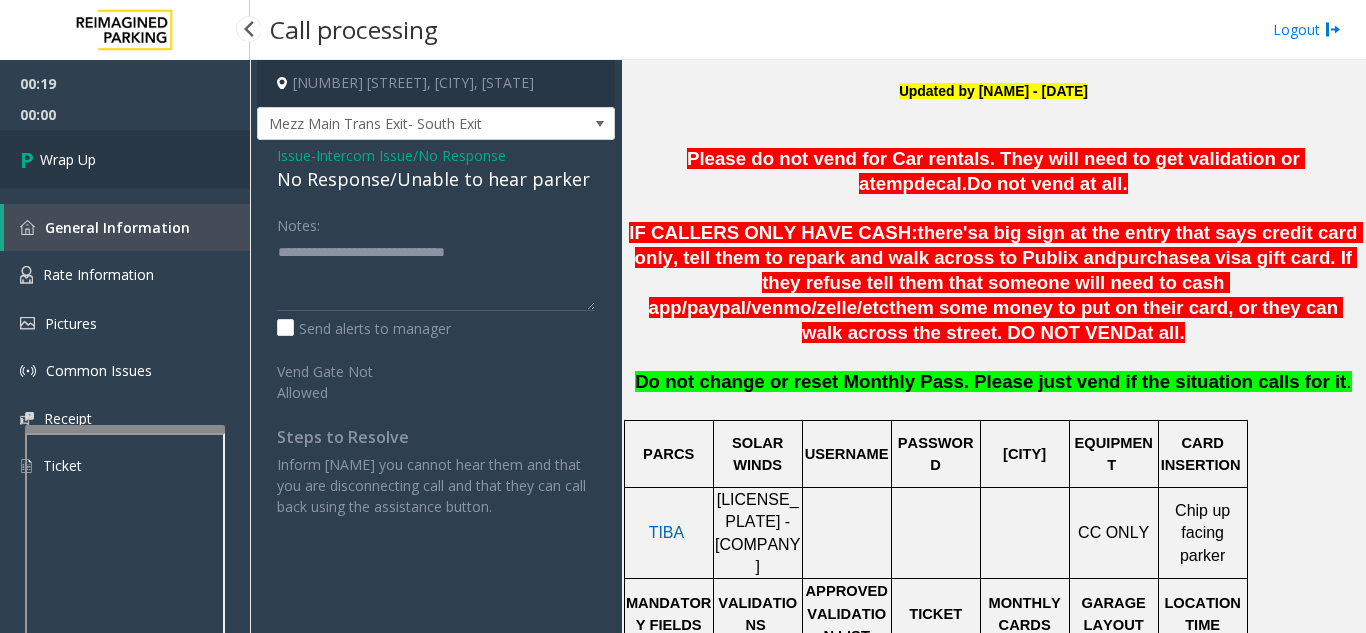 click on "Wrap Up" at bounding box center (125, 159) 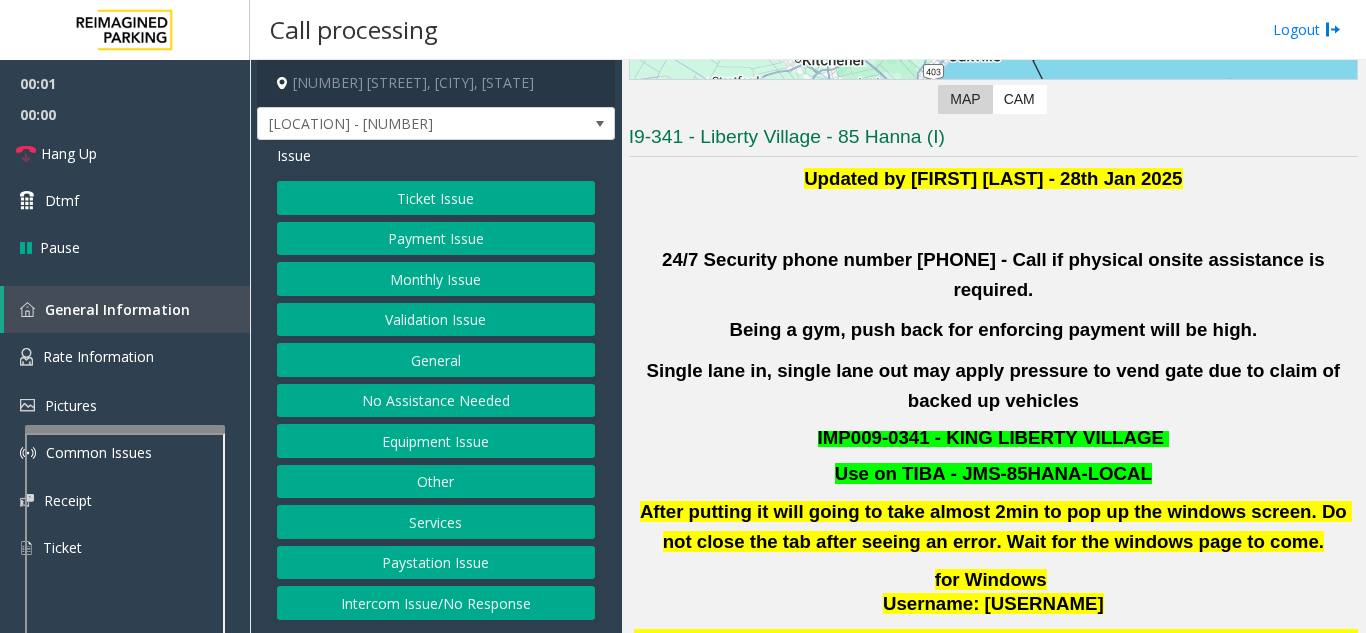 scroll, scrollTop: 400, scrollLeft: 0, axis: vertical 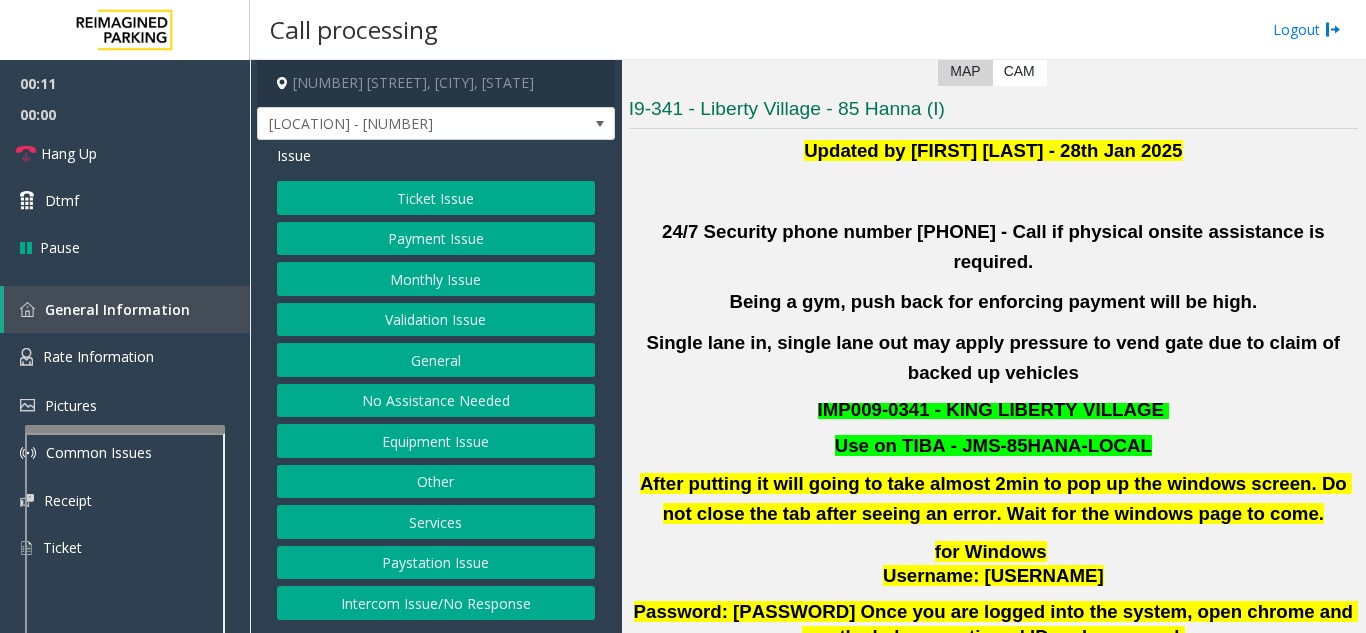 click on "Validation Issue" 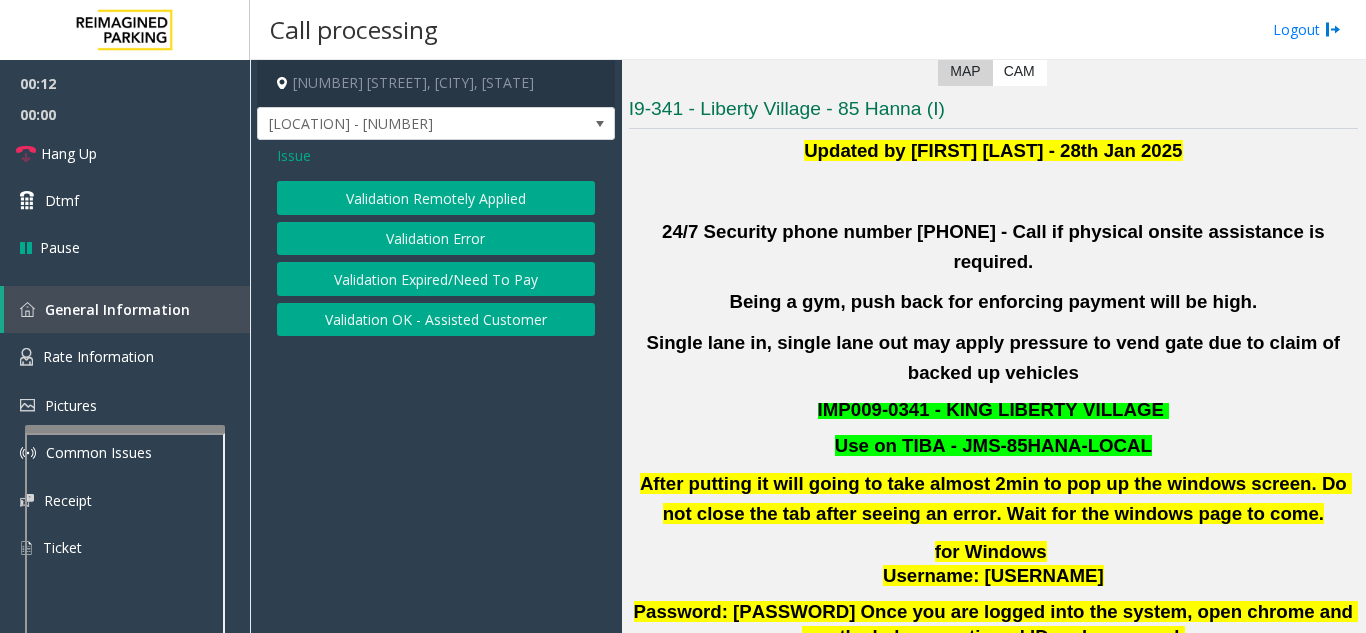 click on "Validation Error" 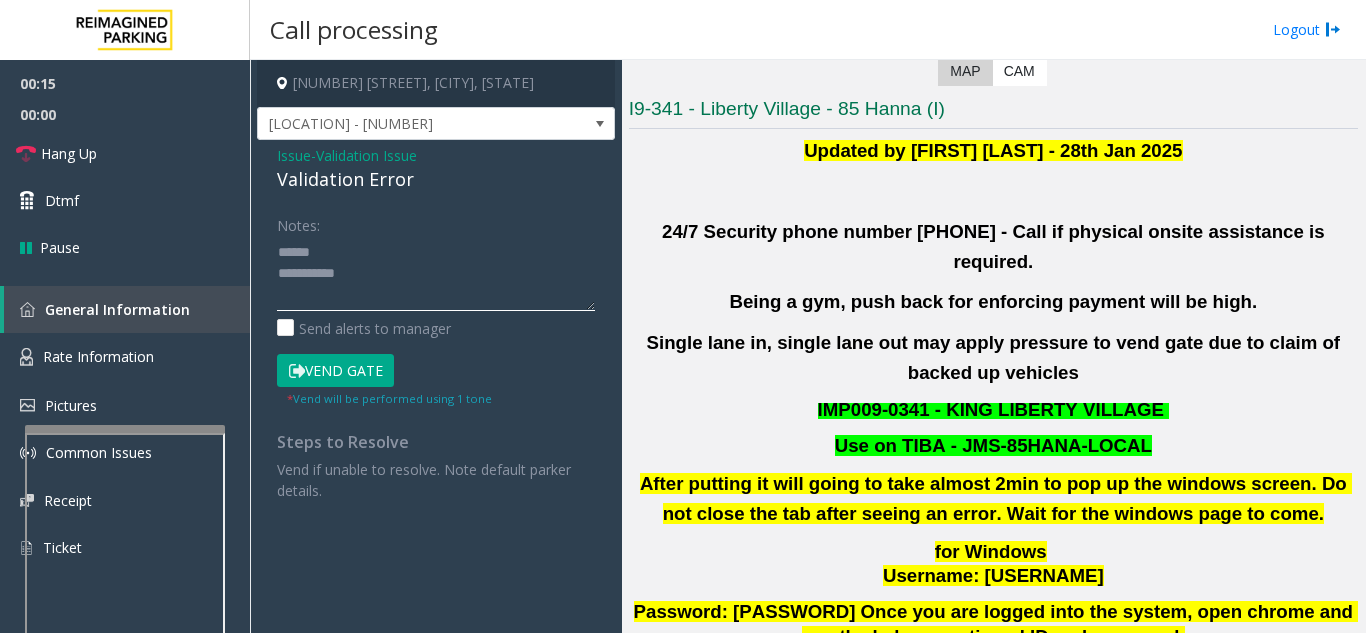 click 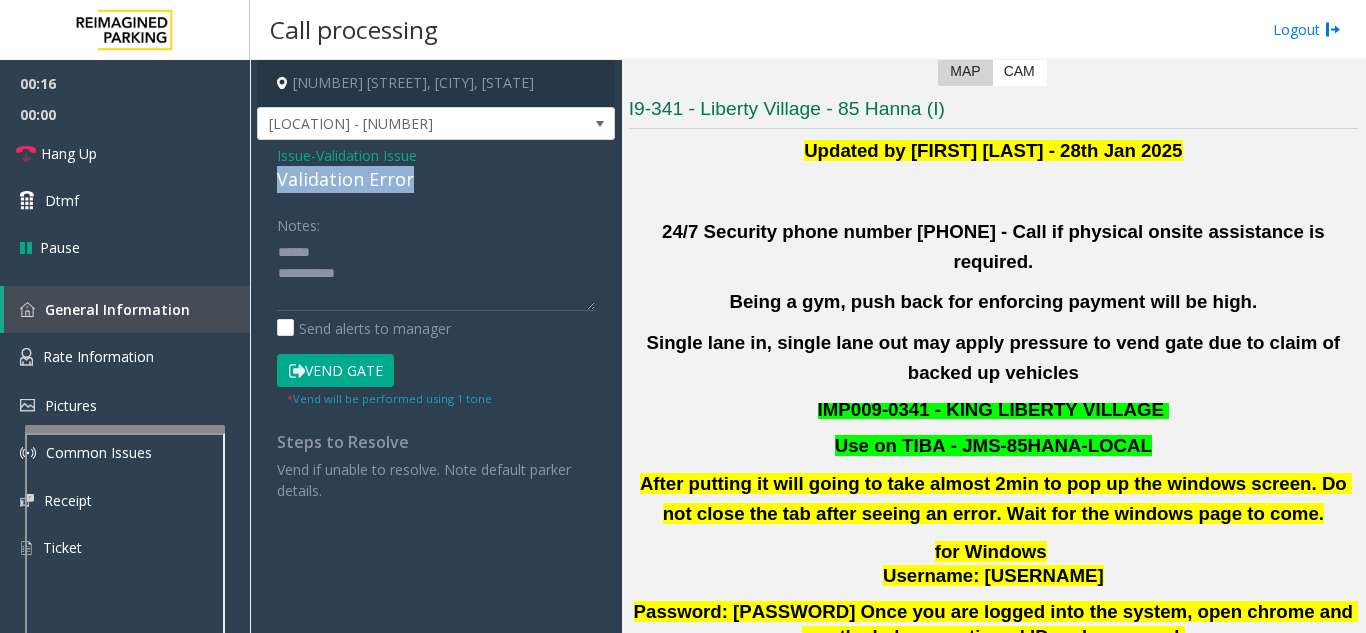 drag, startPoint x: 272, startPoint y: 181, endPoint x: 456, endPoint y: 188, distance: 184.1331 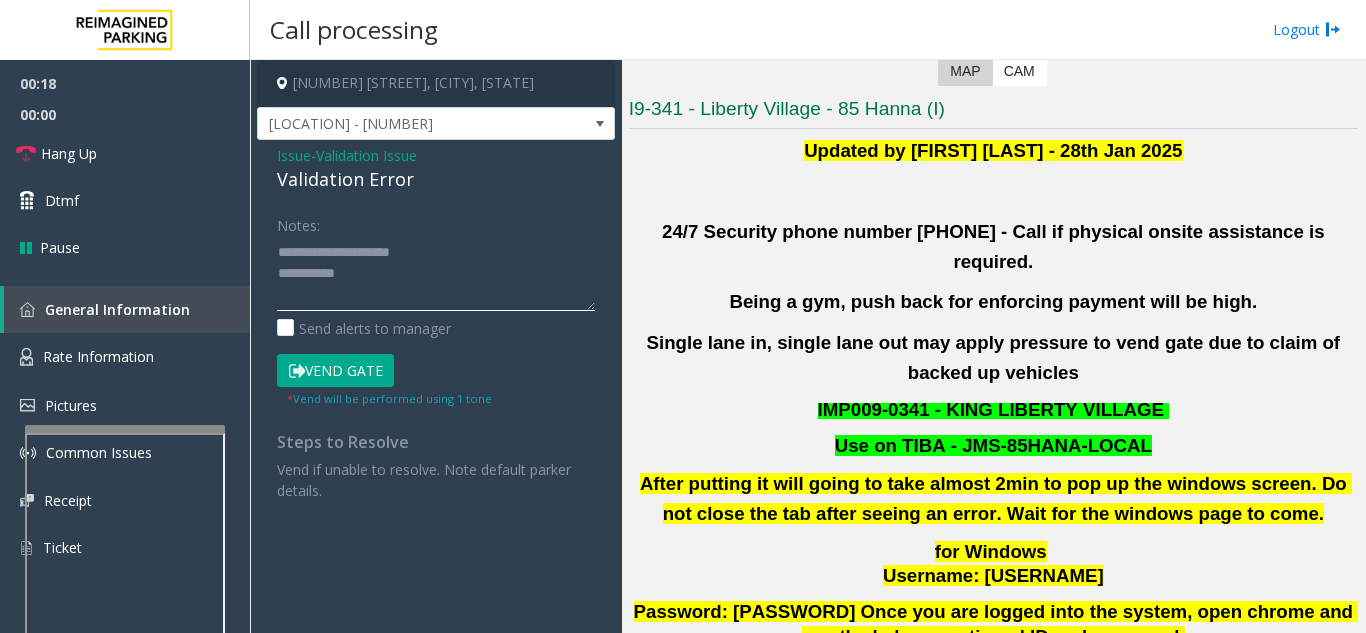 click 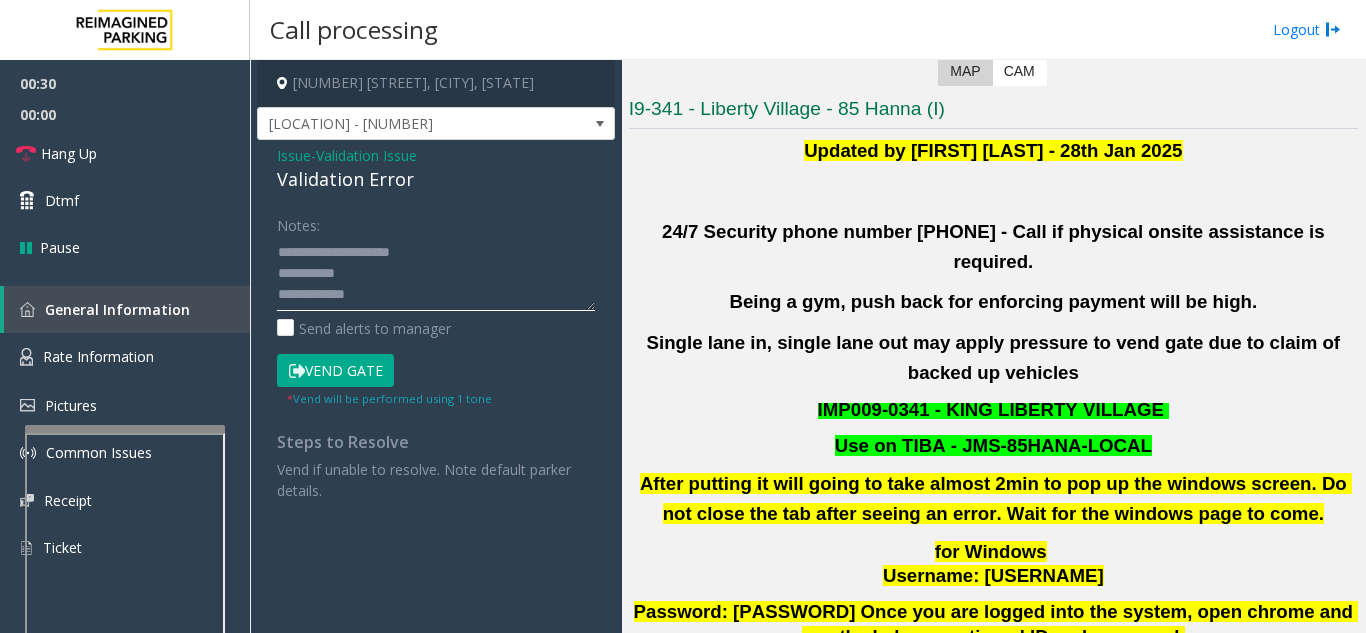 click 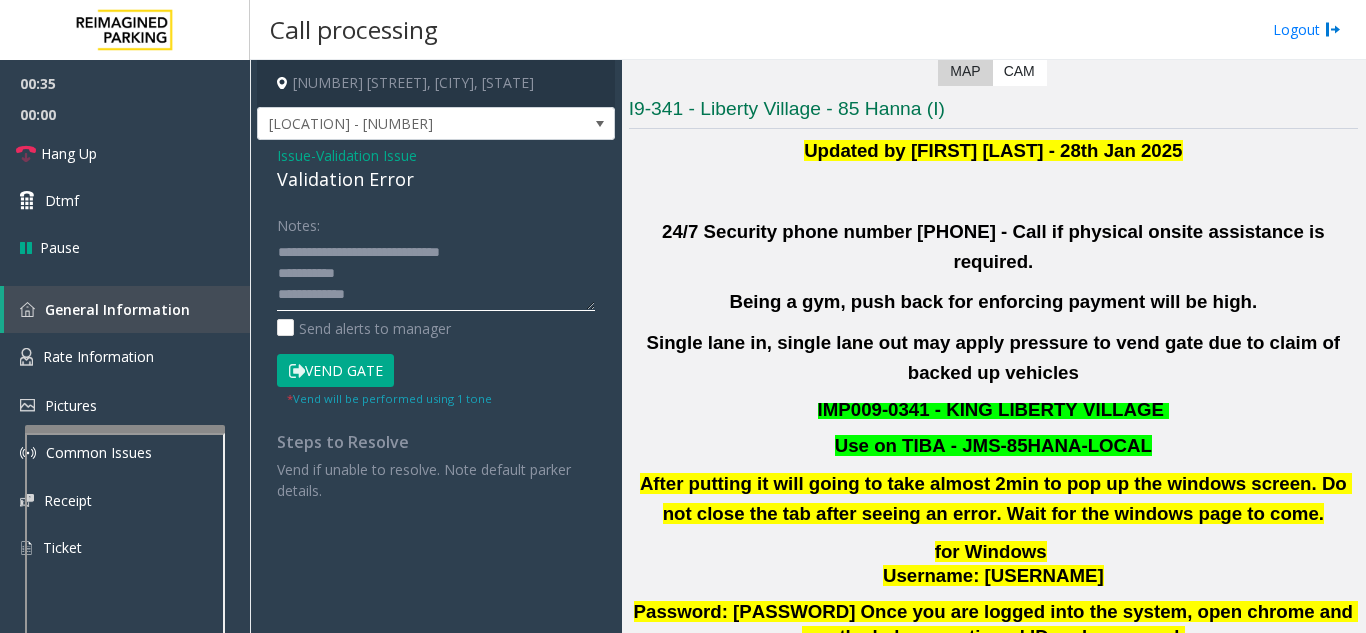 click 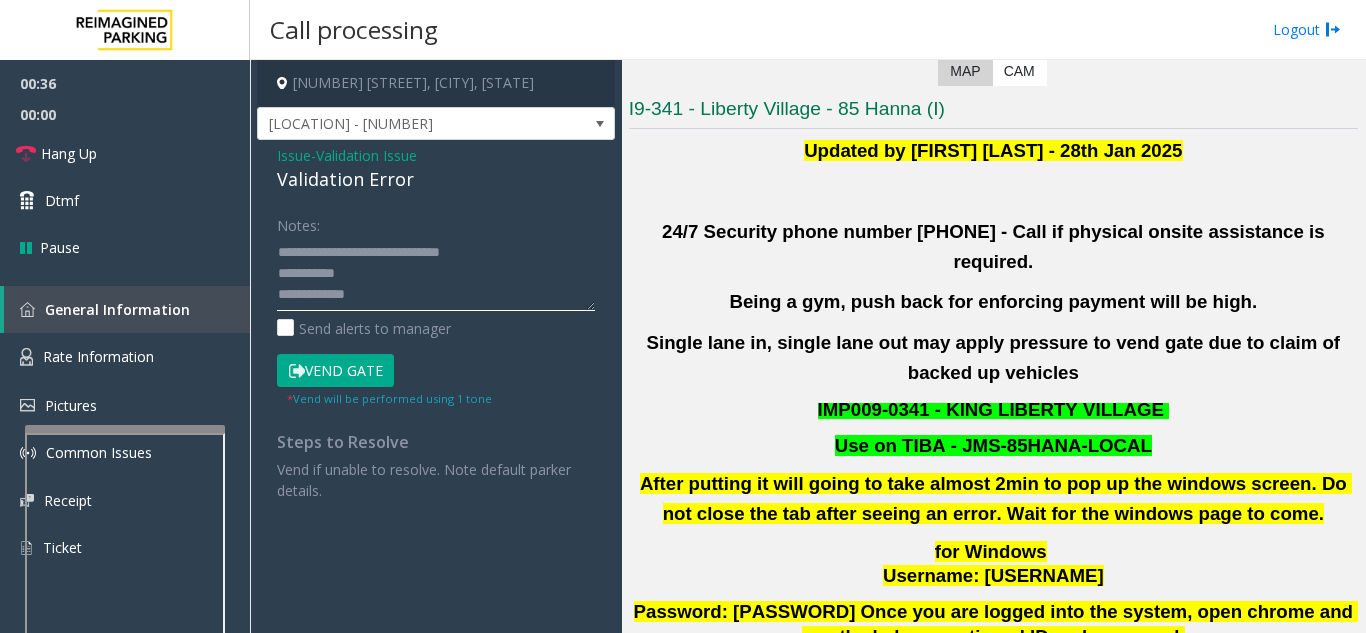 click 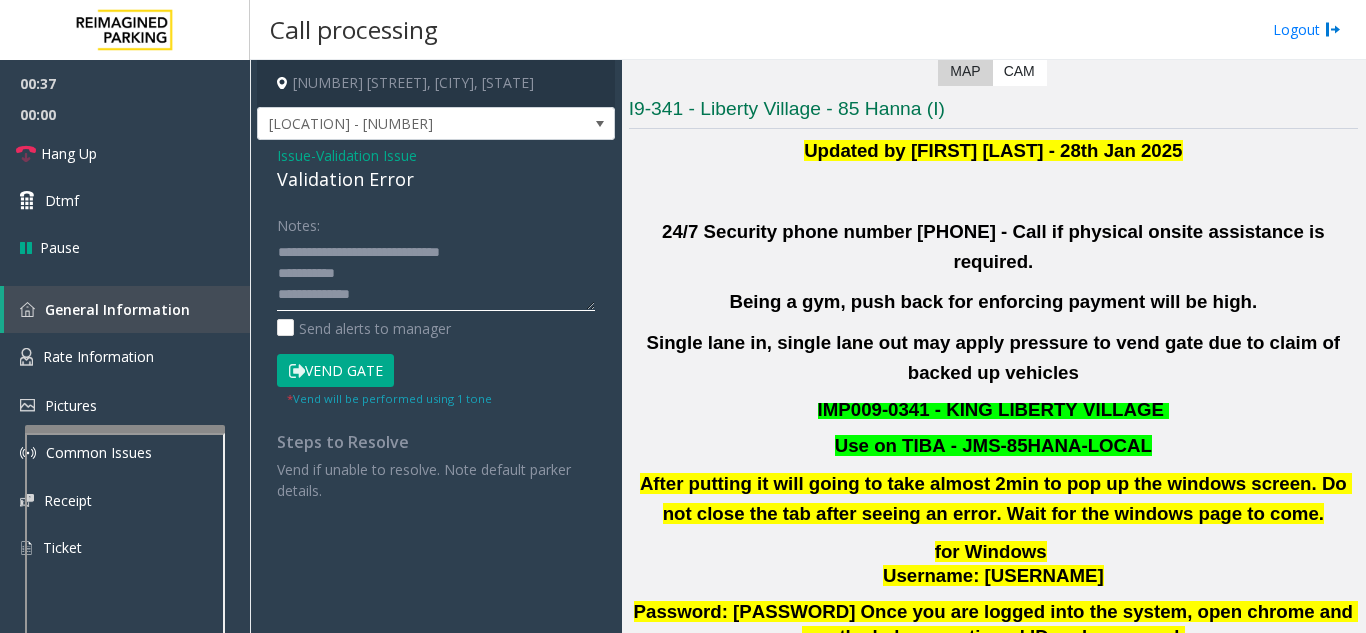 scroll, scrollTop: 15, scrollLeft: 0, axis: vertical 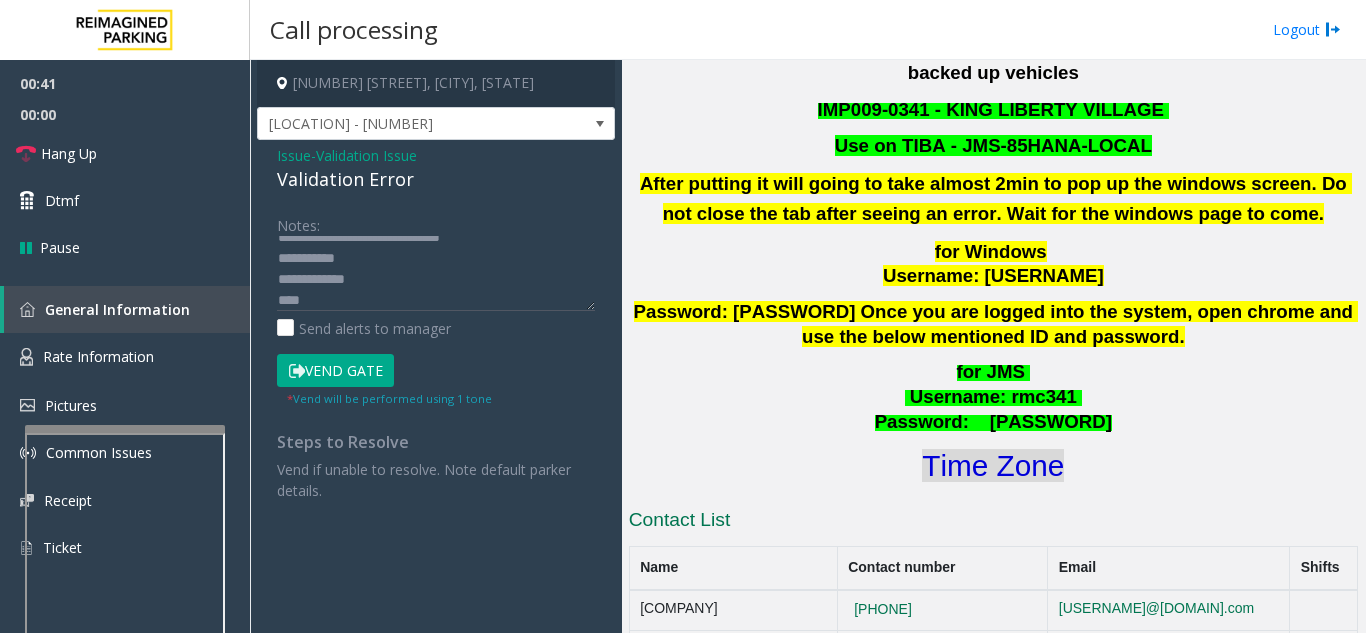 click on "Time Zone" 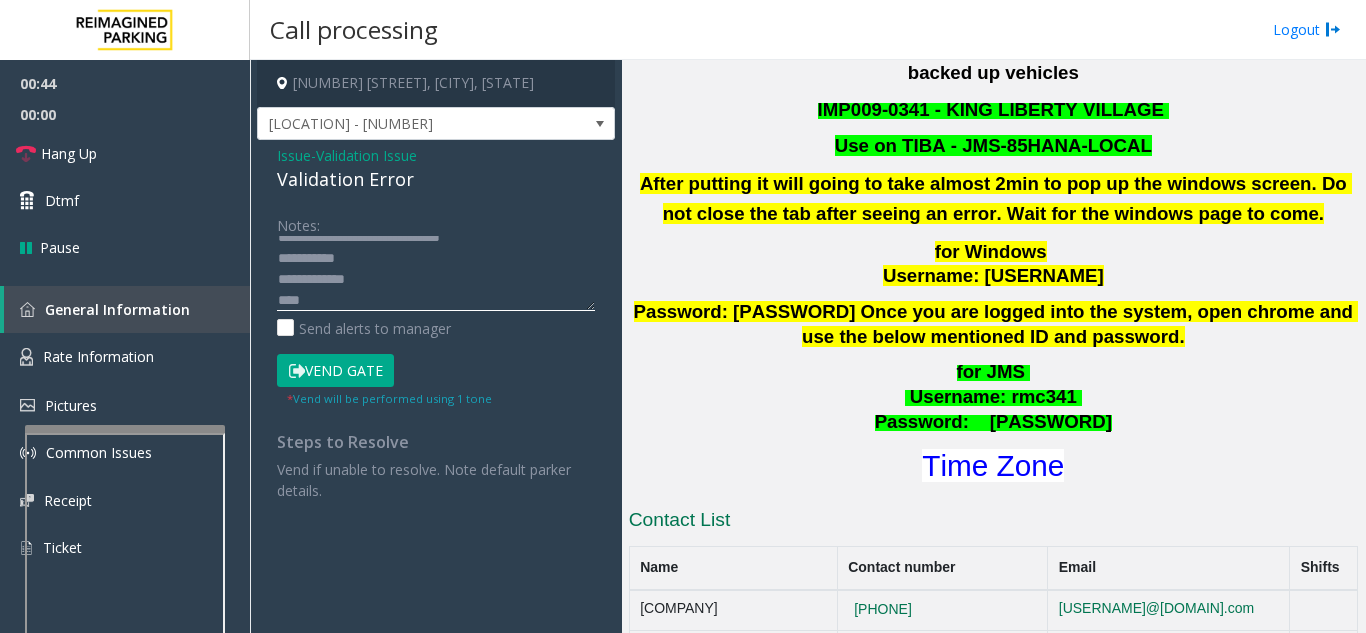 click 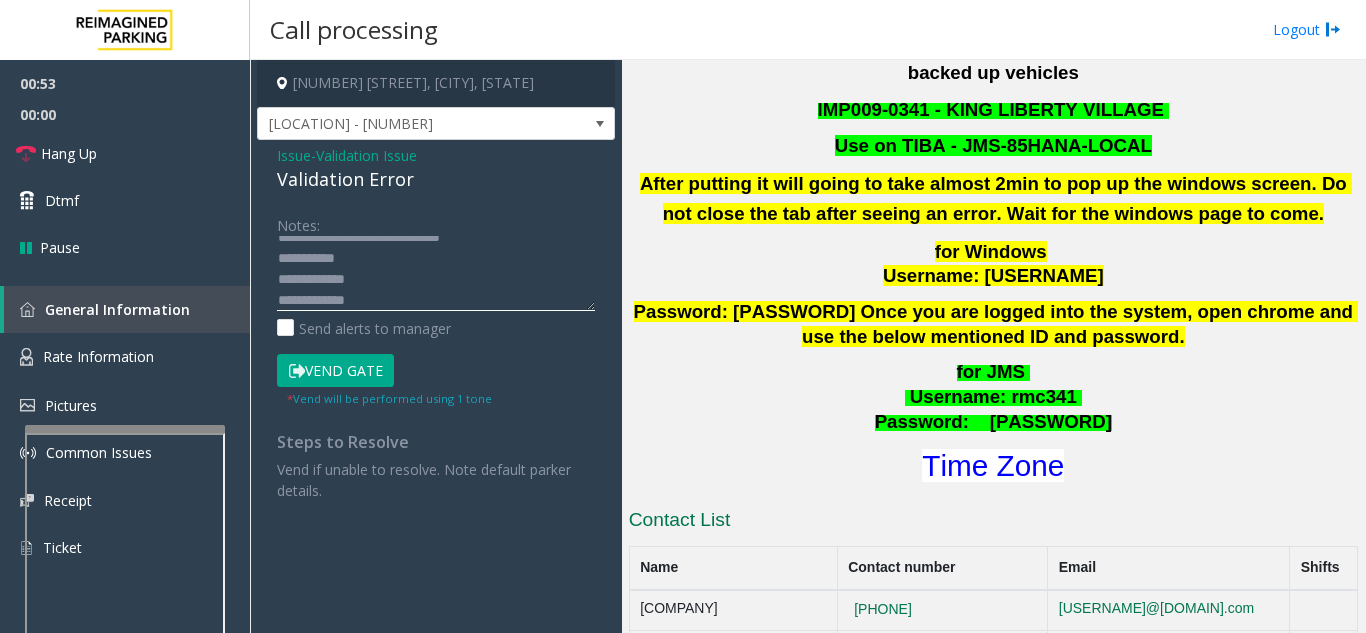scroll, scrollTop: 36, scrollLeft: 0, axis: vertical 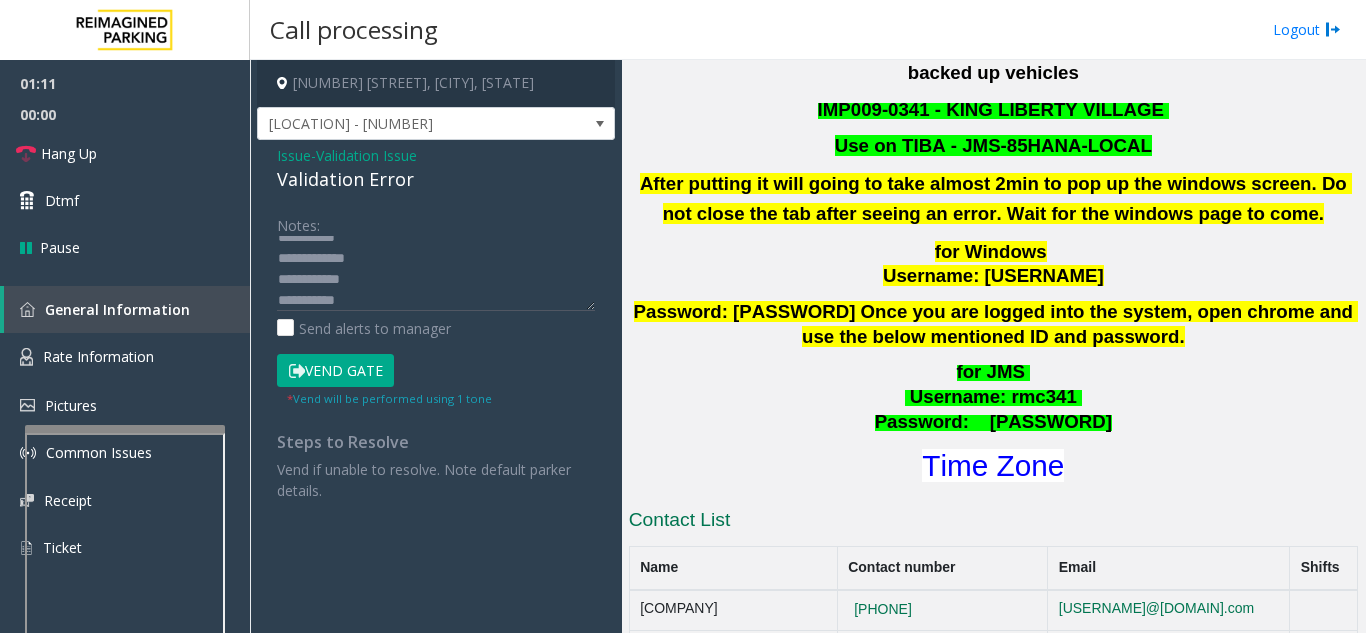 click on "Vend Gate" 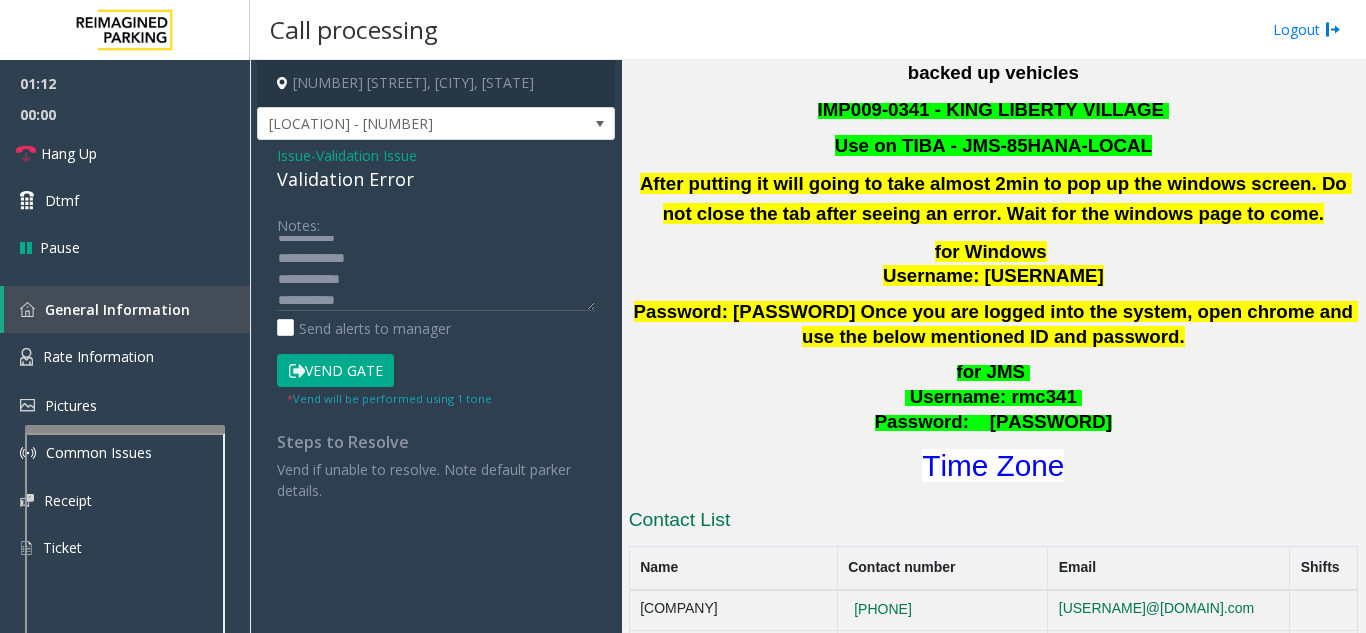 scroll, scrollTop: 0, scrollLeft: 0, axis: both 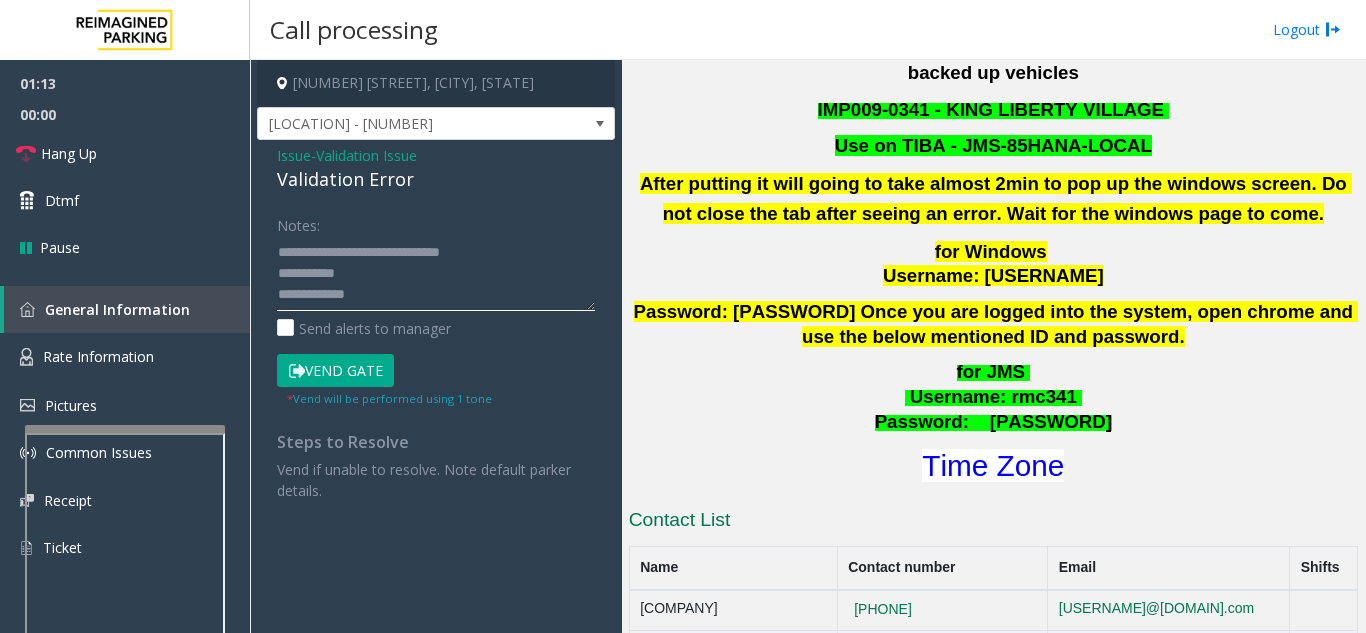 click 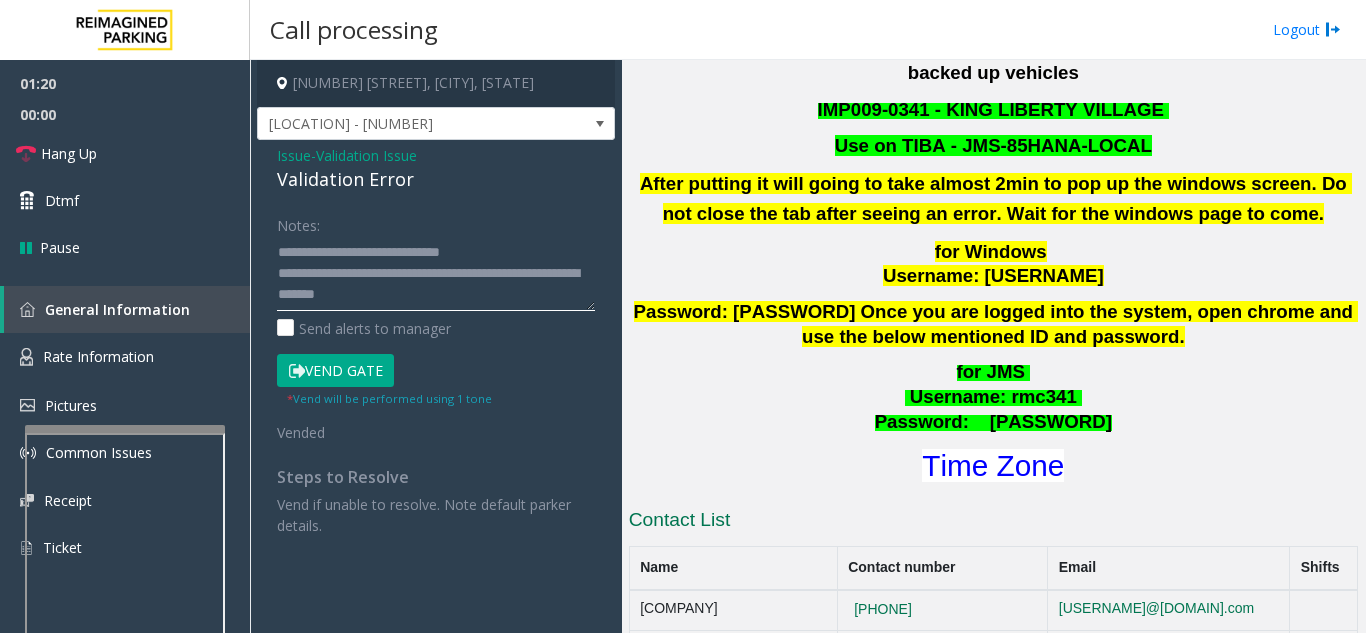 type on "**********" 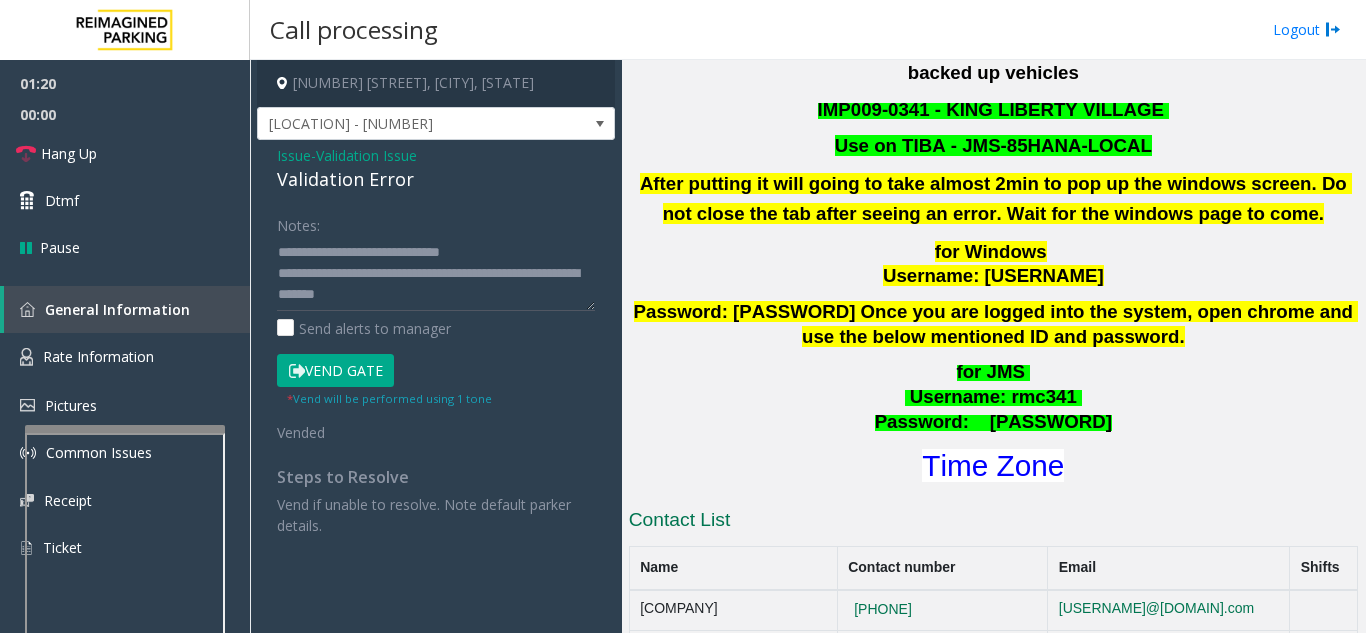 click on "Notes:" 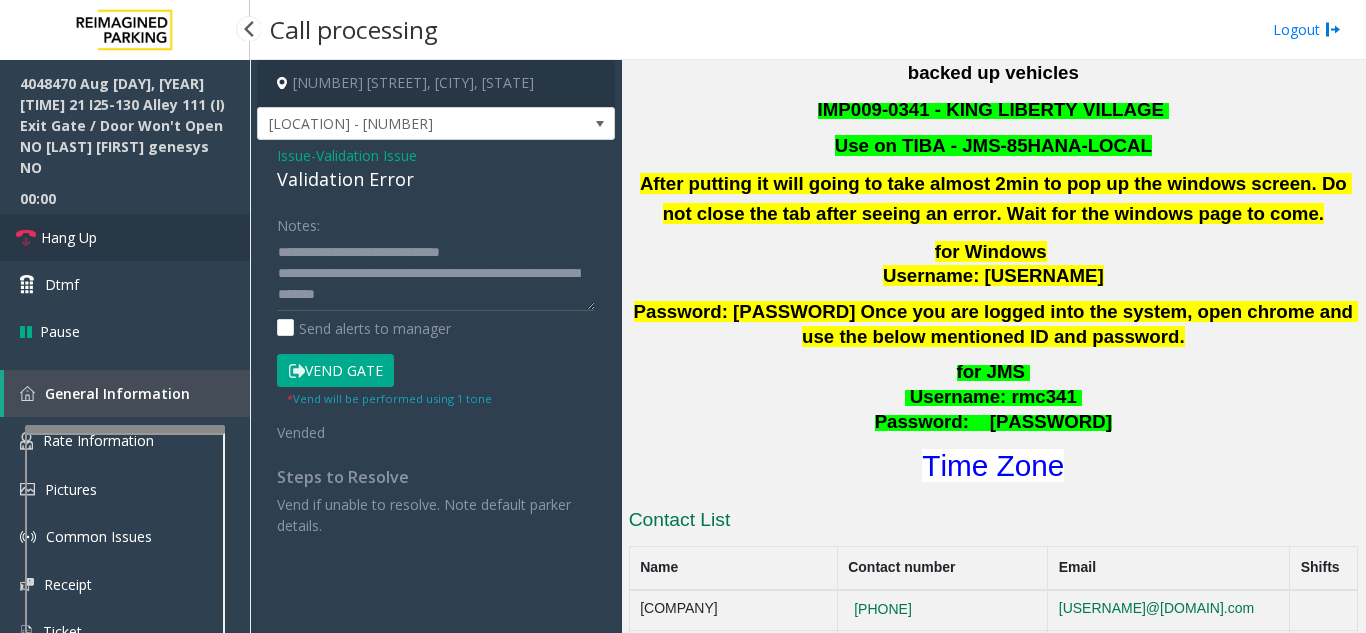 click on "Hang Up" at bounding box center [125, 237] 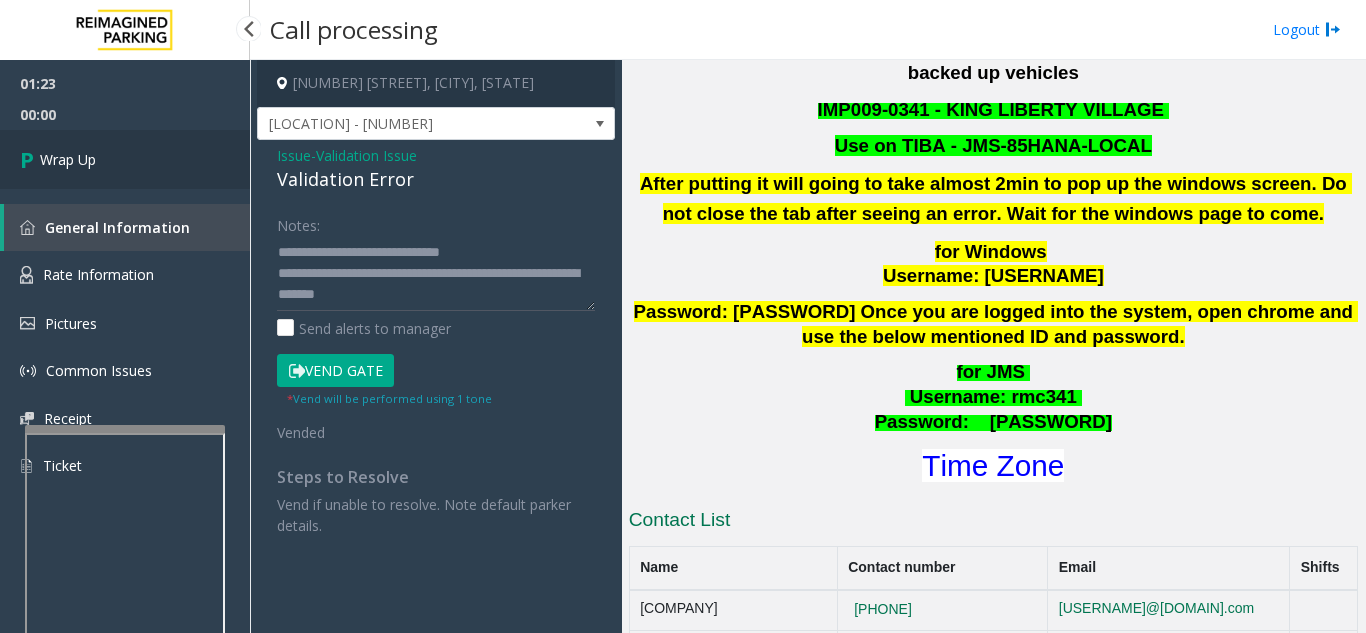 click on "Wrap Up" at bounding box center [125, 159] 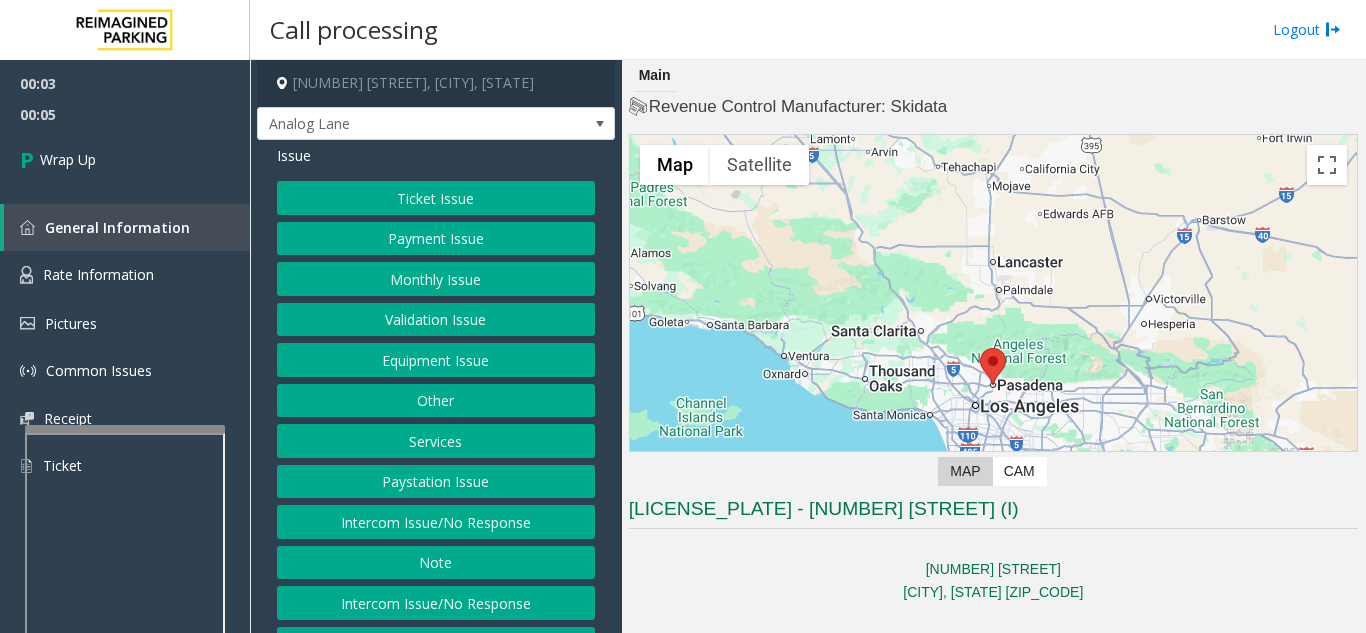 click on "Ticket Issue   Payment Issue   Monthly Issue   Validation Issue   Equipment Issue   Other   Services   Paystation Issue   Intercom Issue/No Response   Note   Intercom Issue/No Response   General   No Assistance Needed" 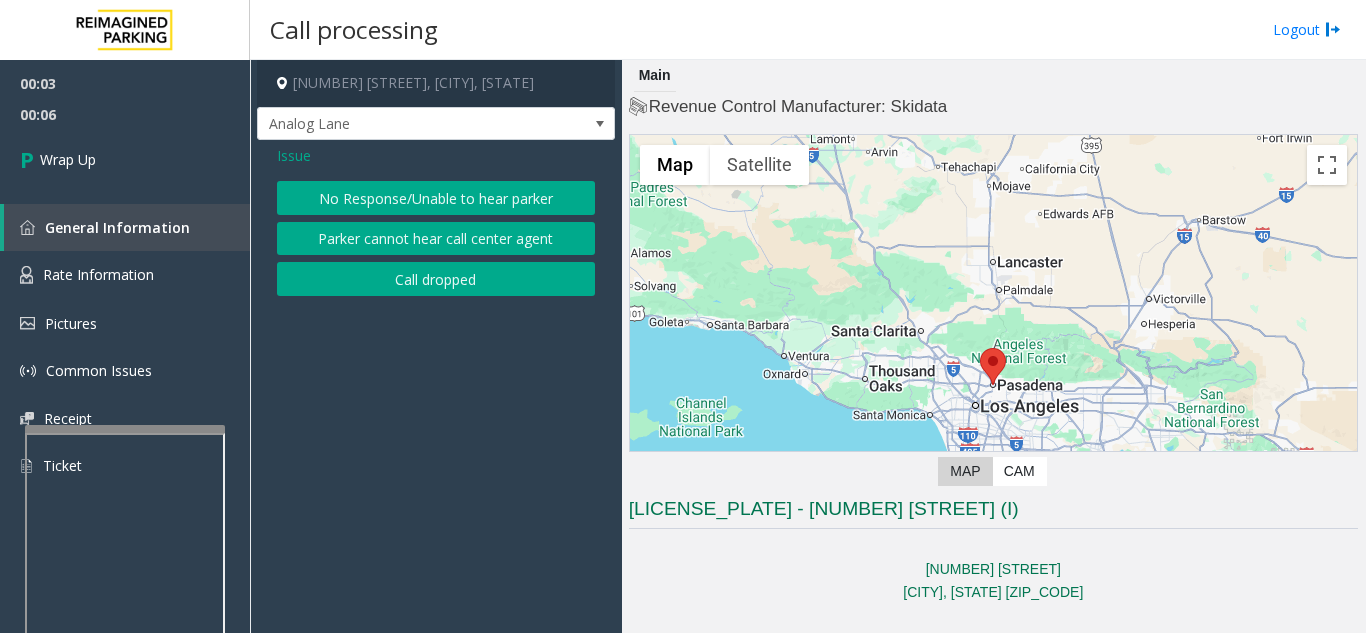 click on "No Response/Unable to hear parker" 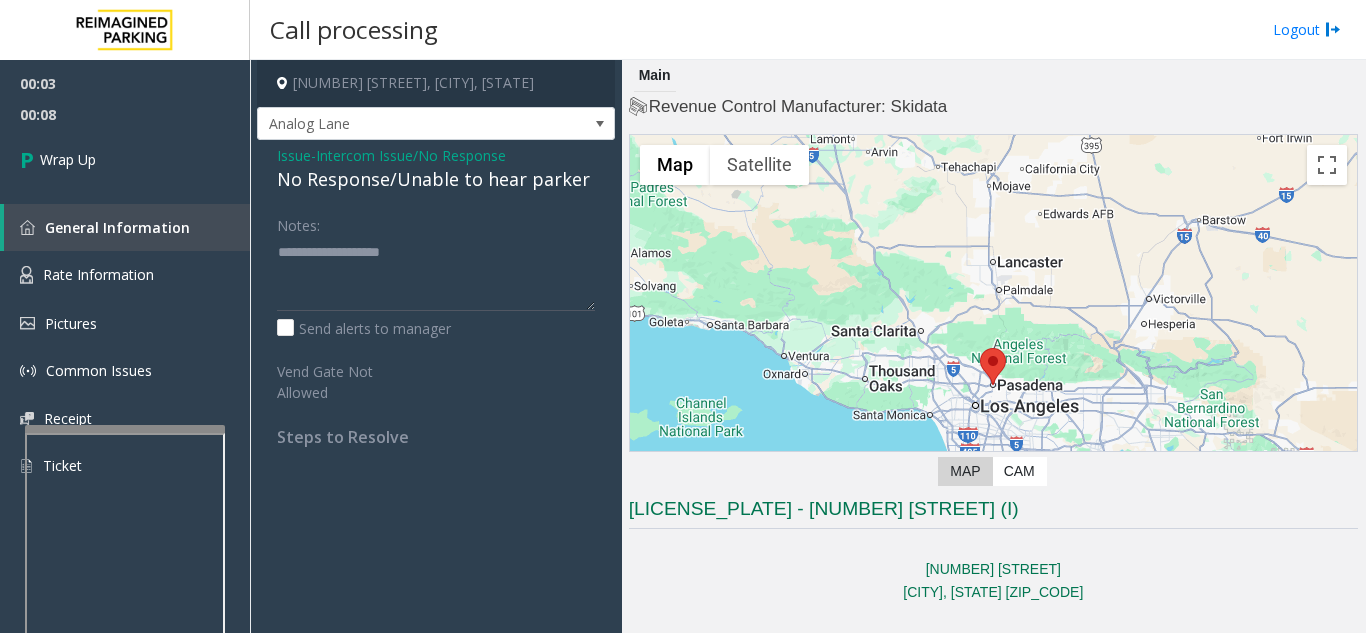 click on "Issue" 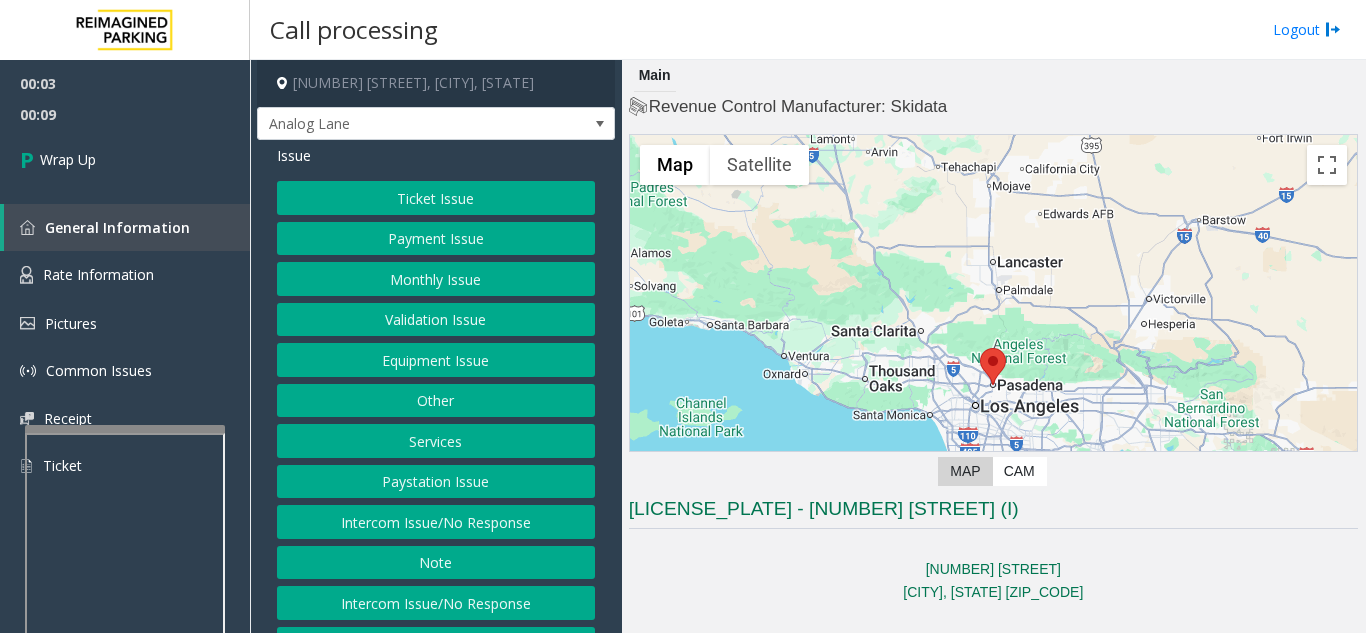 click on "Intercom Issue/No Response" 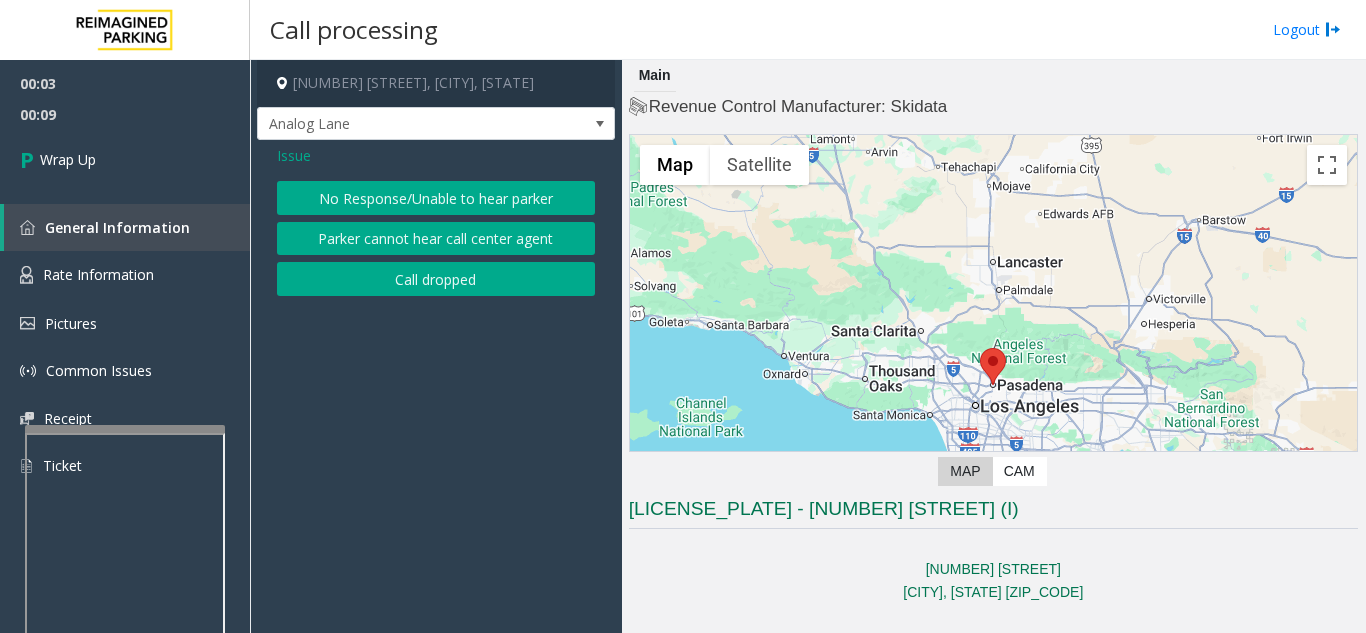 click on "Call dropped" 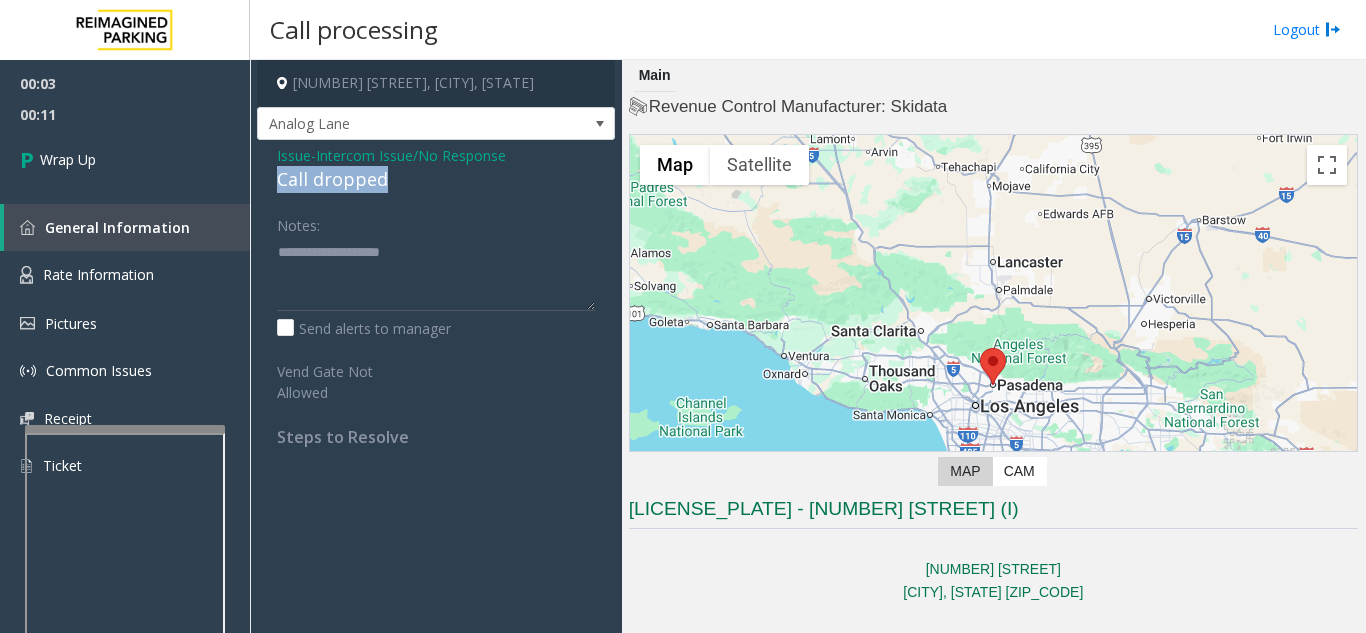 drag, startPoint x: 408, startPoint y: 172, endPoint x: 269, endPoint y: 176, distance: 139.05754 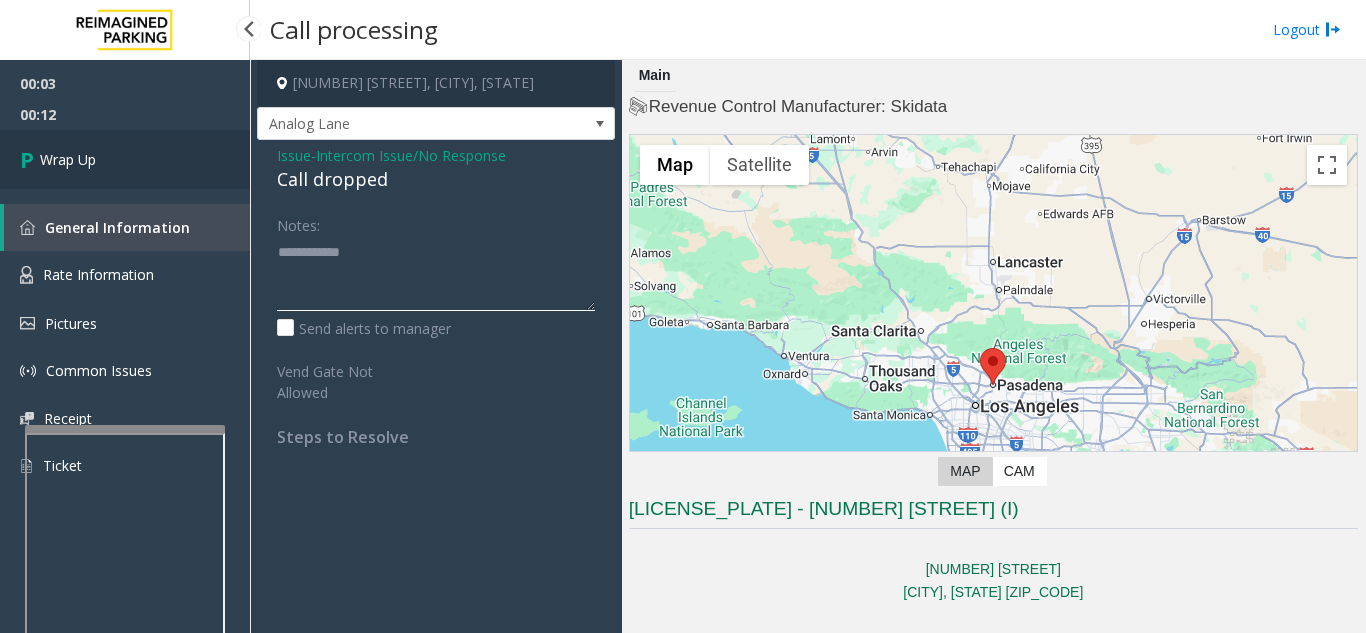 type on "**********" 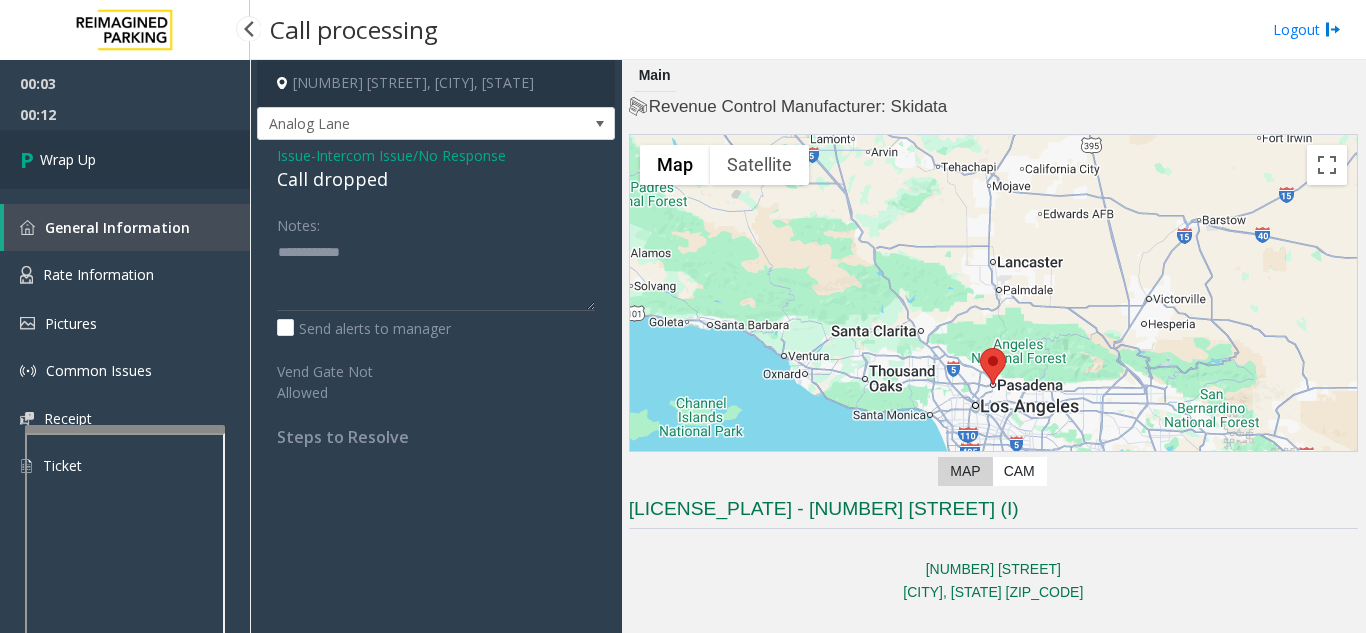 click on "Wrap Up" at bounding box center (125, 159) 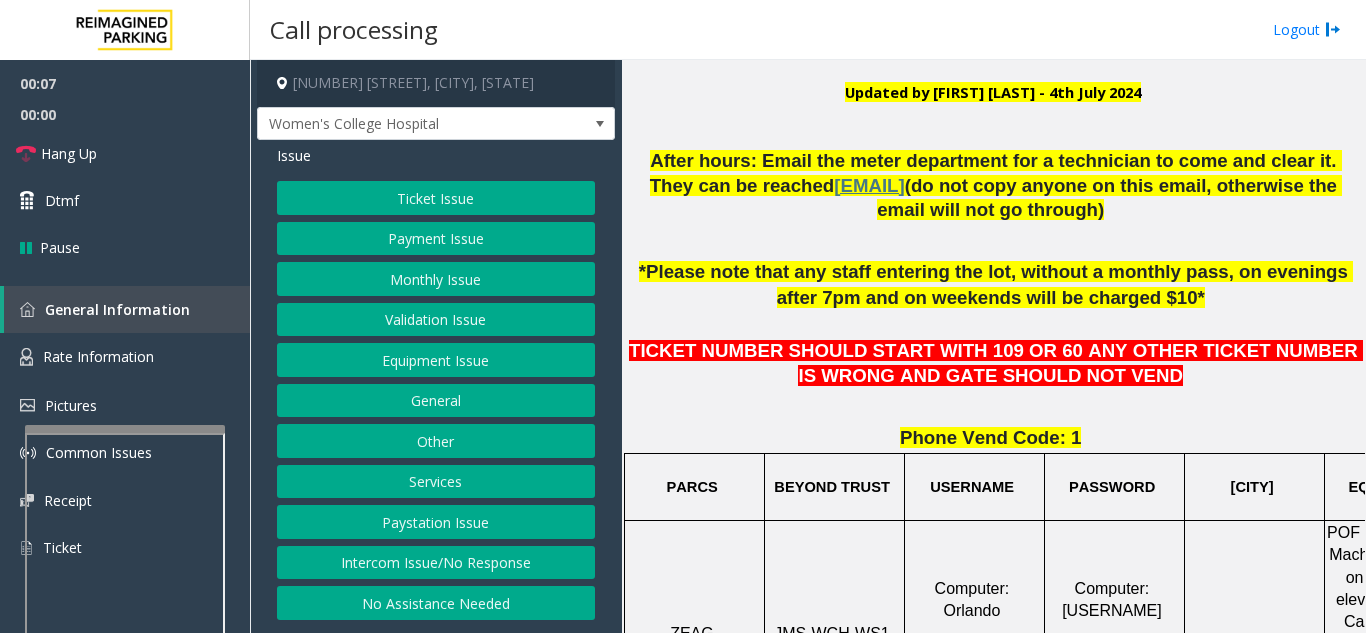 scroll, scrollTop: 600, scrollLeft: 0, axis: vertical 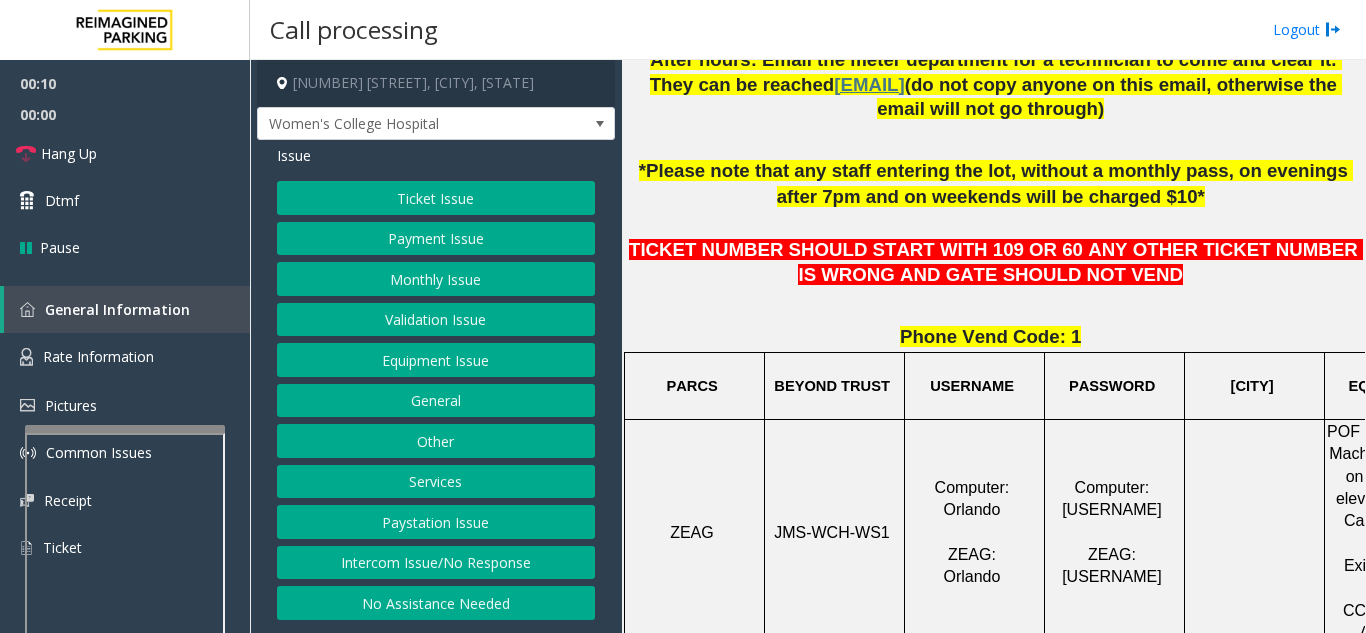 click on "Intercom Issue/No Response" 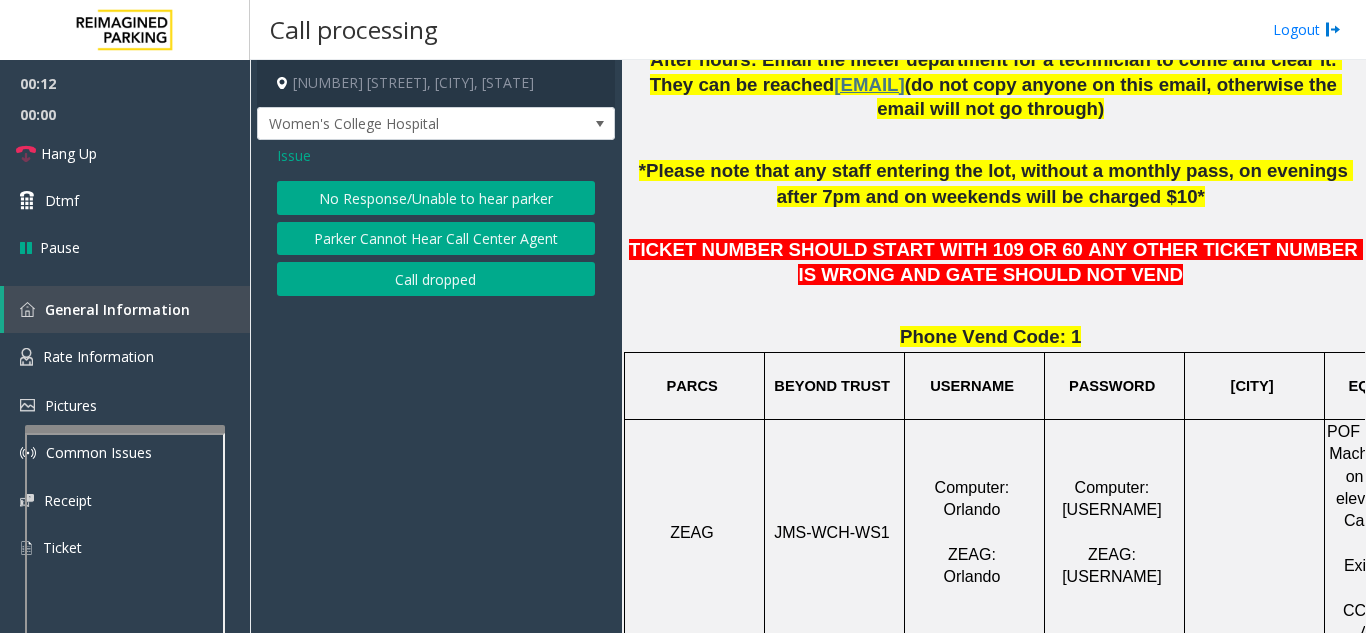 click on "No Response/Unable to hear parker" 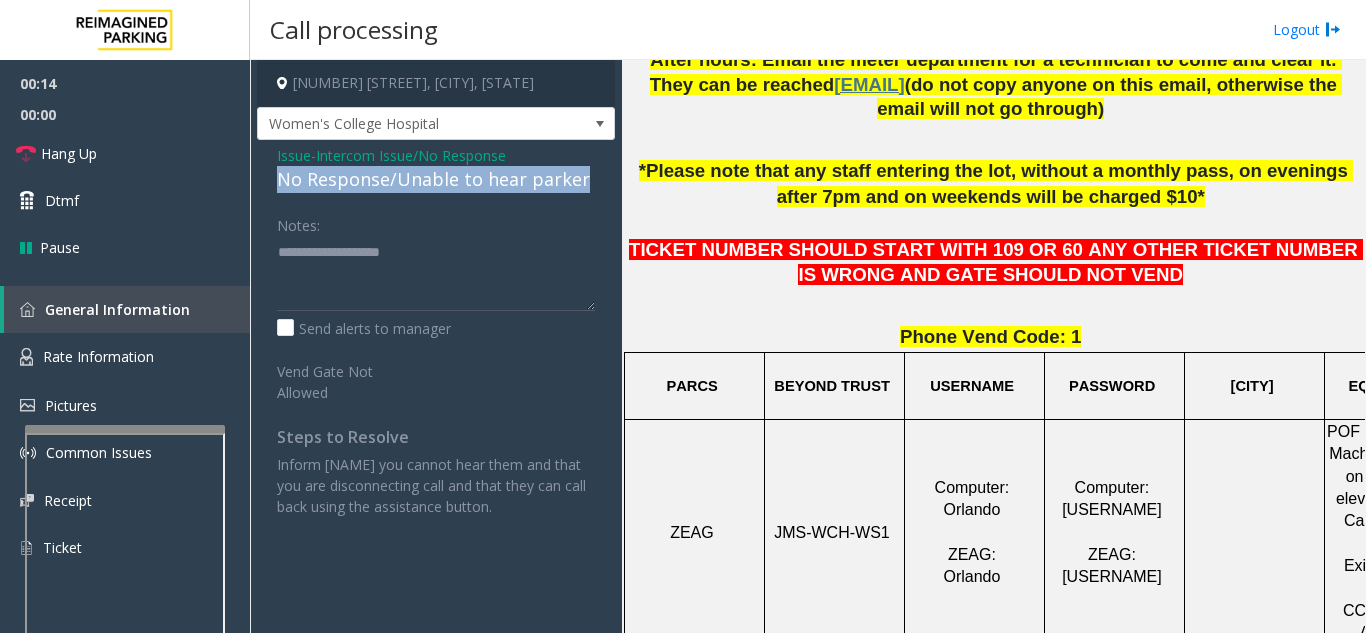 drag, startPoint x: 591, startPoint y: 179, endPoint x: 264, endPoint y: 188, distance: 327.12384 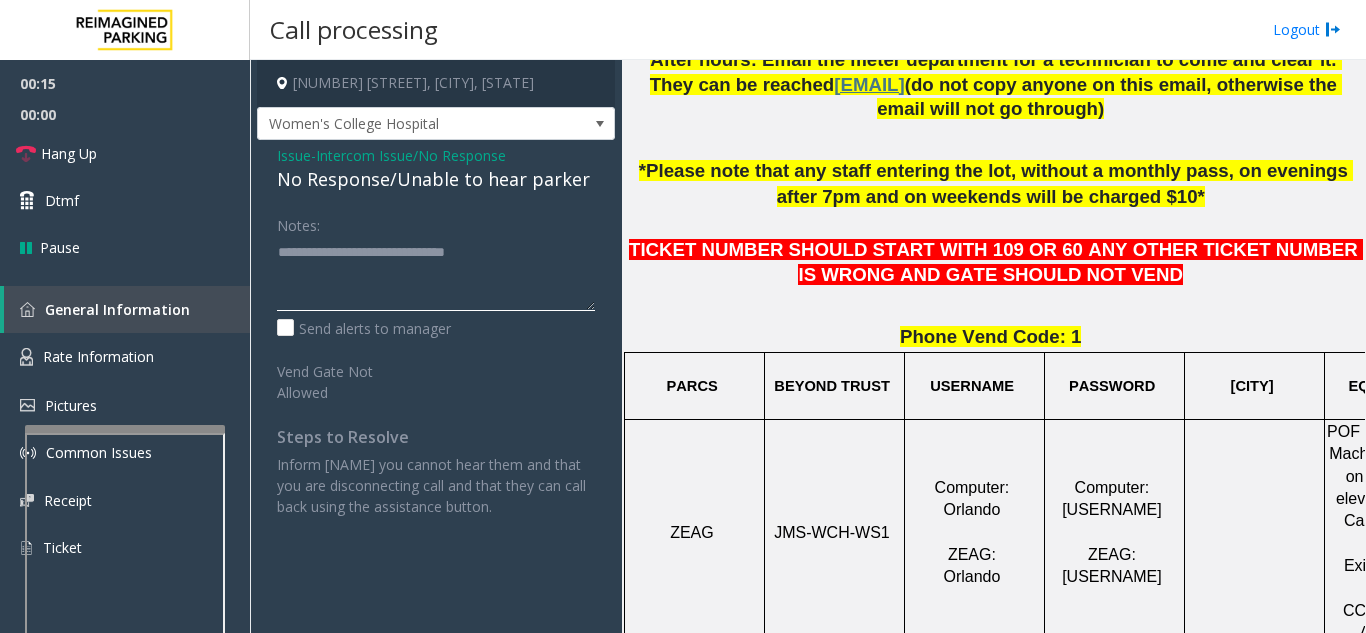 type on "**********" 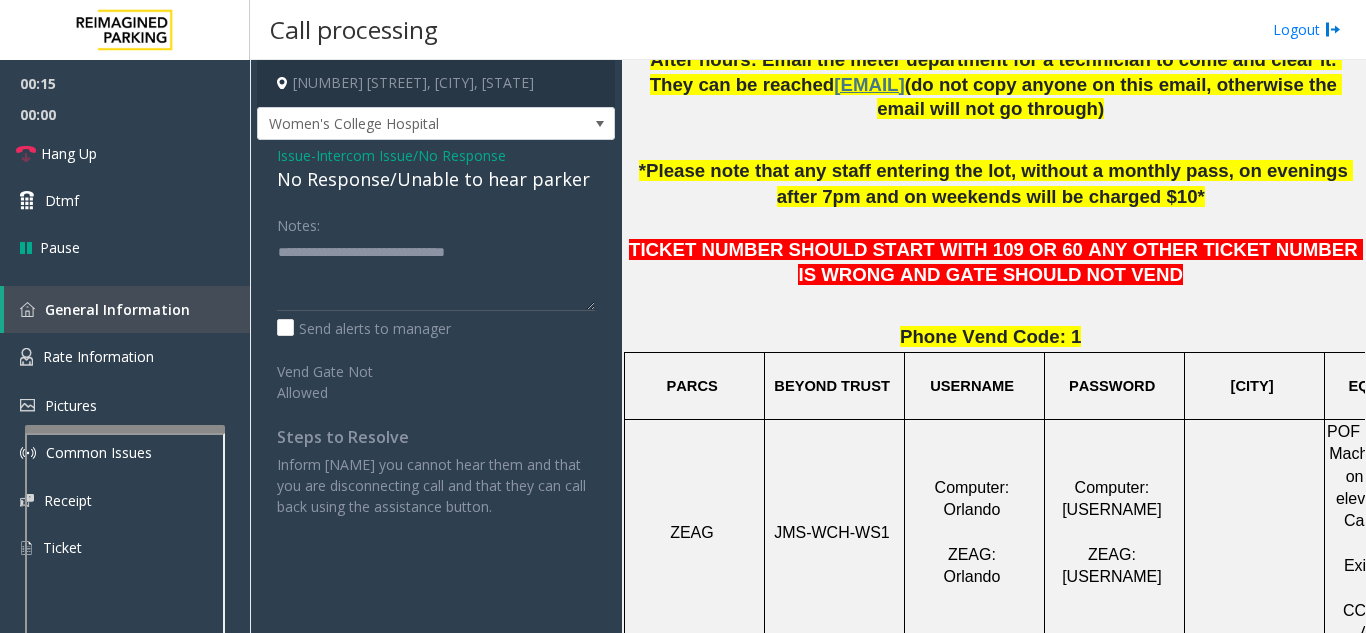 click on "Notes:" 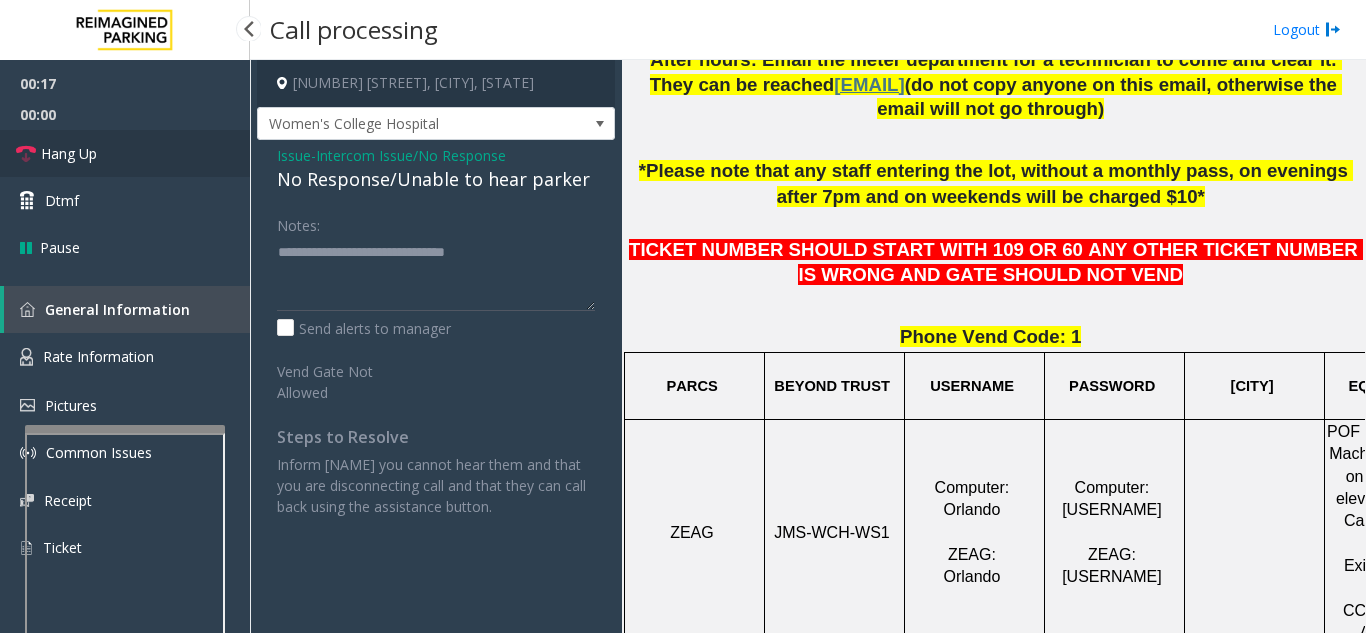 click on "Hang Up" at bounding box center (125, 153) 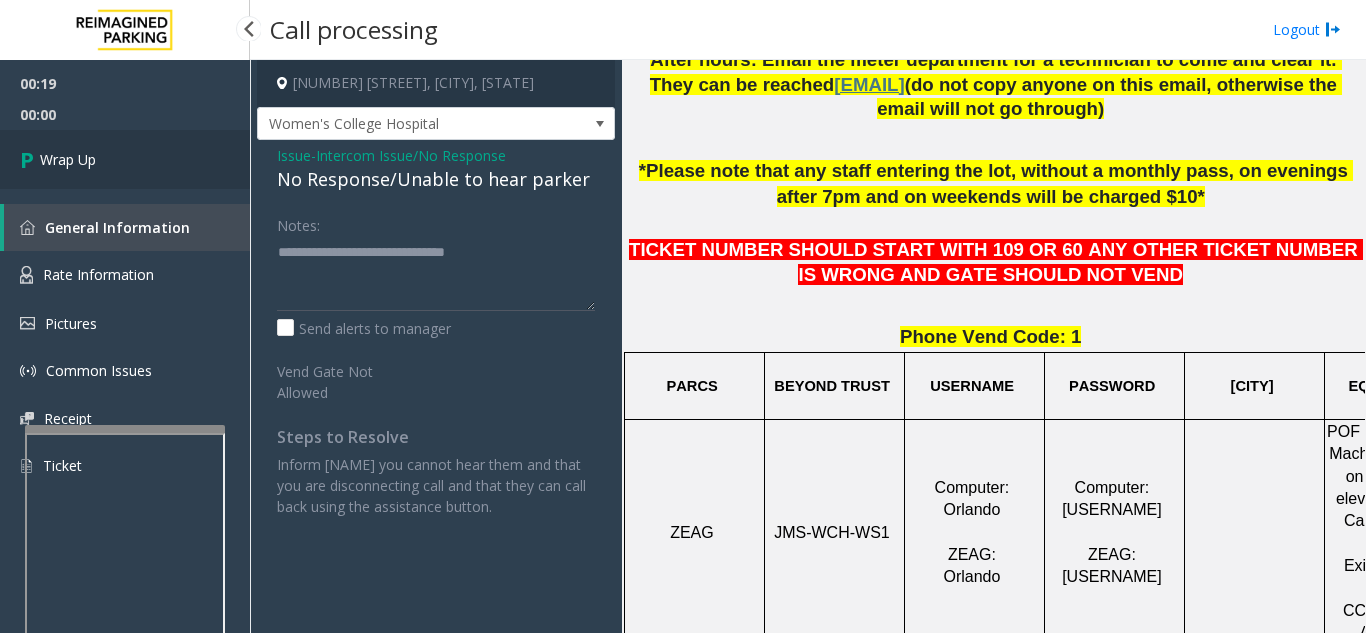 click on "Wrap Up" at bounding box center [125, 159] 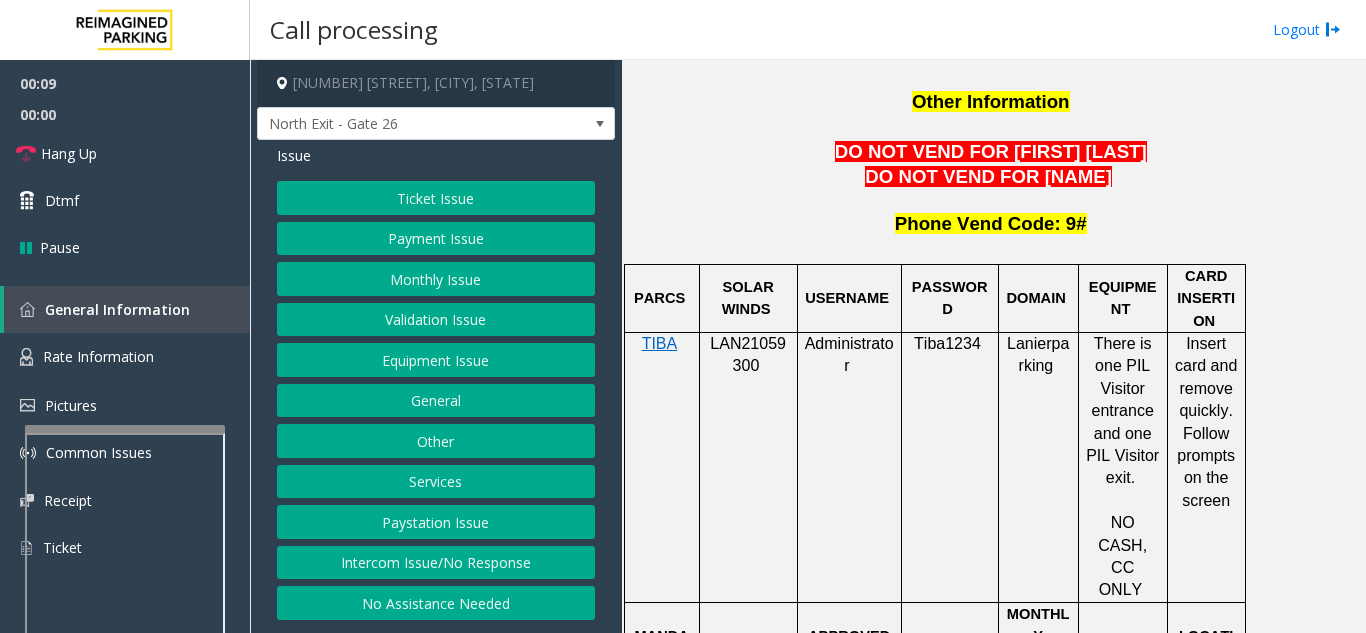 scroll, scrollTop: 1700, scrollLeft: 0, axis: vertical 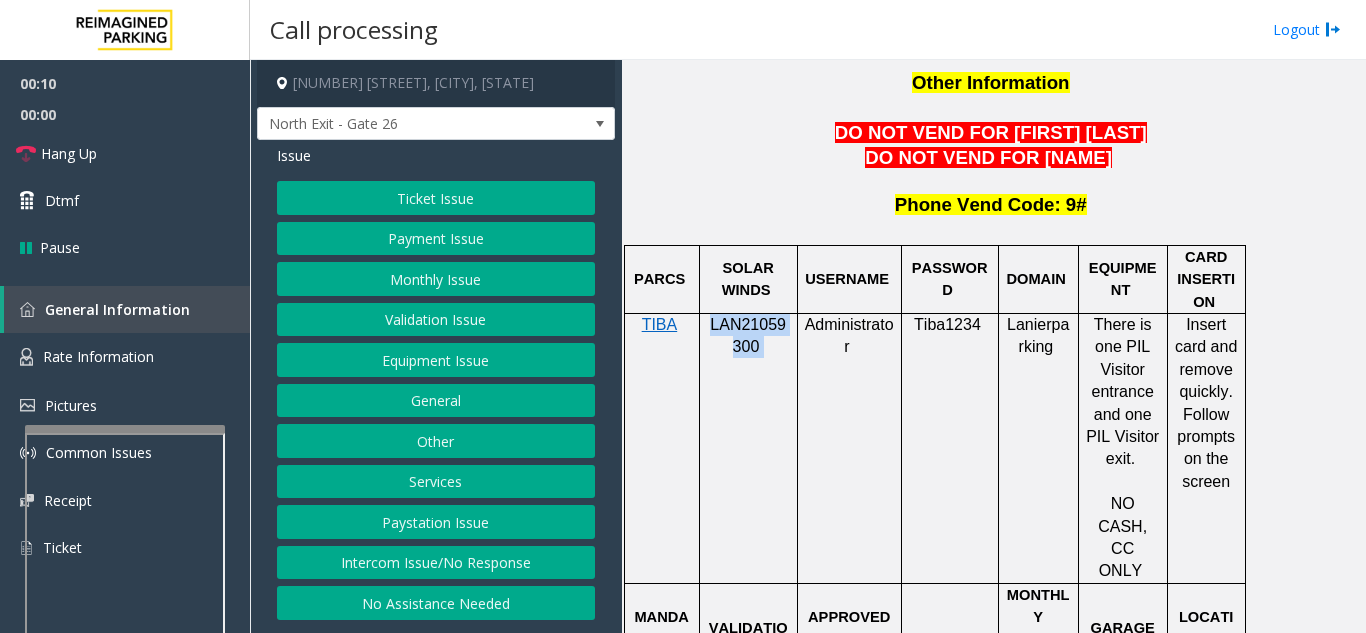 drag, startPoint x: 774, startPoint y: 357, endPoint x: 710, endPoint y: 329, distance: 69.856995 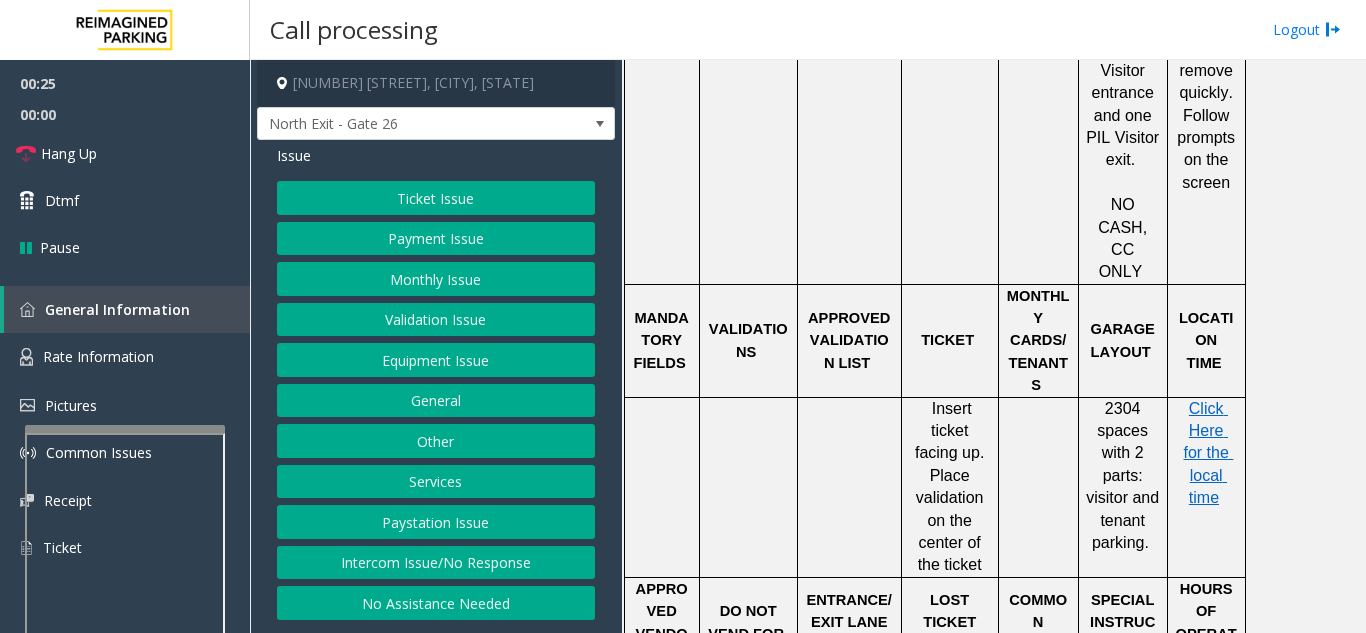 scroll, scrollTop: 2000, scrollLeft: 0, axis: vertical 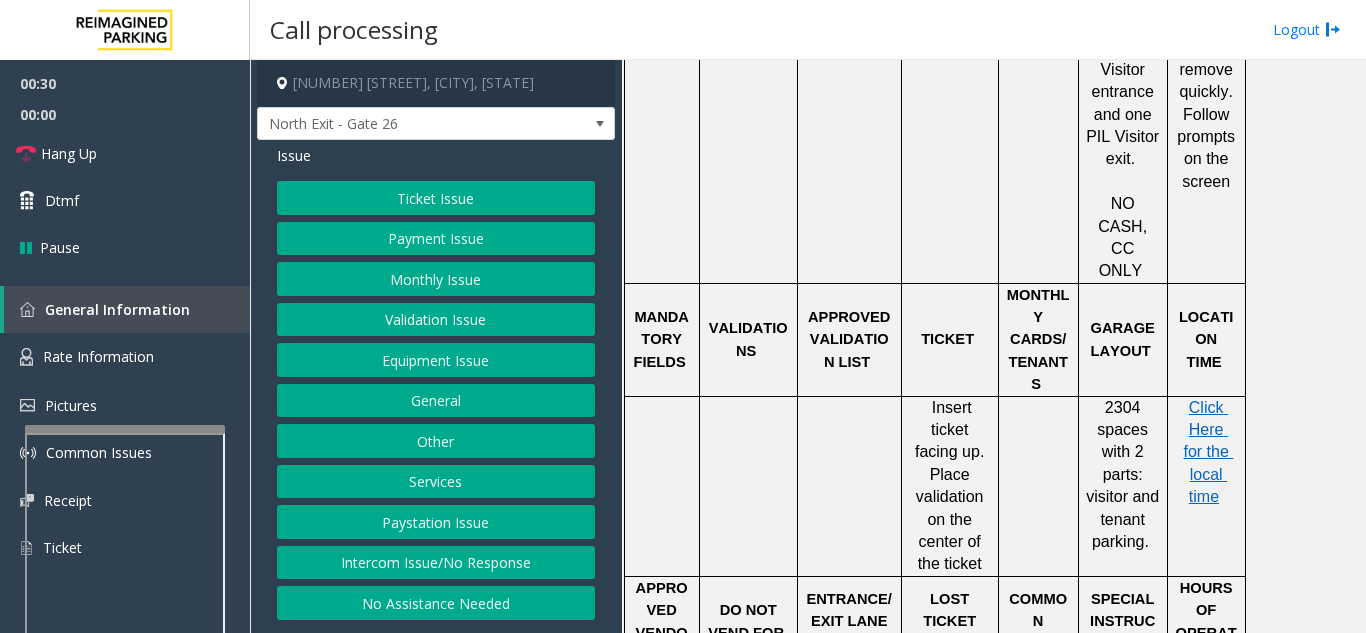 click on "Equipment Issue" 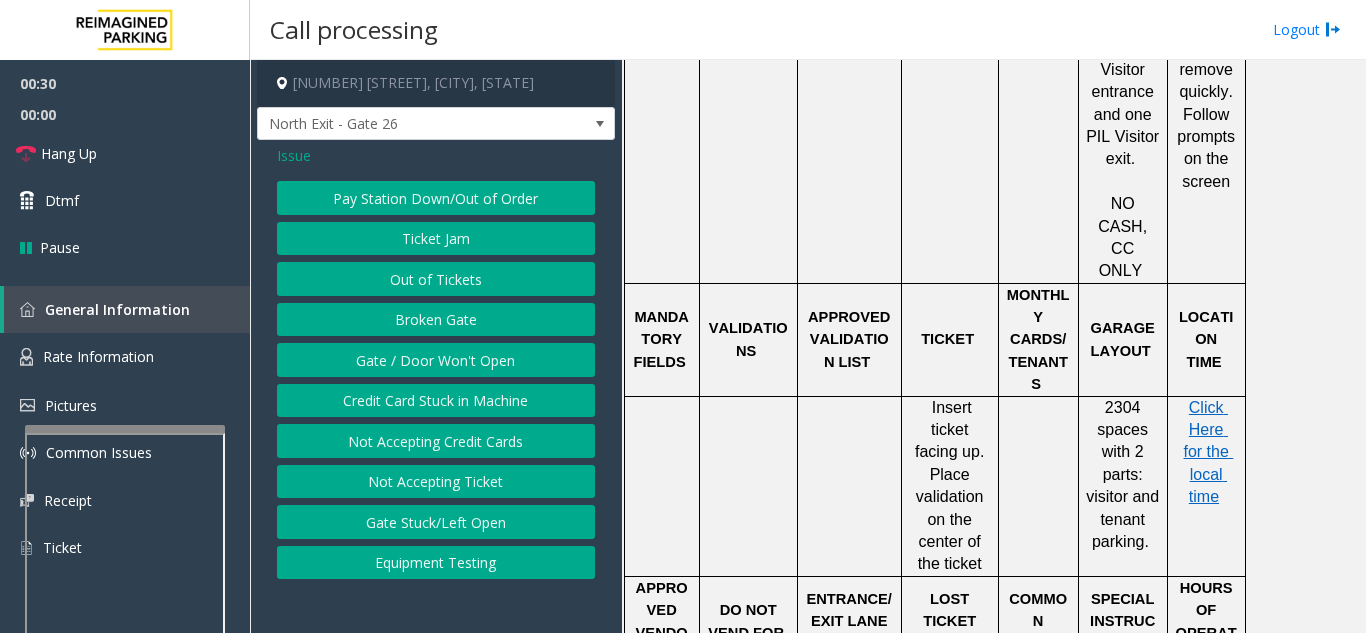 click on "Gate / Door Won't Open" 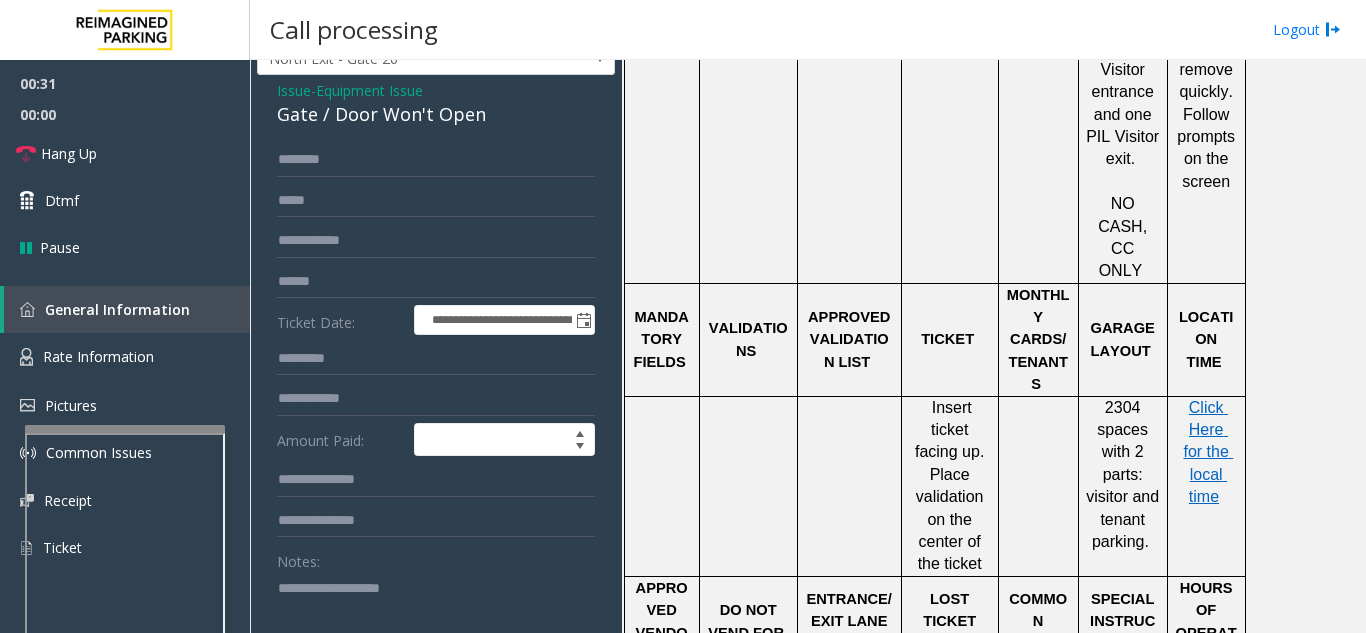 scroll, scrollTop: 100, scrollLeft: 0, axis: vertical 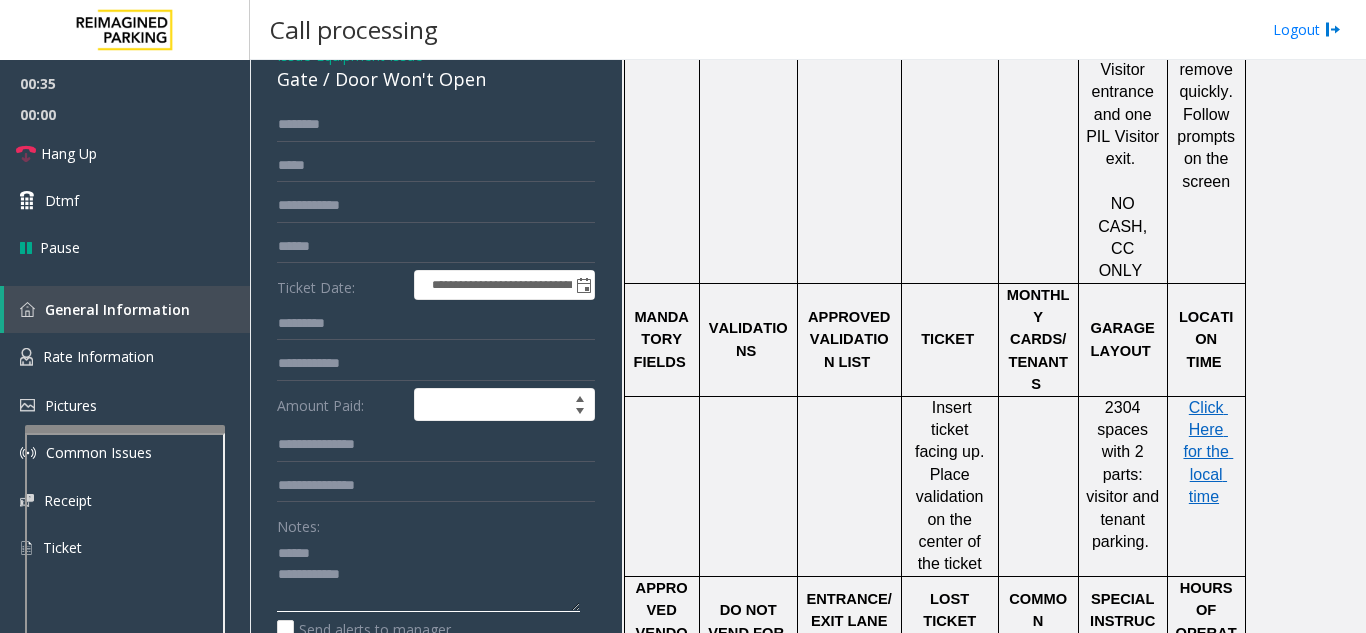click 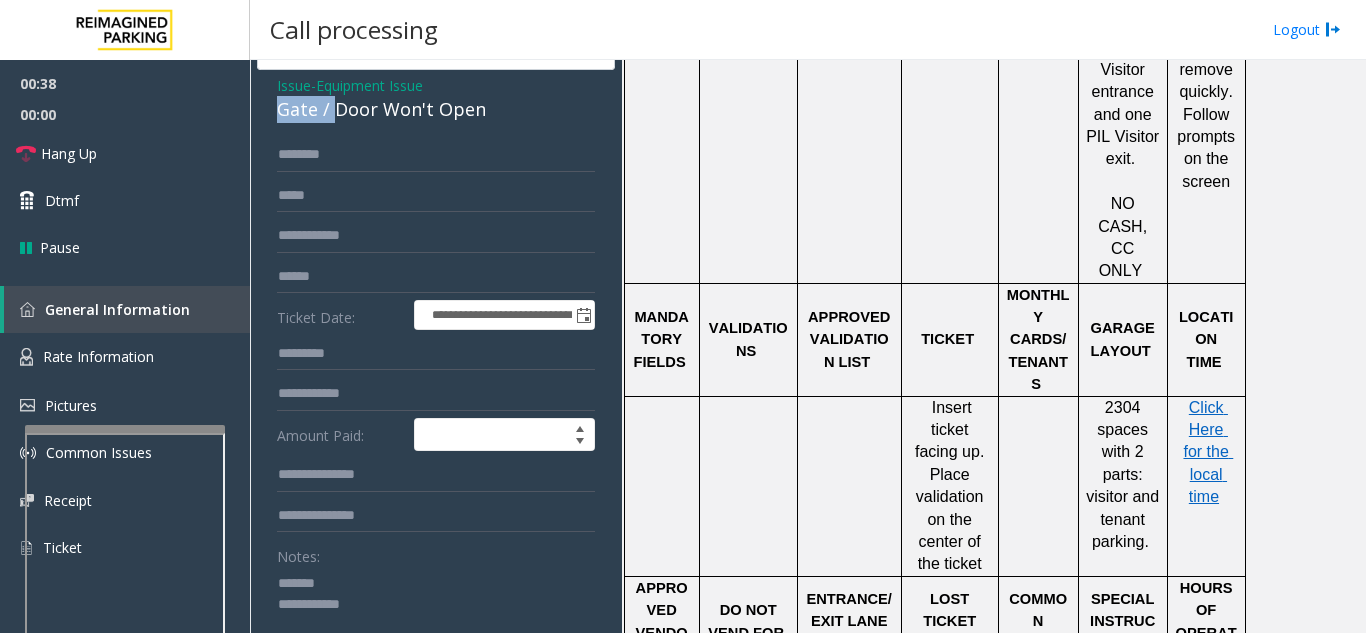 scroll, scrollTop: 59, scrollLeft: 0, axis: vertical 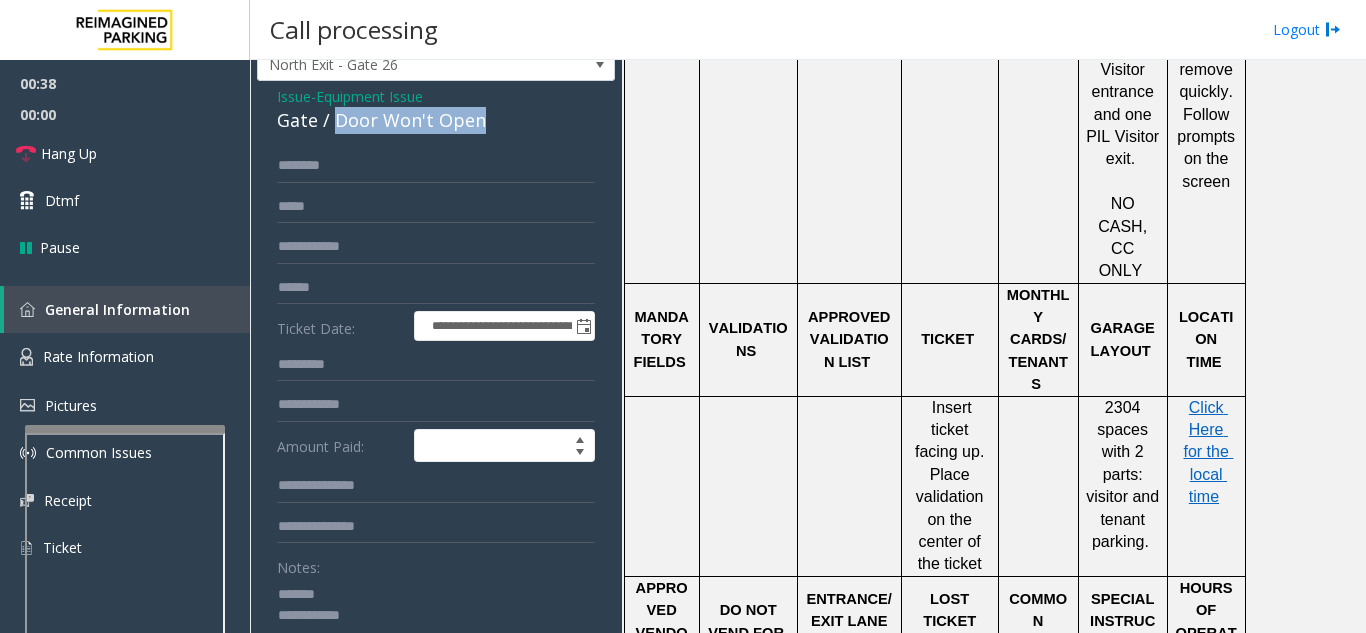 drag, startPoint x: 335, startPoint y: 81, endPoint x: 516, endPoint y: 135, distance: 188.88356 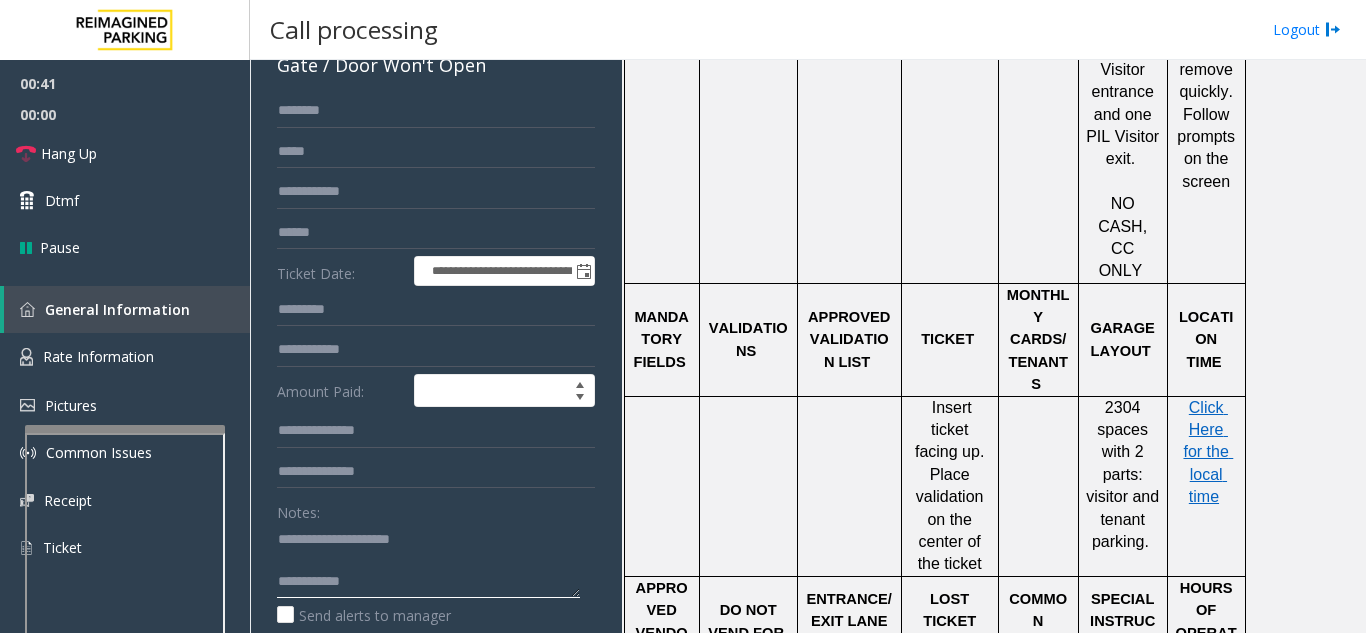 scroll, scrollTop: 159, scrollLeft: 0, axis: vertical 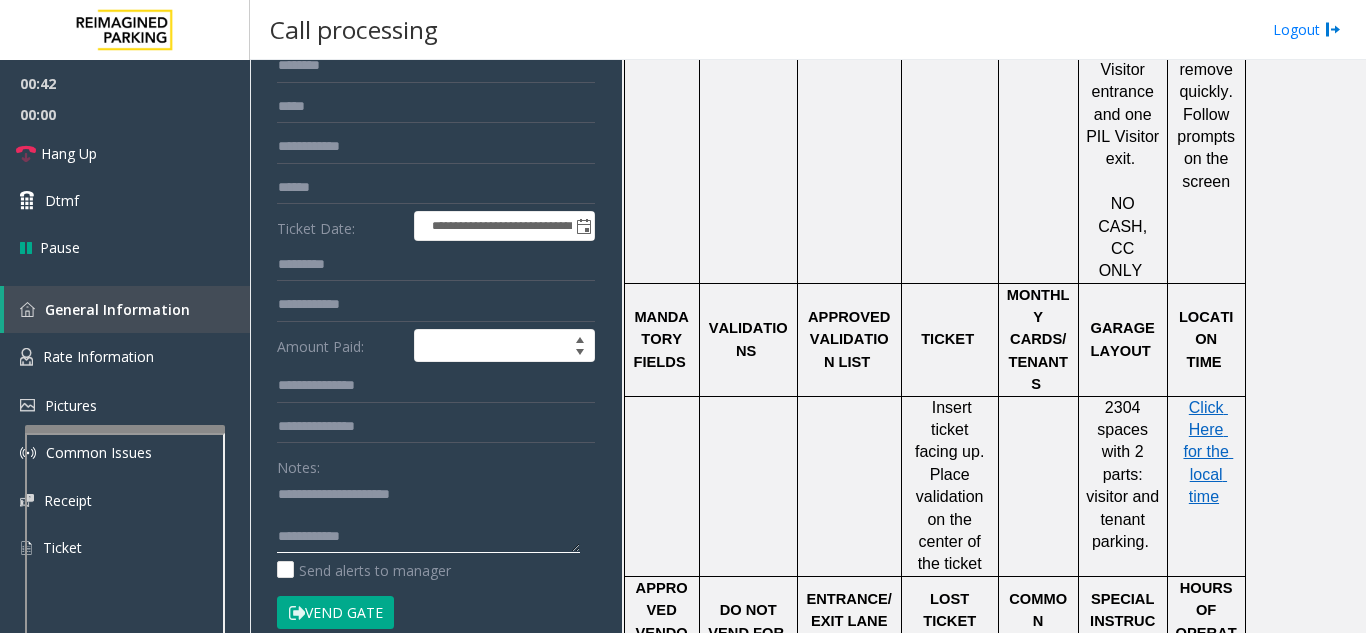 click 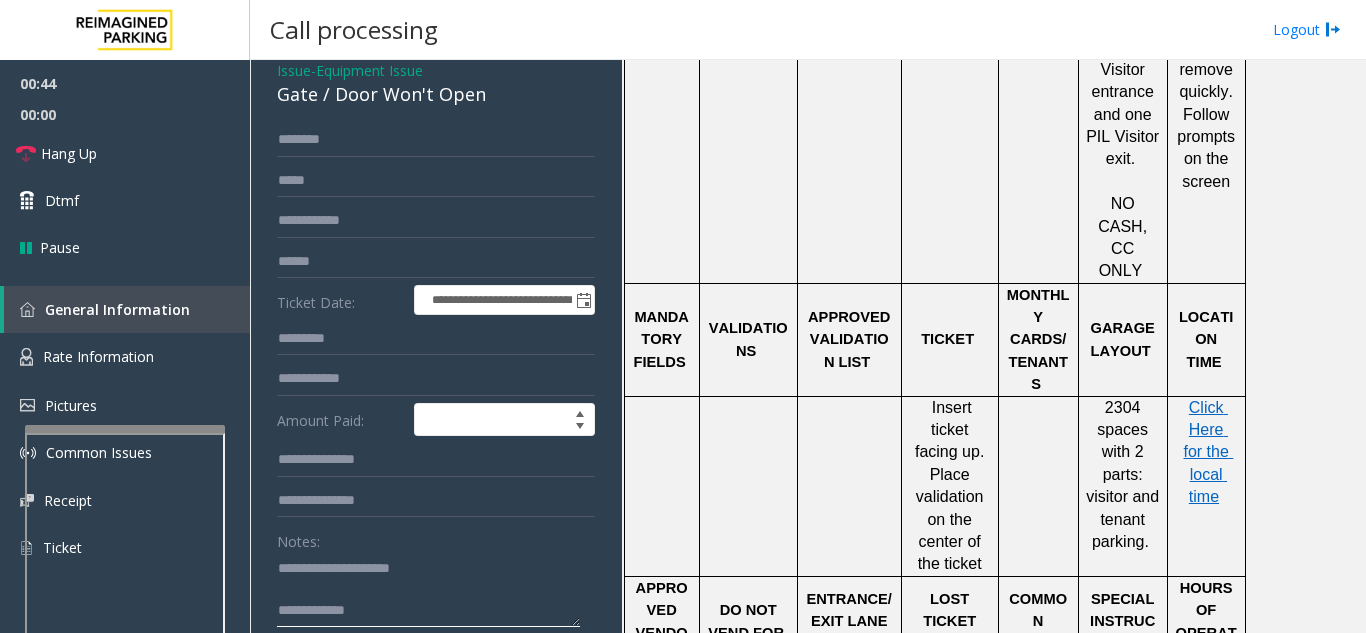 scroll, scrollTop: 0, scrollLeft: 0, axis: both 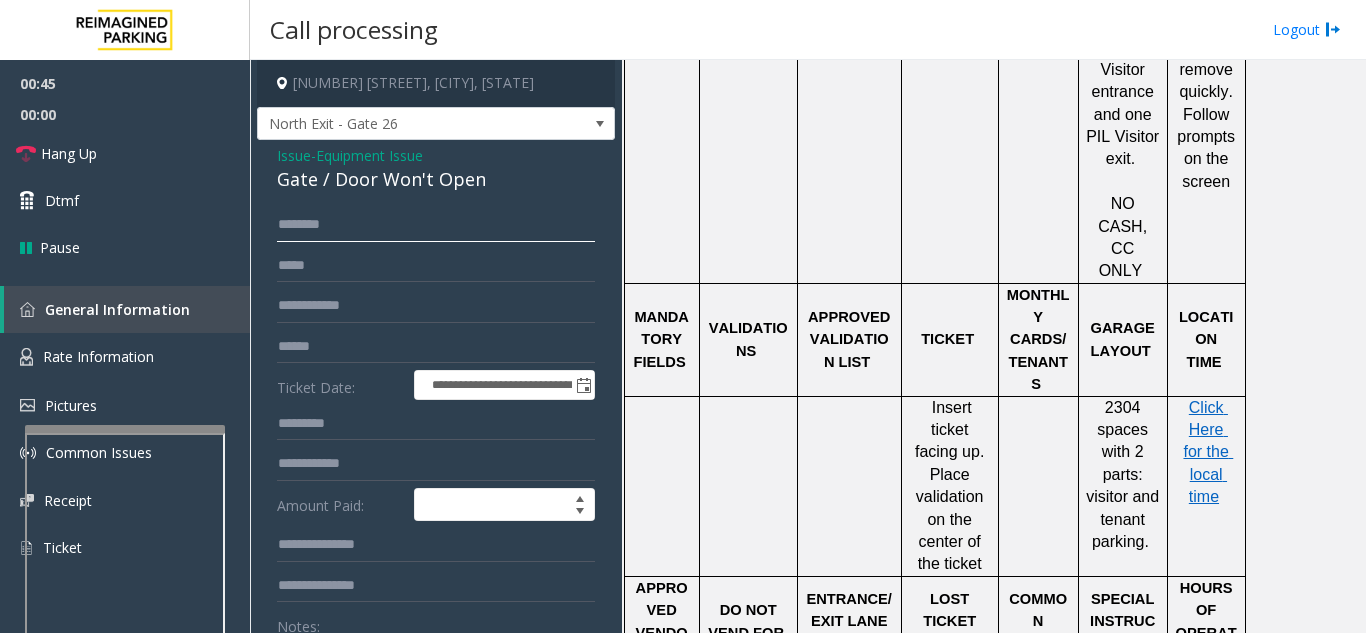 click 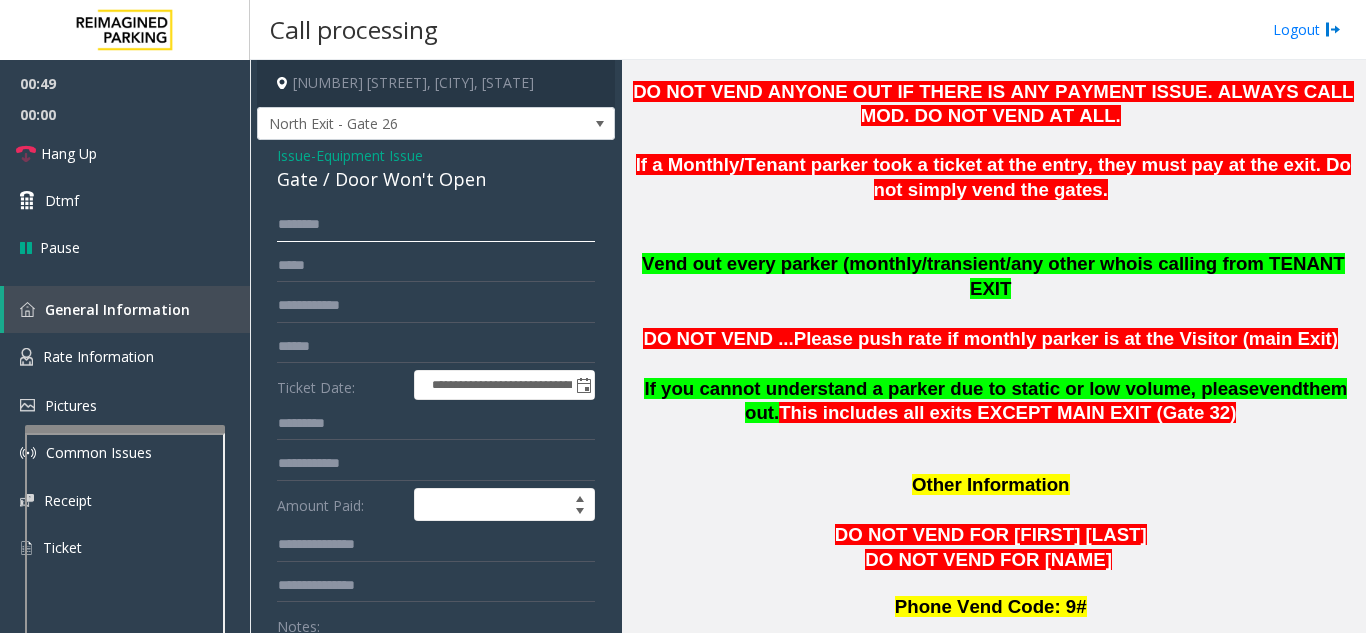 scroll, scrollTop: 1000, scrollLeft: 0, axis: vertical 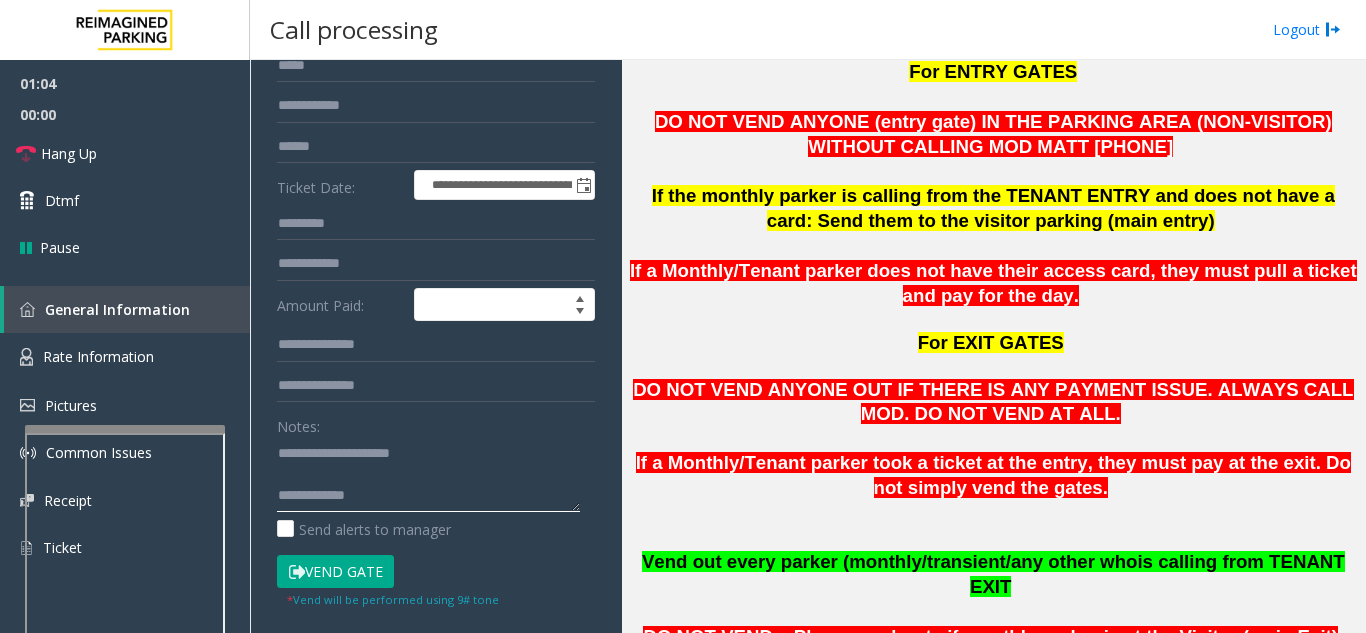 drag, startPoint x: 317, startPoint y: 452, endPoint x: 455, endPoint y: 465, distance: 138.61096 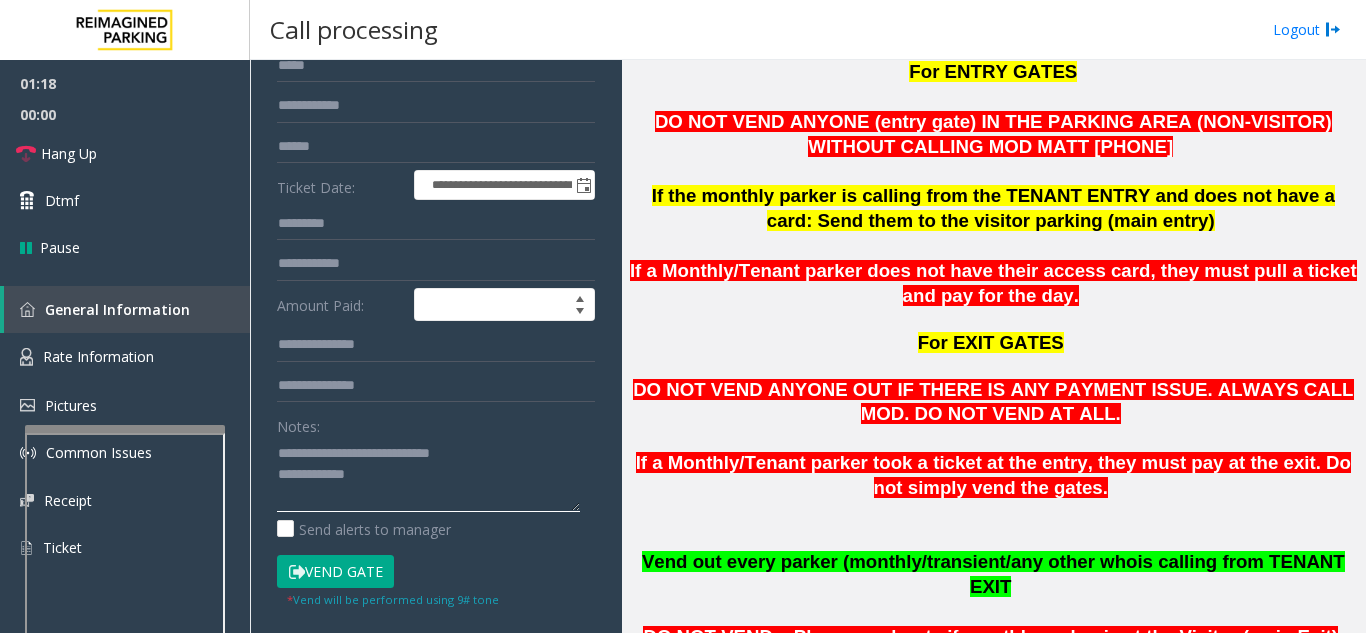 scroll, scrollTop: 0, scrollLeft: 0, axis: both 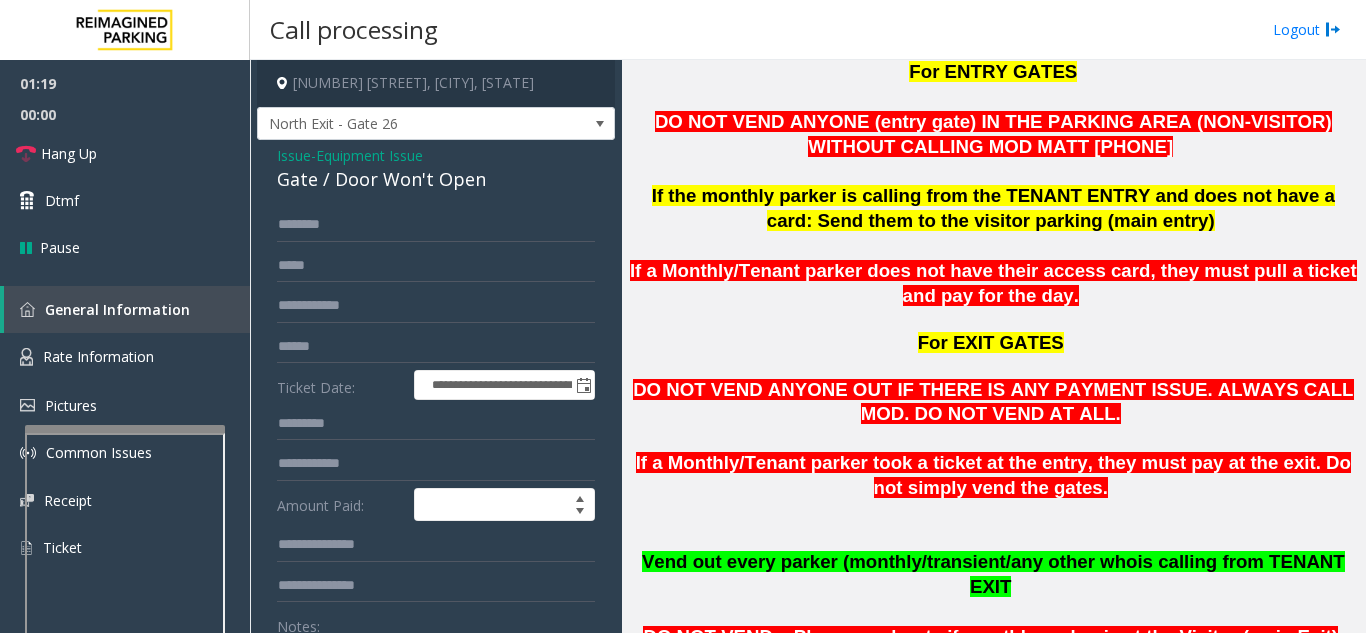 type on "**********" 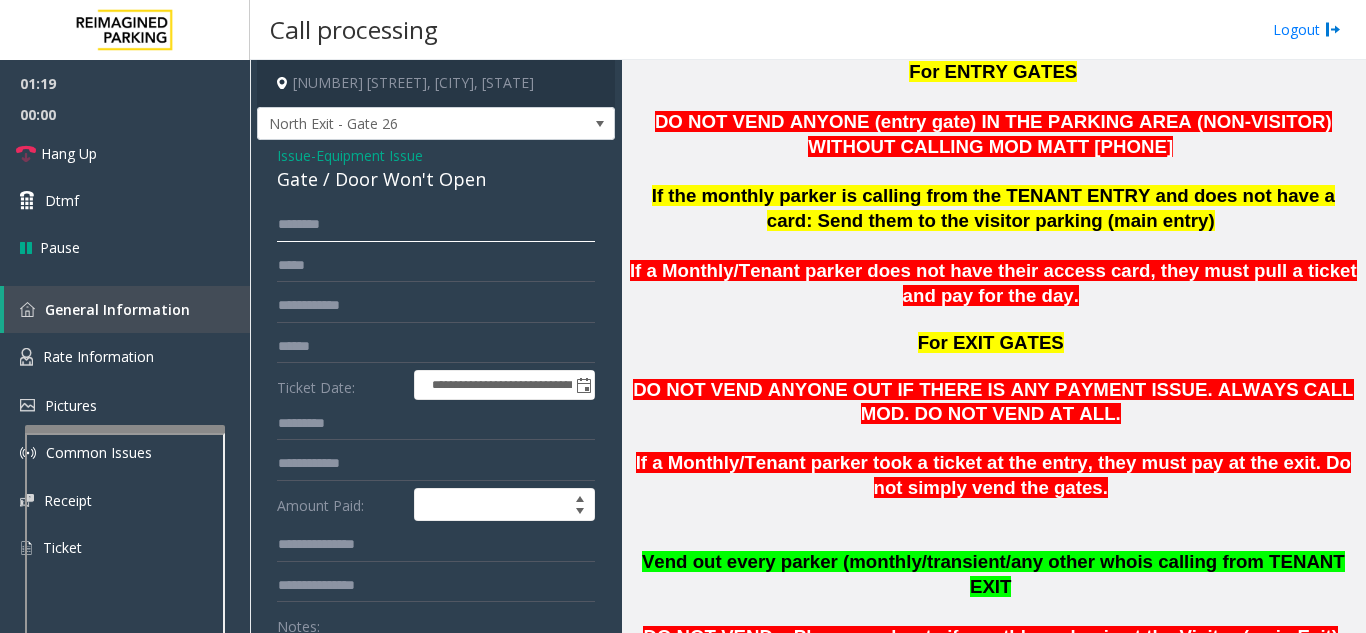 click 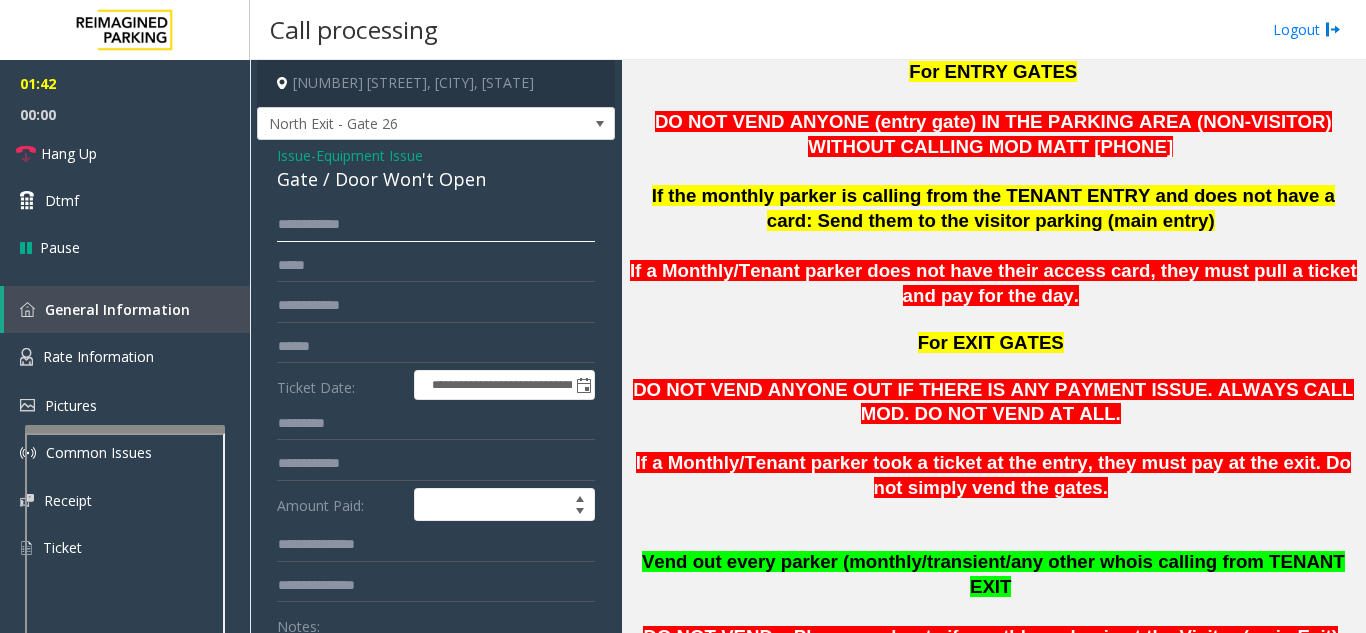 drag, startPoint x: 312, startPoint y: 231, endPoint x: 279, endPoint y: 231, distance: 33 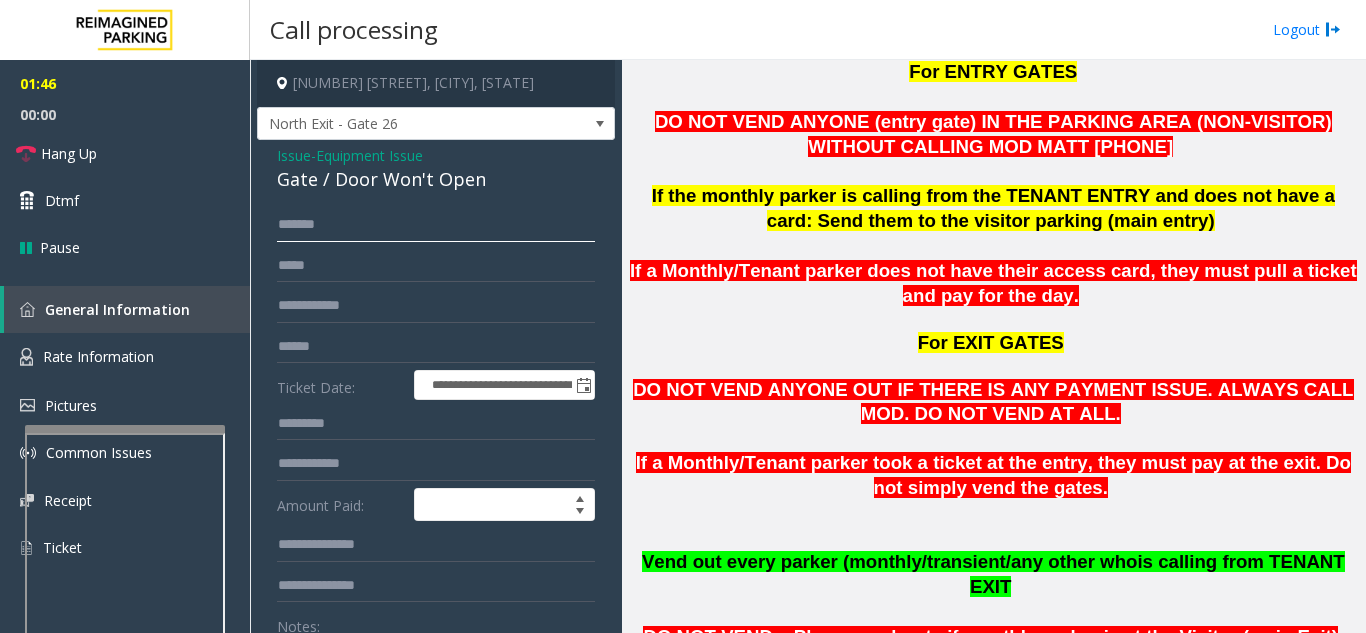click on "******" 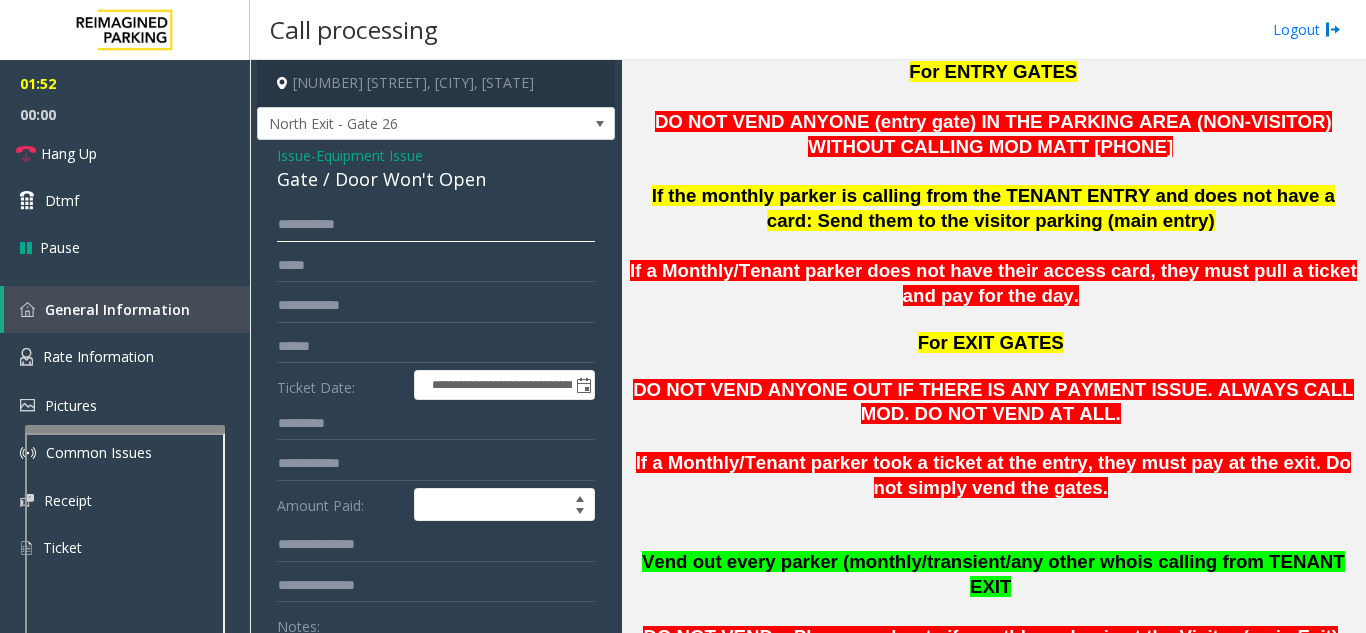 type on "**********" 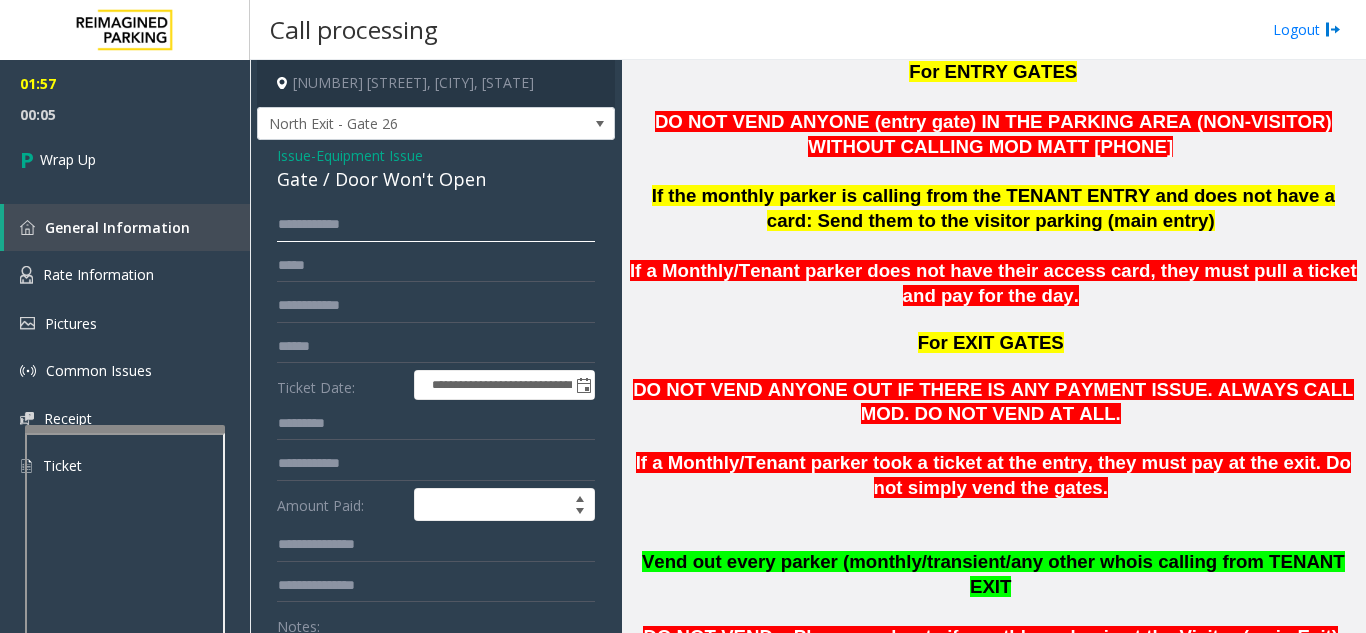drag, startPoint x: 379, startPoint y: 227, endPoint x: 265, endPoint y: 231, distance: 114.07015 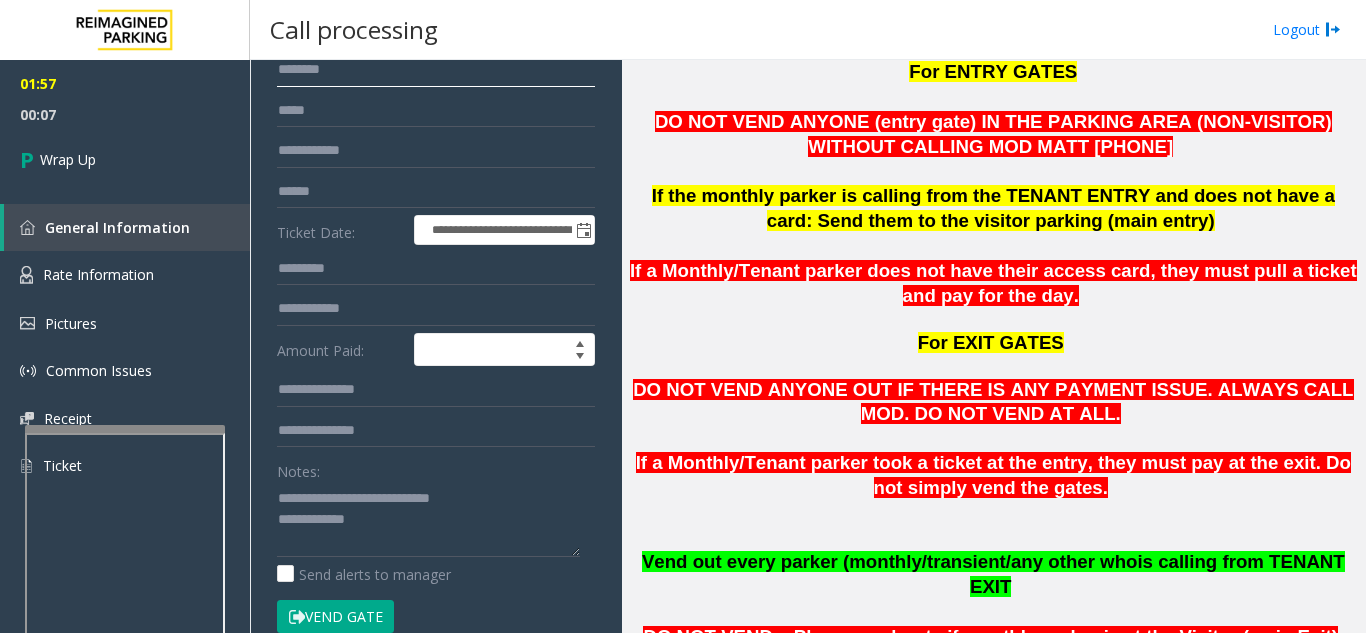 scroll, scrollTop: 200, scrollLeft: 0, axis: vertical 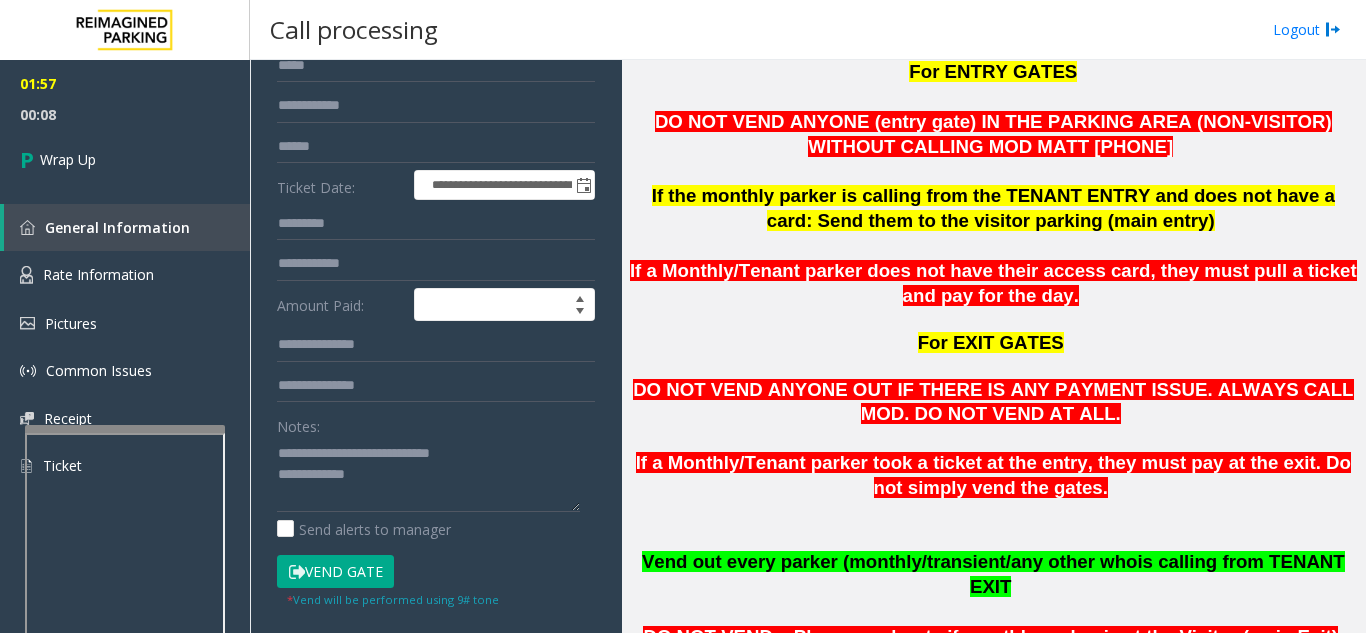 type 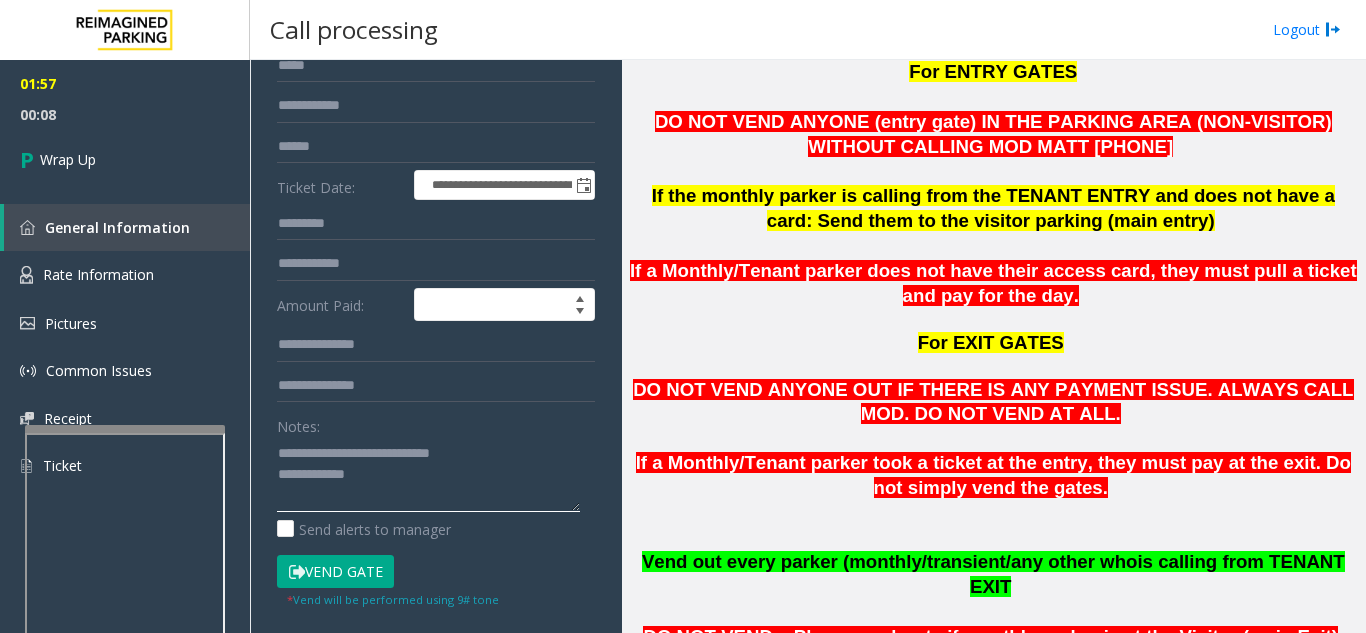 click 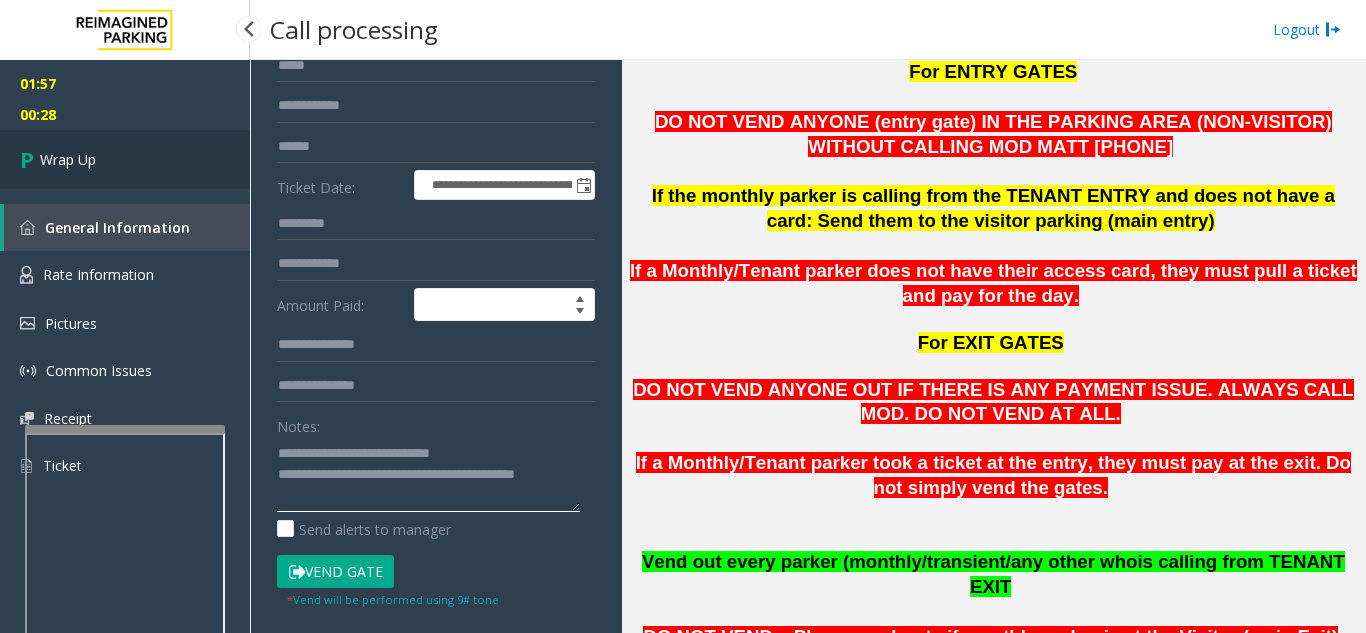 type on "**********" 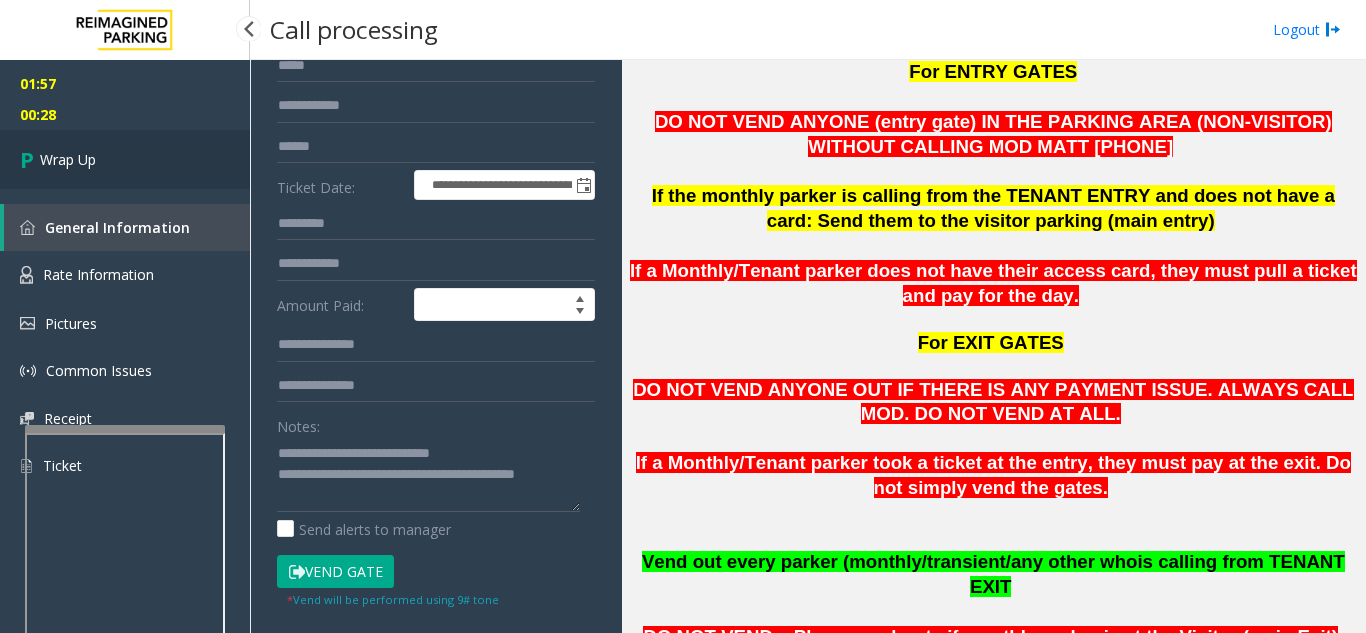 click on "Wrap Up" at bounding box center (68, 159) 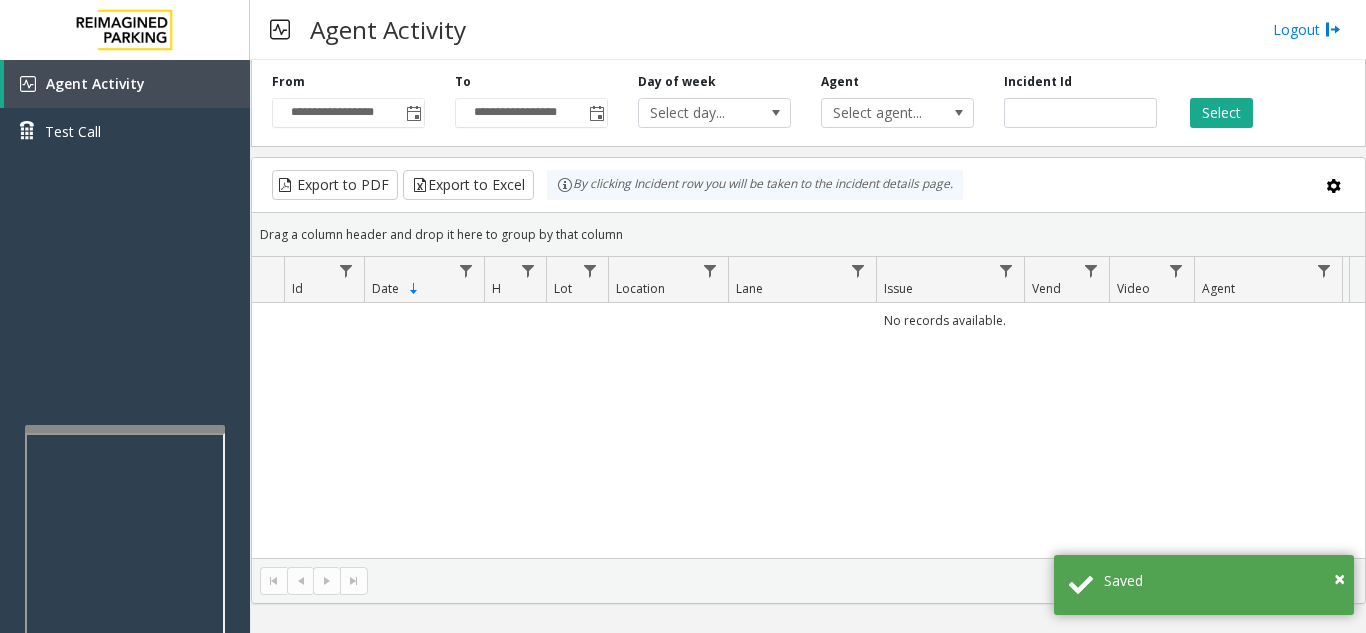 scroll, scrollTop: 0, scrollLeft: 0, axis: both 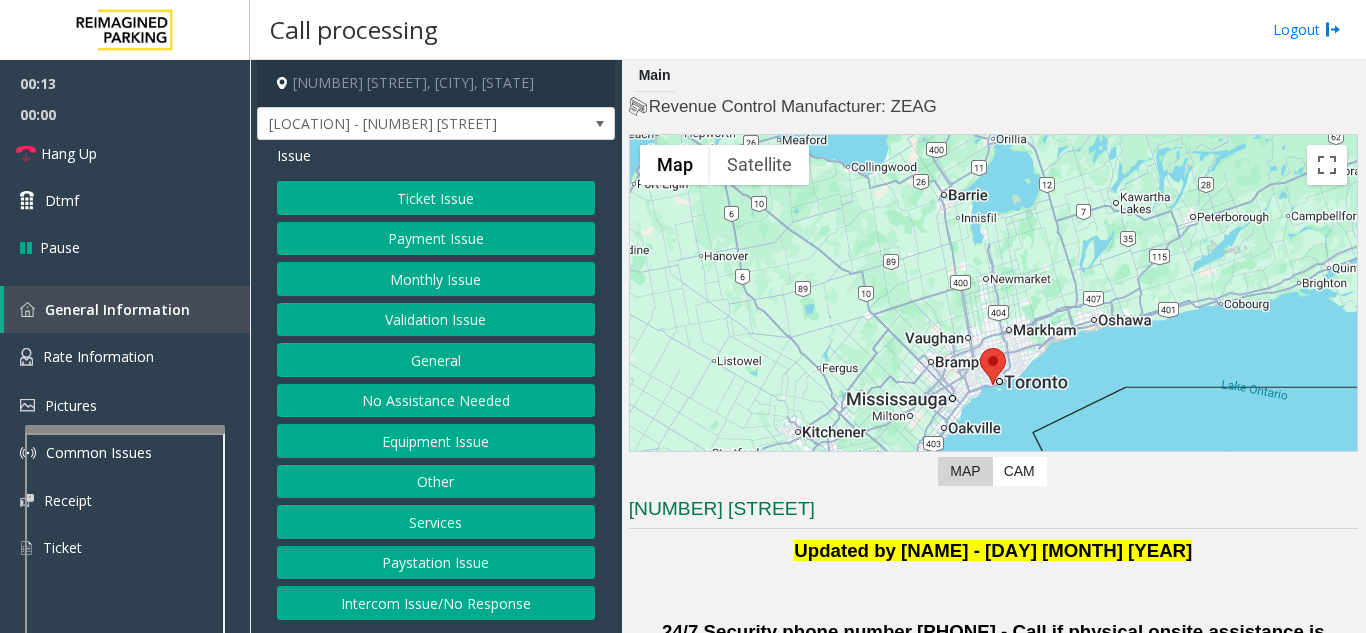 click on "Monthly Issue" 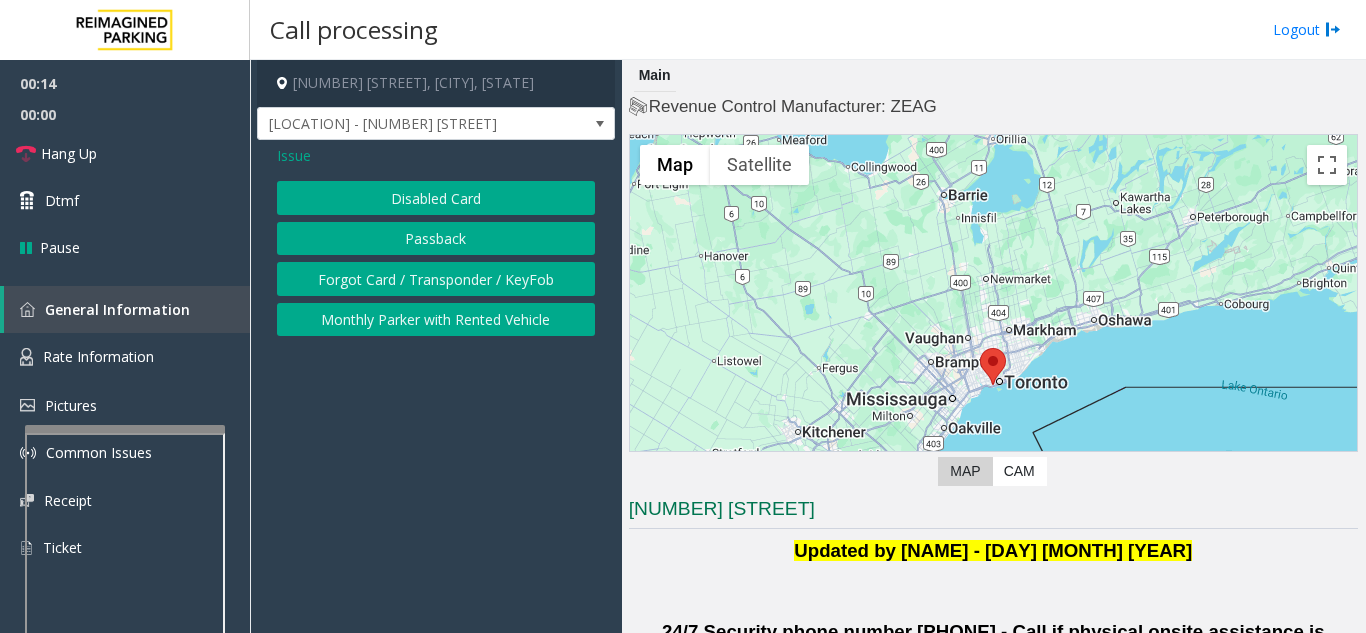 click on "Issue" 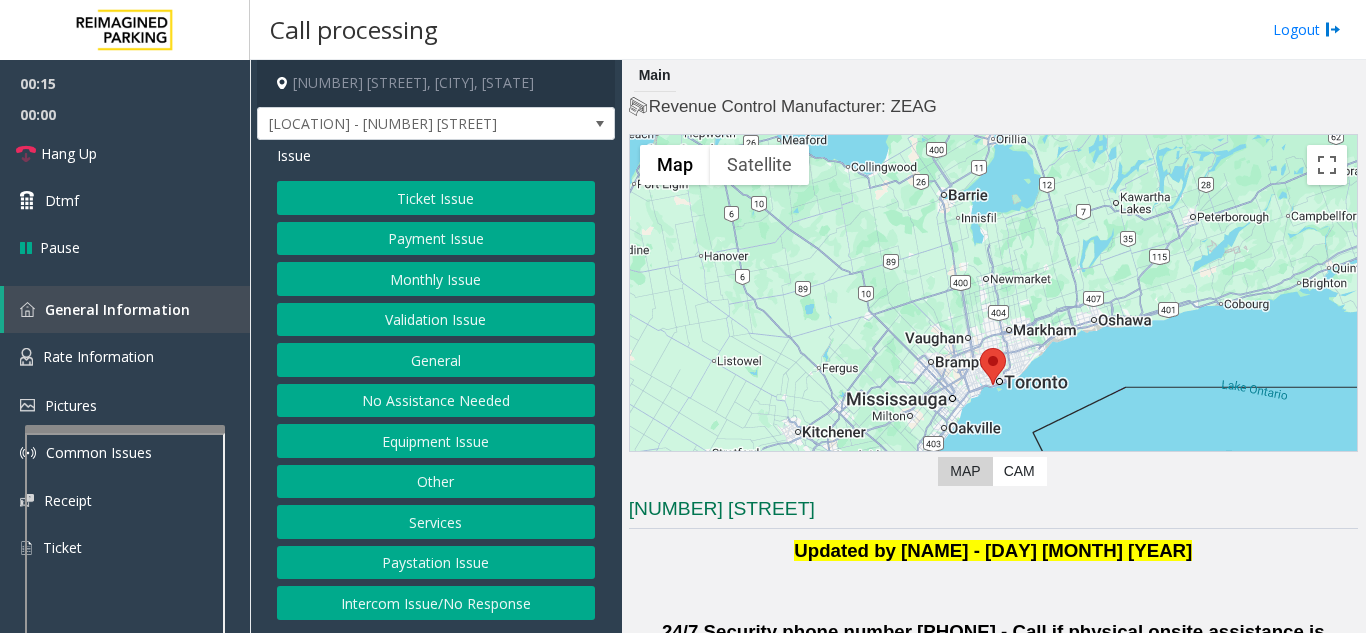 click on "Validation Issue" 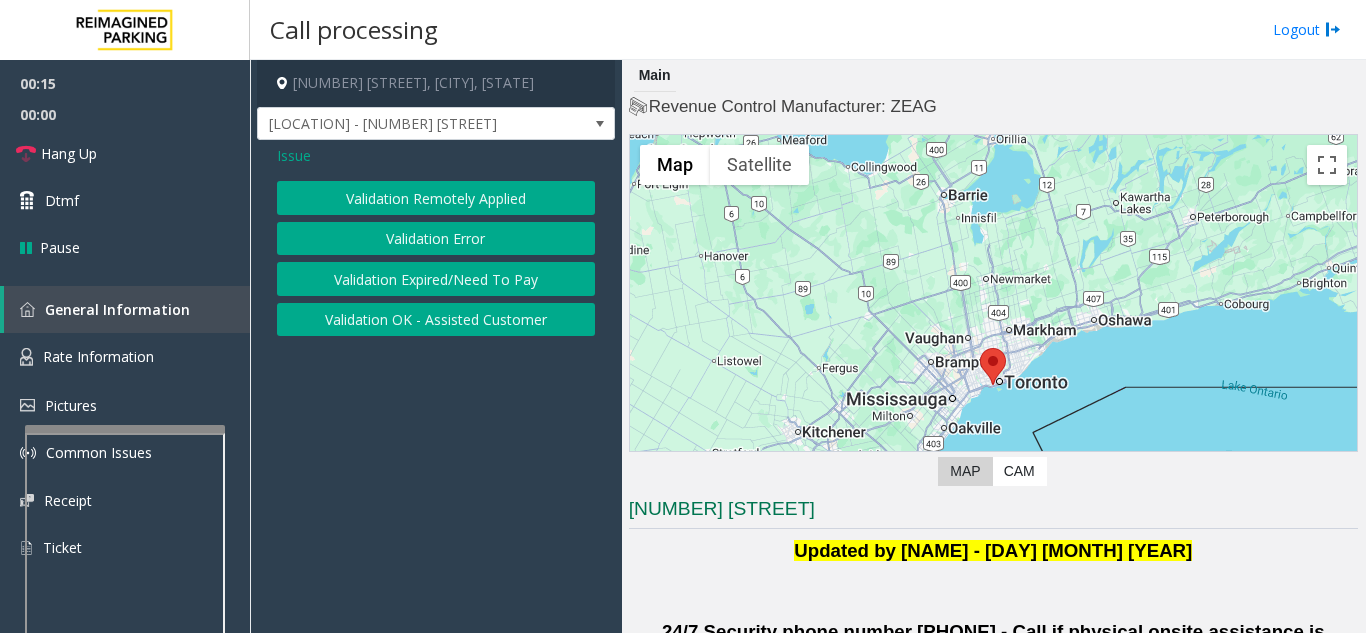 click on "Validation Error" 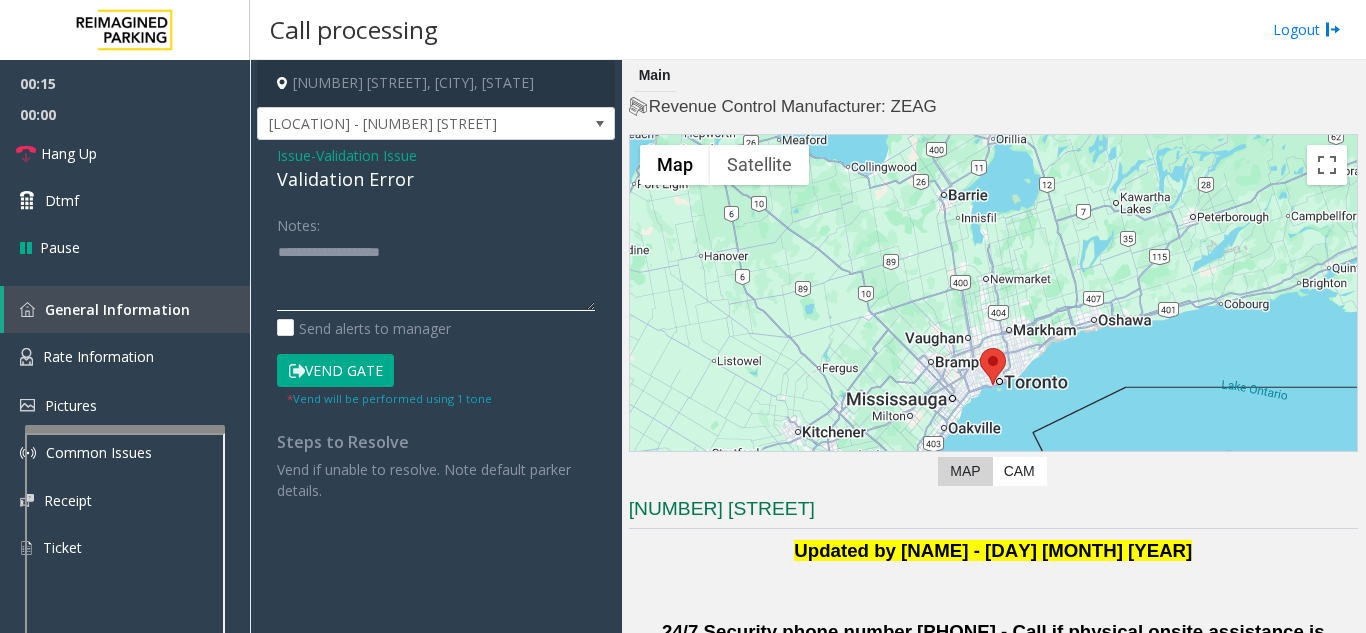 click 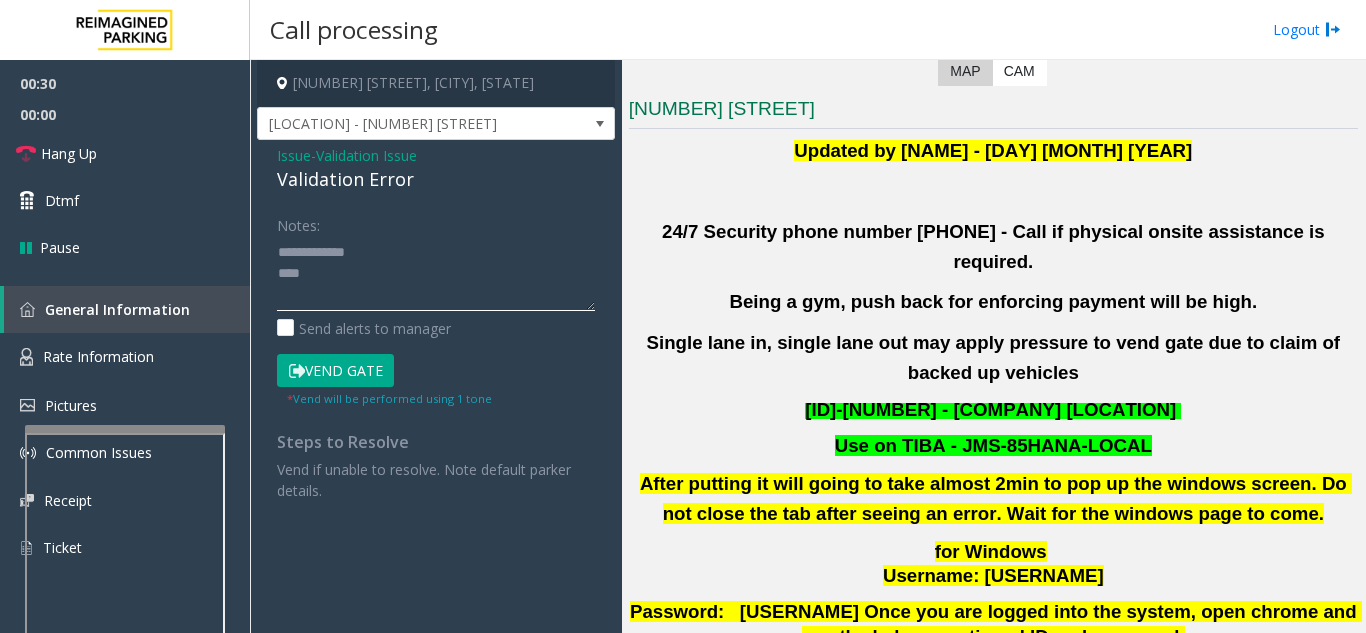 scroll, scrollTop: 900, scrollLeft: 0, axis: vertical 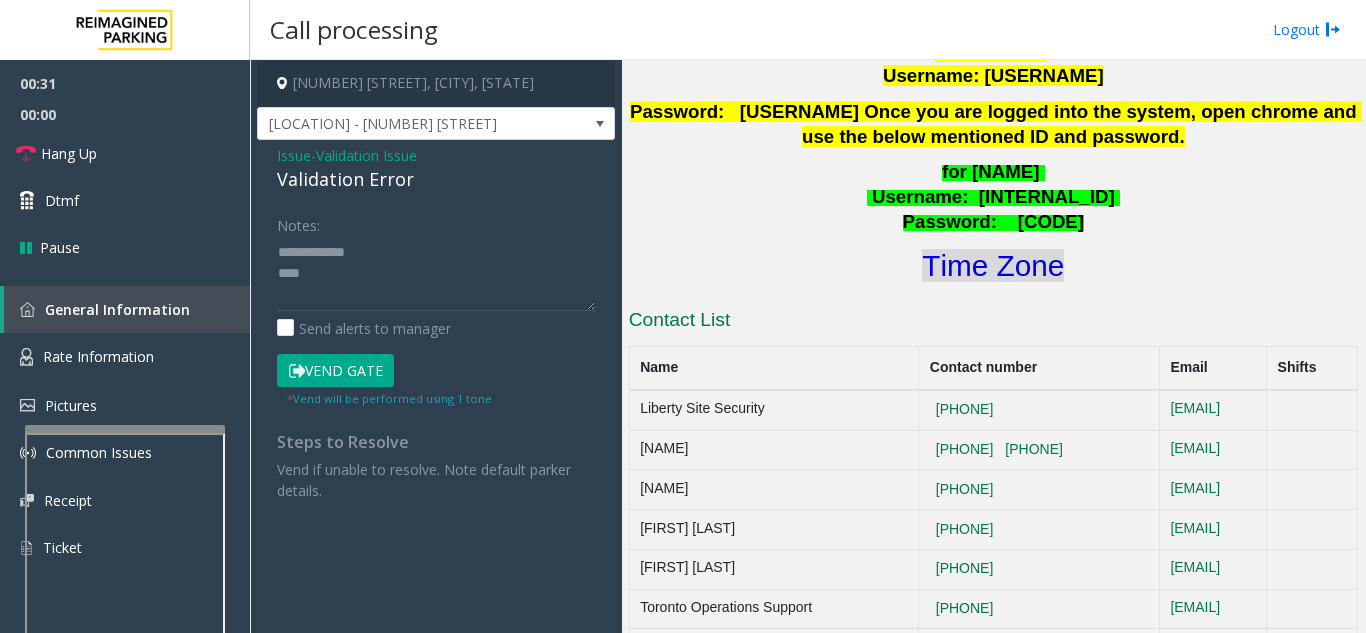 click on "Time Zone" 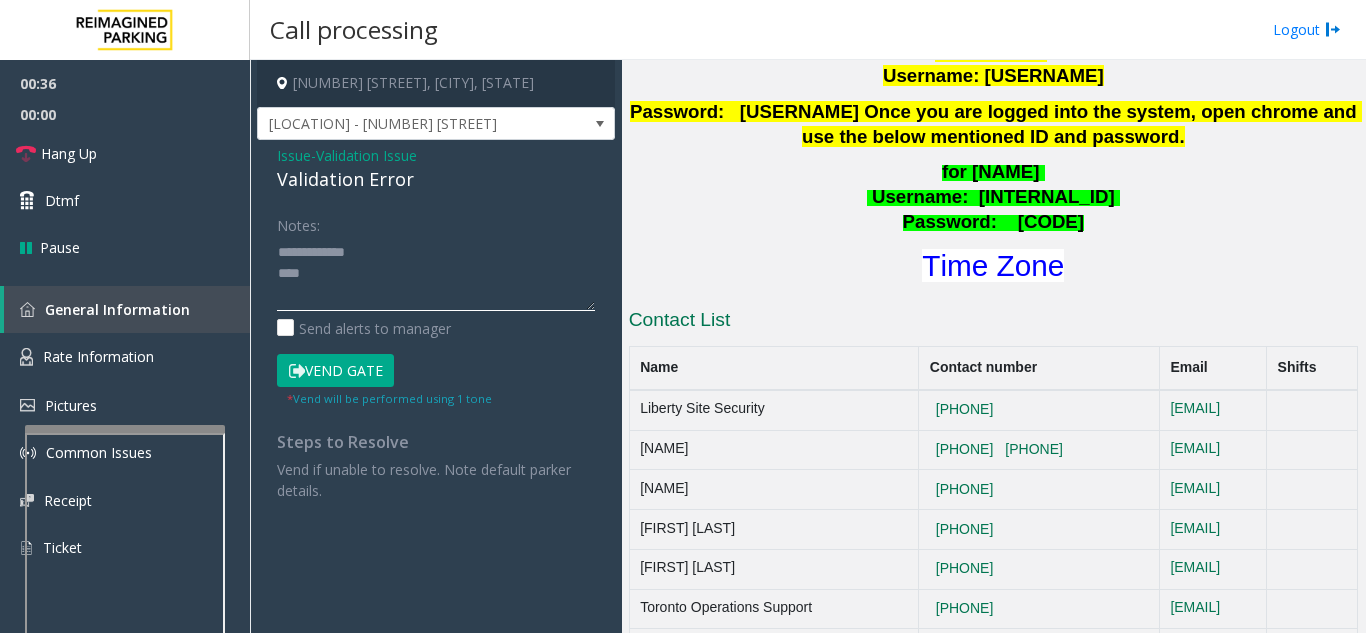 click 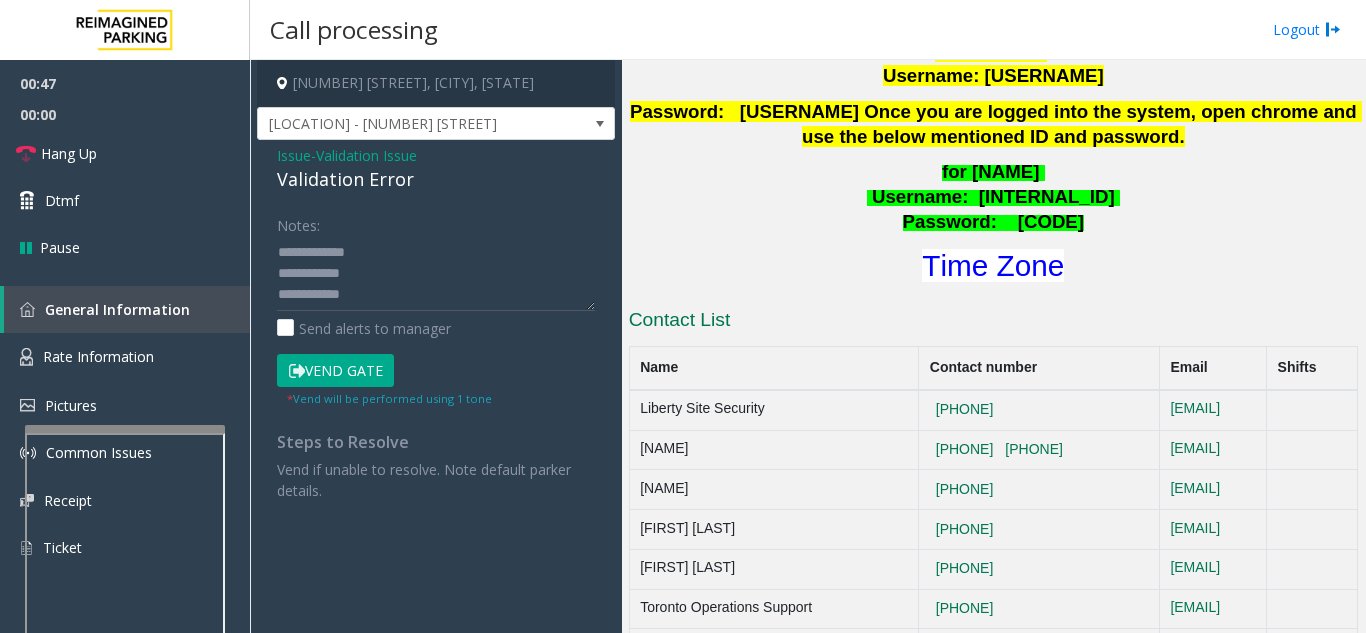 click on "Vend Gate" 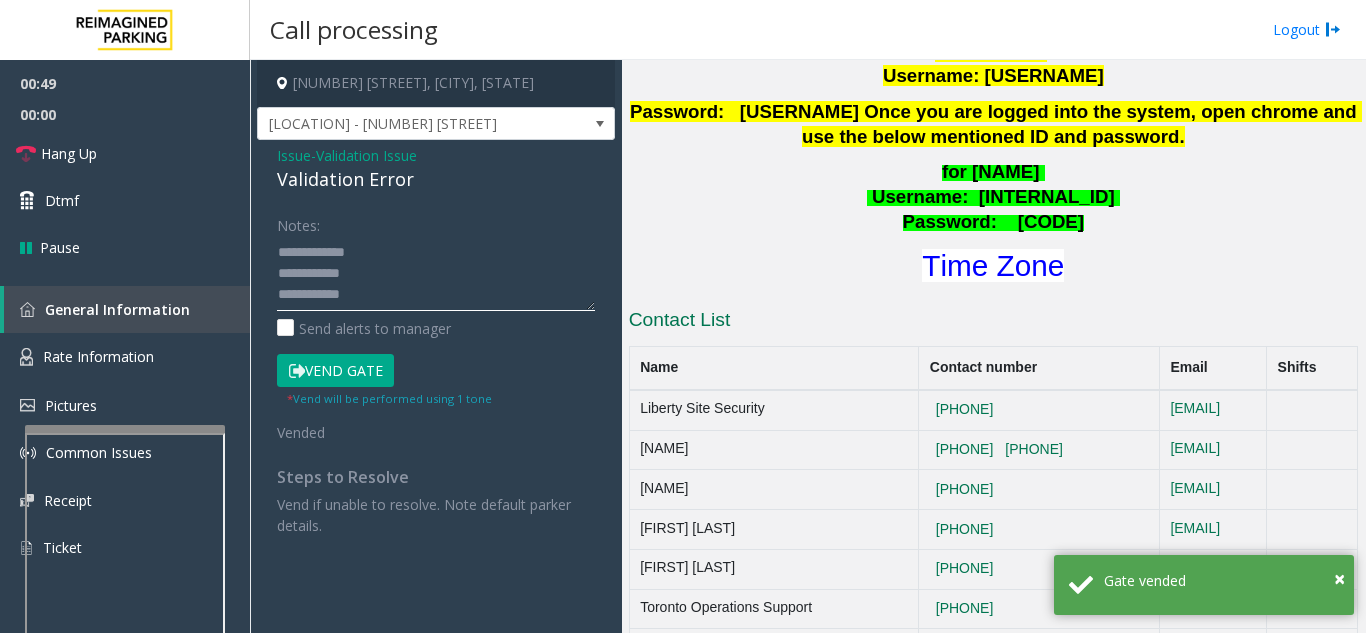 click 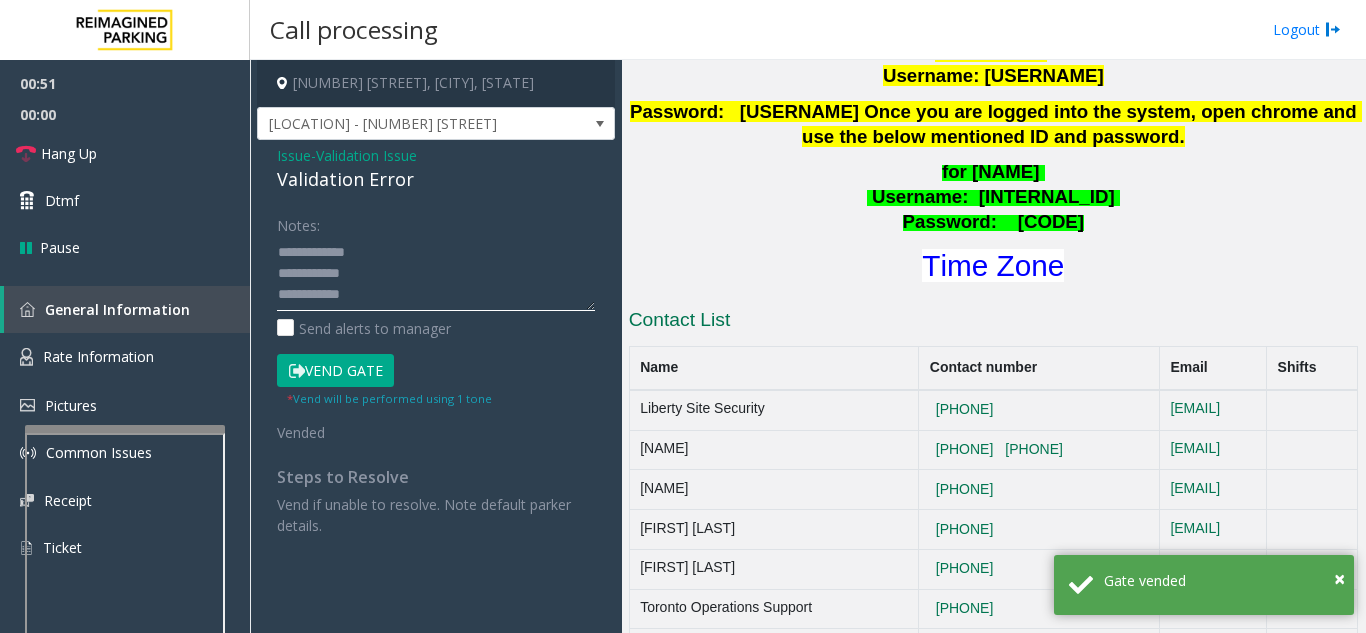 click 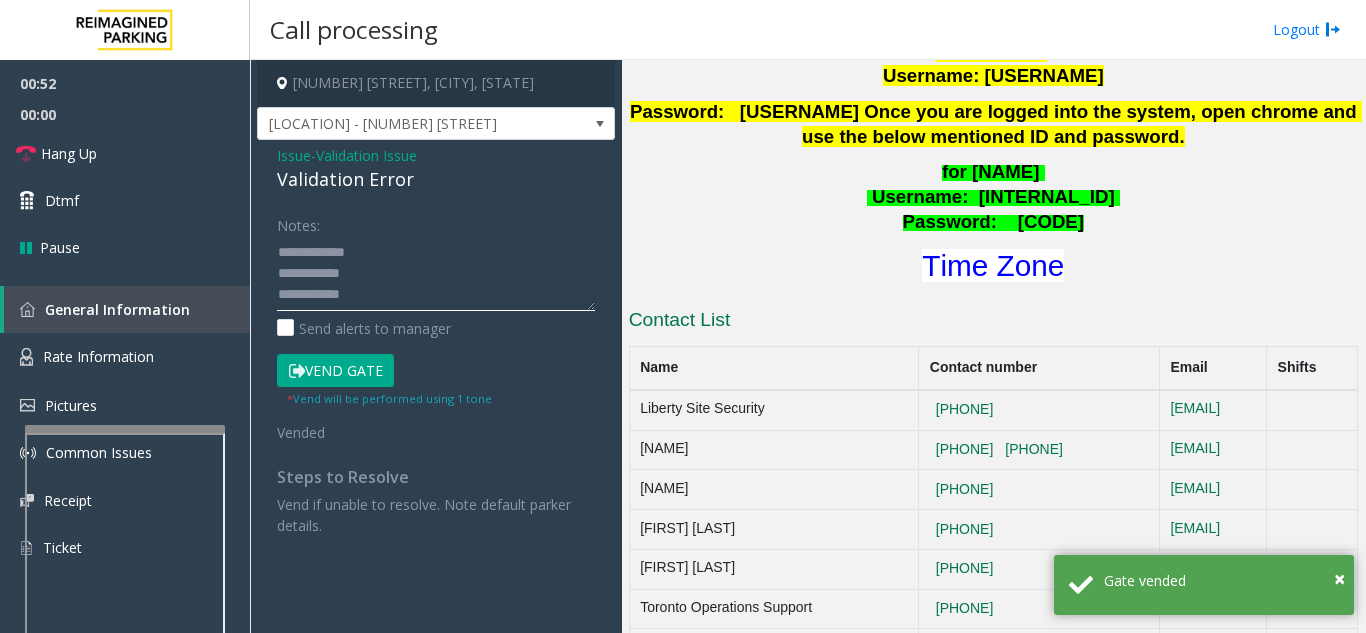 click 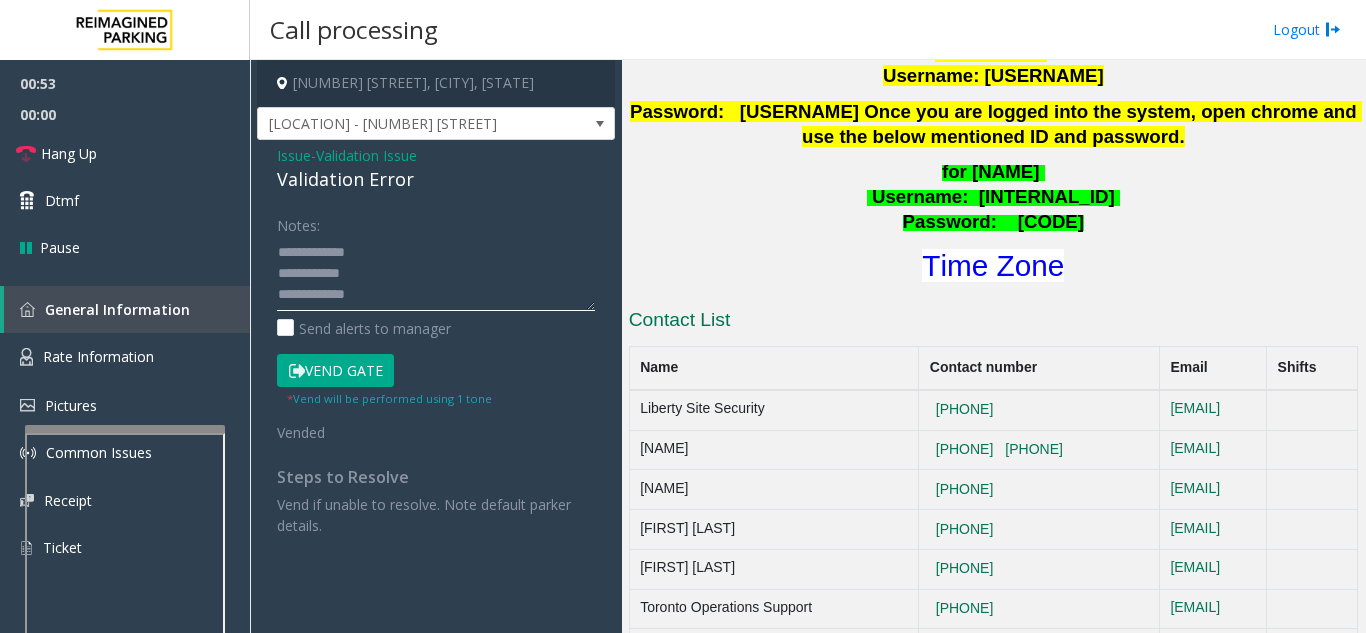 scroll, scrollTop: 15, scrollLeft: 0, axis: vertical 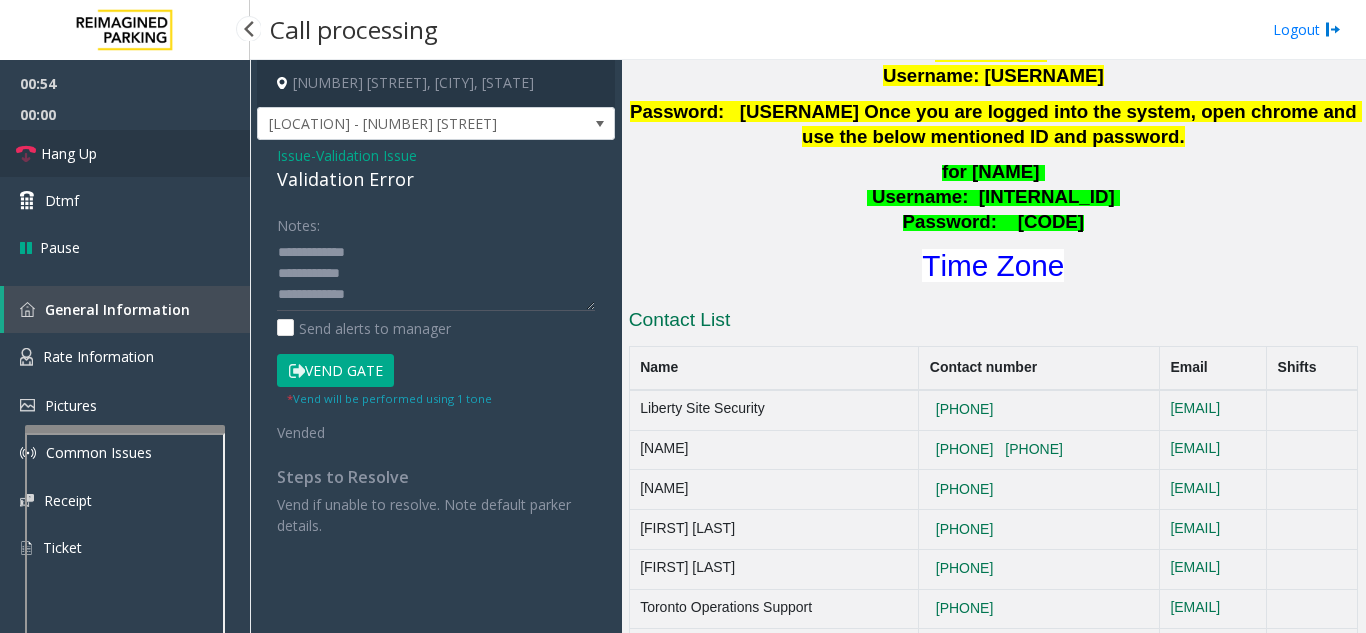 click on "Hang Up" at bounding box center [125, 153] 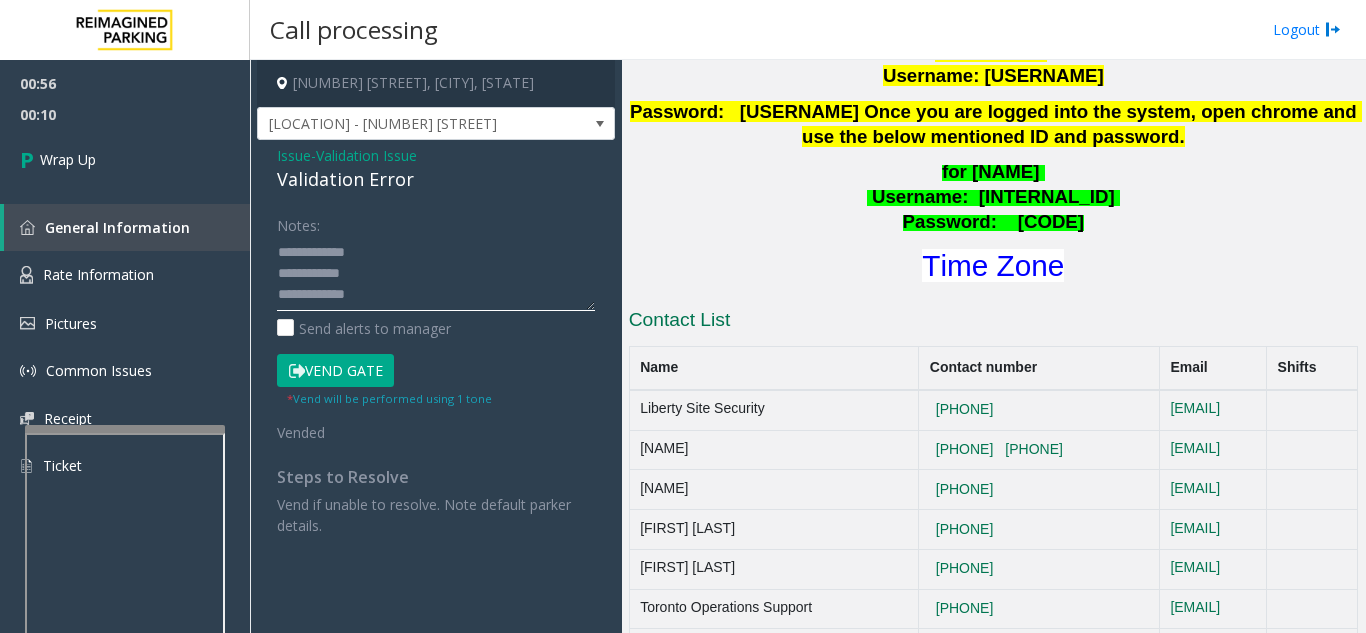 click 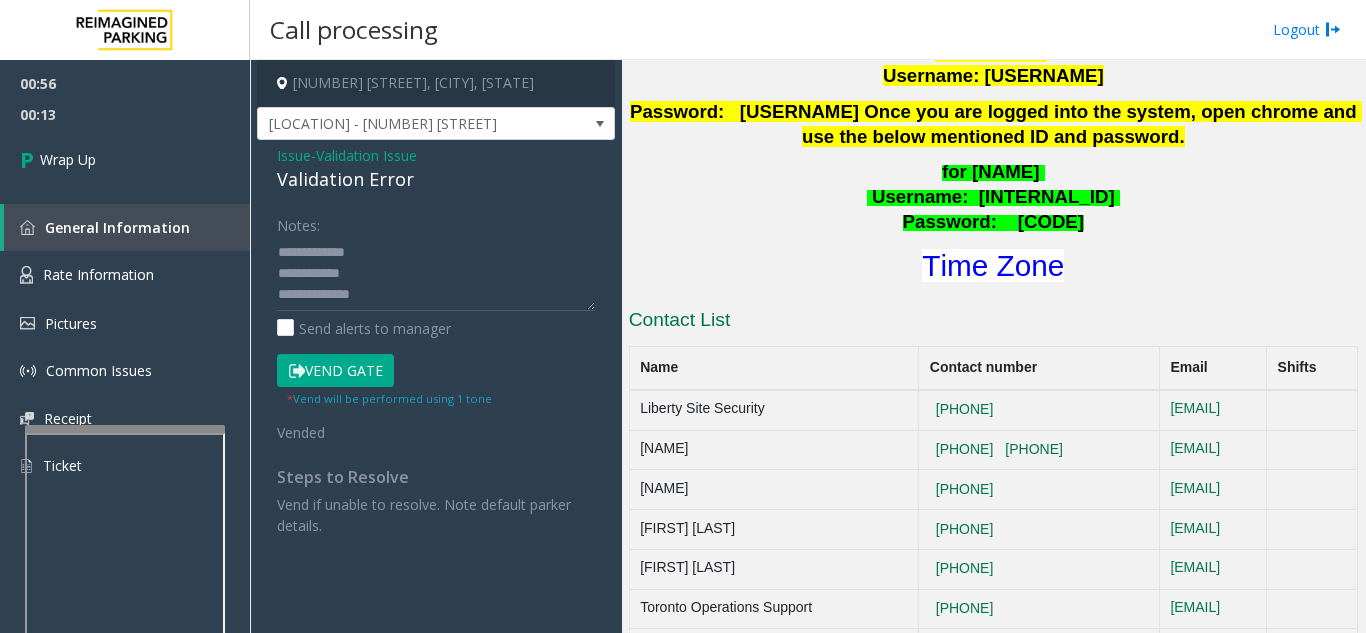 scroll, scrollTop: 42, scrollLeft: 0, axis: vertical 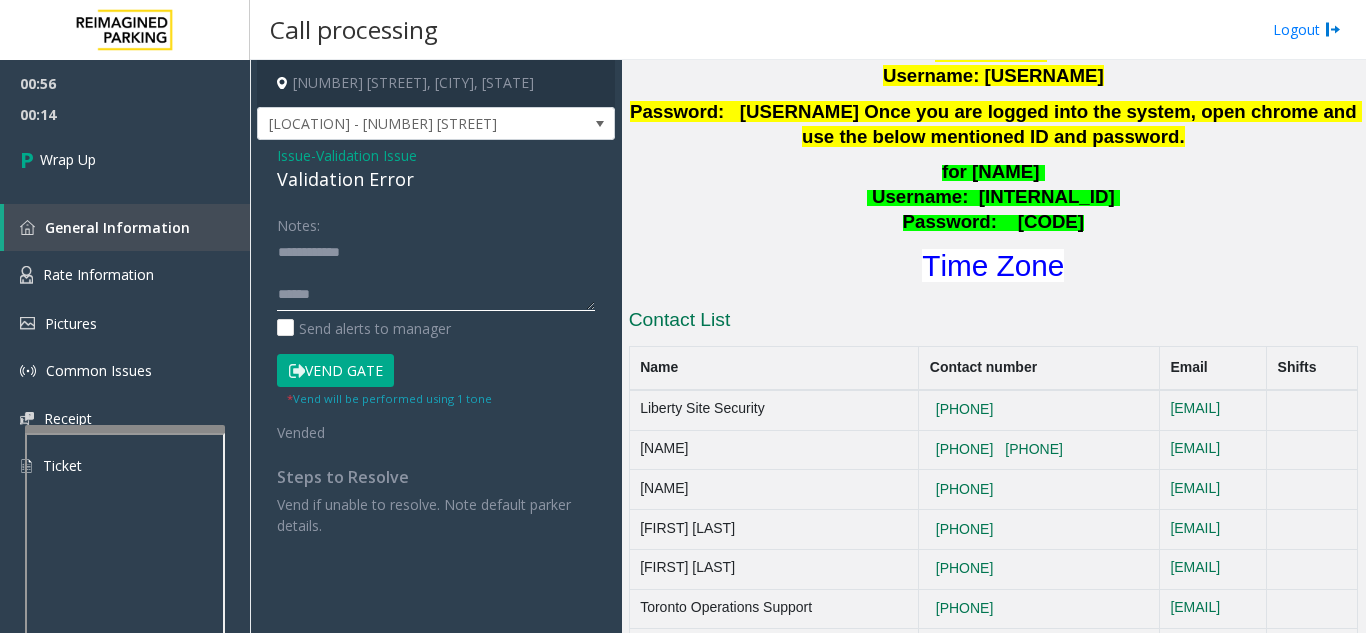 click 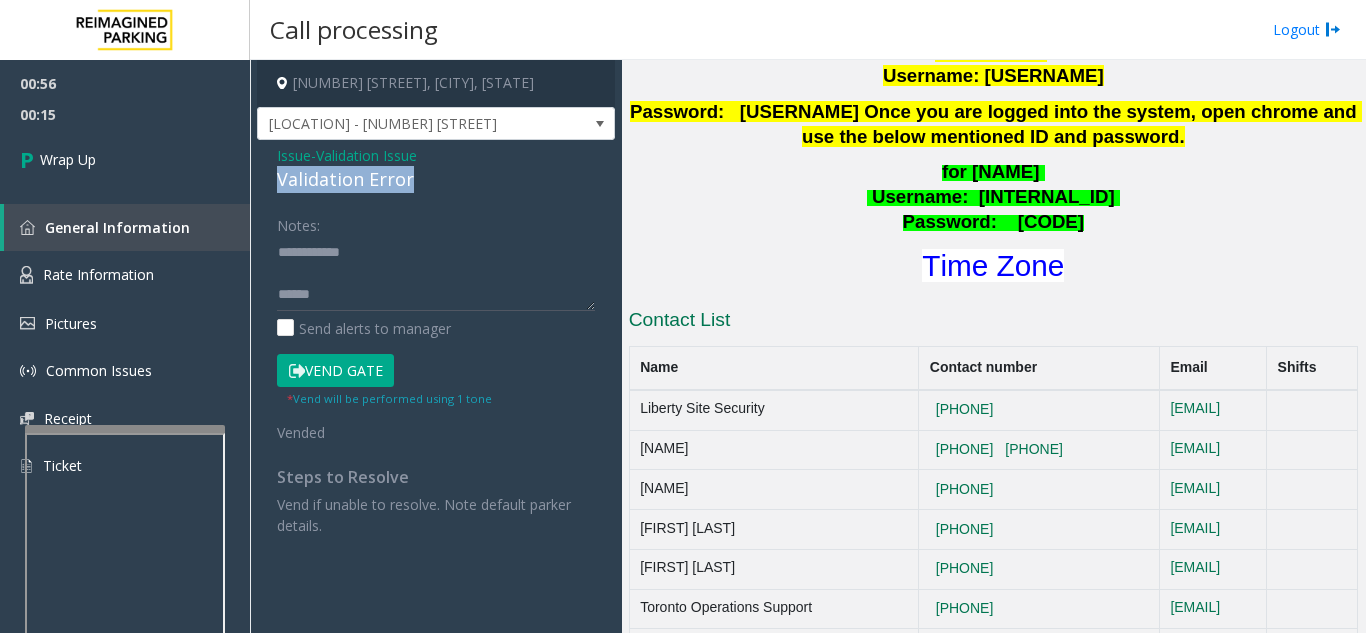 drag, startPoint x: 282, startPoint y: 179, endPoint x: 424, endPoint y: 184, distance: 142.088 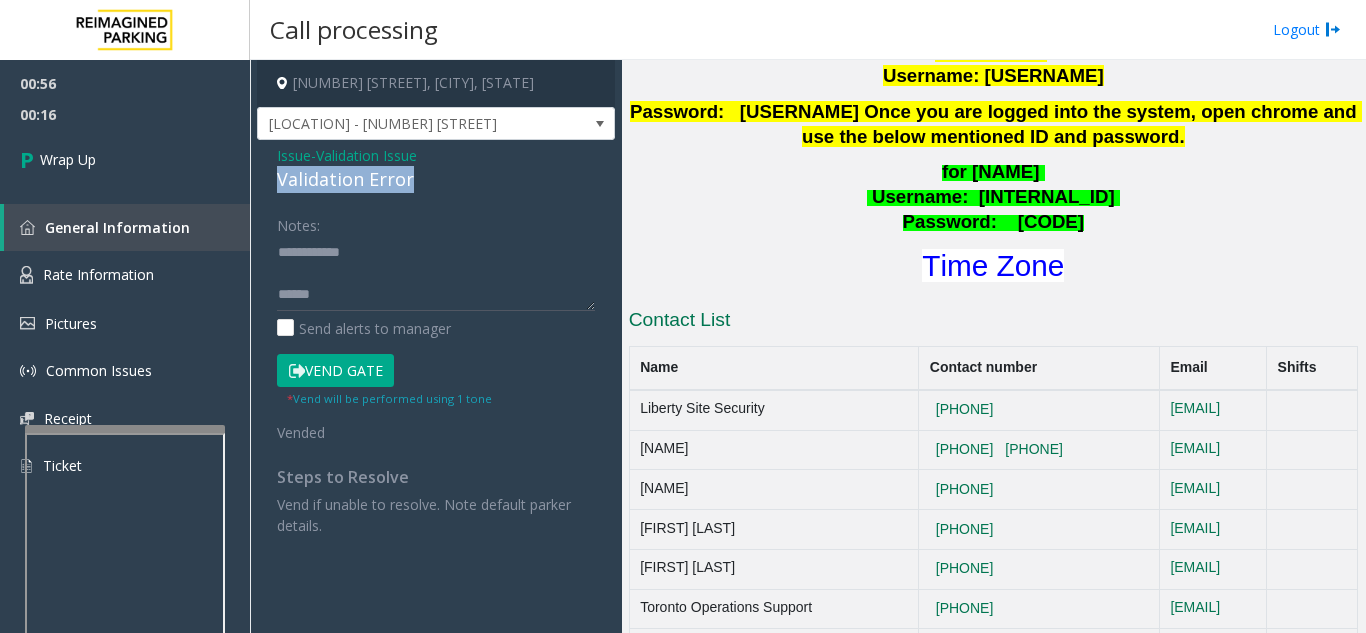 scroll, scrollTop: 84, scrollLeft: 0, axis: vertical 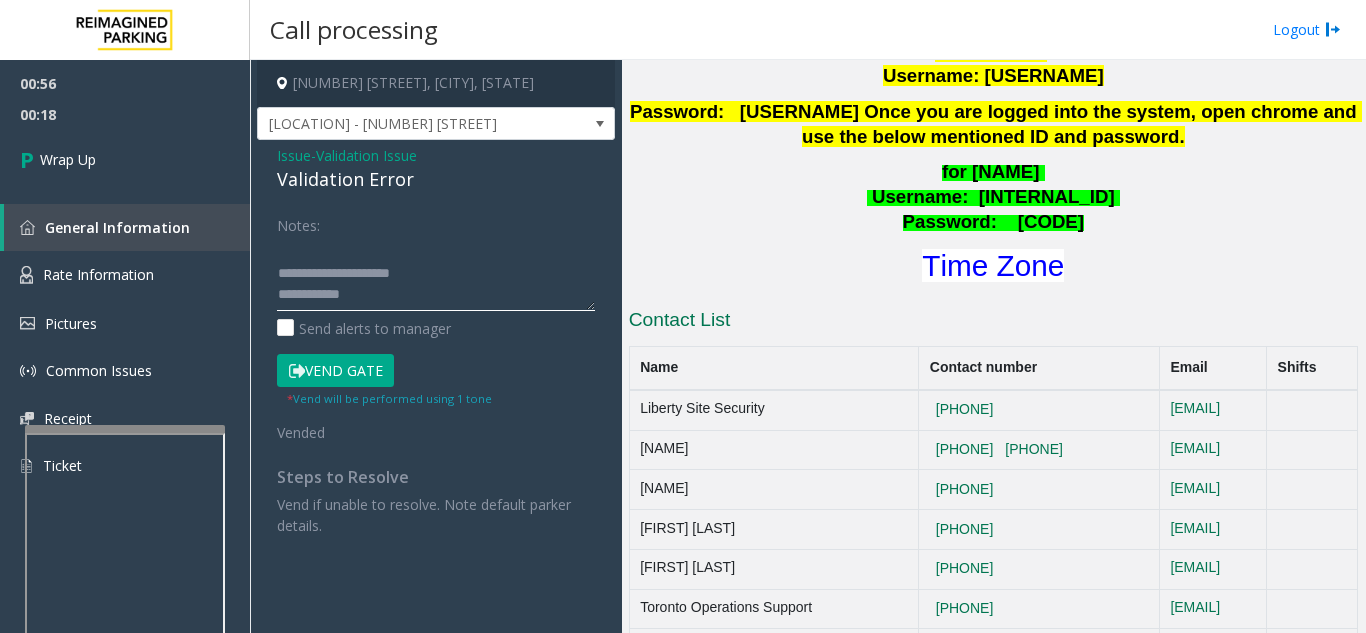 click 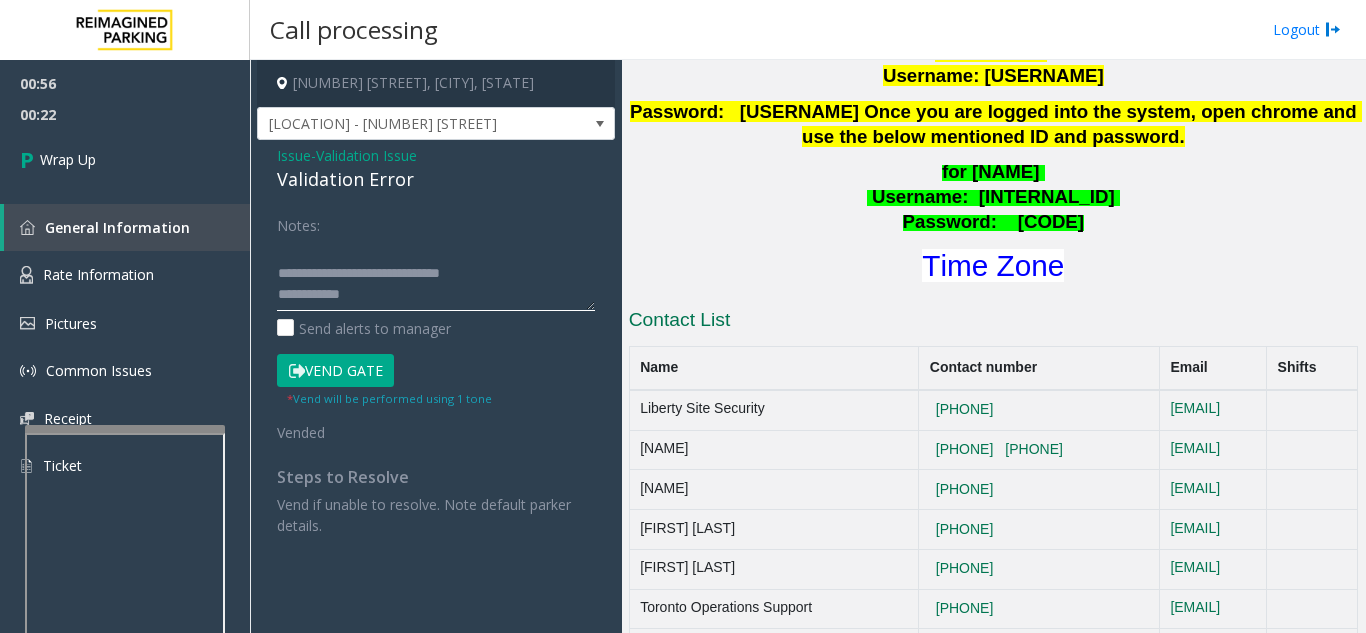click 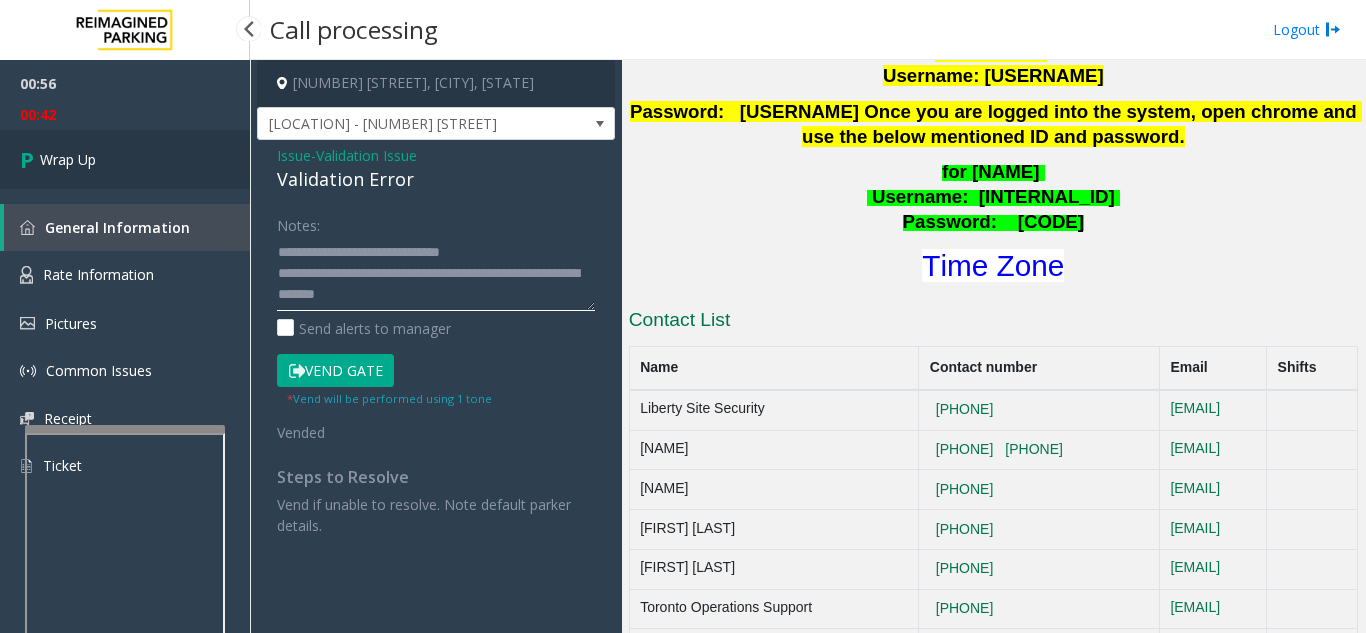 type on "**********" 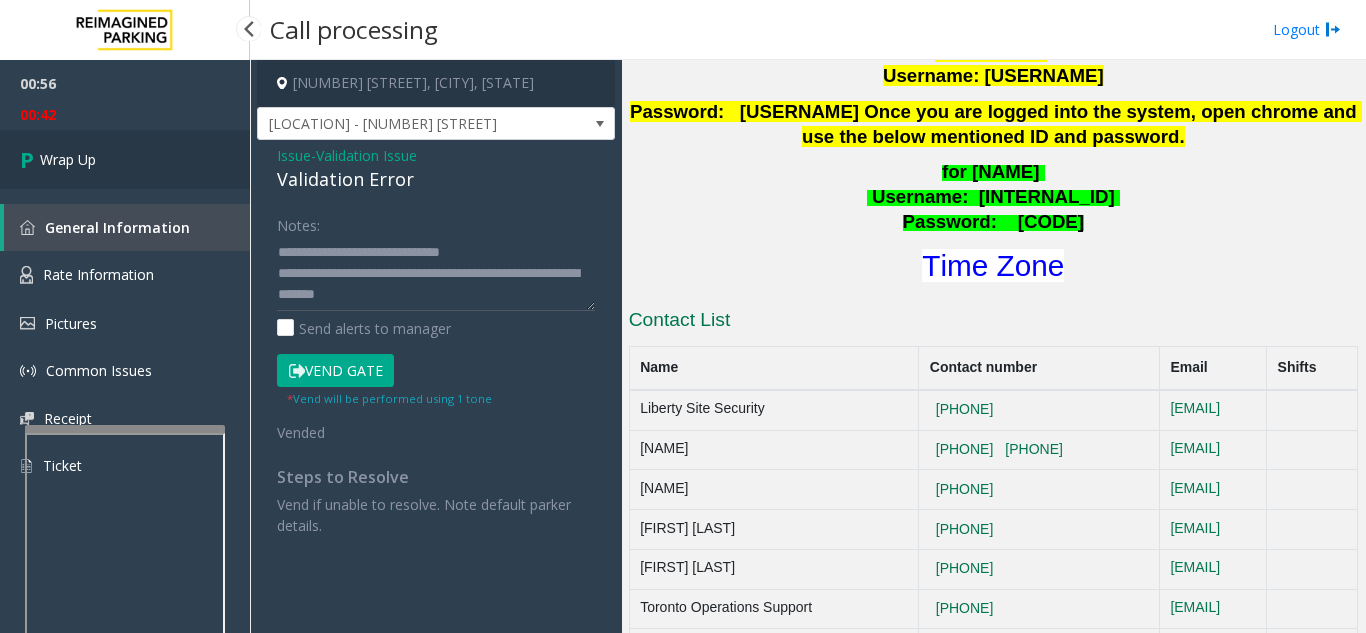 click on "Wrap Up" at bounding box center [125, 159] 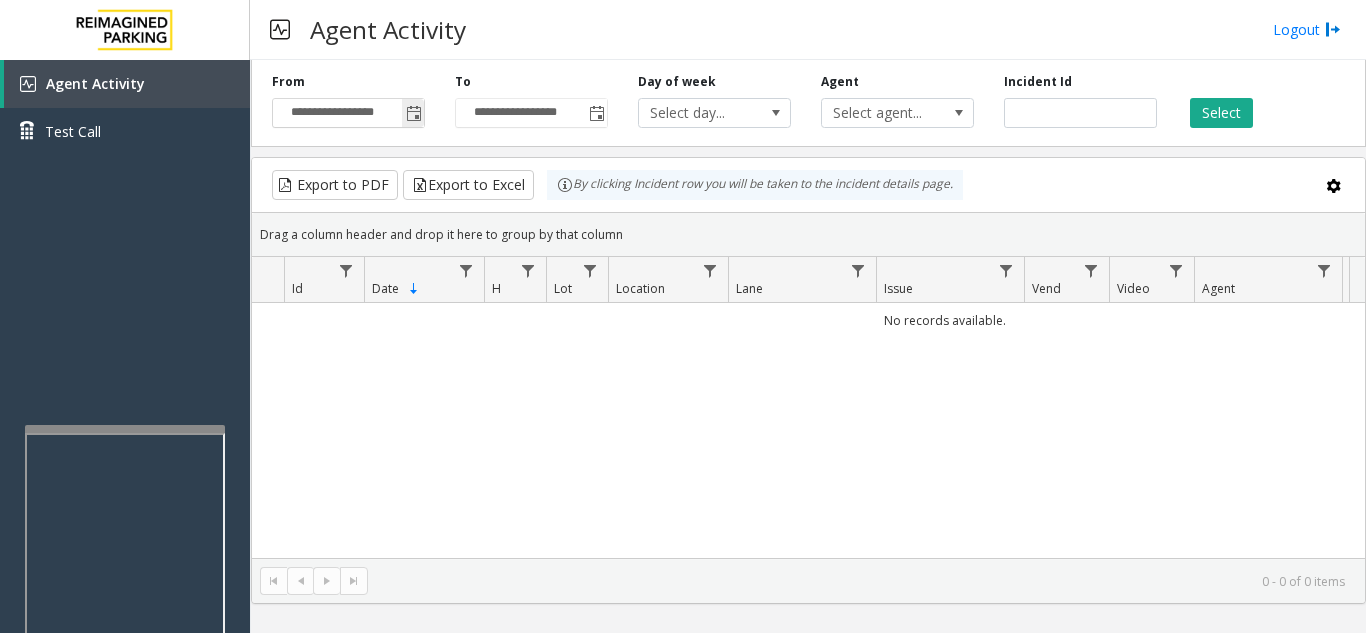 click 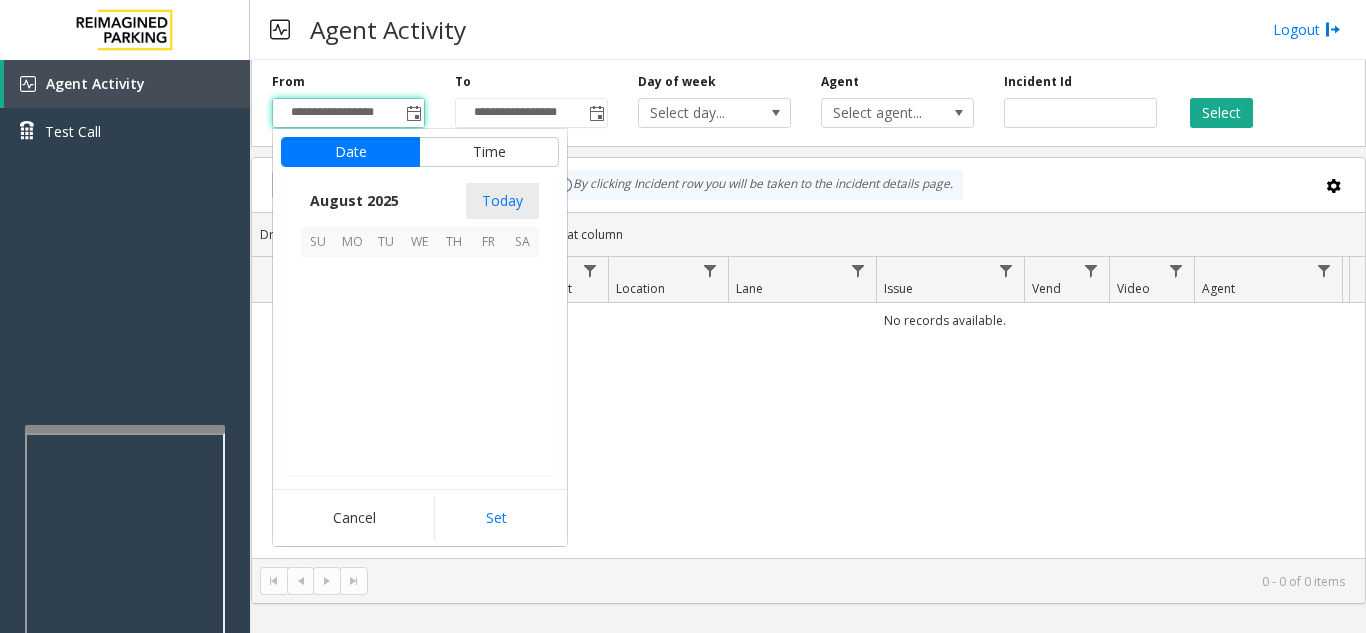 scroll, scrollTop: 358666, scrollLeft: 0, axis: vertical 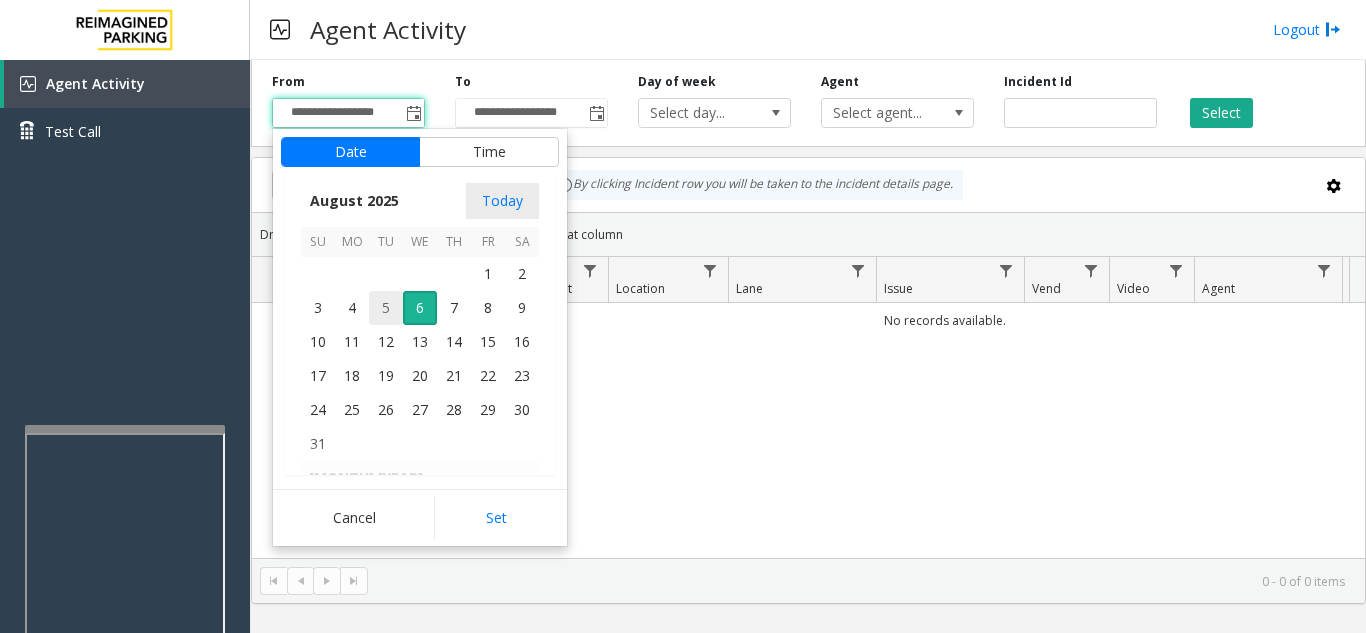 click on "5" at bounding box center (386, 308) 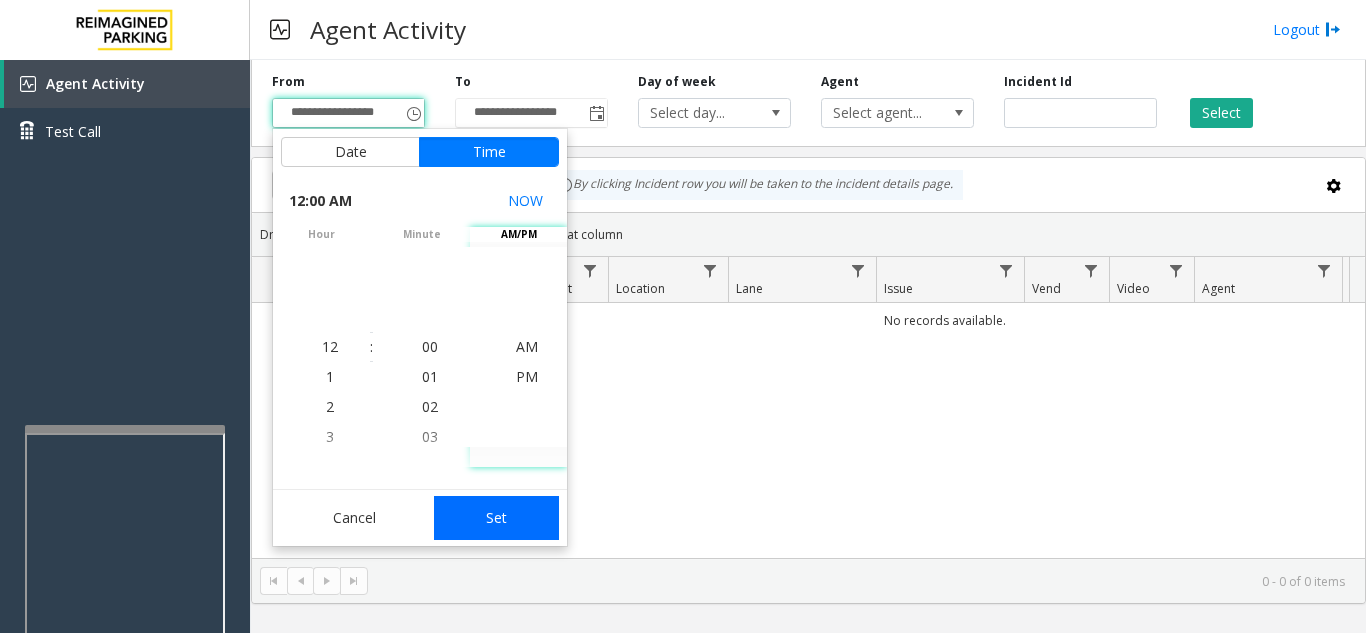 click on "Set" 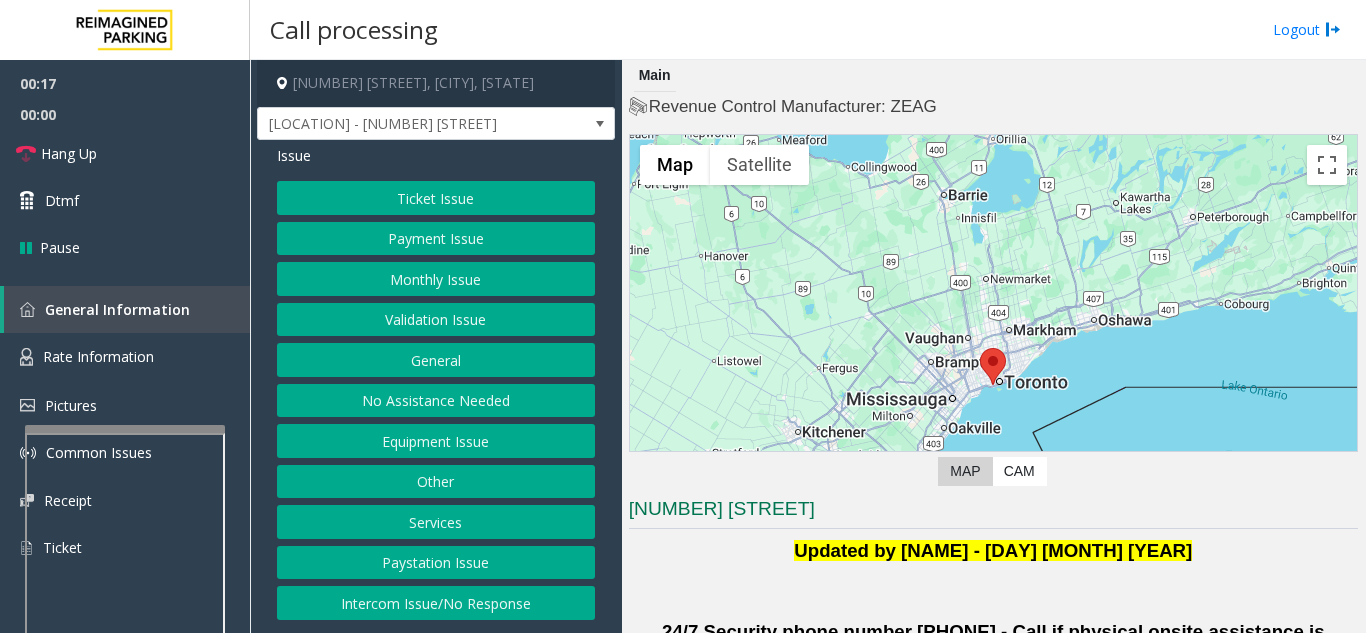 click on "Intercom Issue/No Response" 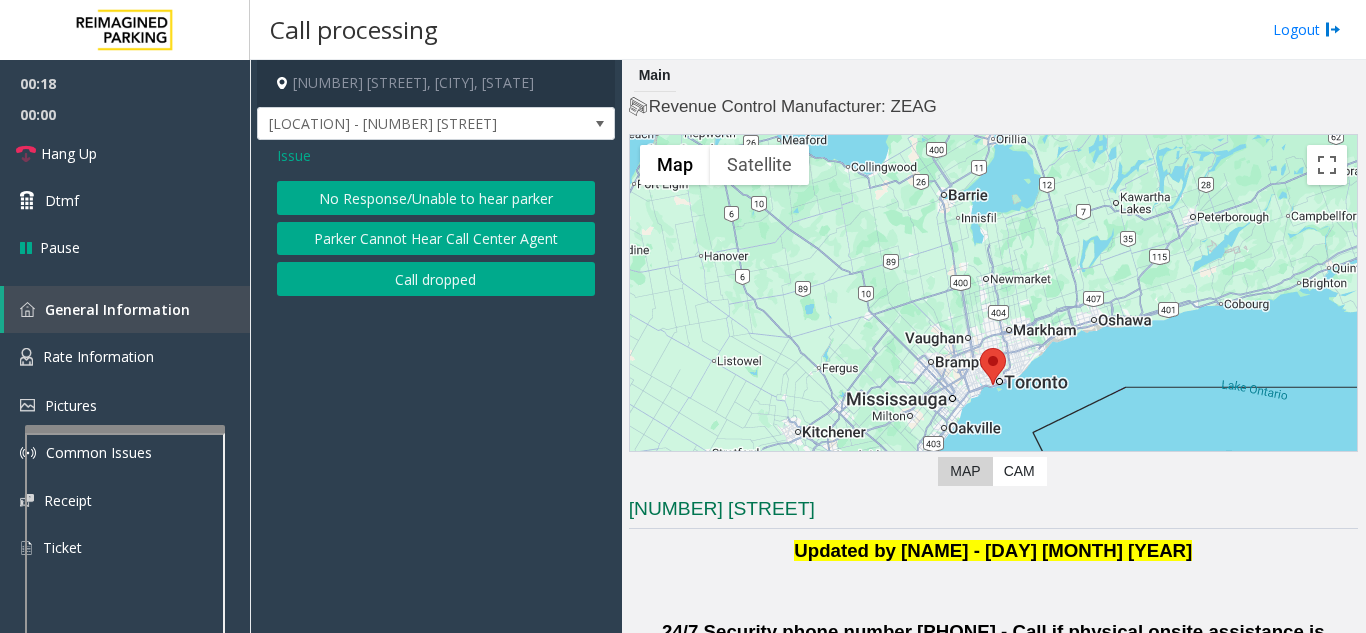 click on "Parker Cannot Hear Call Center Agent" 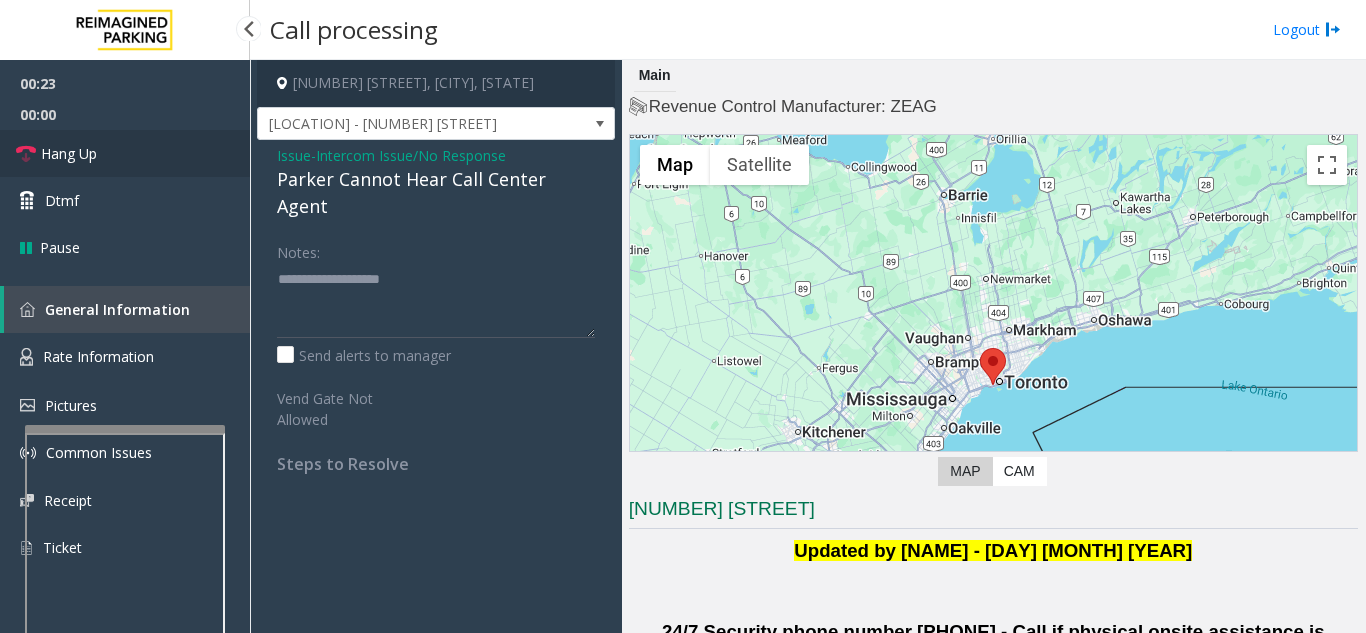 click on "Hang Up" at bounding box center (125, 153) 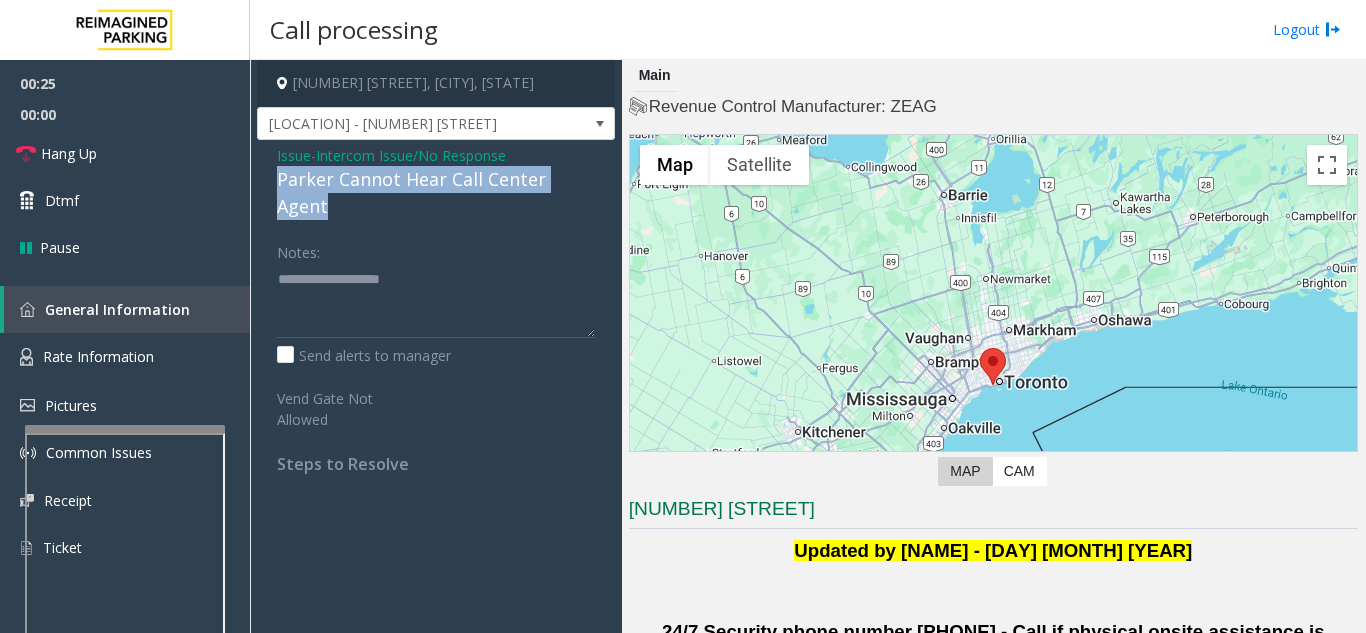 drag, startPoint x: 274, startPoint y: 173, endPoint x: 616, endPoint y: 183, distance: 342.14618 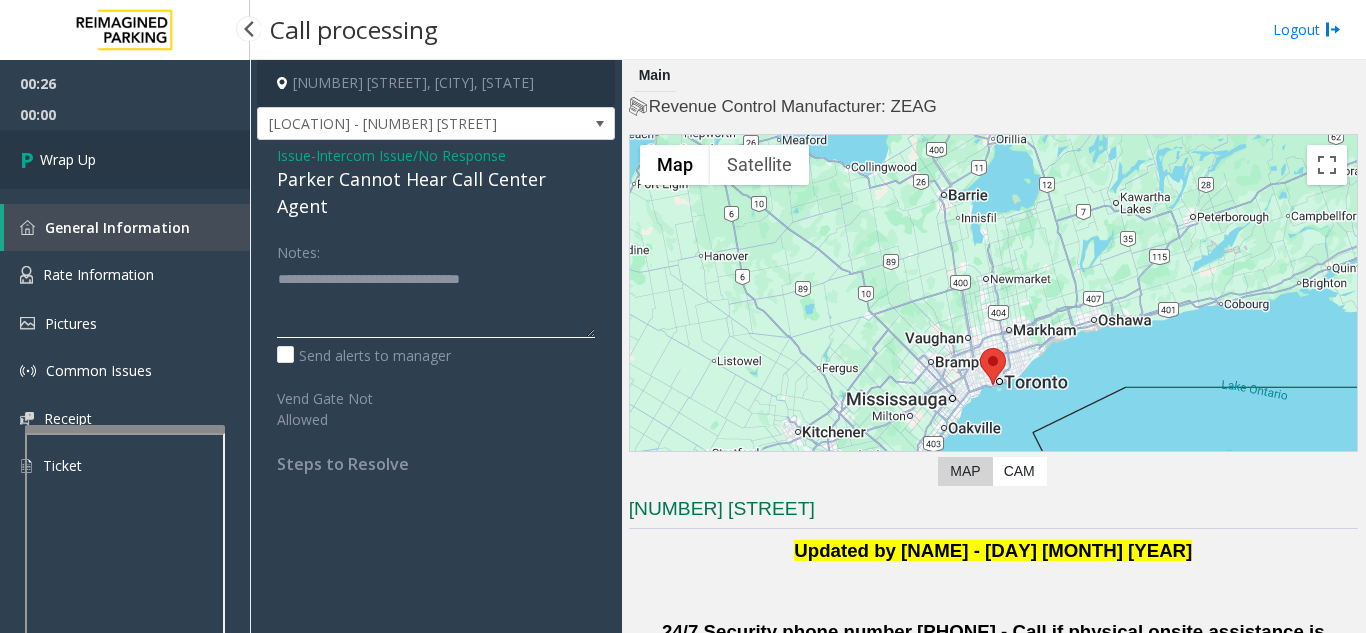 type on "**********" 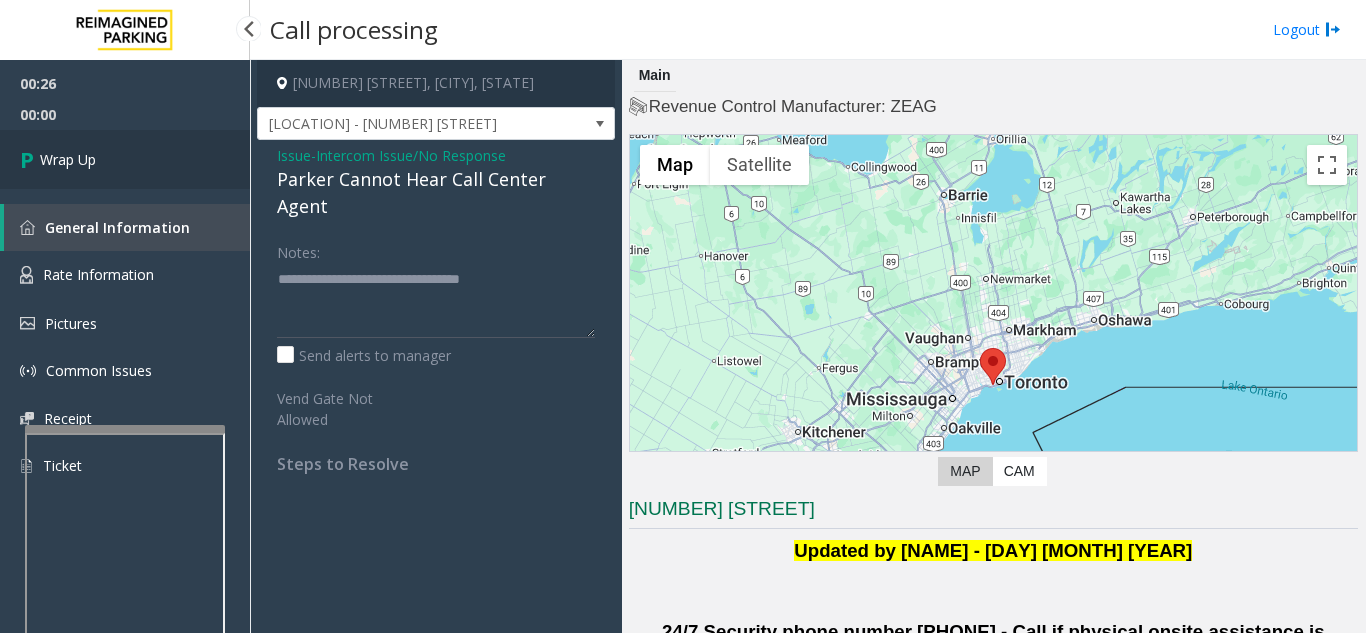 click on "Wrap Up" at bounding box center (125, 159) 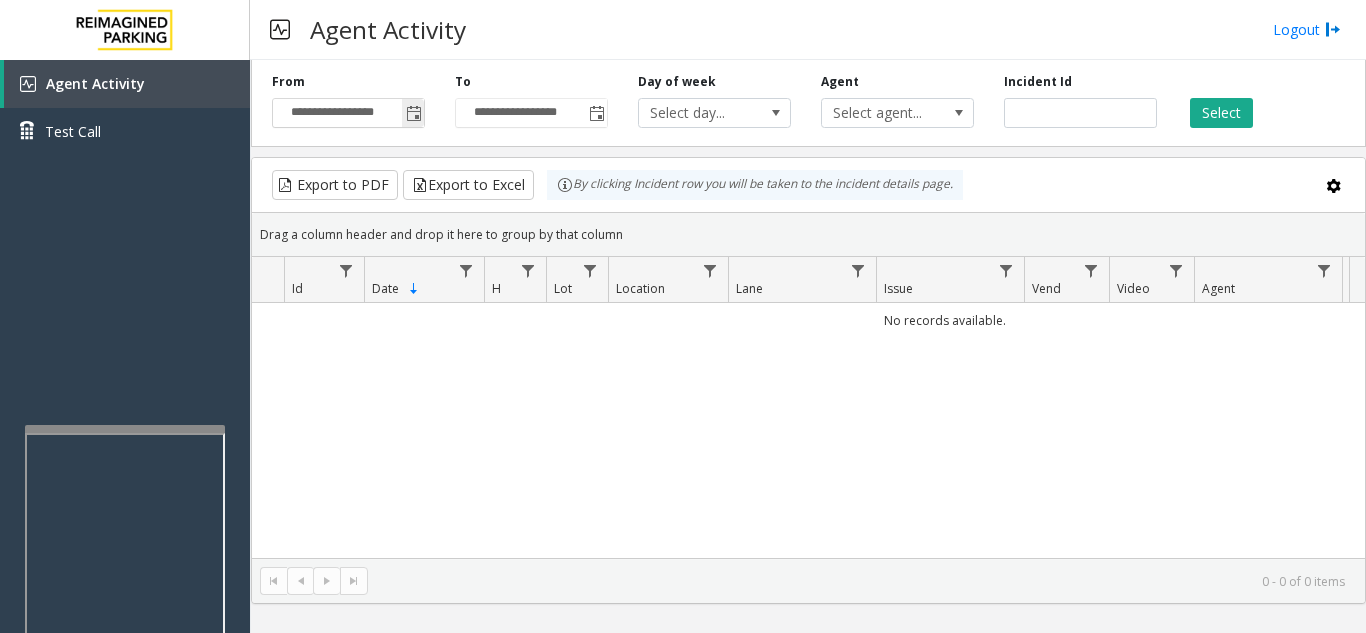 click 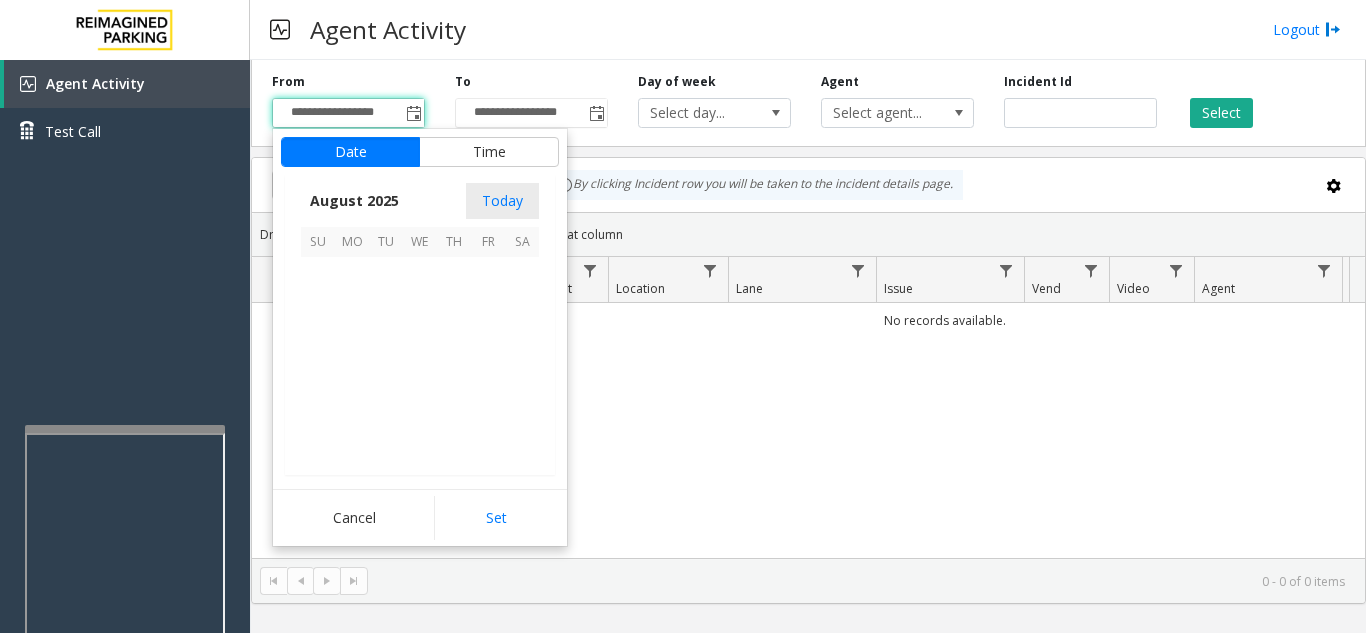scroll, scrollTop: 358666, scrollLeft: 0, axis: vertical 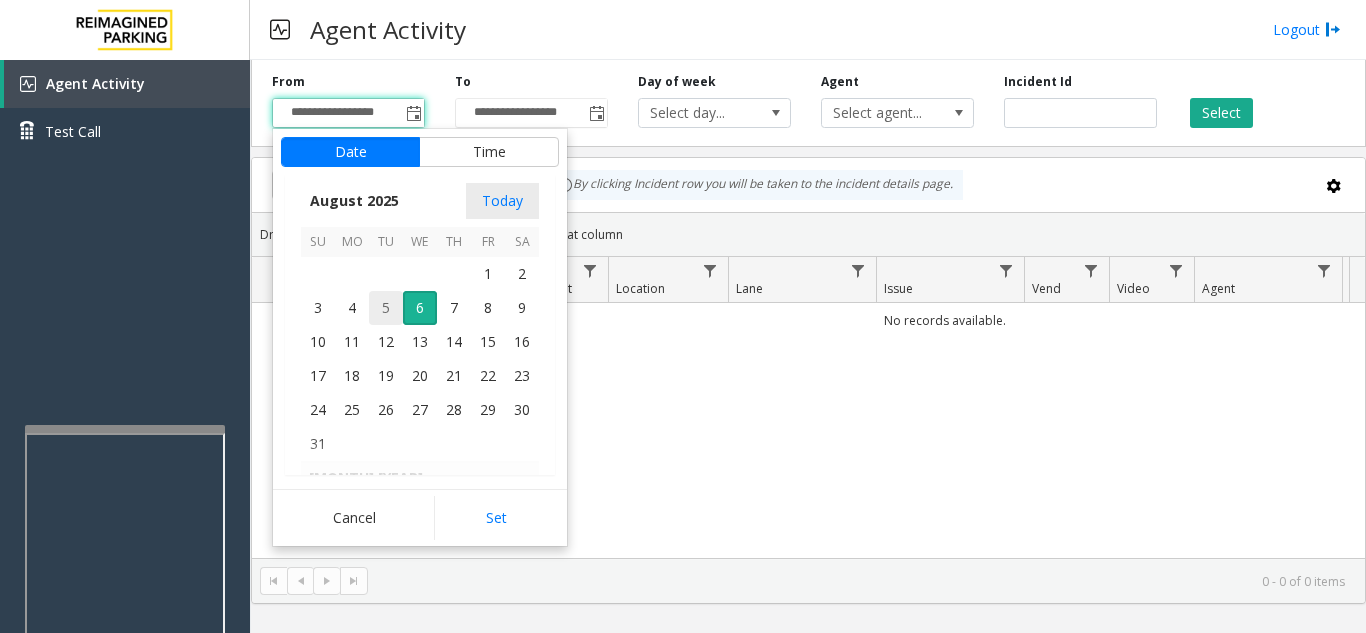 click on "5" at bounding box center (386, 308) 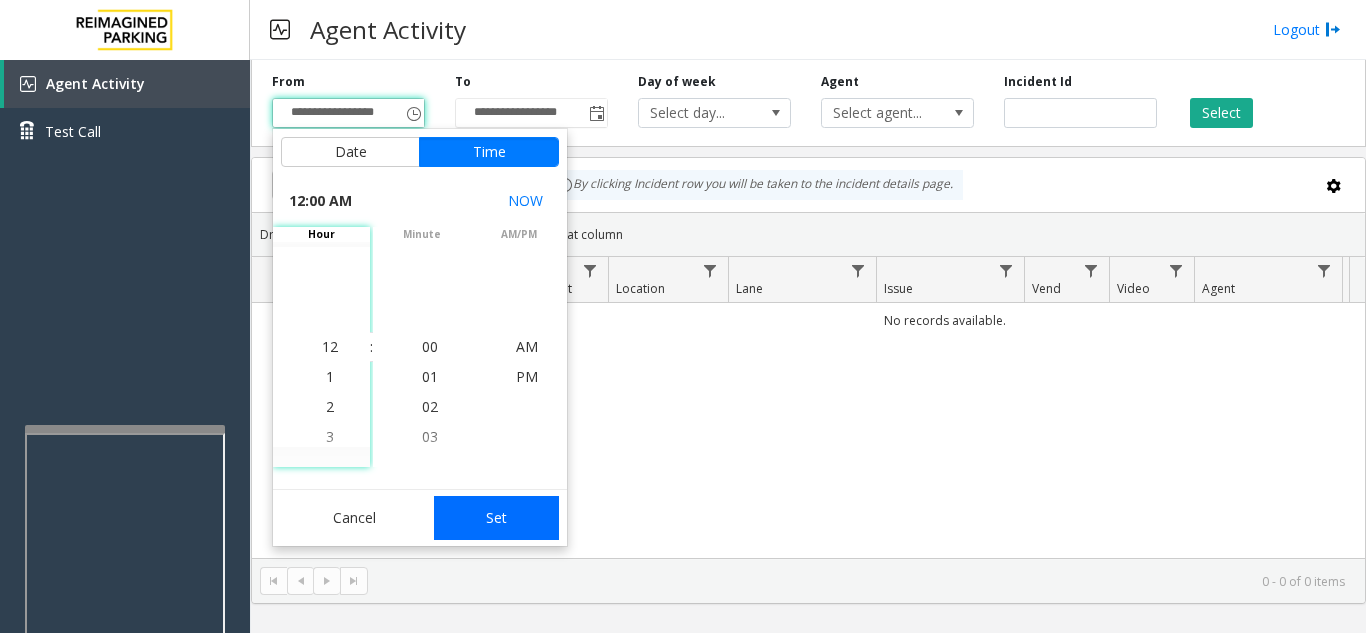 click on "Set" 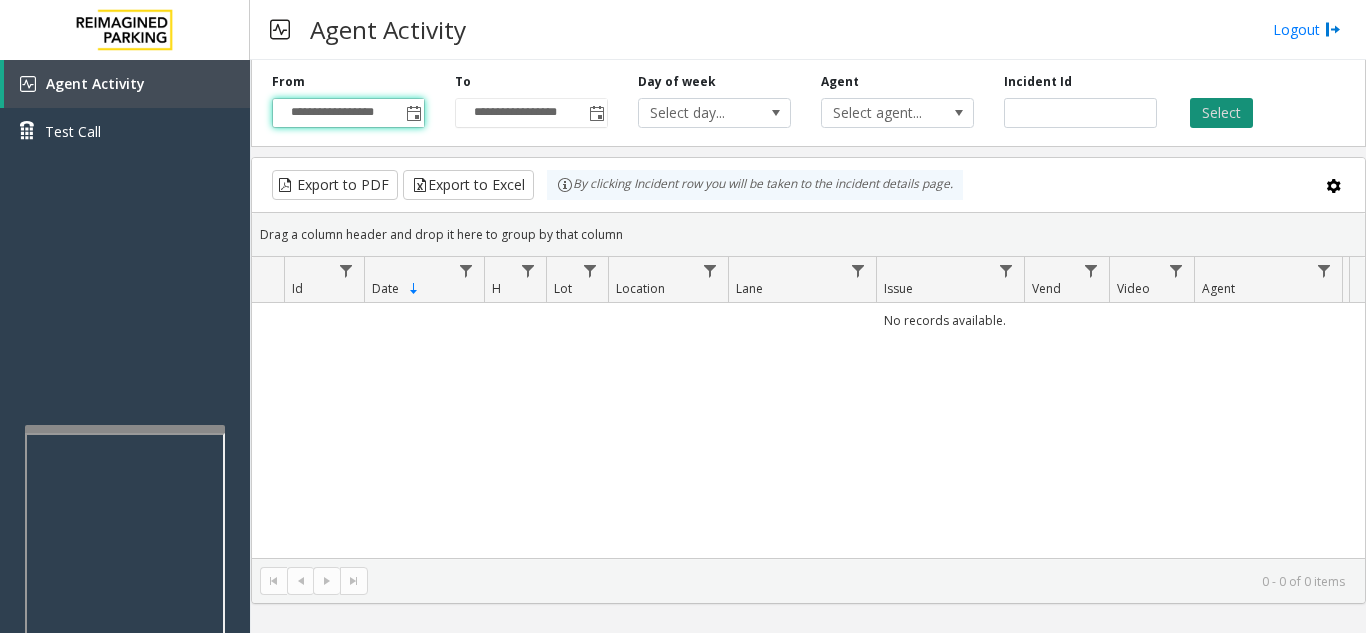 click on "Select" 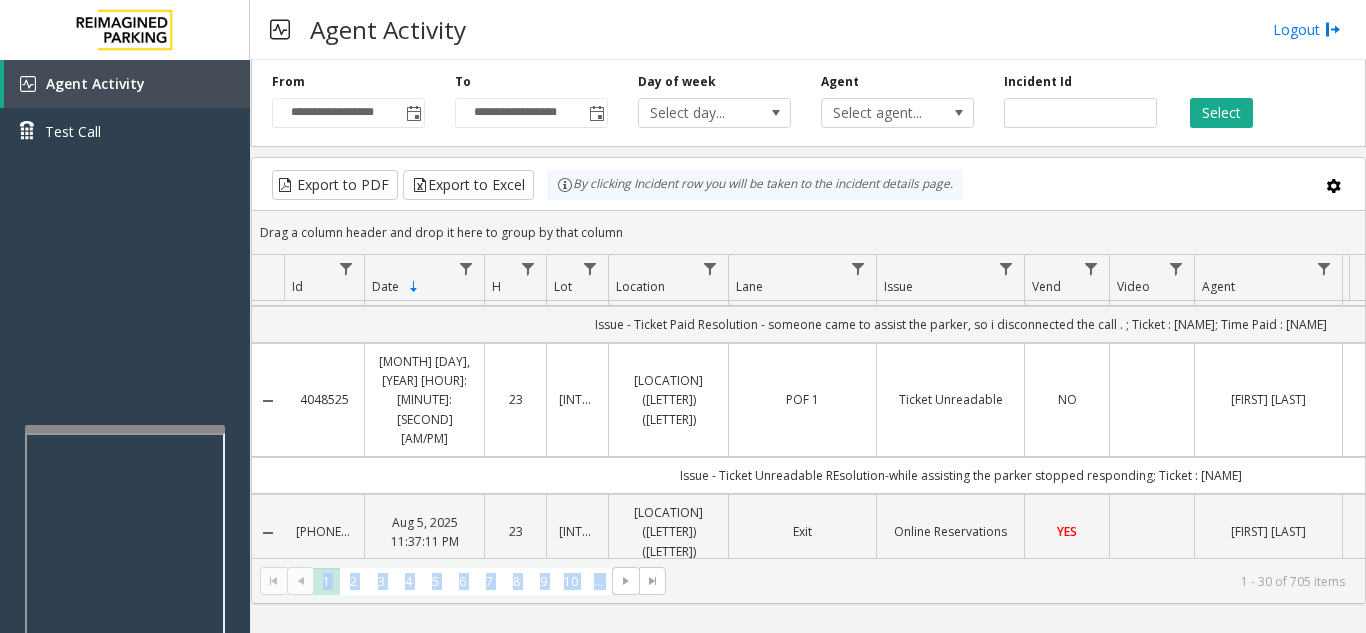 scroll, scrollTop: 631, scrollLeft: 0, axis: vertical 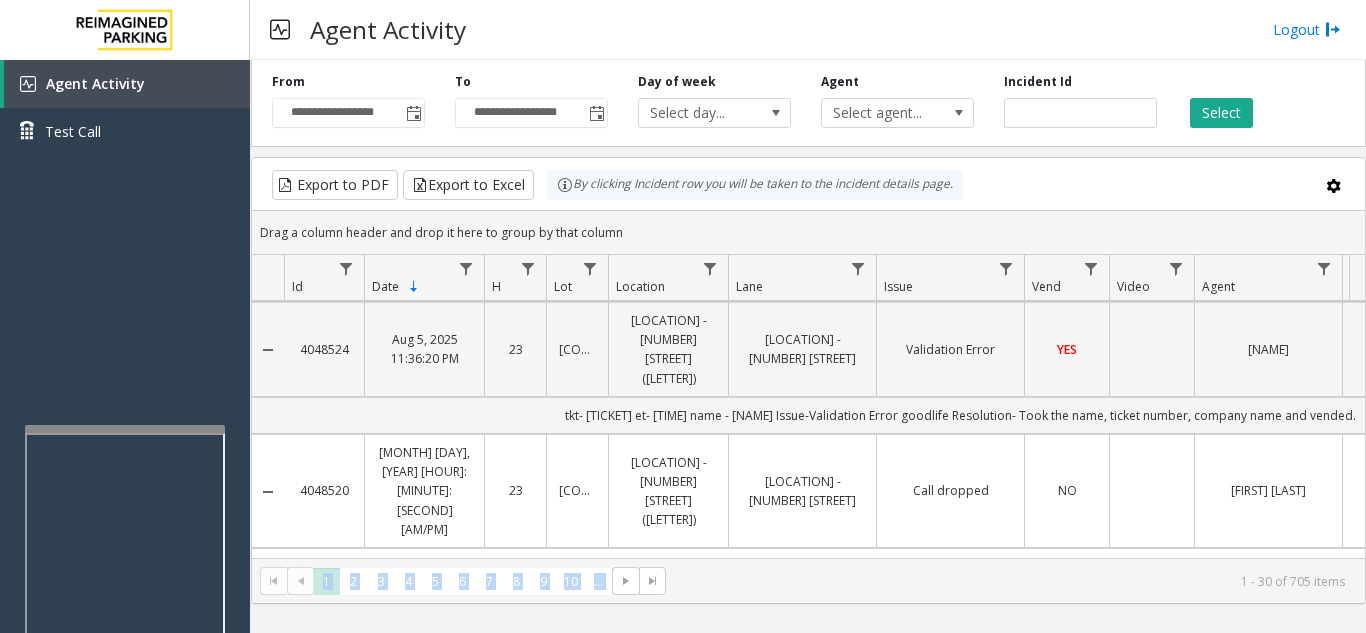 drag, startPoint x: 958, startPoint y: 562, endPoint x: 1030, endPoint y: 555, distance: 72.33948 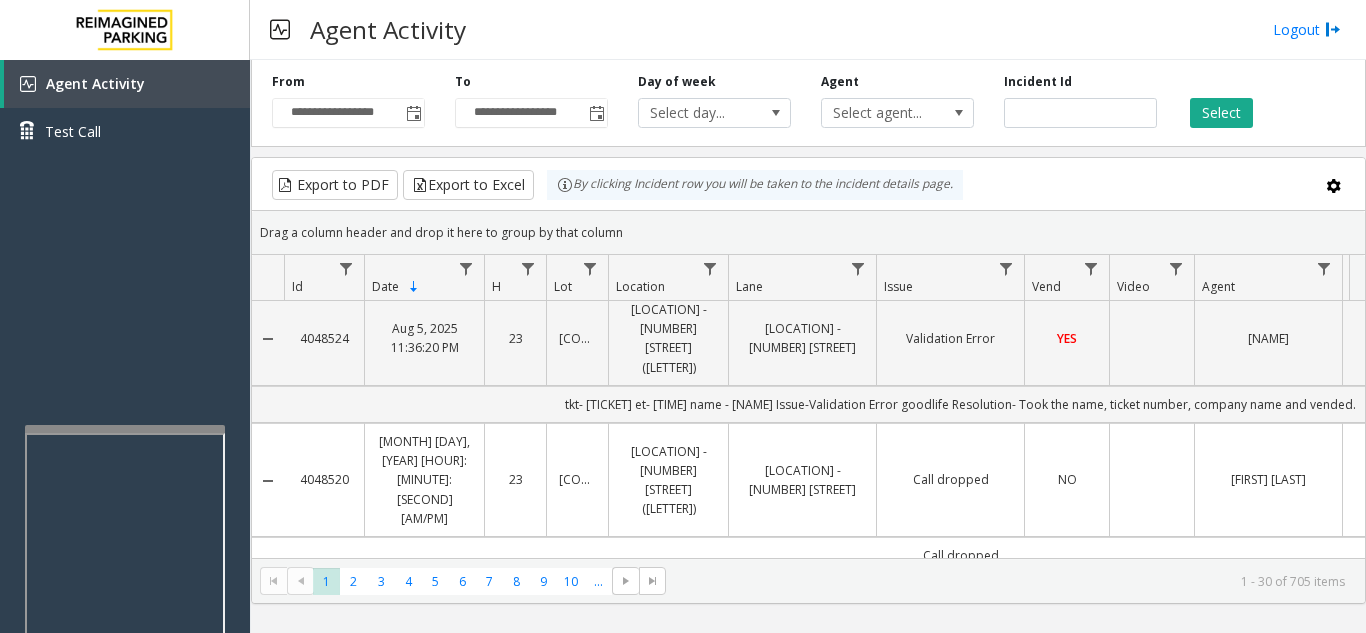 click on "Export to PDF  Export to Excel By clicking Incident row you will be taken to the incident details page." 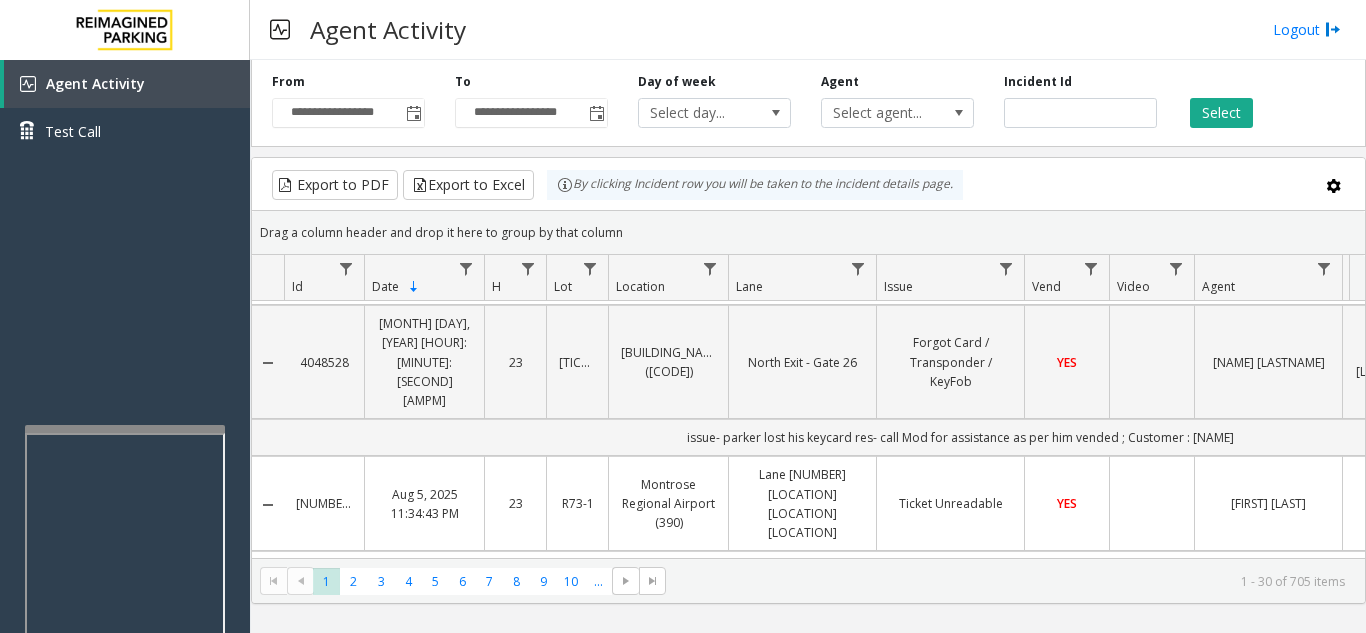 scroll, scrollTop: 1000, scrollLeft: 0, axis: vertical 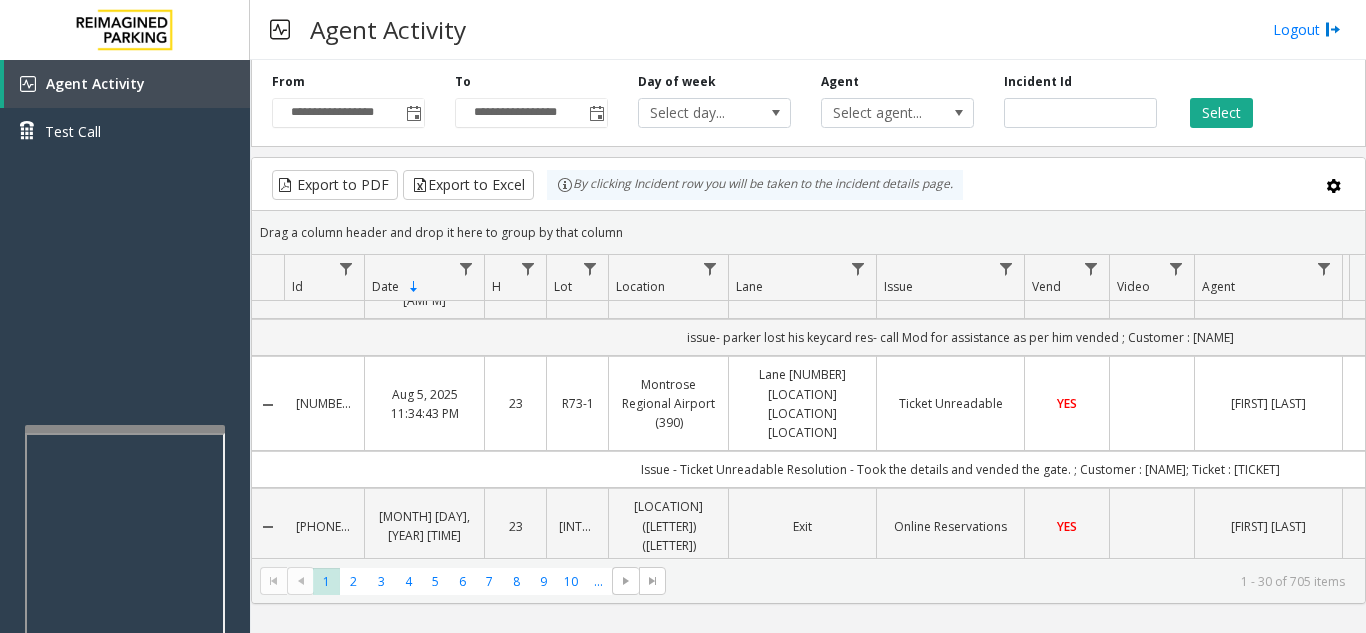 click 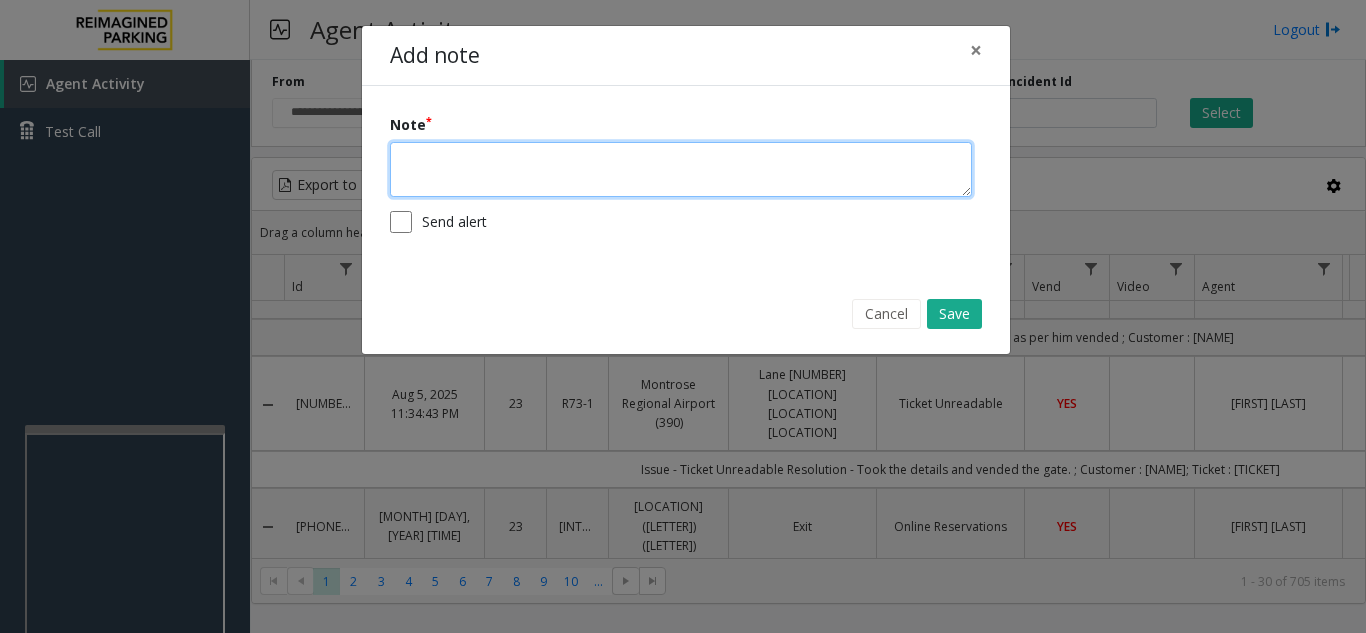 click 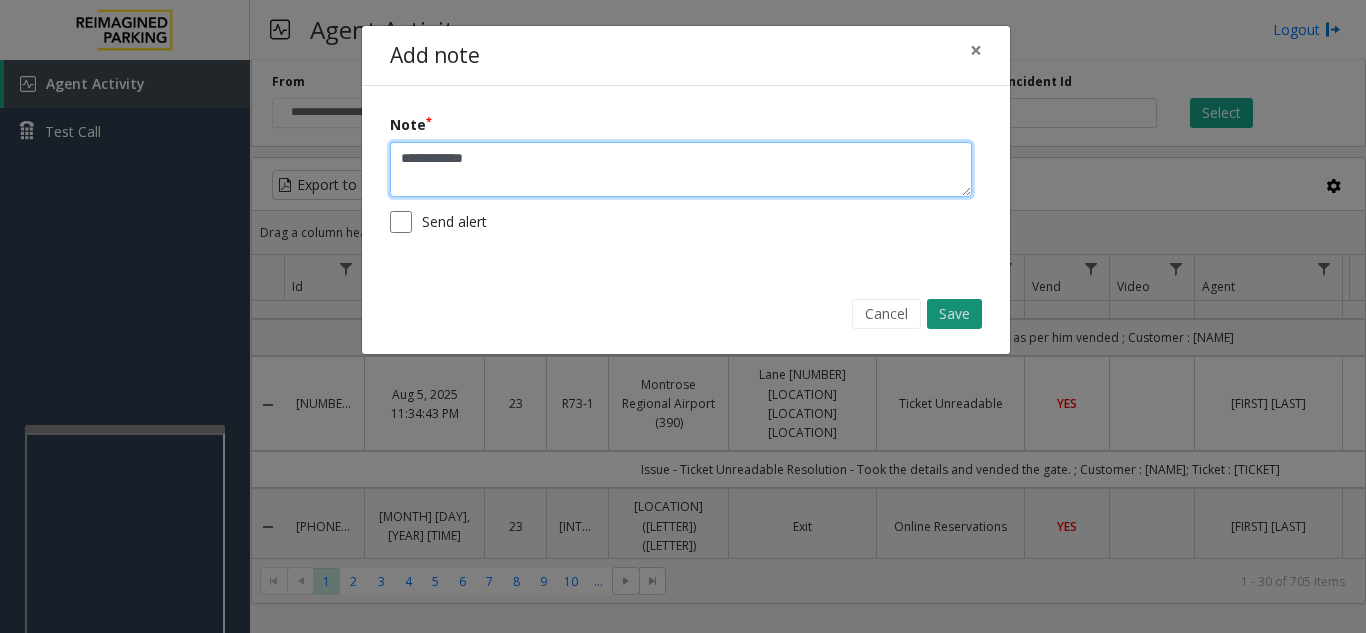 type on "**********" 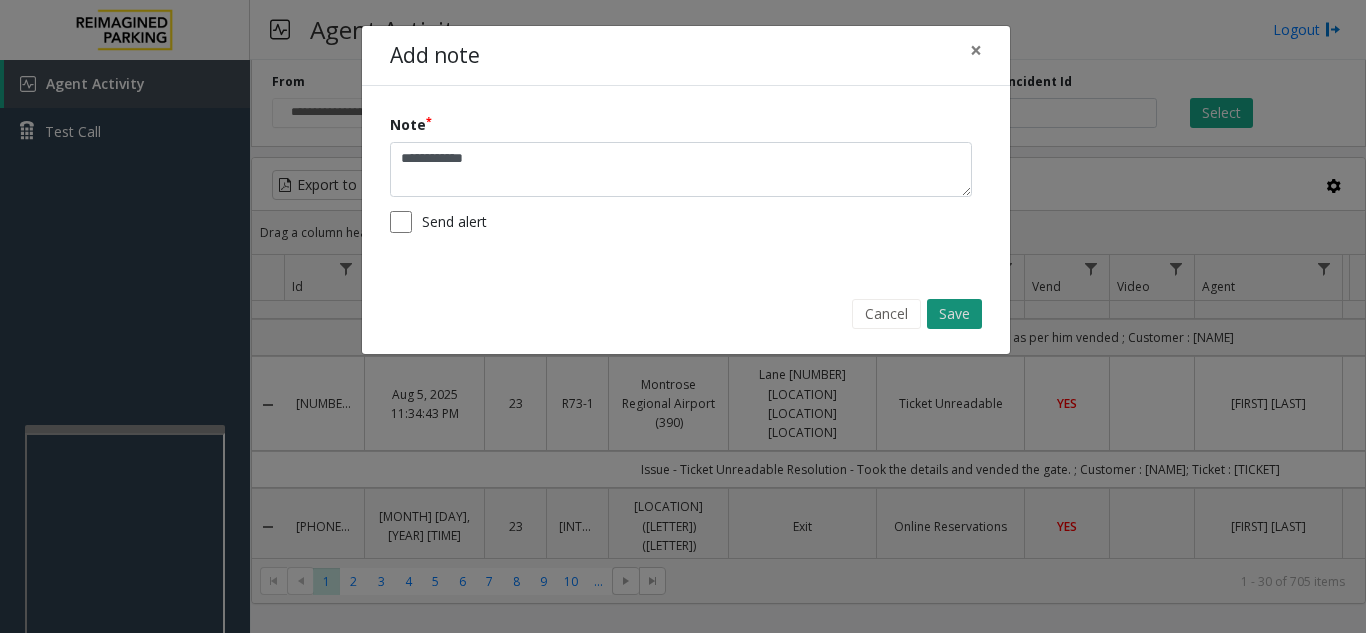 click on "Save" 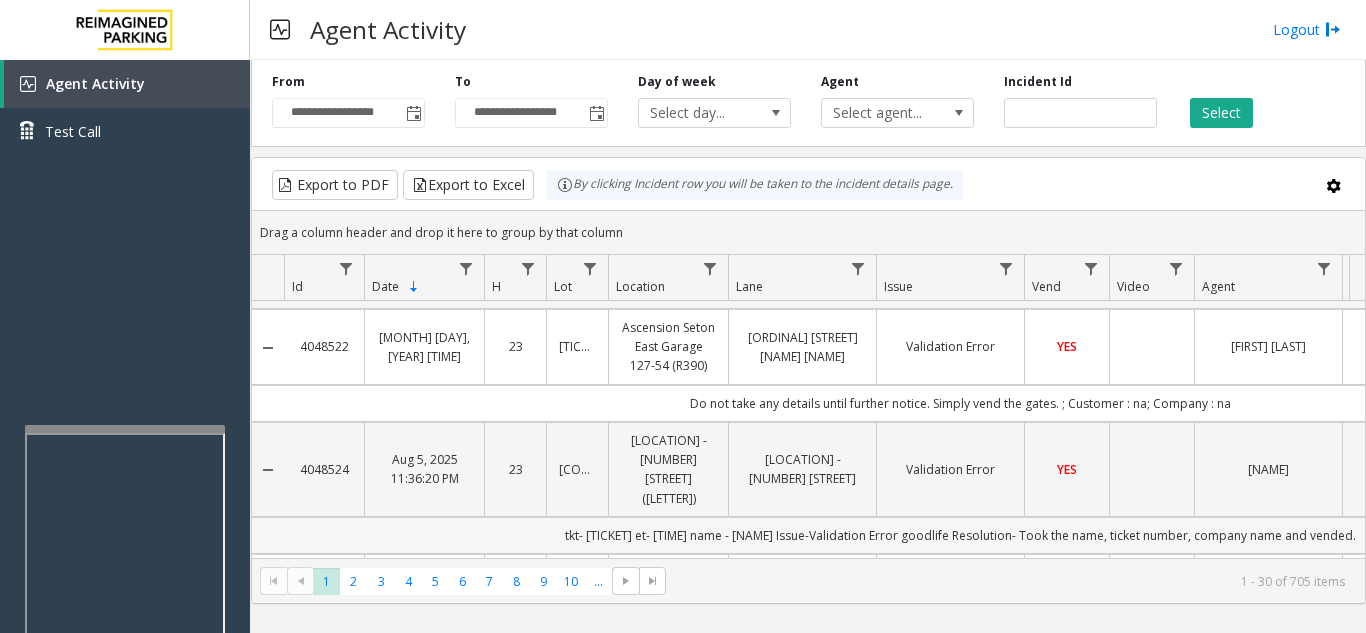 scroll, scrollTop: 0, scrollLeft: 0, axis: both 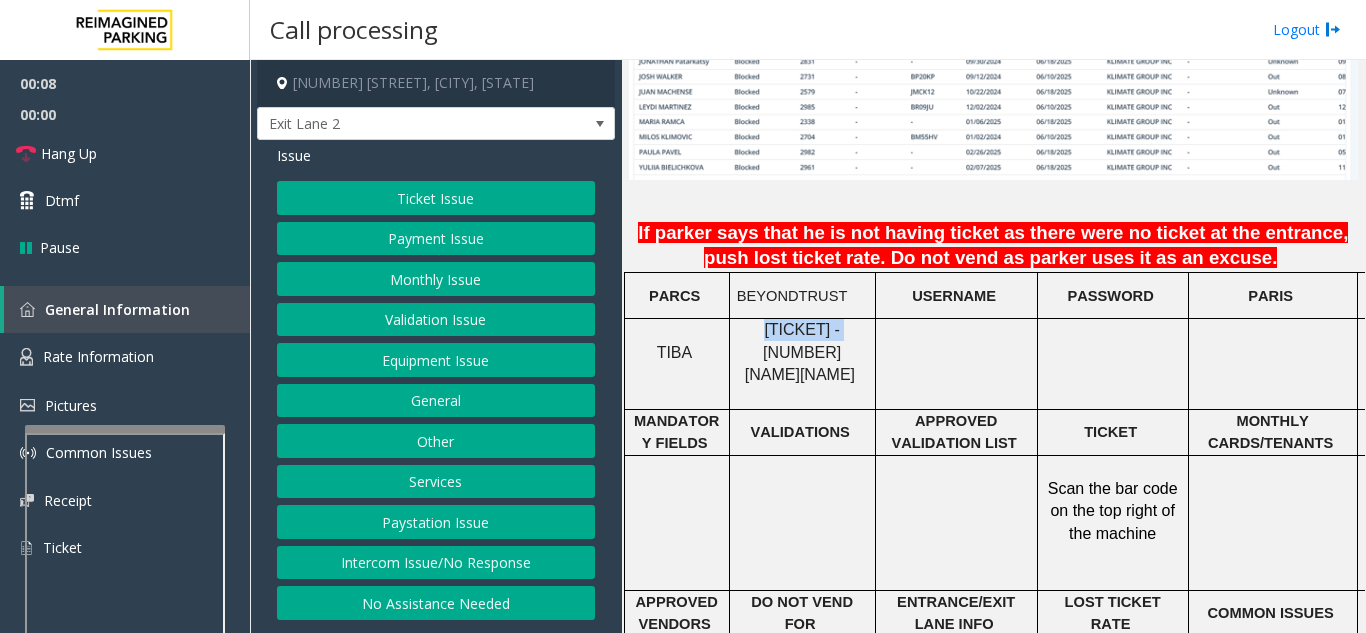 drag, startPoint x: 829, startPoint y: 380, endPoint x: 740, endPoint y: 388, distance: 89.358826 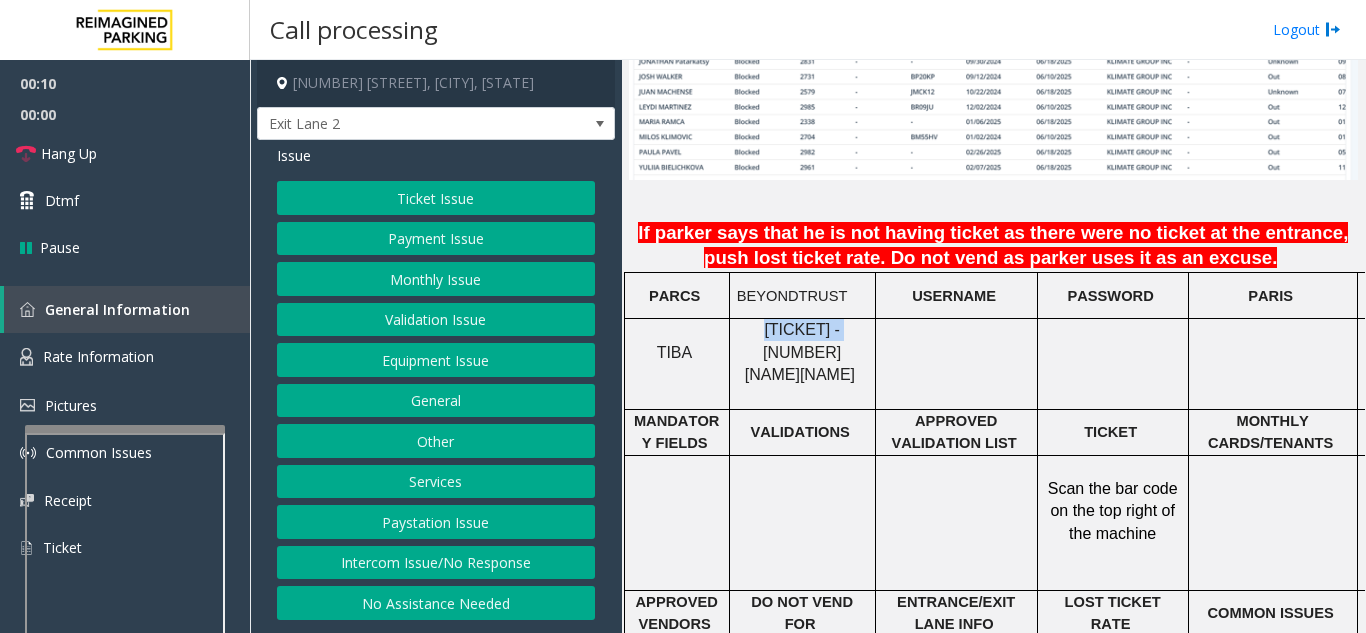 copy on "LAN21091600" 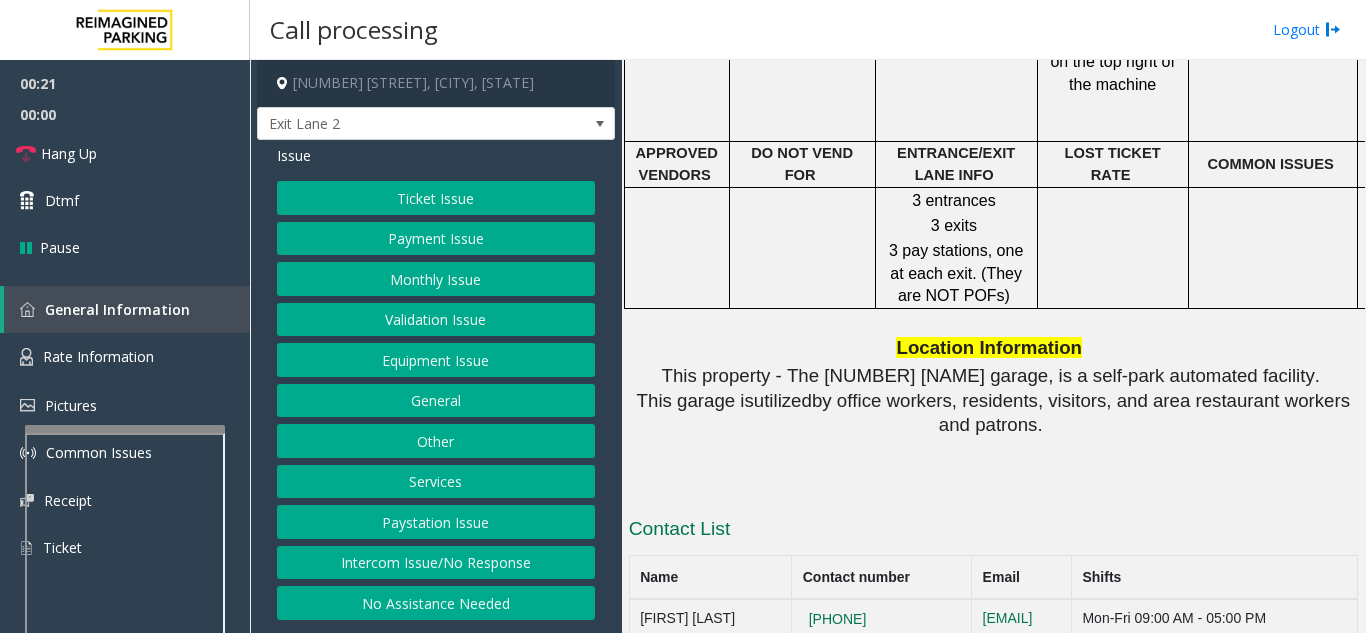 scroll, scrollTop: 1700, scrollLeft: 0, axis: vertical 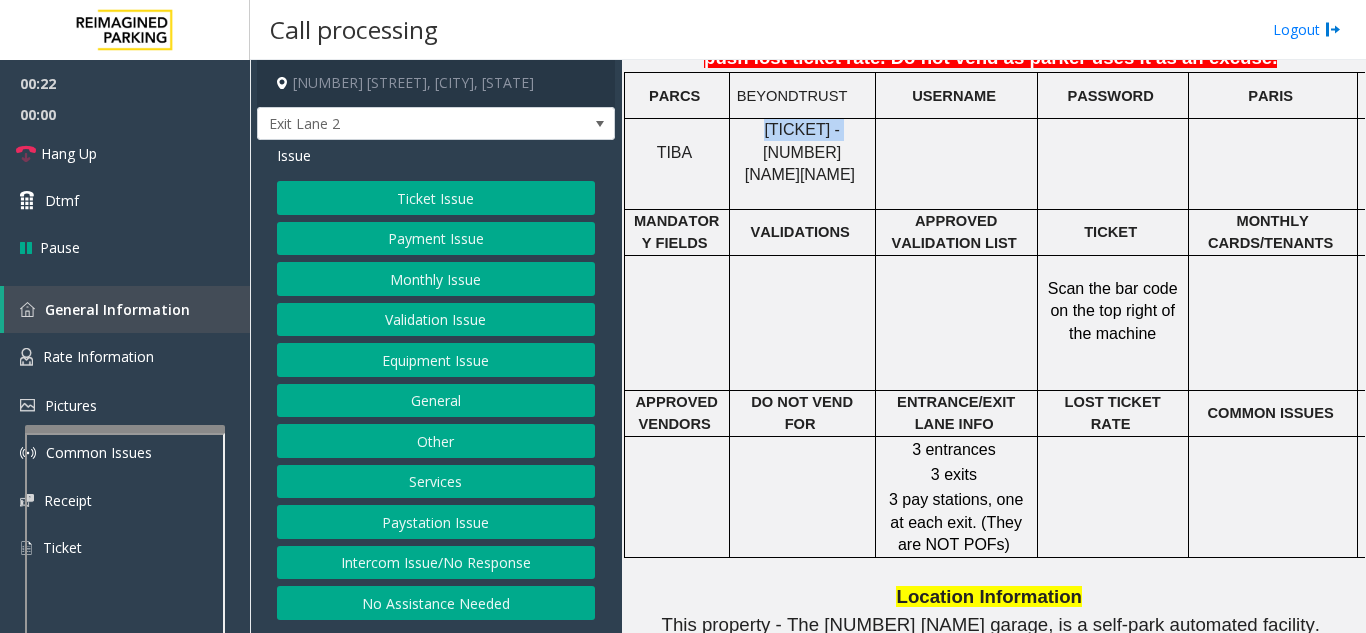 click on "Validation Issue" 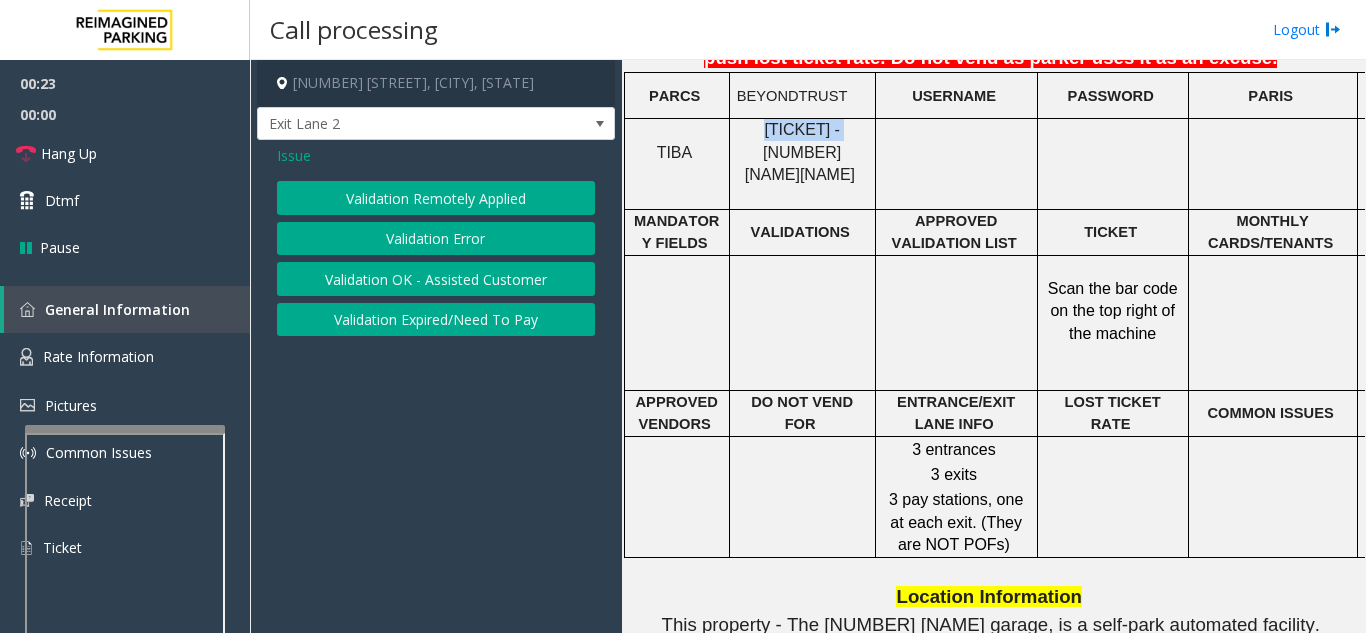 click on "Validation Error" 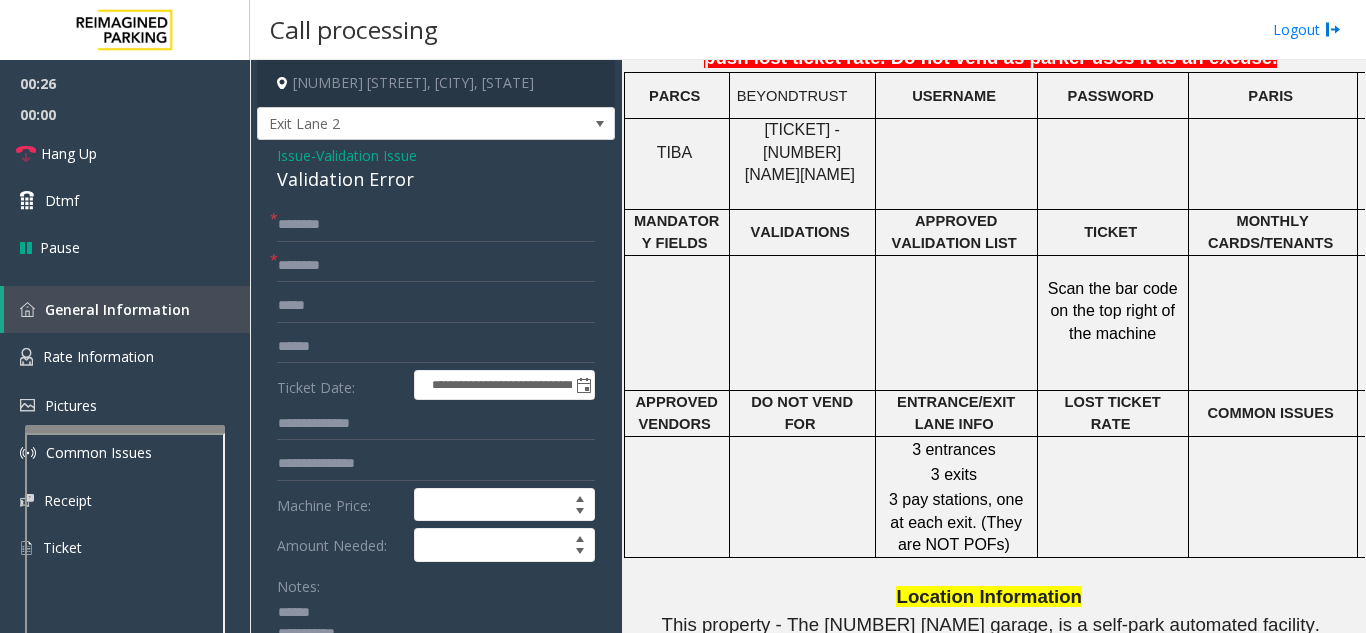click 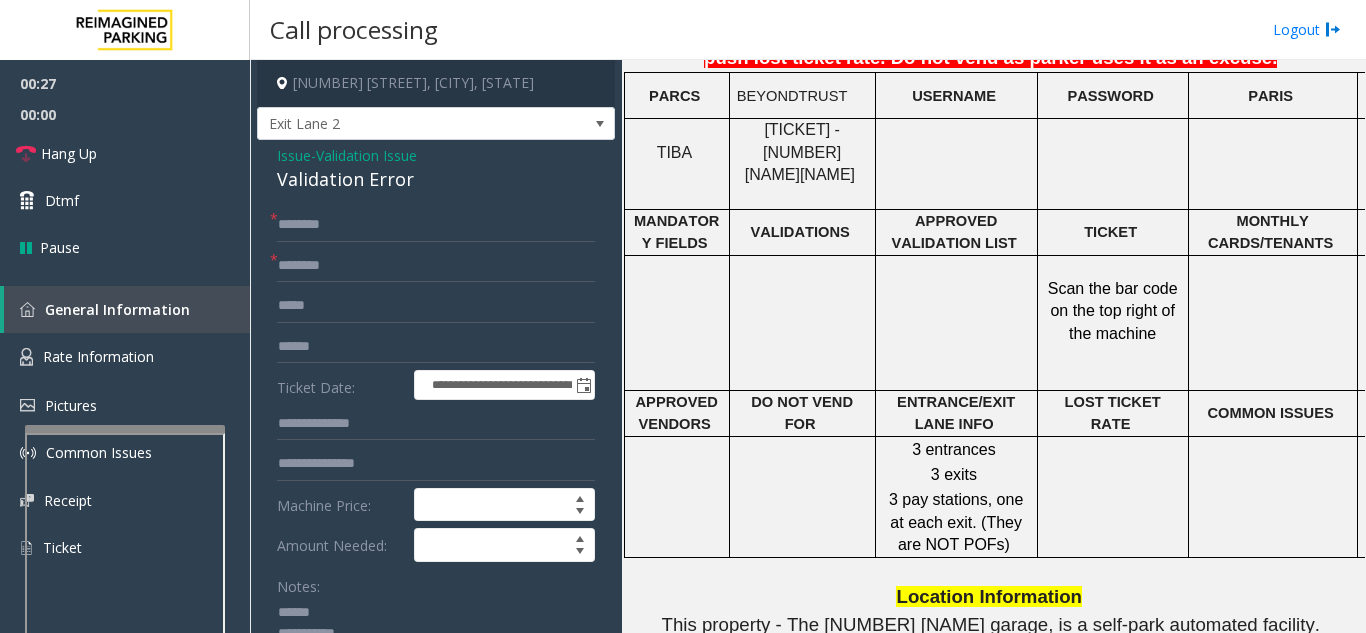 click 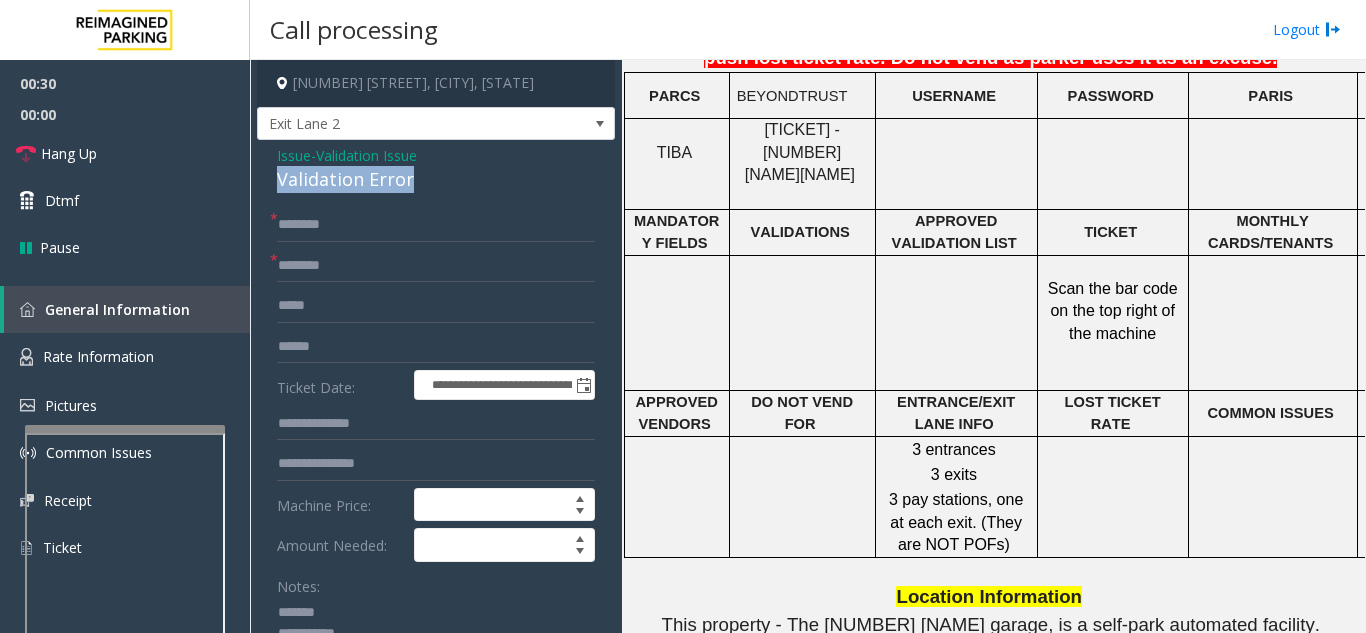 drag, startPoint x: 426, startPoint y: 167, endPoint x: 266, endPoint y: 168, distance: 160.00313 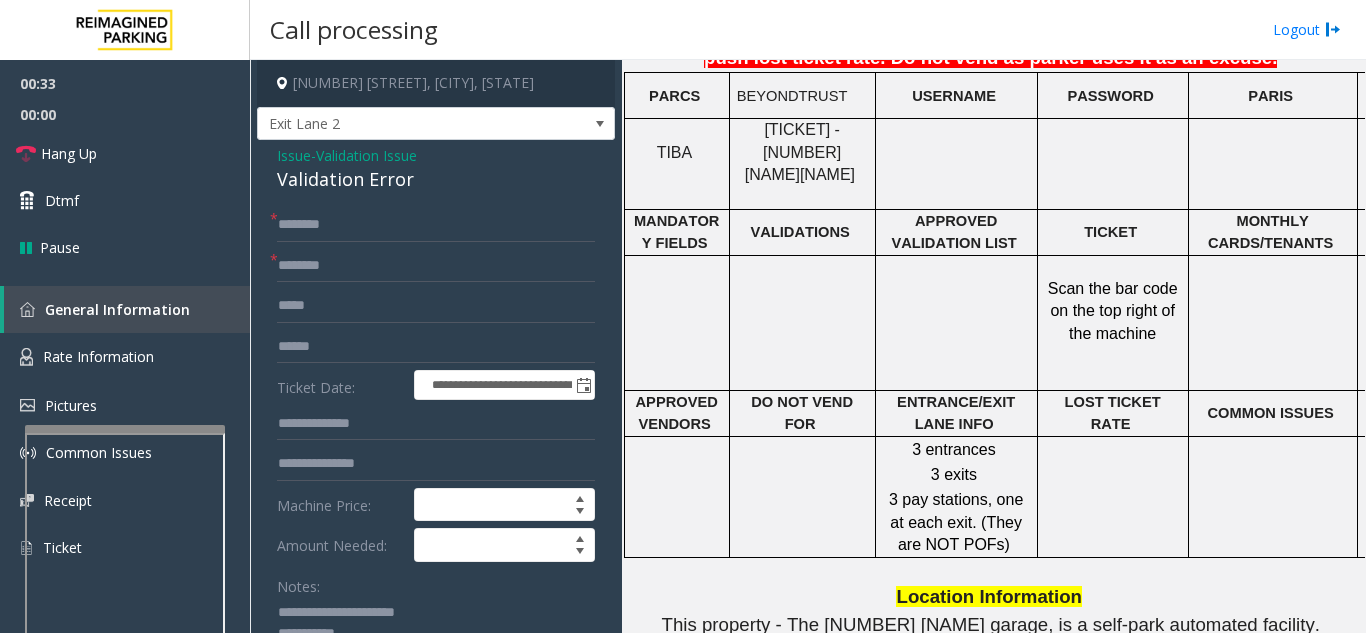 type on "**********" 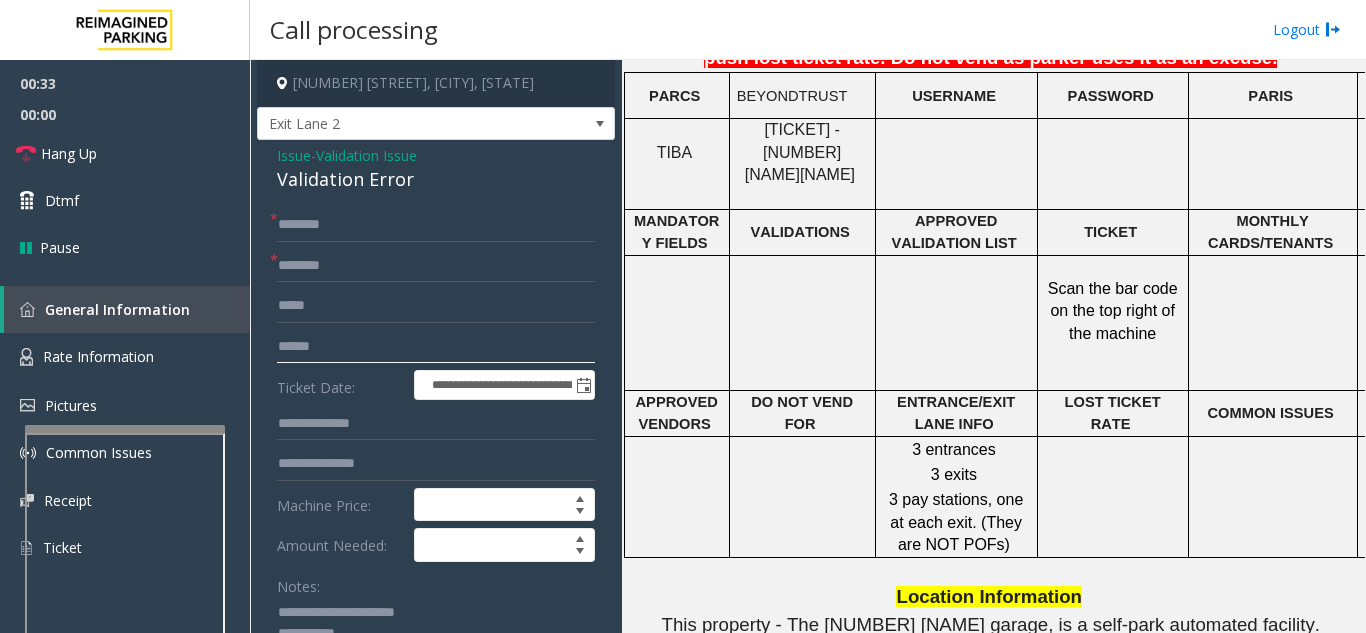 click 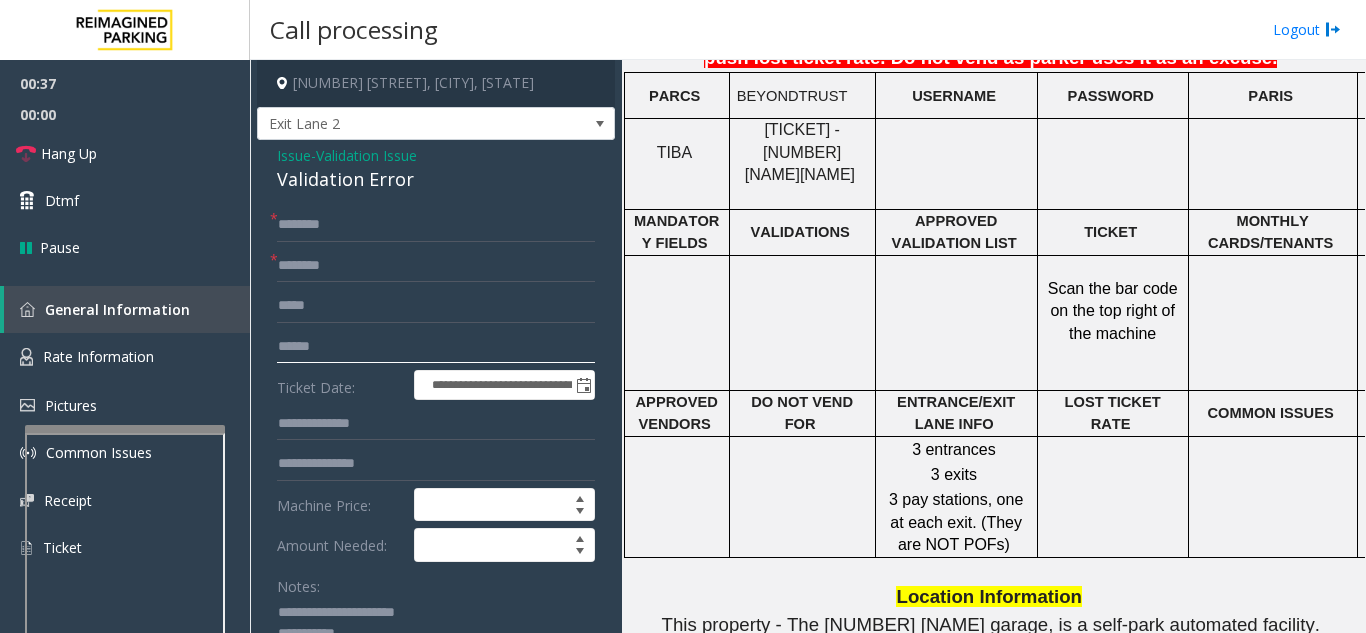 click 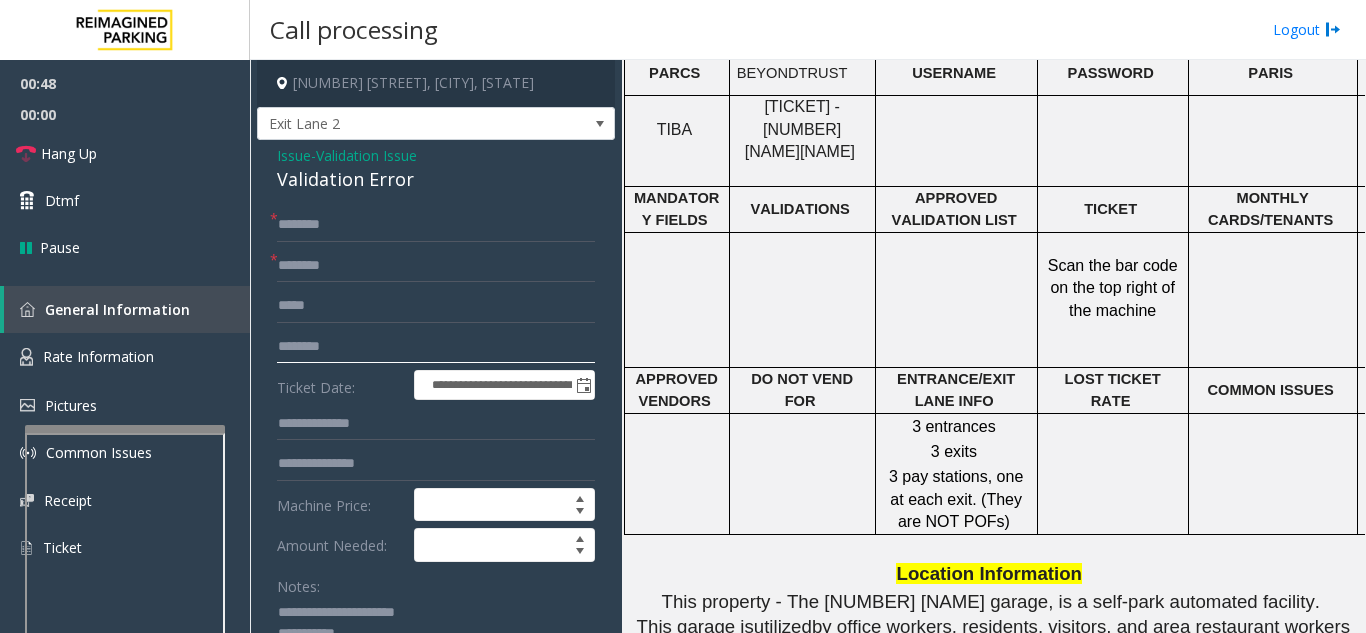 scroll, scrollTop: 1700, scrollLeft: 0, axis: vertical 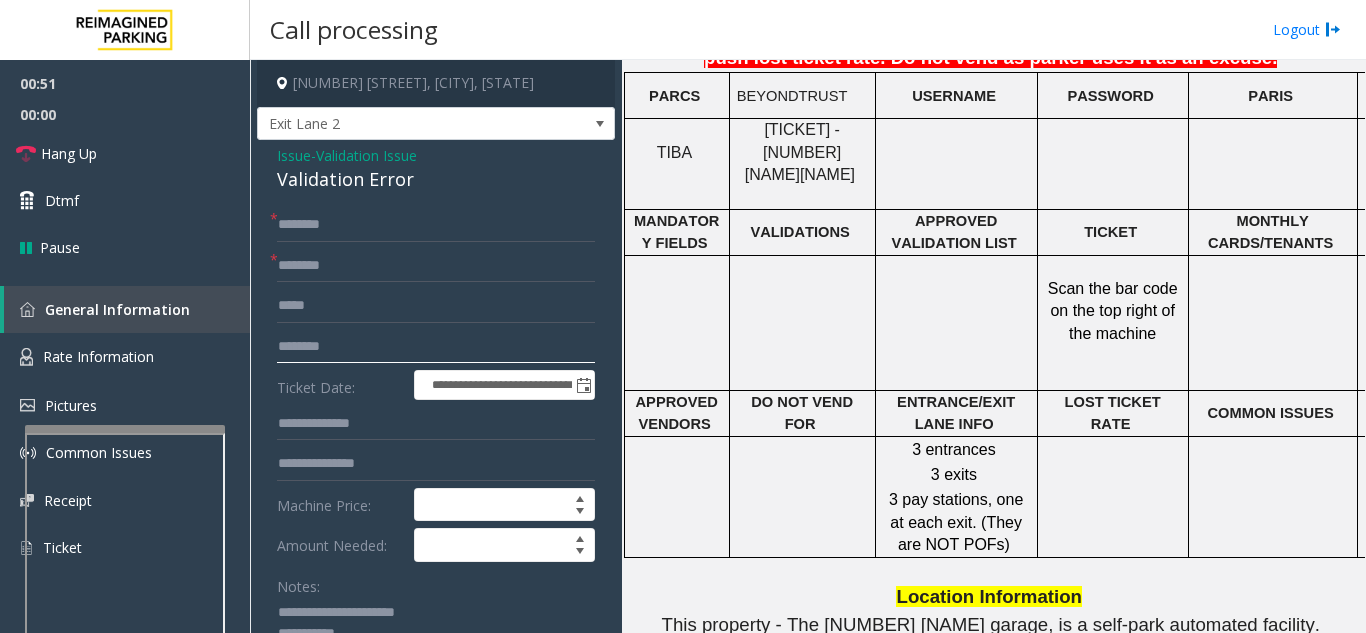 type on "*******" 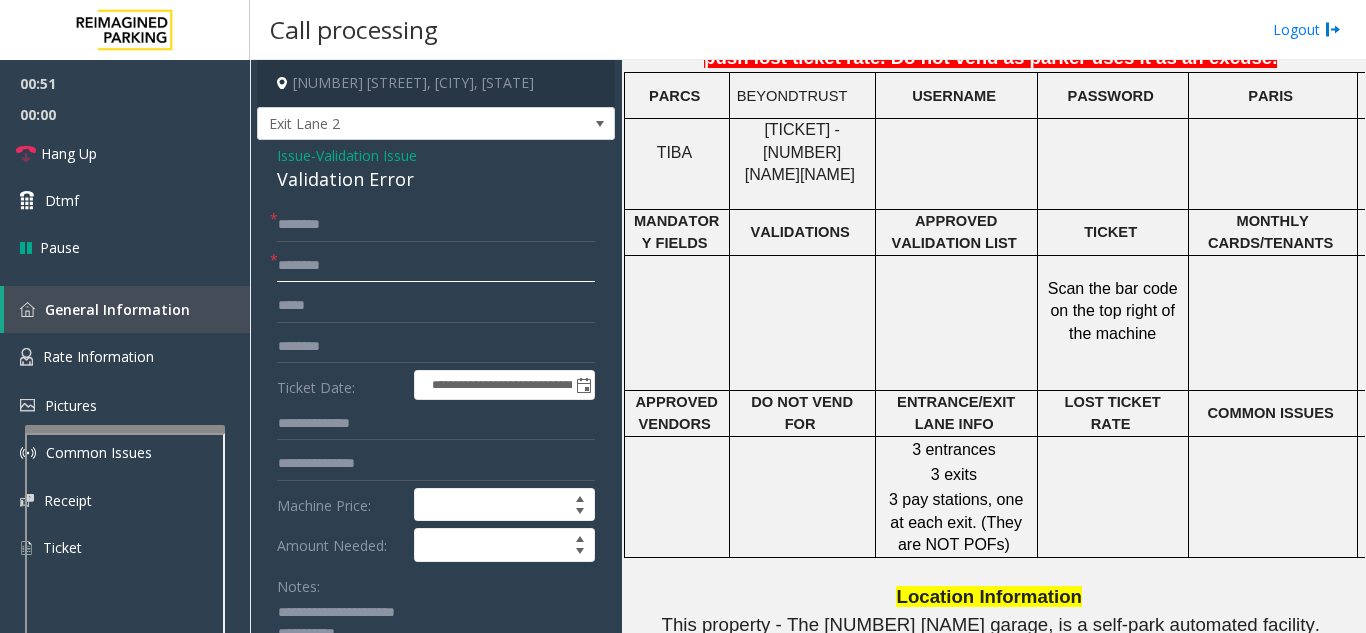 click 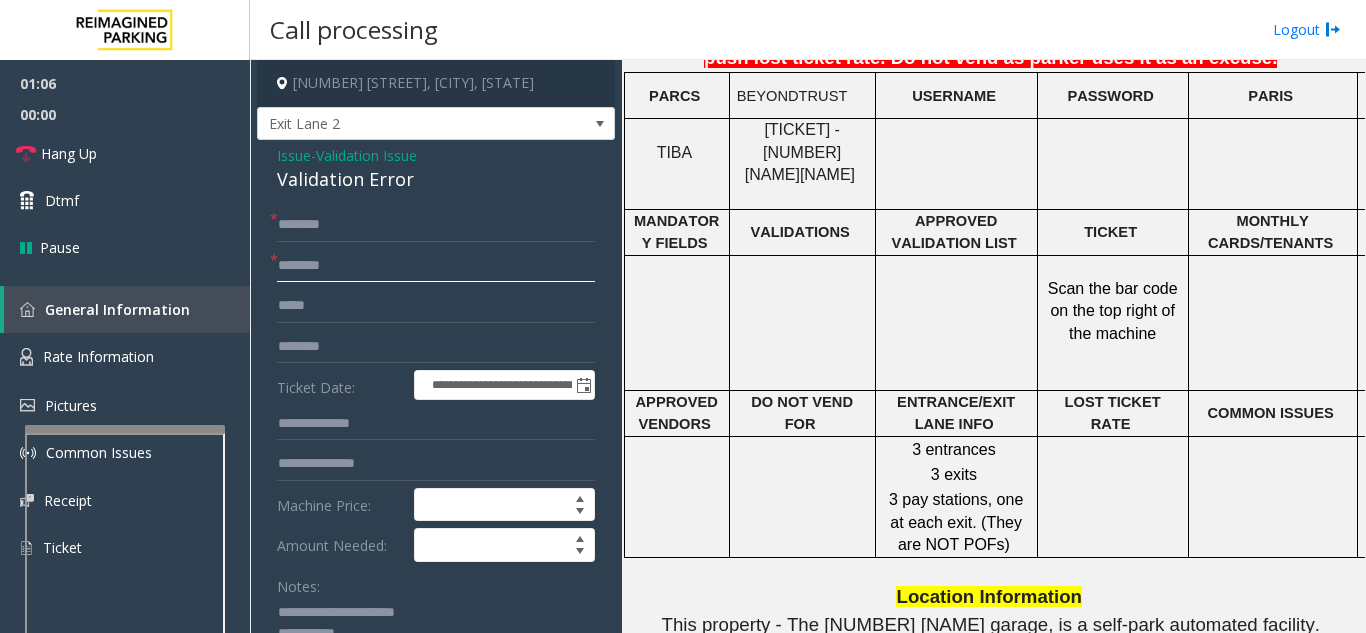 click 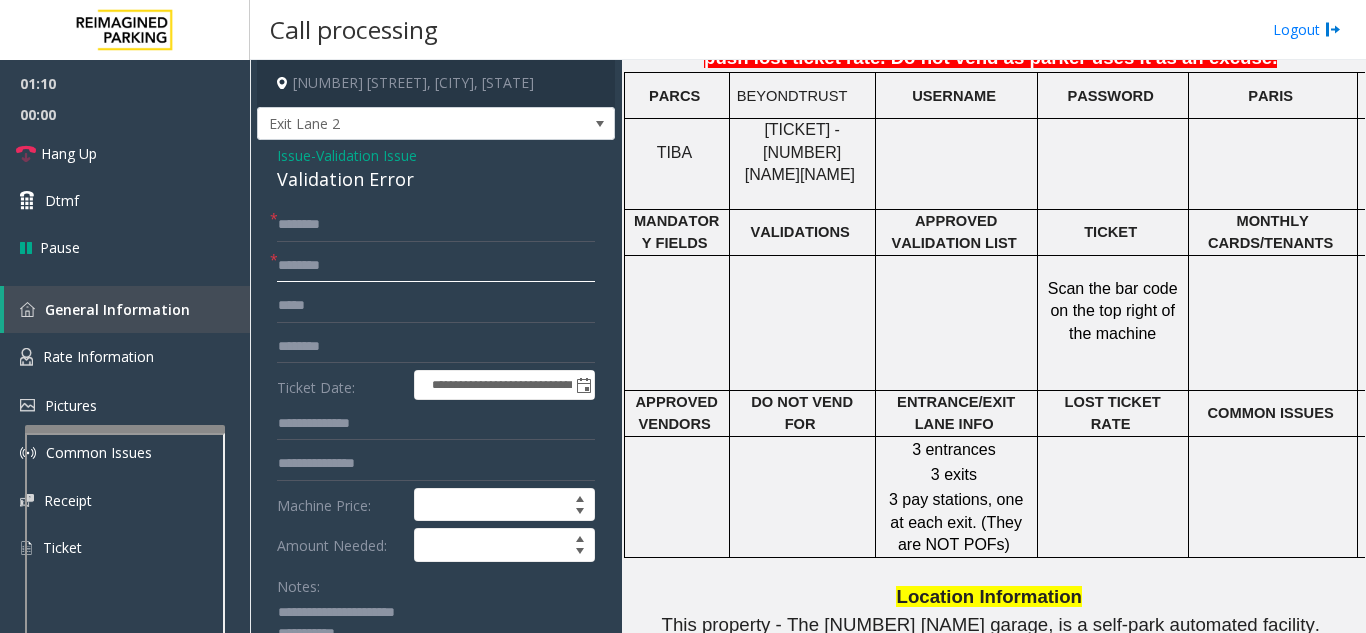 type on "*******" 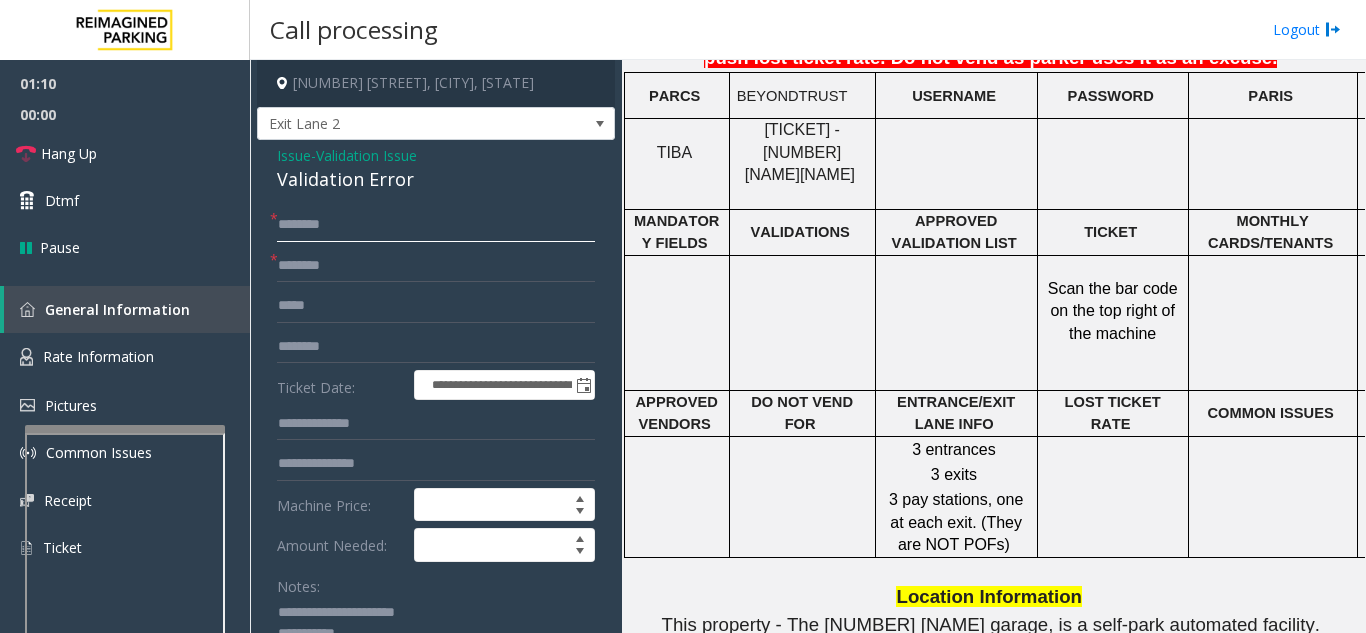 click 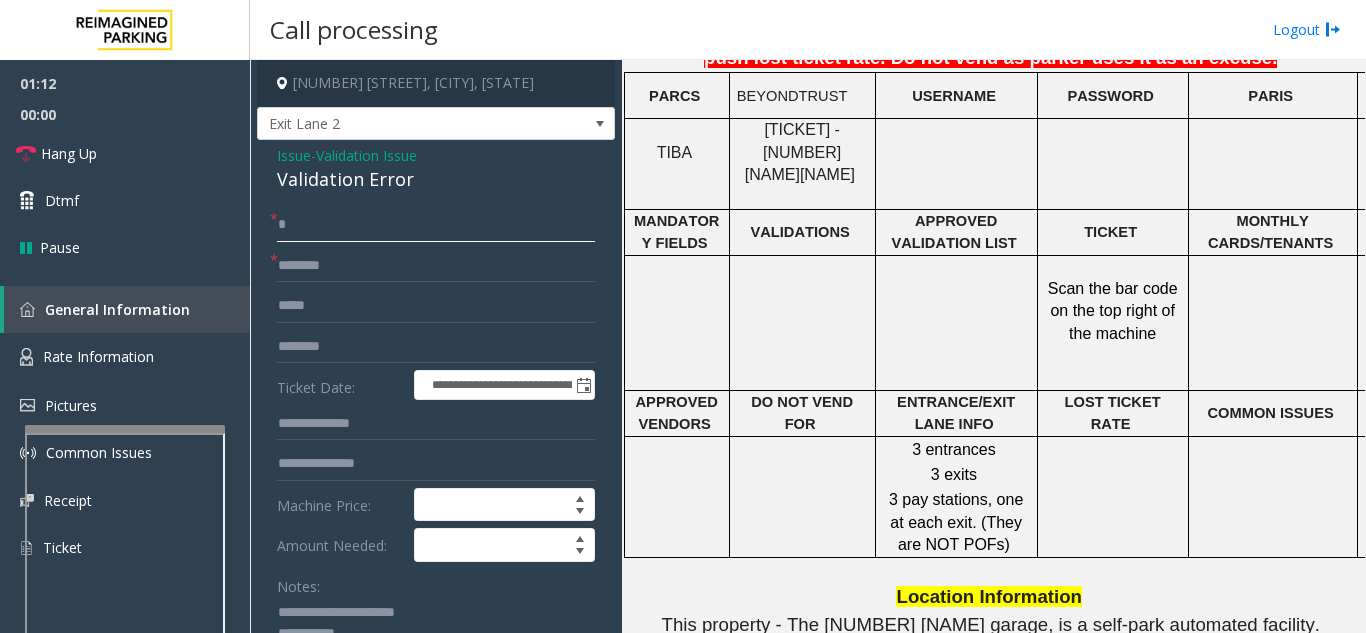 scroll, scrollTop: 1700, scrollLeft: 403, axis: both 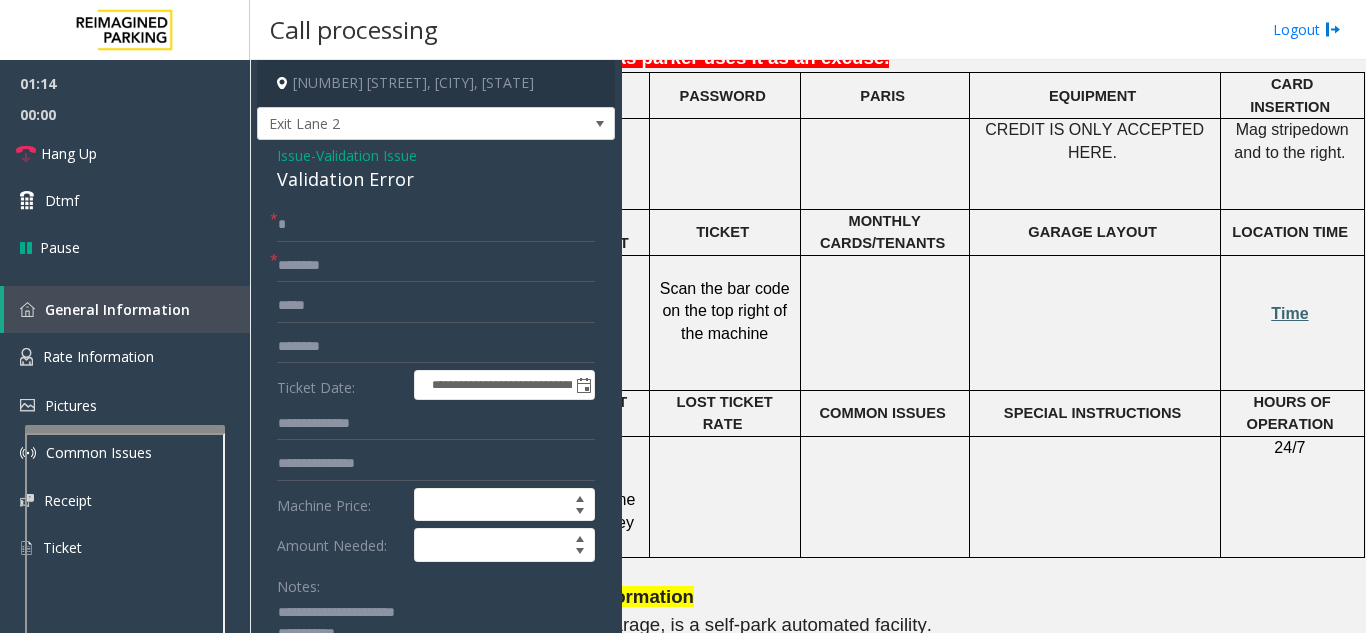 click on "Time" 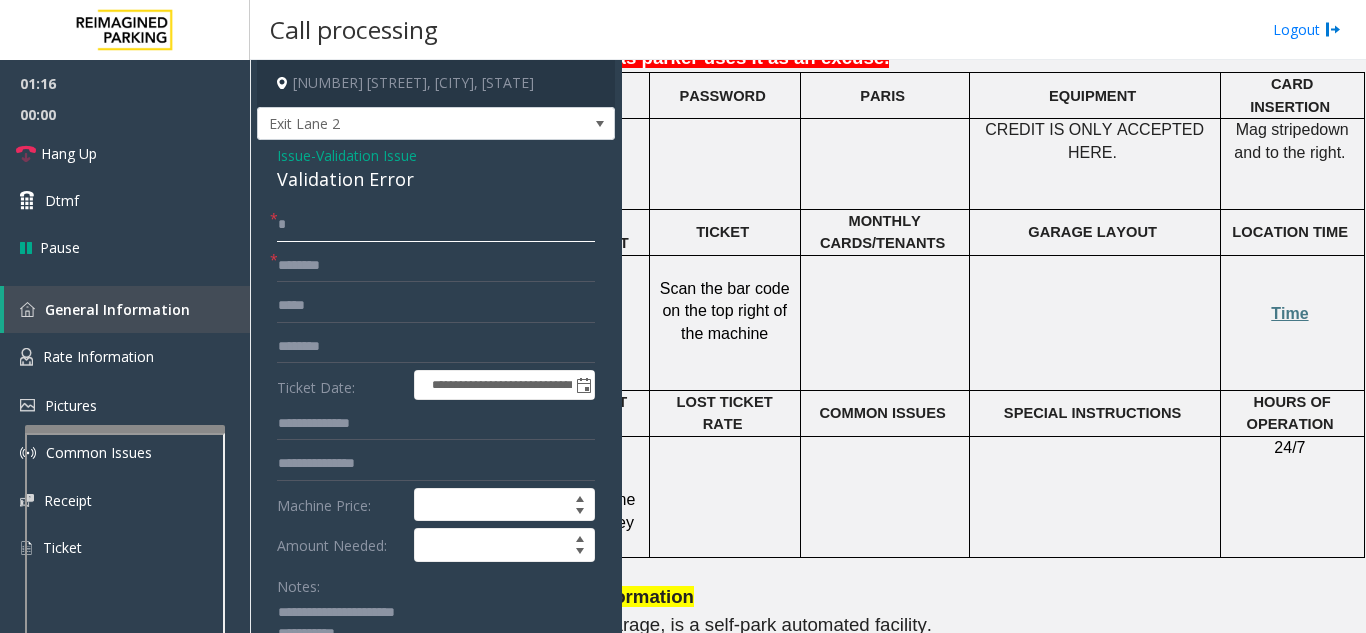 click 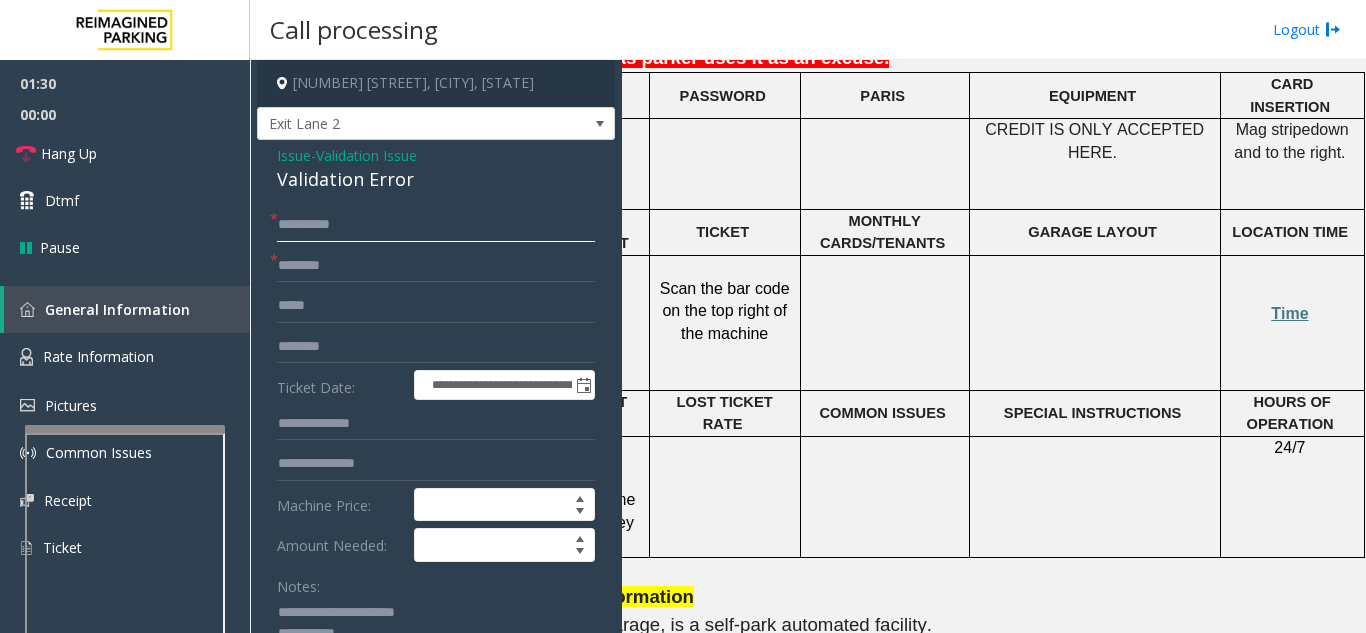type on "********" 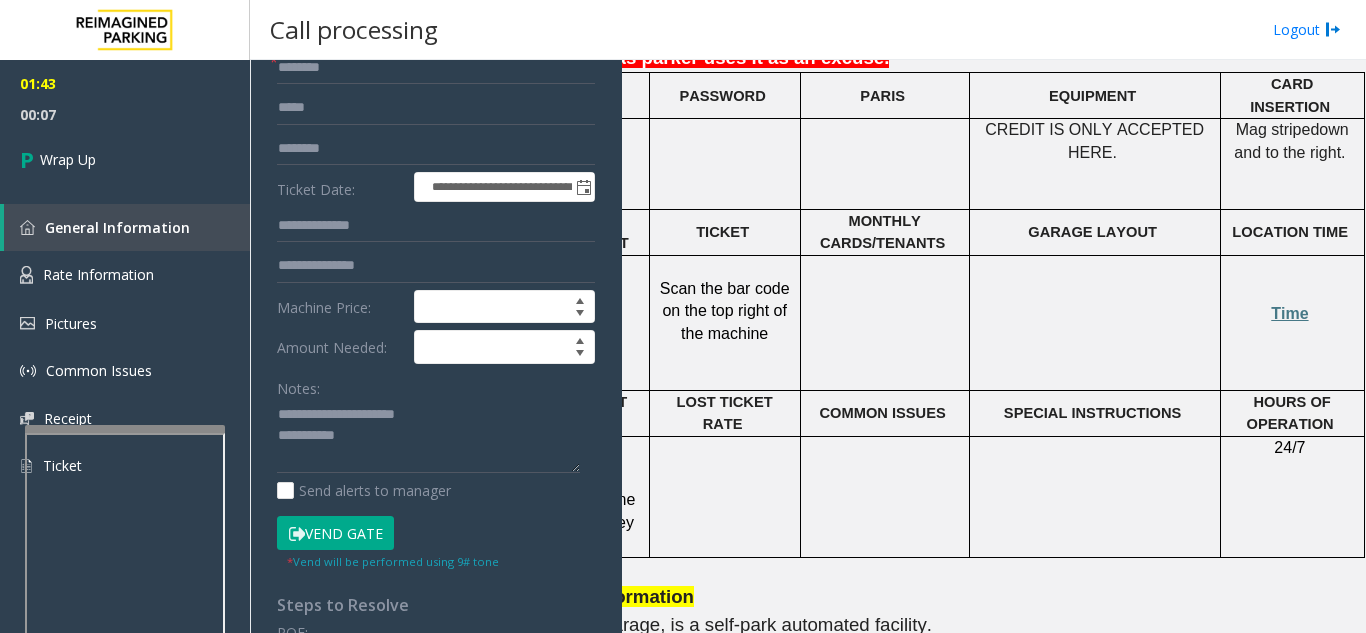 scroll, scrollTop: 200, scrollLeft: 0, axis: vertical 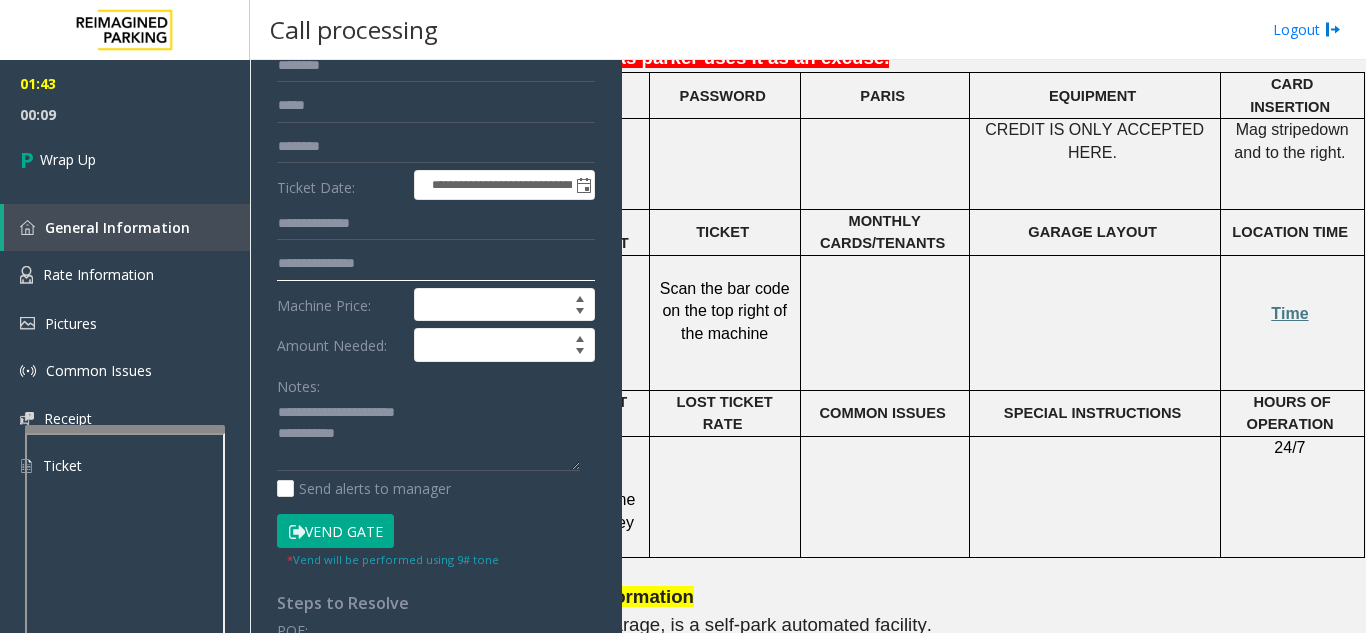 click 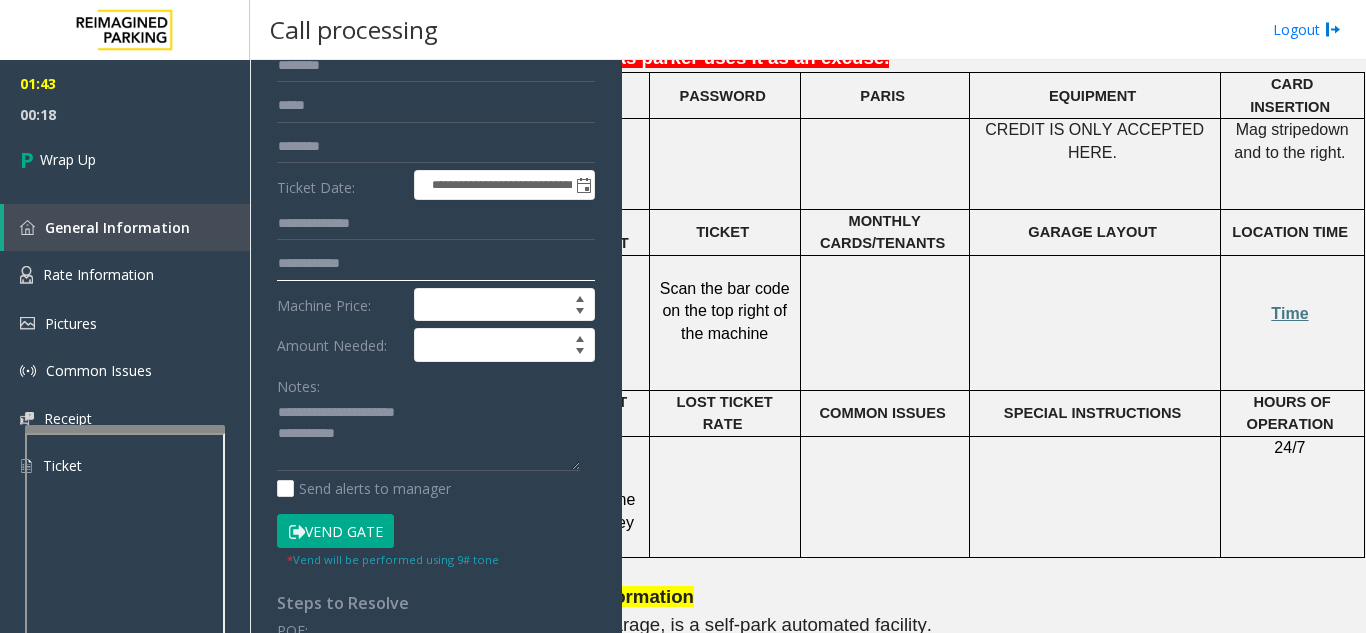 type on "**********" 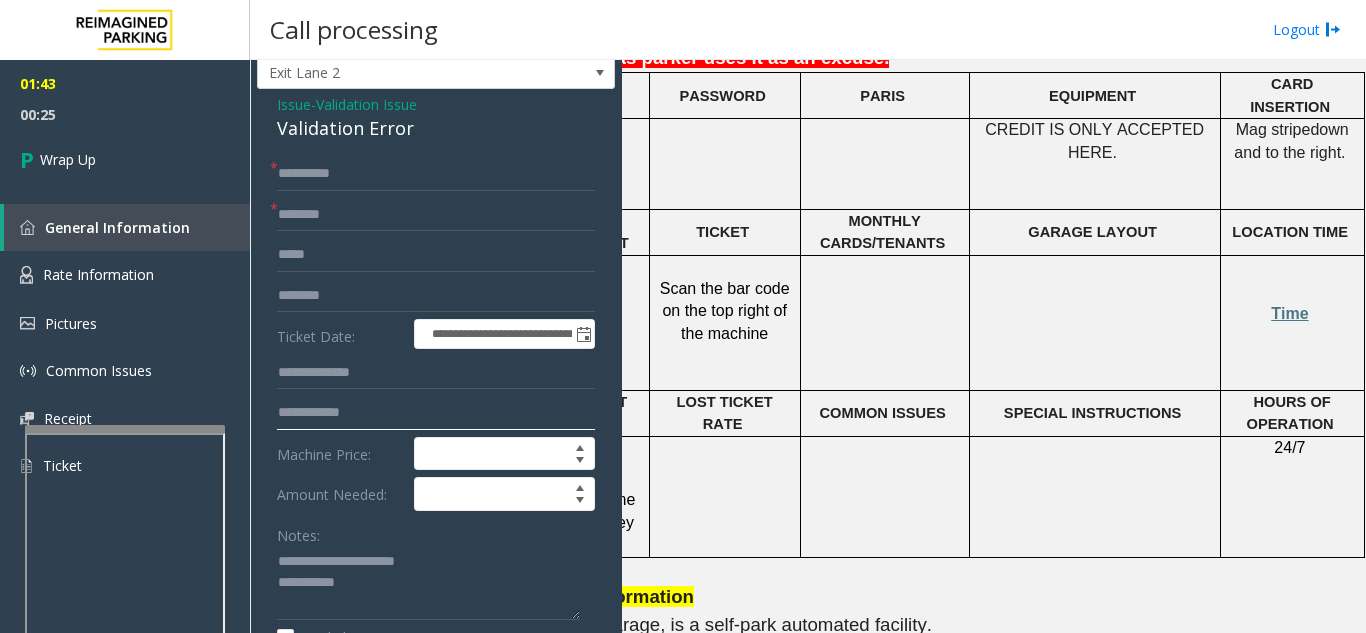 scroll, scrollTop: 100, scrollLeft: 0, axis: vertical 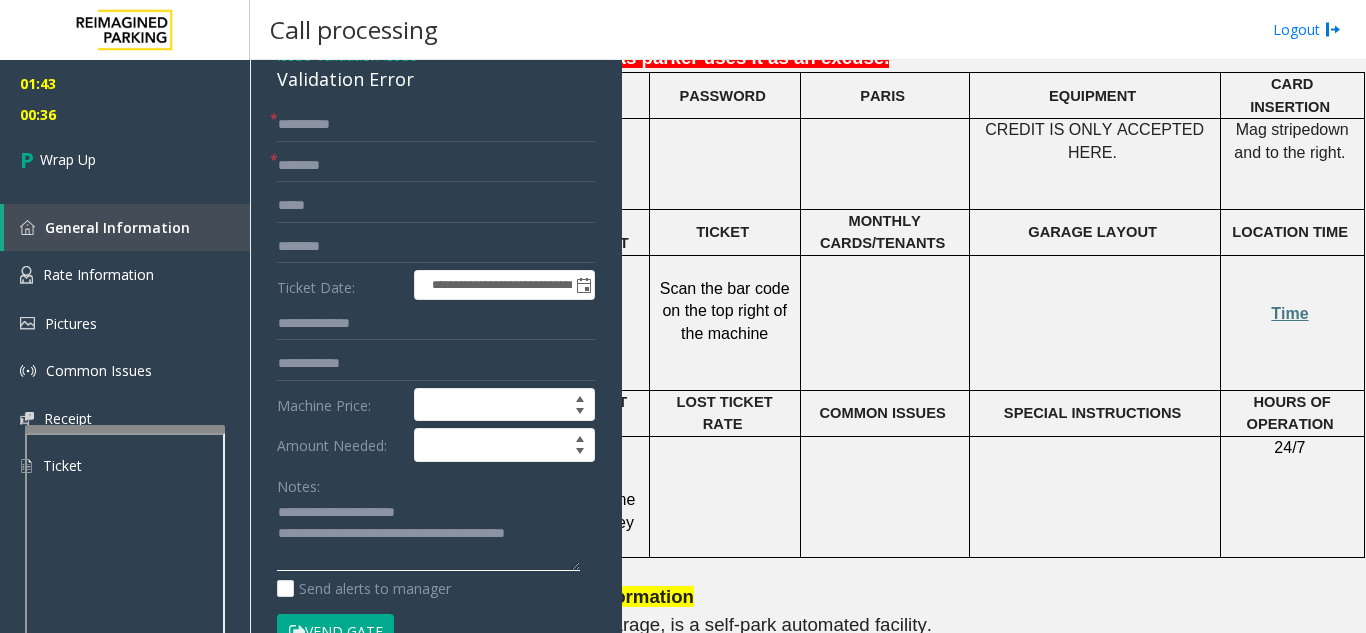 click 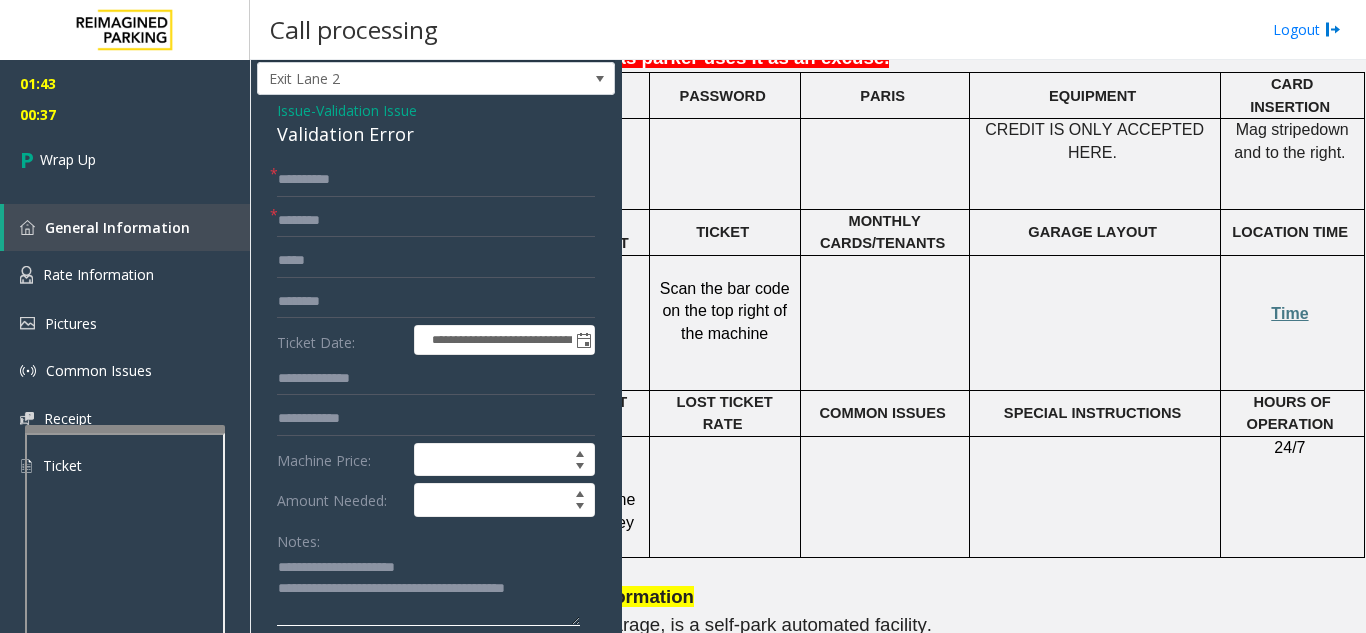 scroll, scrollTop: 0, scrollLeft: 0, axis: both 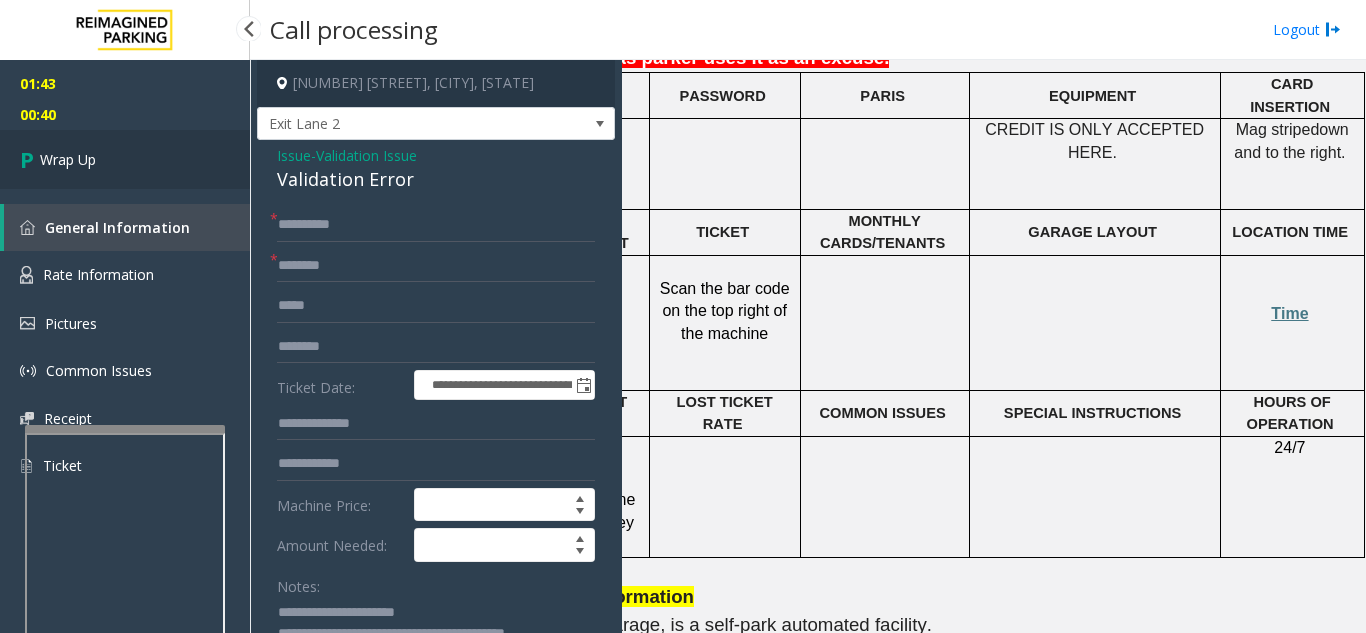 type on "**********" 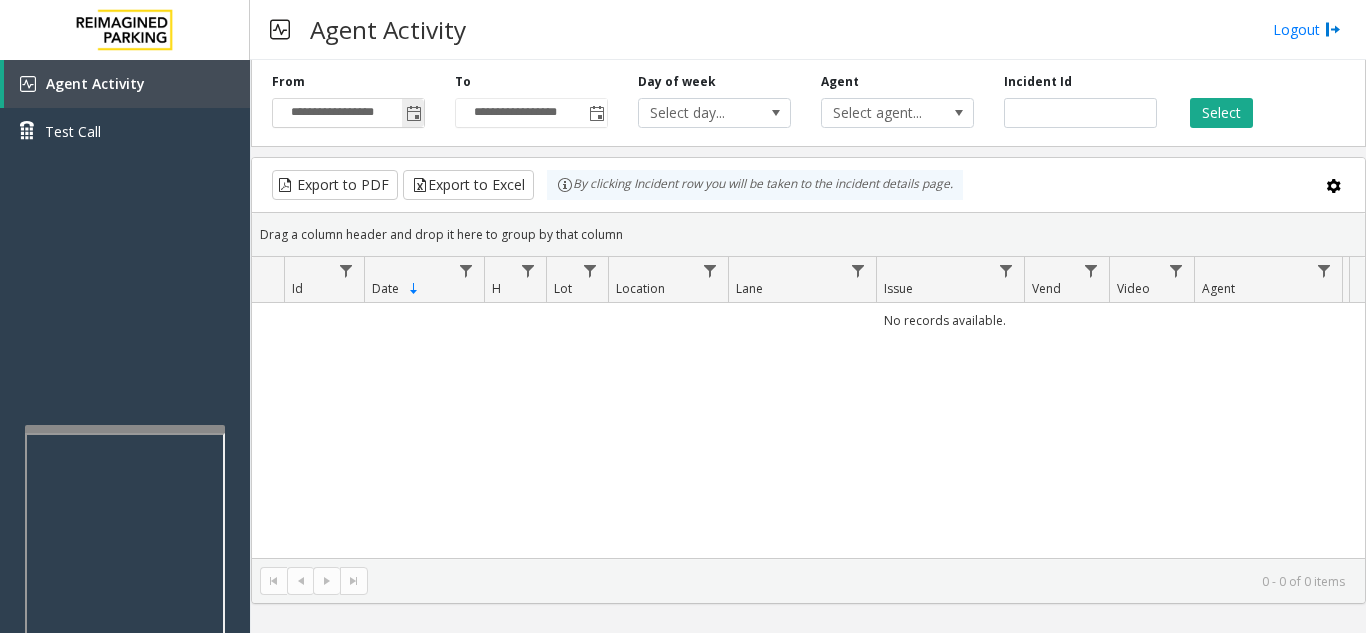 click 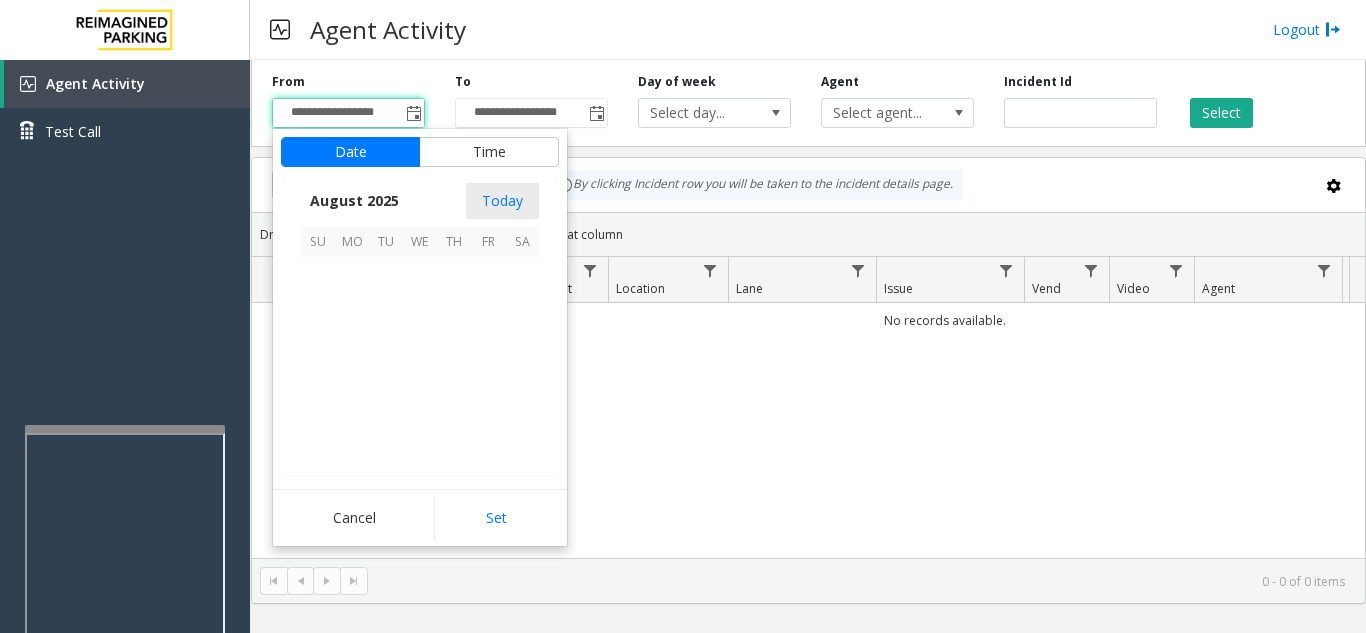 scroll, scrollTop: 358666, scrollLeft: 0, axis: vertical 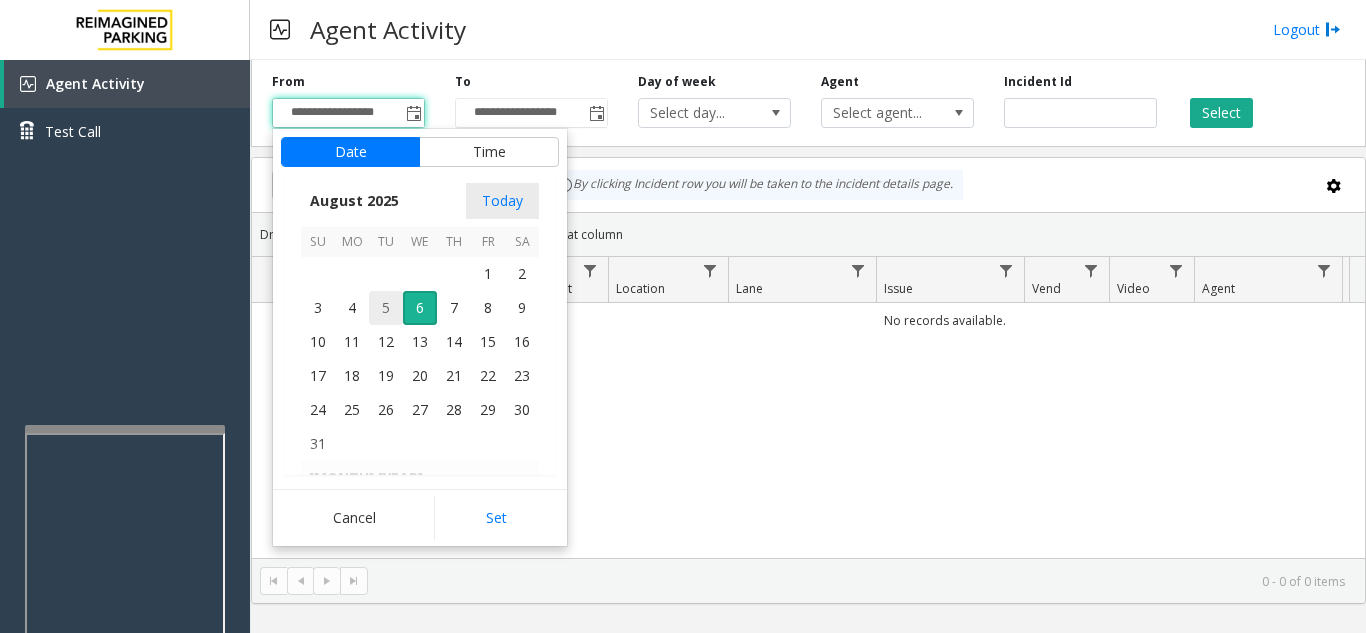 click on "5" at bounding box center [386, 308] 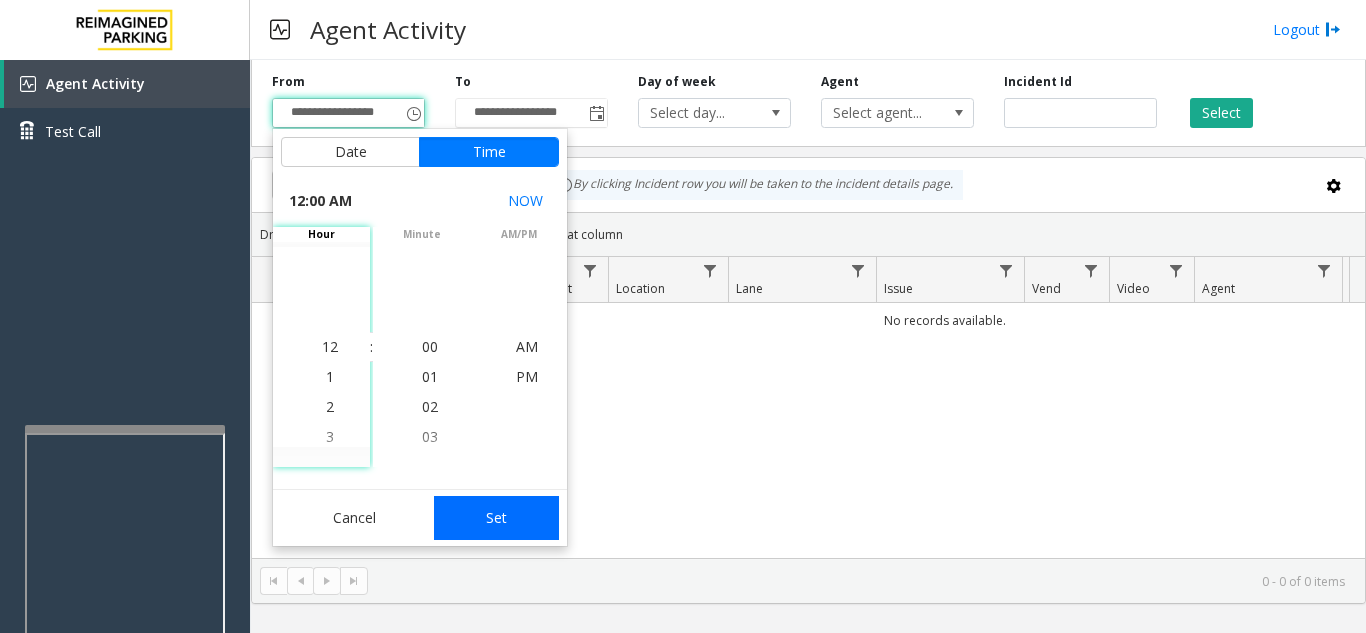 click on "Set" 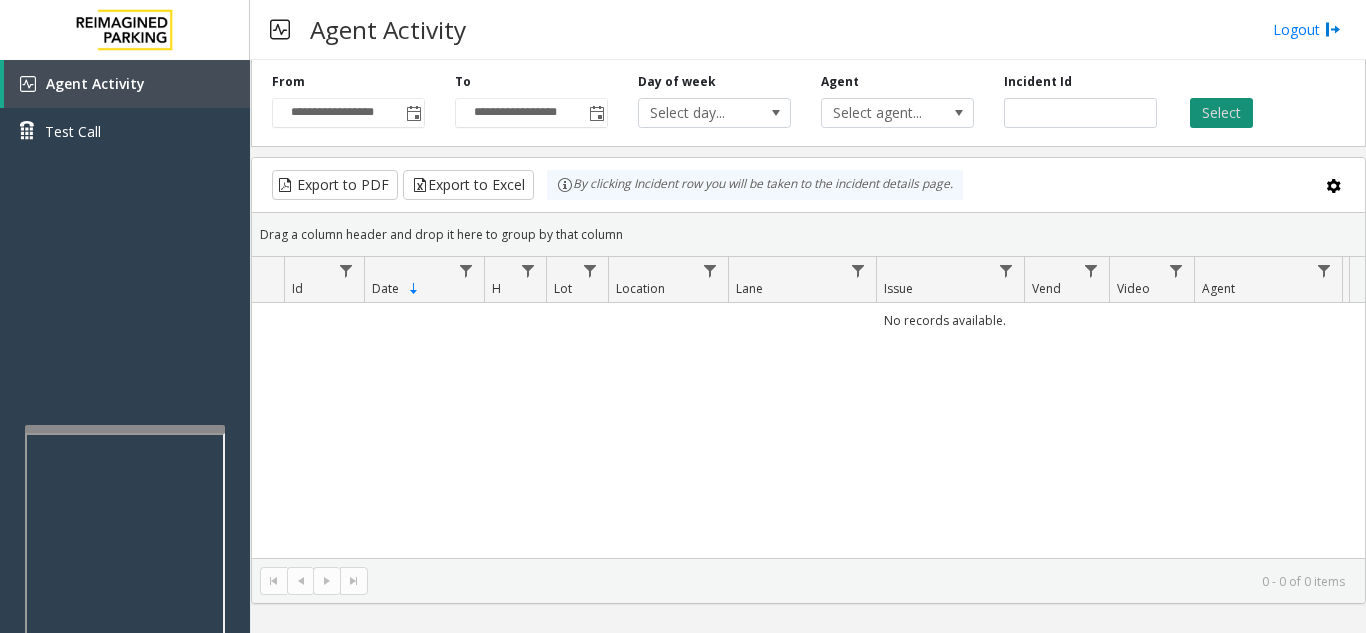 click on "Select" 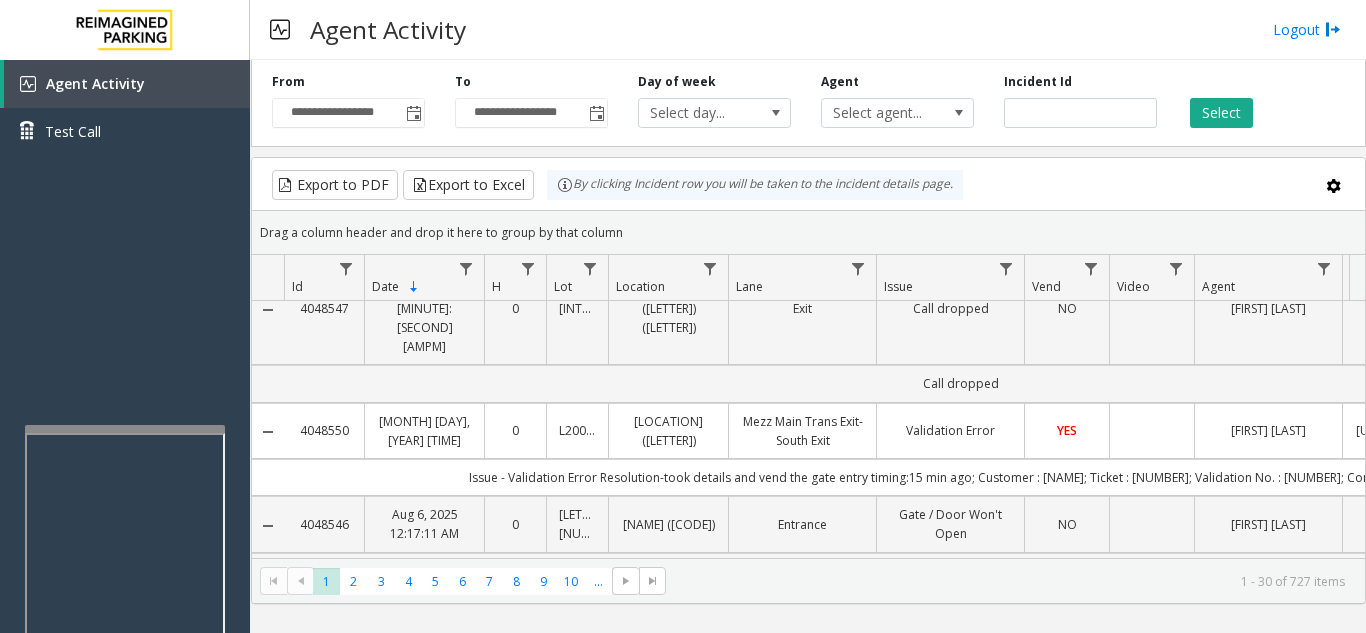 scroll, scrollTop: 0, scrollLeft: 0, axis: both 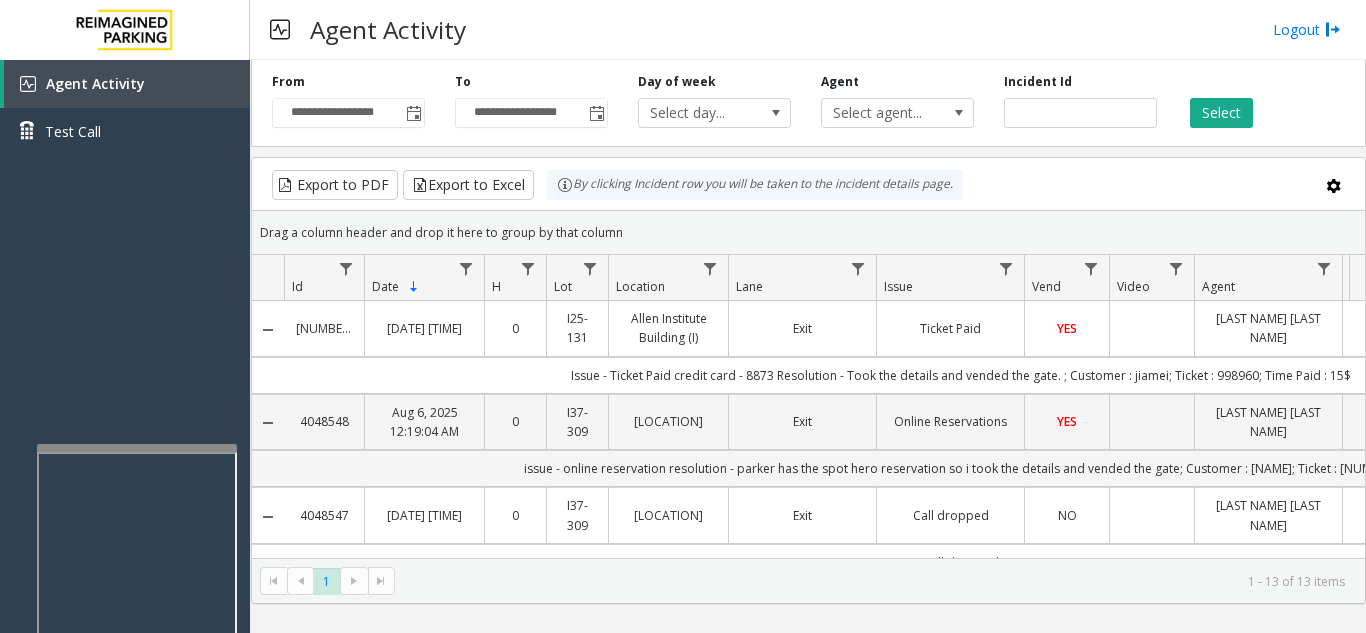 click at bounding box center (137, 678) 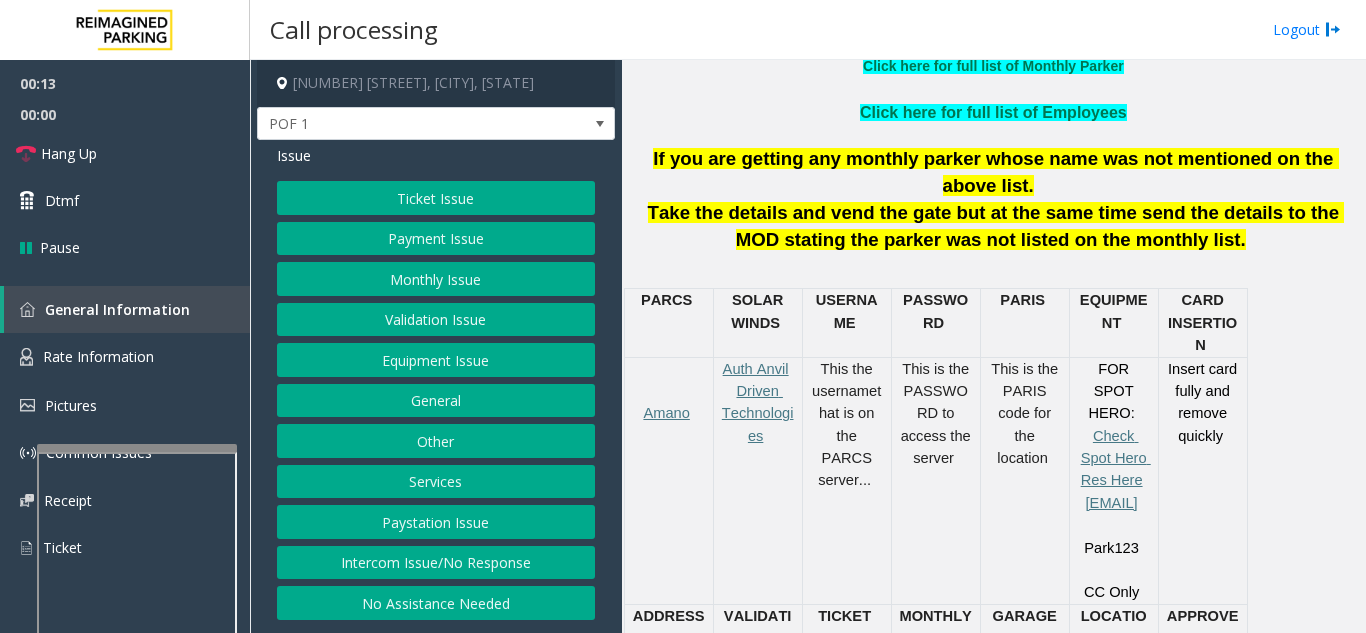 scroll, scrollTop: 700, scrollLeft: 0, axis: vertical 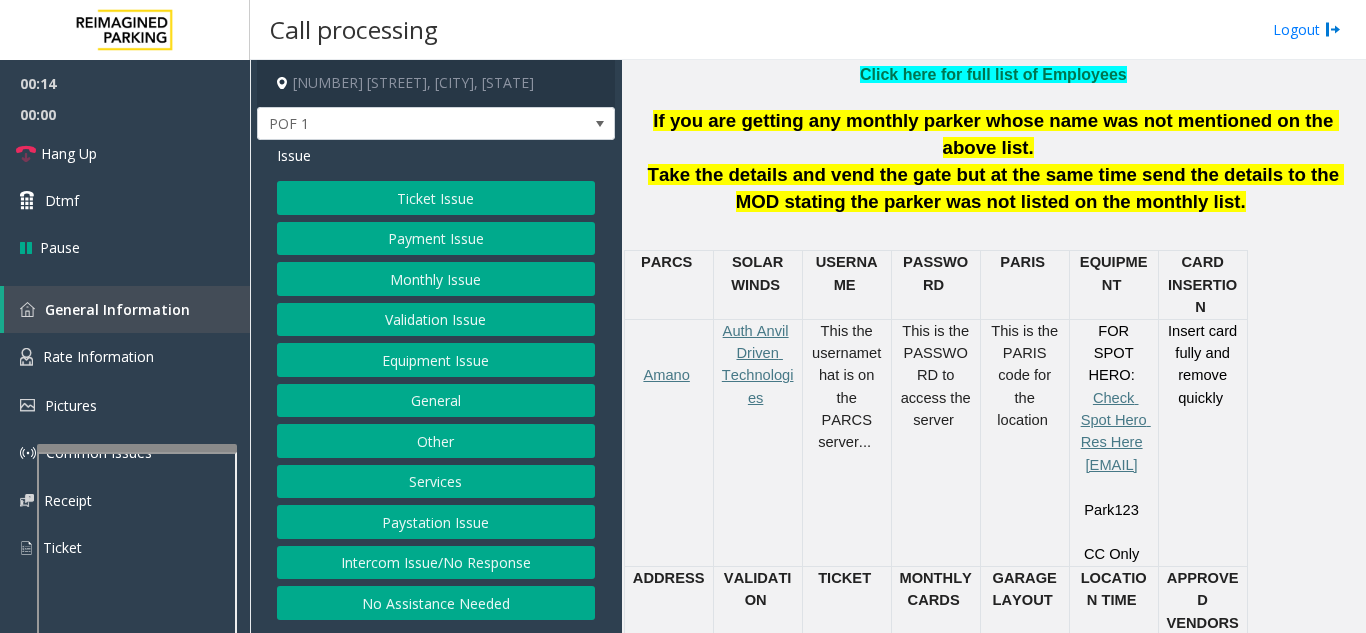 click on "Ticket Issue" 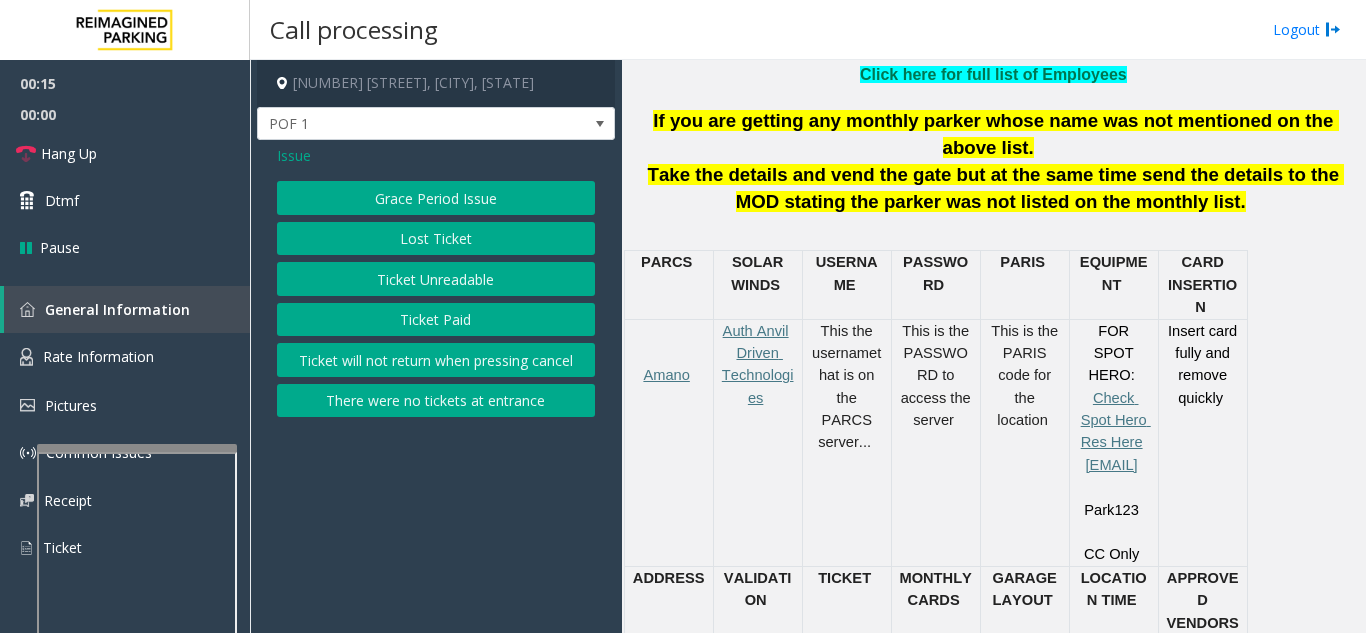 click on "Ticket Unreadable" 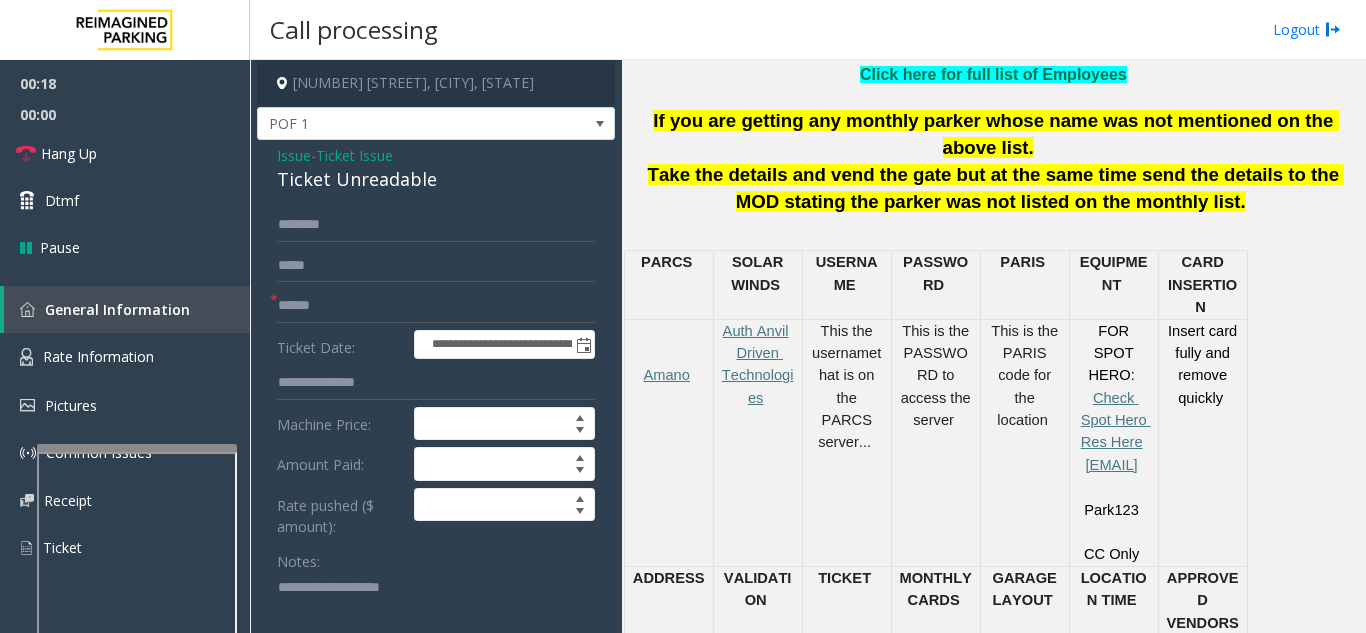 scroll, scrollTop: 62, scrollLeft: 0, axis: vertical 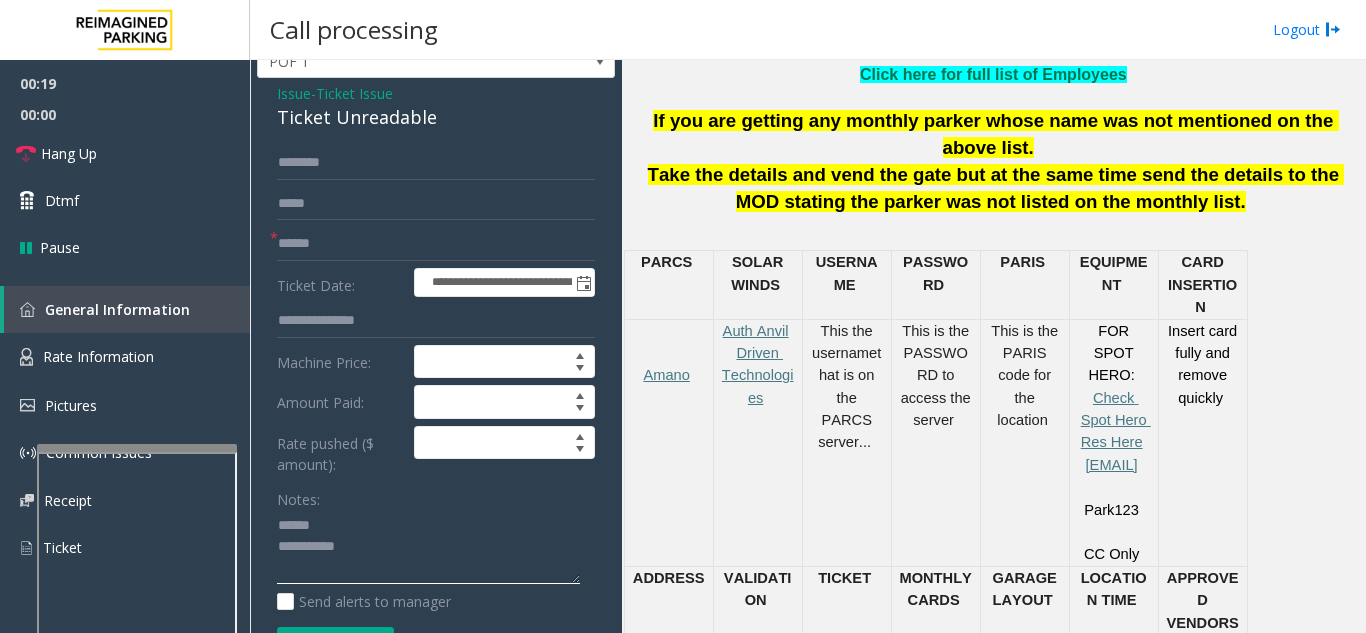 click 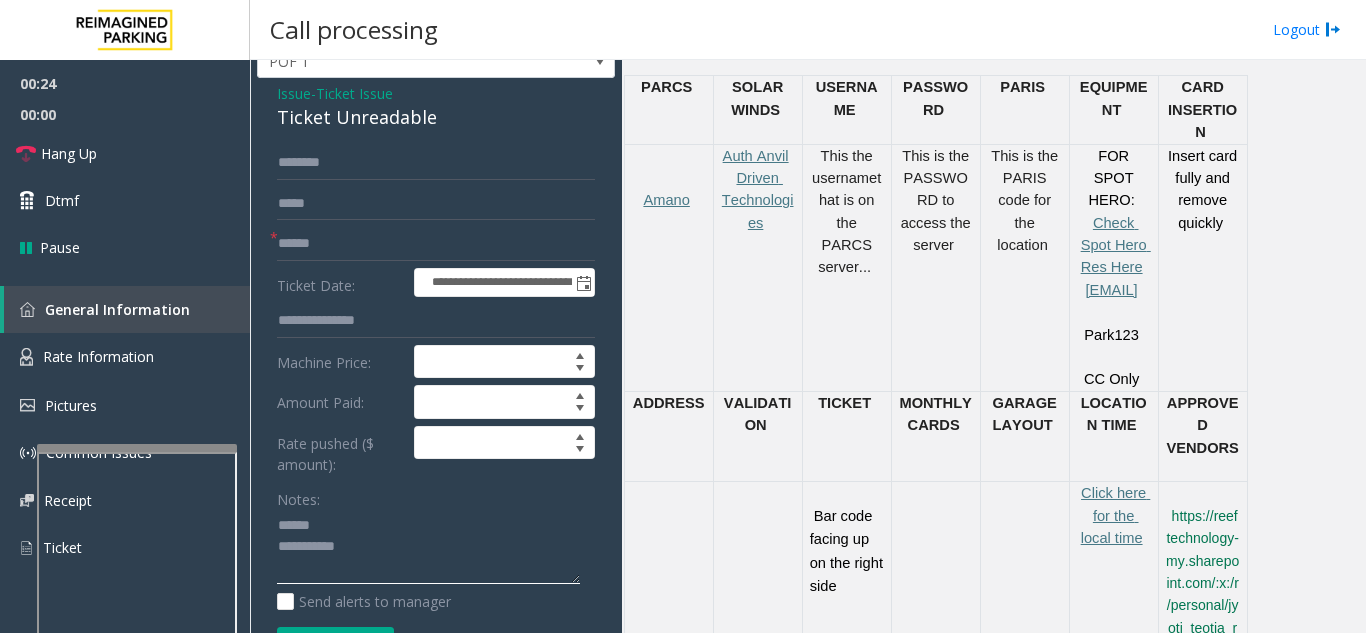 scroll, scrollTop: 900, scrollLeft: 0, axis: vertical 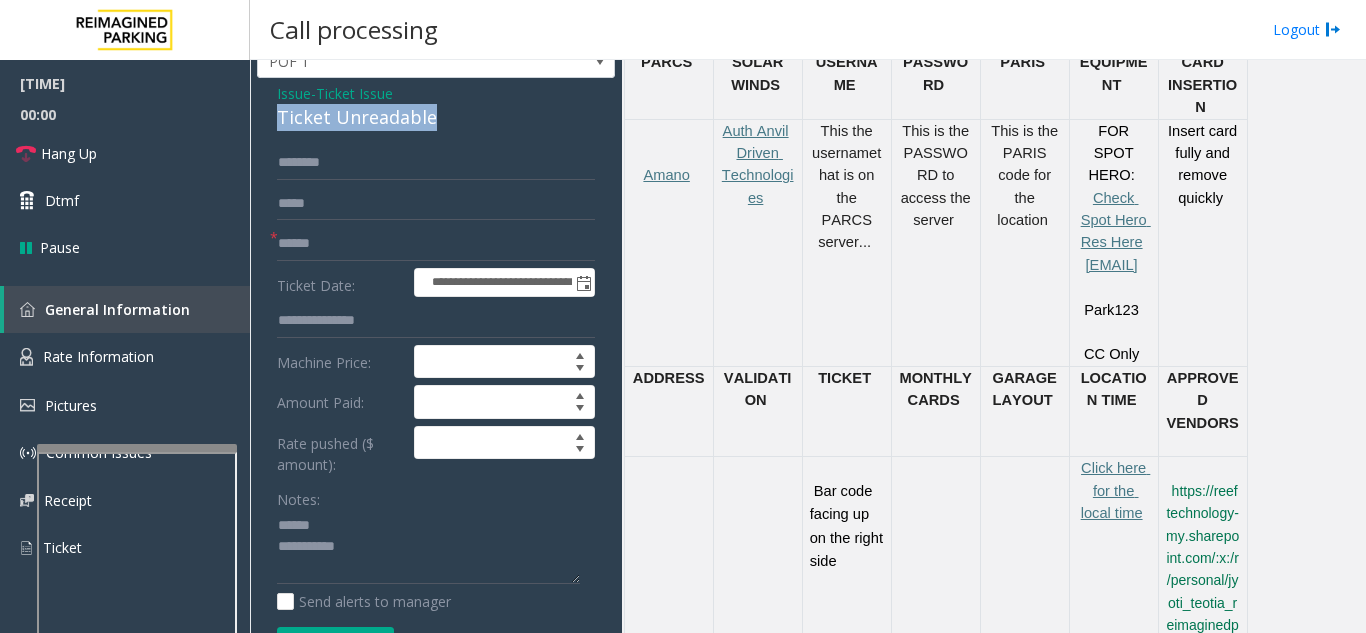 drag, startPoint x: 266, startPoint y: 121, endPoint x: 463, endPoint y: 121, distance: 197 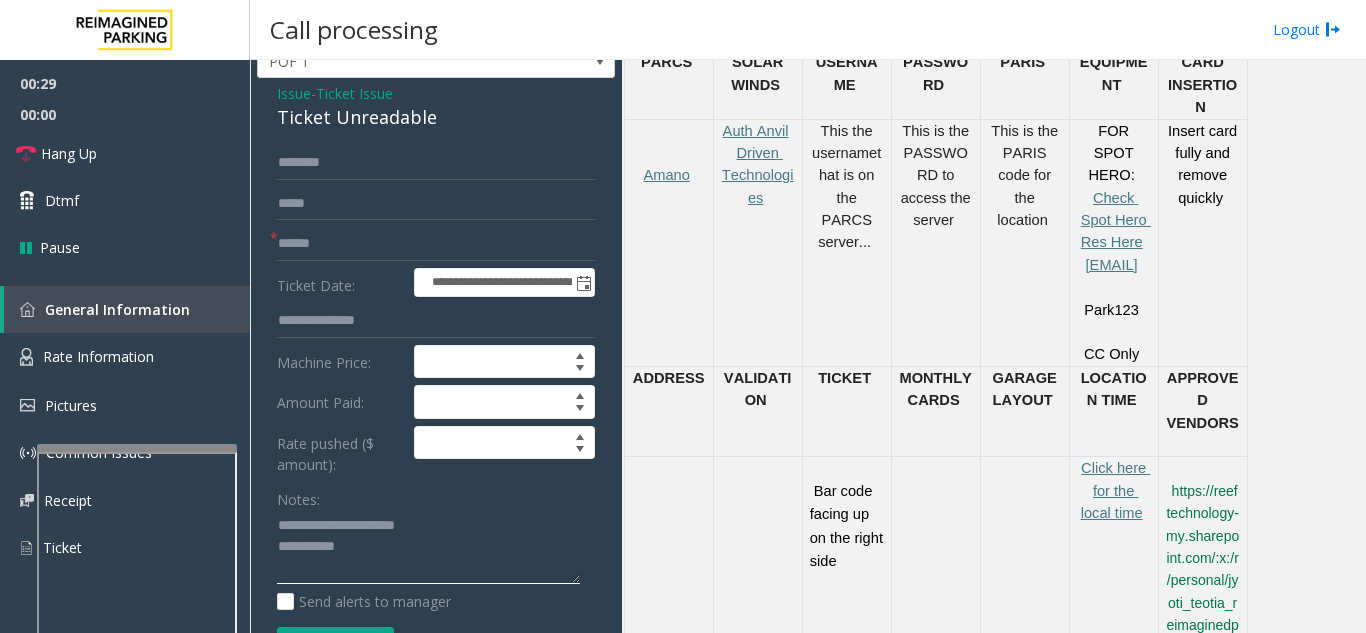 click 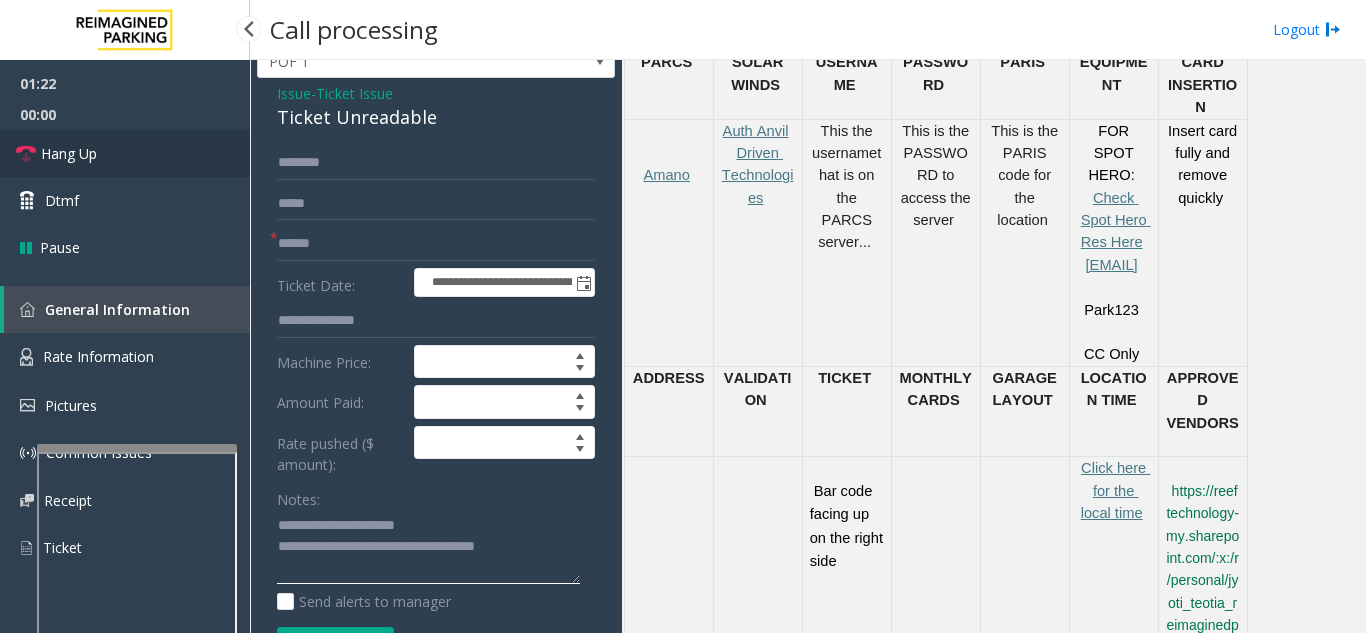 type on "**********" 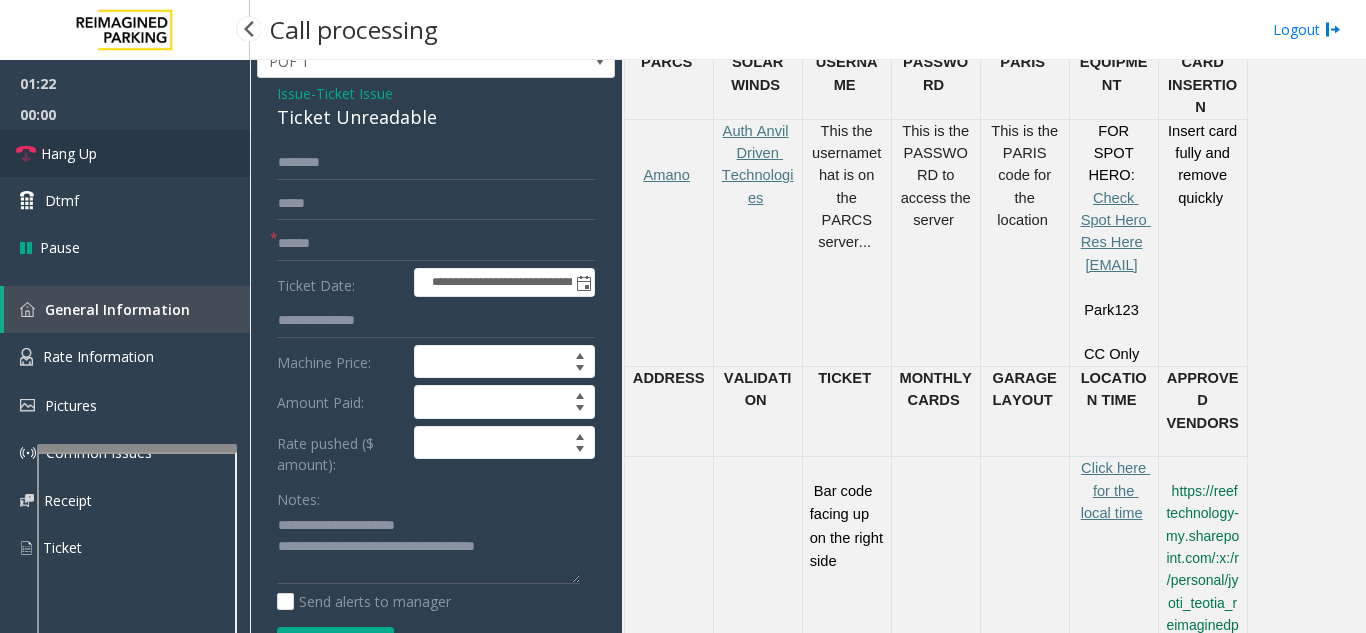 click on "Hang Up" at bounding box center (125, 153) 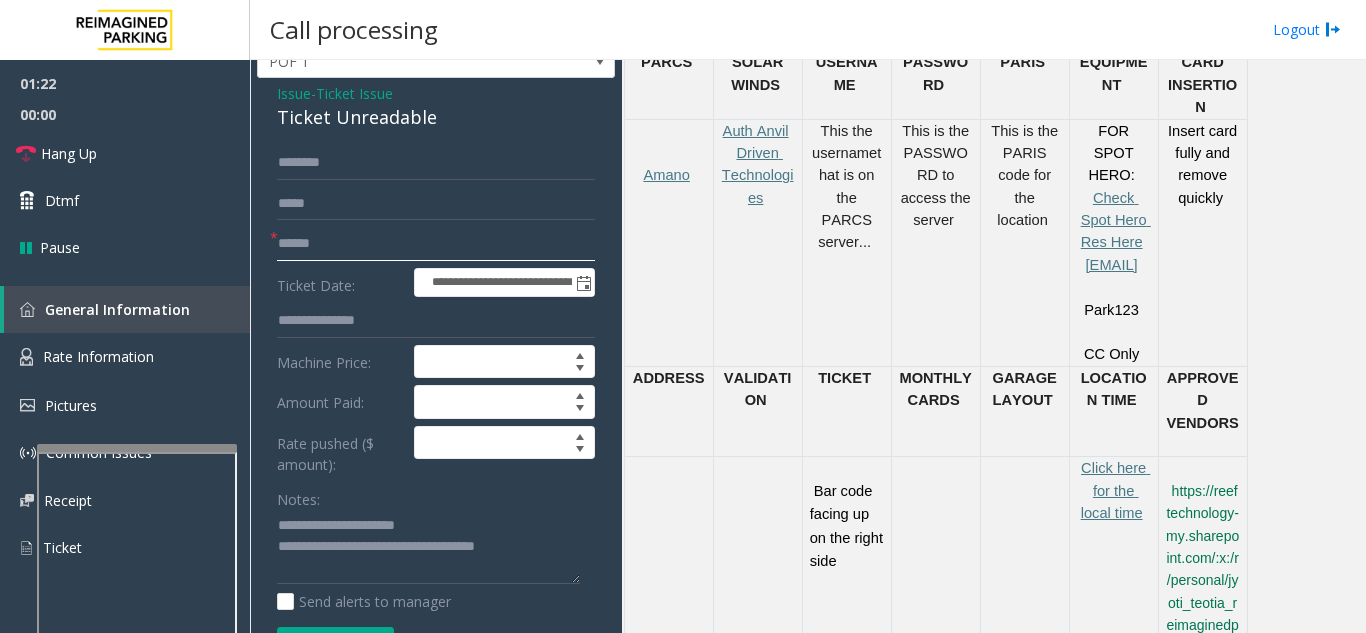 click 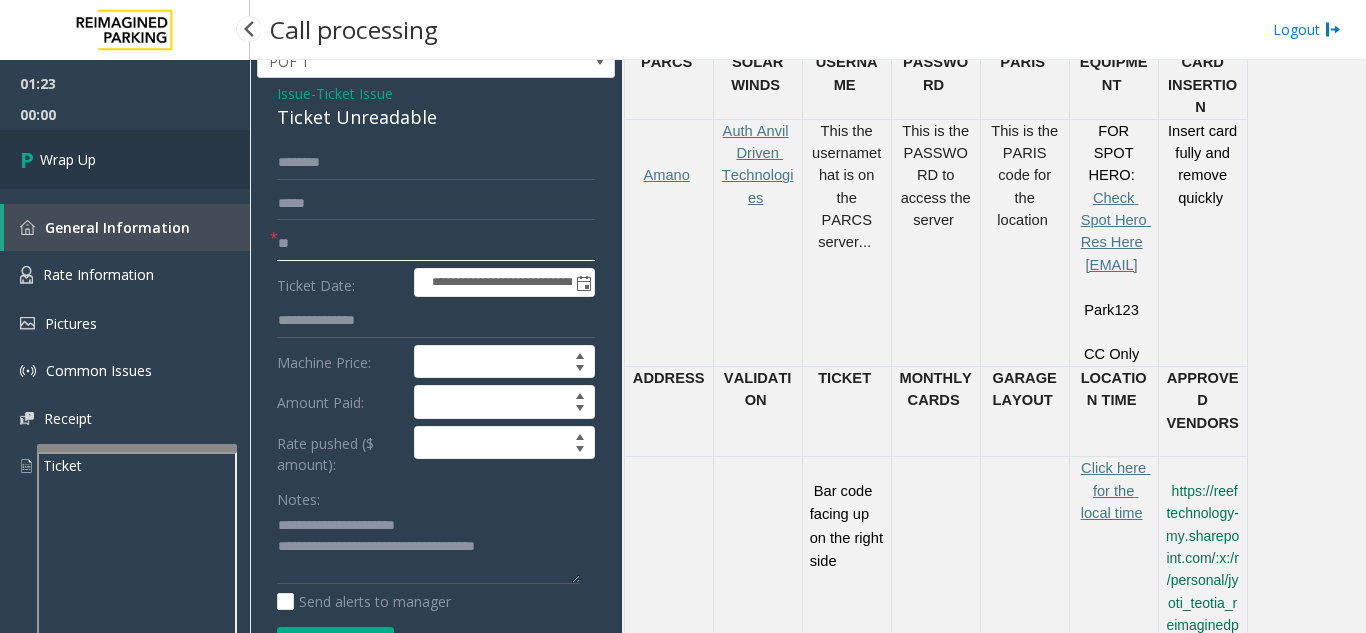 type on "**" 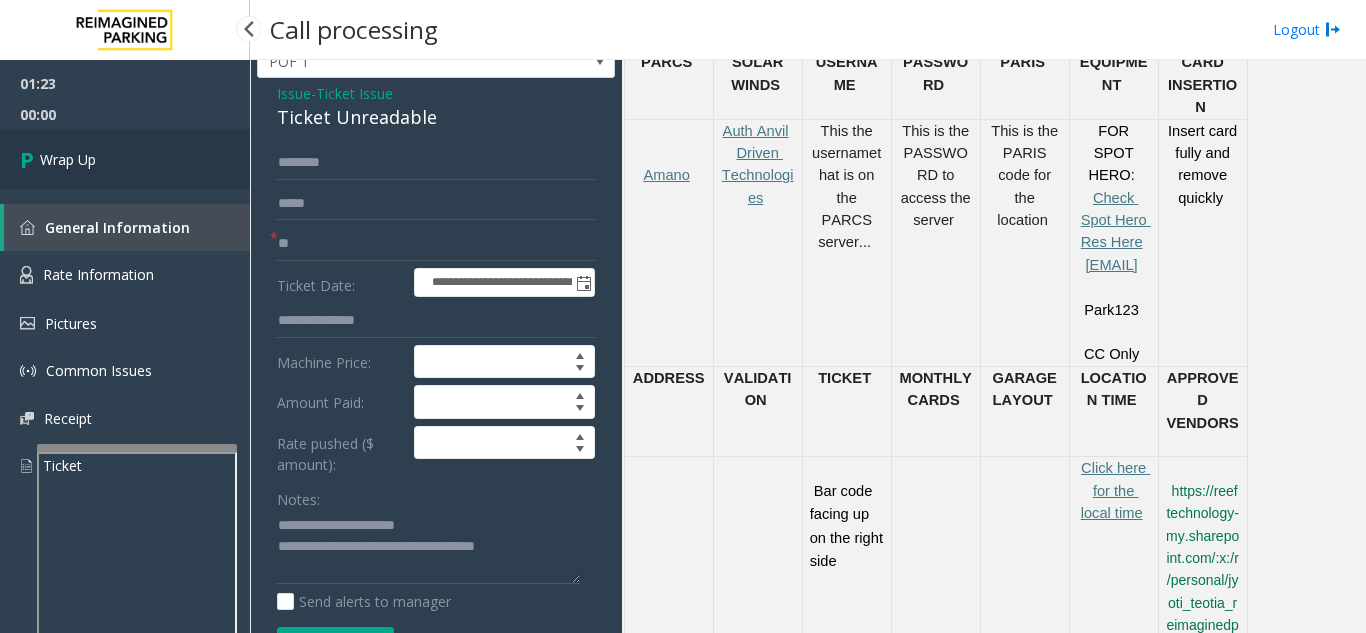 click on "Wrap Up" at bounding box center [125, 159] 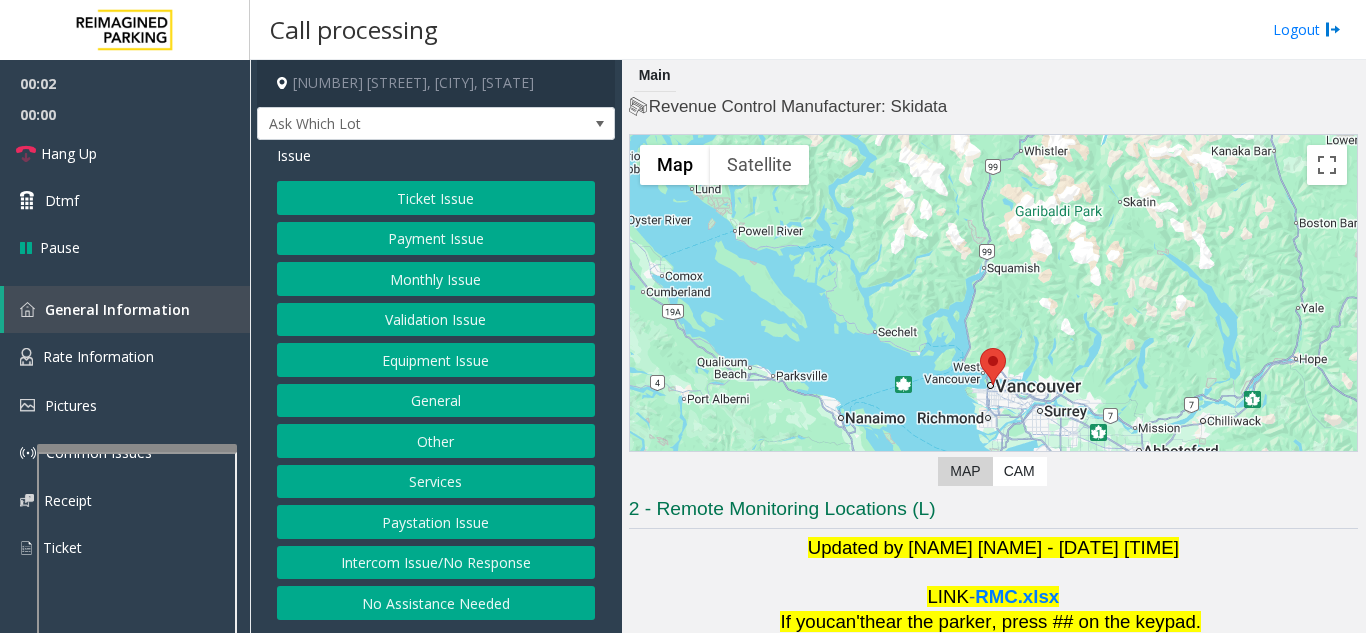 scroll, scrollTop: 200, scrollLeft: 0, axis: vertical 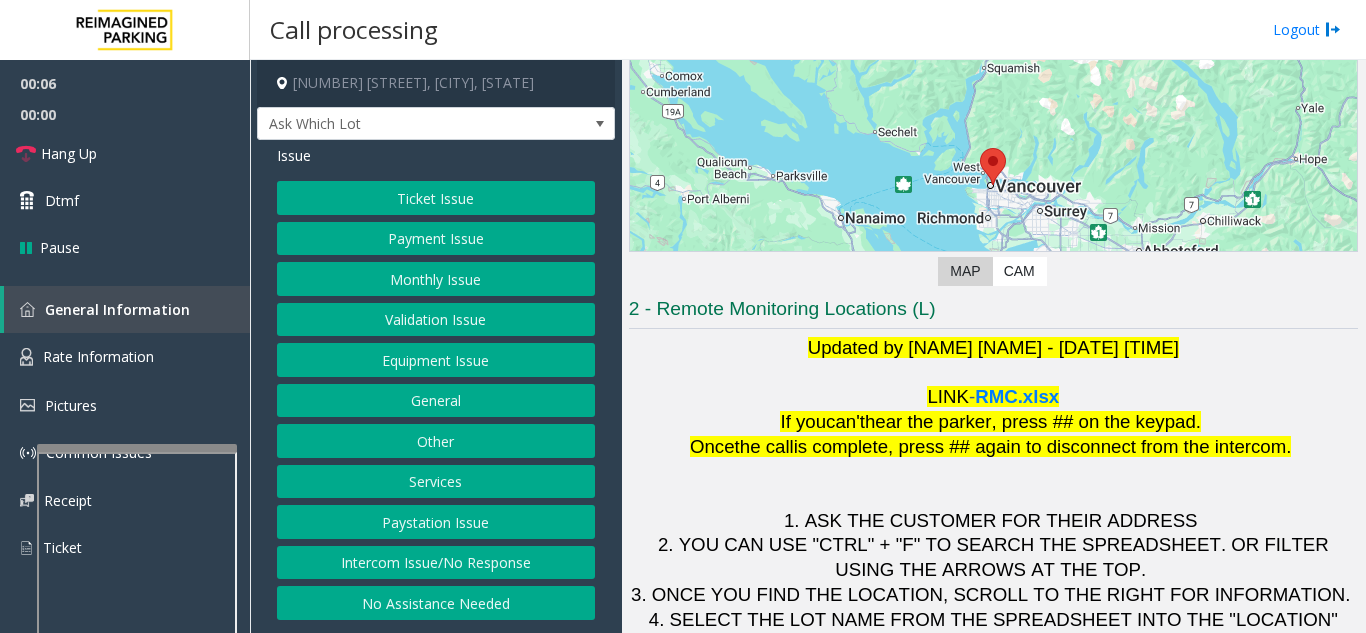 click on "Validation Issue" 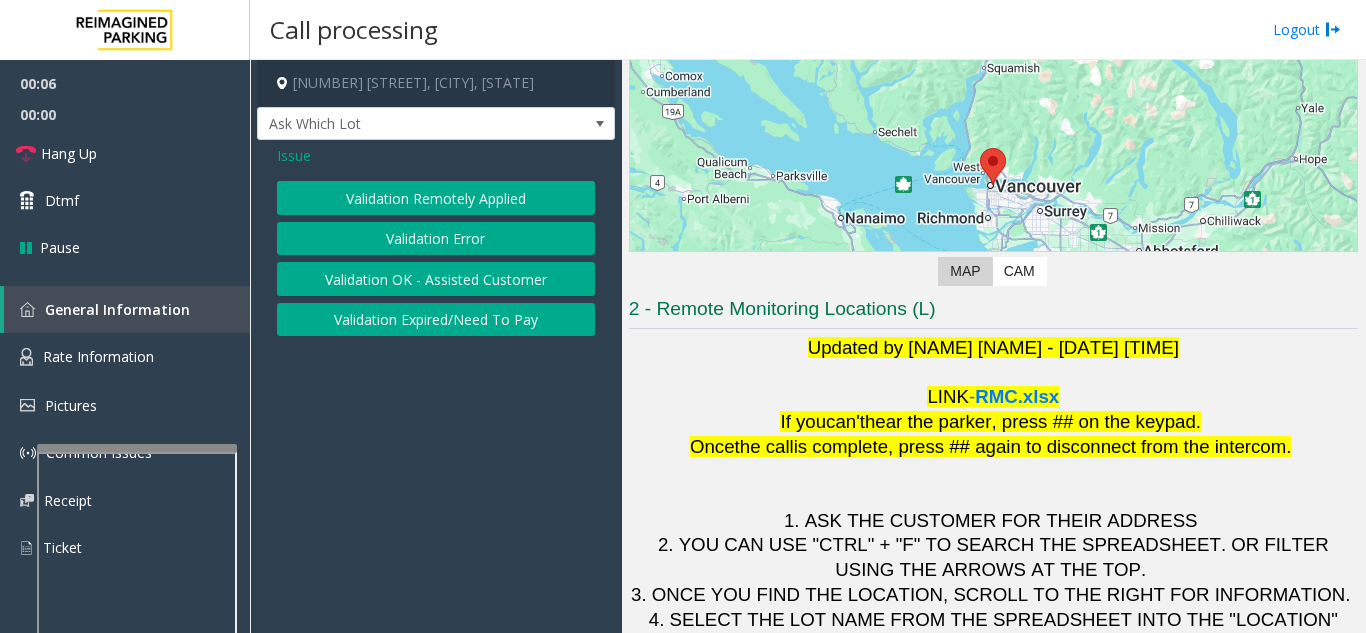 click on "Validation Error" 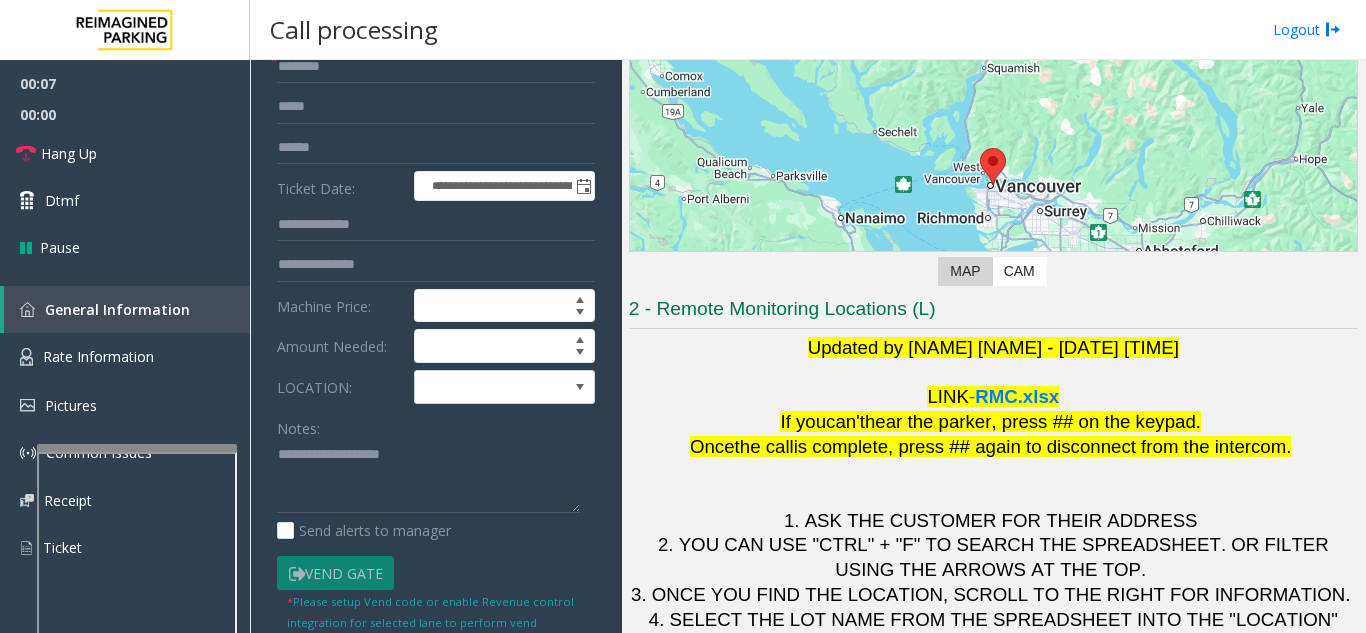 scroll, scrollTop: 200, scrollLeft: 0, axis: vertical 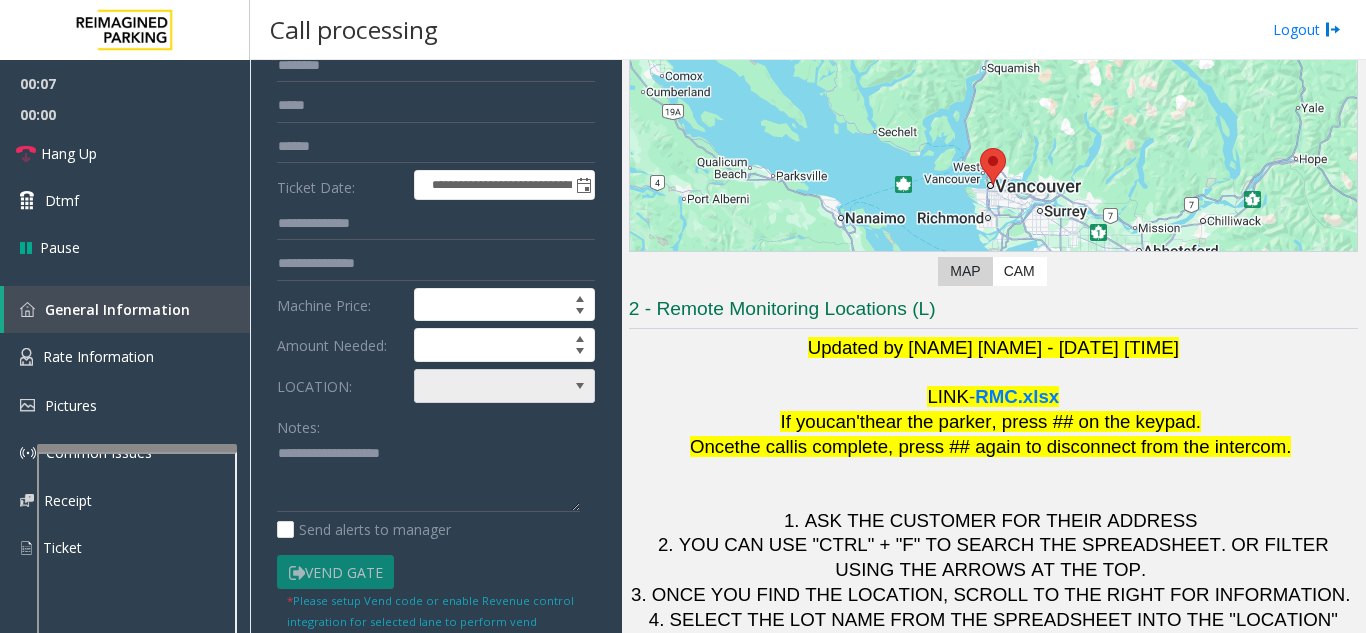 click at bounding box center [486, 386] 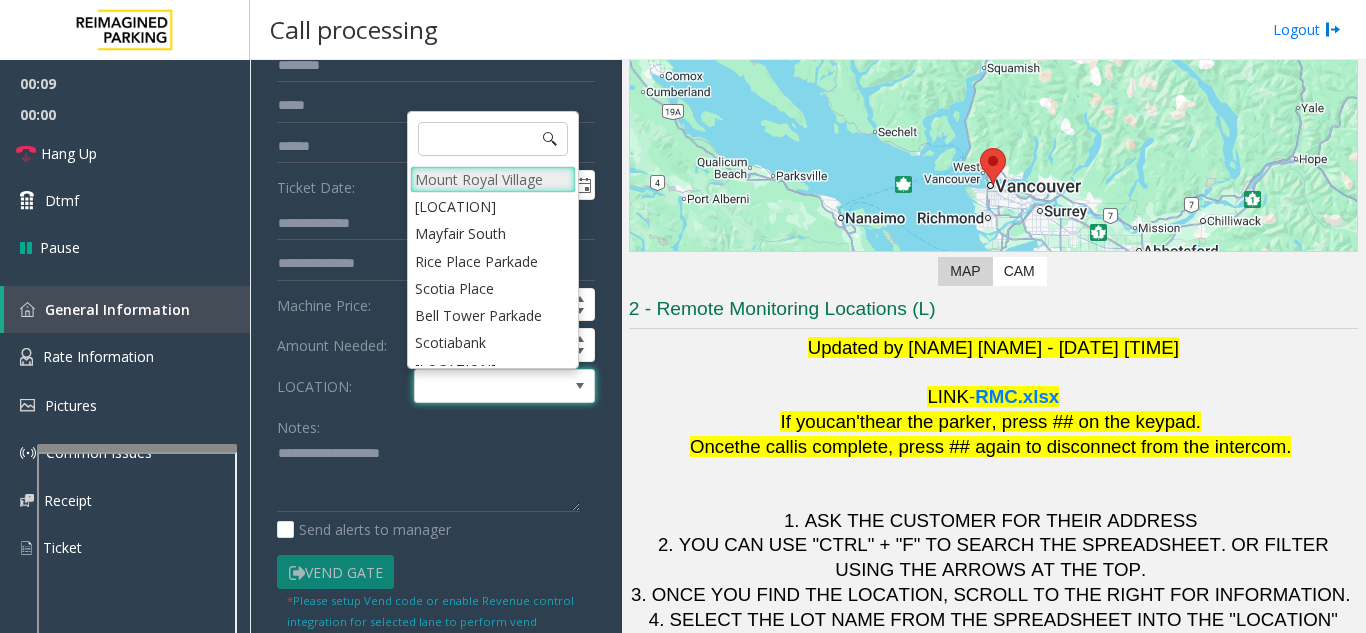 click on "Mount Royal Village" at bounding box center (493, 179) 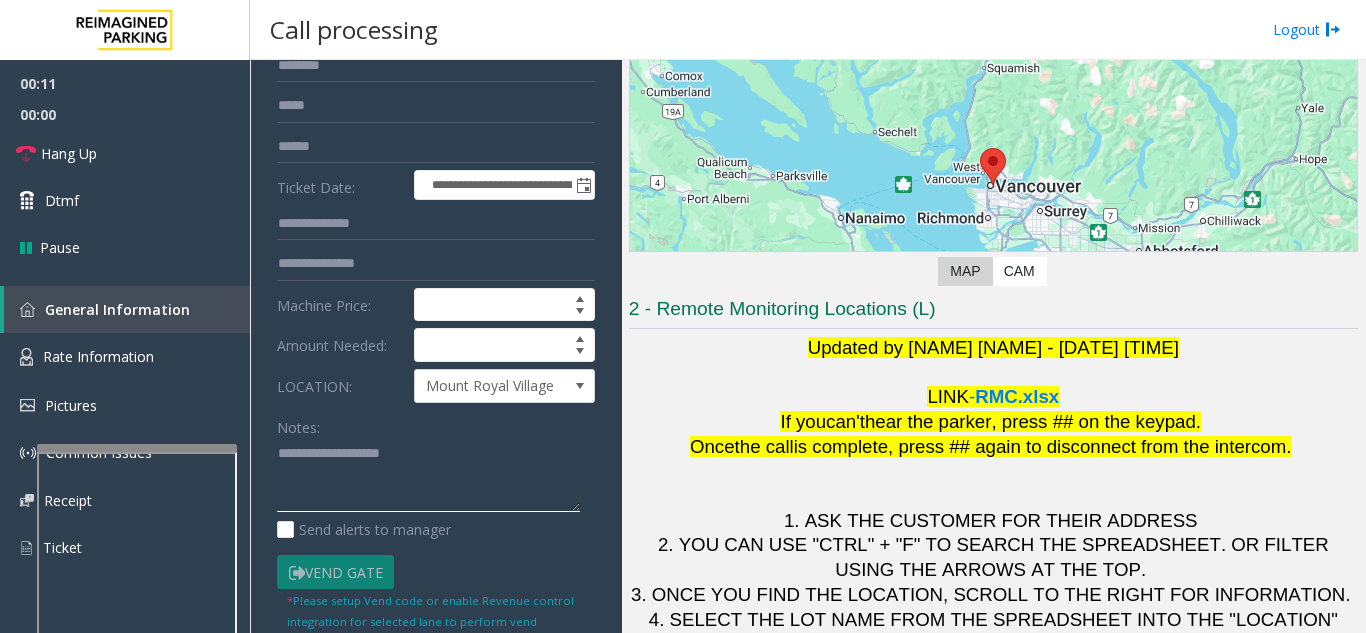 type on "**********" 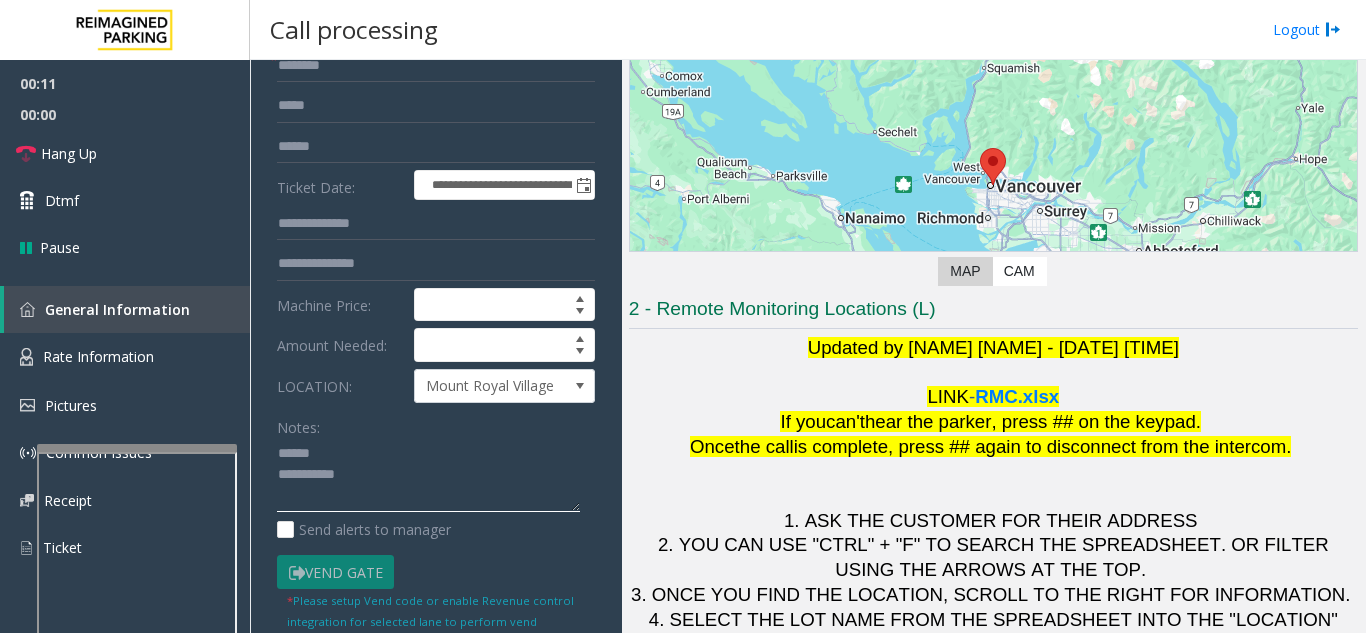 click 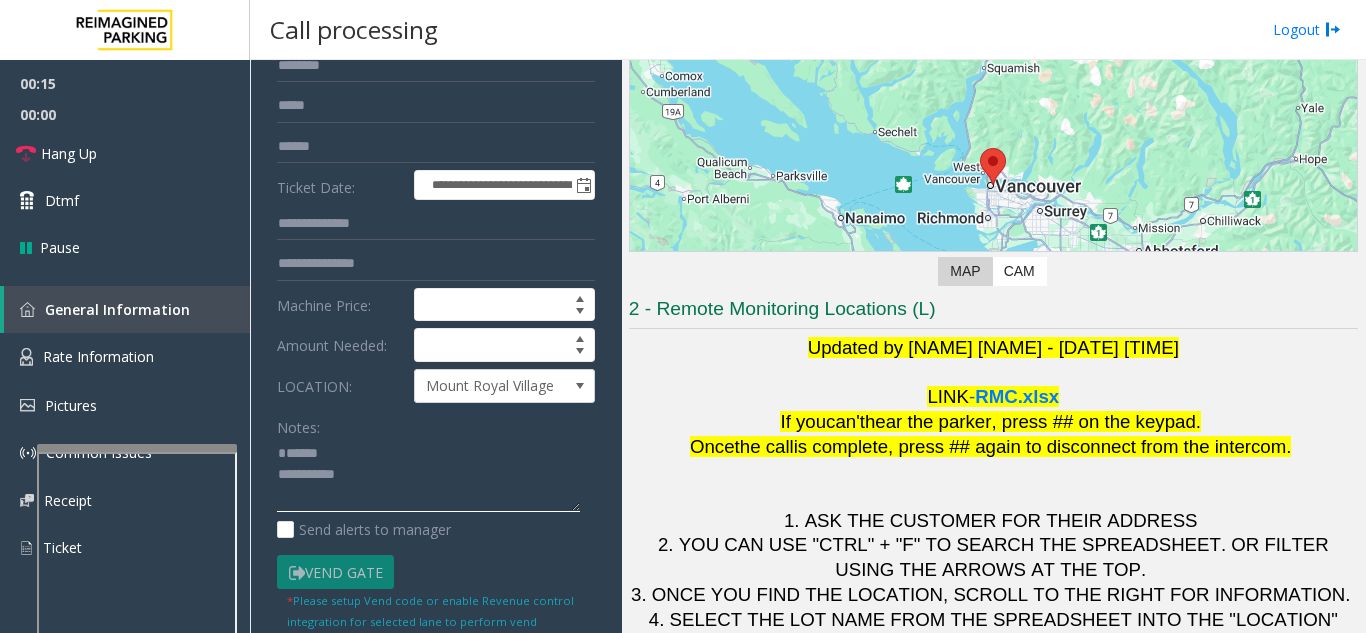 click 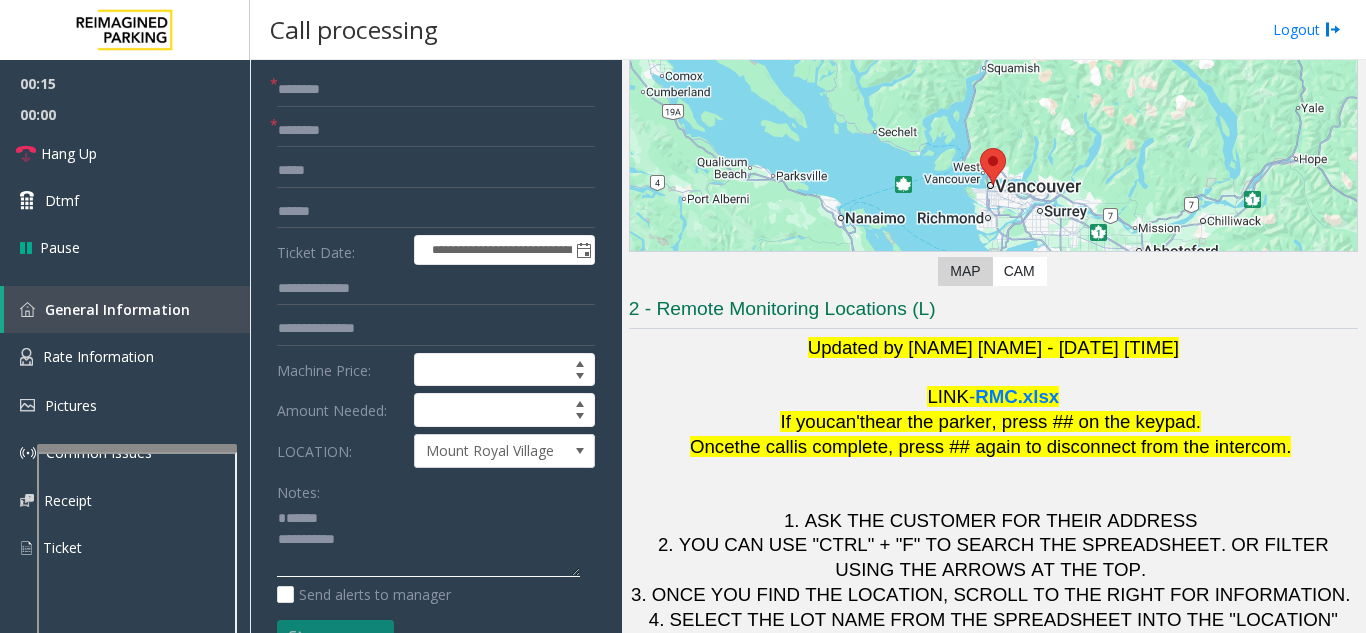 scroll, scrollTop: 100, scrollLeft: 0, axis: vertical 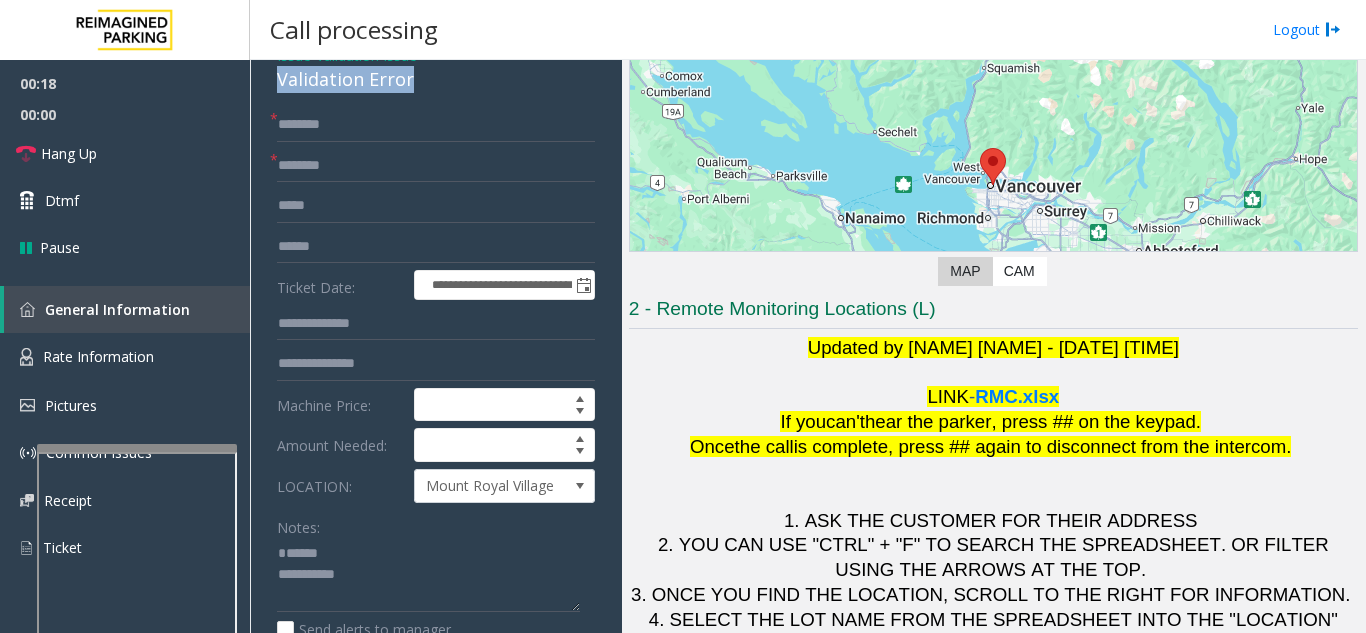 drag, startPoint x: 421, startPoint y: 88, endPoint x: 275, endPoint y: 89, distance: 146.00342 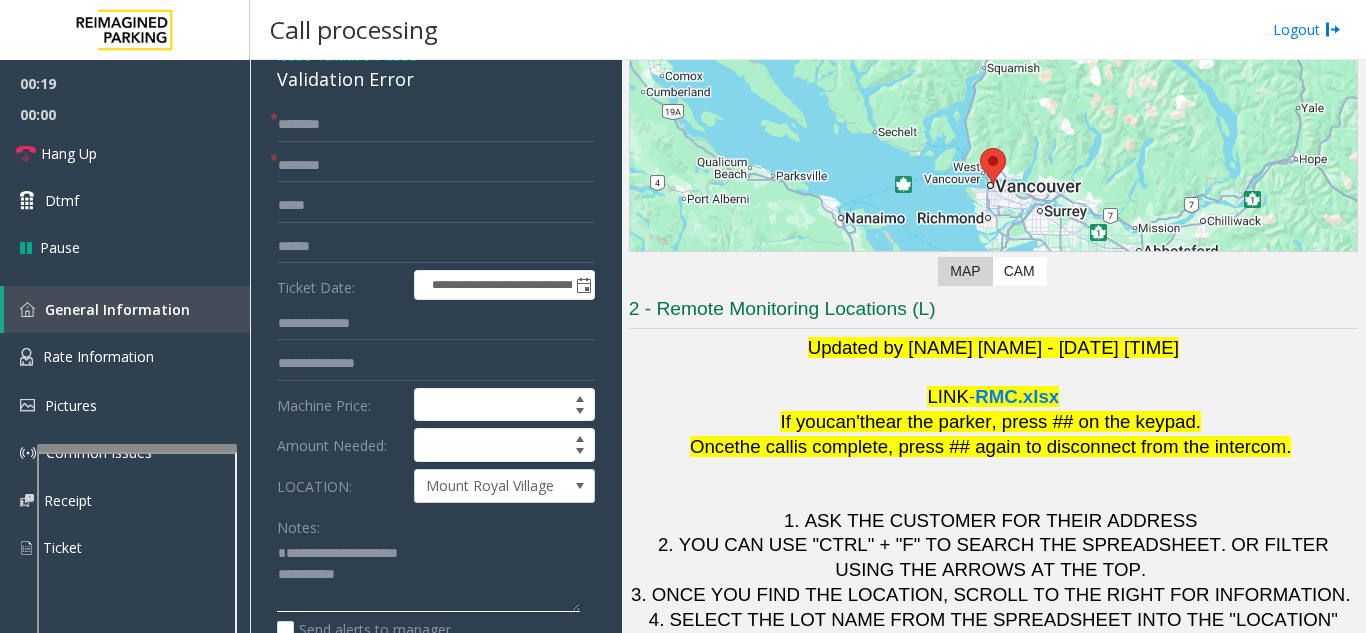 click 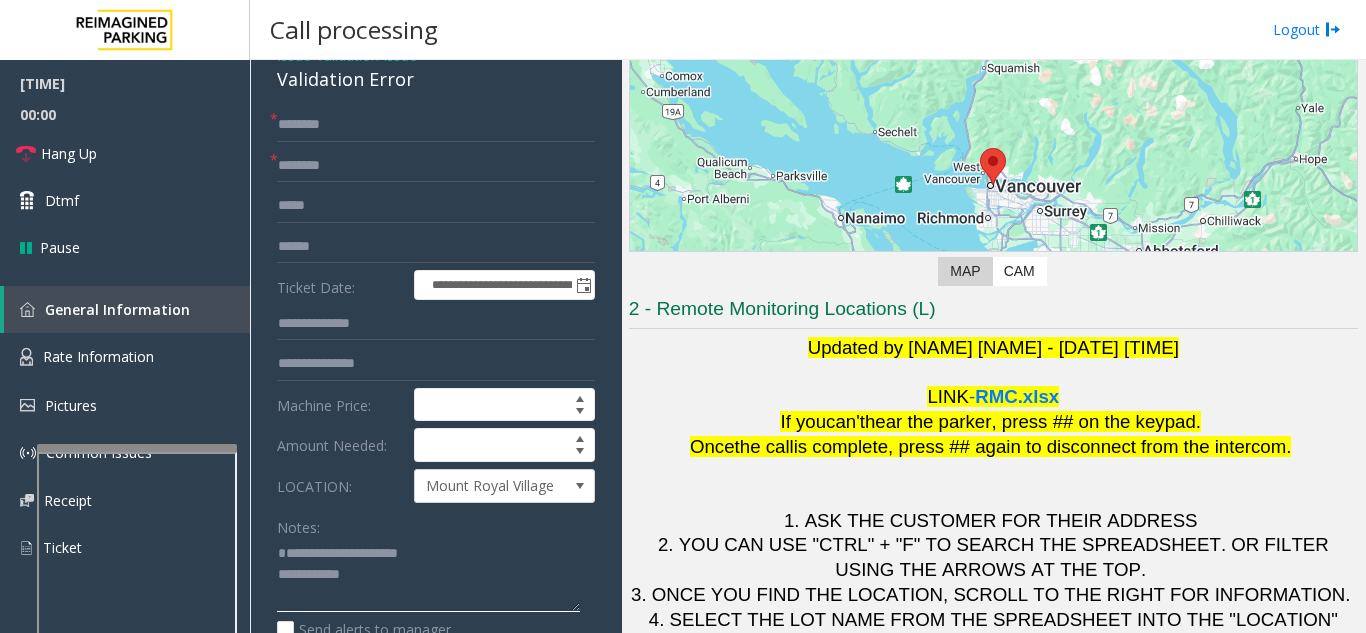 type on "**********" 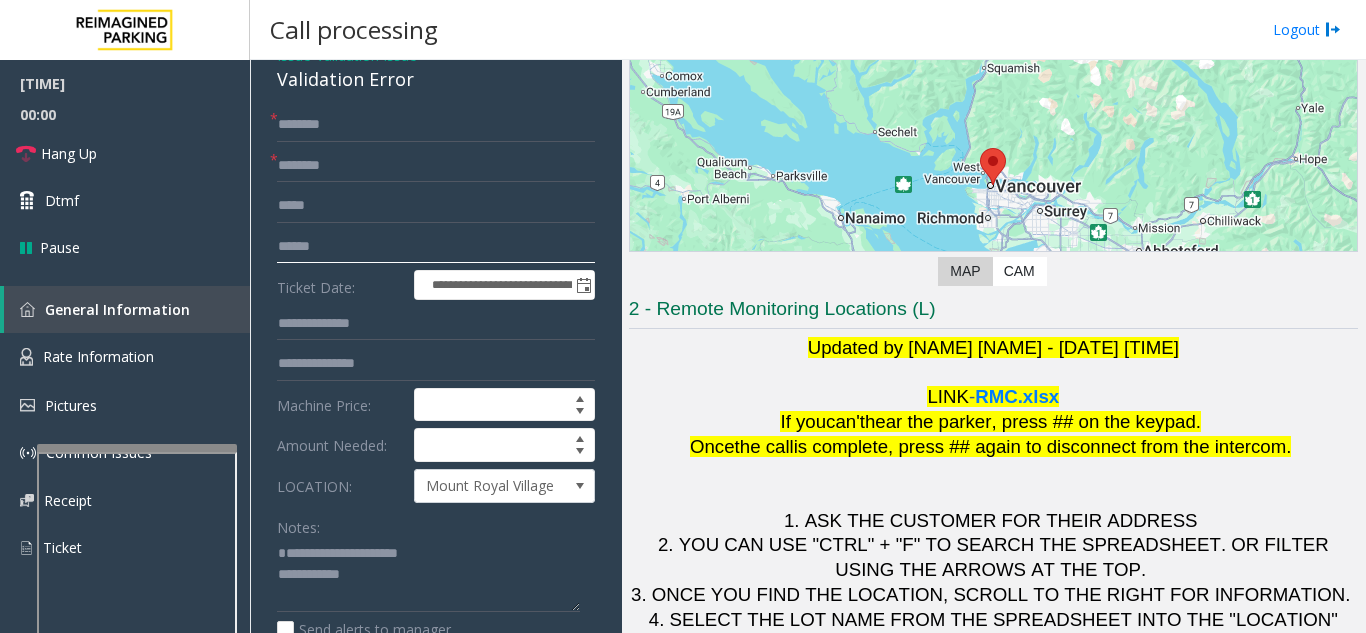 click 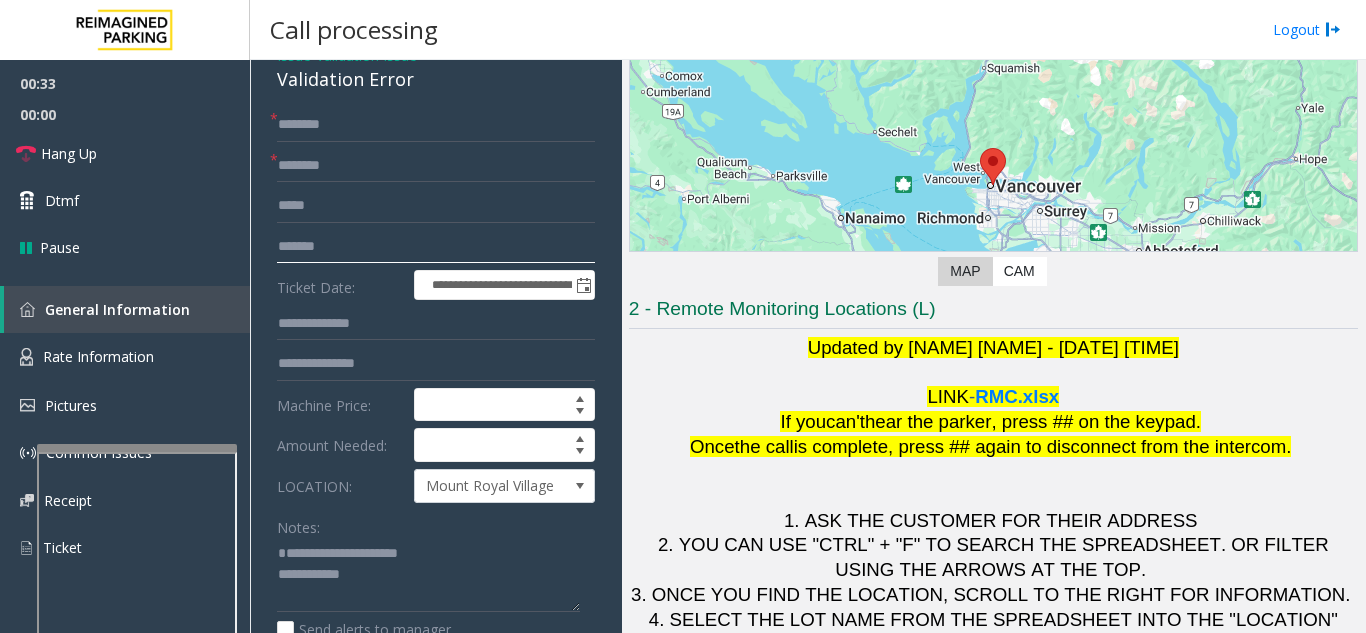 type on "*******" 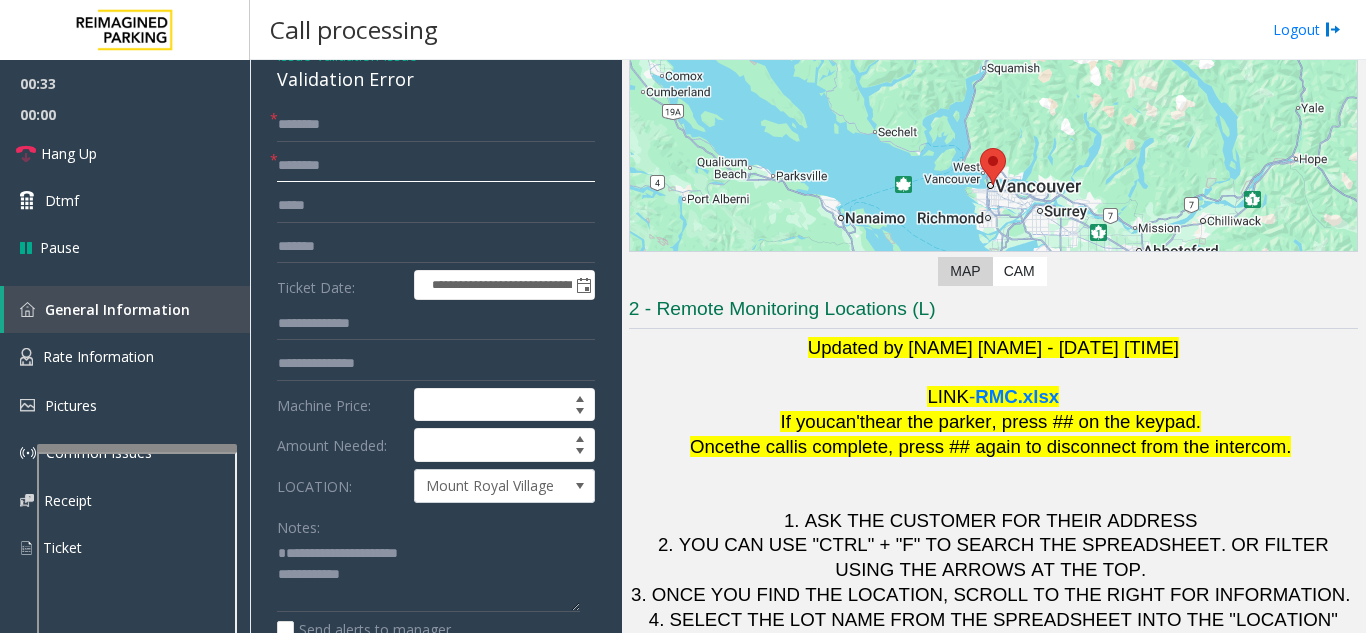 click 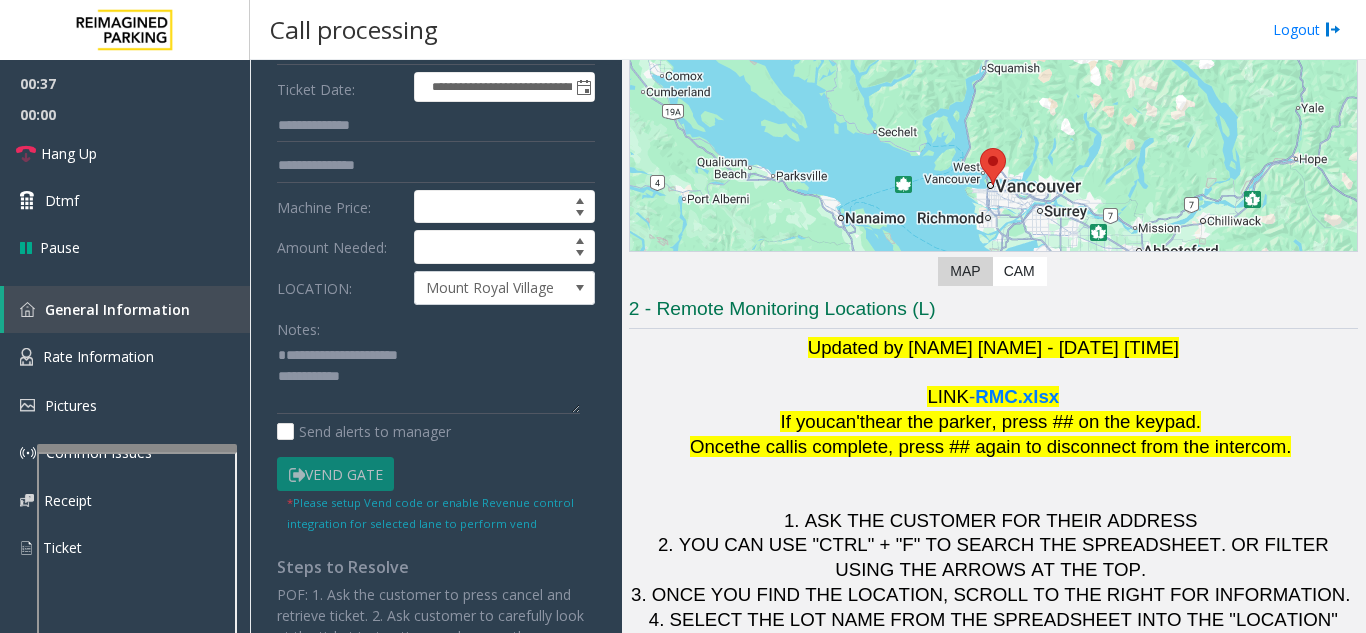 scroll, scrollTop: 300, scrollLeft: 0, axis: vertical 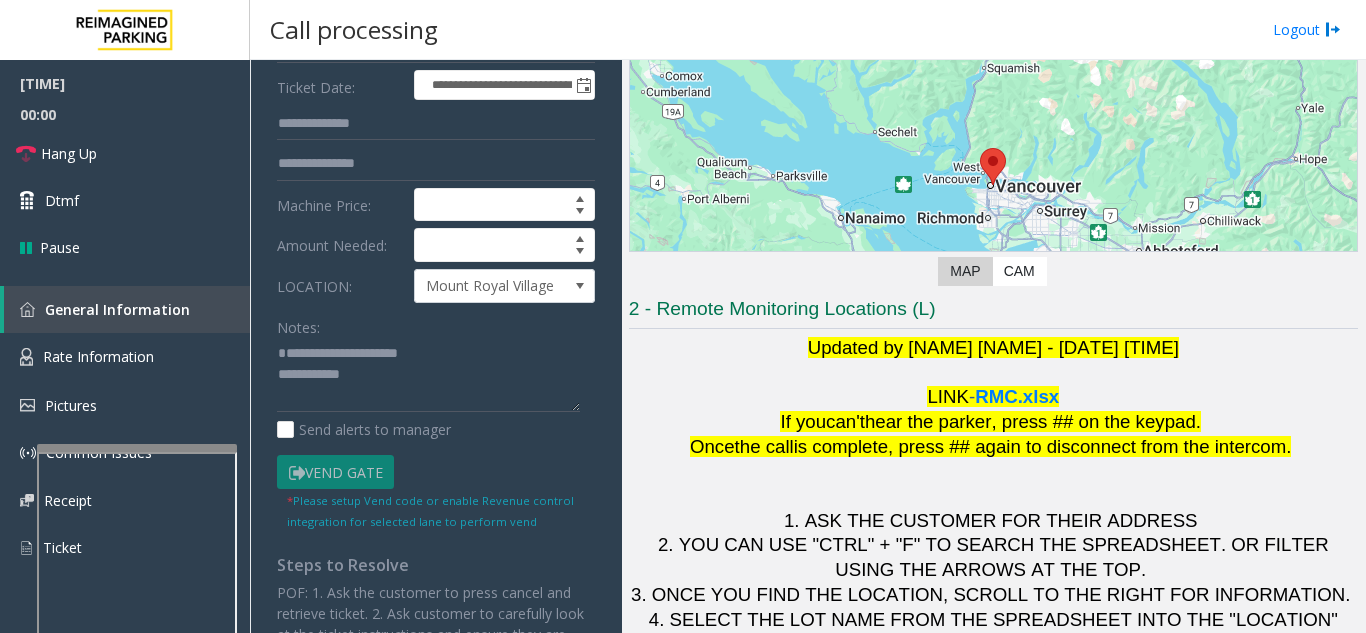 type on "********" 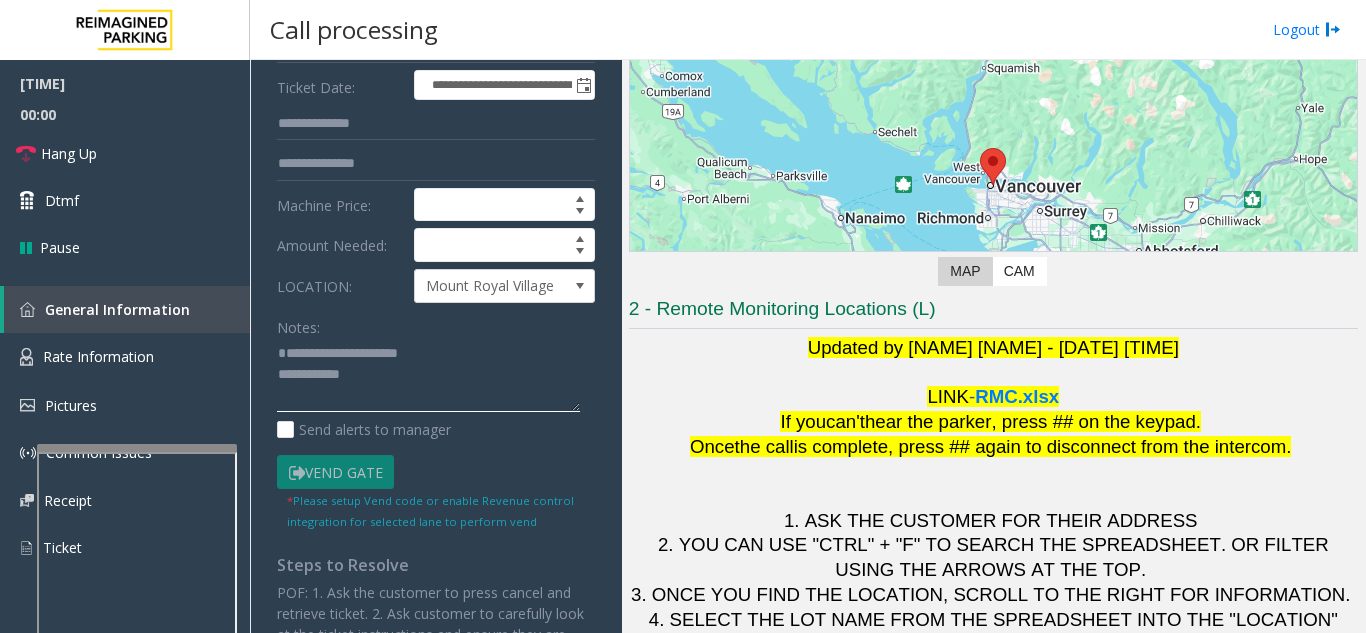click 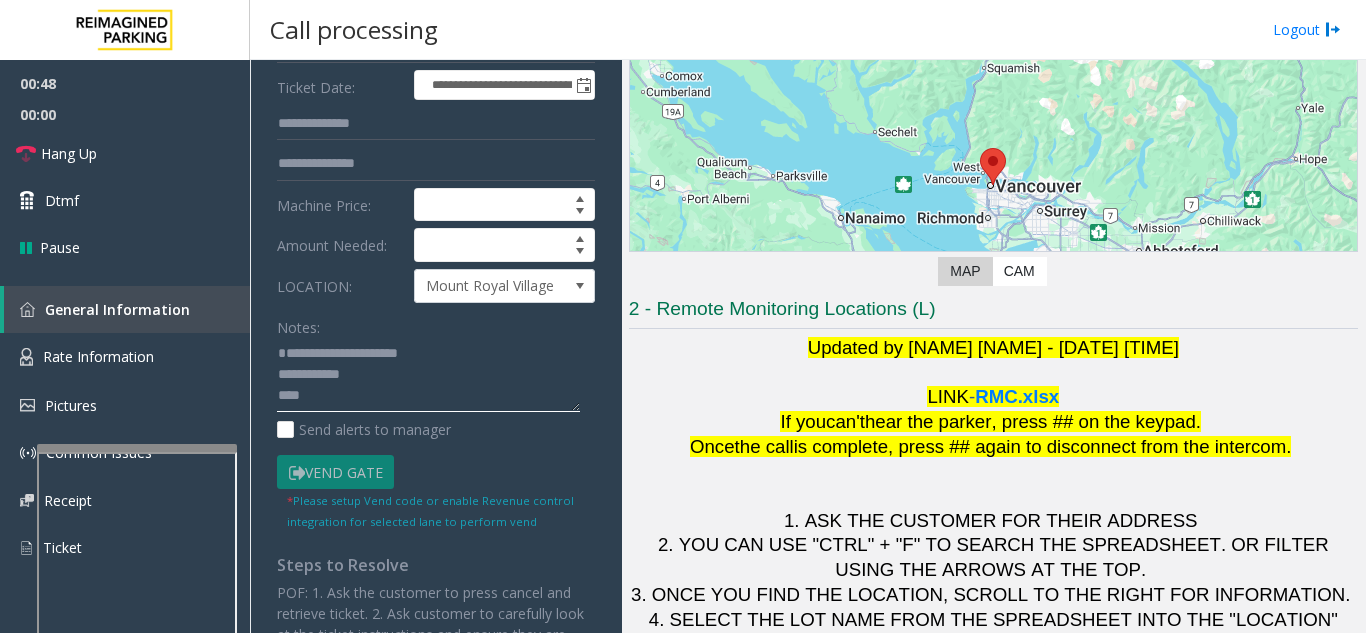 click 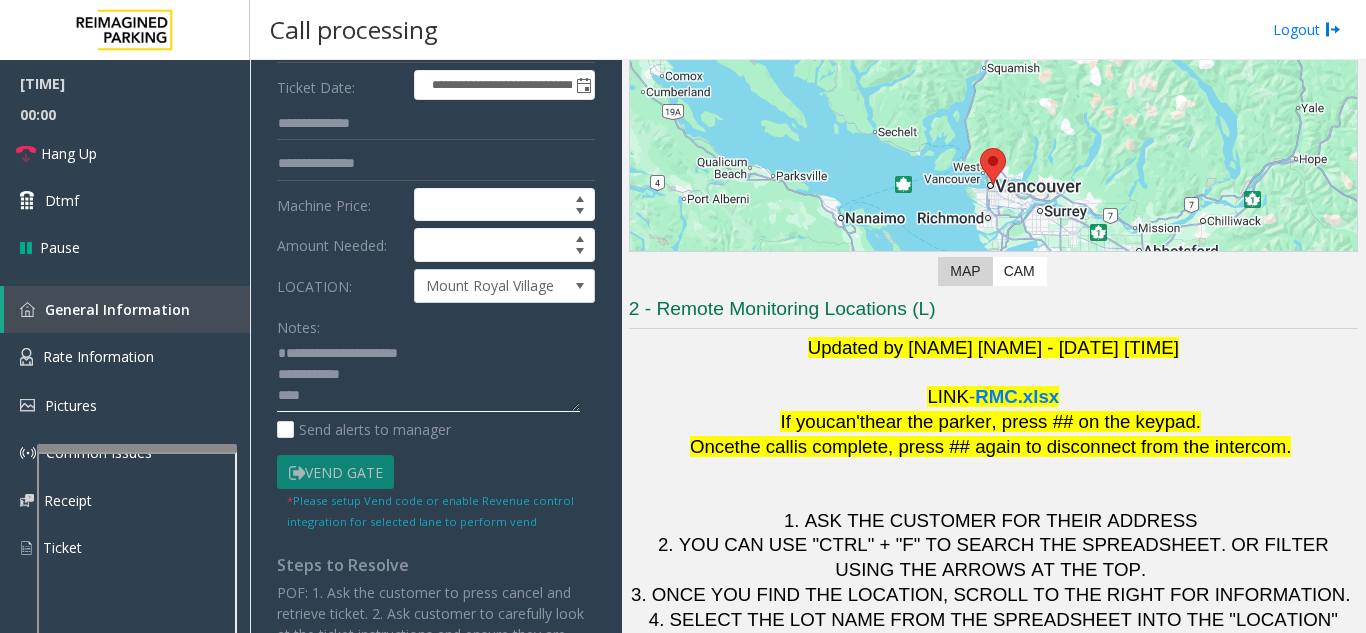 click 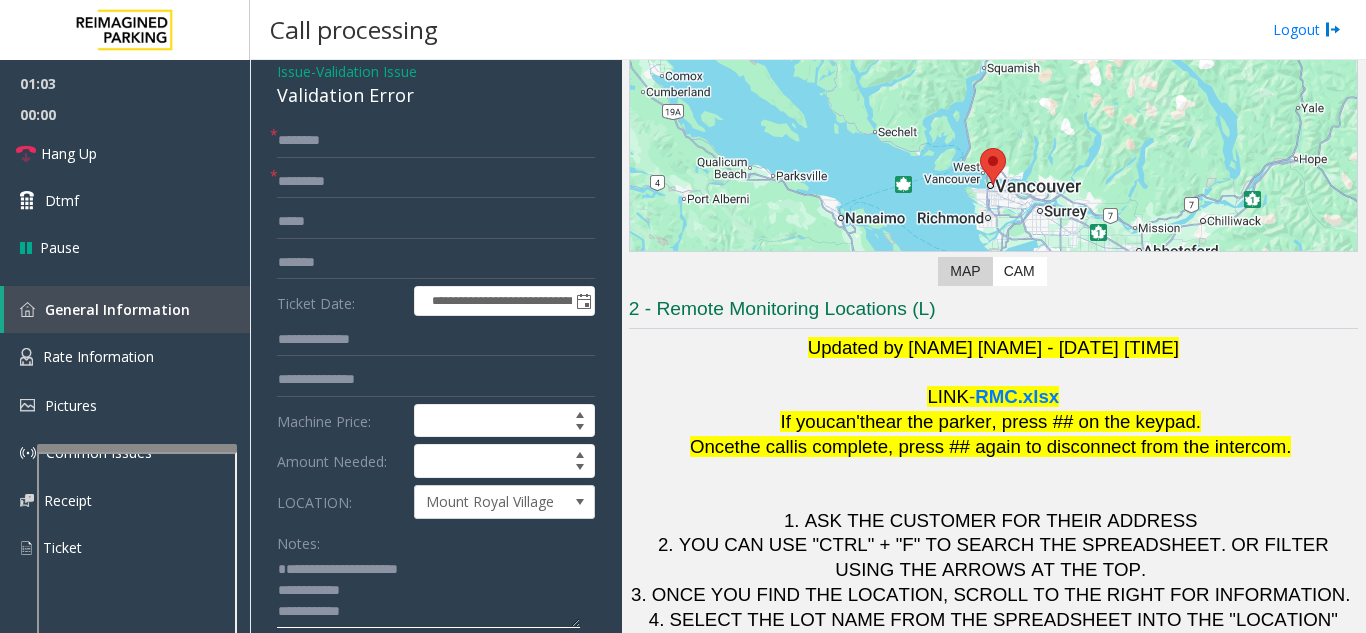 scroll, scrollTop: 0, scrollLeft: 0, axis: both 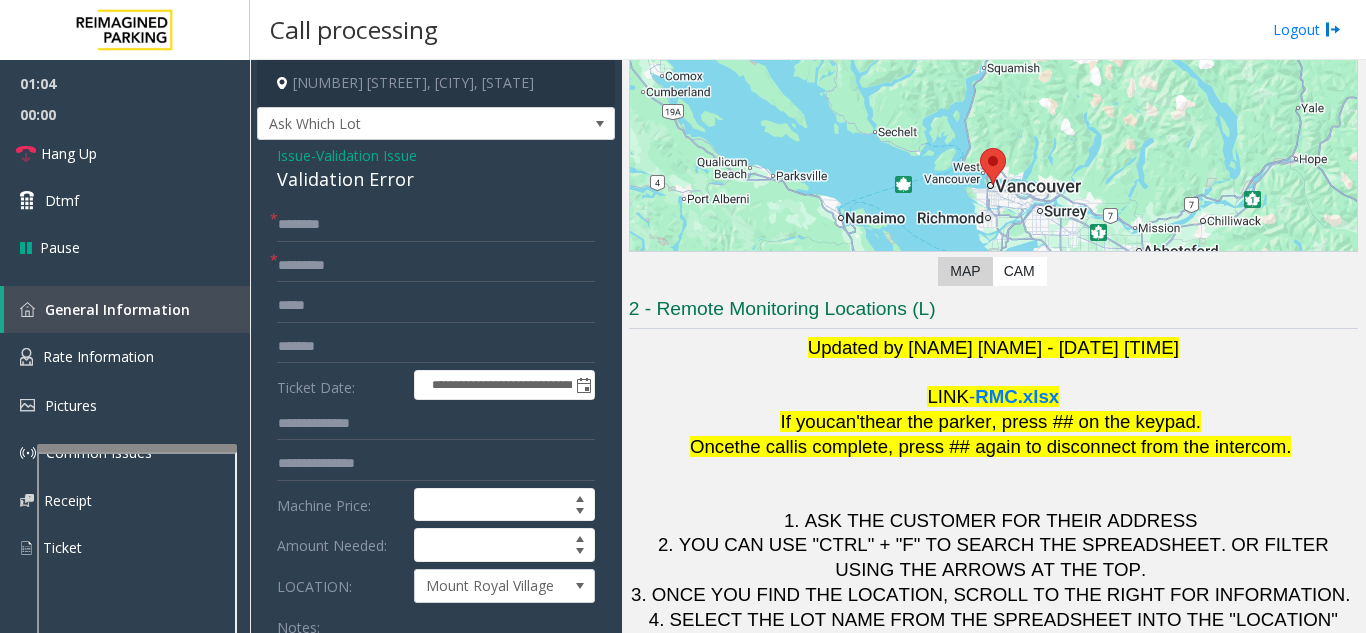 type on "**********" 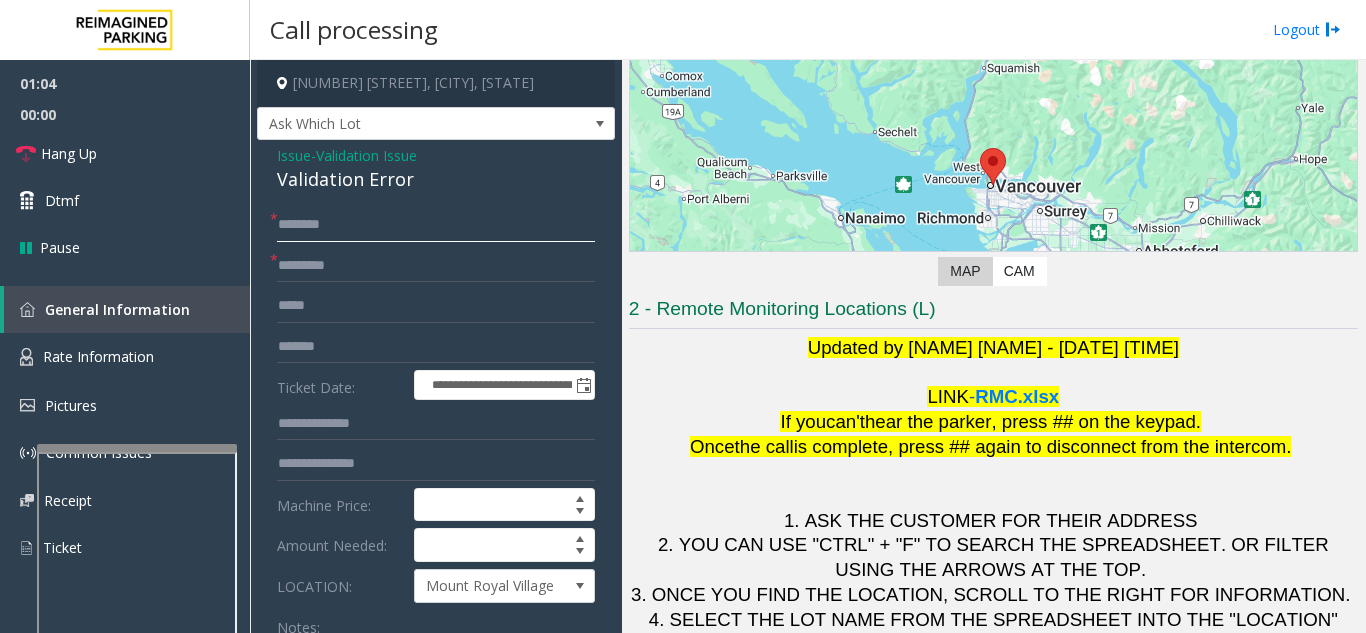 click 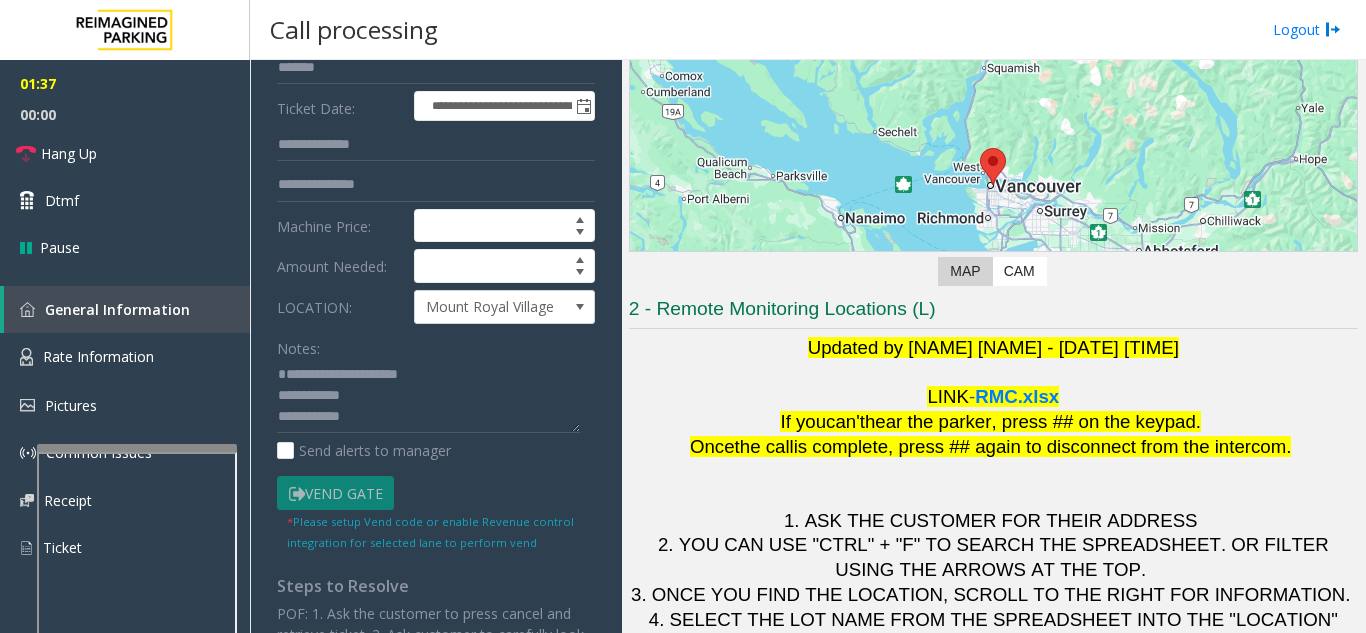 scroll, scrollTop: 300, scrollLeft: 0, axis: vertical 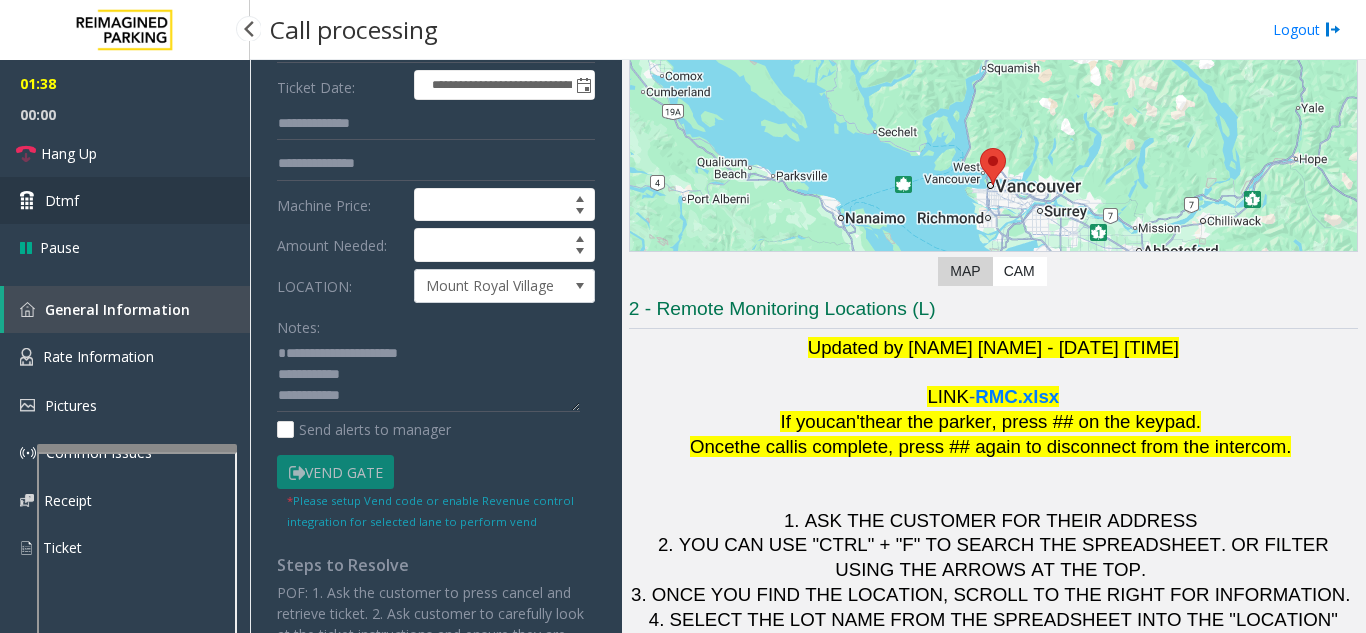 type on "****" 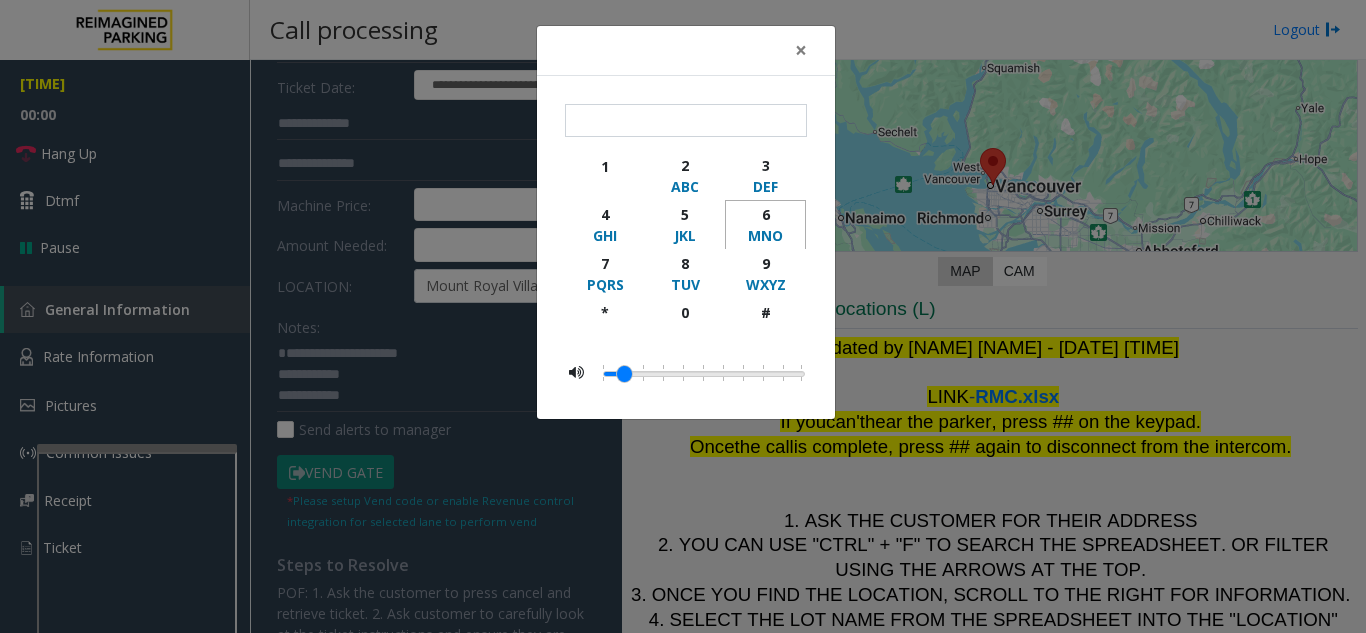 click on "6" 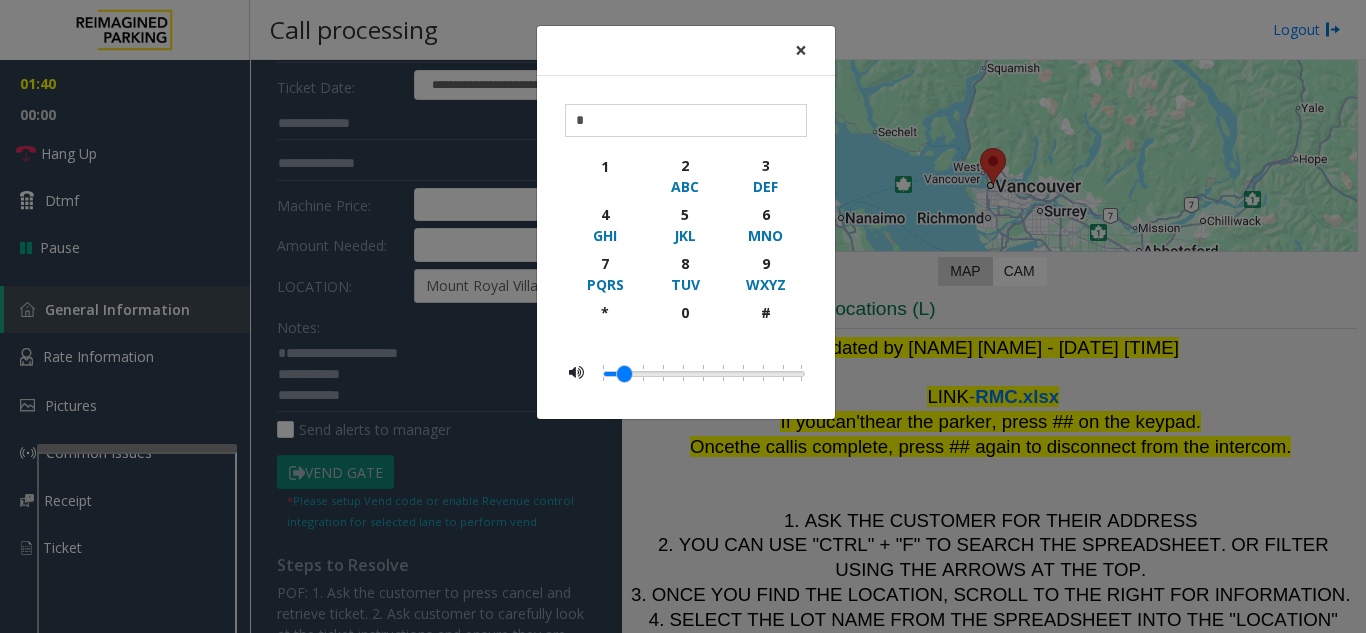 click on "×" 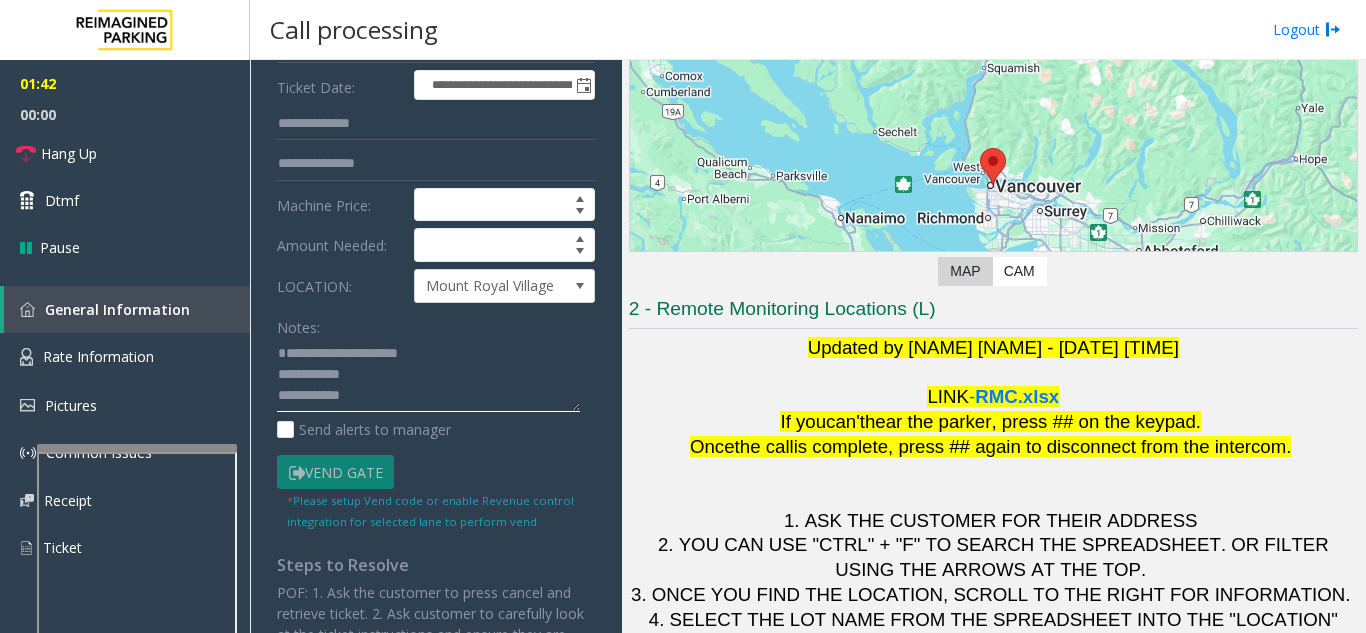 click 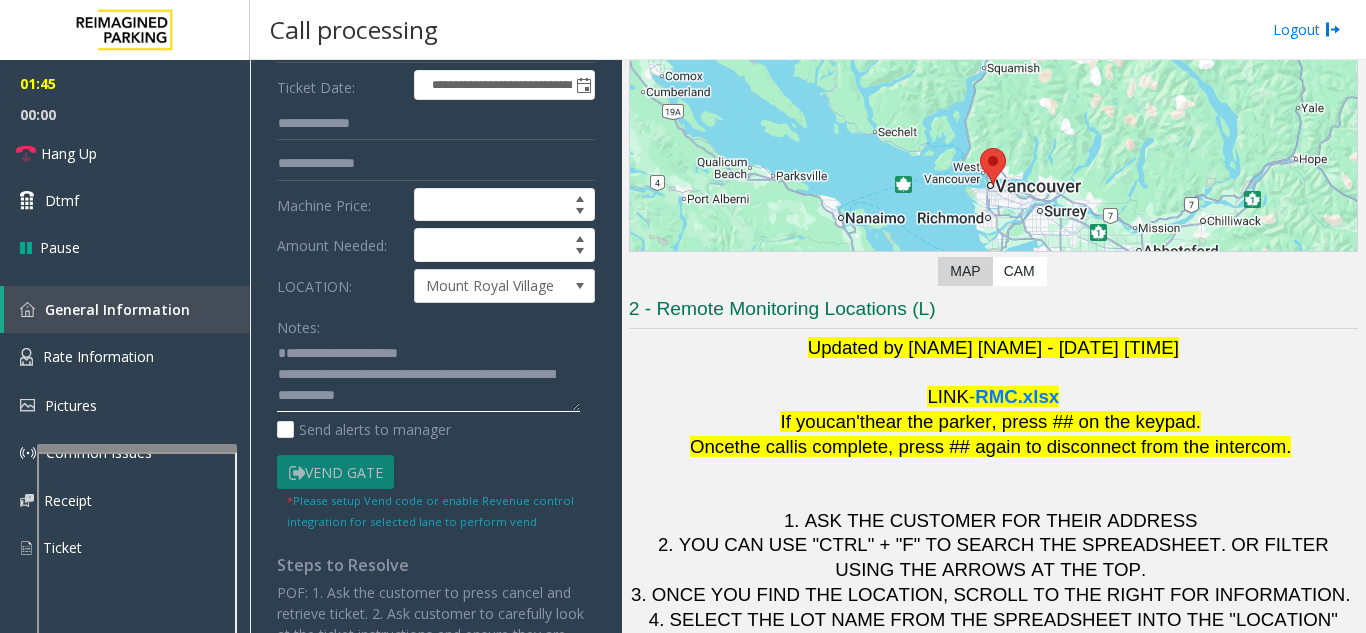 click 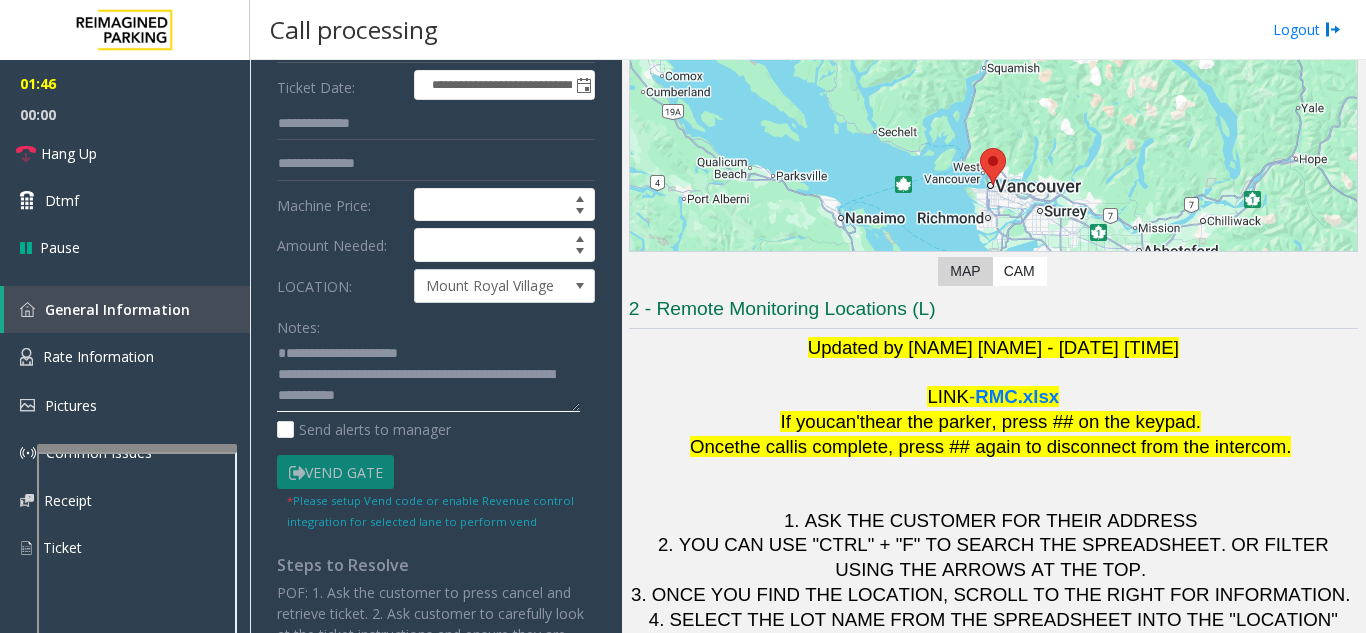 scroll, scrollTop: 21, scrollLeft: 0, axis: vertical 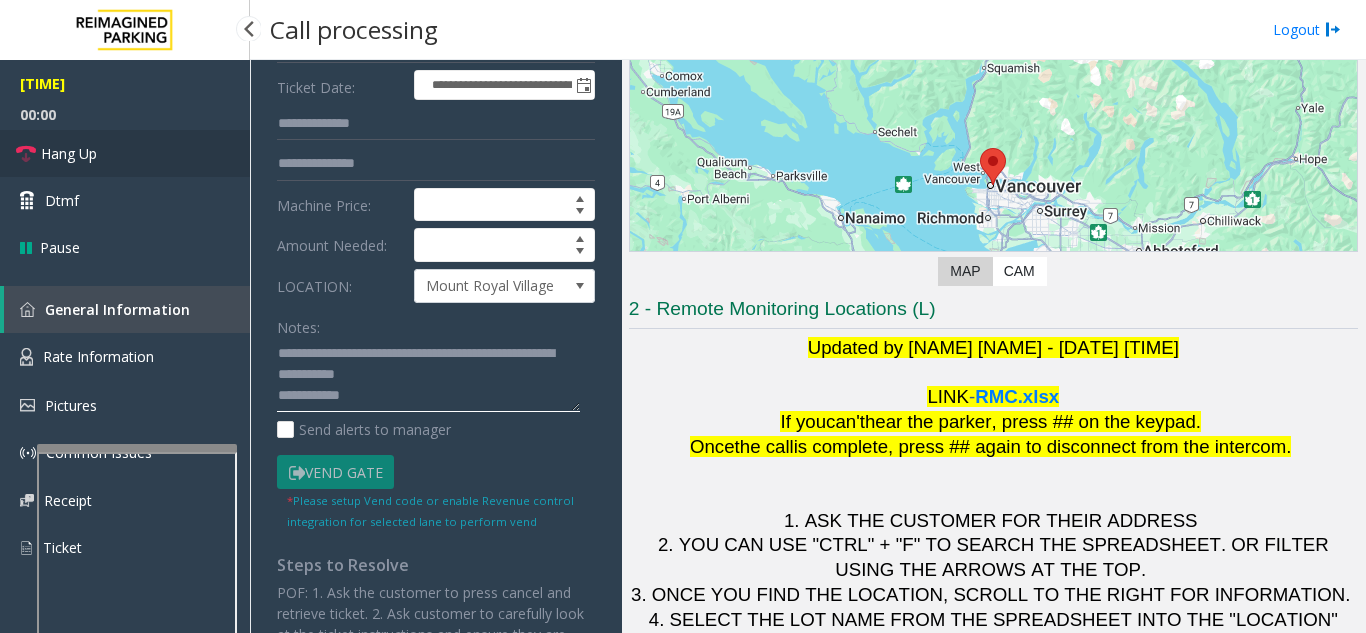 type on "**********" 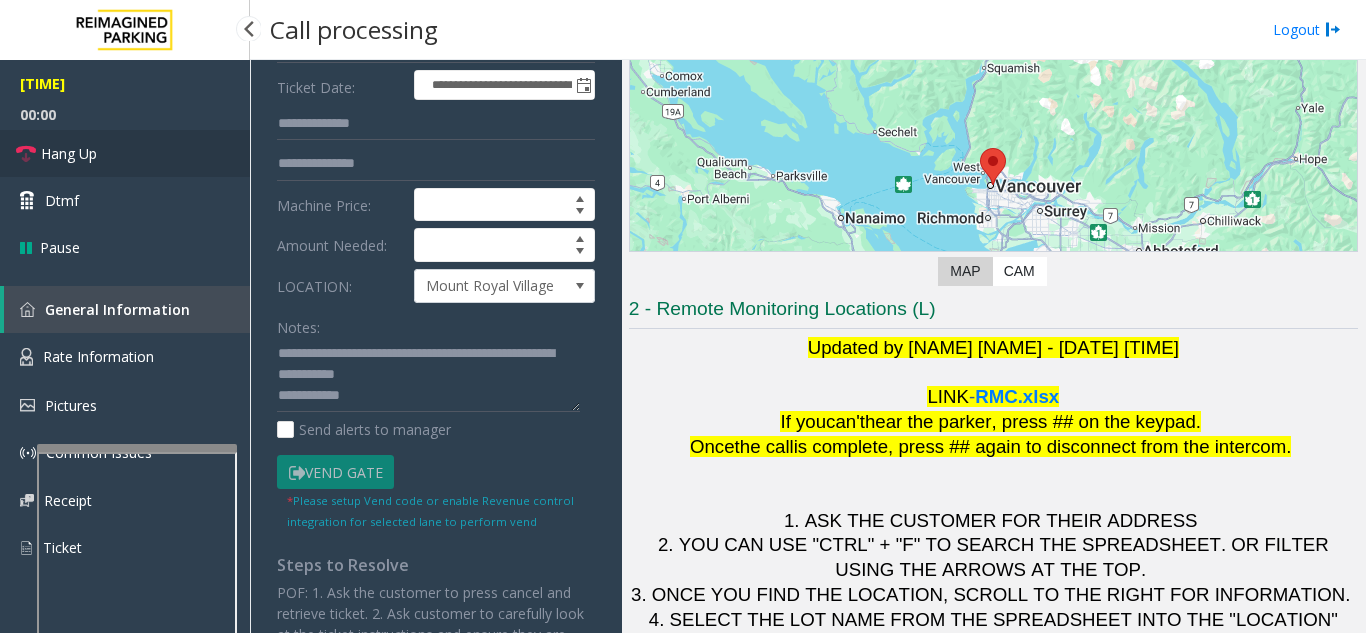 click on "Hang Up" at bounding box center (125, 153) 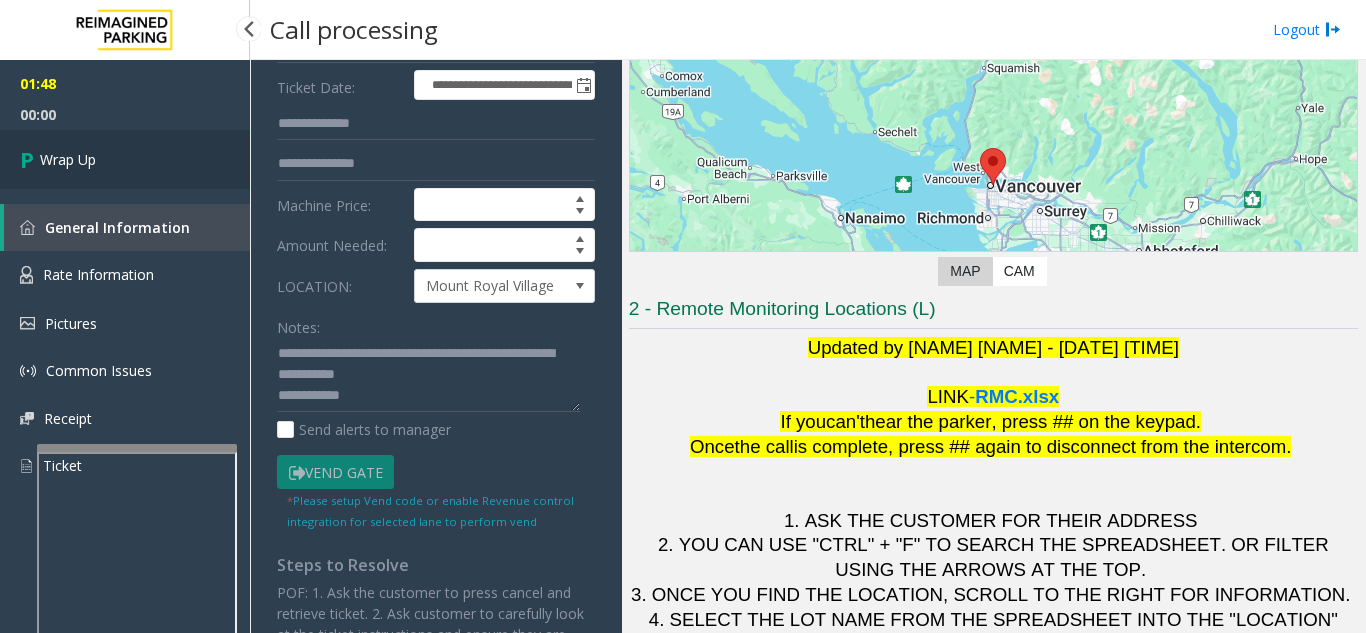 click on "Wrap Up" at bounding box center [125, 159] 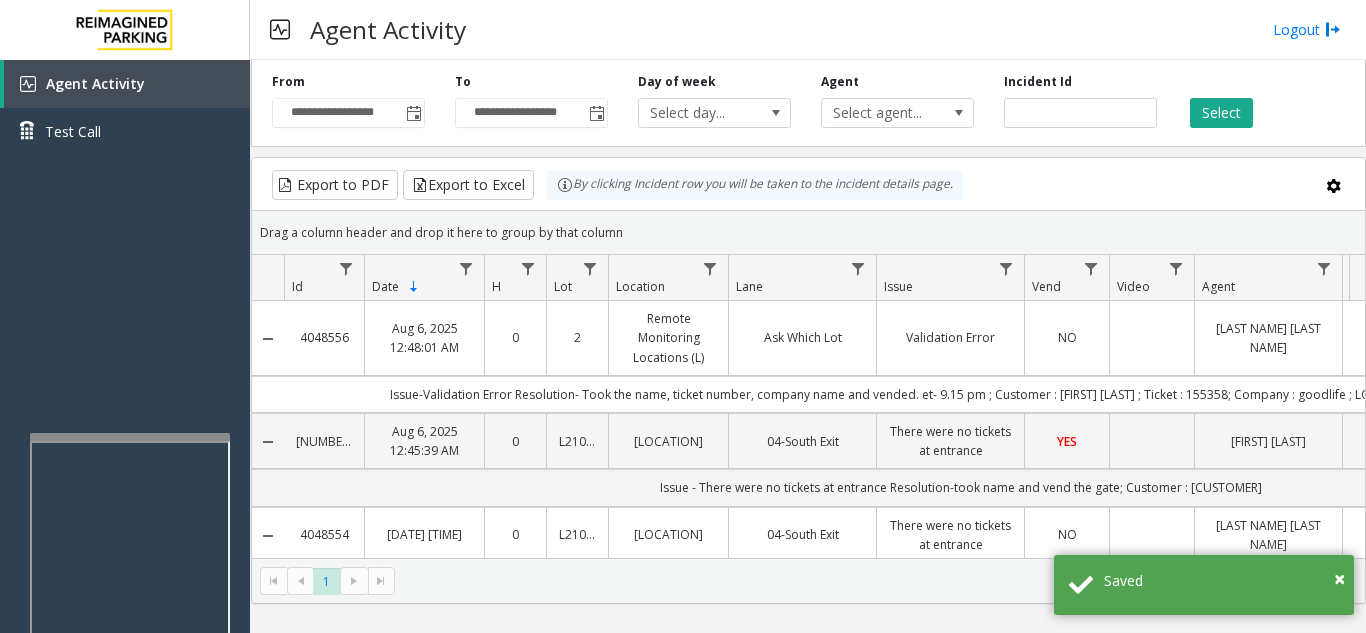 click at bounding box center [130, 437] 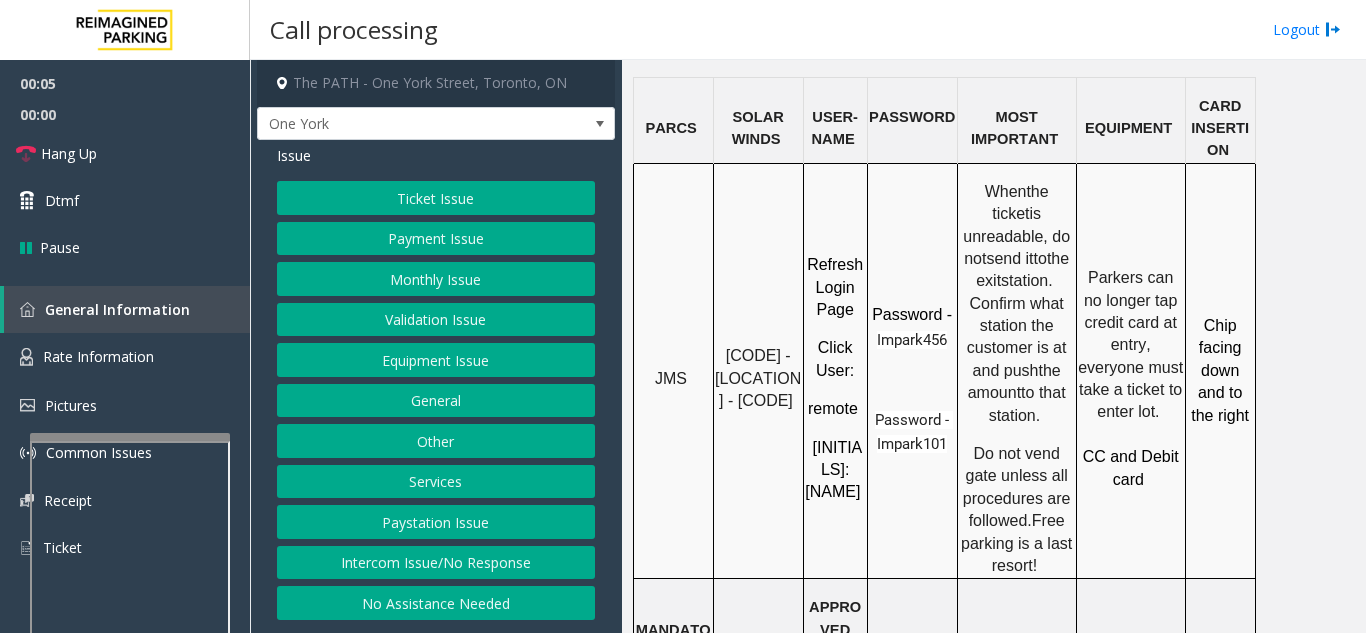 scroll, scrollTop: 1700, scrollLeft: 0, axis: vertical 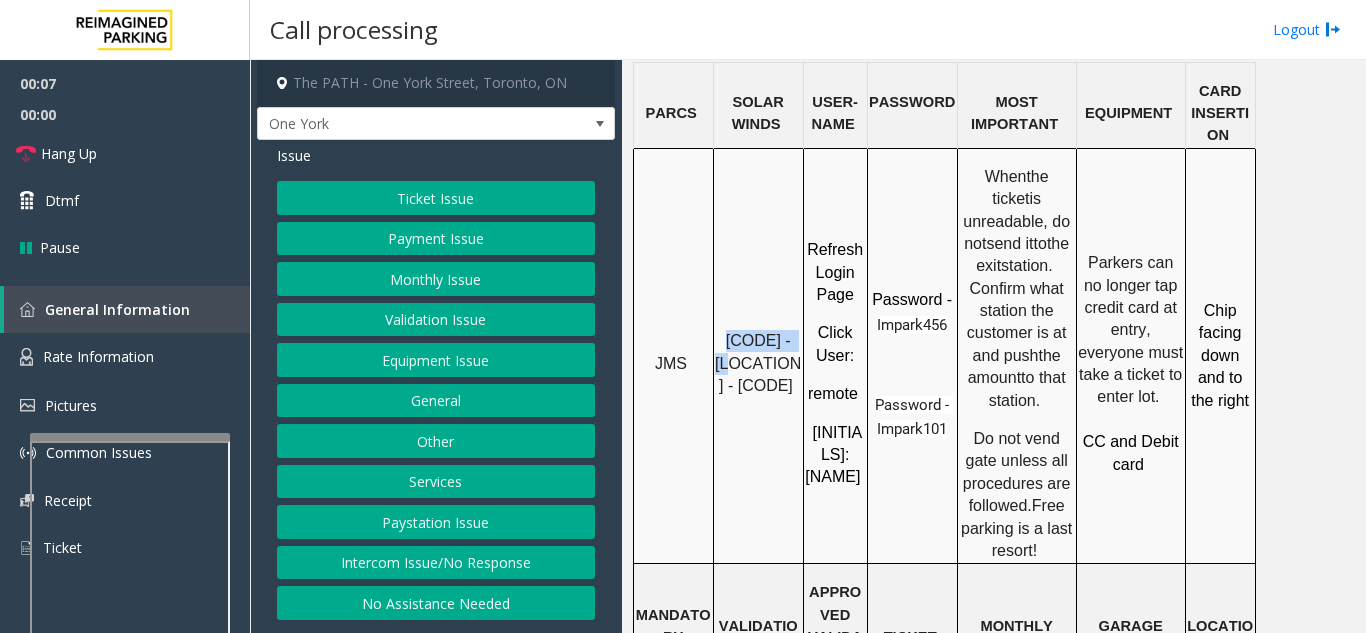 drag, startPoint x: 756, startPoint y: 292, endPoint x: 724, endPoint y: 279, distance: 34.539833 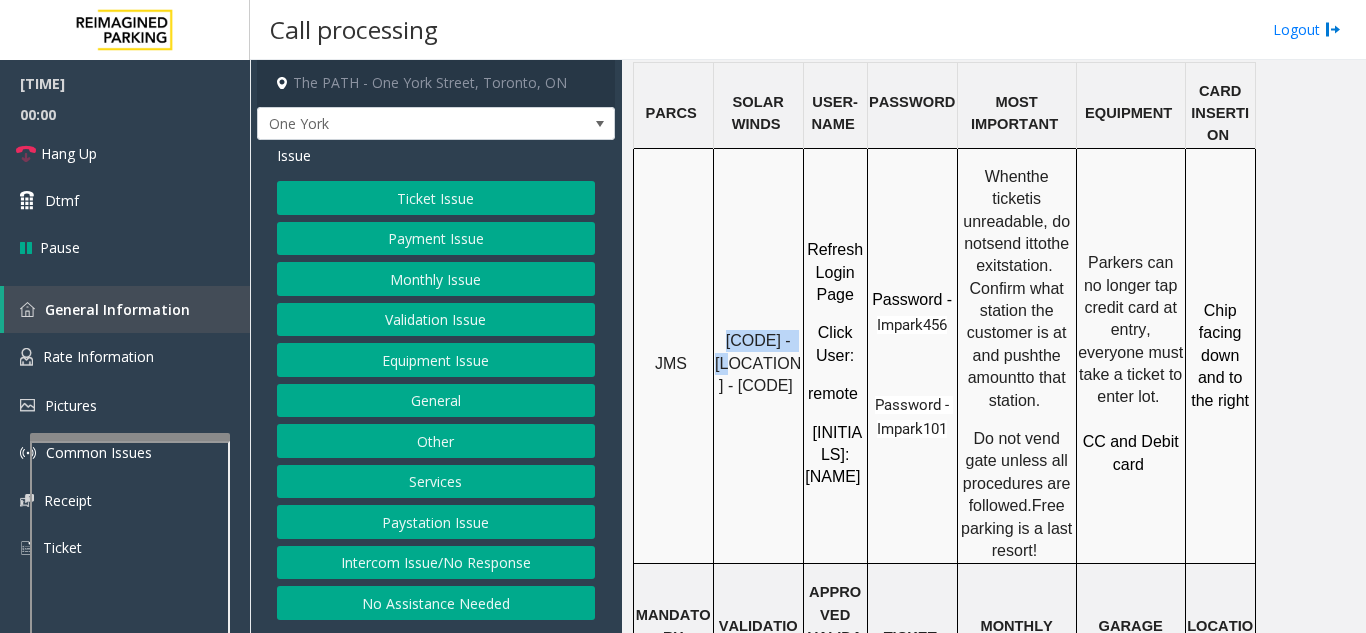 copy on "IMP009-0501" 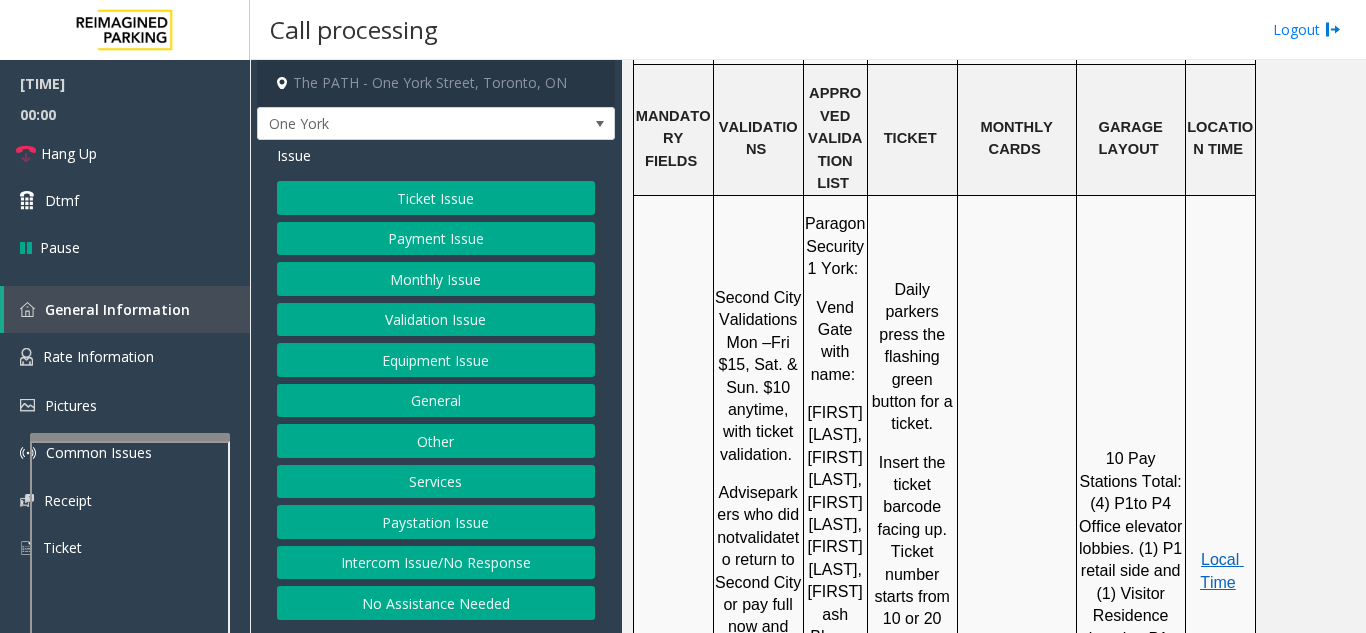 scroll, scrollTop: 2200, scrollLeft: 0, axis: vertical 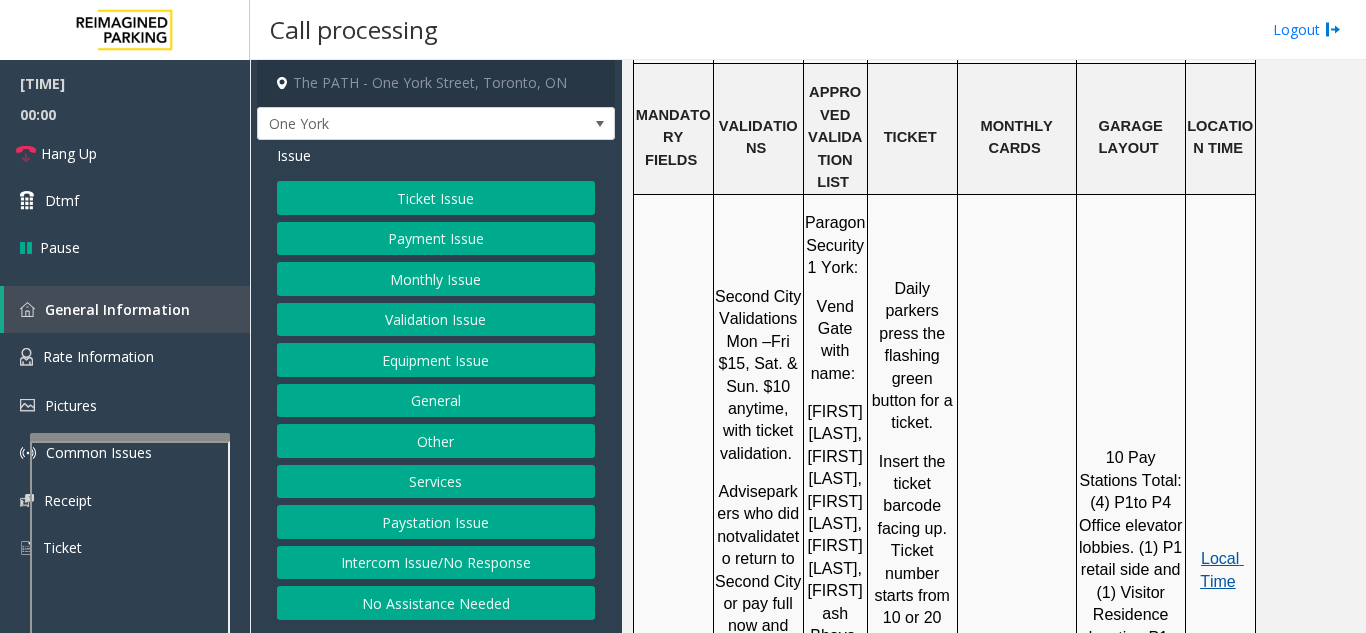 click on "Local Time" 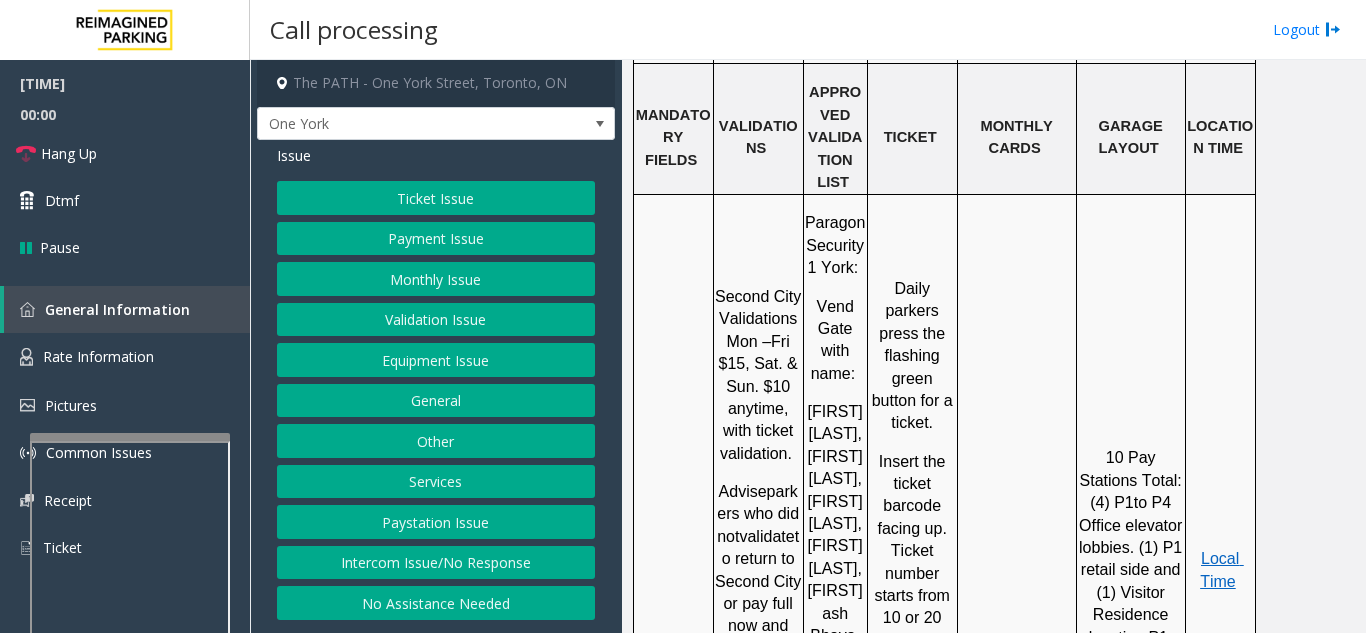 click on "Ticket Issue" 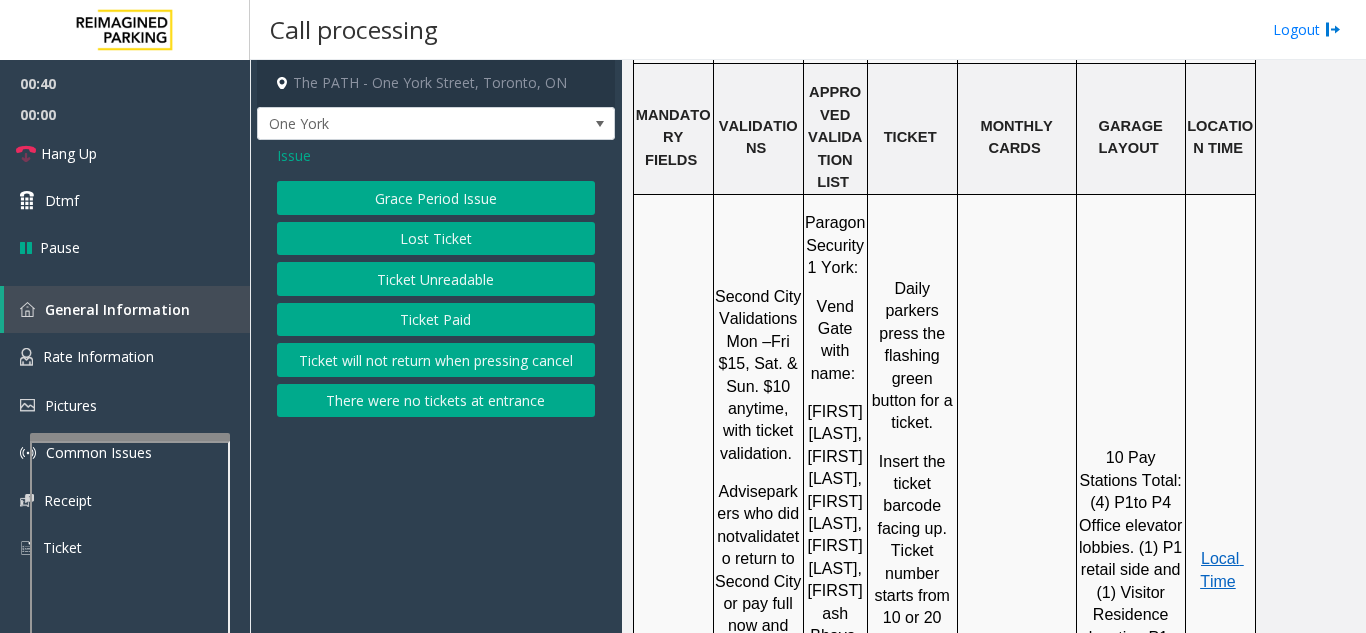 click on "Ticket Unreadable" 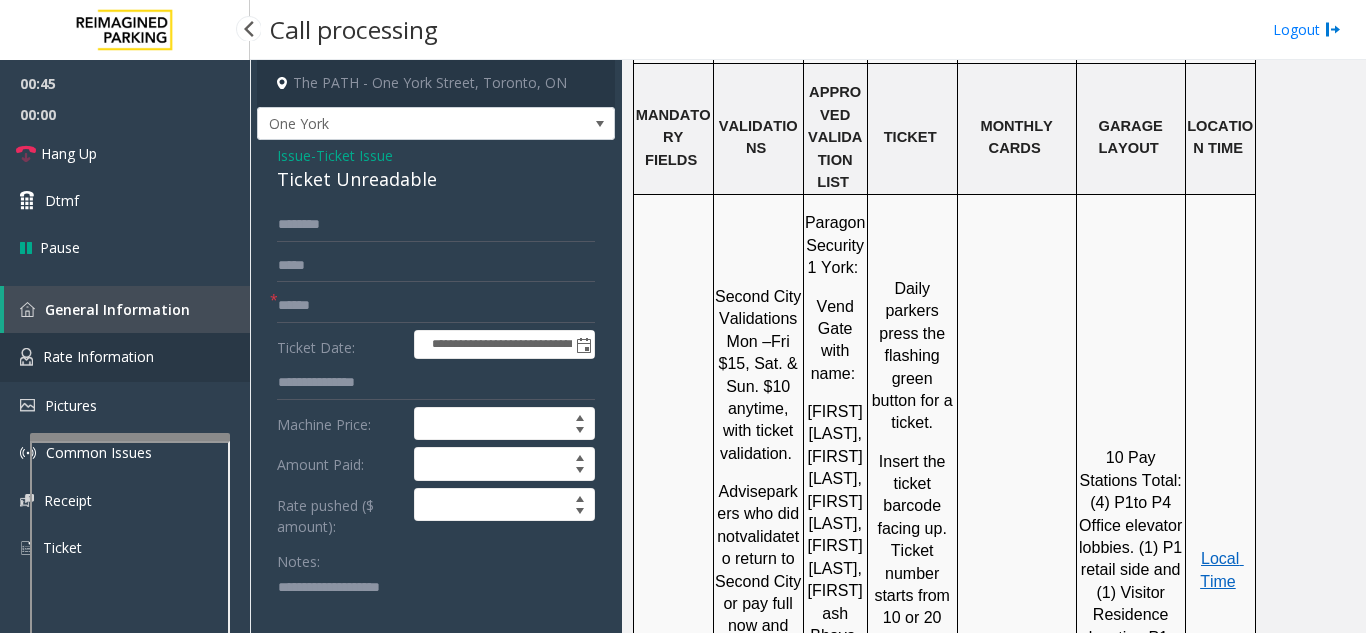 click on "Rate Information" at bounding box center [125, 357] 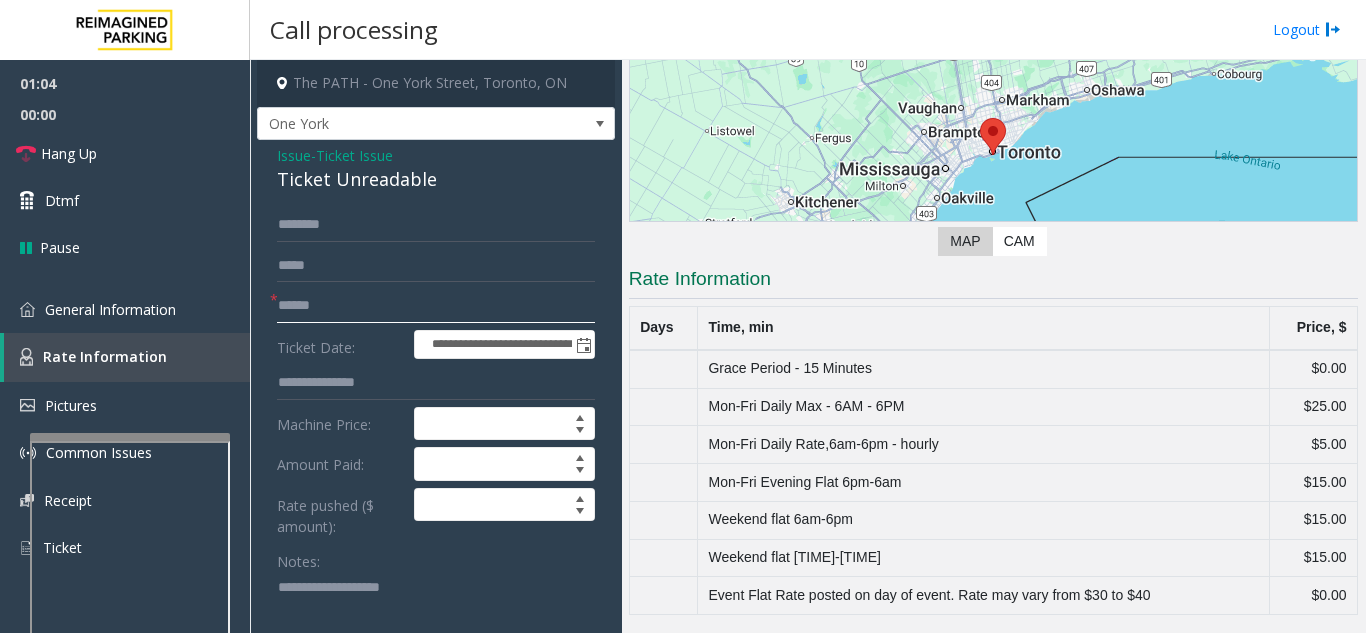 click 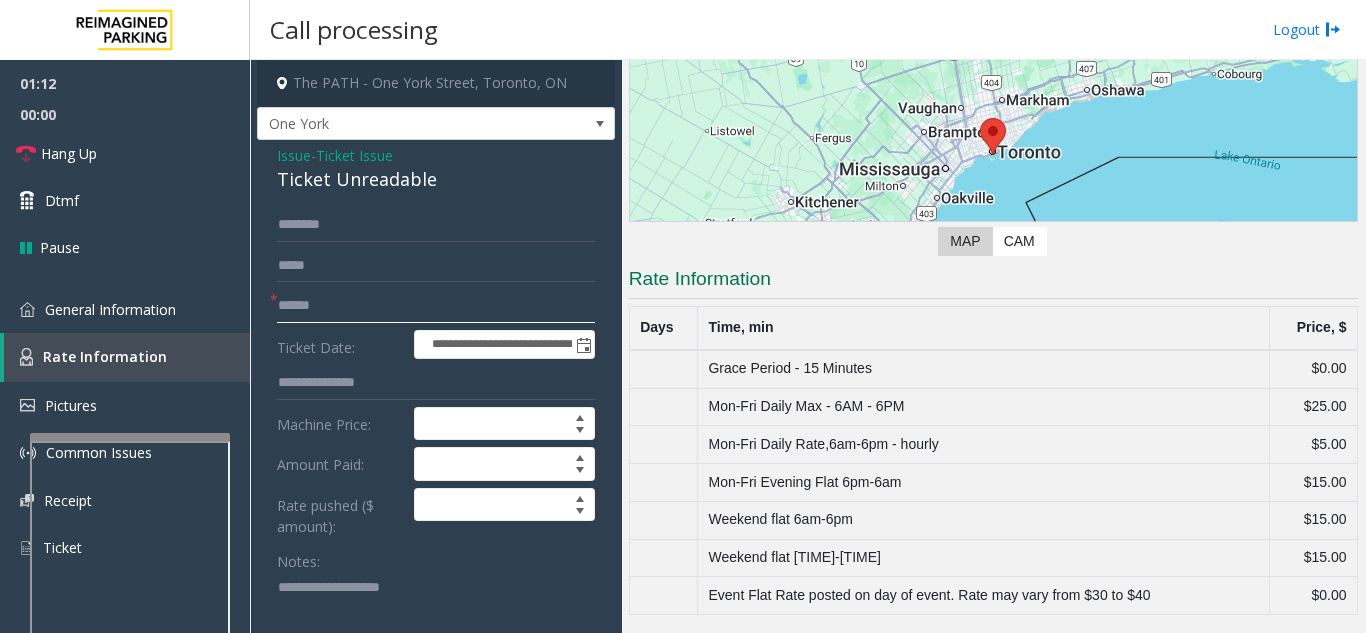 click 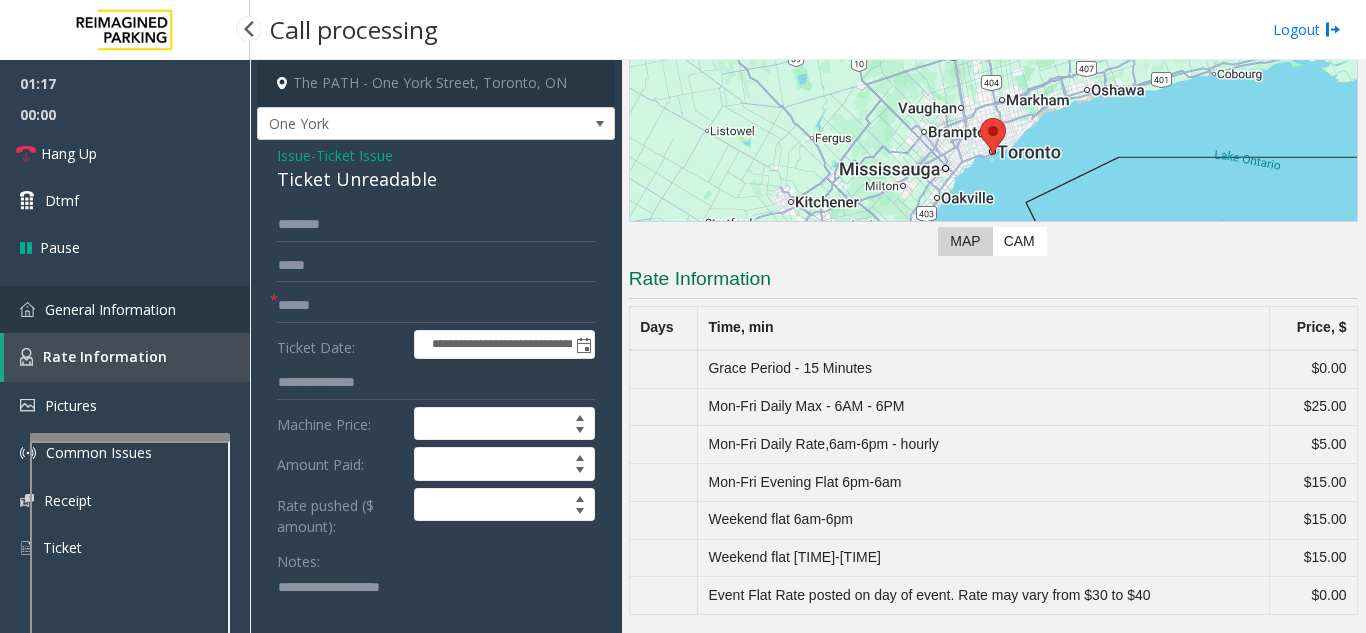 click on "General Information" at bounding box center [110, 309] 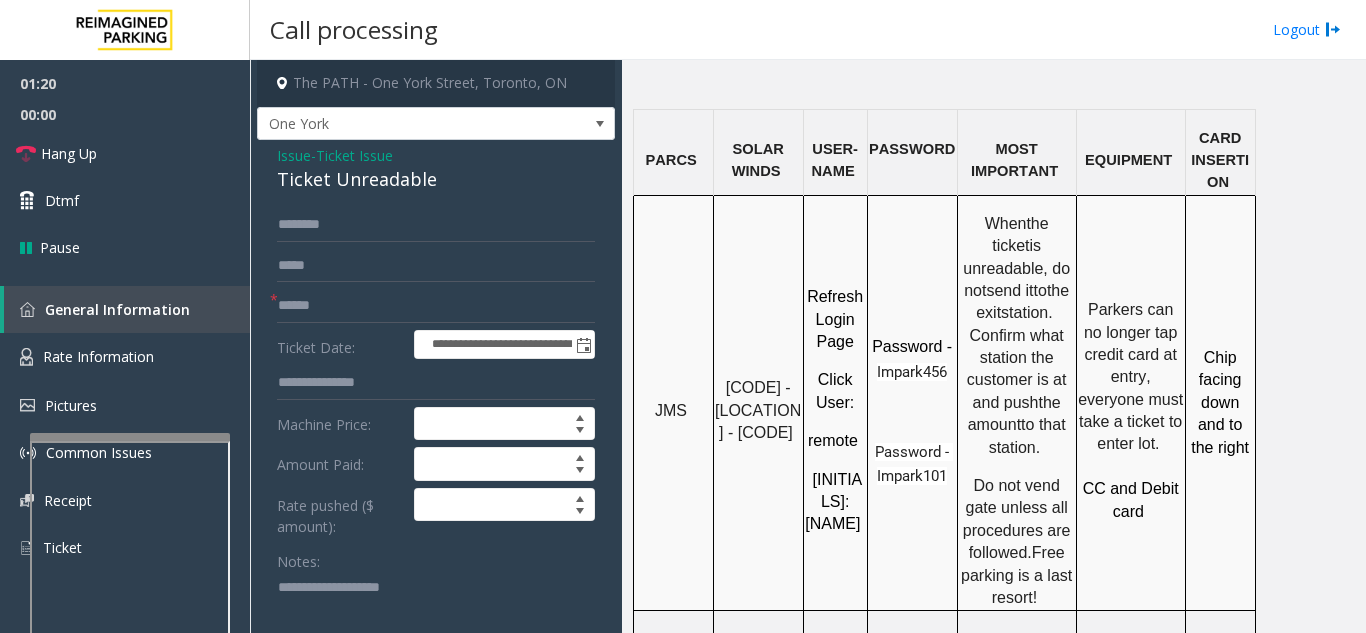 scroll, scrollTop: 1700, scrollLeft: 0, axis: vertical 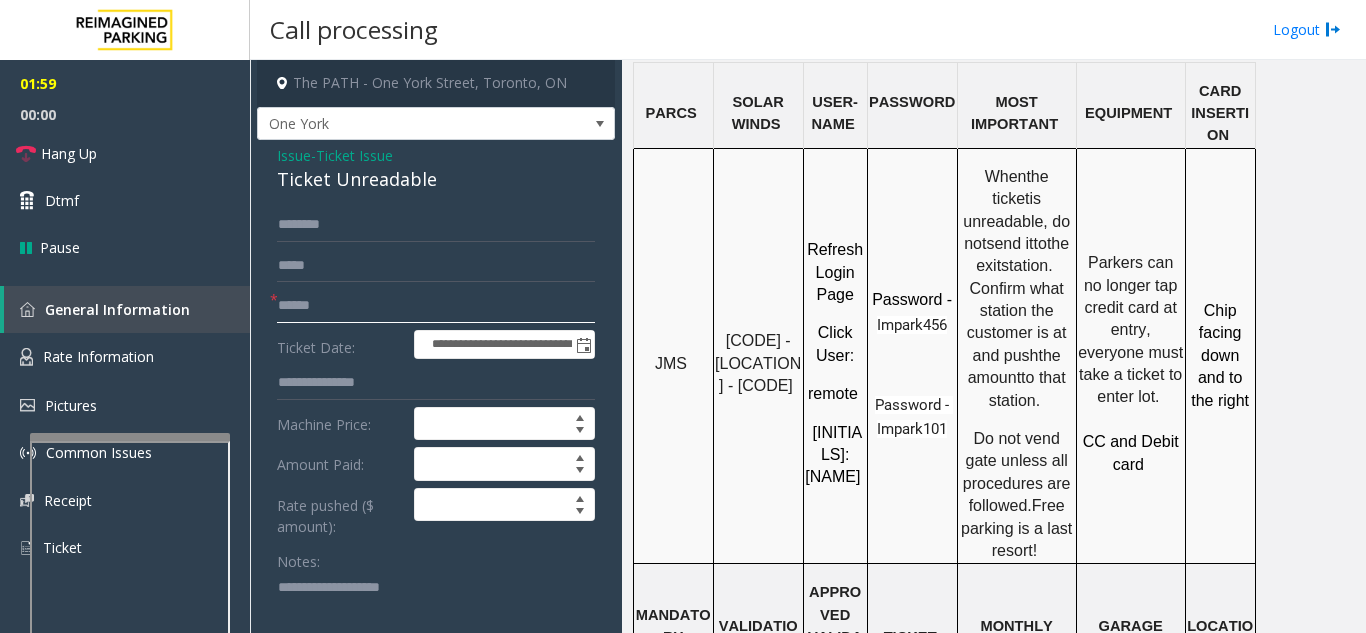 click 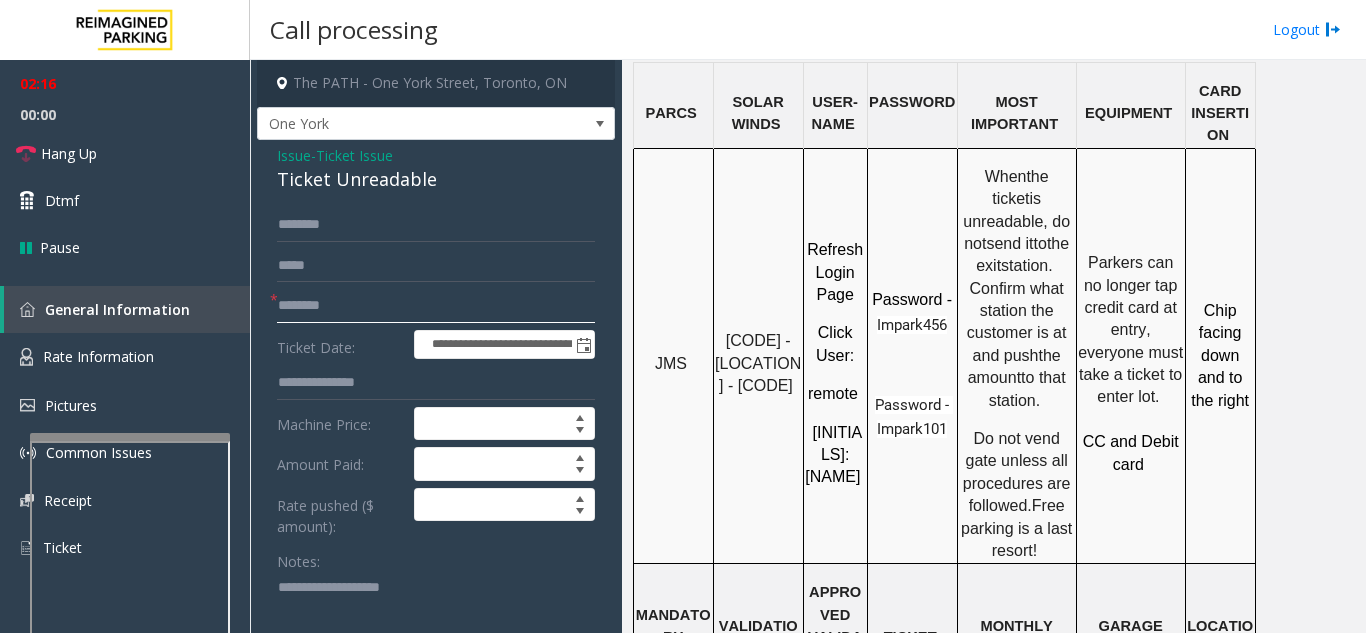 type on "********" 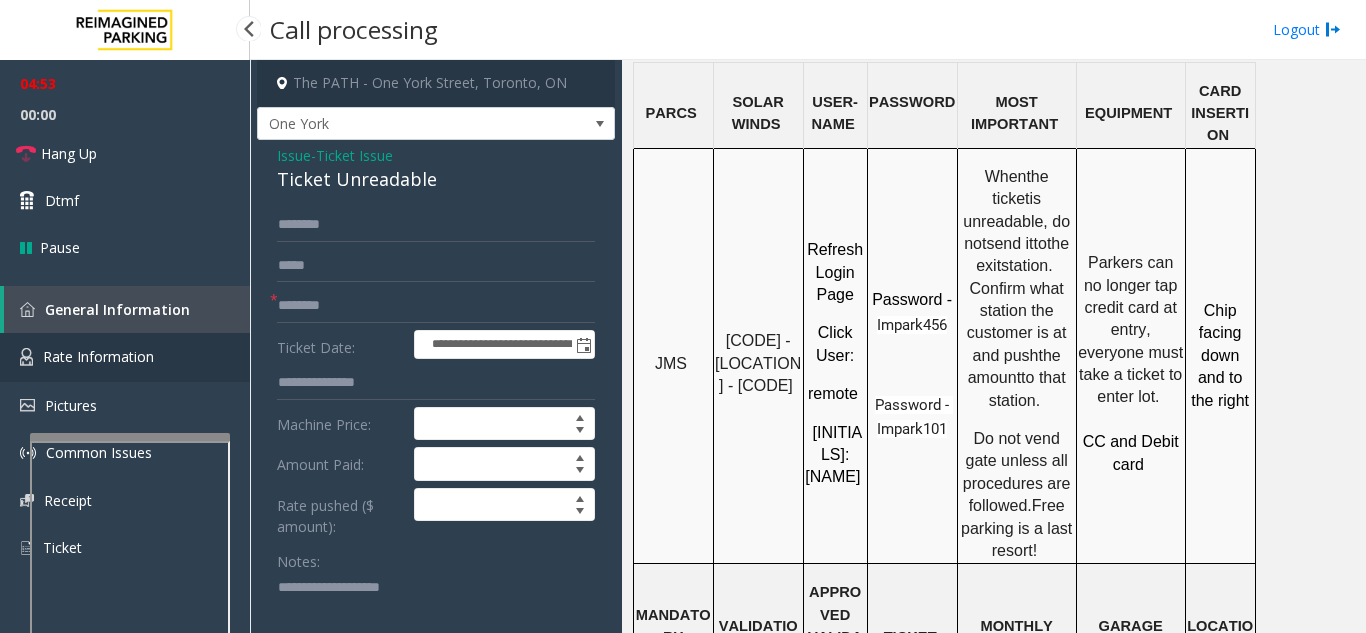 click on "Rate Information" at bounding box center (125, 357) 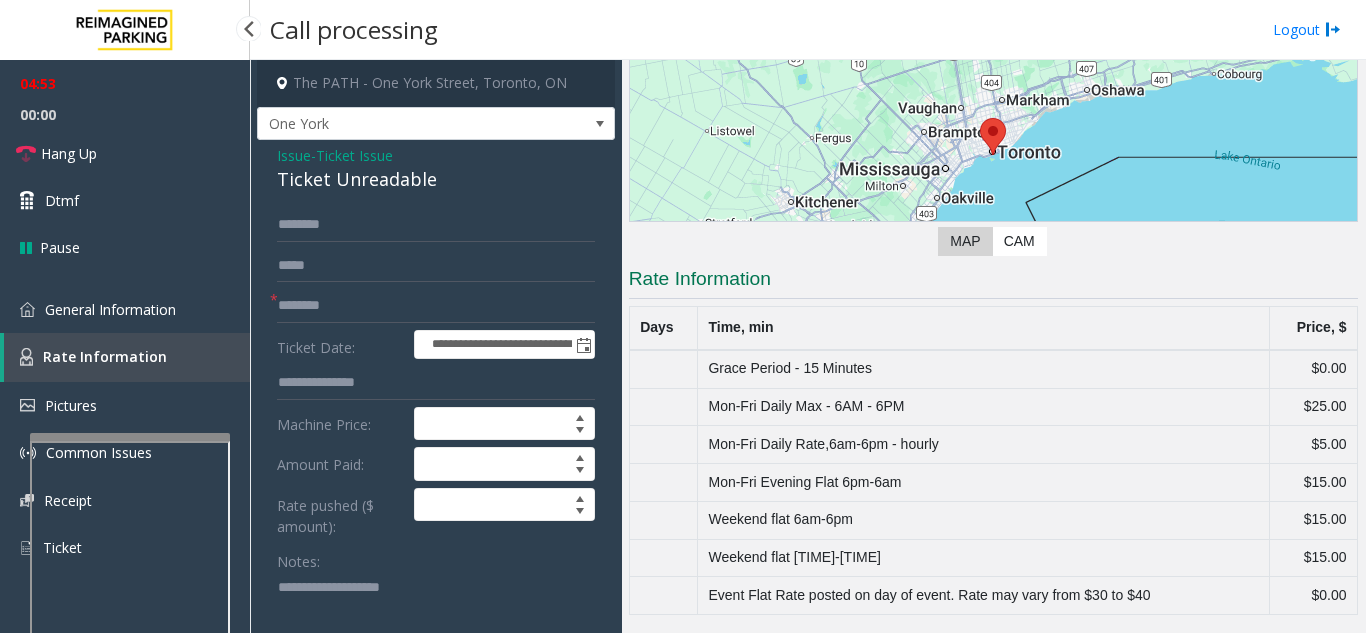 scroll, scrollTop: 230, scrollLeft: 0, axis: vertical 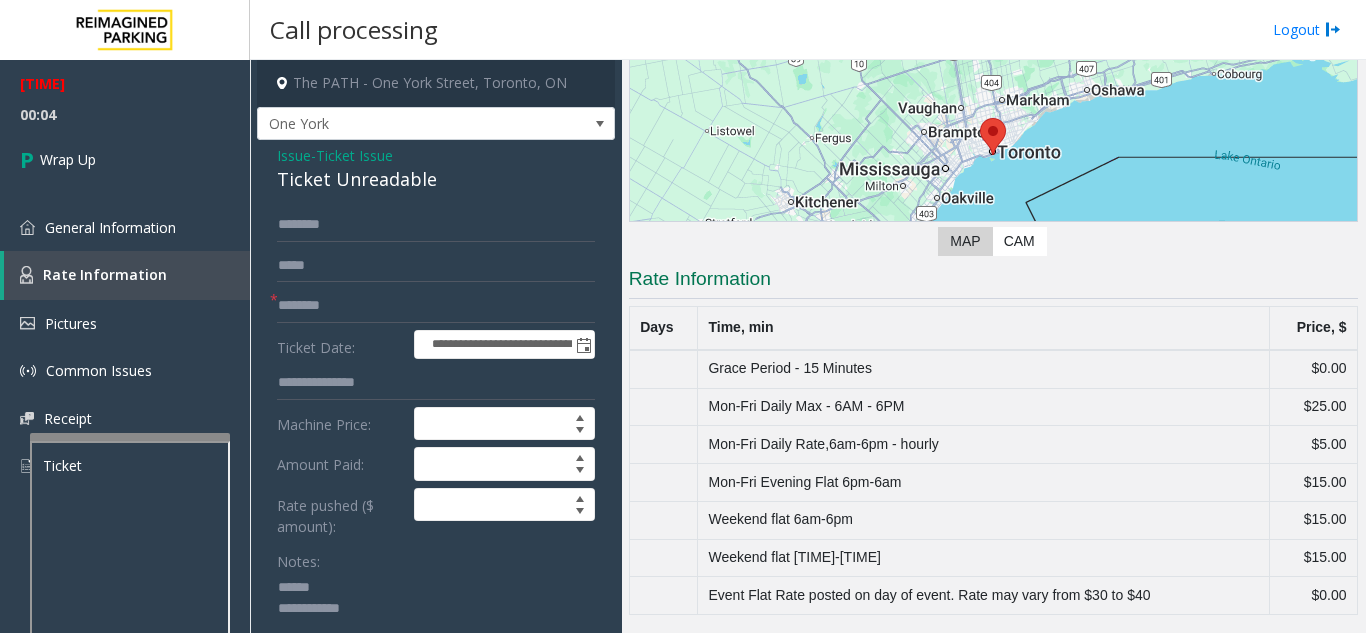 click 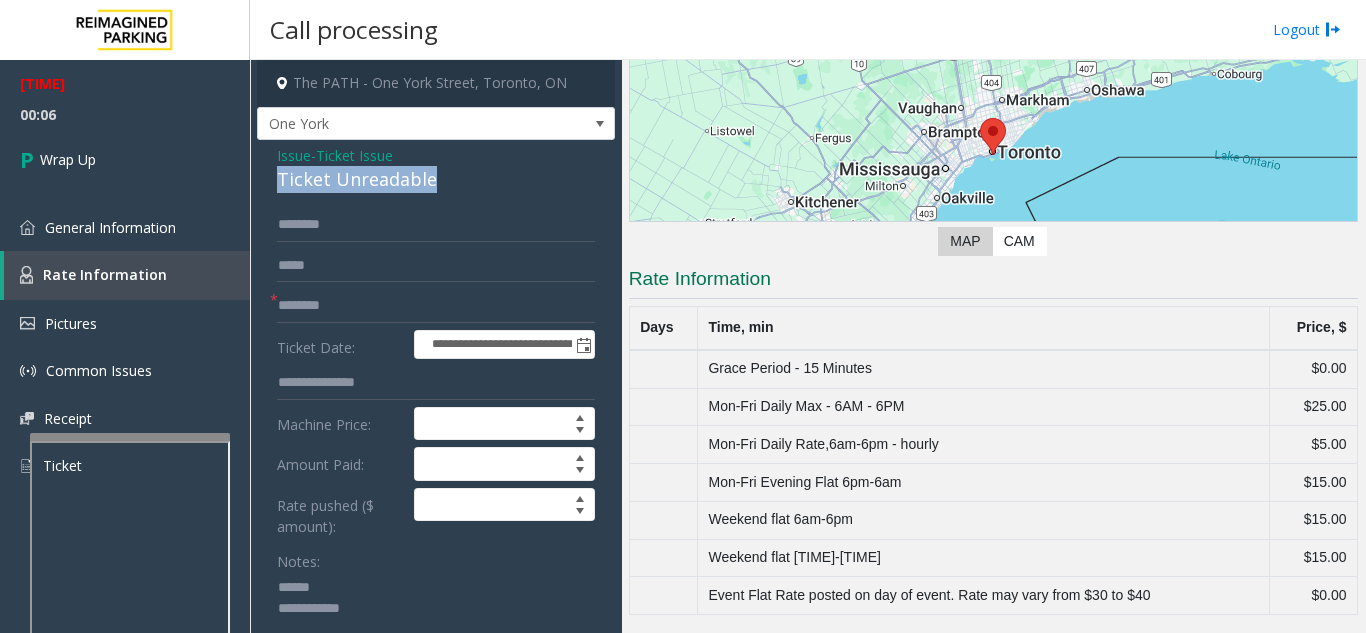 drag, startPoint x: 273, startPoint y: 184, endPoint x: 460, endPoint y: 190, distance: 187.09624 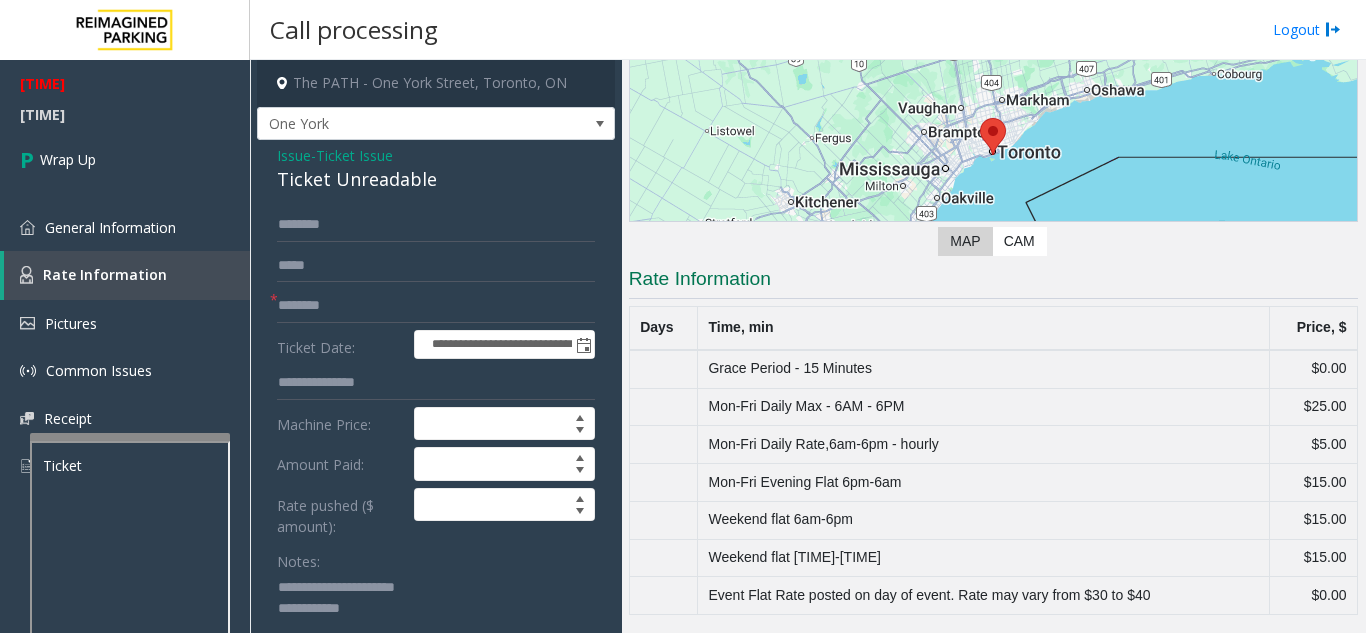 click 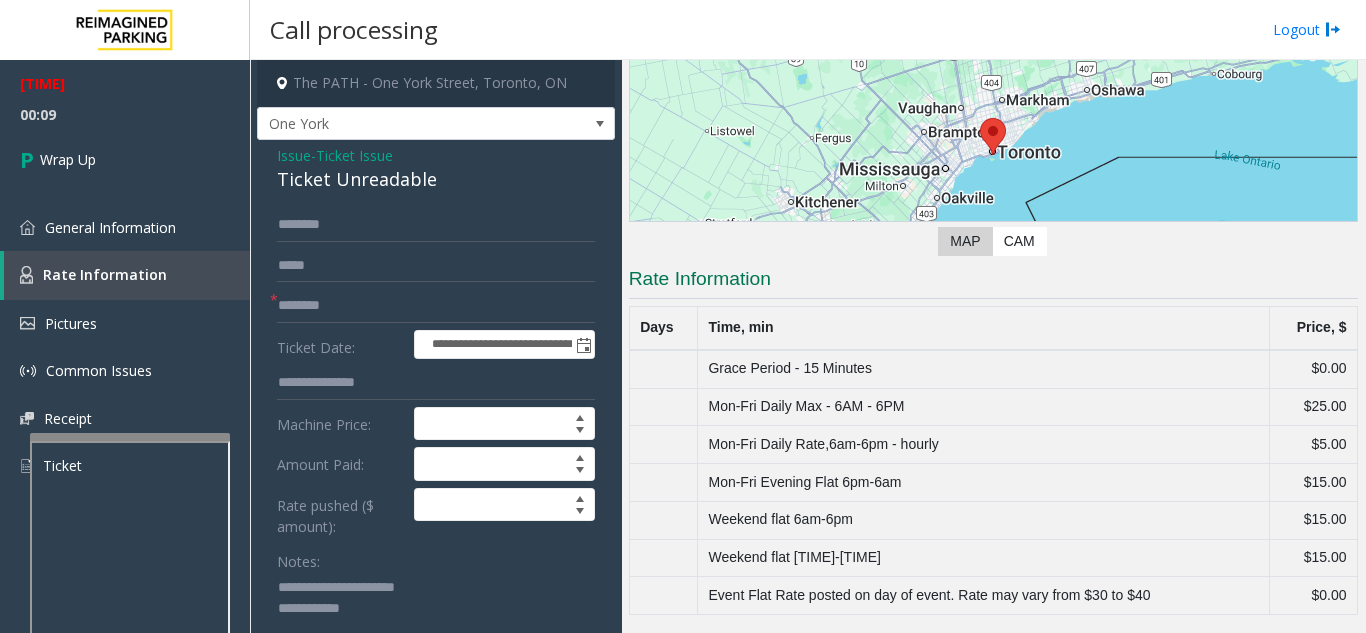 click 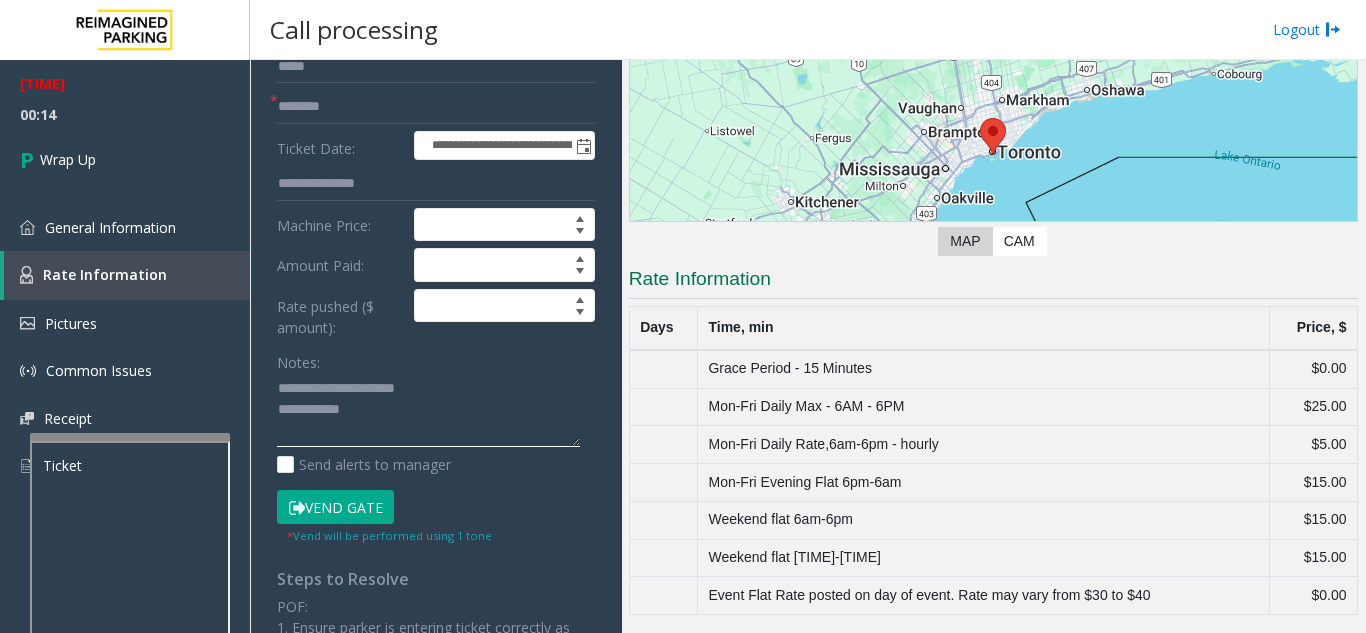 scroll, scrollTop: 200, scrollLeft: 0, axis: vertical 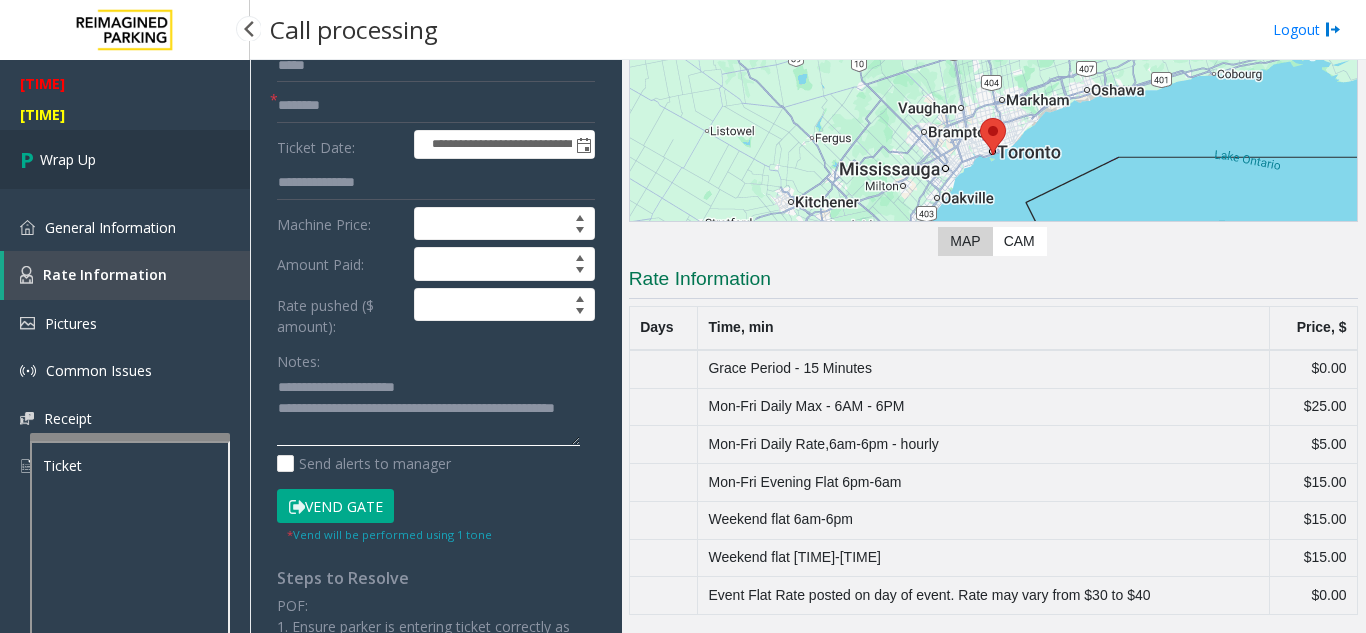 type on "**********" 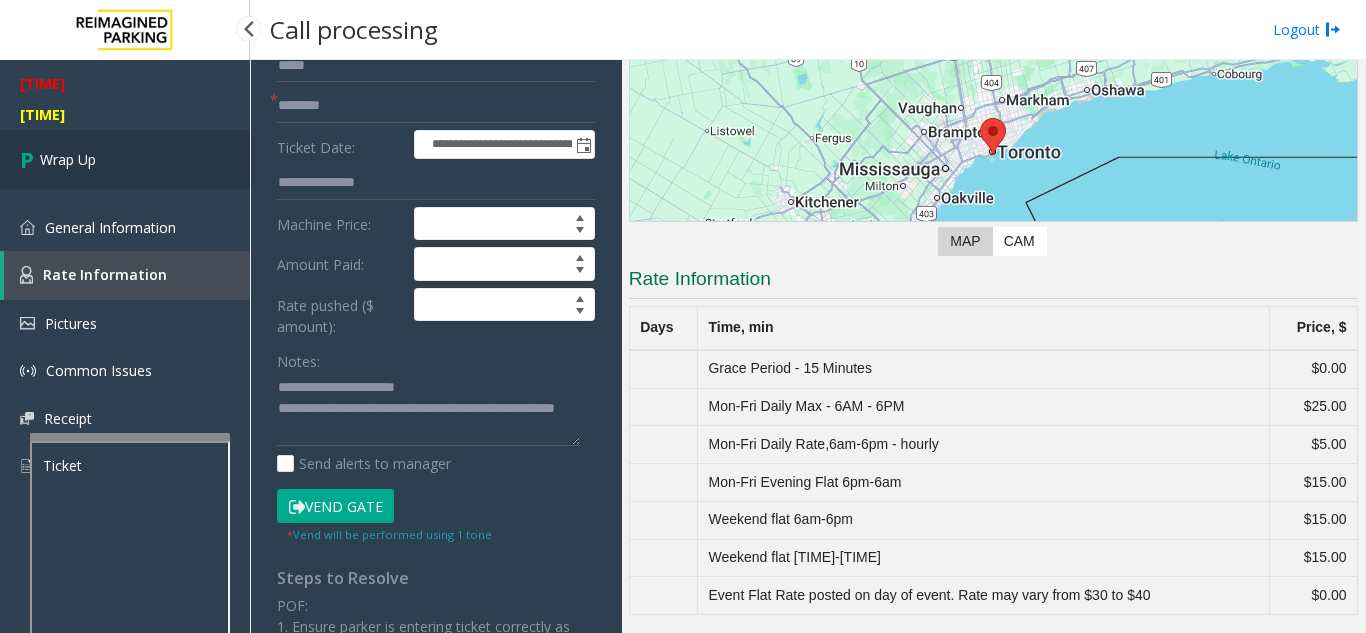 click on "Wrap Up" at bounding box center [68, 159] 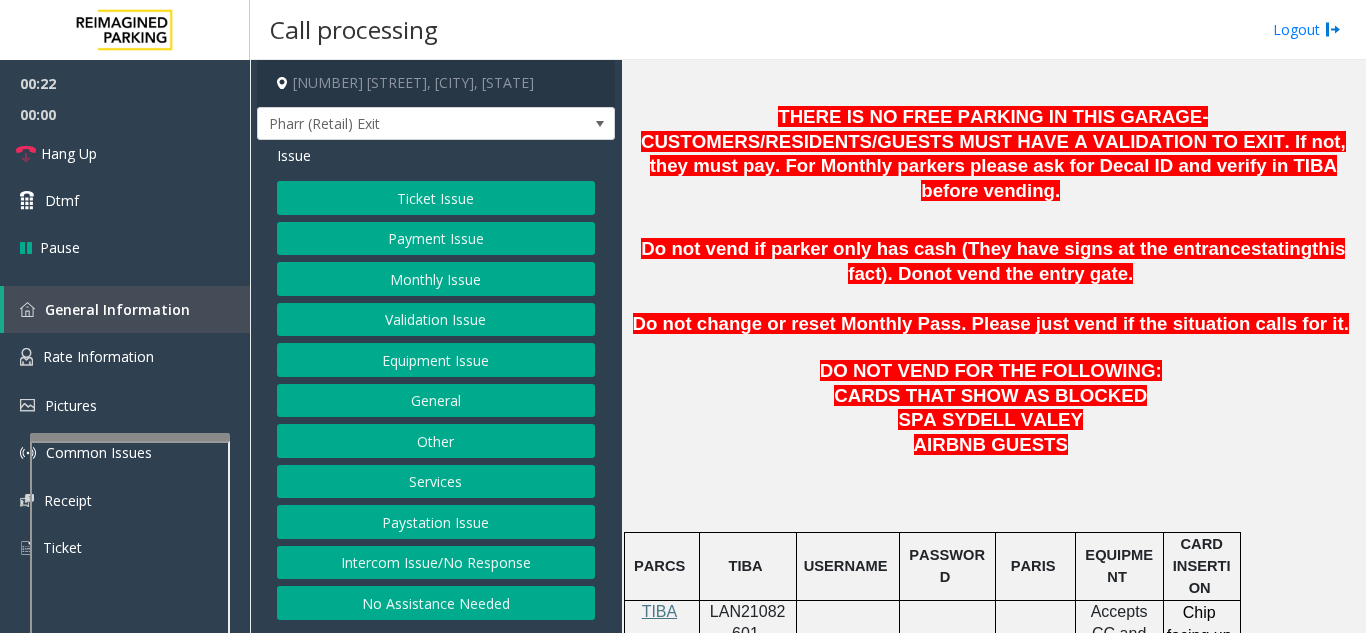 scroll, scrollTop: 891, scrollLeft: 0, axis: vertical 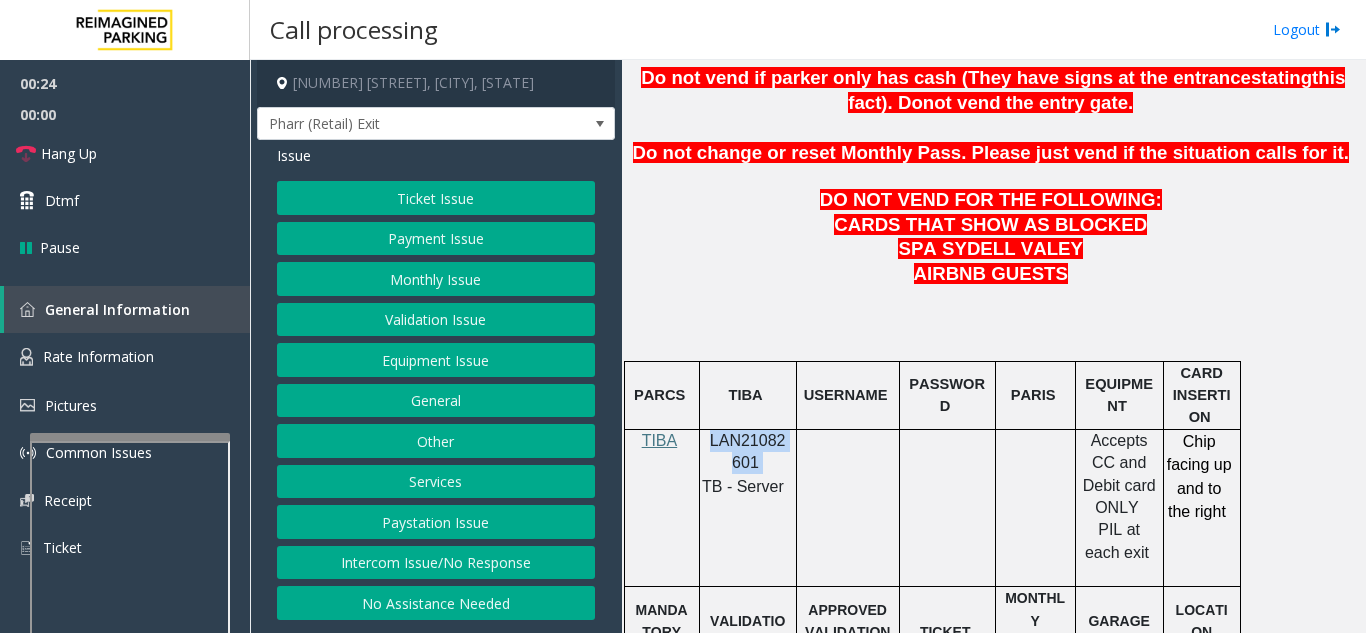 drag, startPoint x: 768, startPoint y: 415, endPoint x: 708, endPoint y: 391, distance: 64.62198 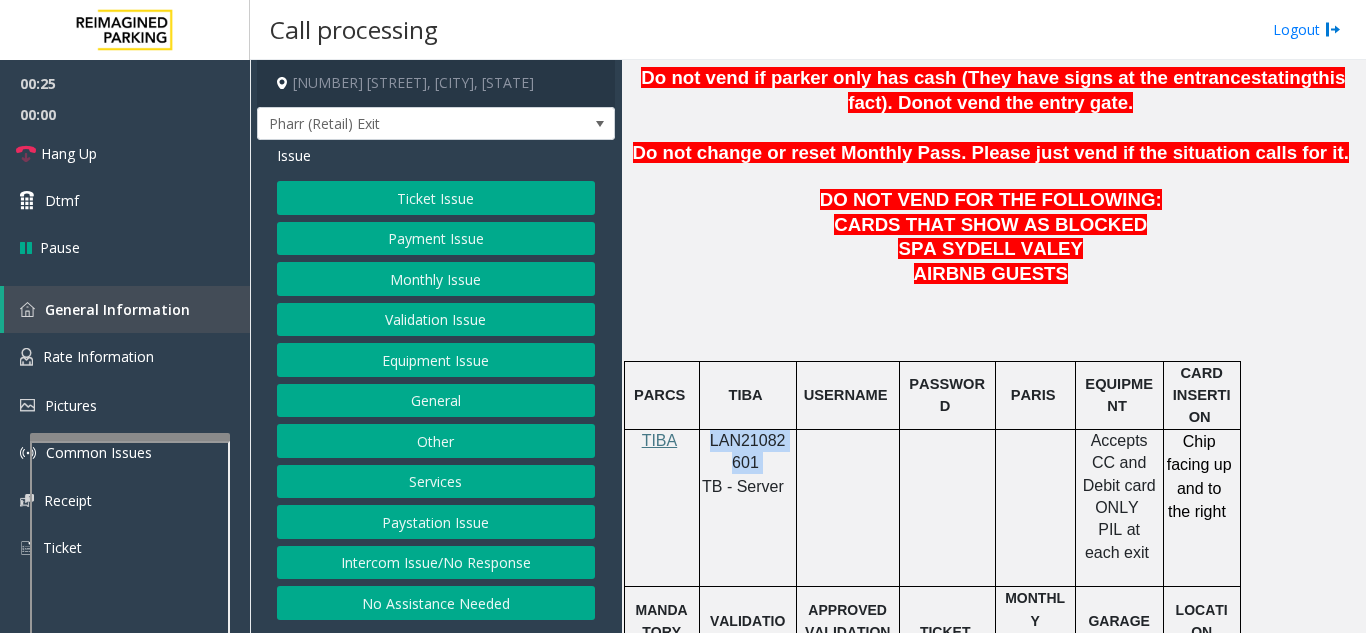 copy on "LAN21082601" 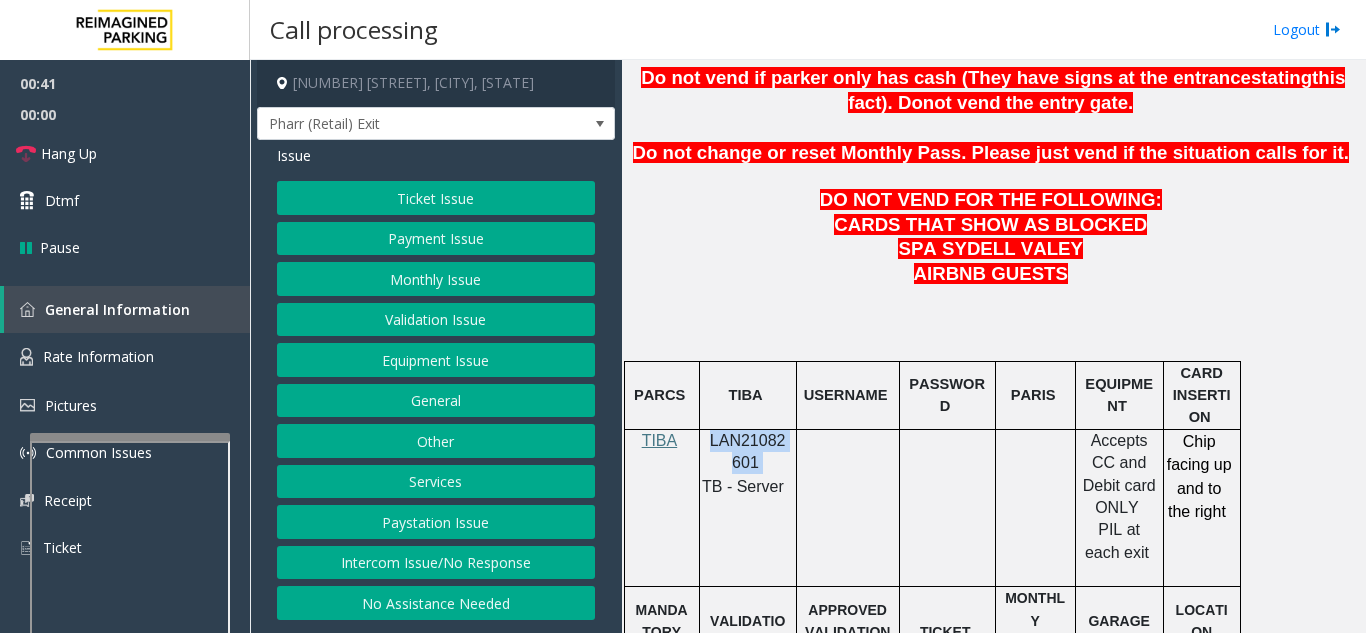 click on "Payment Issue" 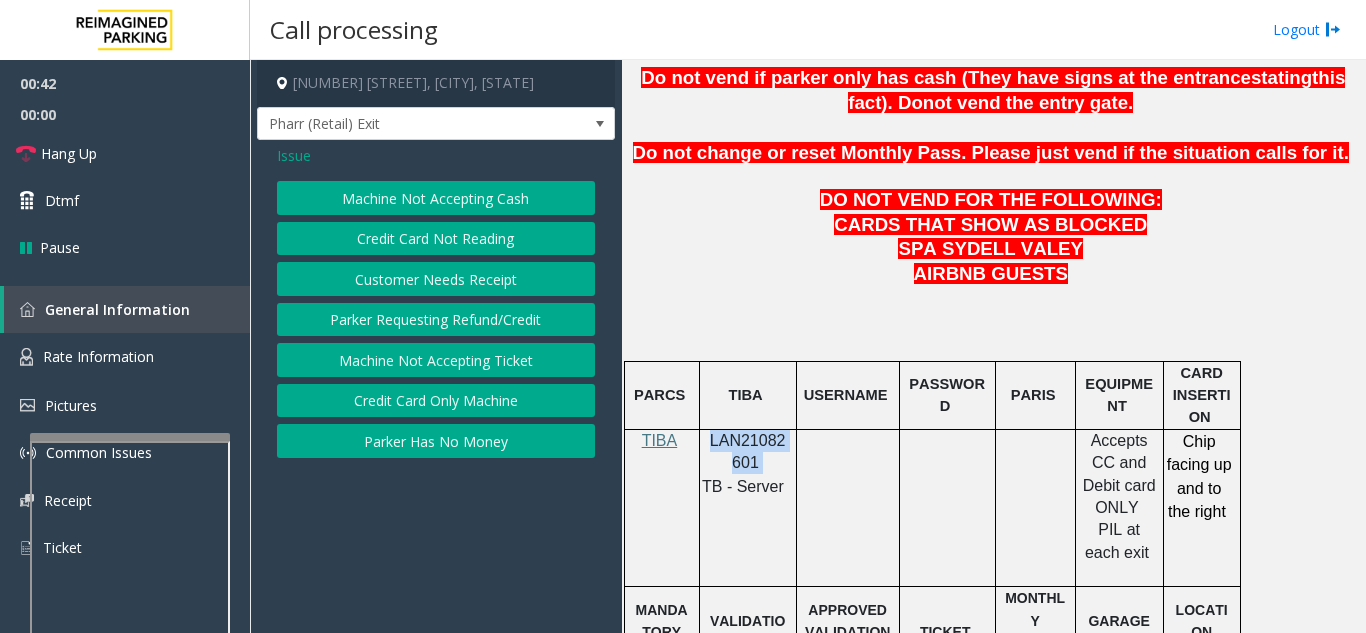 click on "Credit Card Not Reading" 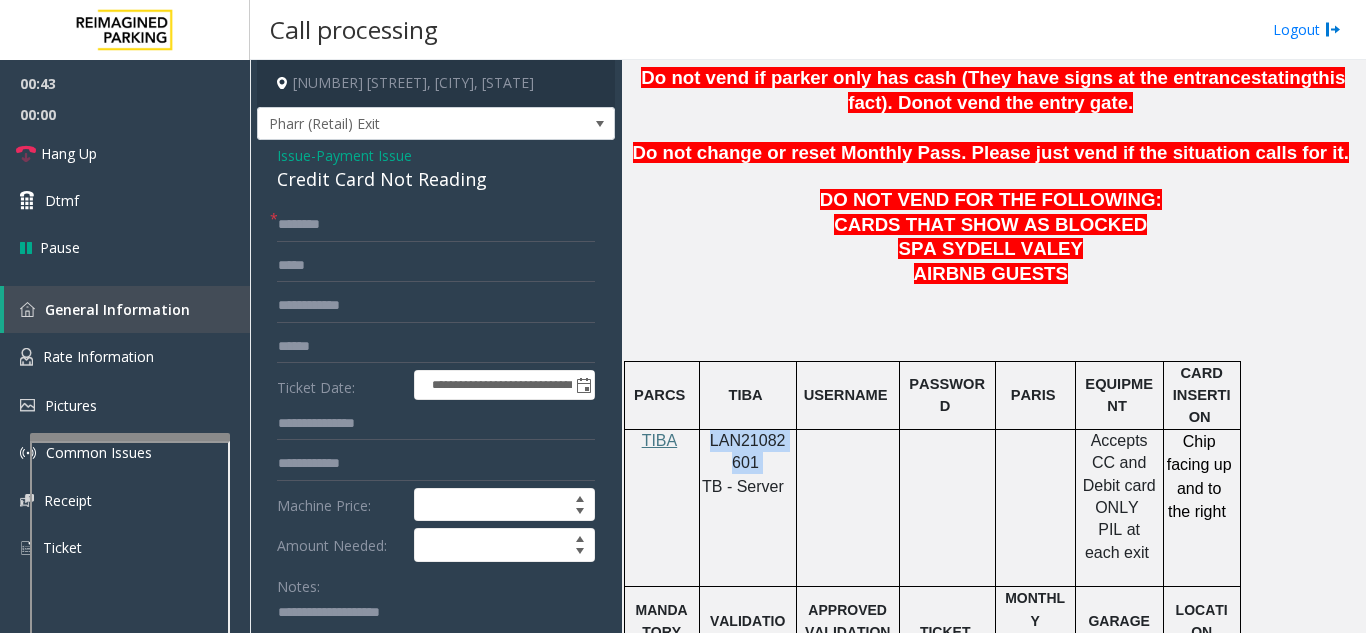 scroll, scrollTop: 100, scrollLeft: 0, axis: vertical 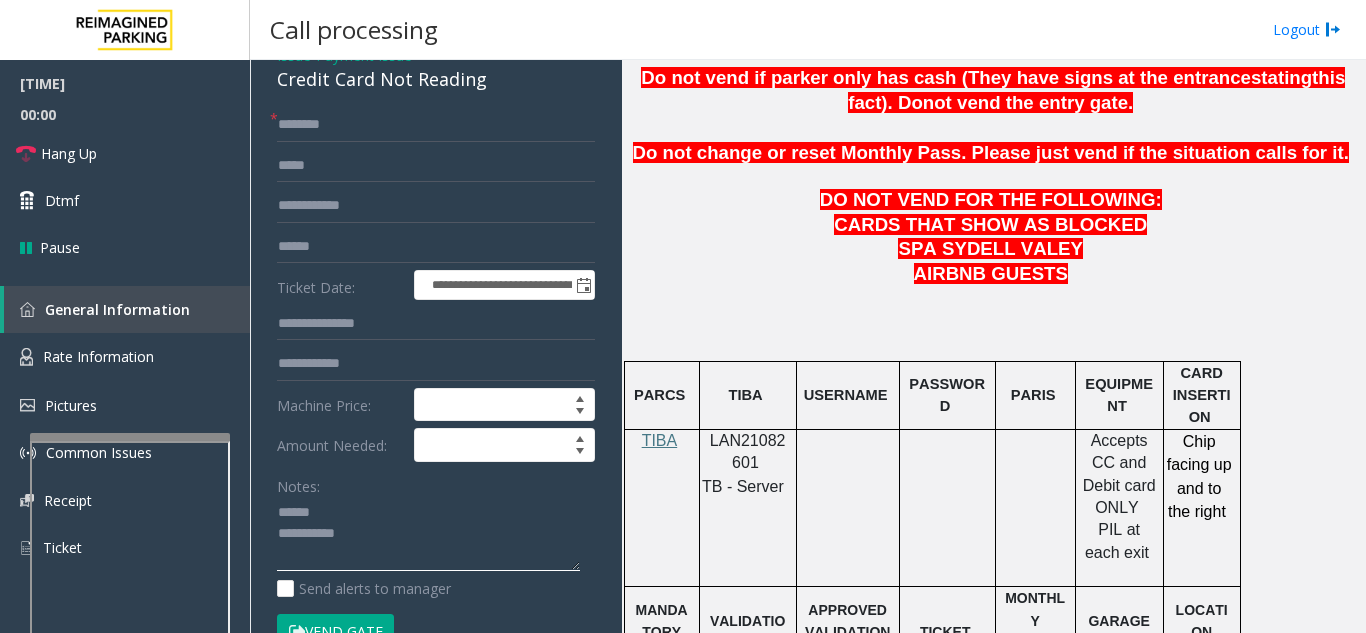 click 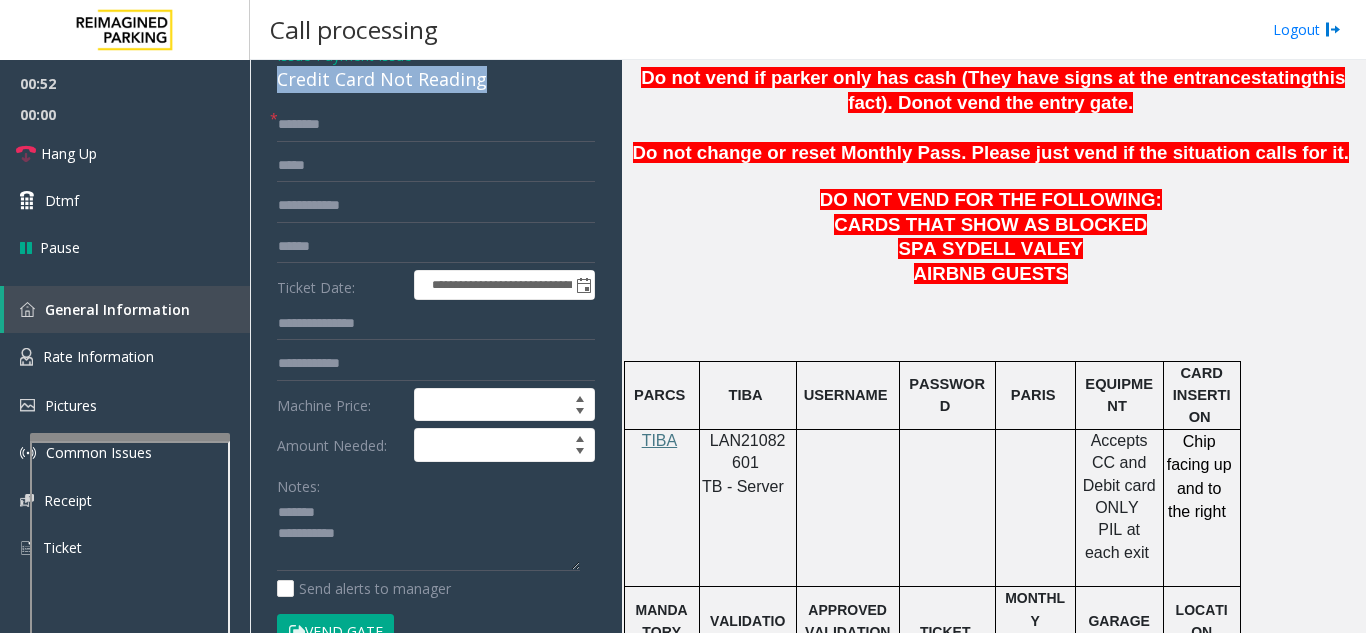 drag, startPoint x: 497, startPoint y: 101, endPoint x: 269, endPoint y: 102, distance: 228.0022 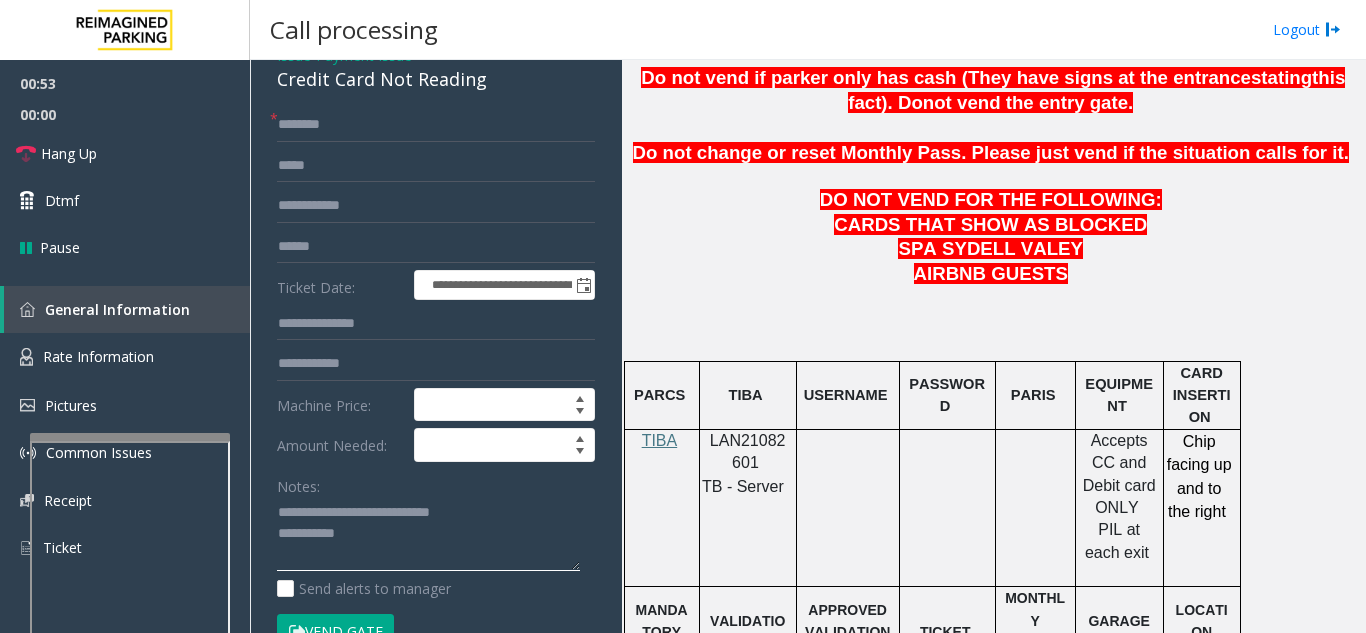 click 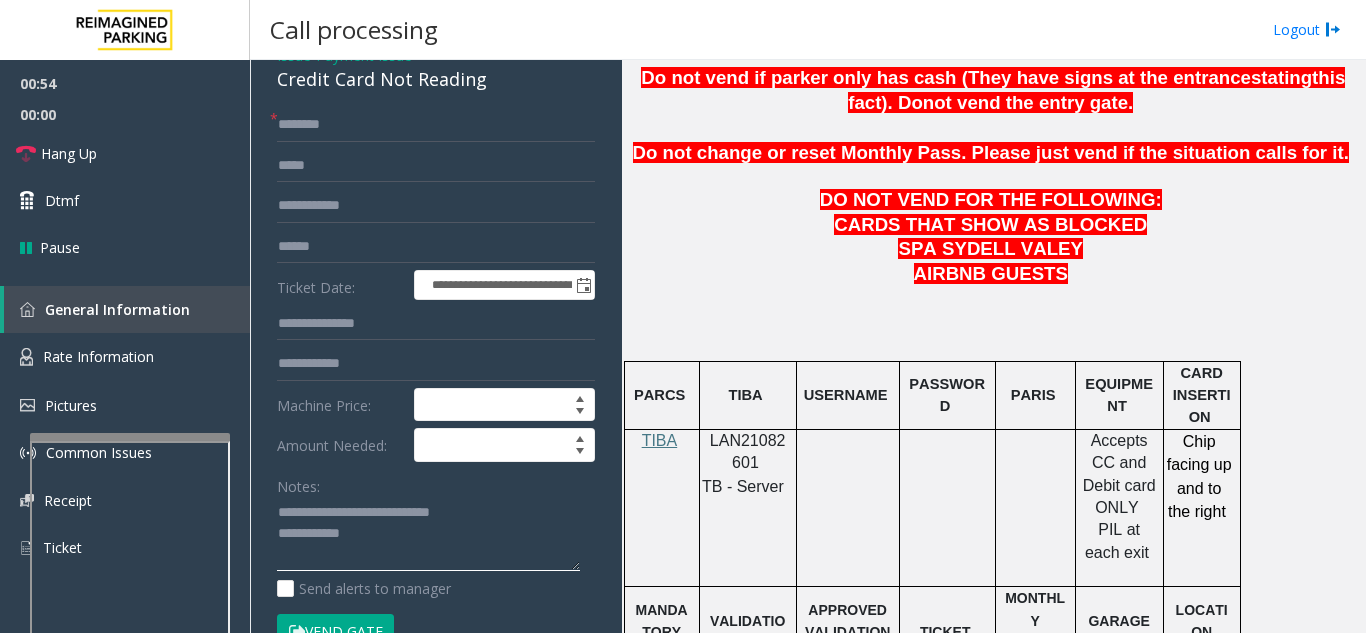type on "**********" 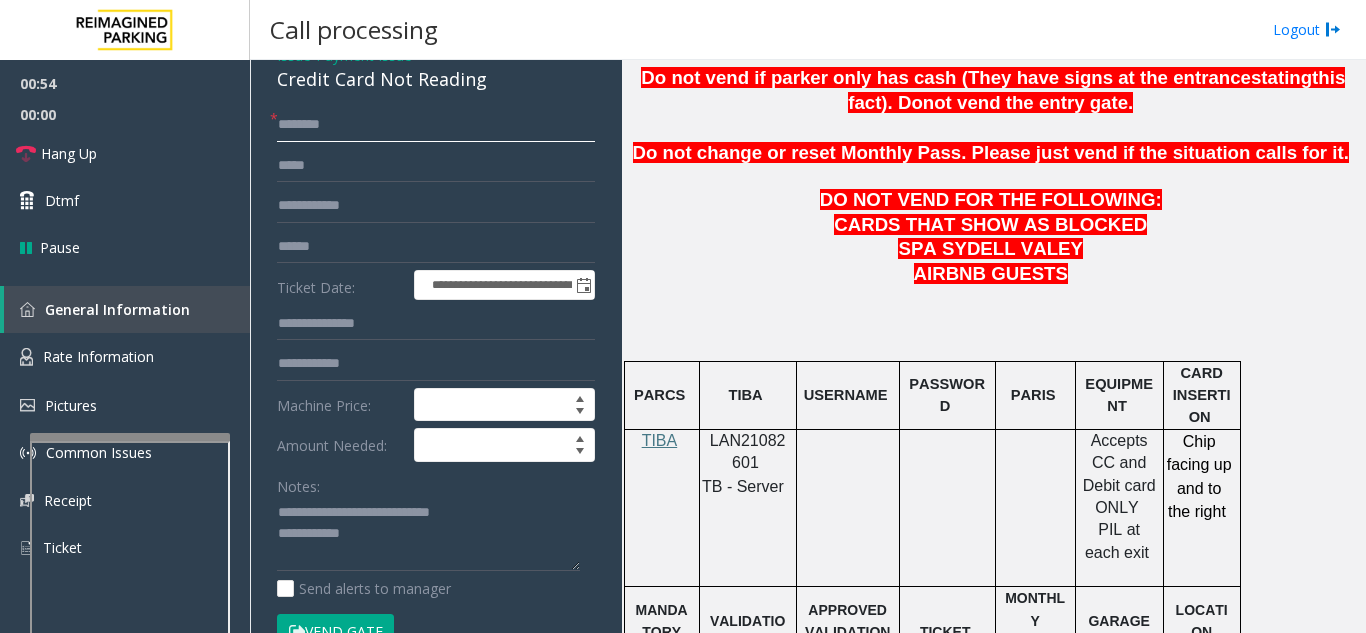 click 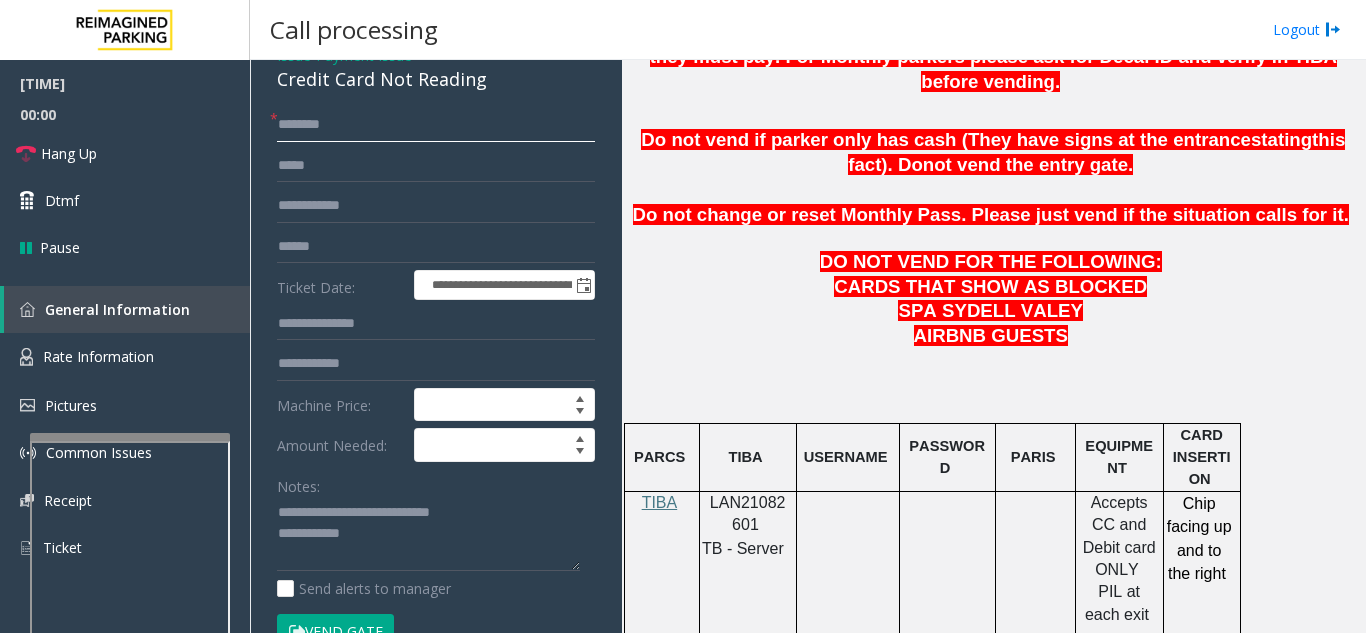 scroll, scrollTop: 491, scrollLeft: 0, axis: vertical 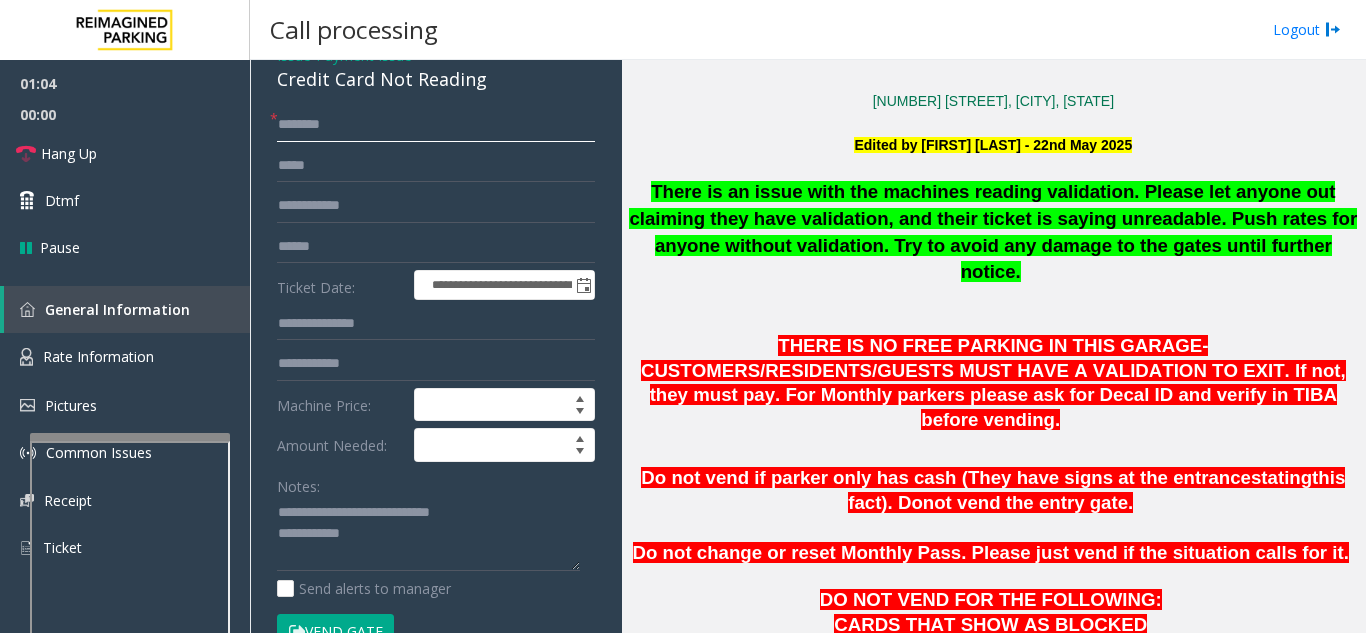 click 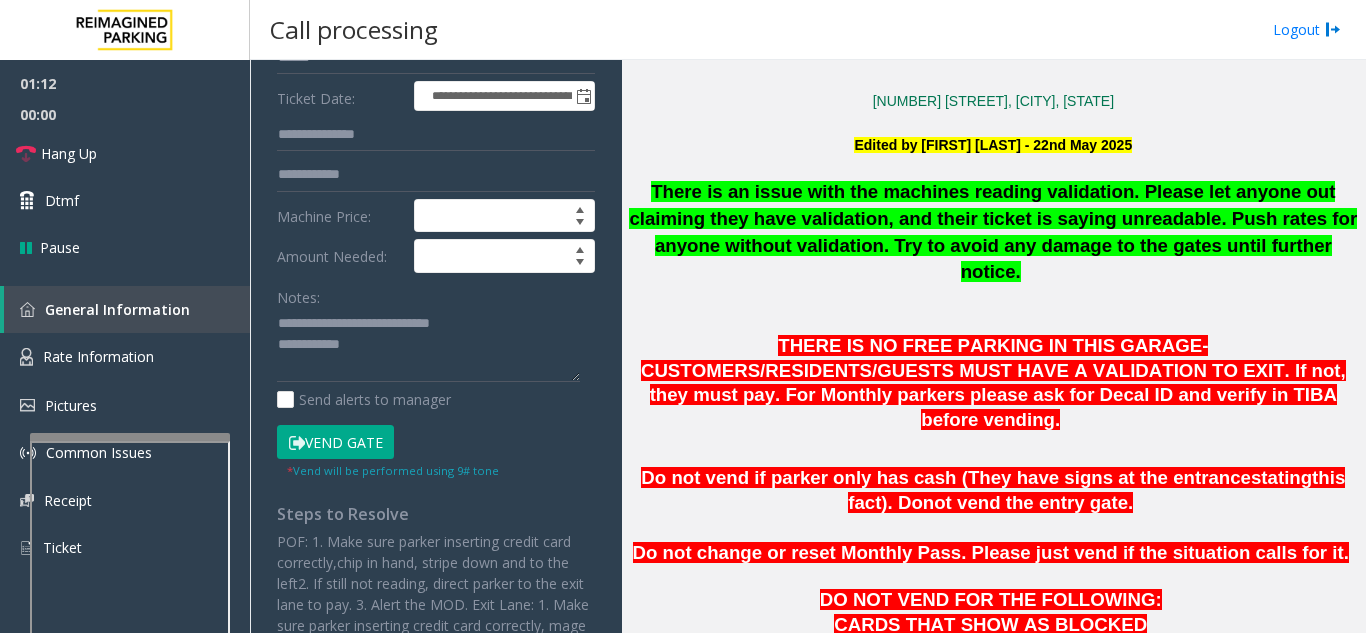 scroll, scrollTop: 434, scrollLeft: 0, axis: vertical 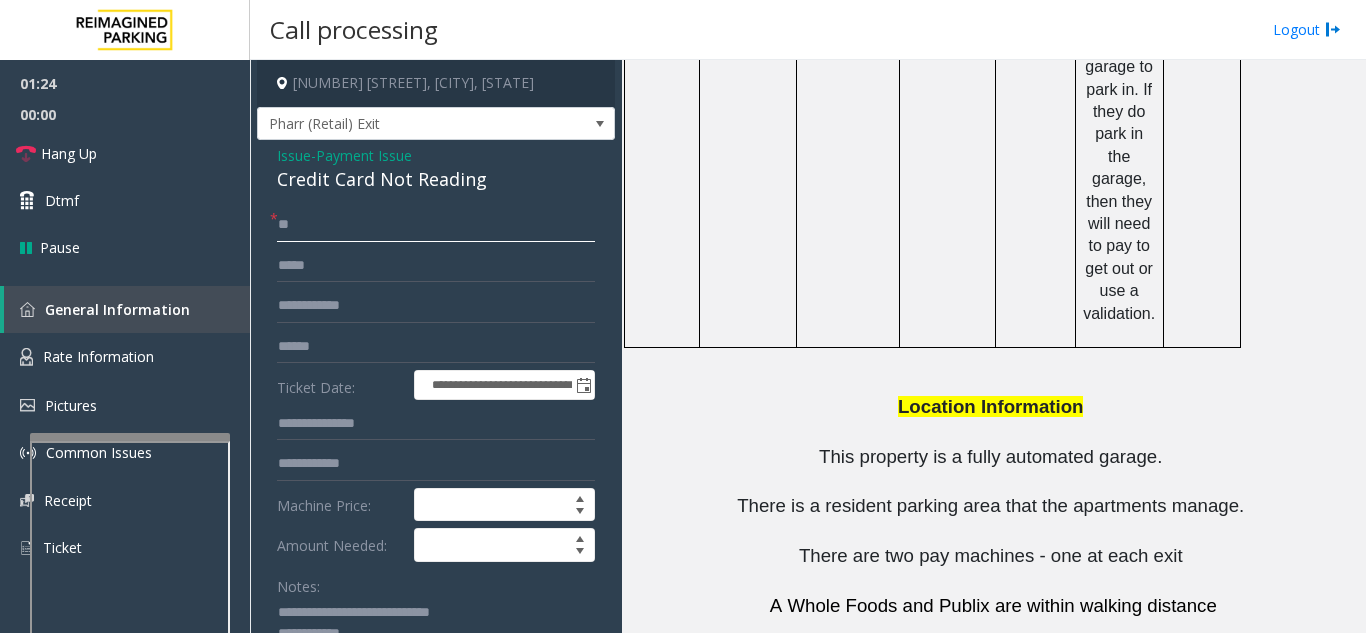 type on "*" 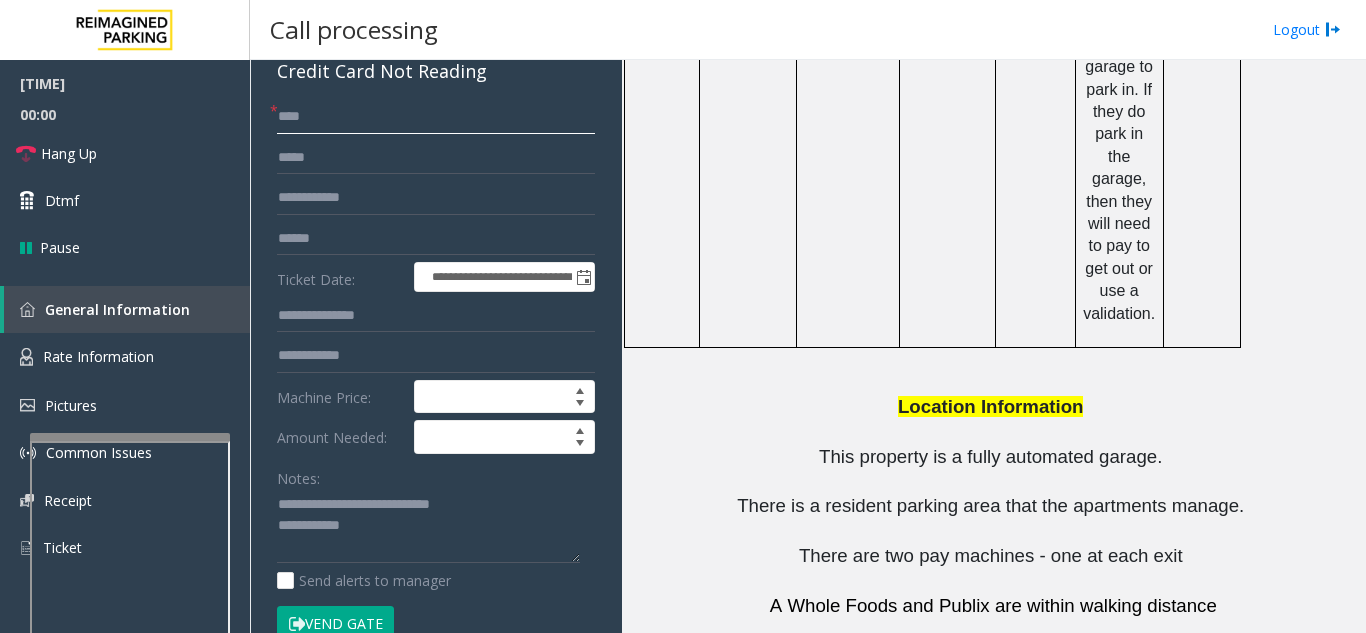 scroll, scrollTop: 200, scrollLeft: 0, axis: vertical 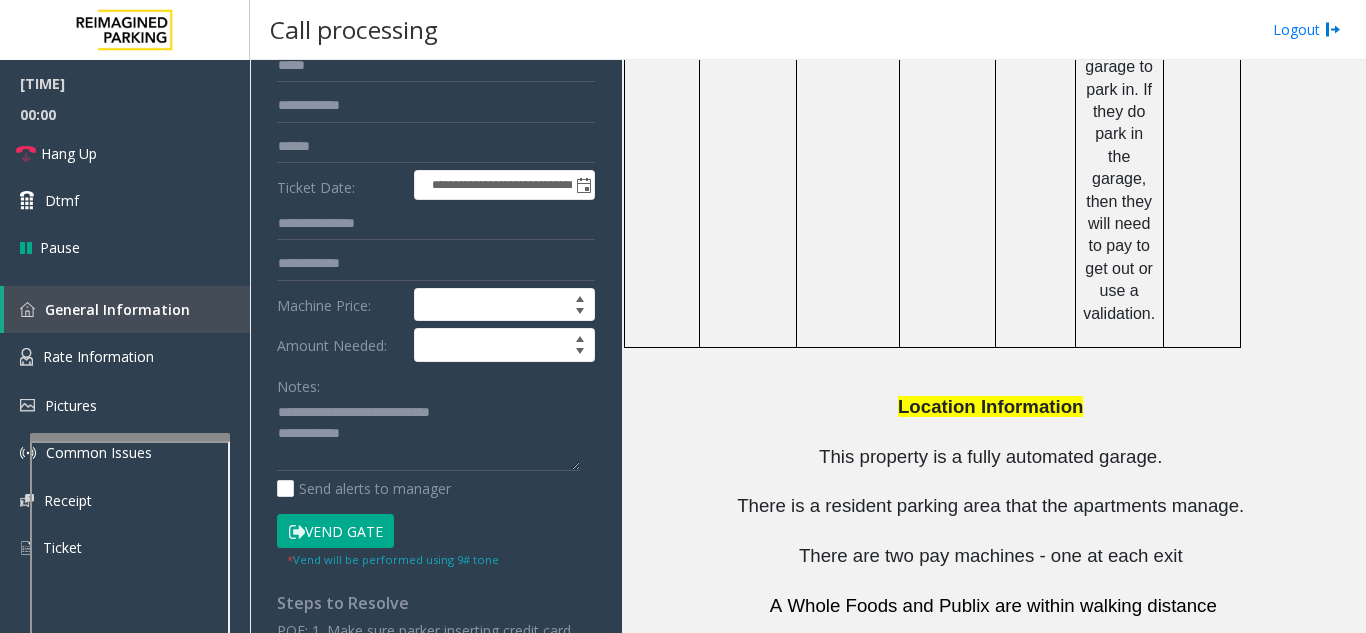type on "****" 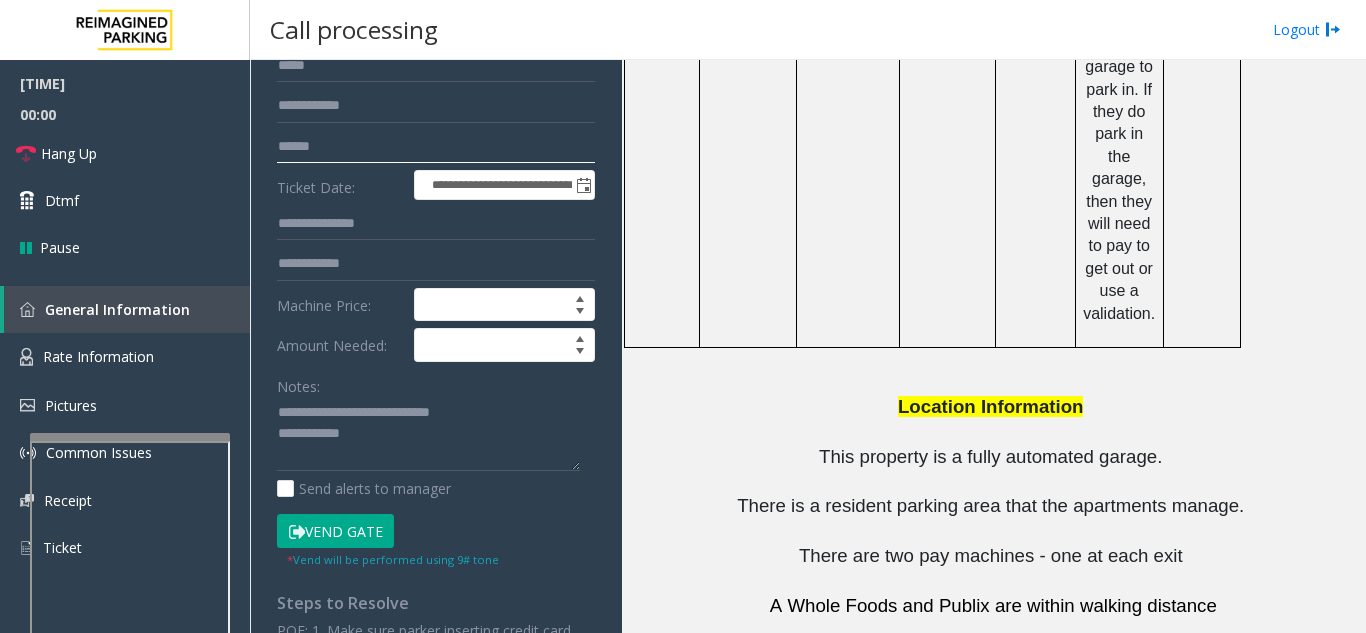 click 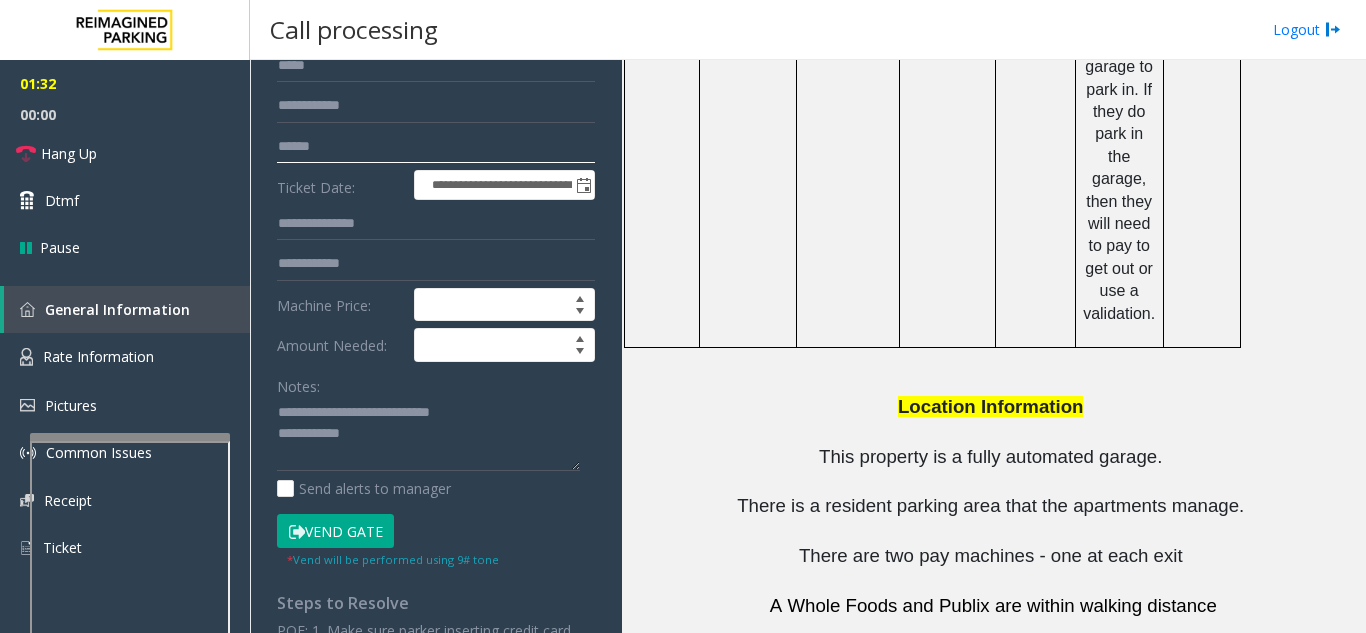 scroll, scrollTop: 0, scrollLeft: 0, axis: both 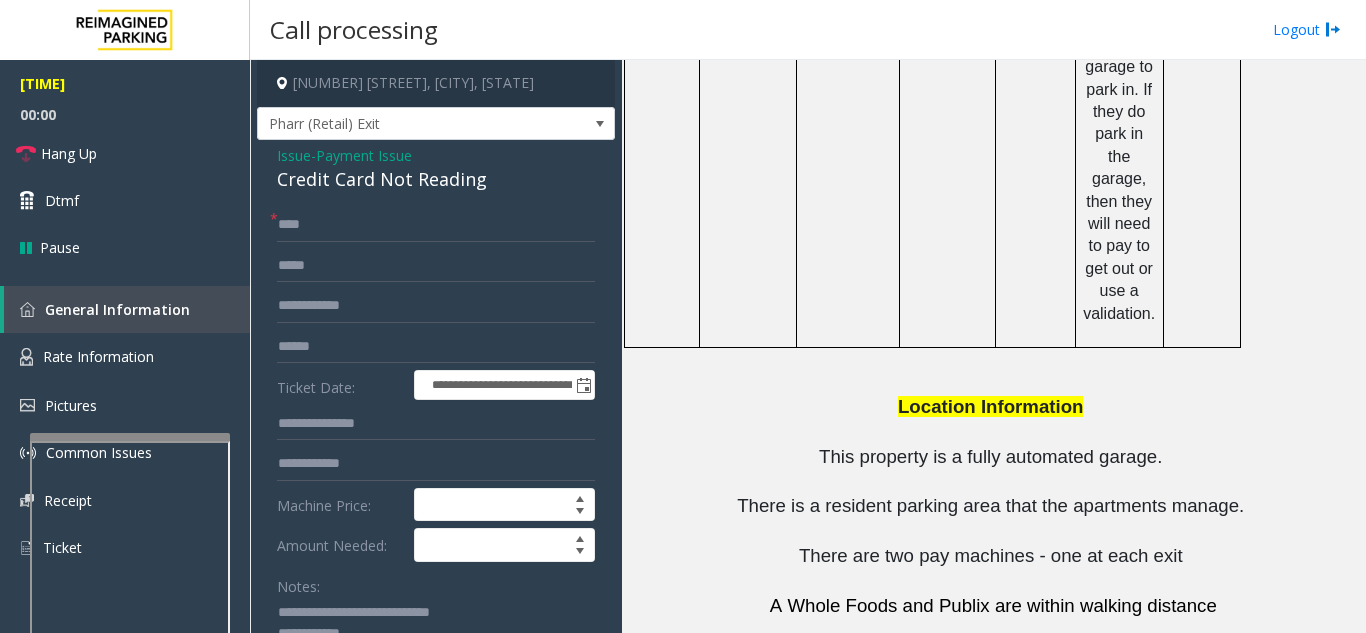 drag, startPoint x: 292, startPoint y: 260, endPoint x: 277, endPoint y: 261, distance: 15.033297 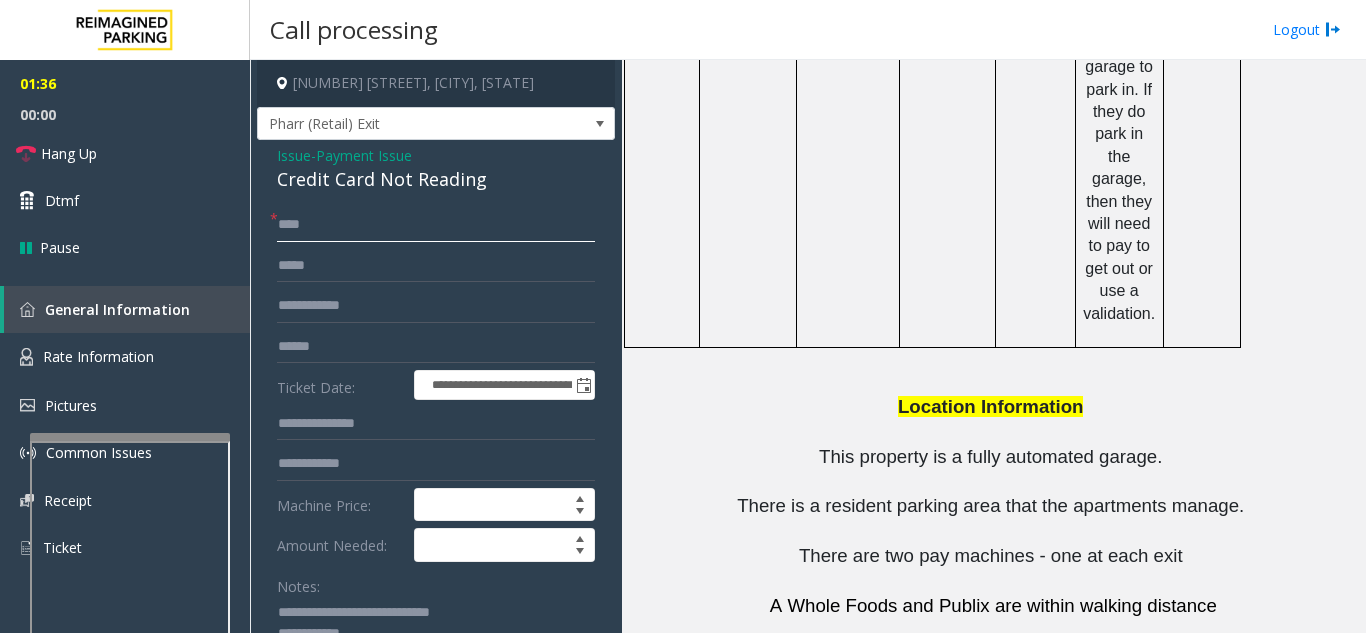 click on "****" 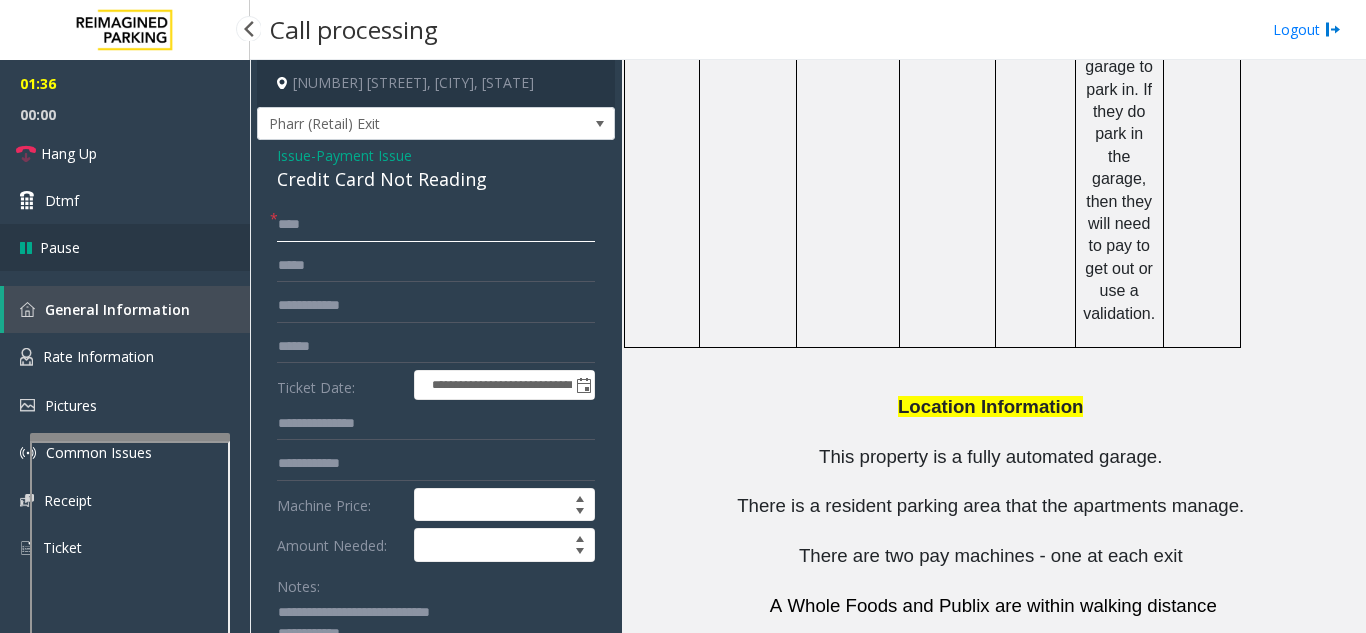 drag, startPoint x: 313, startPoint y: 248, endPoint x: 214, endPoint y: 245, distance: 99.04544 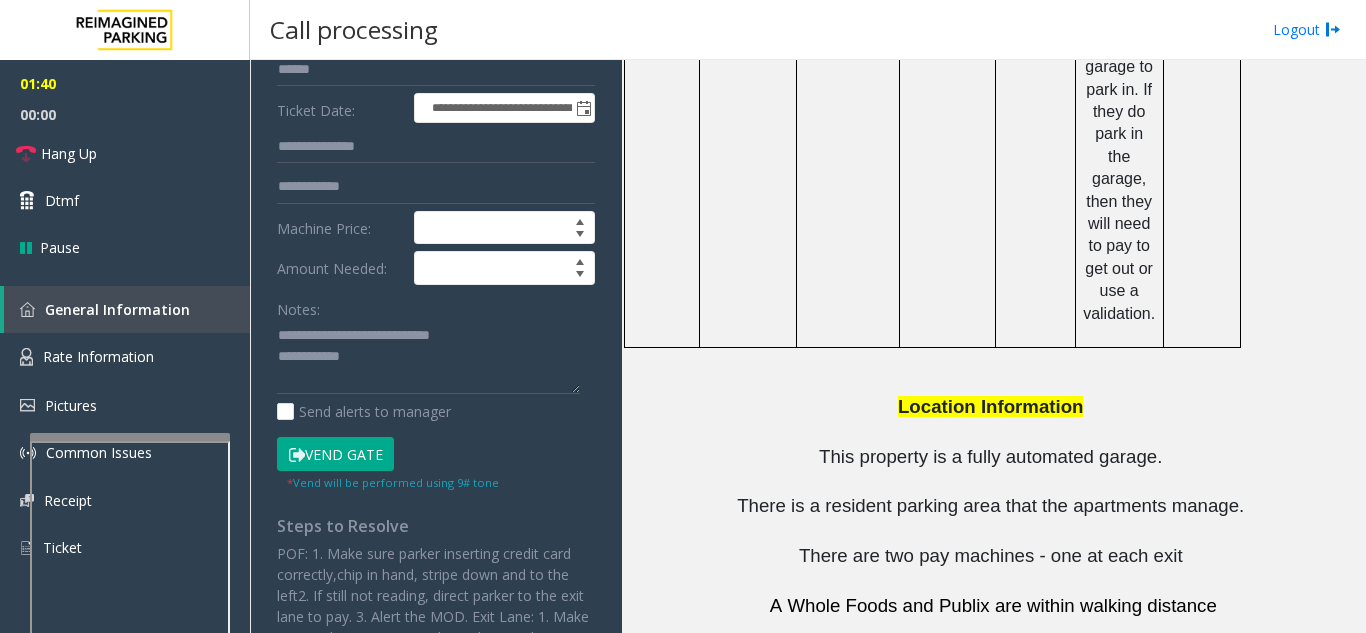 scroll, scrollTop: 300, scrollLeft: 0, axis: vertical 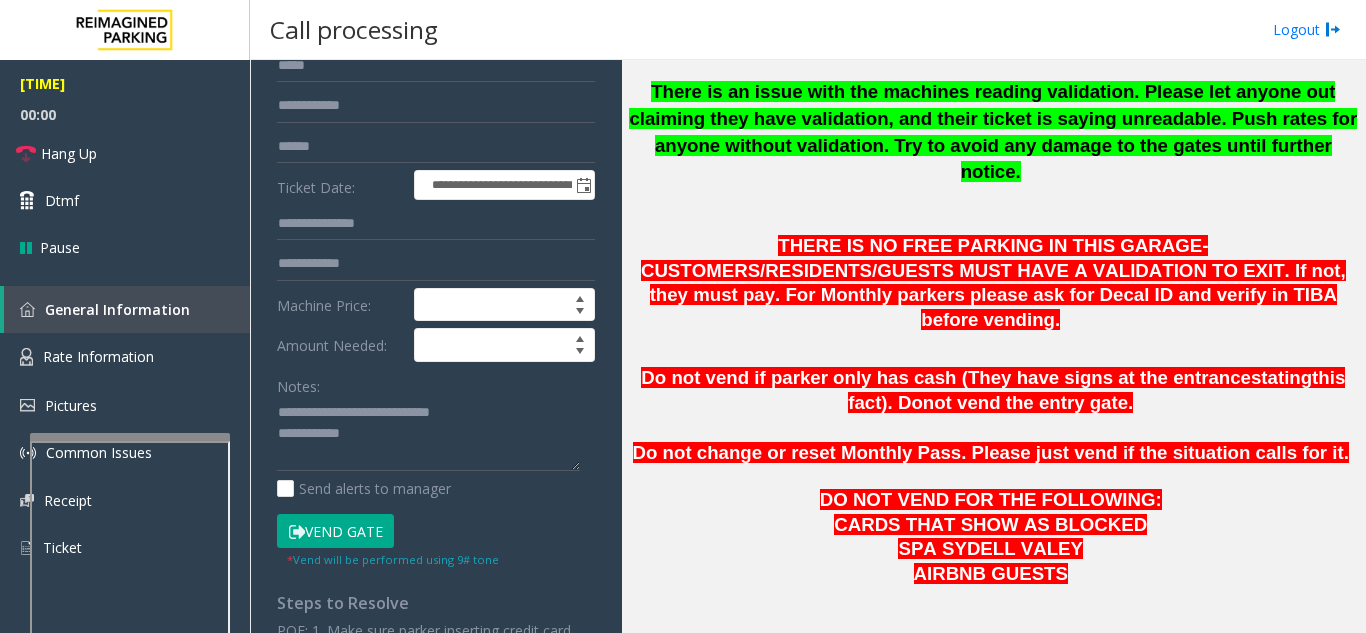 type on "*" 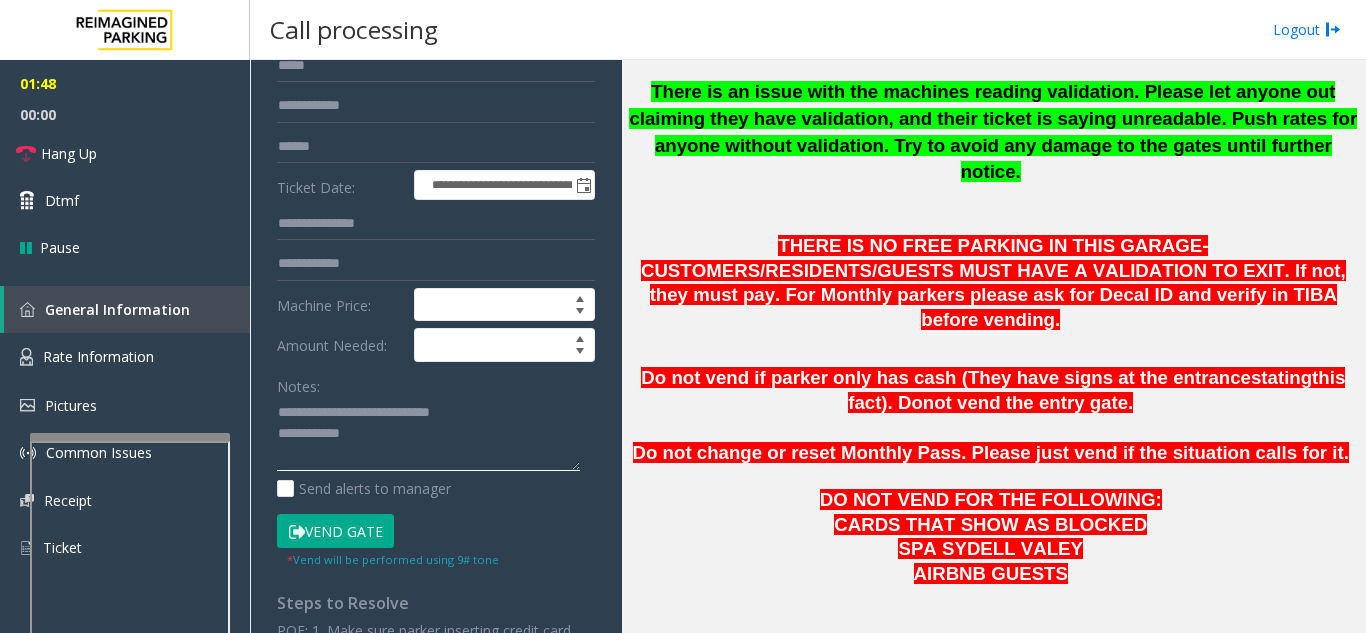 click 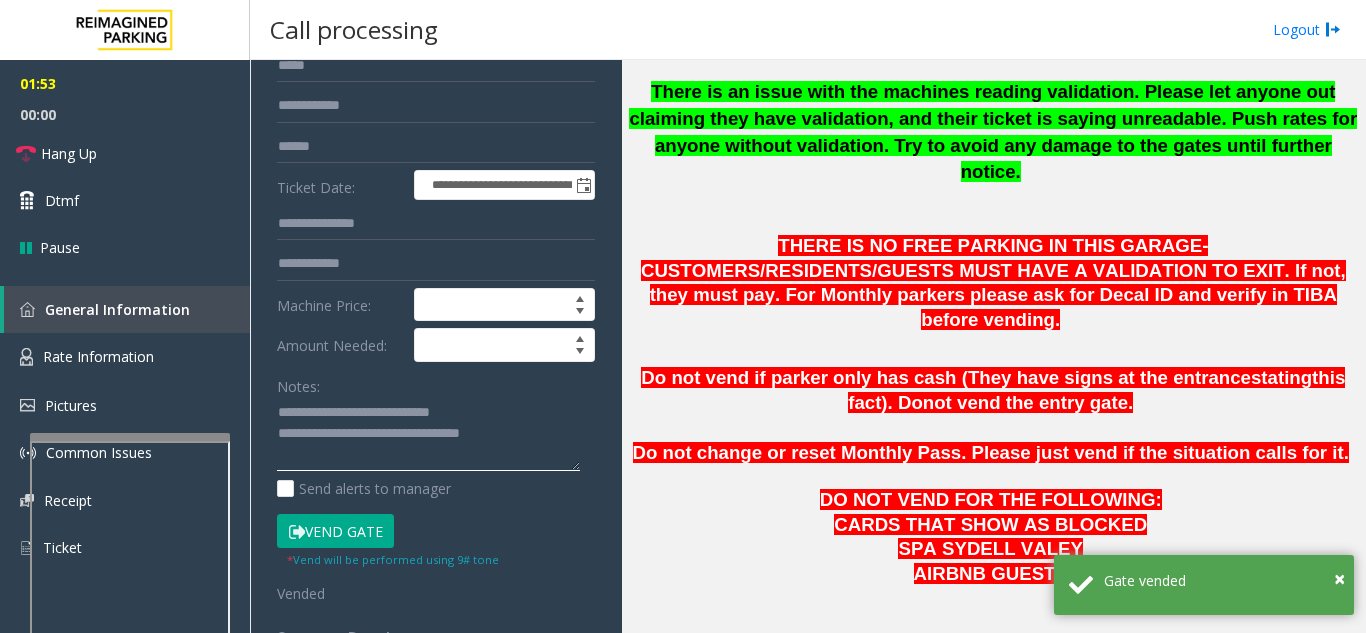 type on "**********" 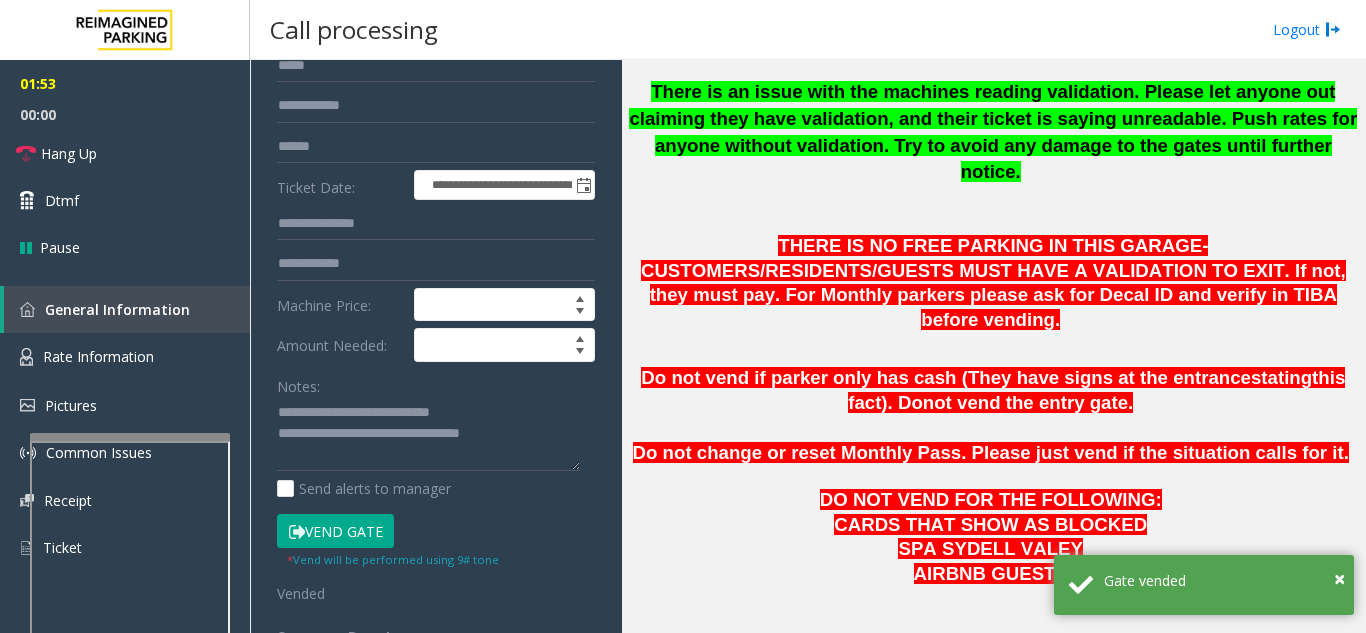 click on "Notes:" 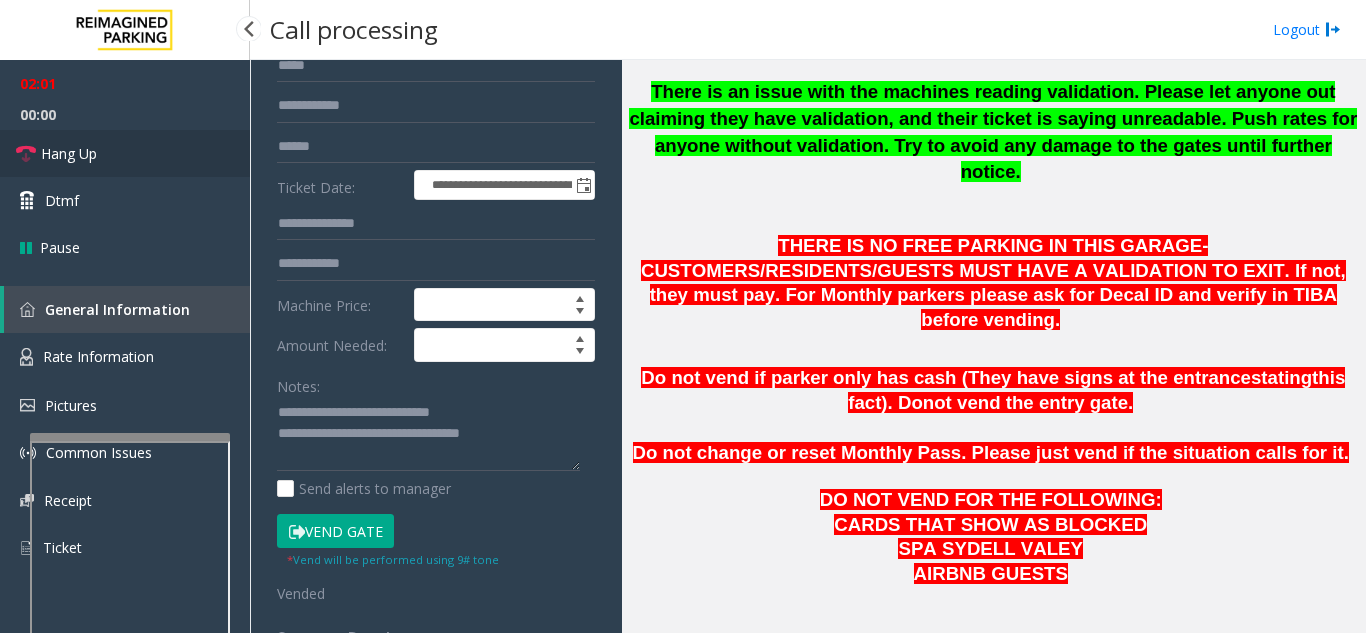 click on "Hang Up" at bounding box center [125, 153] 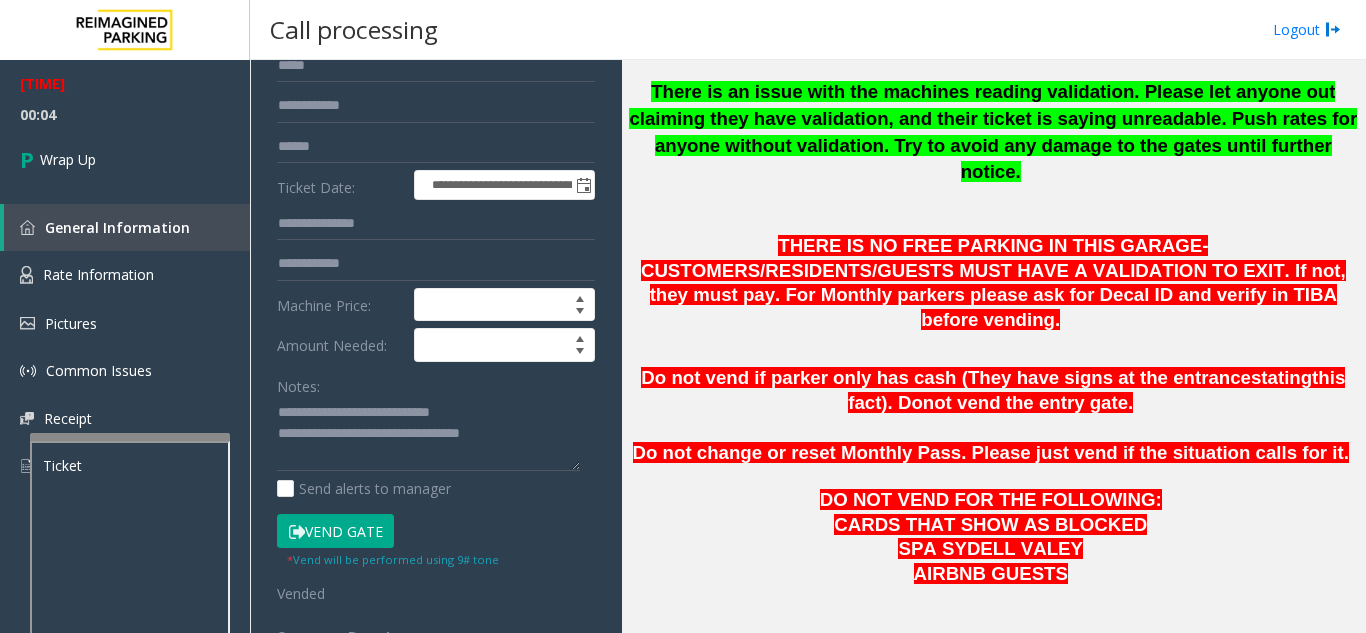 scroll, scrollTop: 0, scrollLeft: 0, axis: both 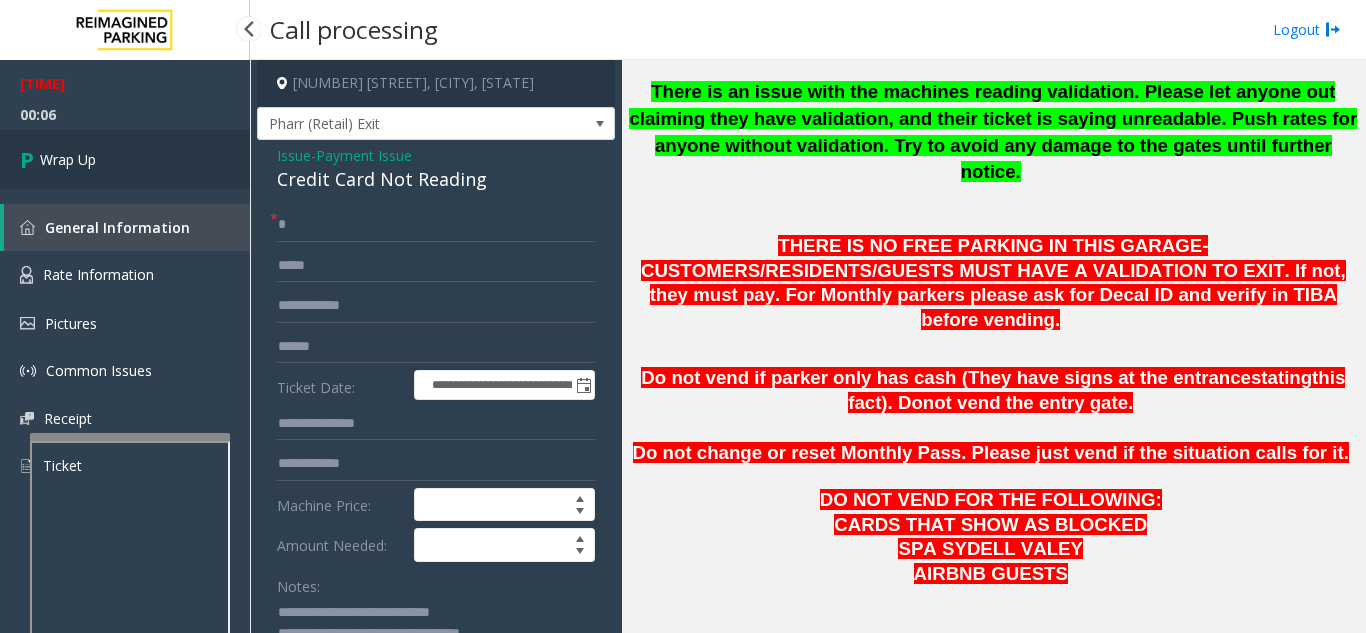 click on "Wrap Up" at bounding box center [125, 159] 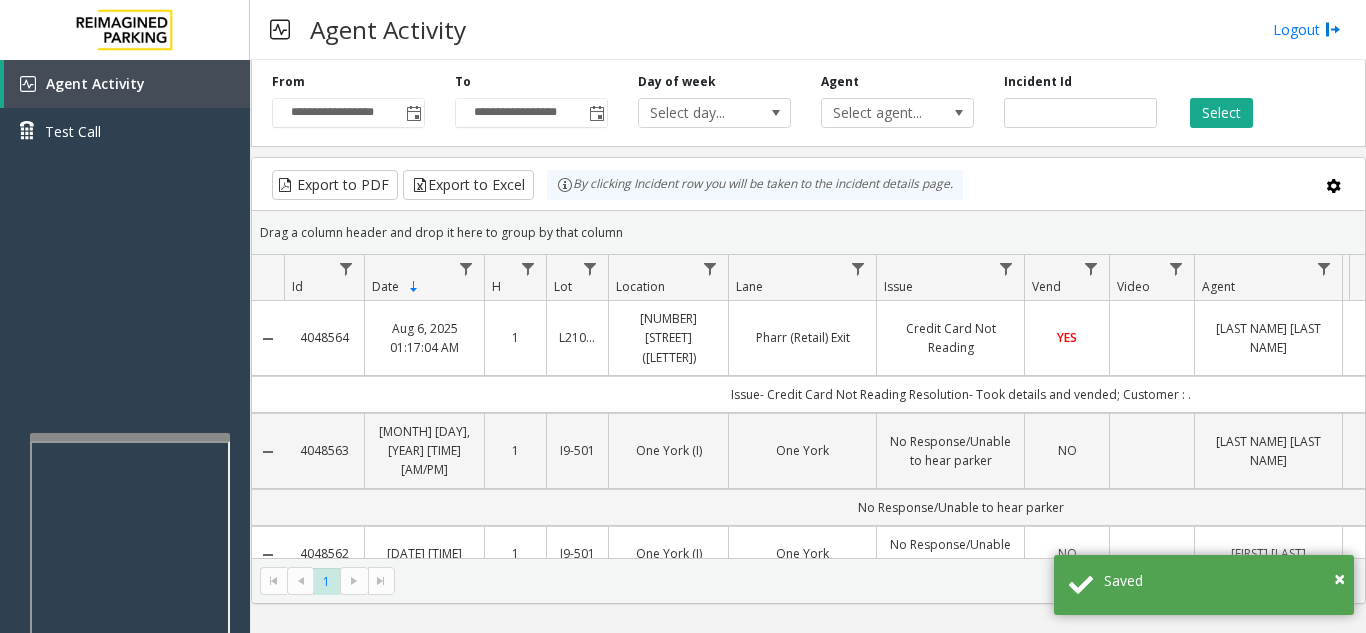 drag, startPoint x: 363, startPoint y: 327, endPoint x: 298, endPoint y: 337, distance: 65.76473 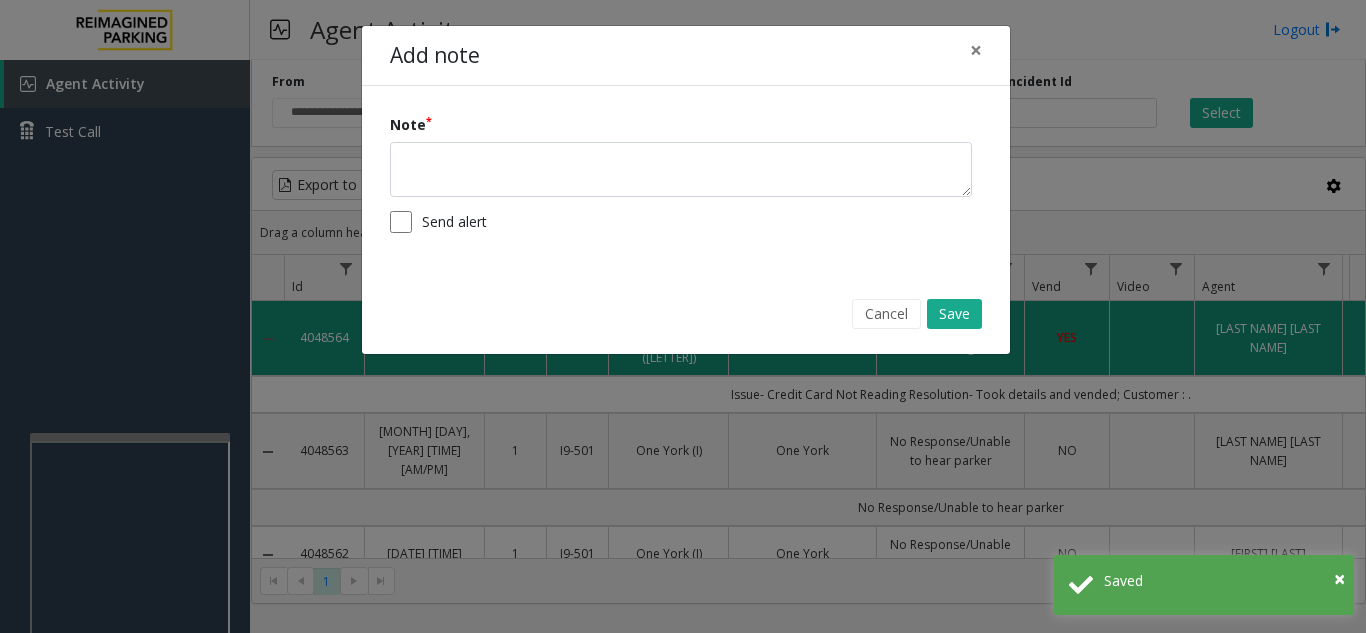 copy on "4048564" 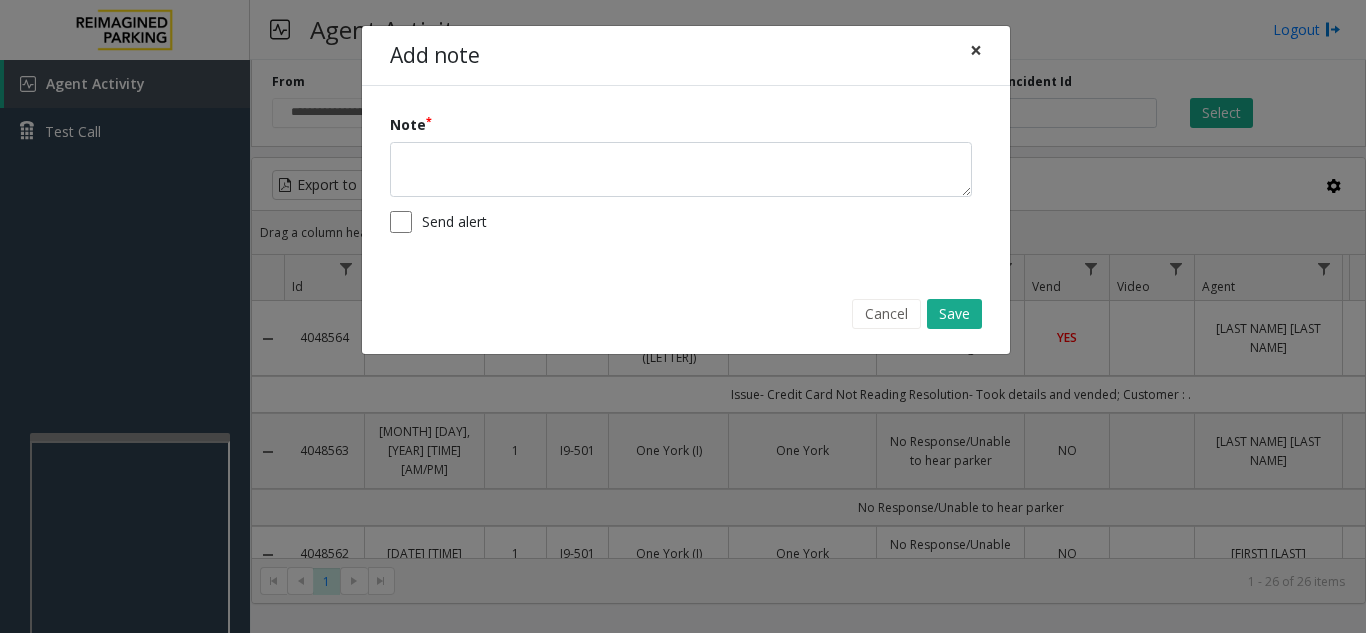 click on "×" 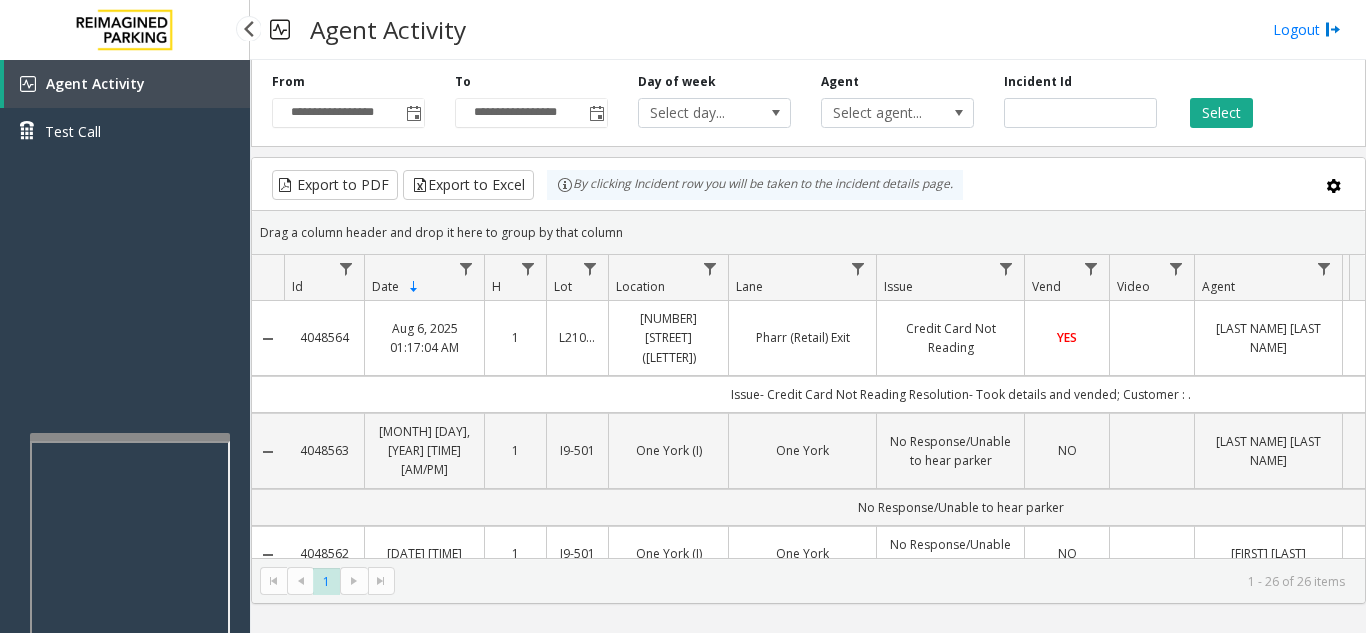 click on "Agent Activity Test Call" at bounding box center [125, 376] 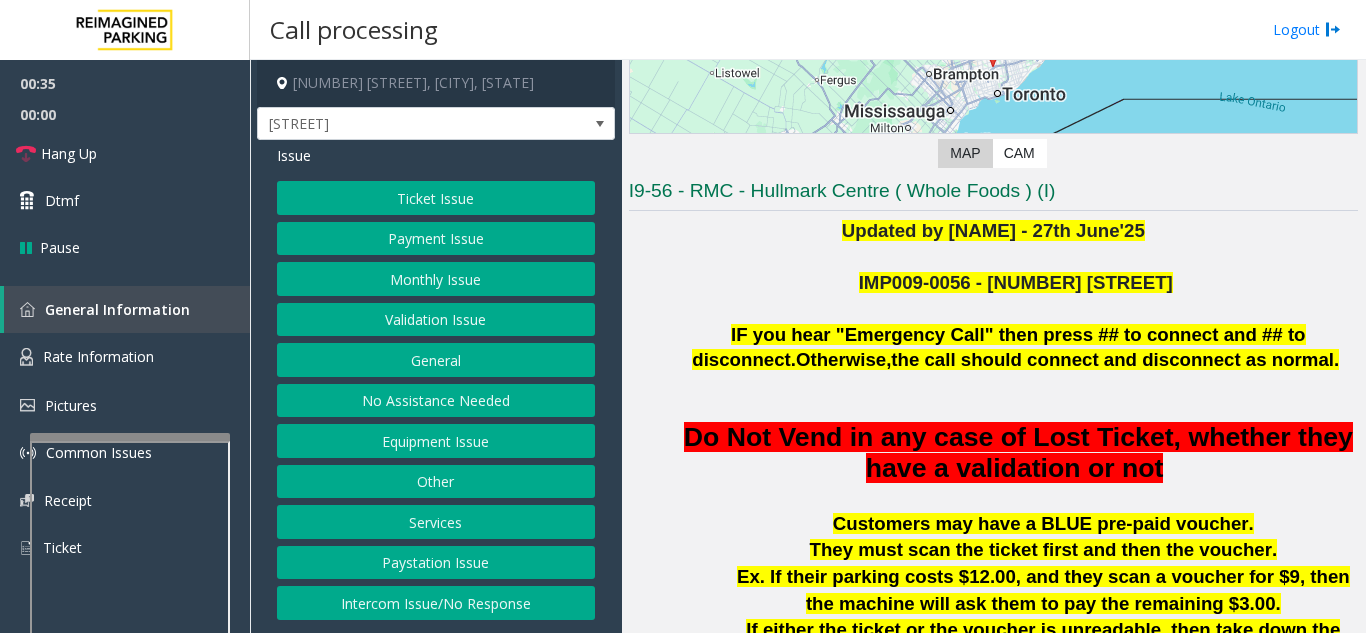 scroll, scrollTop: 300, scrollLeft: 0, axis: vertical 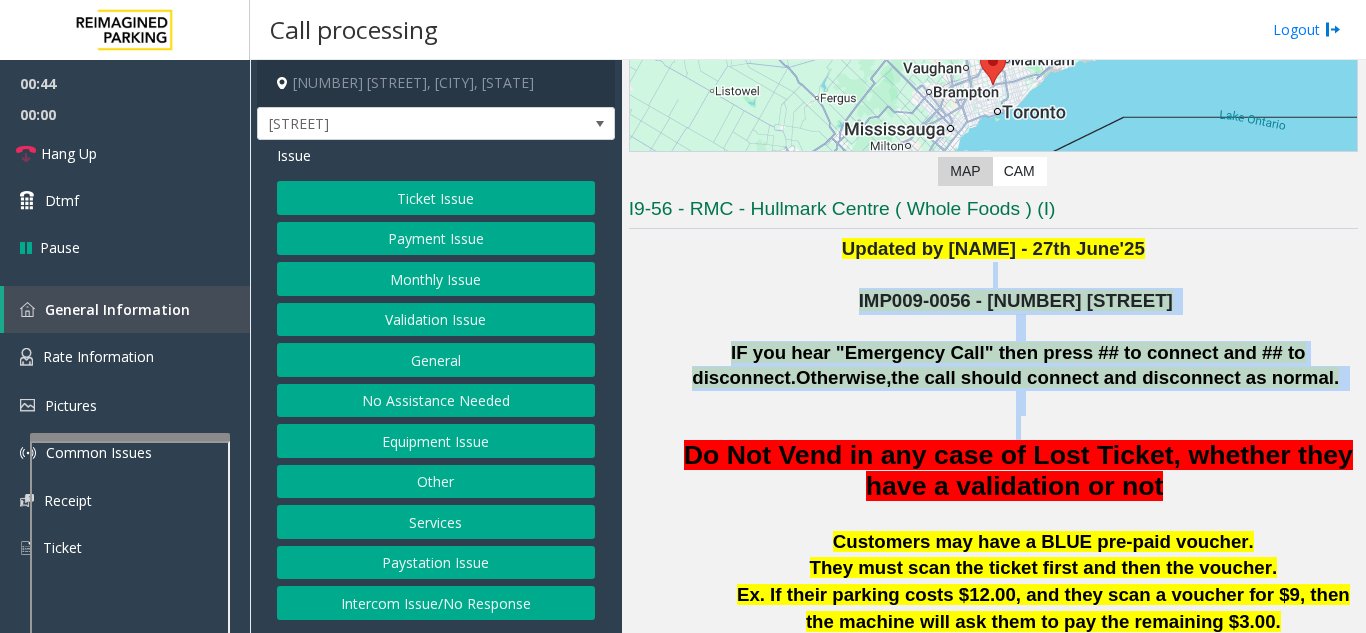 drag, startPoint x: 681, startPoint y: 271, endPoint x: 1144, endPoint y: 422, distance: 487.00104 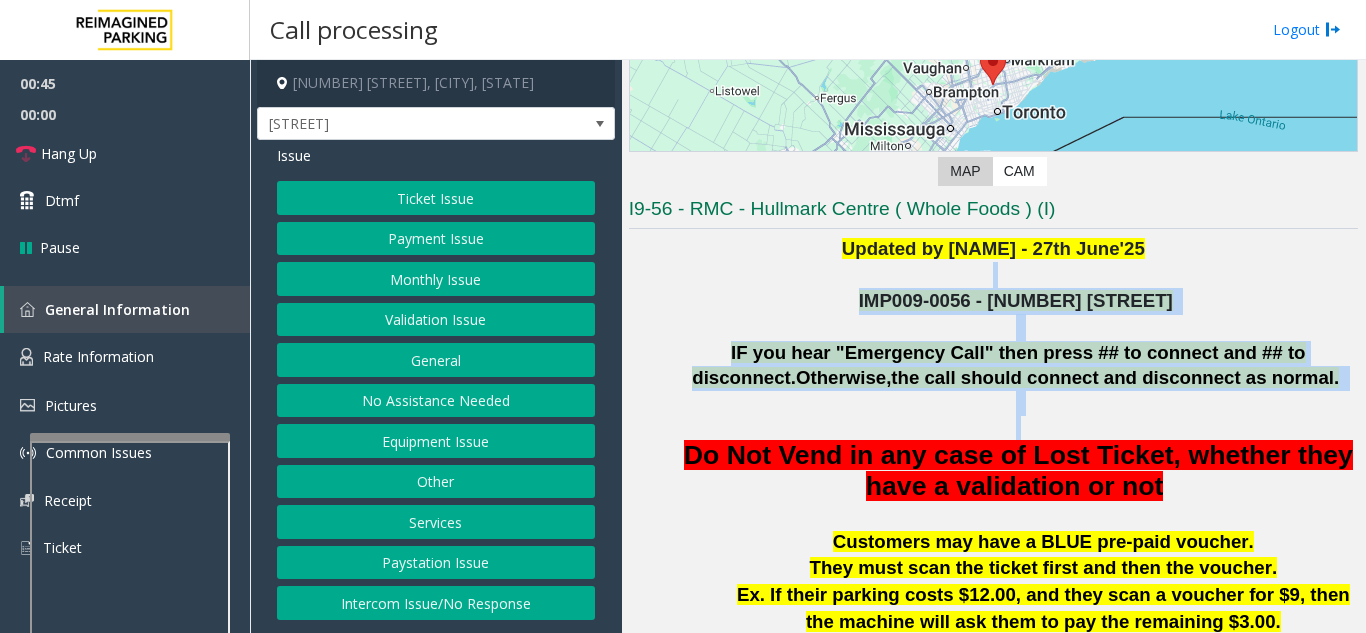click on "Updated by Sunil Dhyani - 27th June'25 IMP009-0056 - 4789 YONGE ST     IF you hear "Emergency Call" then press ## to connect and ## to disconnect.  Otherwise,  the call should connect and disconnect as normal.
Do Not Vend in any case of Lost Ticket,
whether they have a validation or not
Customers may have a BLUE pre-paid voucher. They must scan the ticket first and then the voucher. Ex. If their parking costs $12.00, and they scan a voucher for $9, then the machine will ask them to pay the remaining $3.00.  If either the ticket or the voucher is unreadable, then take down the ticket number and tell the customer to leave the voucher on top of the machine before vending the gate.   IMP009-0056 - 4789 YONGE ST PARCS     SOLAR WINDS     USERNAME     PASSWORD     PARIS     EQUIPMENT     CARD INSERTION     TIBA (Access via Beyond Trust)     ZMS-HULMRK-CDS    ZEAG user:  hmc  pass: Impark30 WINDOWS ( lockpage ) user:   parking56   pass: Impark31" 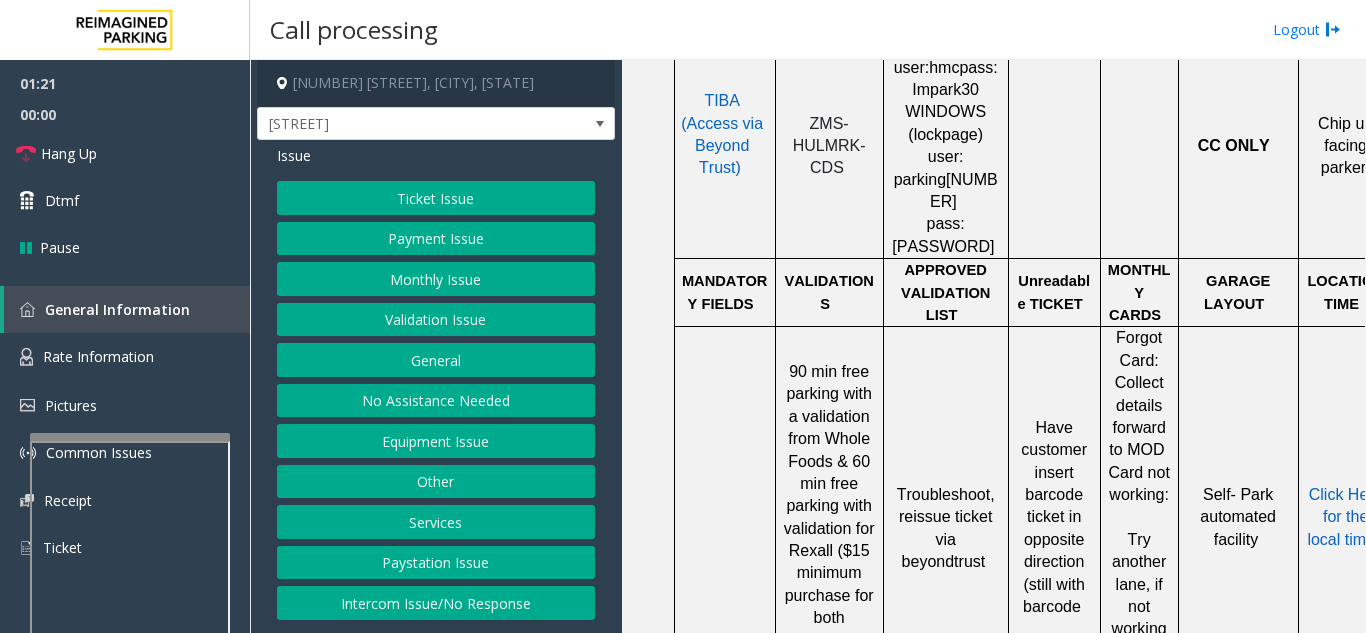 scroll, scrollTop: 1107, scrollLeft: 0, axis: vertical 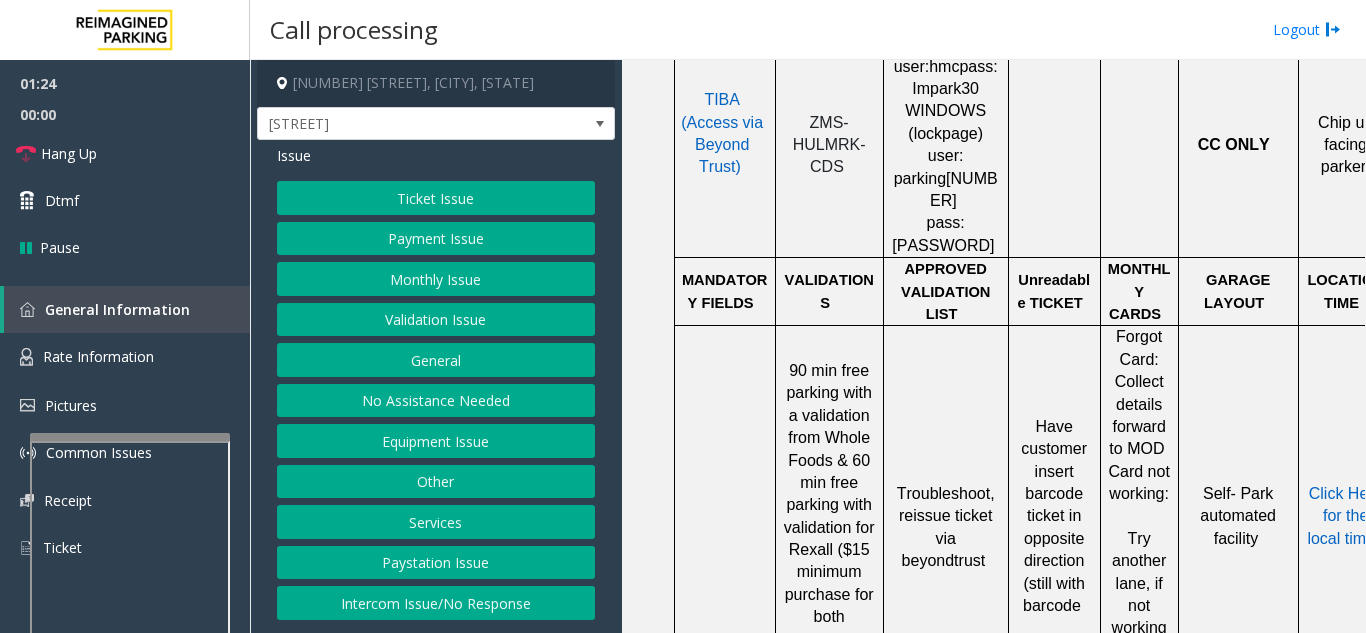 click on "Ticket Issue" 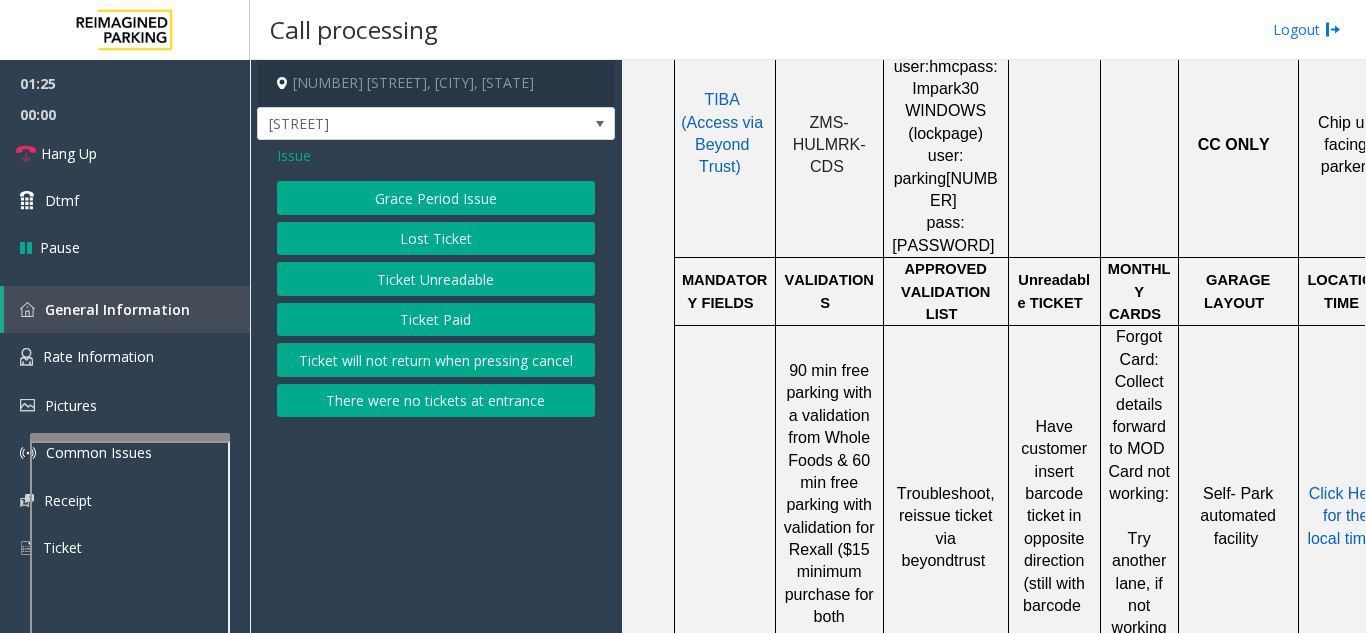 click on "Ticket Unreadable" 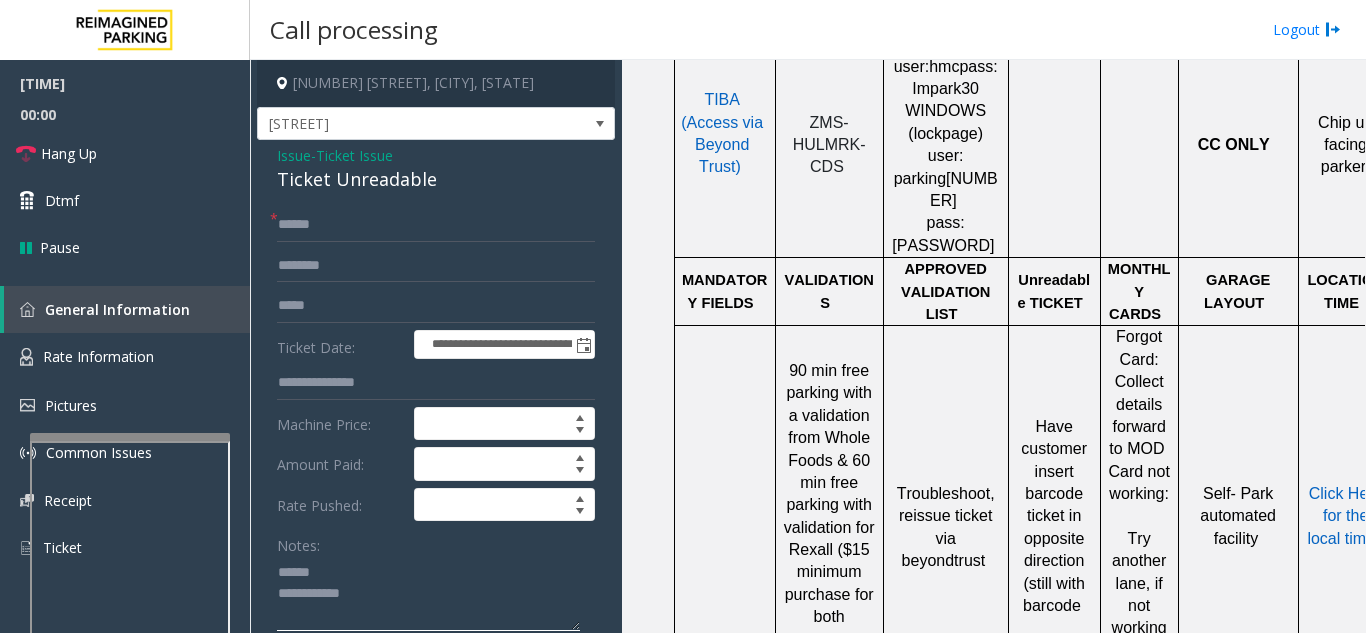 click 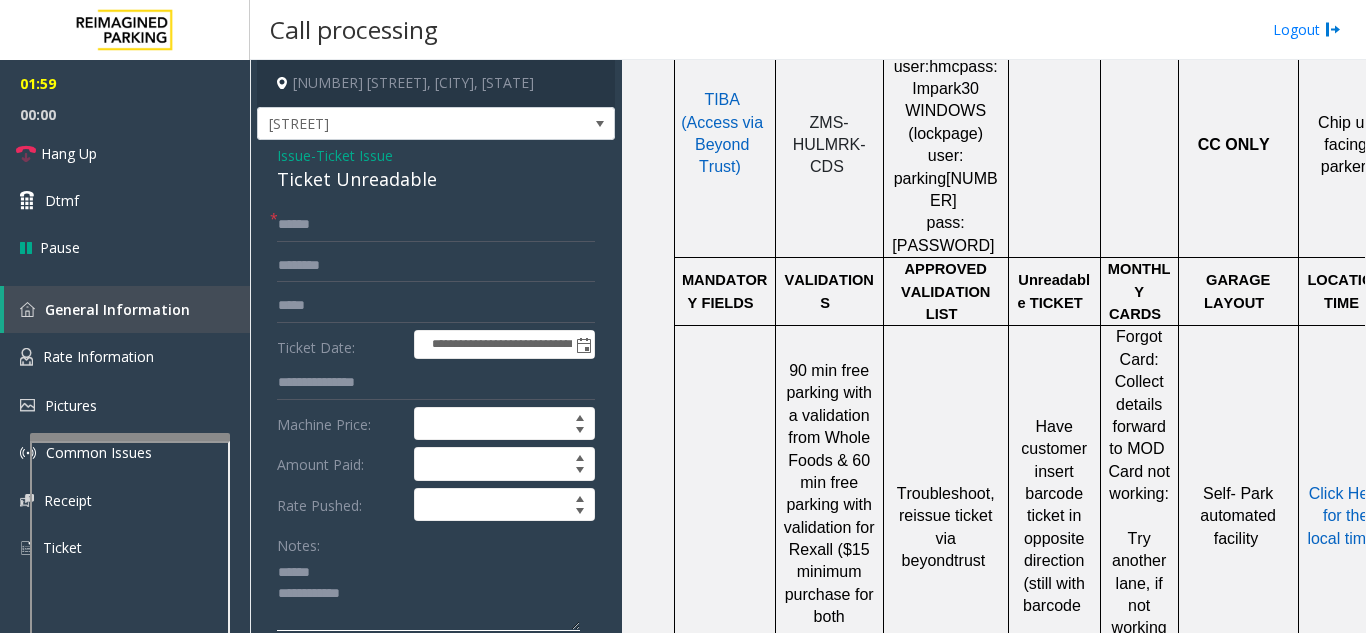 type on "**********" 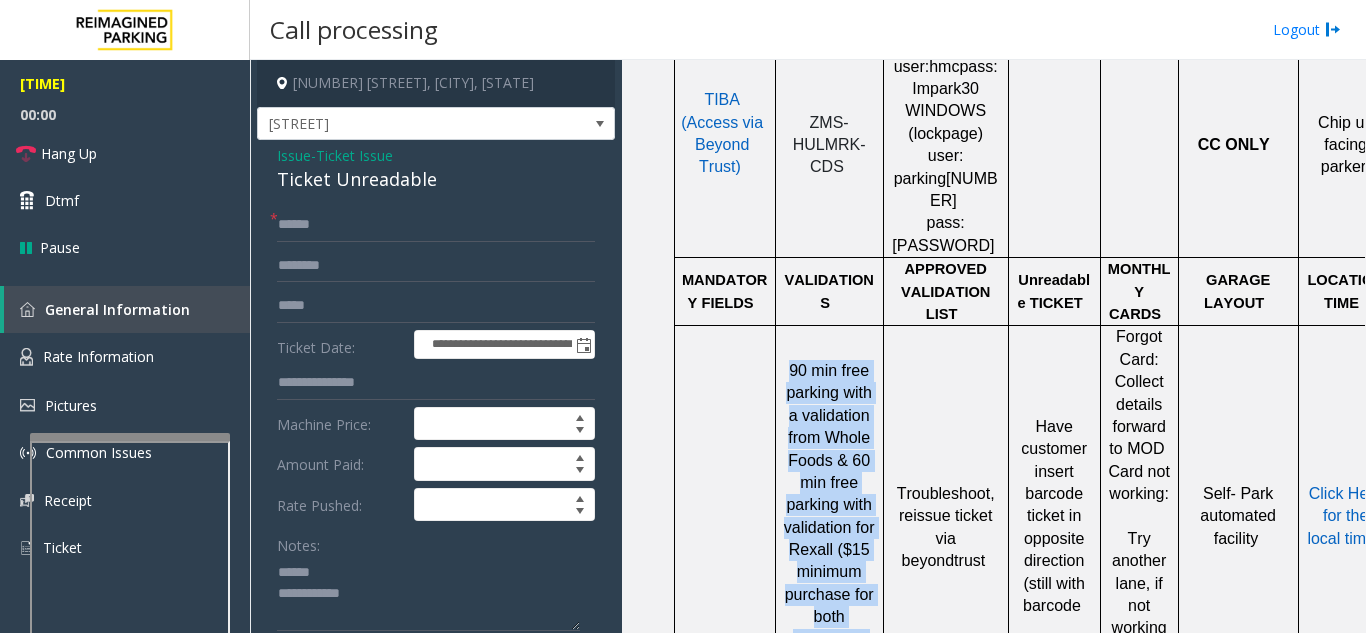 drag, startPoint x: 787, startPoint y: 272, endPoint x: 852, endPoint y: 567, distance: 302.07614 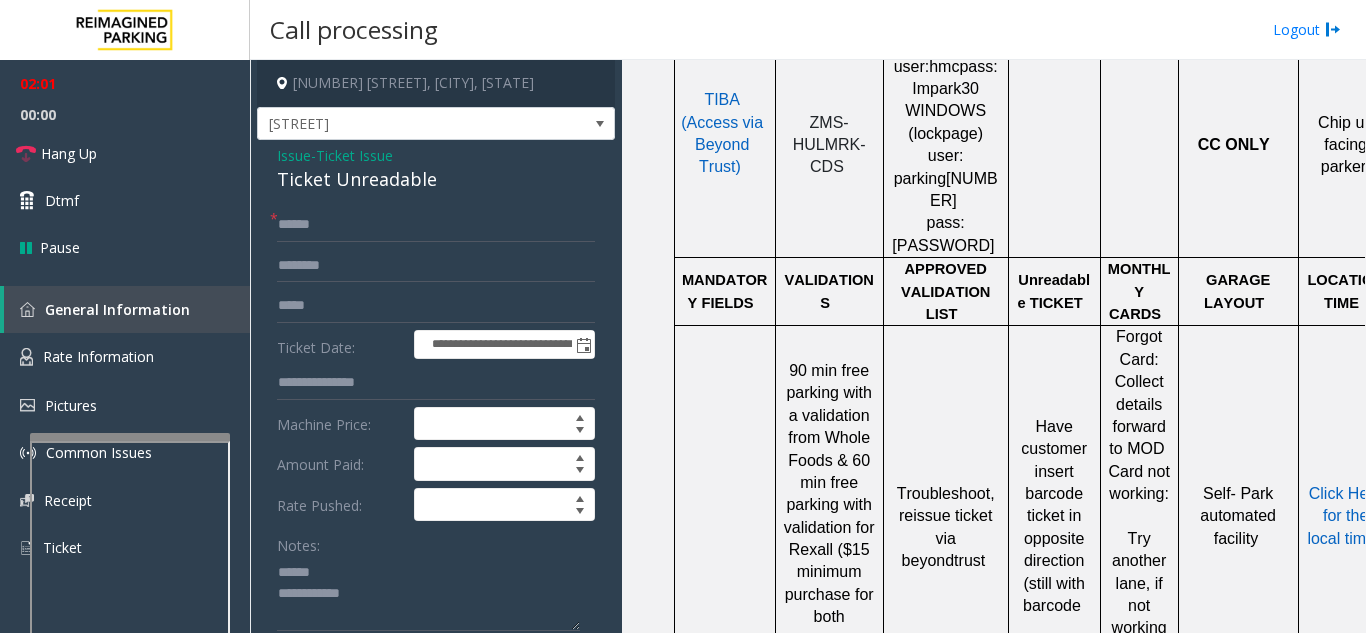 click on "Troubleshoot, reissue ticket via beyond  trust" 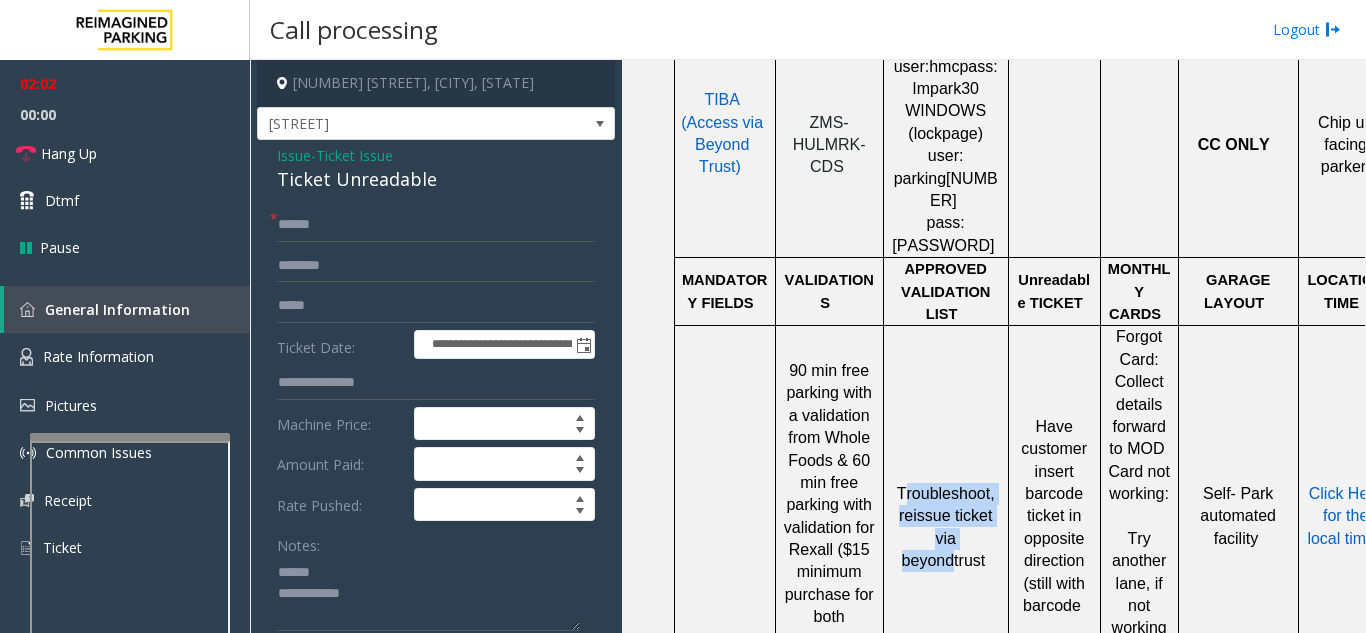 drag, startPoint x: 951, startPoint y: 484, endPoint x: 907, endPoint y: 372, distance: 120.33287 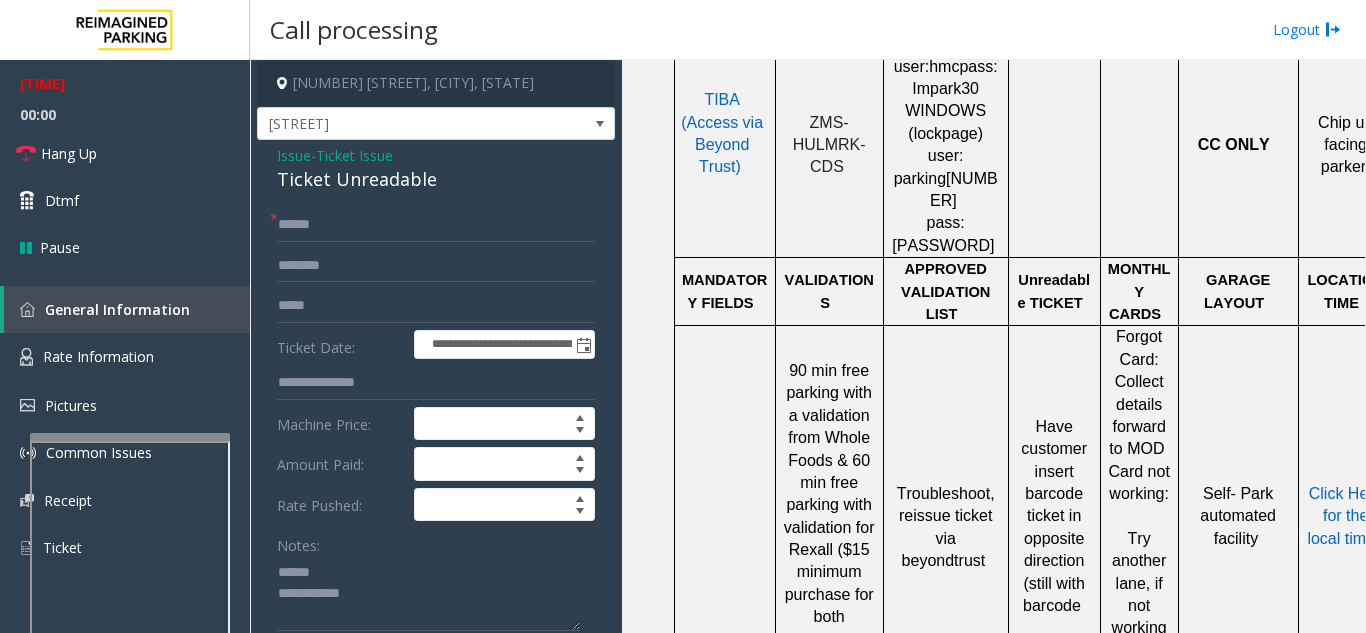 click on "Troubleshoot, reissue ticket via beyond  trust" 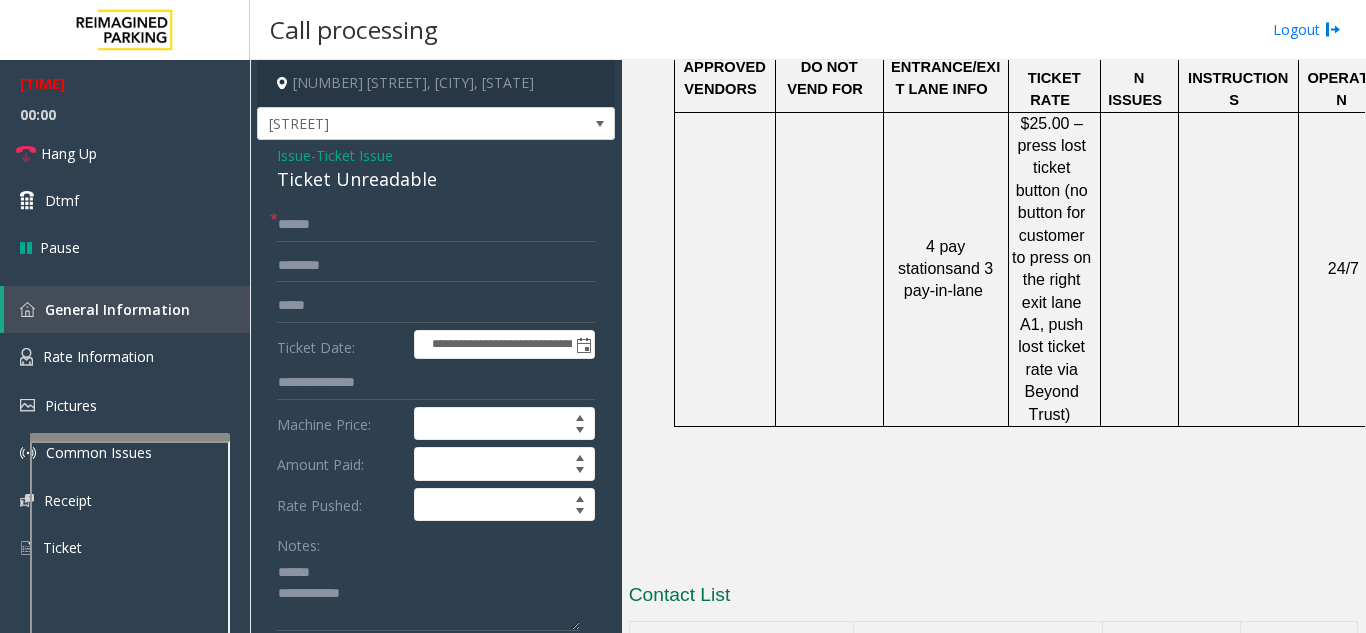 scroll, scrollTop: 1807, scrollLeft: 0, axis: vertical 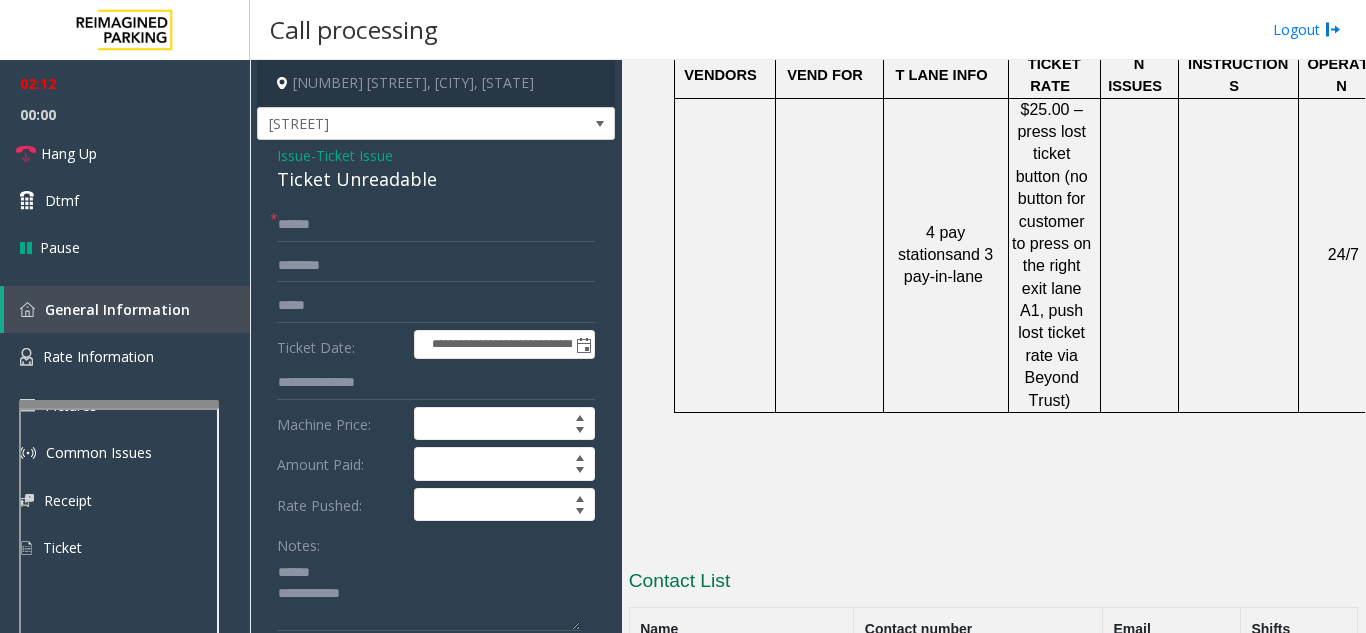 click at bounding box center [119, 404] 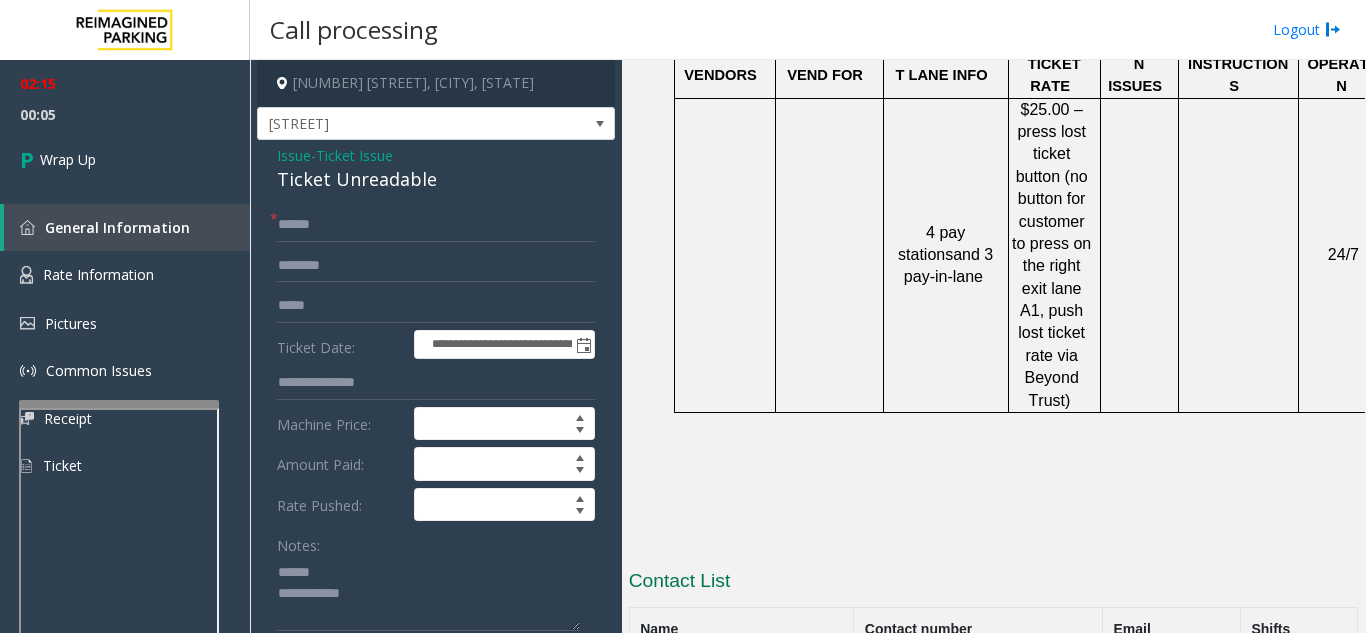 click on "Issue" 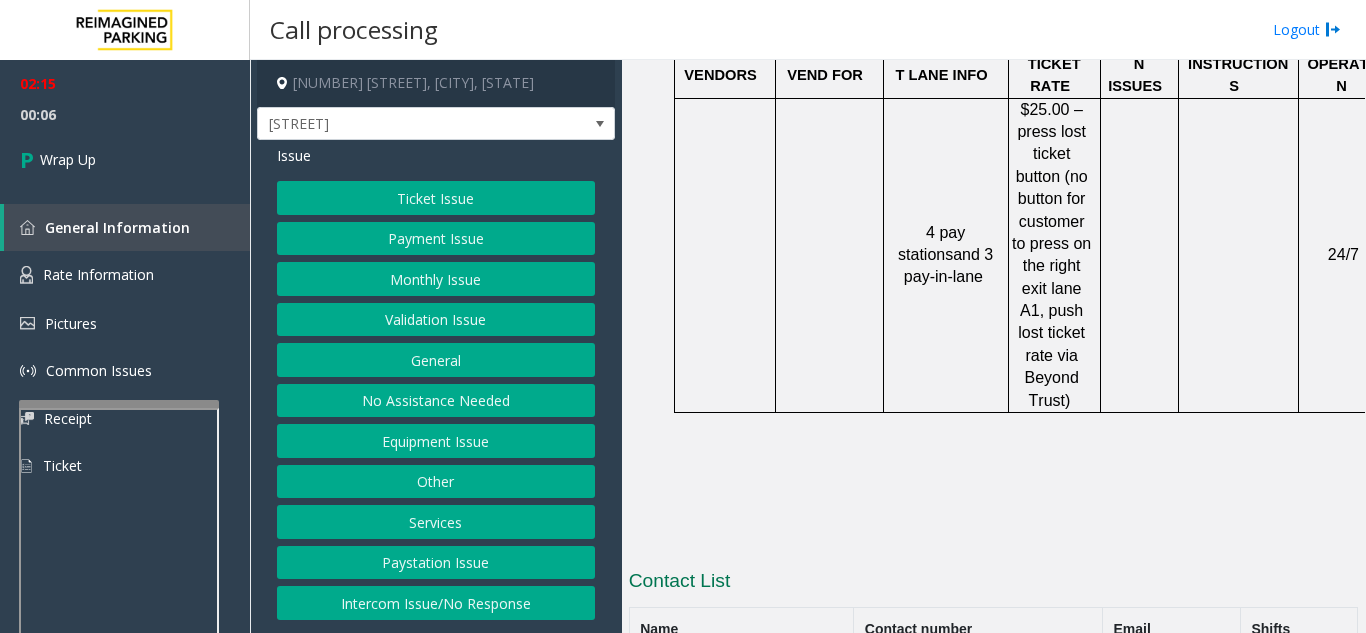 click on "Ticket Issue   Payment Issue   Monthly Issue   Validation Issue   General   No Assistance Needed   Equipment Issue   Other   Services   Paystation Issue   Intercom Issue/No Response" 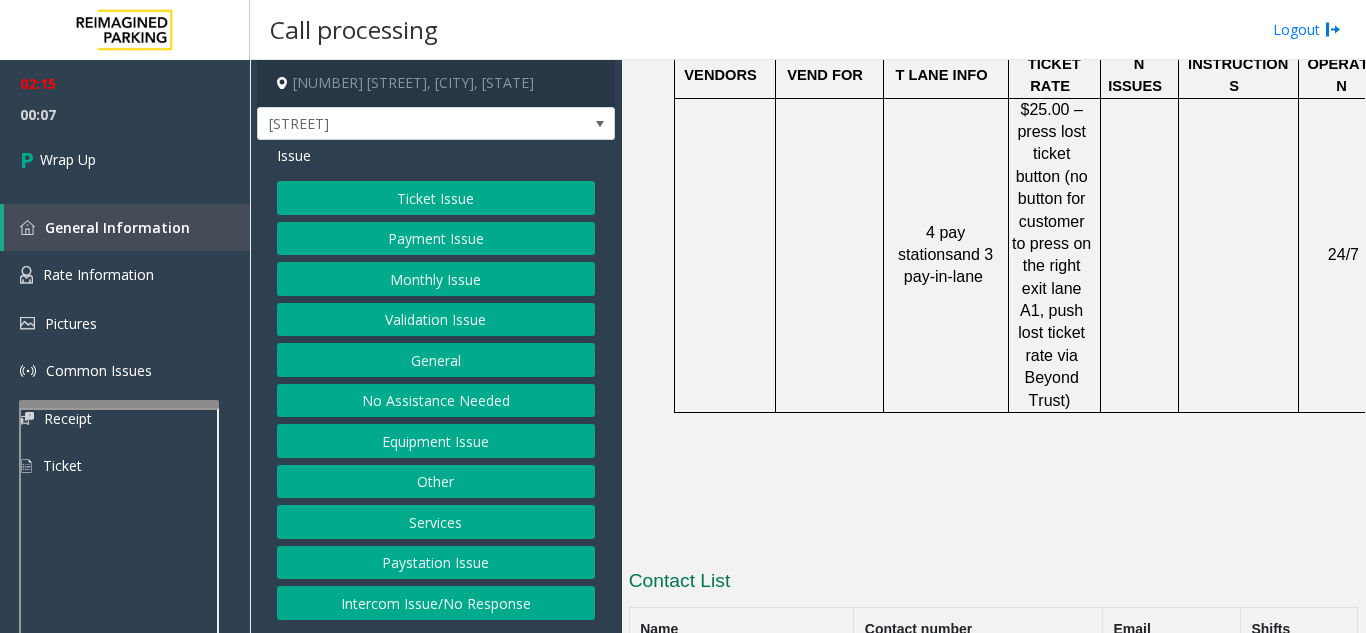 click on "Equipment Issue" 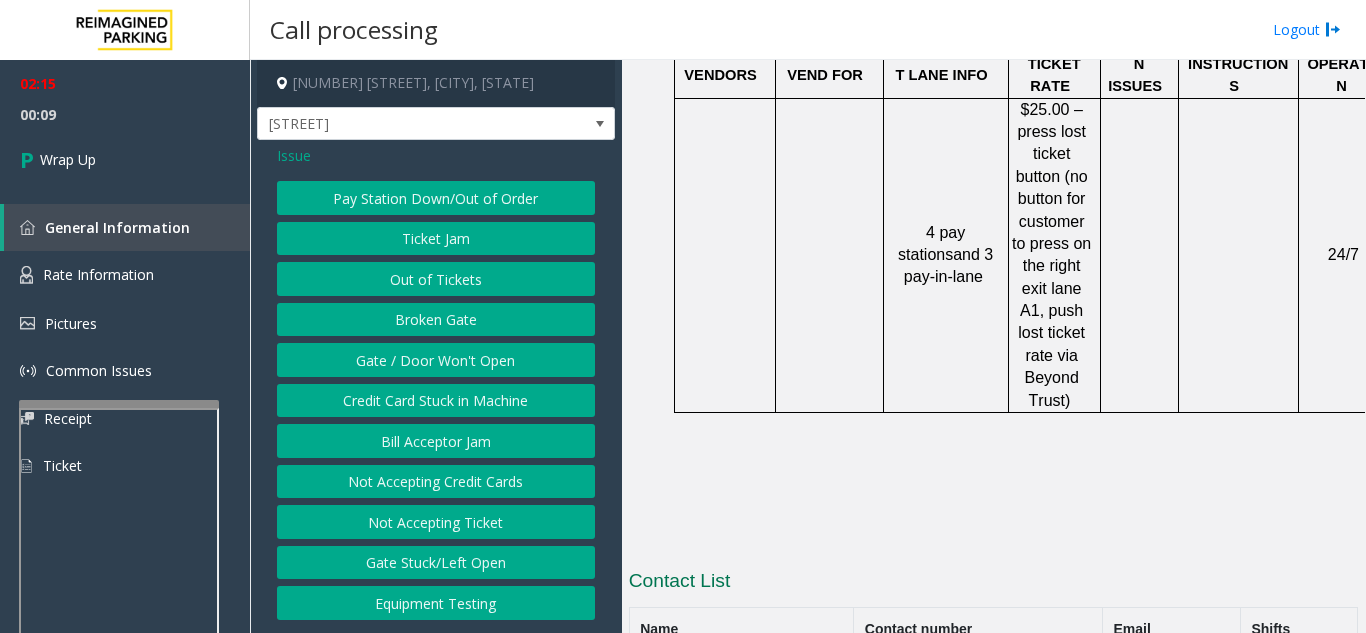 click on "Gate / Door Won't Open" 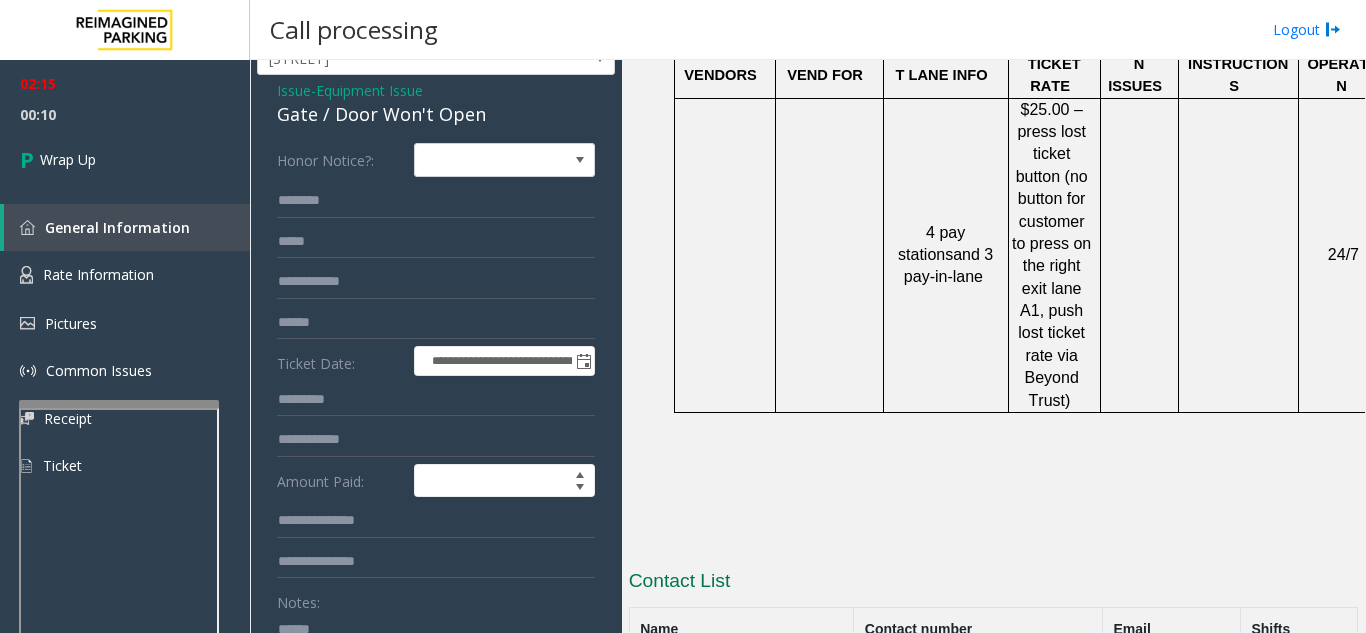 scroll, scrollTop: 100, scrollLeft: 0, axis: vertical 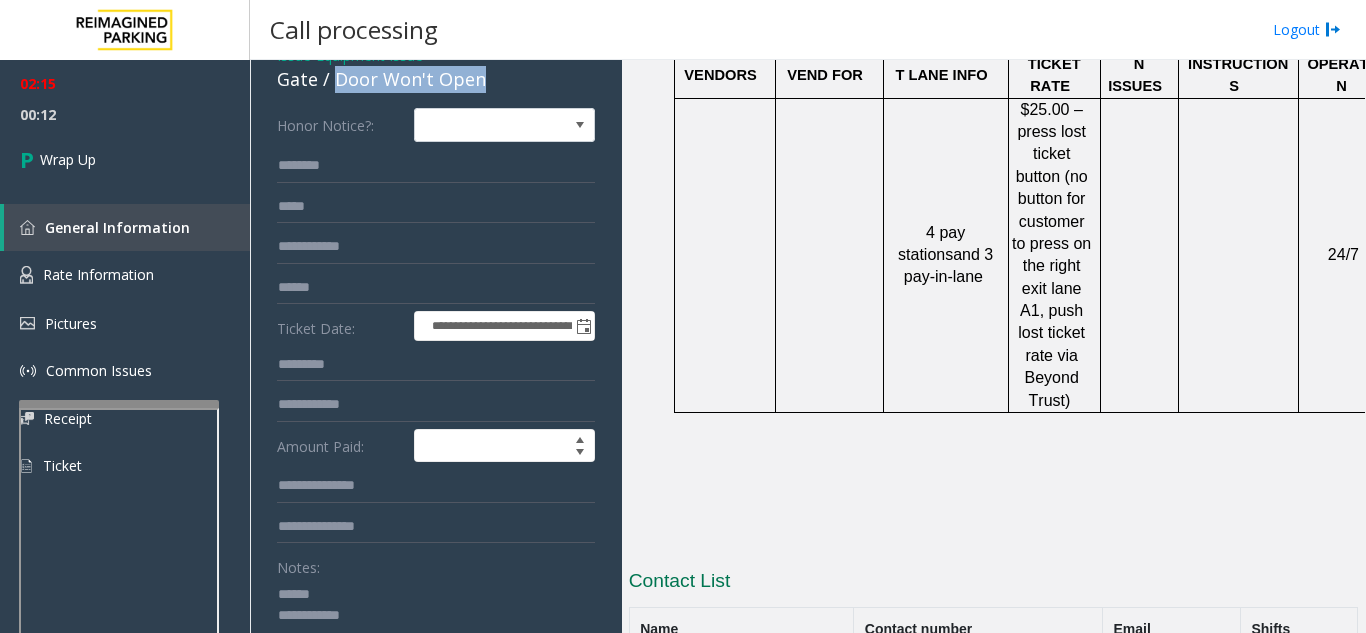 drag, startPoint x: 333, startPoint y: 84, endPoint x: 505, endPoint y: 80, distance: 172.04651 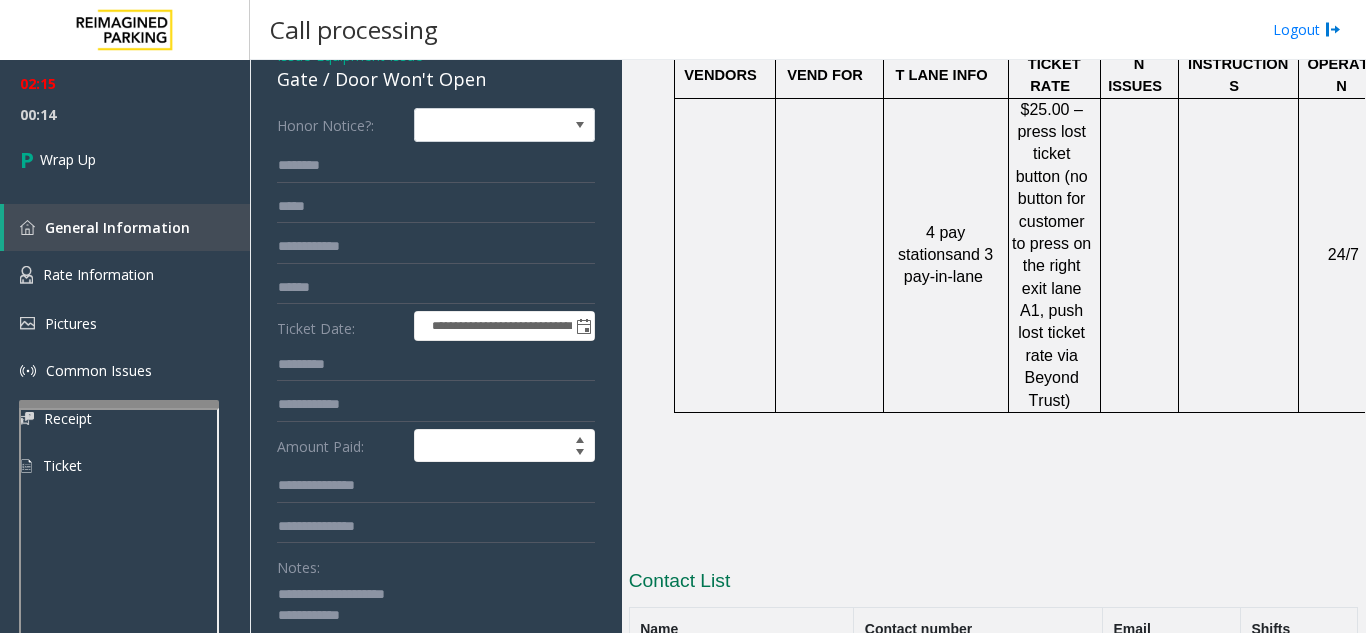 scroll, scrollTop: 400, scrollLeft: 0, axis: vertical 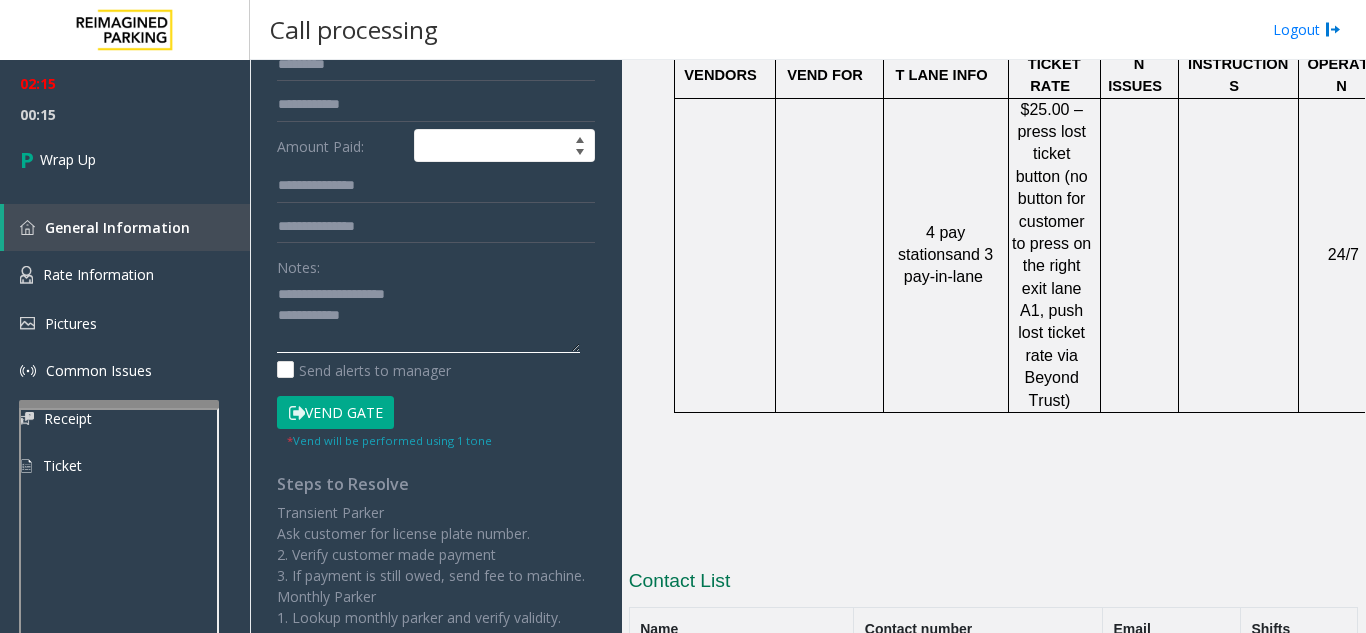 click 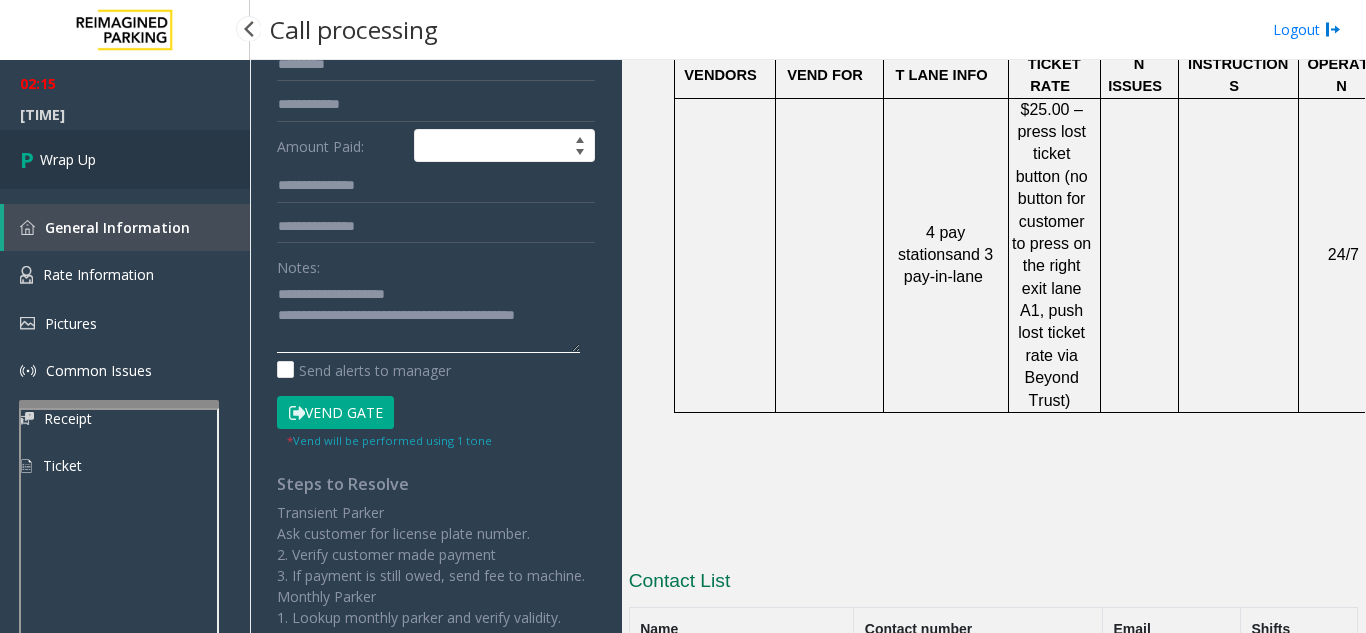 type on "**********" 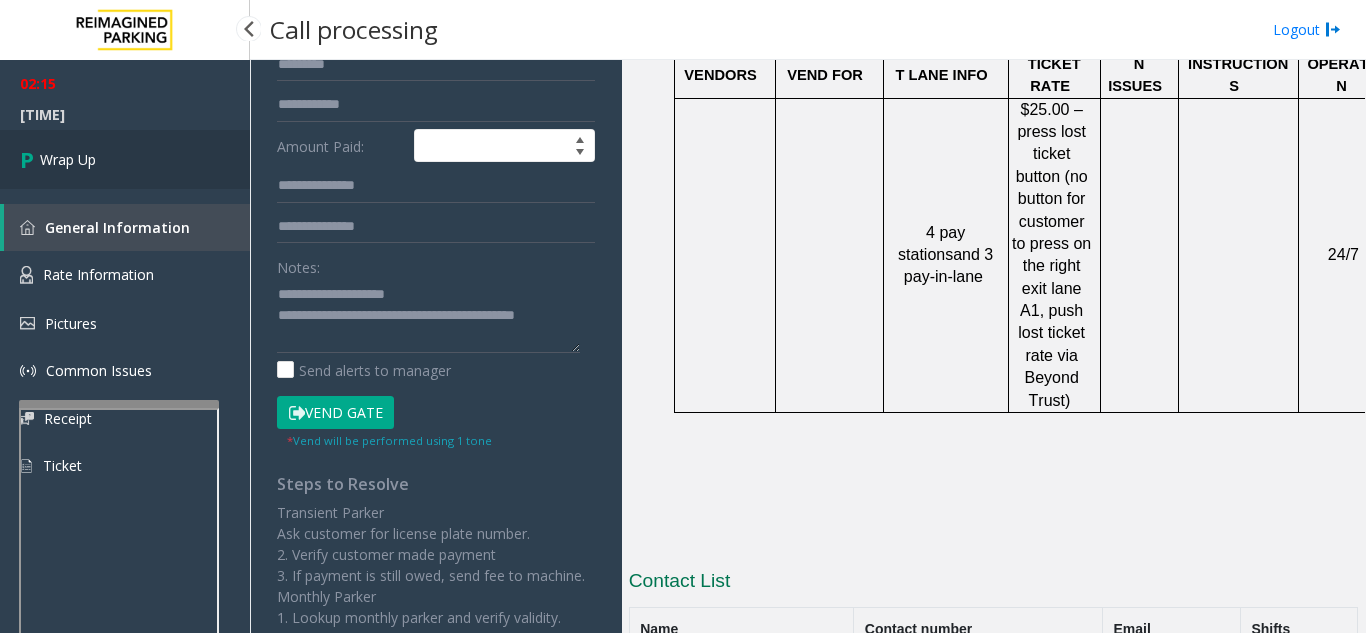 click on "Wrap Up" at bounding box center [68, 159] 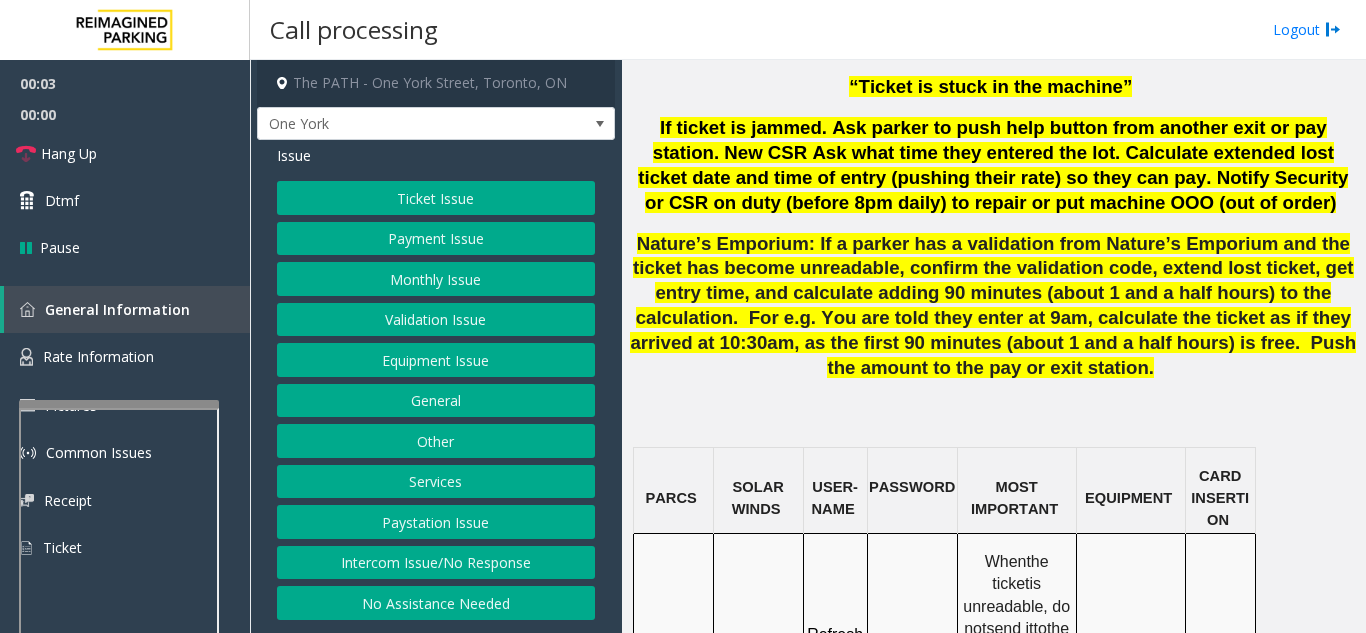 scroll, scrollTop: 1500, scrollLeft: 0, axis: vertical 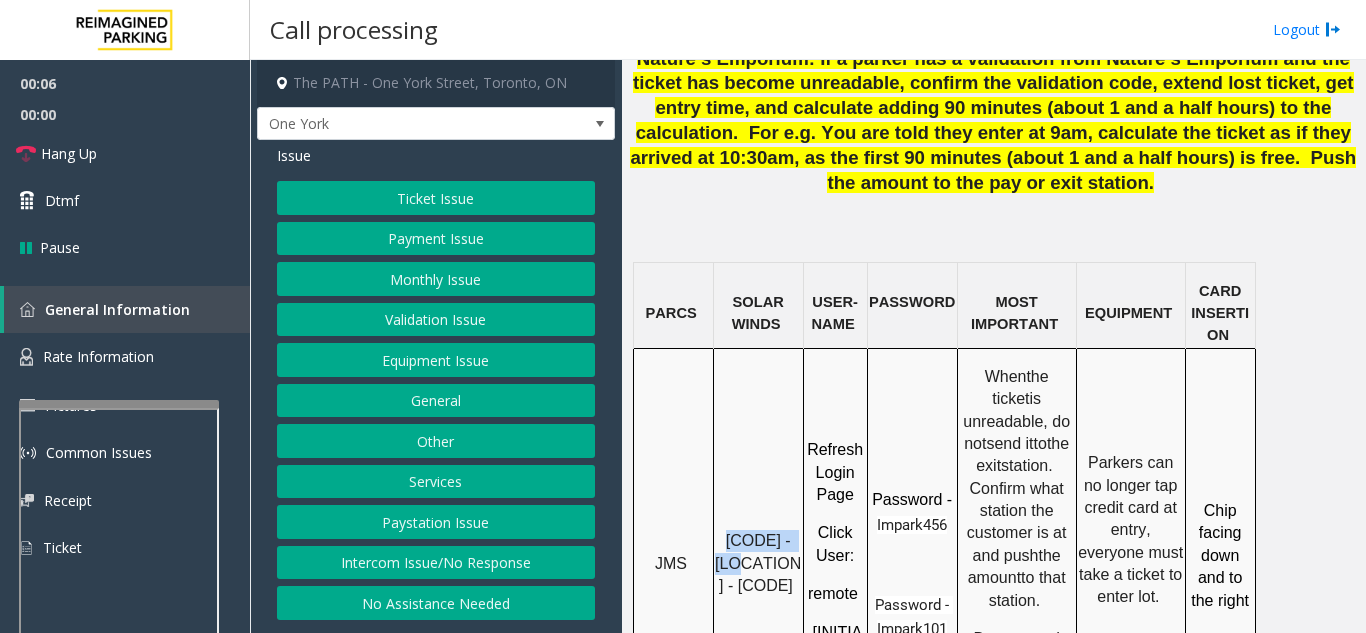 drag, startPoint x: 757, startPoint y: 493, endPoint x: 722, endPoint y: 463, distance: 46.09772 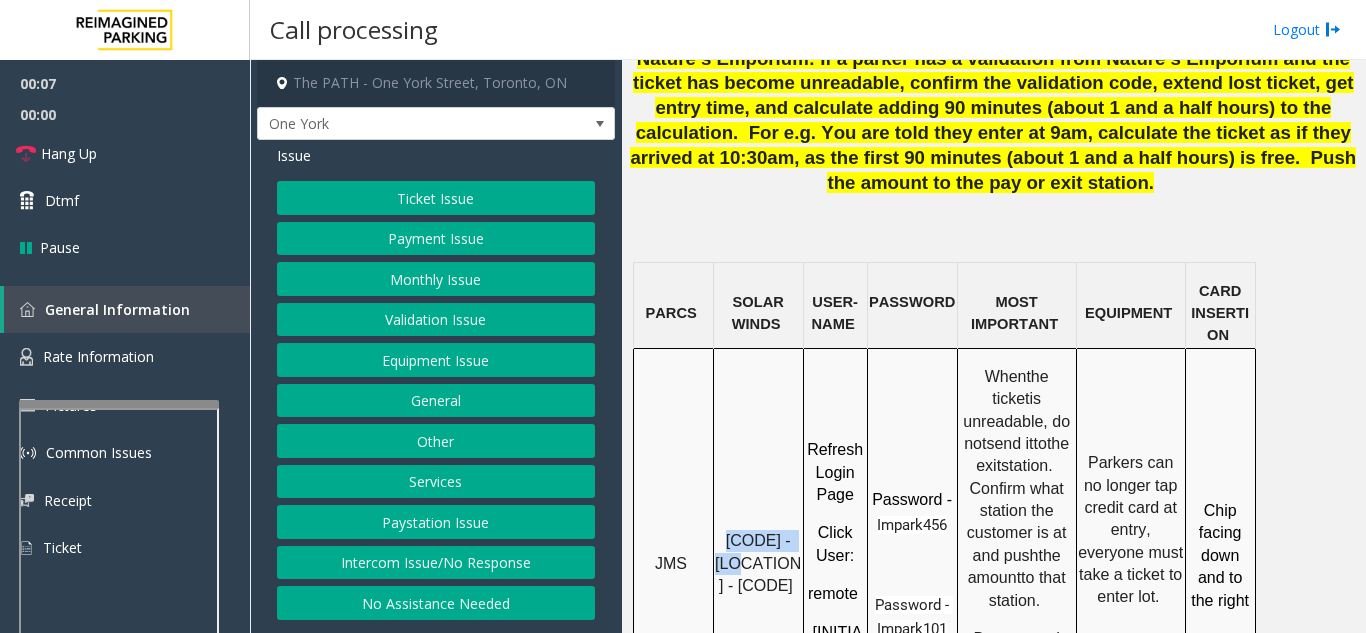 copy on "IMP009-0501" 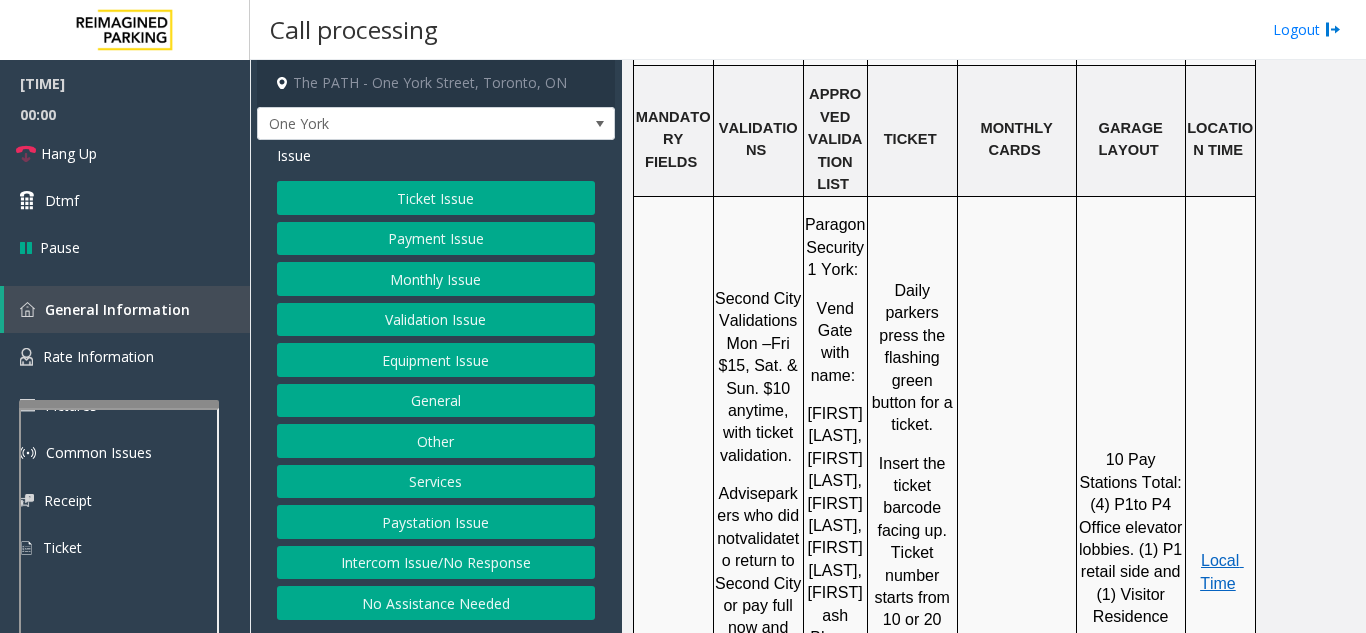 scroll, scrollTop: 2200, scrollLeft: 0, axis: vertical 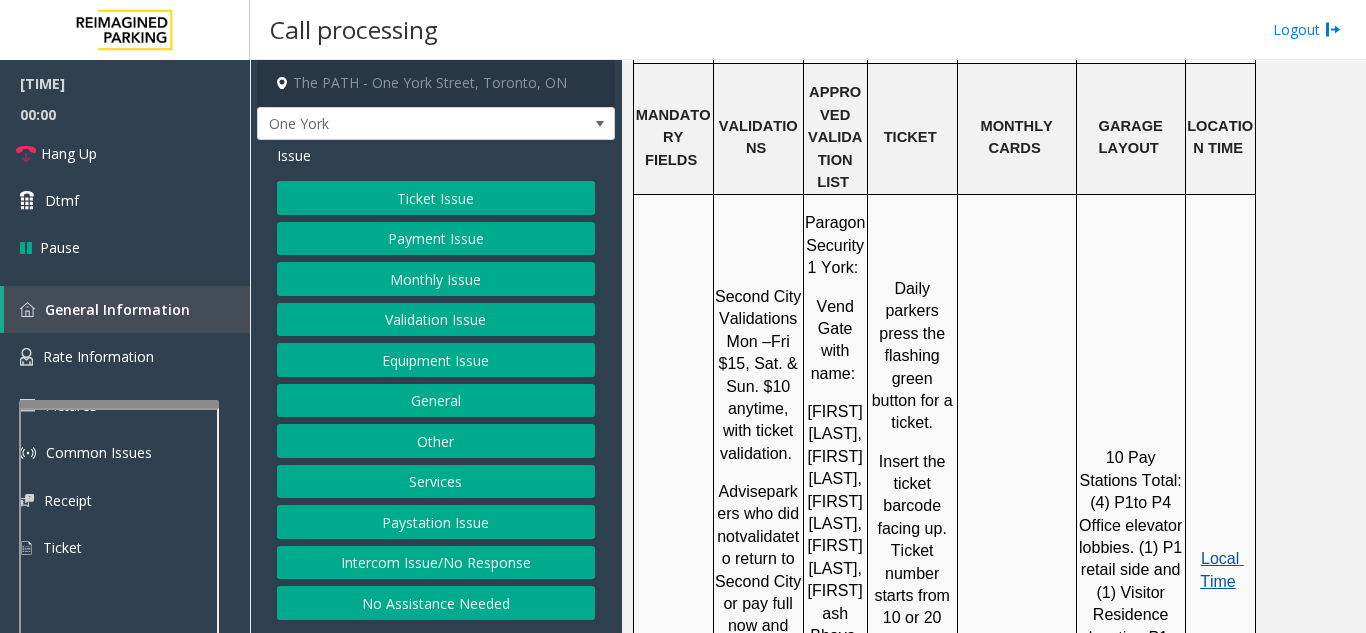 click on "Local Time" 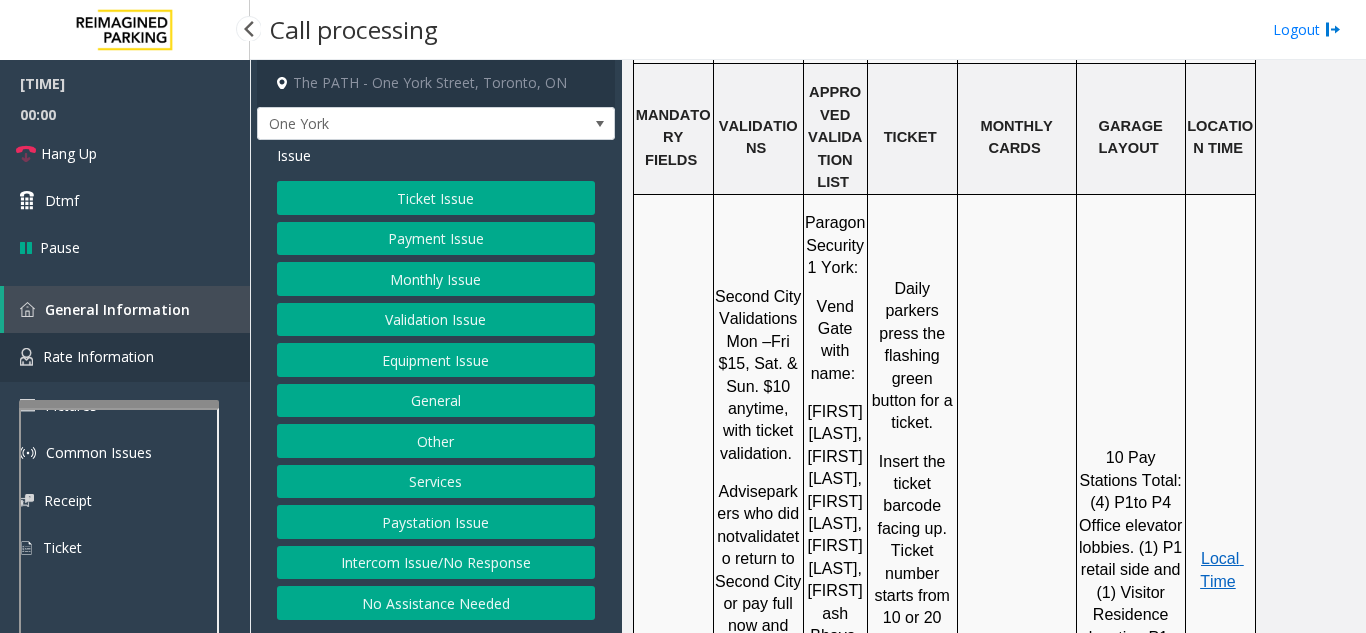 click on "Rate Information" at bounding box center (98, 356) 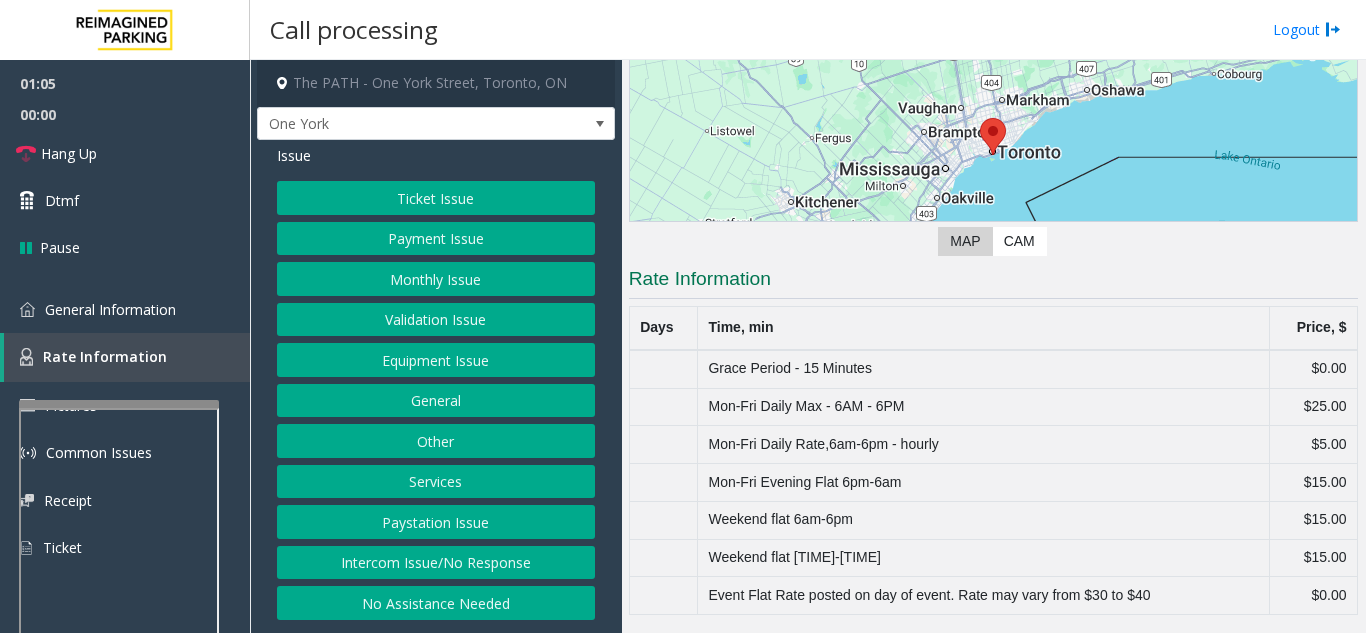 click on "Equipment Issue" 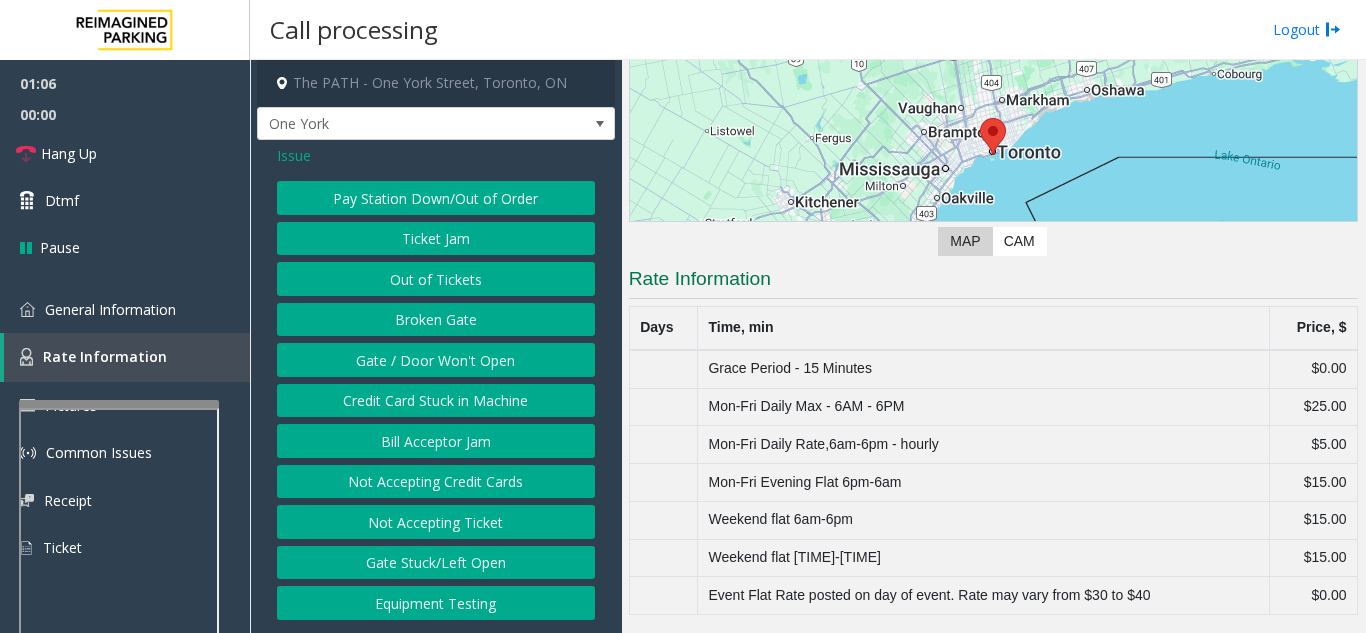 click on "Gate / Door Won't Open" 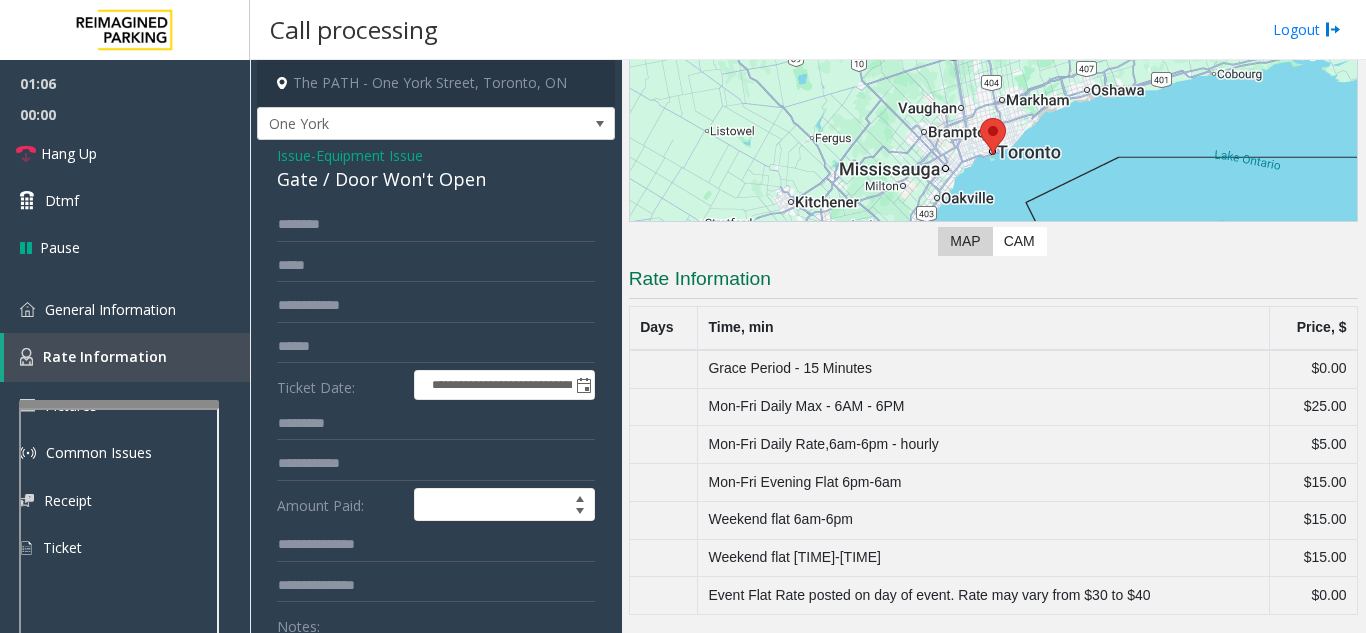 scroll, scrollTop: 100, scrollLeft: 0, axis: vertical 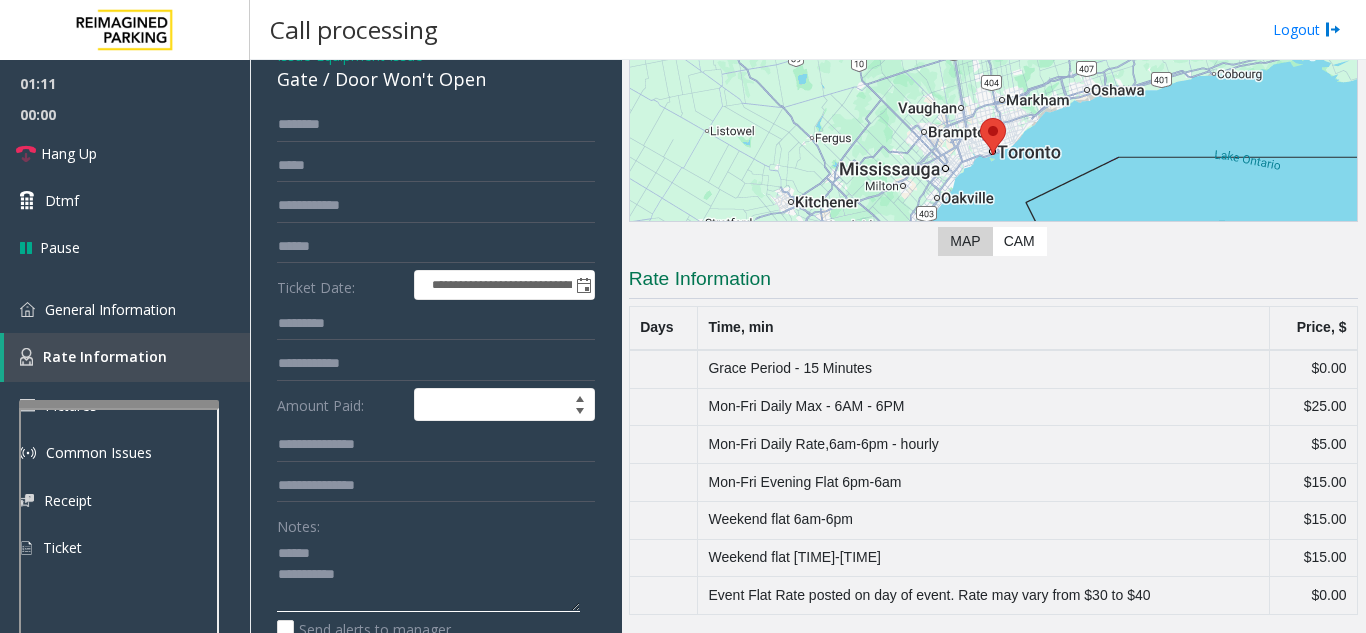 click 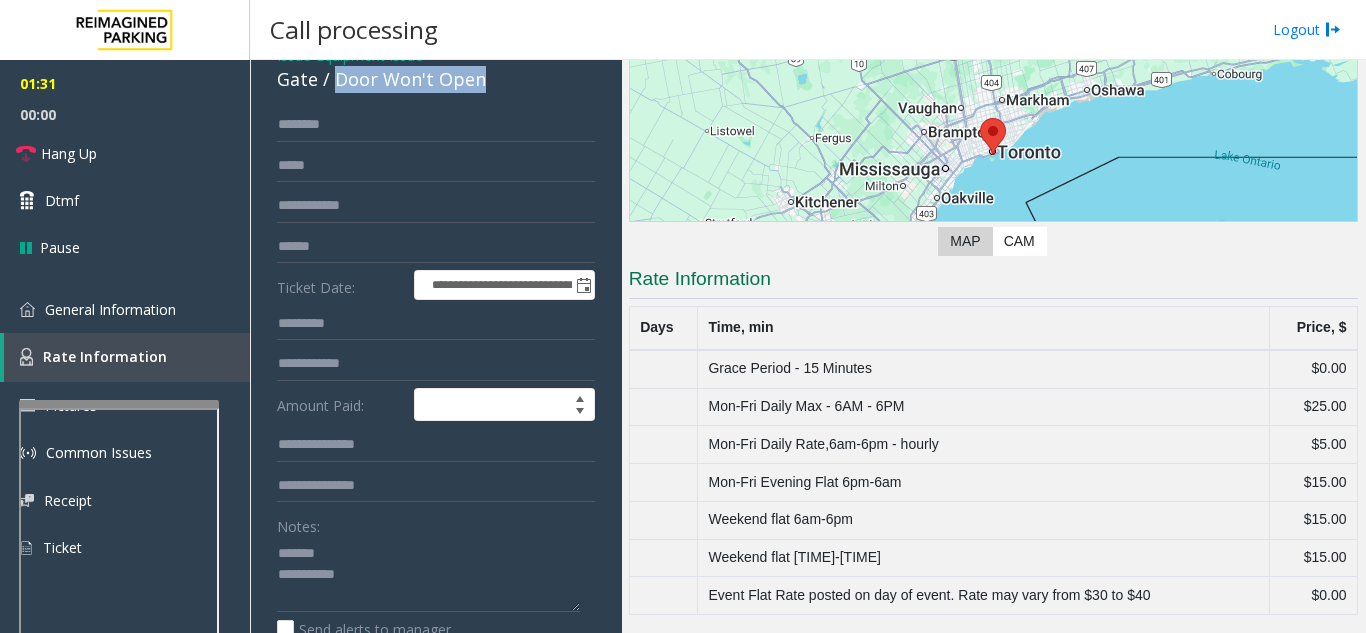 drag, startPoint x: 334, startPoint y: 84, endPoint x: 544, endPoint y: 87, distance: 210.02142 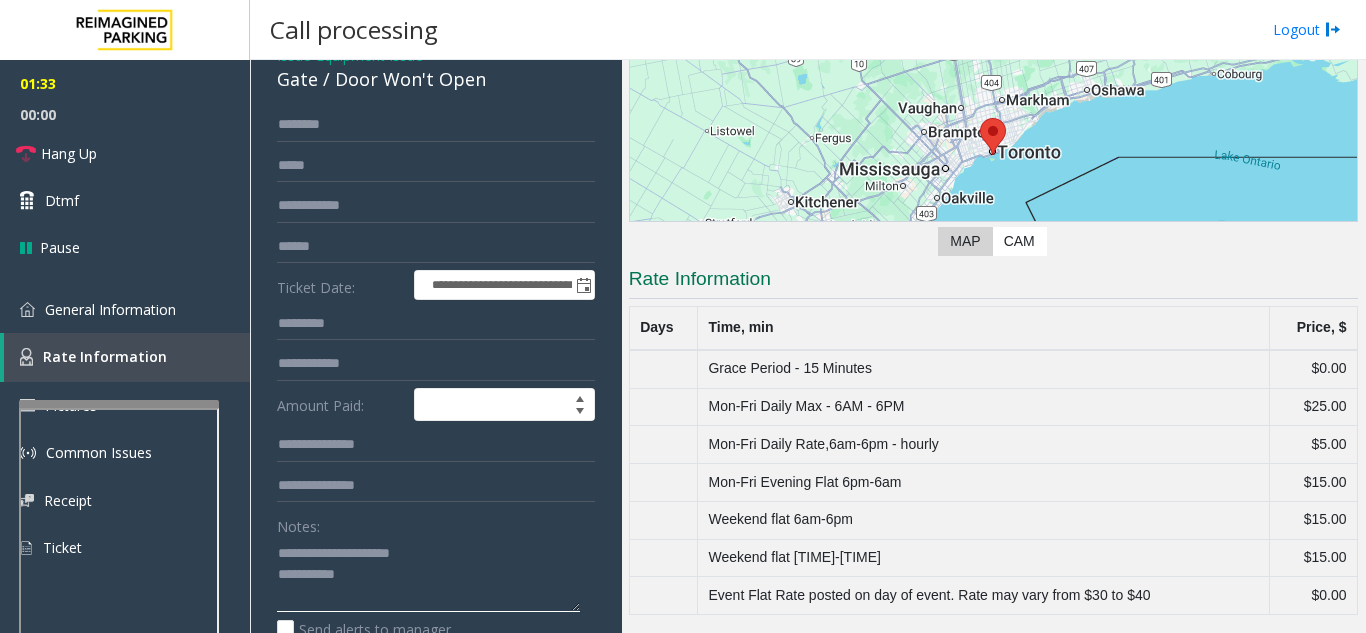 click 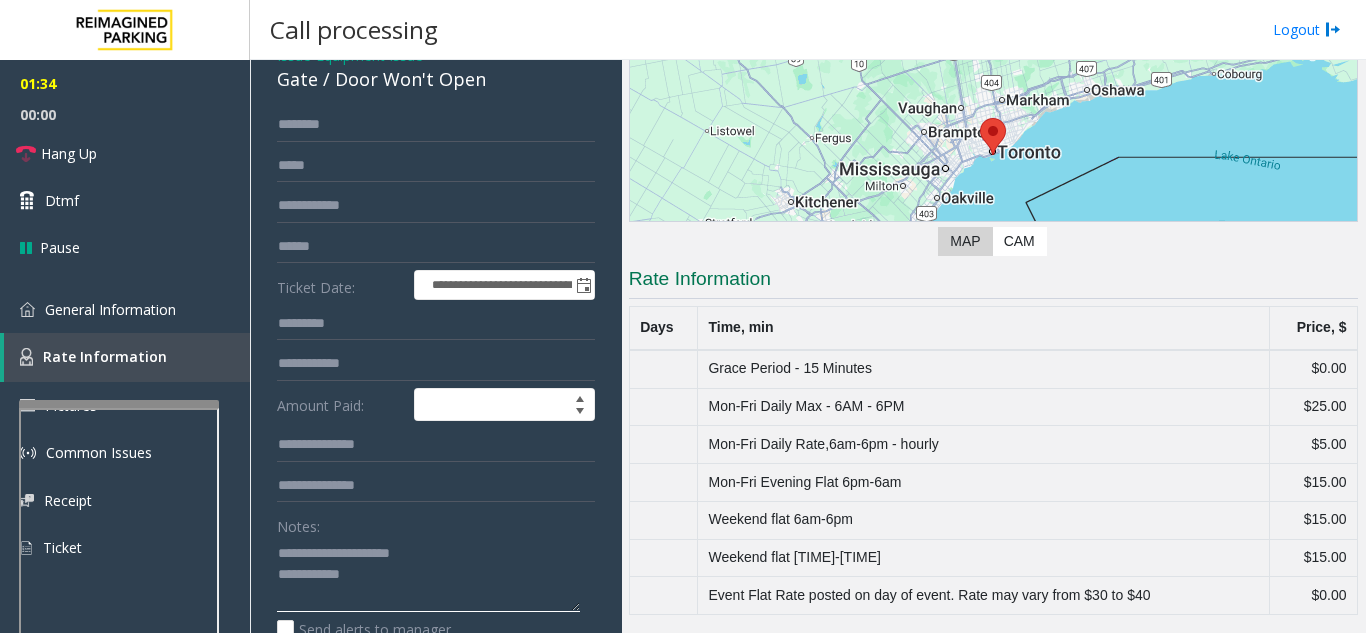 type on "**********" 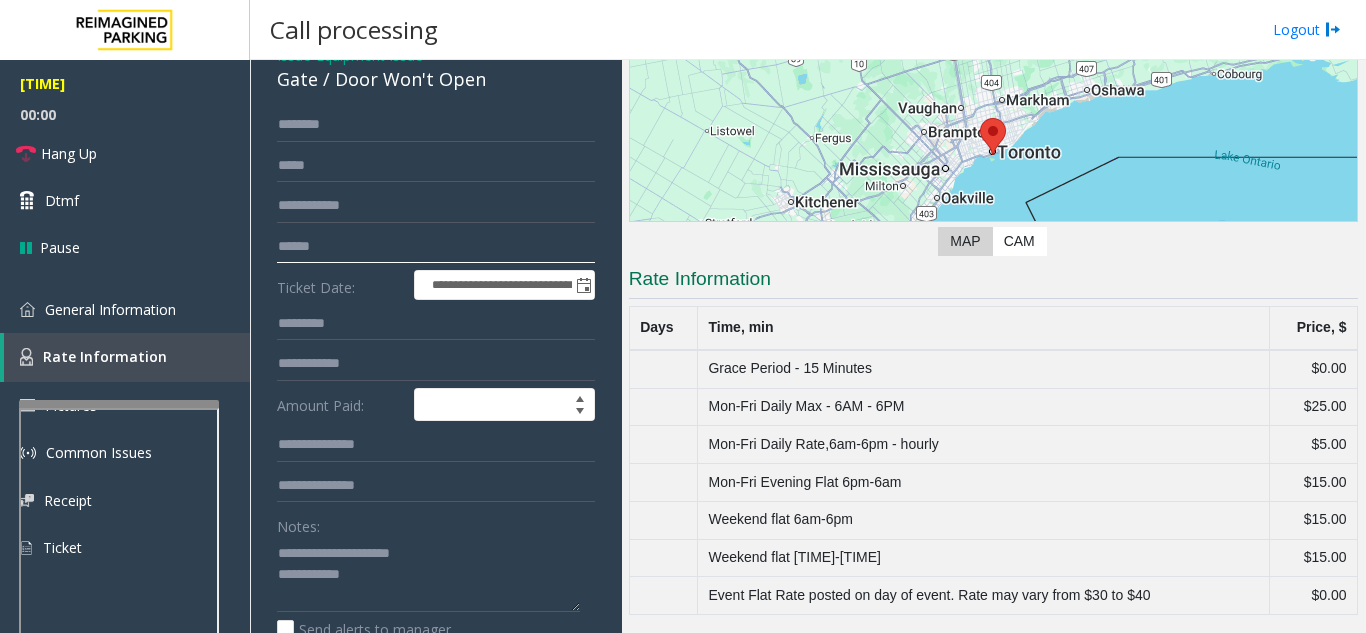 click 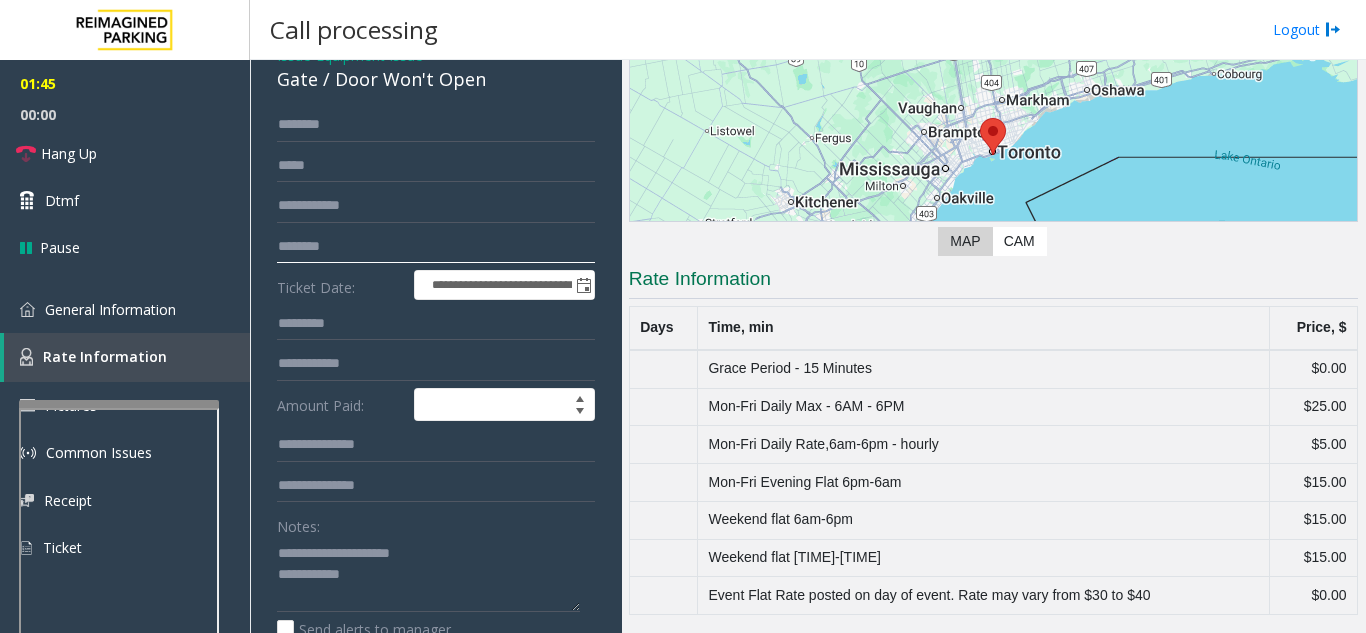 type on "********" 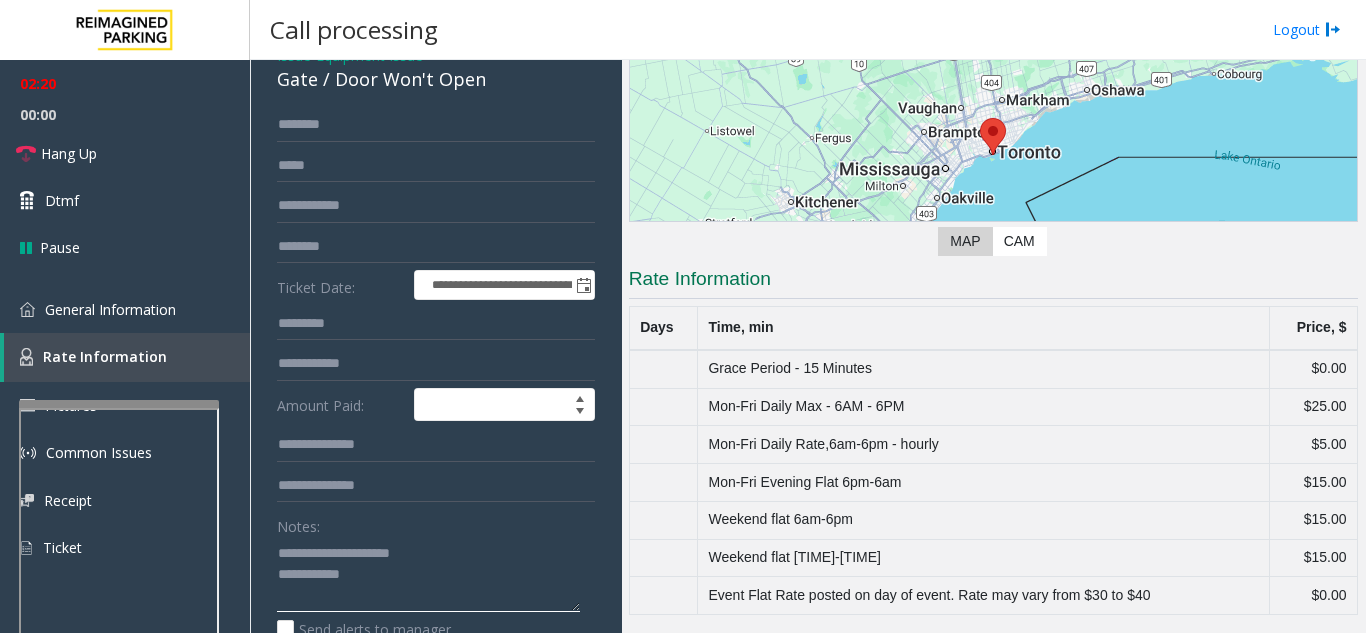 drag, startPoint x: 319, startPoint y: 548, endPoint x: 457, endPoint y: 554, distance: 138.13037 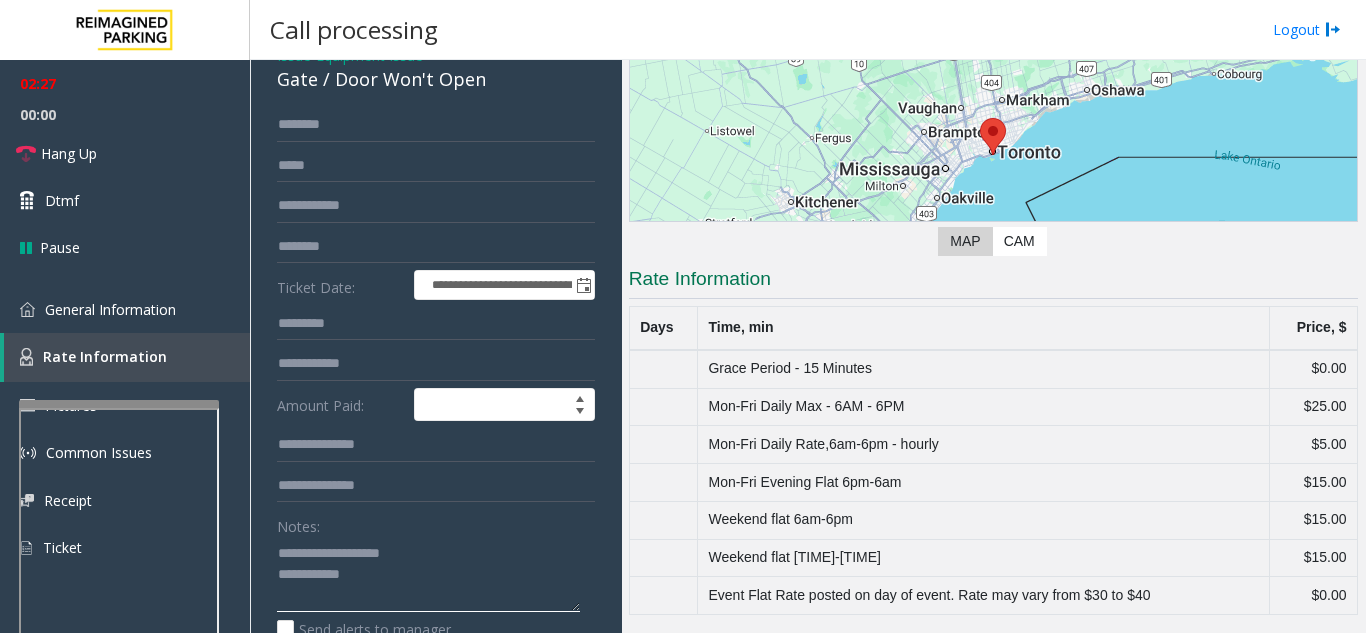 click 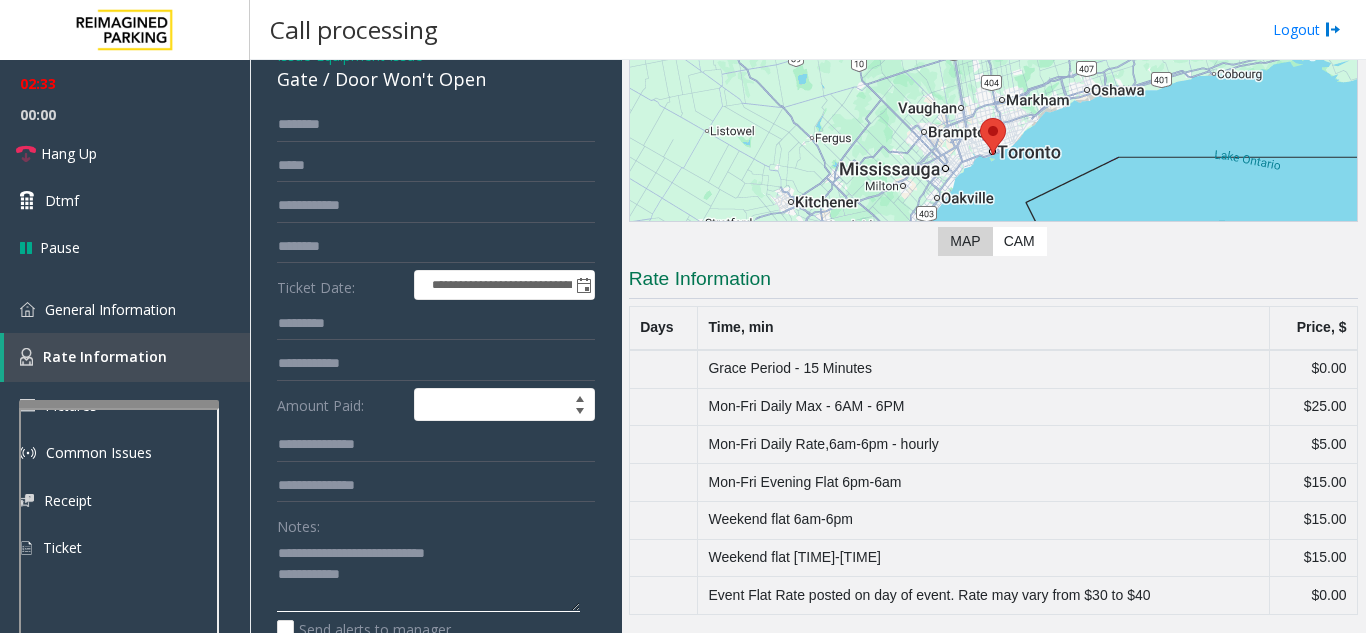 click 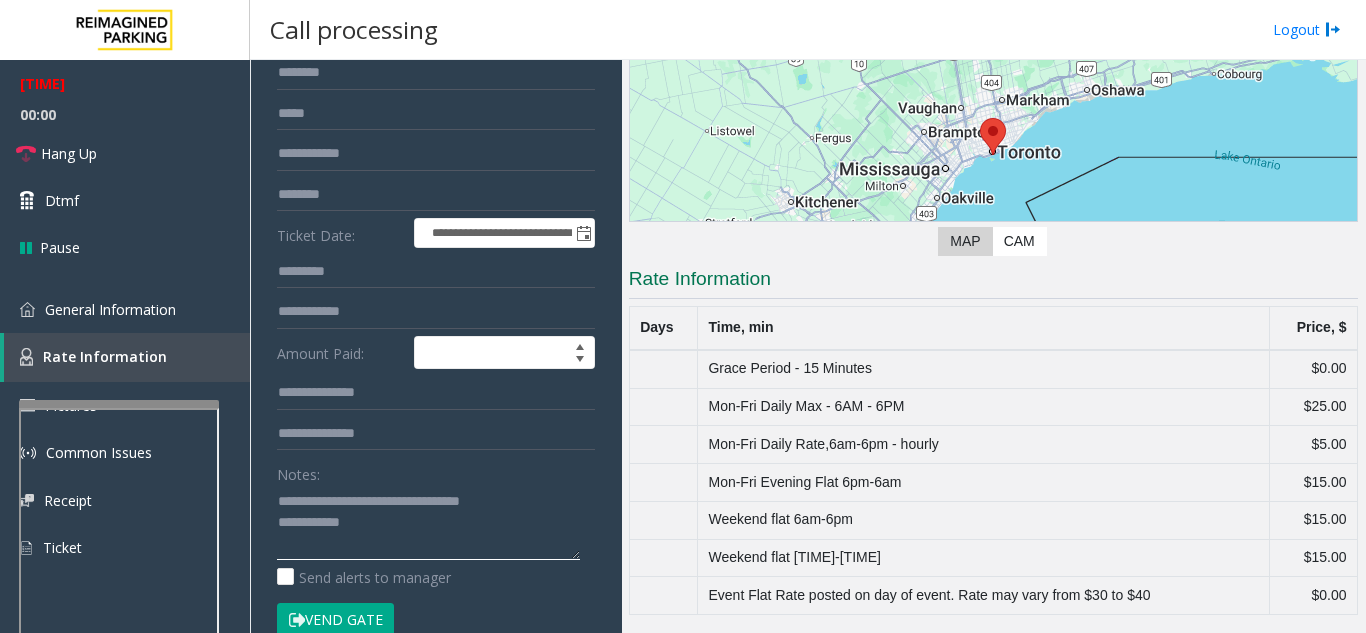 scroll, scrollTop: 200, scrollLeft: 0, axis: vertical 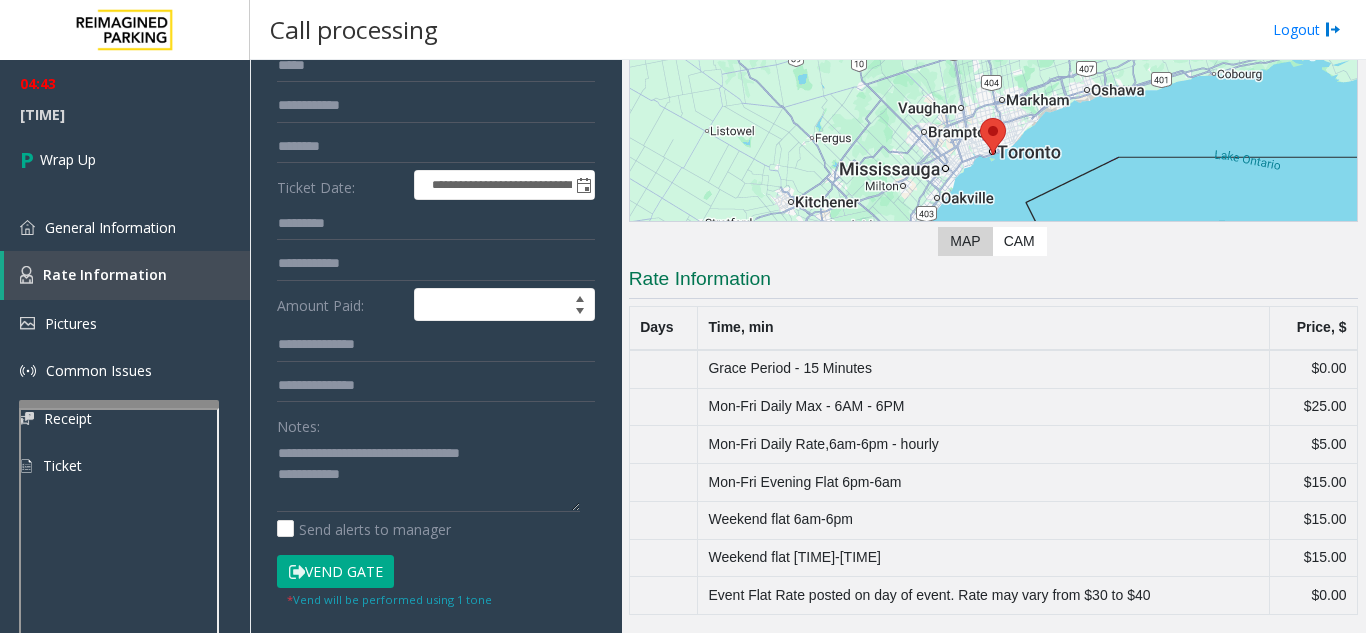 type on "**********" 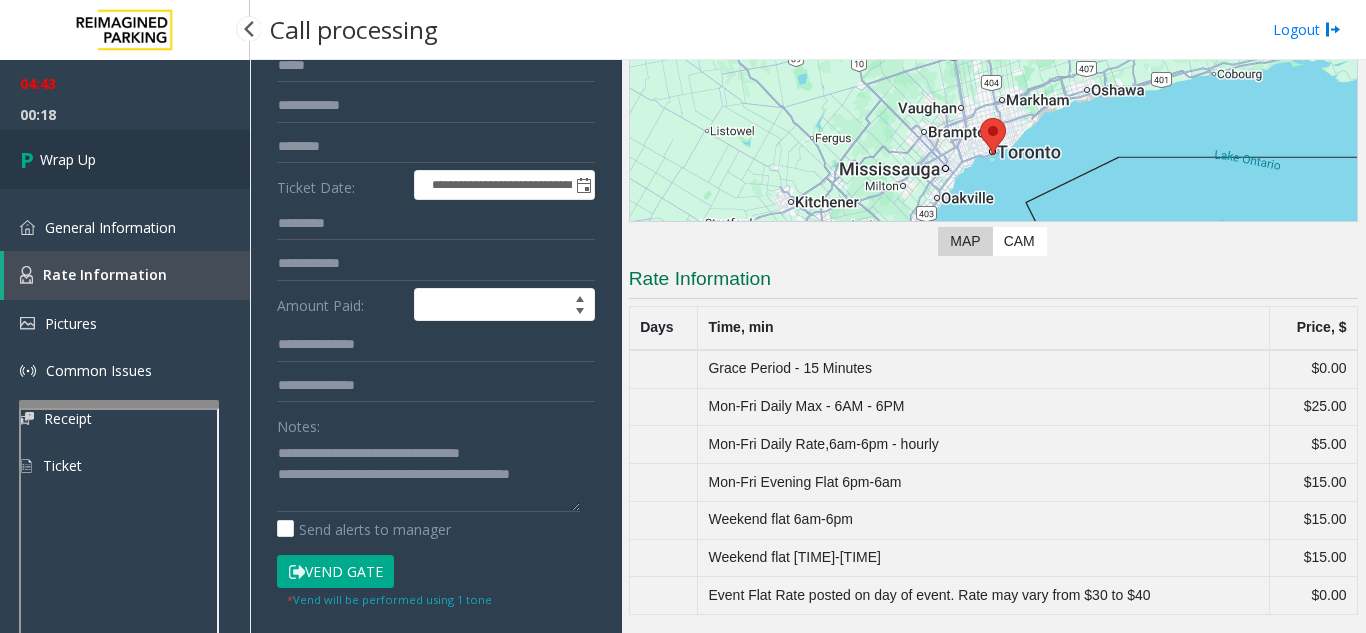click on "Wrap Up" at bounding box center (125, 159) 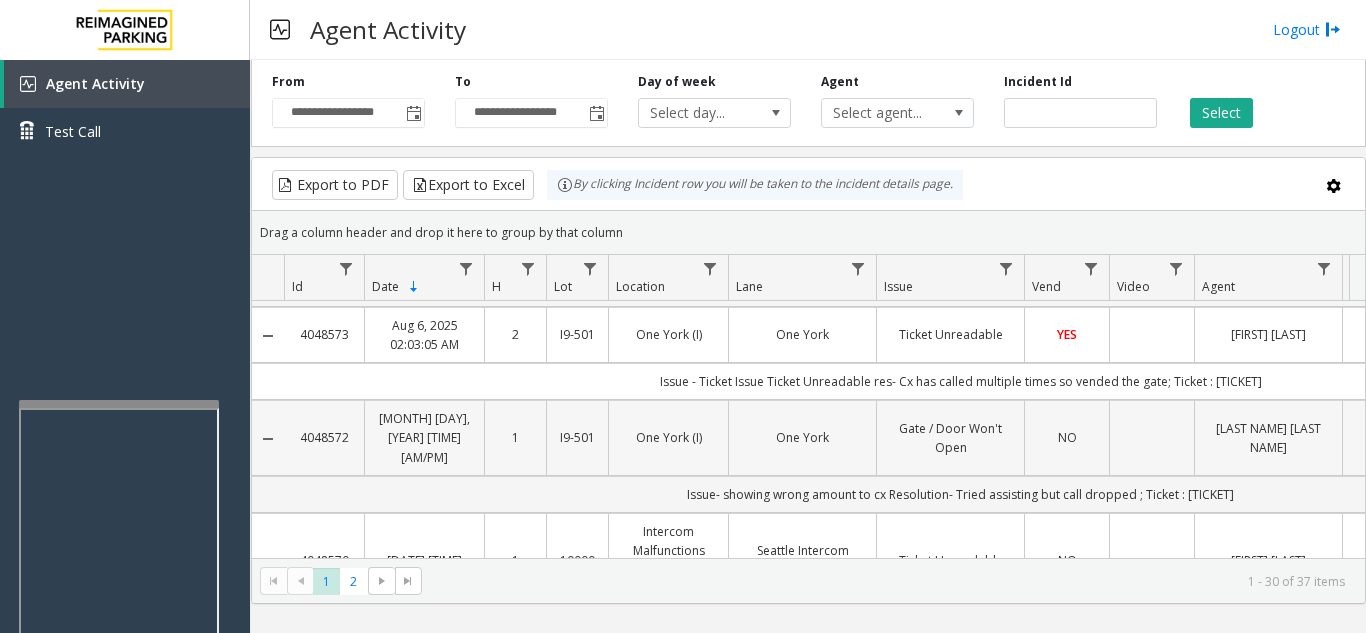 scroll, scrollTop: 0, scrollLeft: 0, axis: both 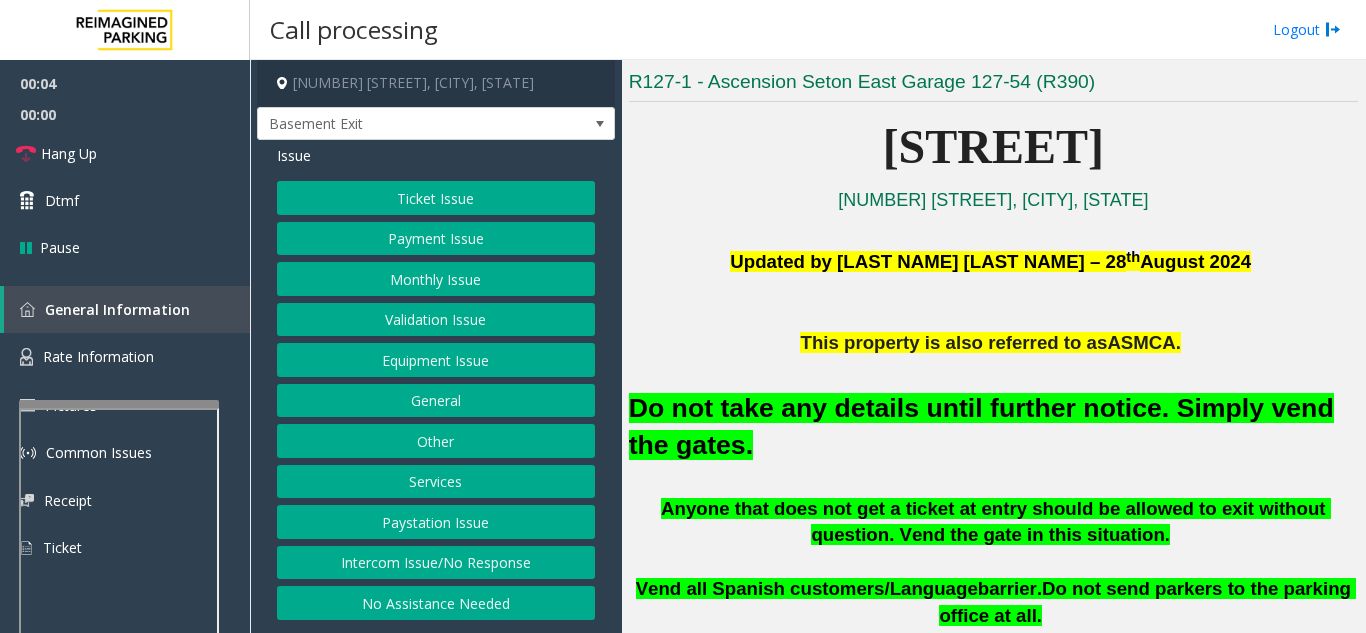 click on "Monthly Issue" 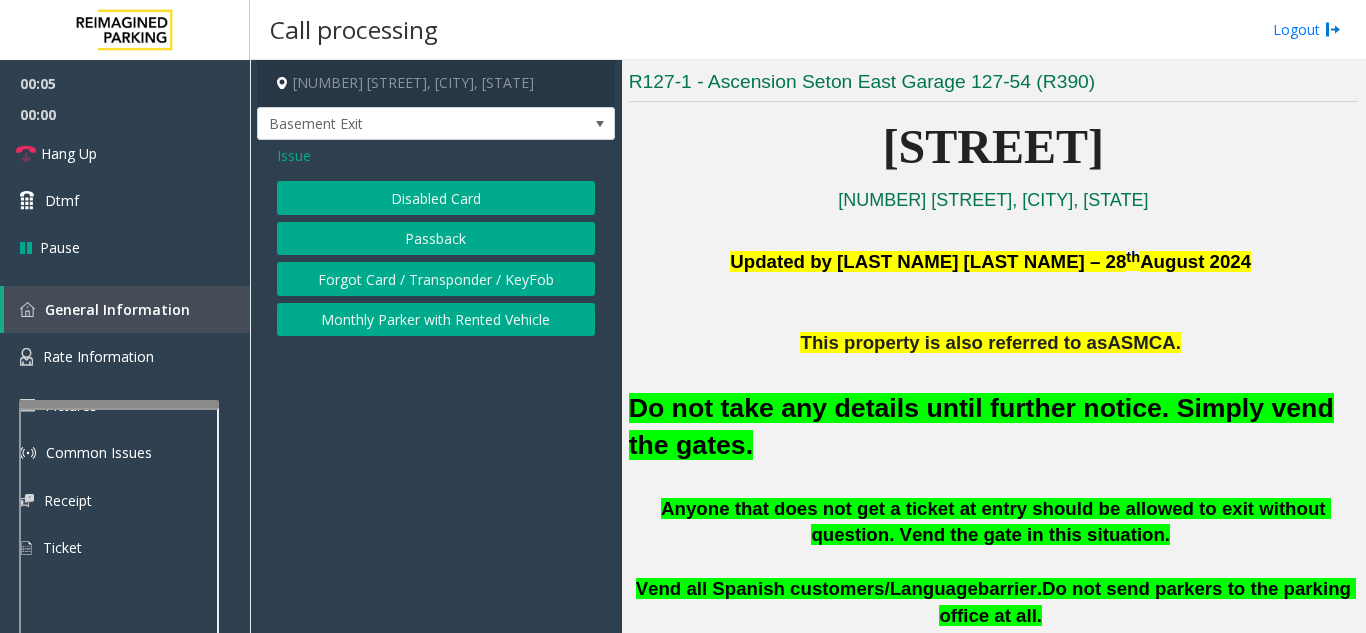 click on "Disabled Card" 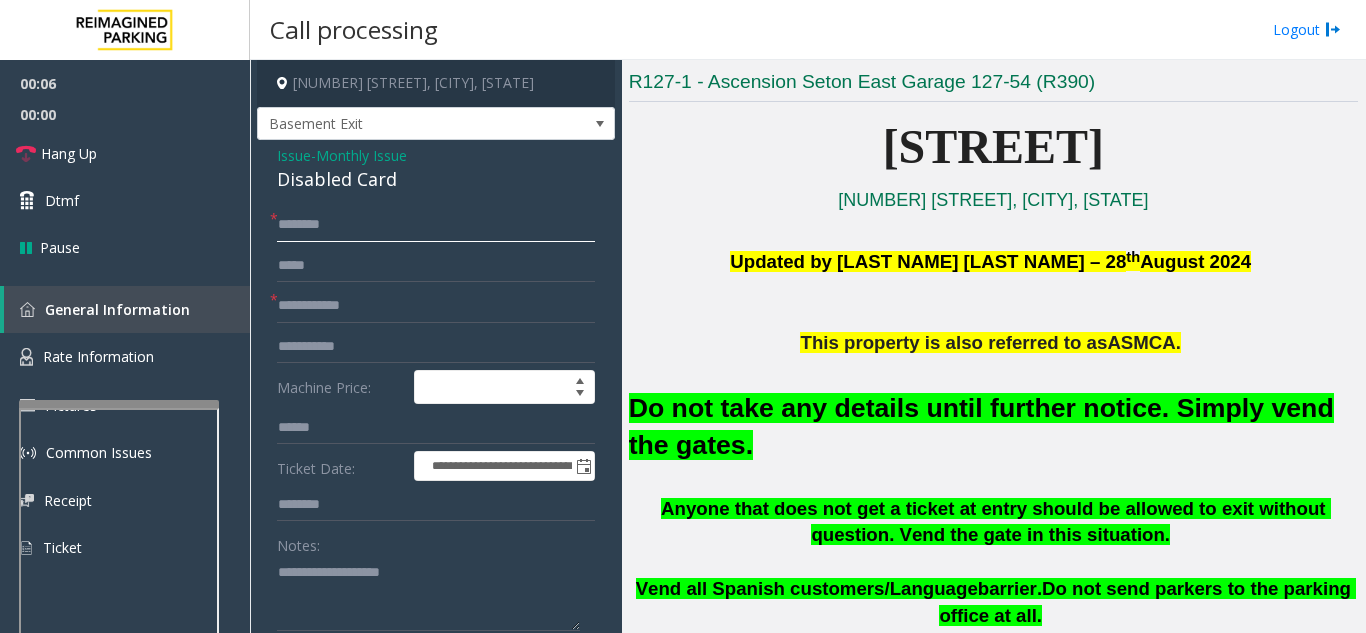 click 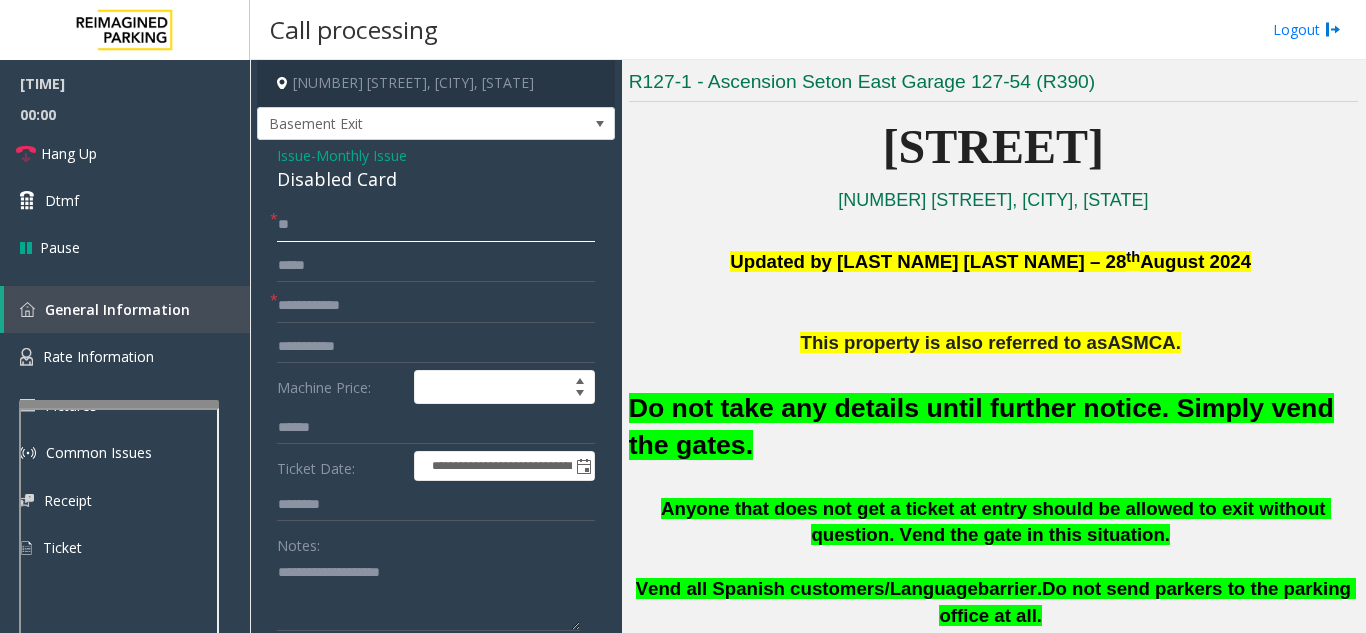 type on "**" 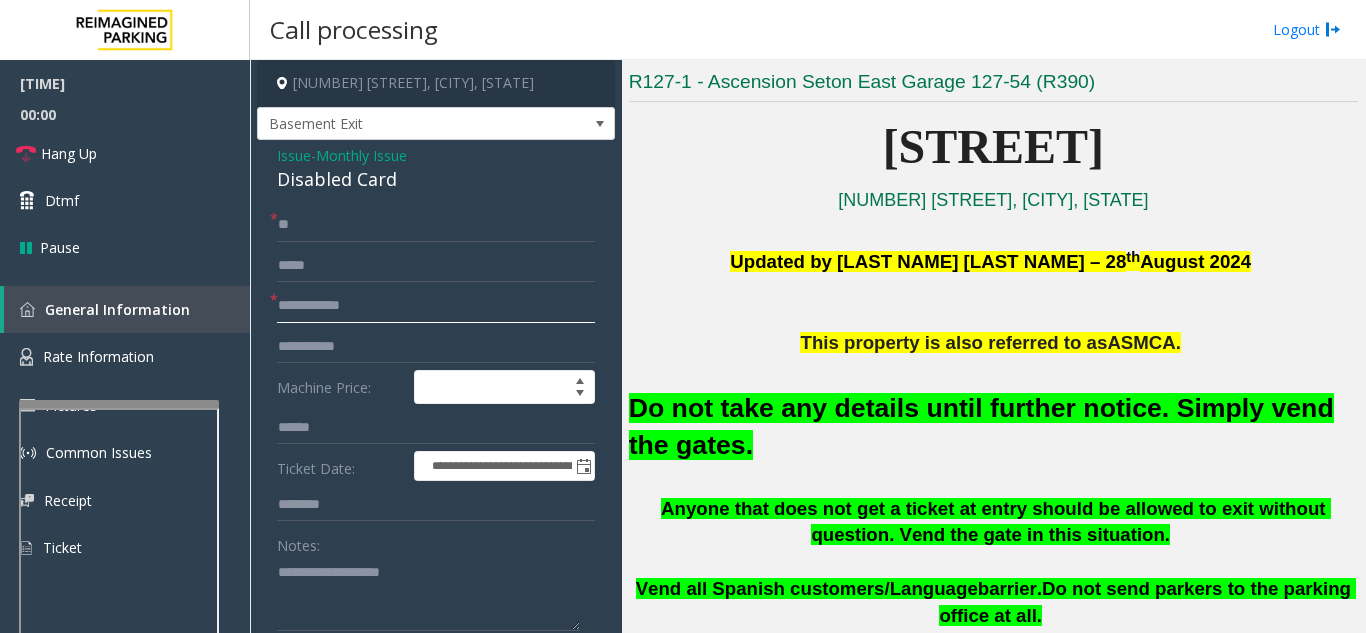 click 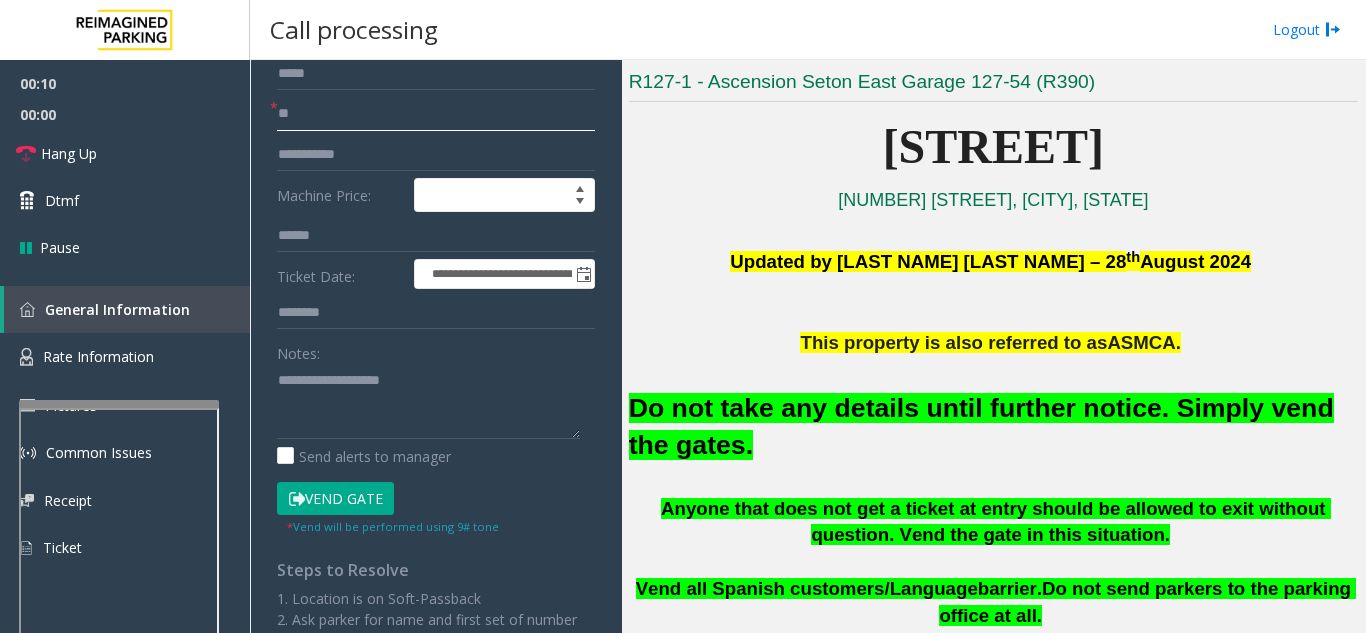 scroll, scrollTop: 200, scrollLeft: 0, axis: vertical 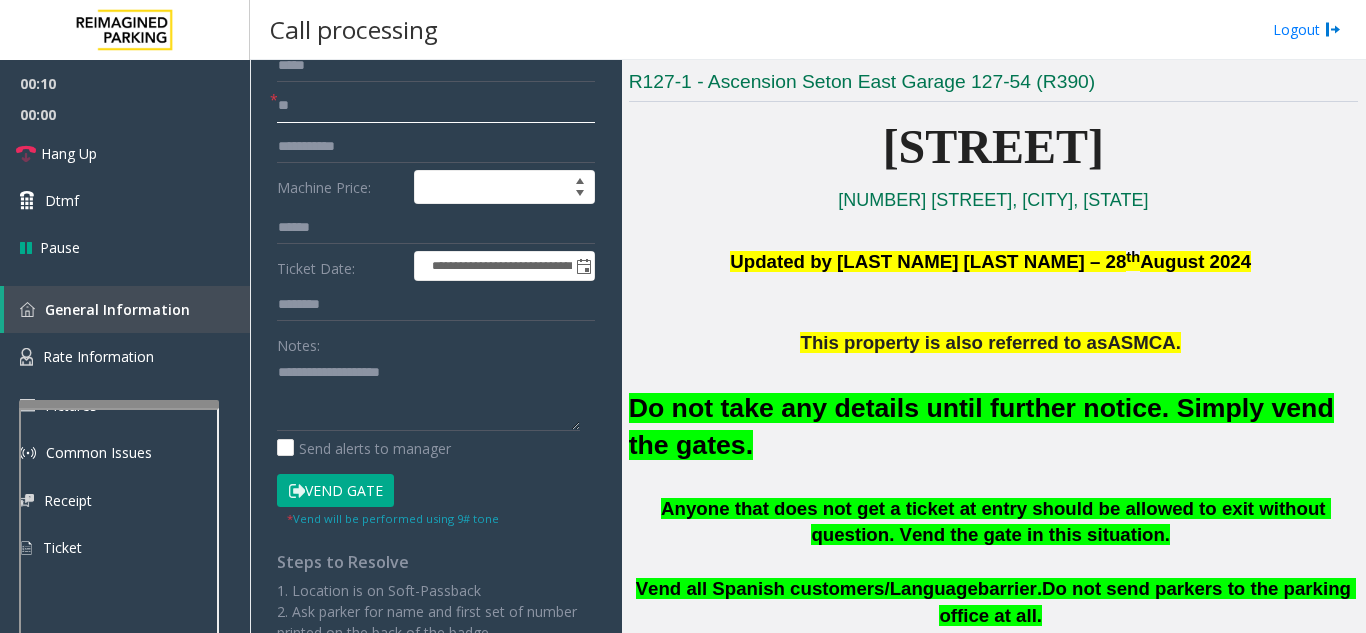 type on "**" 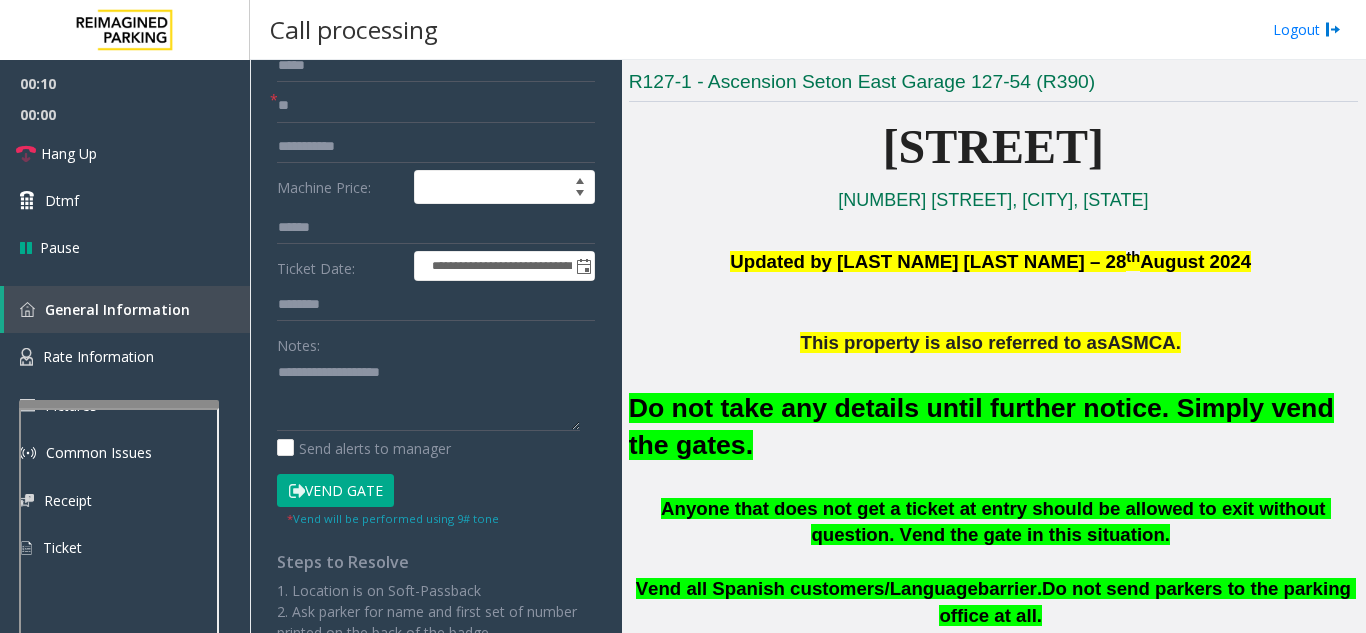 click on "Vend Gate" 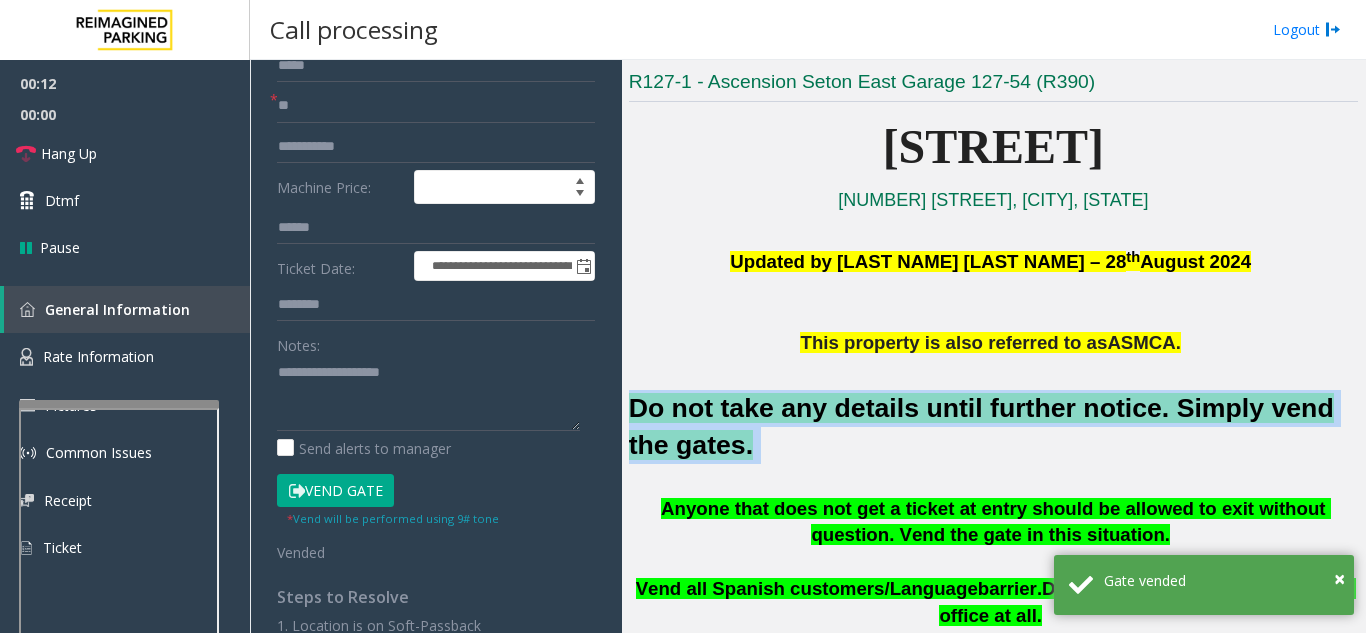 drag, startPoint x: 711, startPoint y: 445, endPoint x: 637, endPoint y: 413, distance: 80.622574 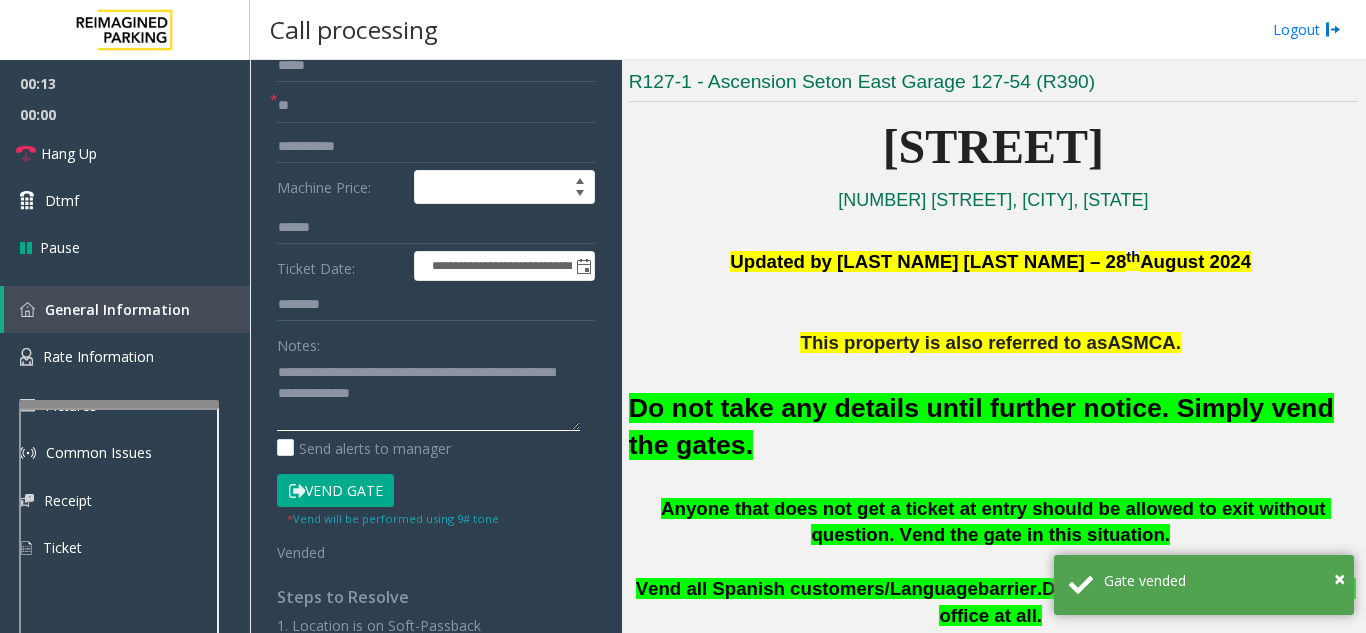 click 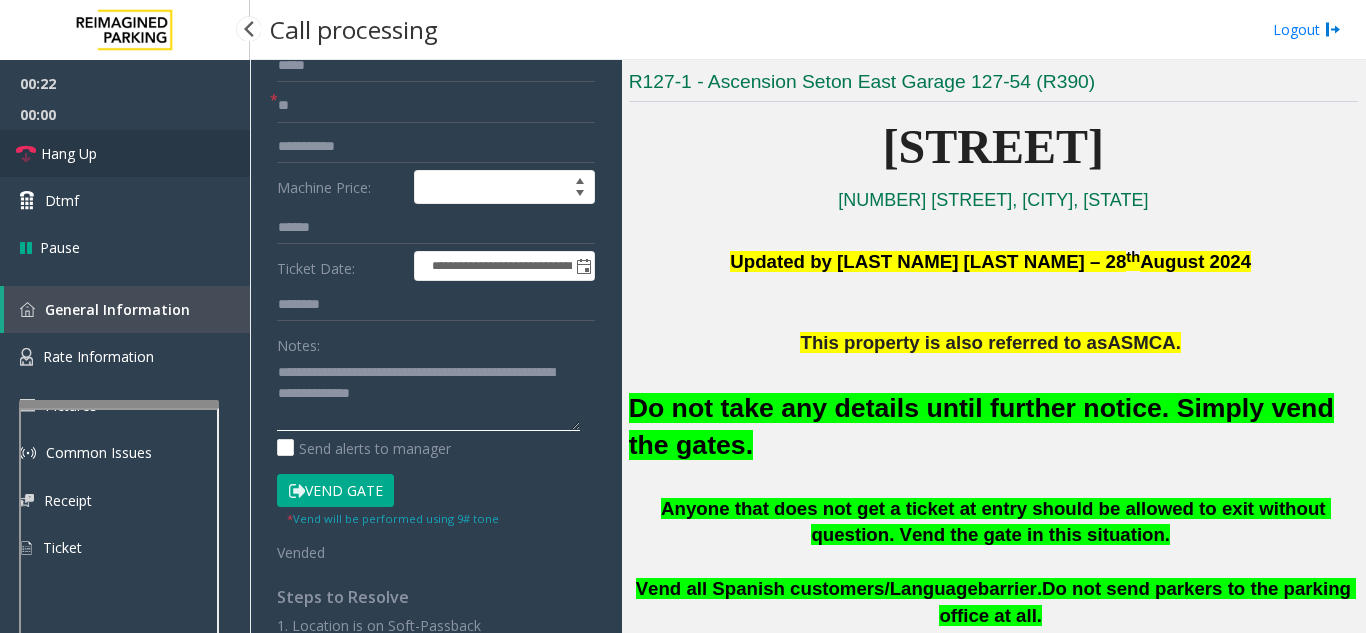 type on "**********" 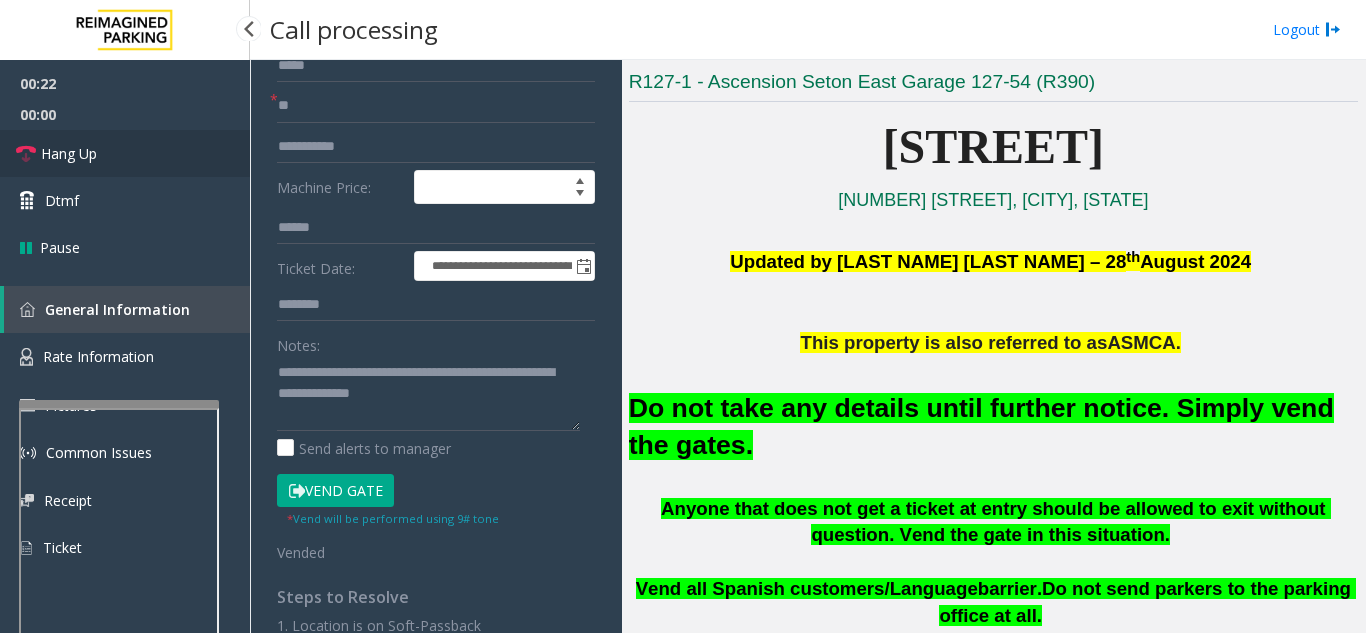 click on "Hang Up" at bounding box center [125, 153] 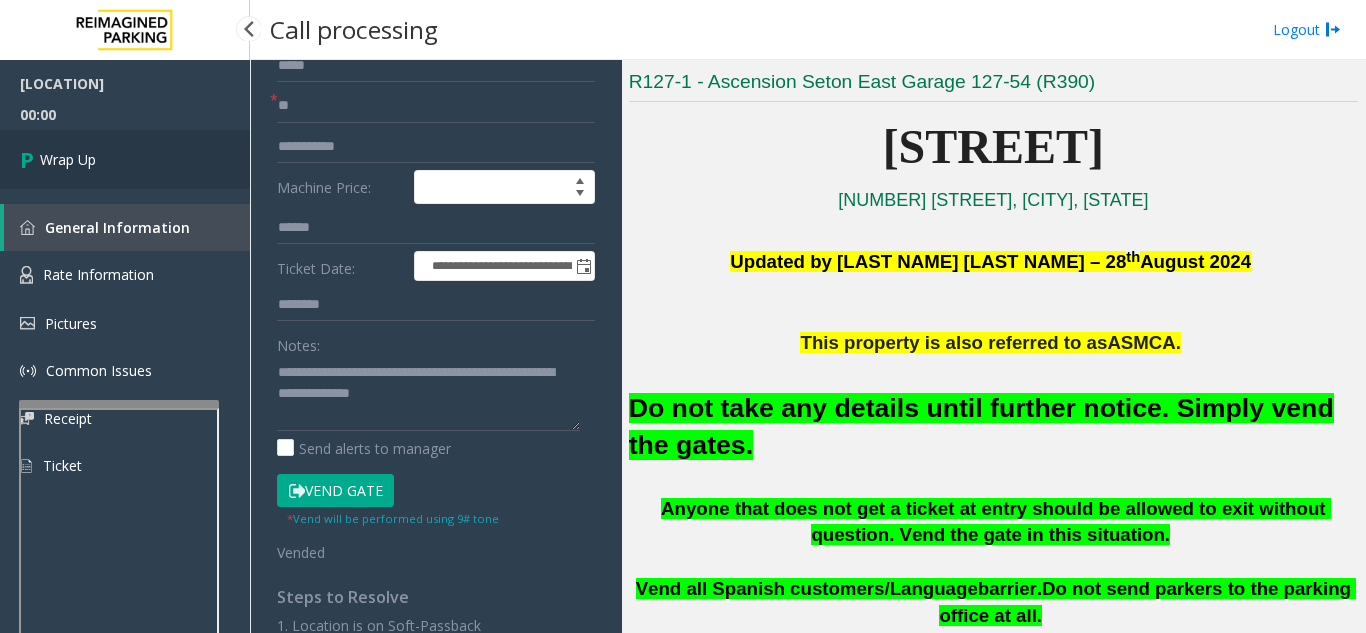 click on "Wrap Up" at bounding box center (125, 159) 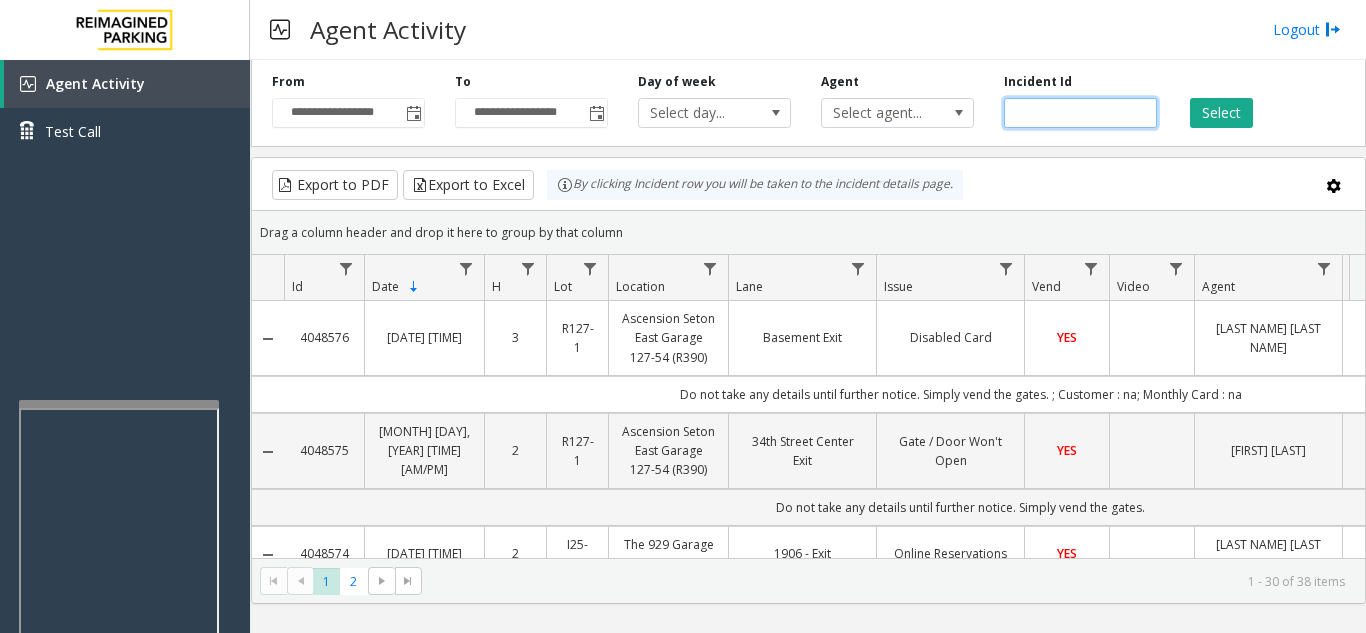 click 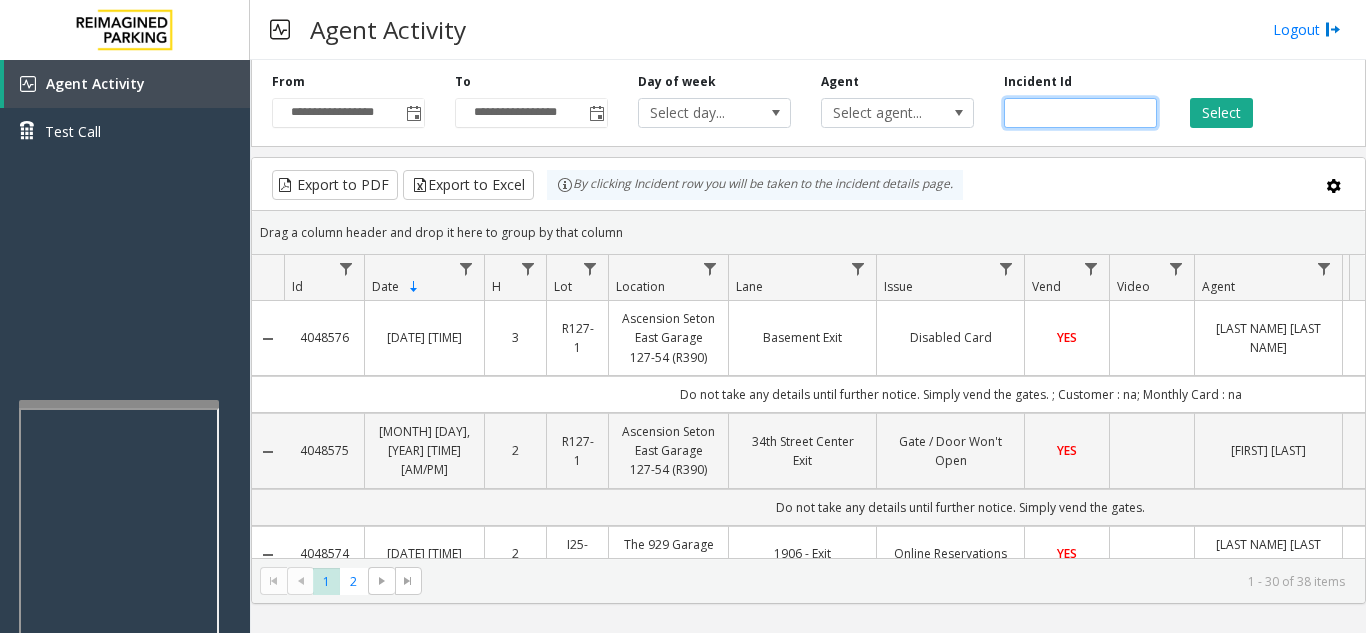 click 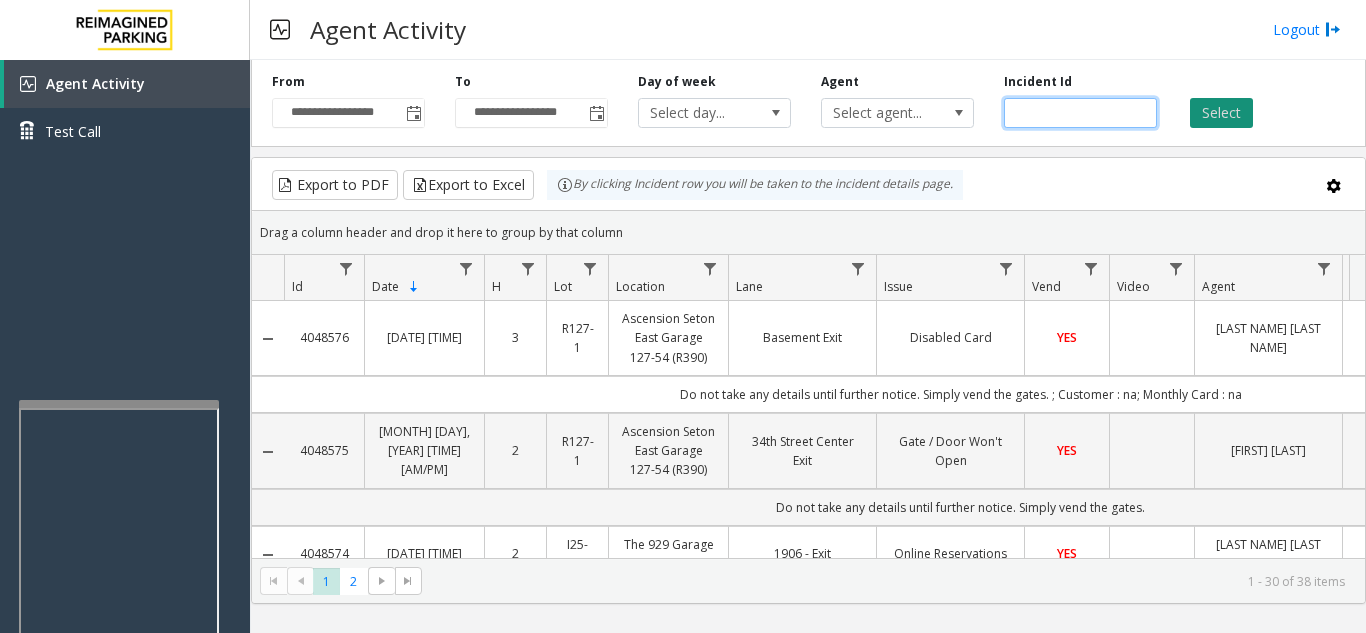 type on "*******" 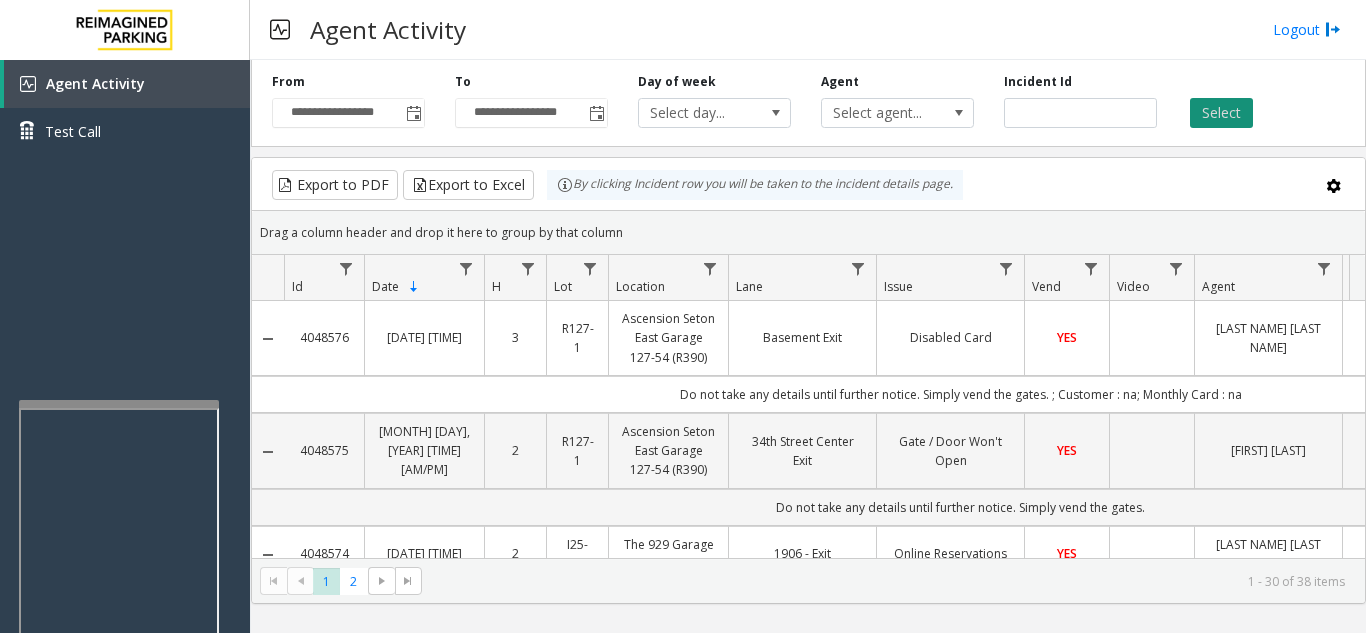 click on "Select" 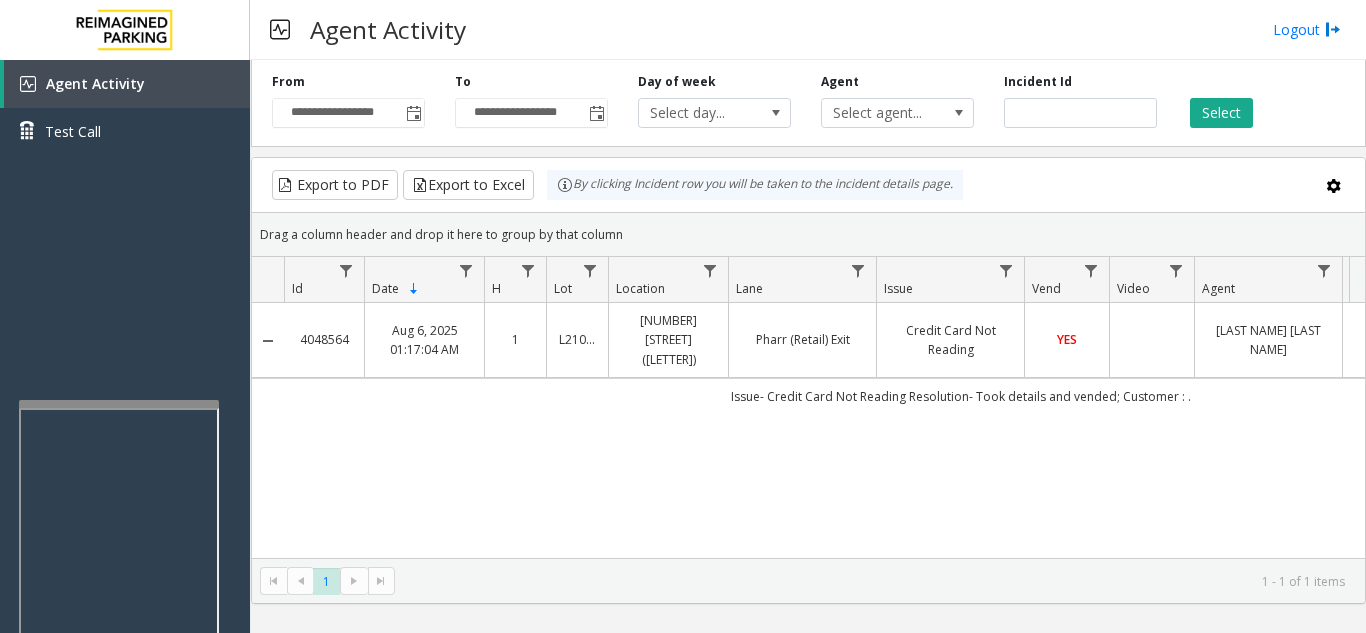 click 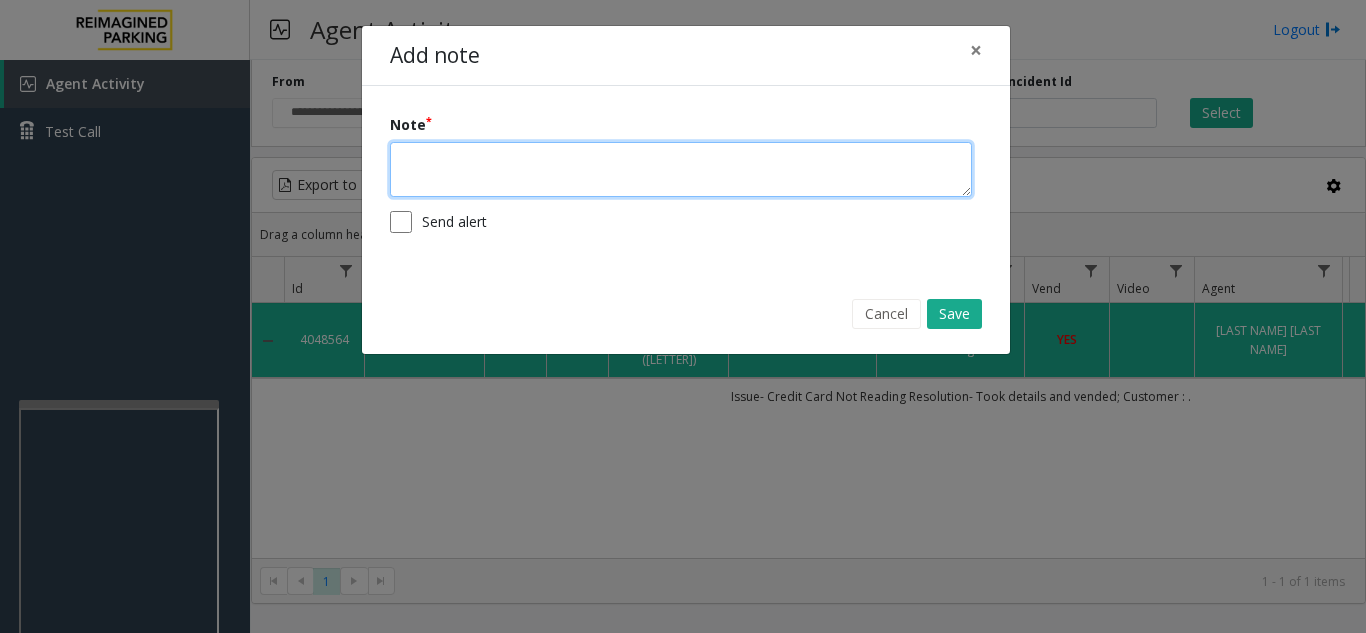 click 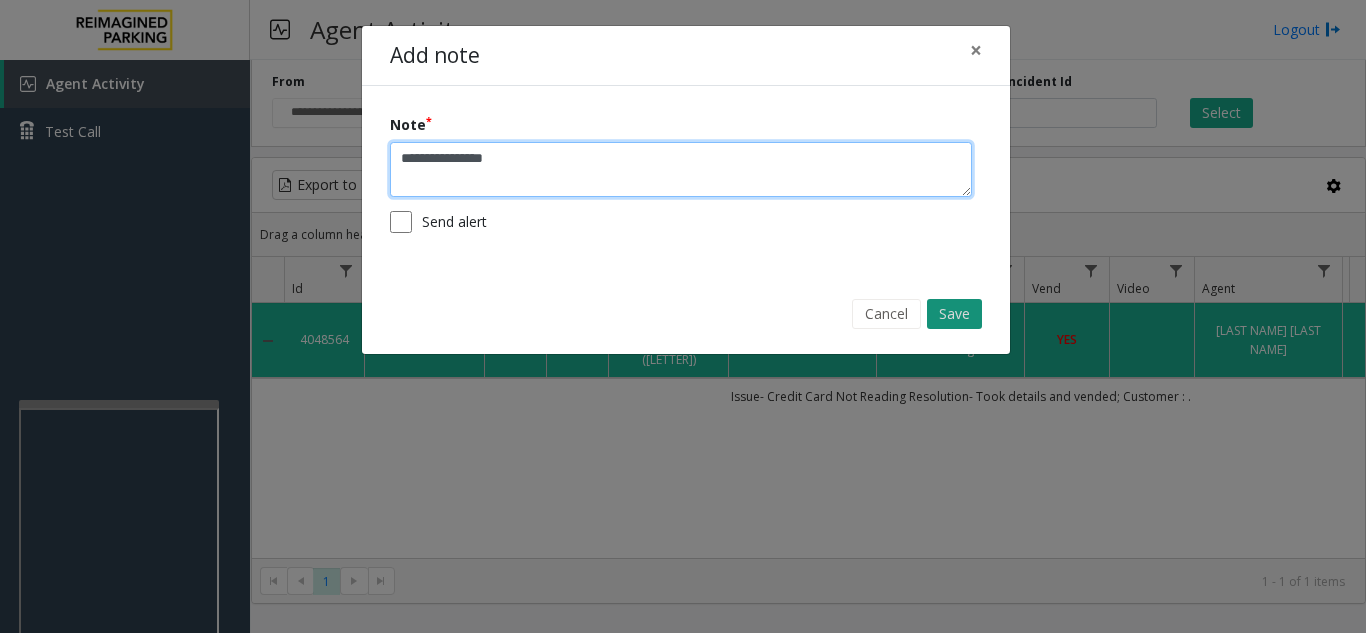 type on "**********" 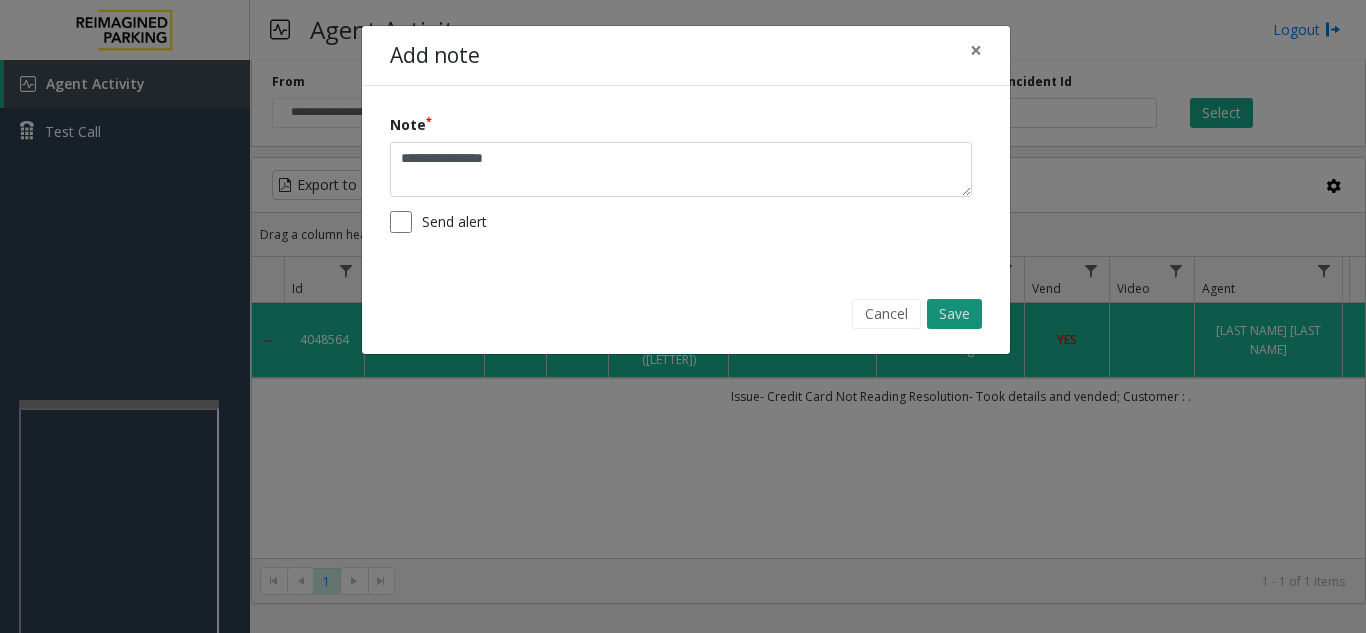 click on "Save" 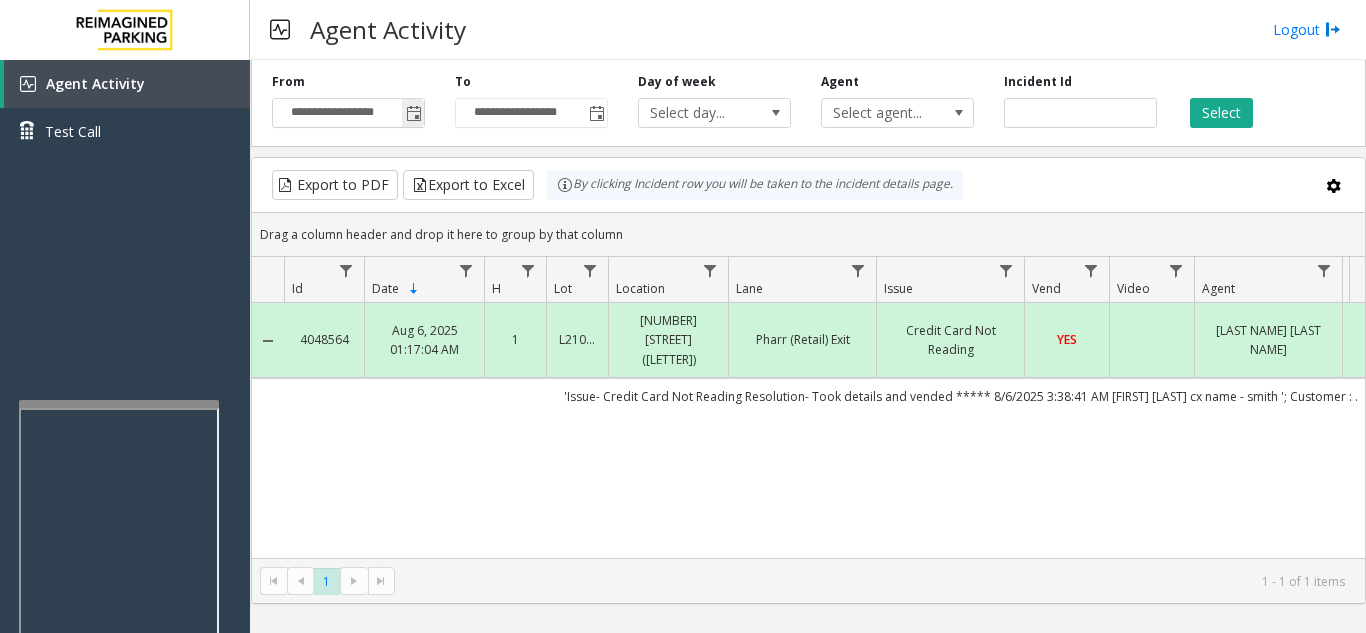 click 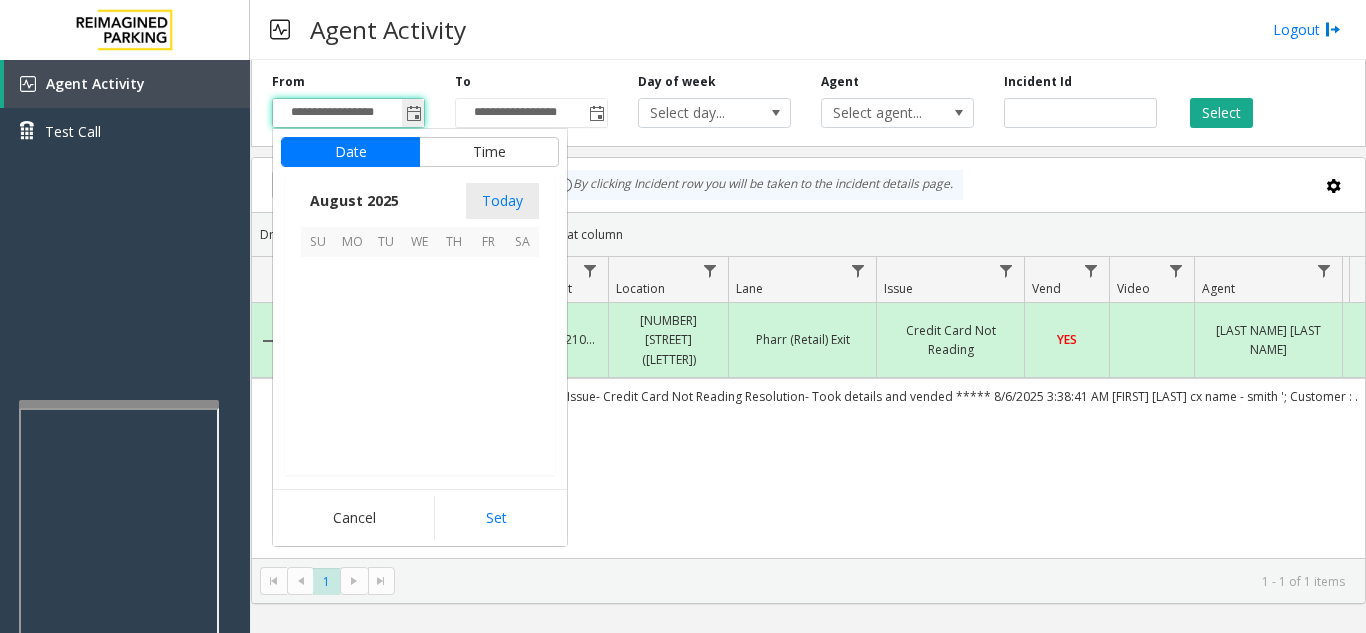 scroll, scrollTop: 358666, scrollLeft: 0, axis: vertical 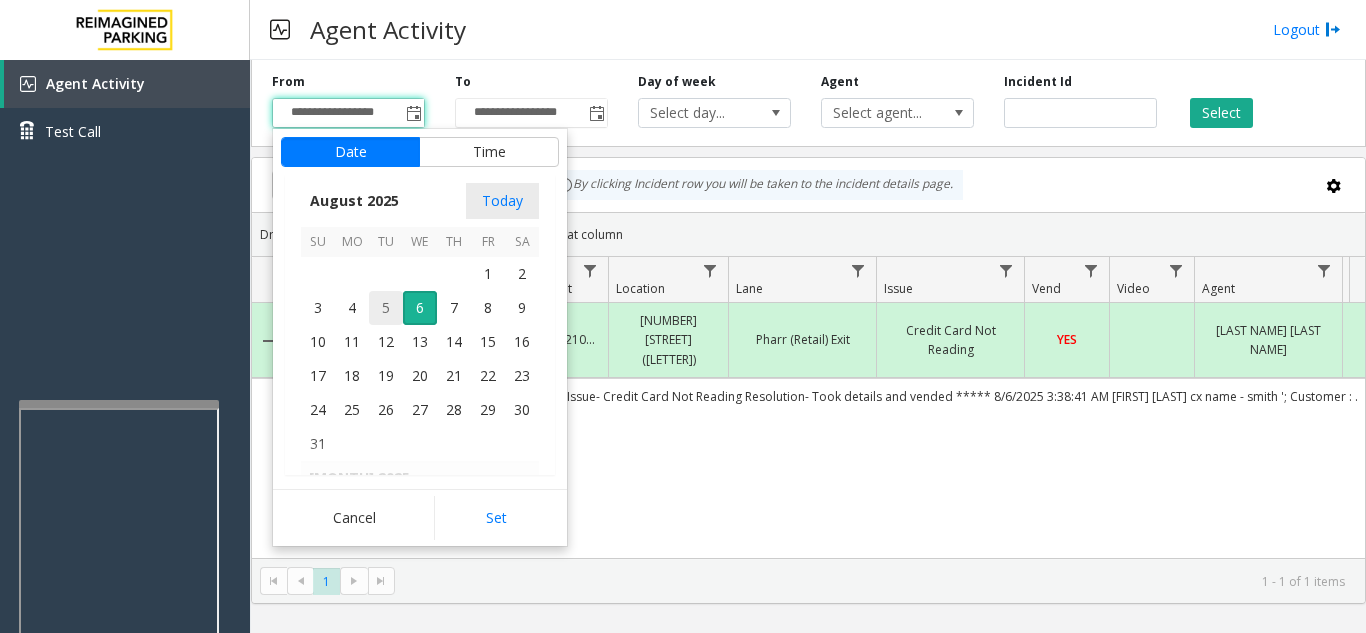 click on "5" at bounding box center [386, 308] 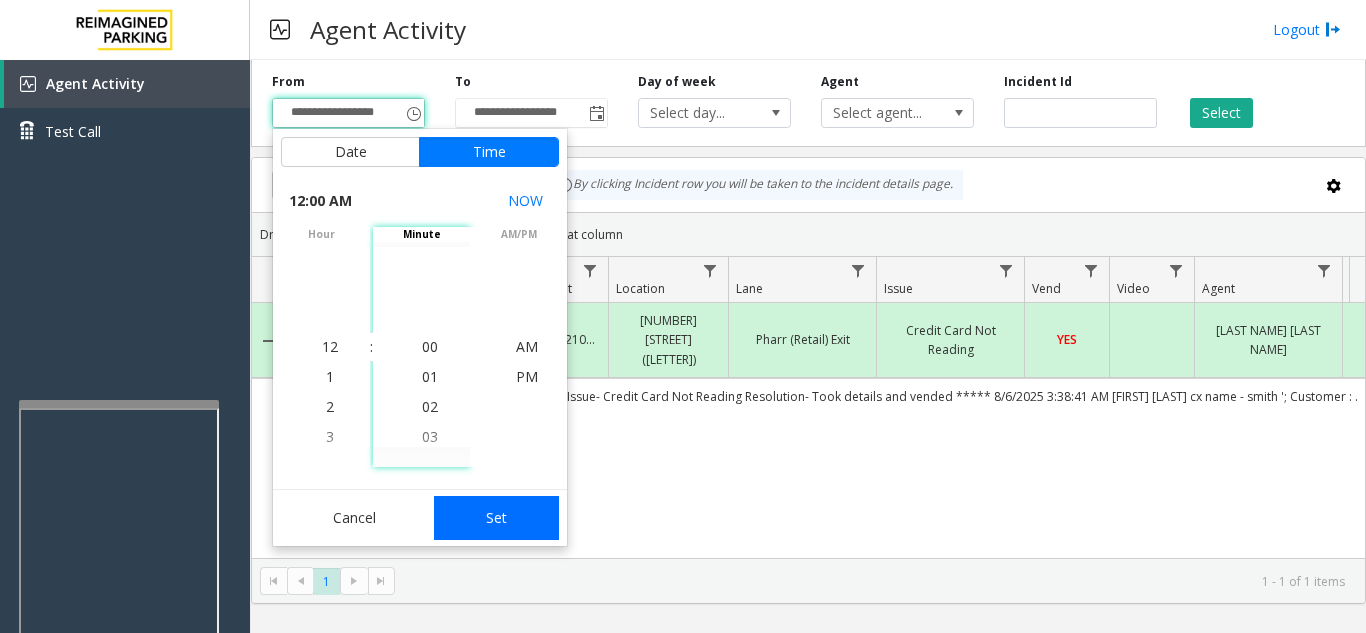 click on "Set" 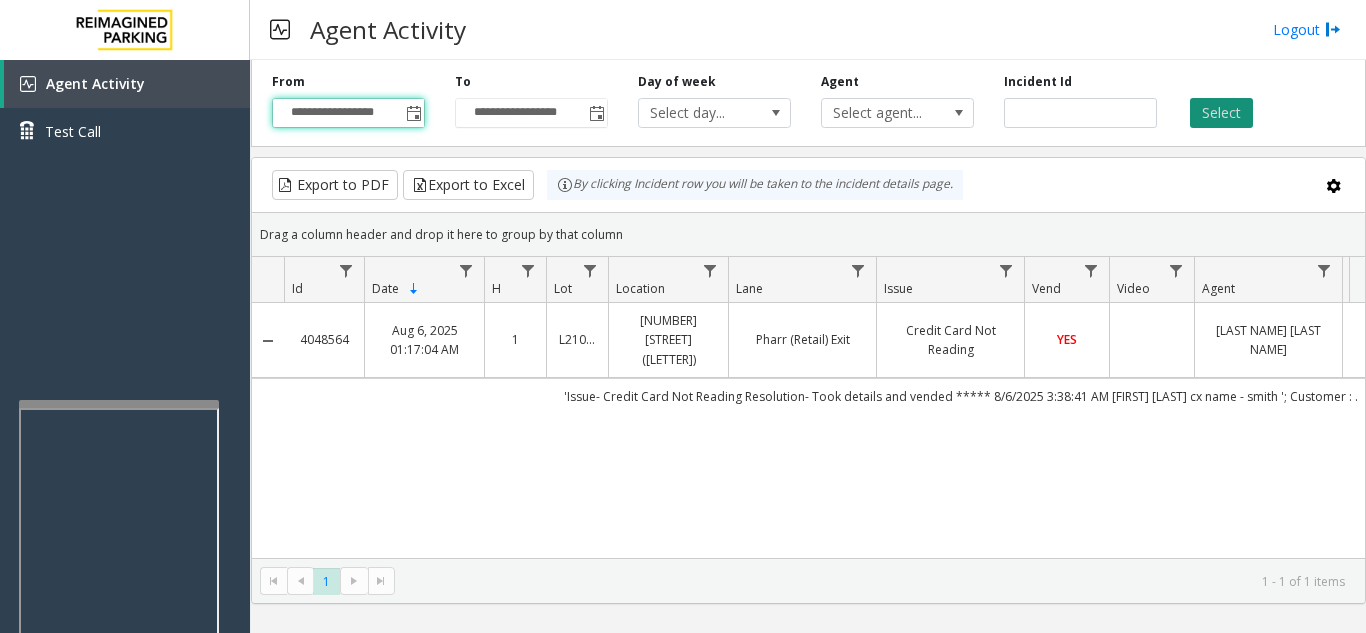 click on "Select" 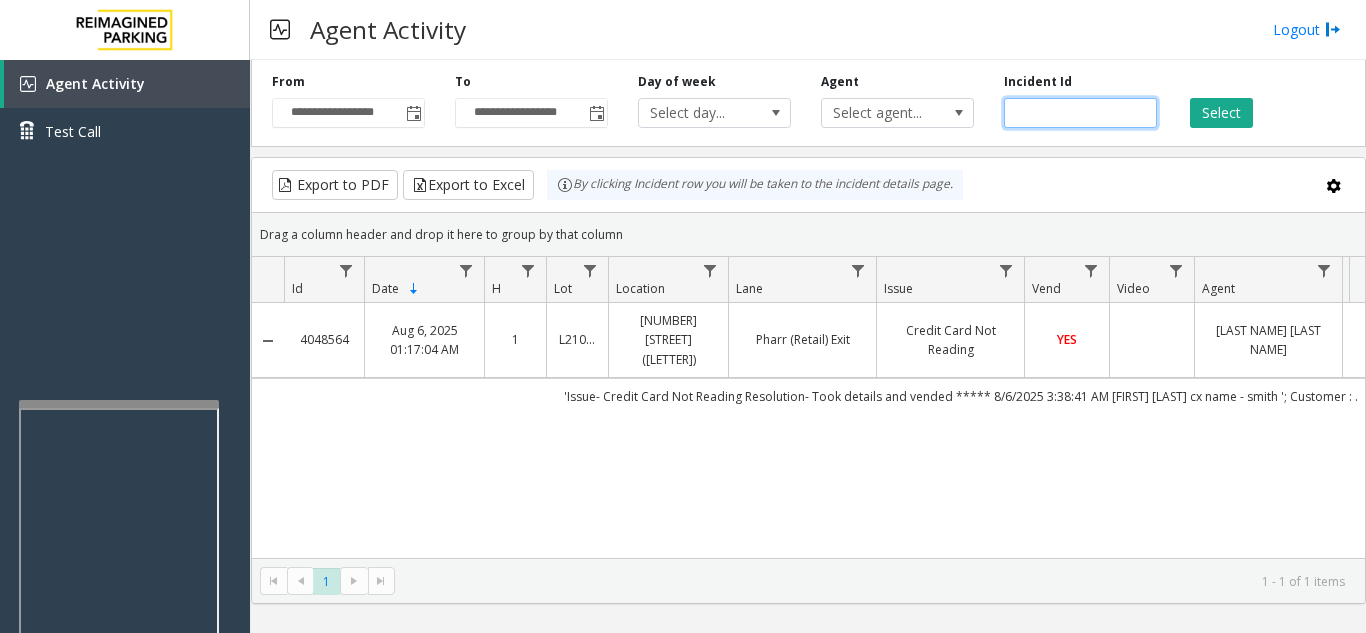drag, startPoint x: 1039, startPoint y: 114, endPoint x: 984, endPoint y: 116, distance: 55.03635 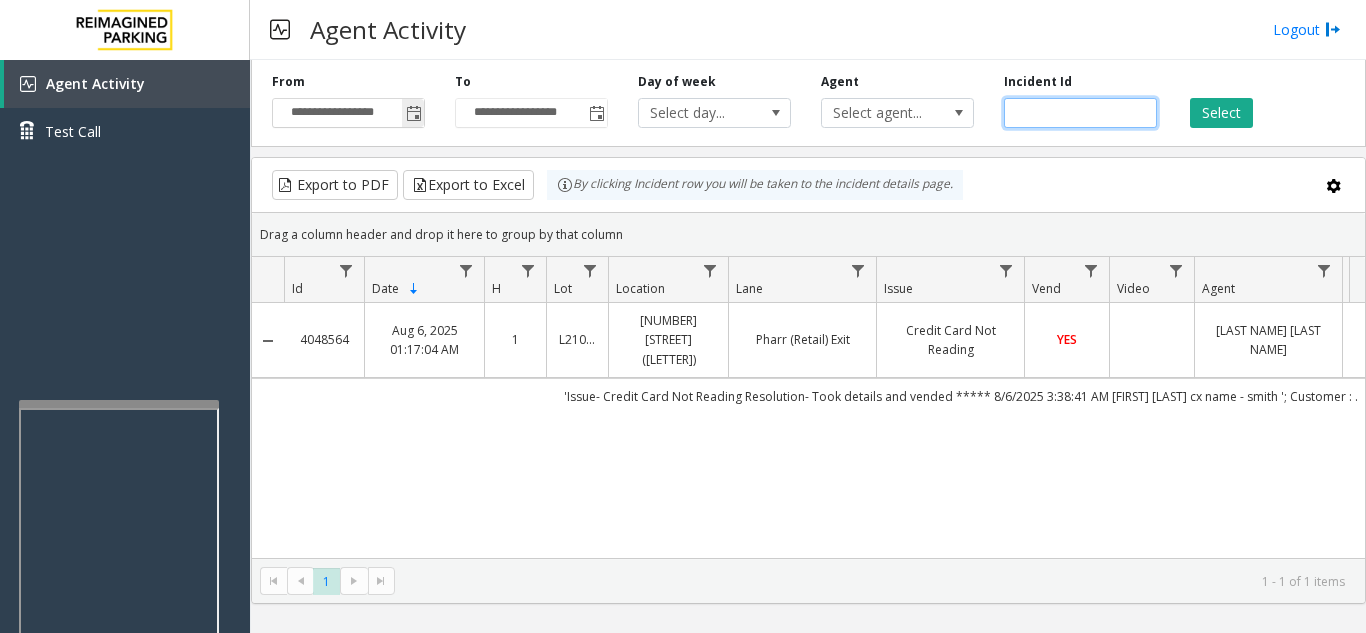 click 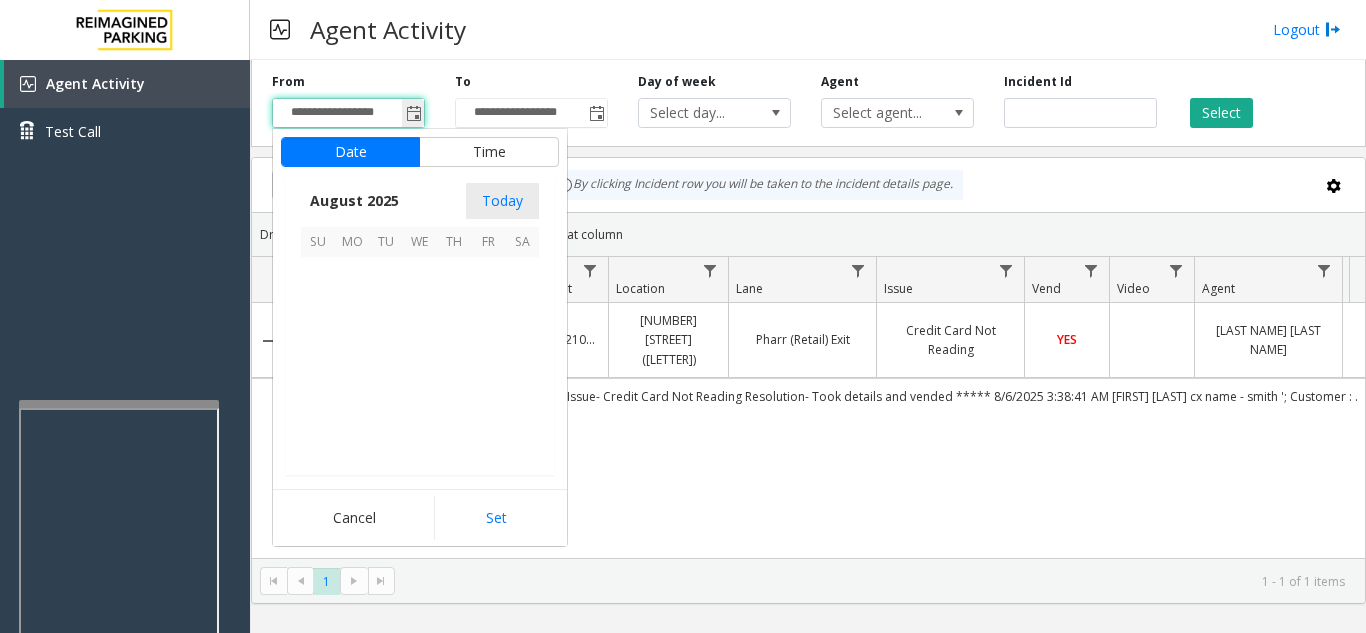 scroll, scrollTop: 358666, scrollLeft: 0, axis: vertical 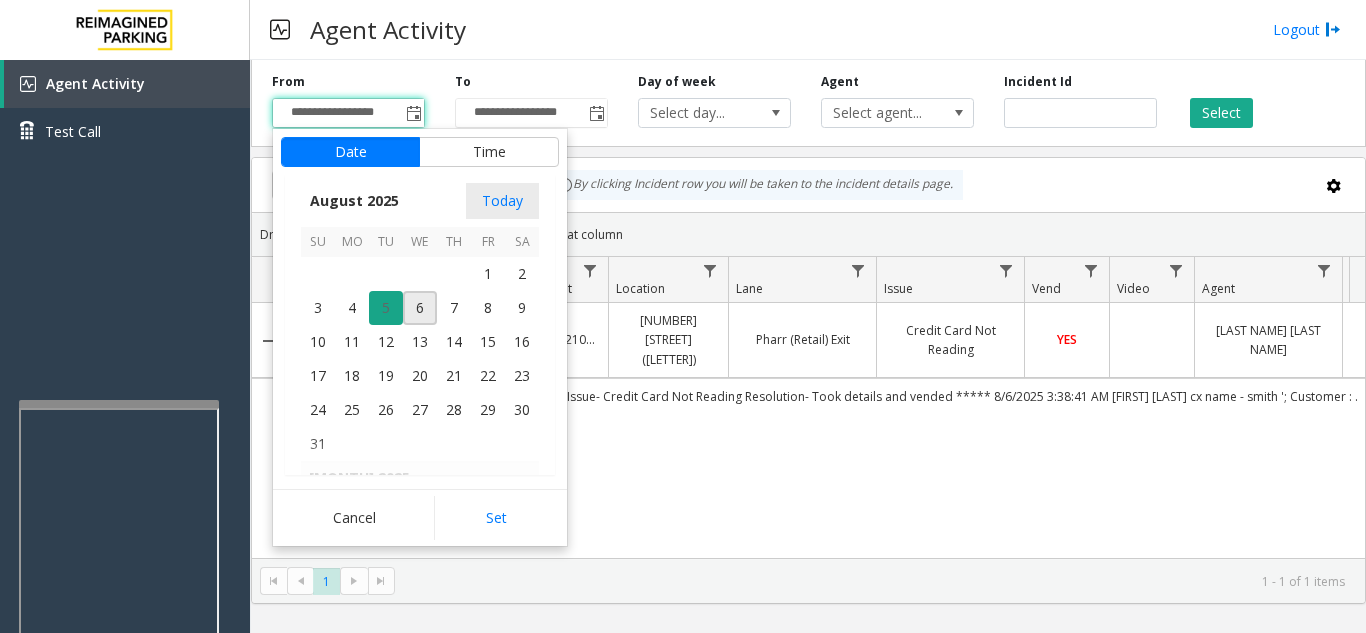 click on "5" at bounding box center (386, 308) 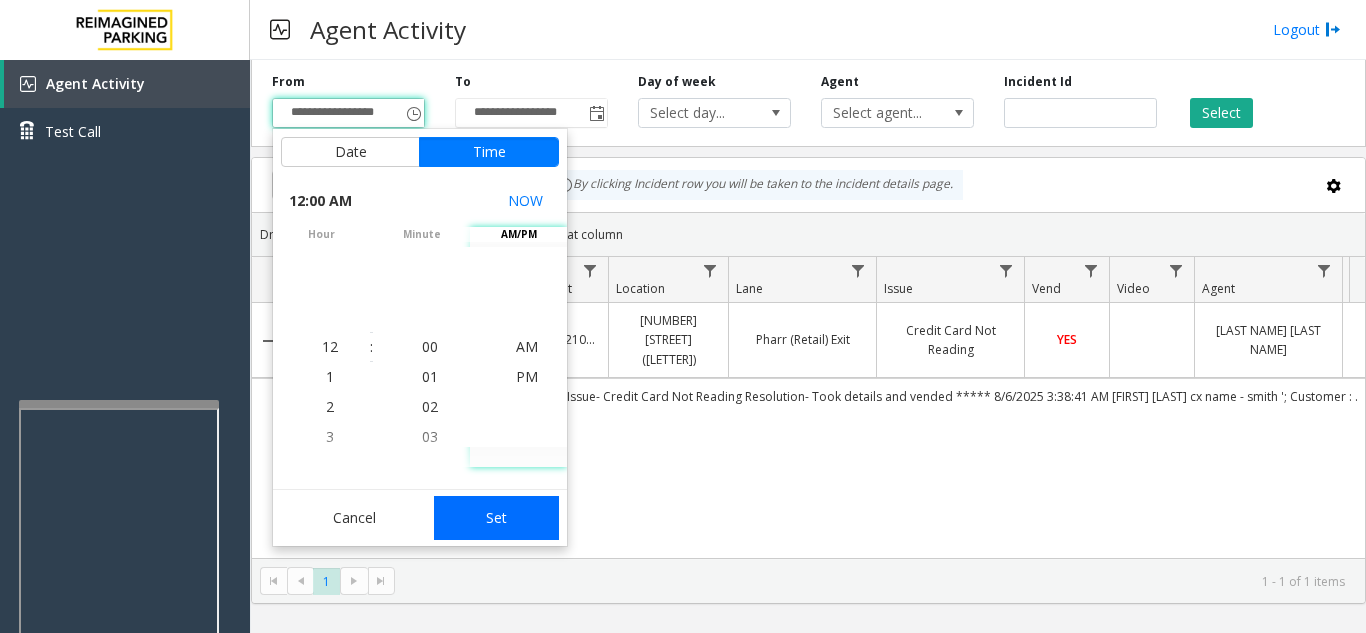 click on "Set" 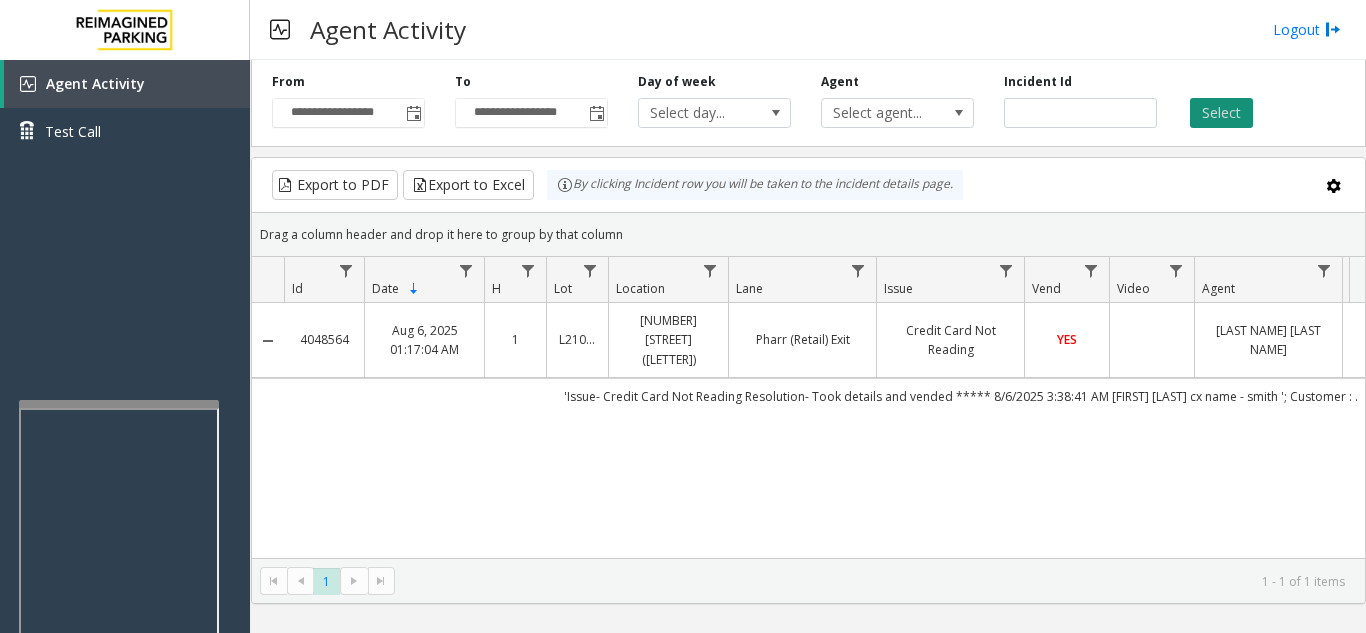 click on "Select" 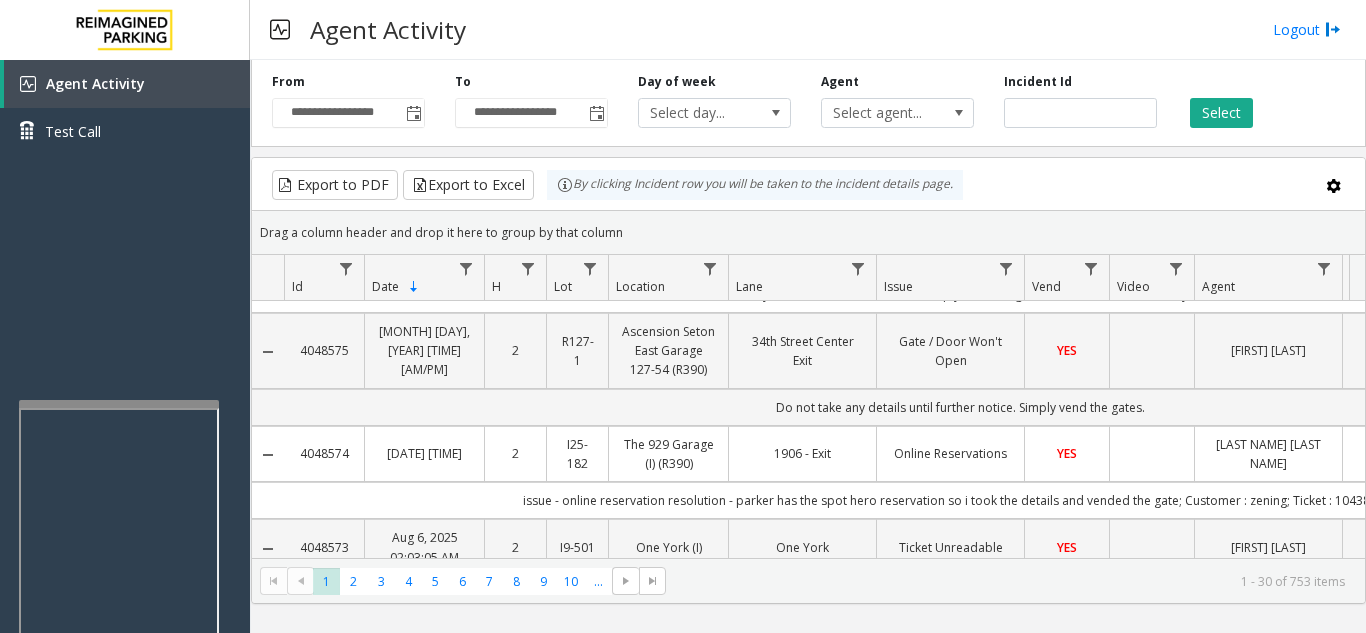 scroll, scrollTop: 0, scrollLeft: 0, axis: both 